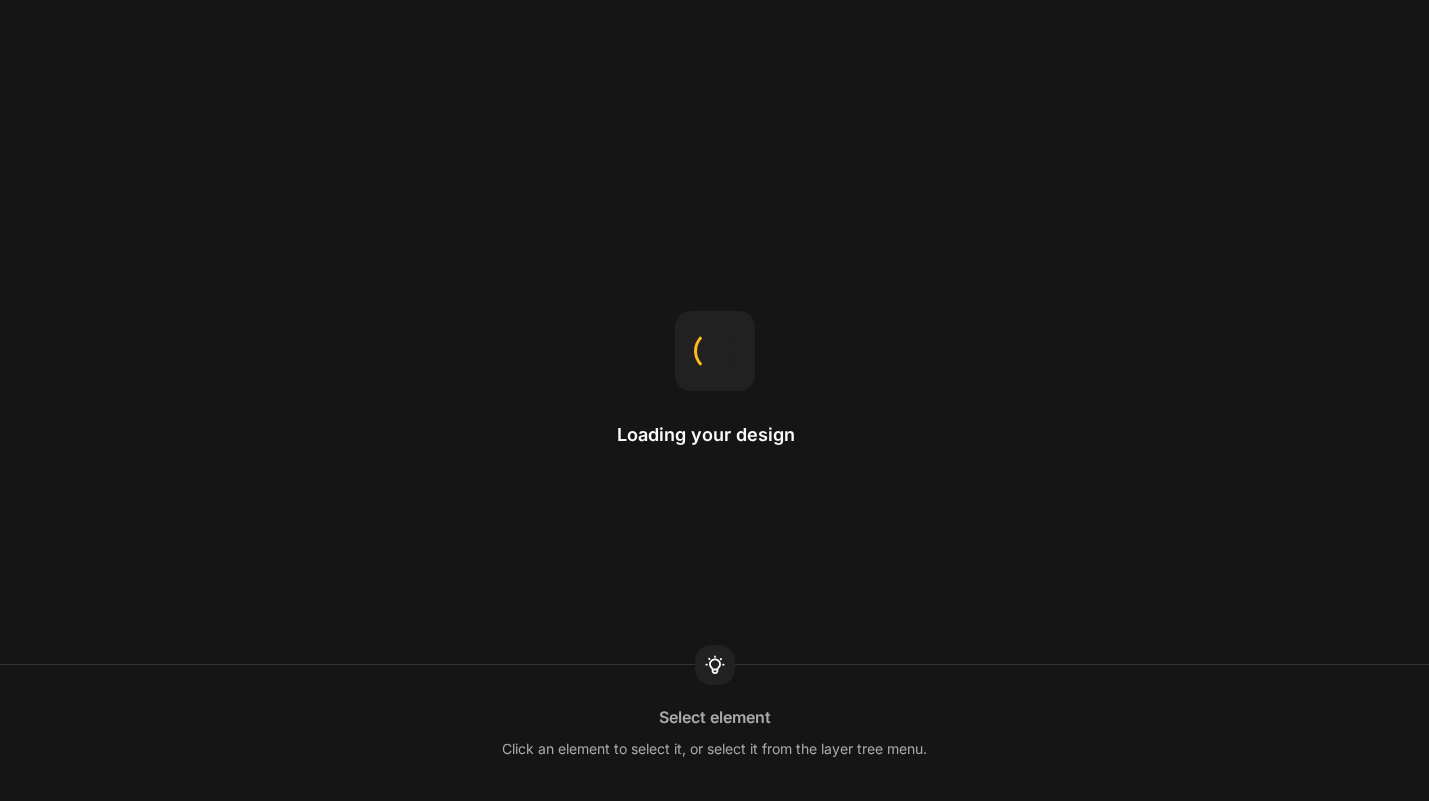 scroll, scrollTop: 0, scrollLeft: 0, axis: both 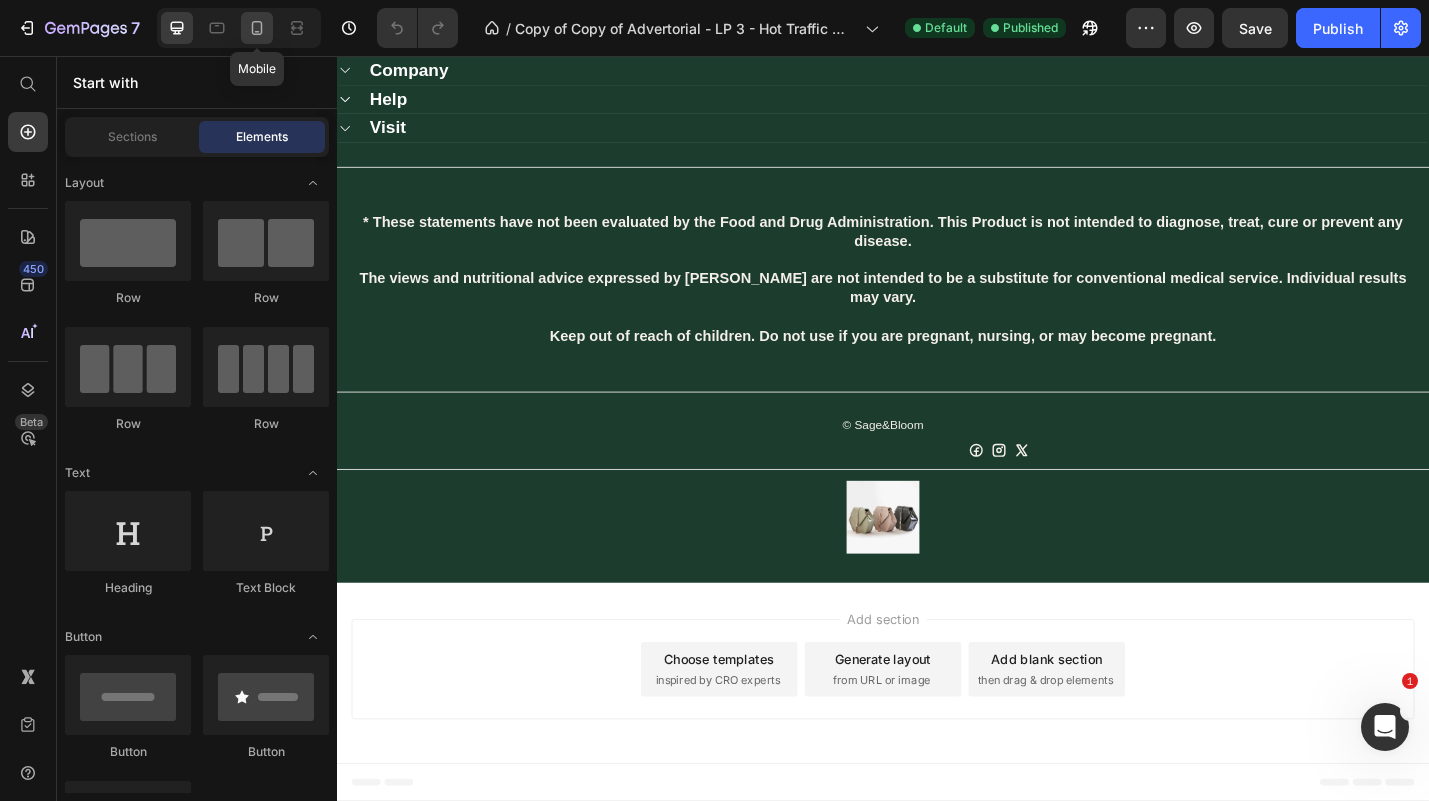 click 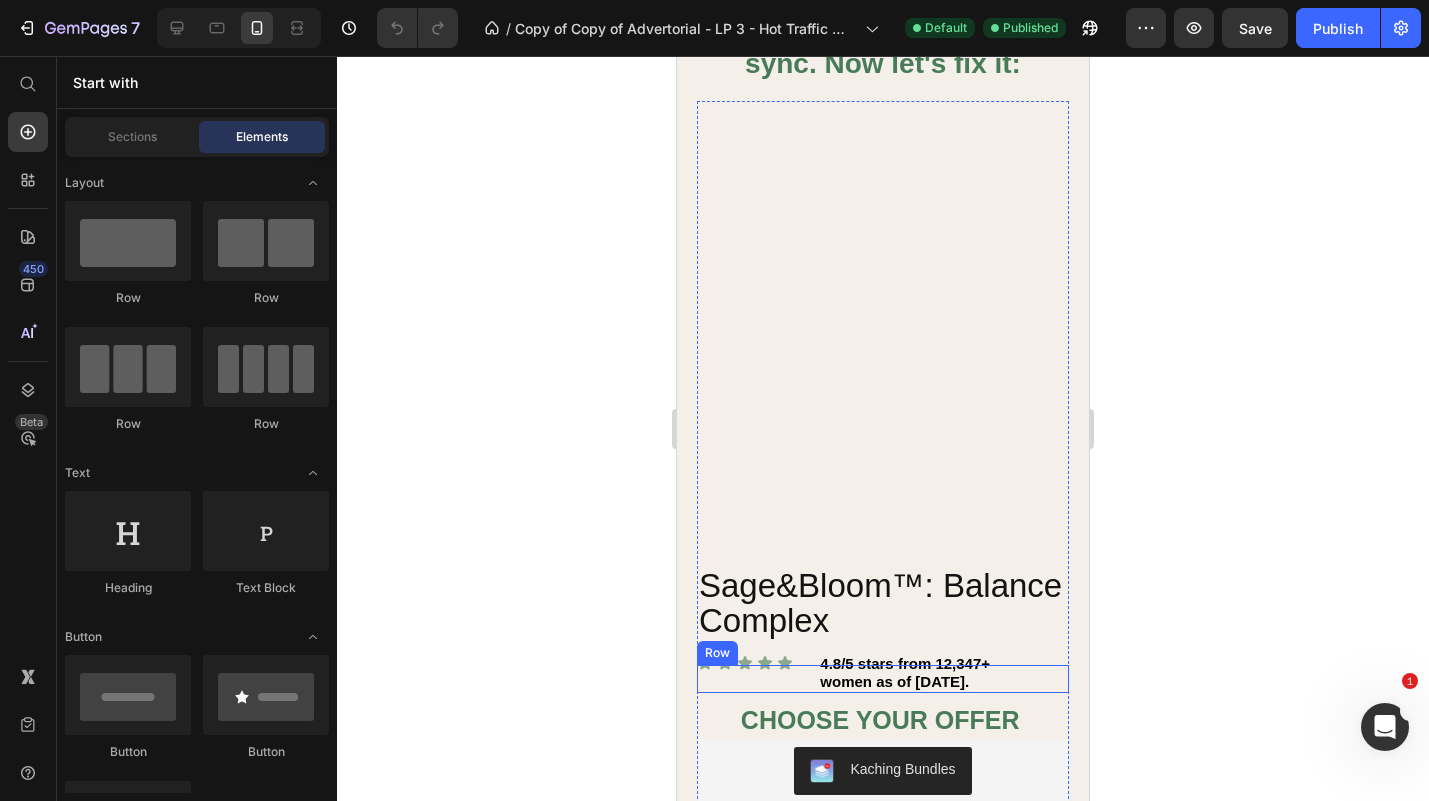 scroll, scrollTop: 1689, scrollLeft: 0, axis: vertical 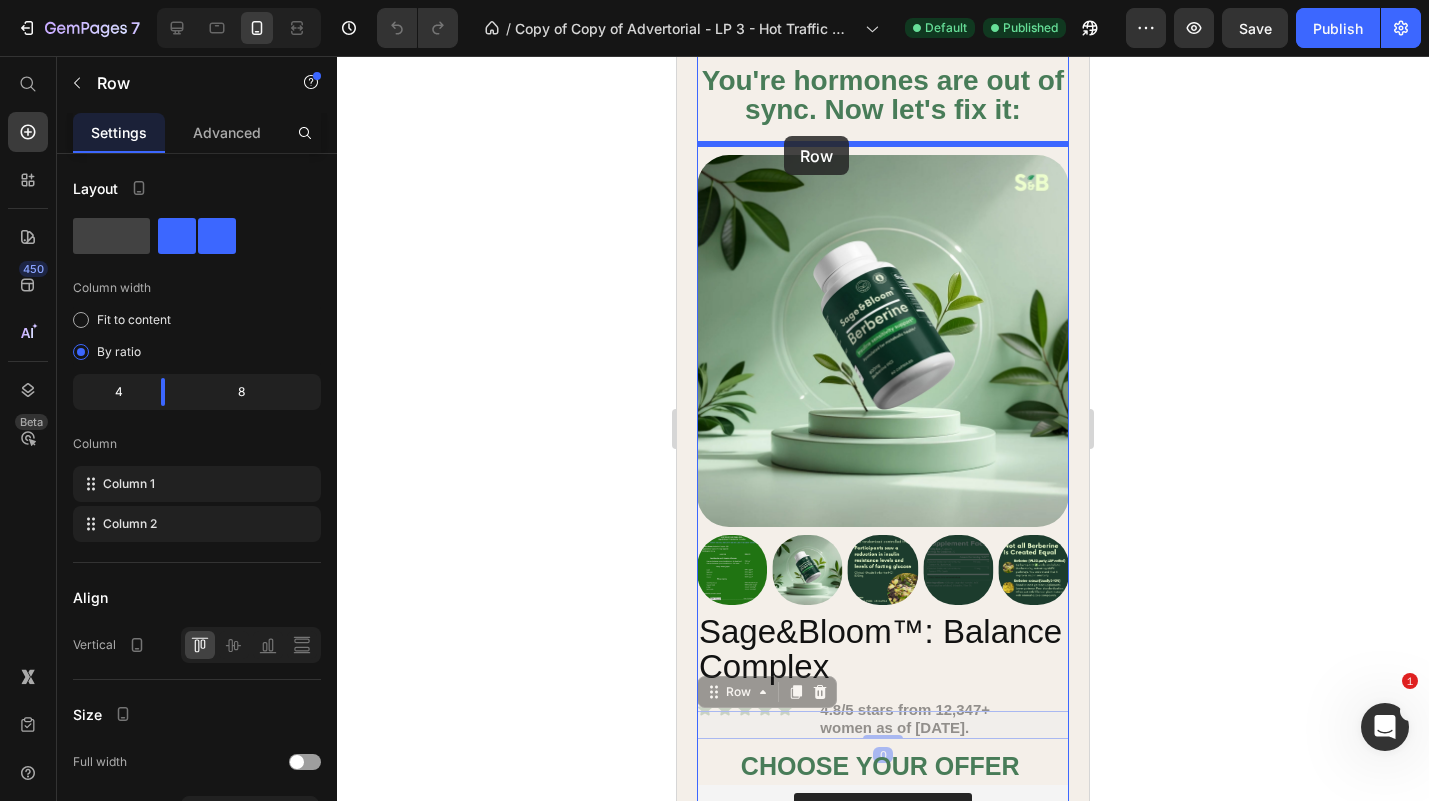 drag, startPoint x: 753, startPoint y: 676, endPoint x: 782, endPoint y: 134, distance: 542.77527 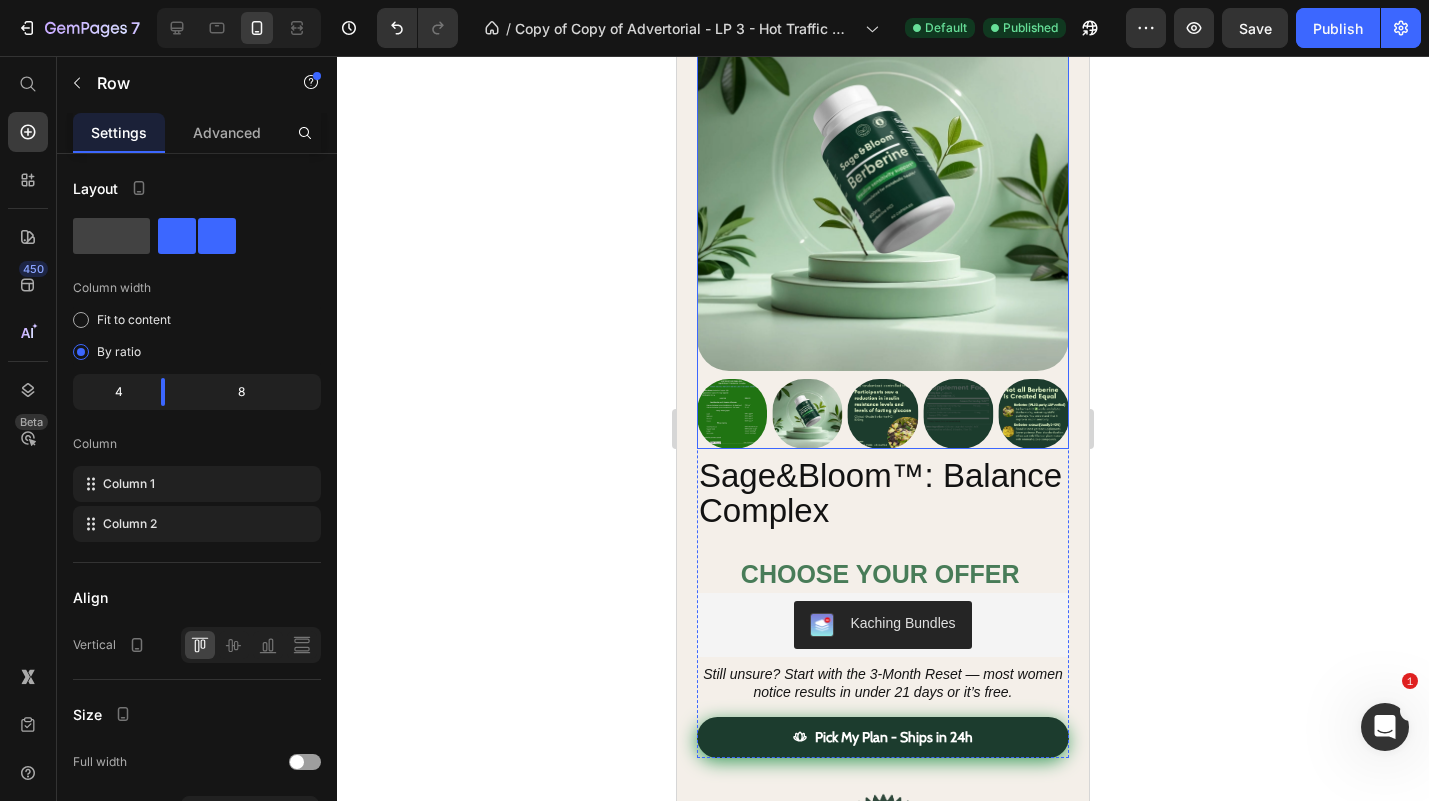 scroll, scrollTop: 1868, scrollLeft: 0, axis: vertical 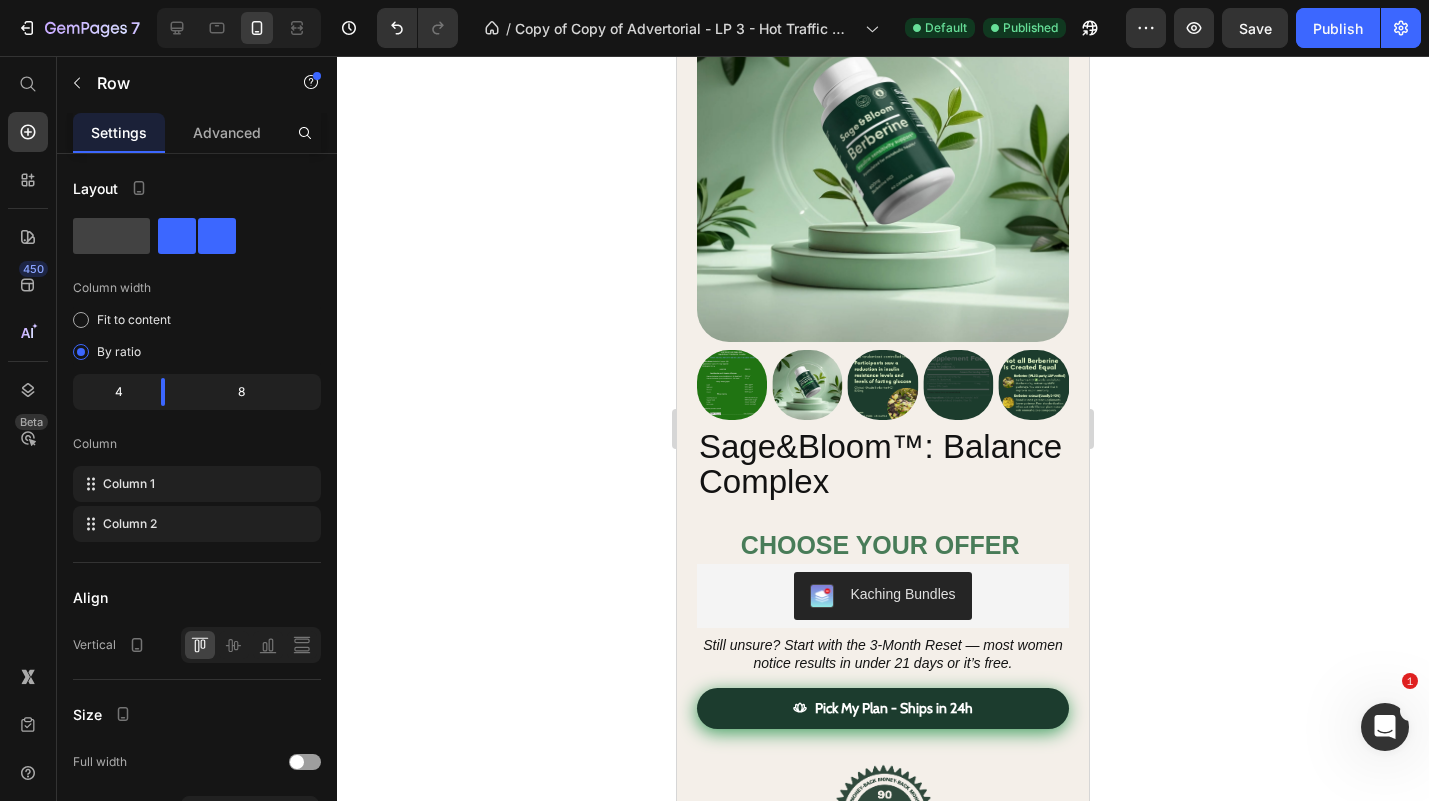 click 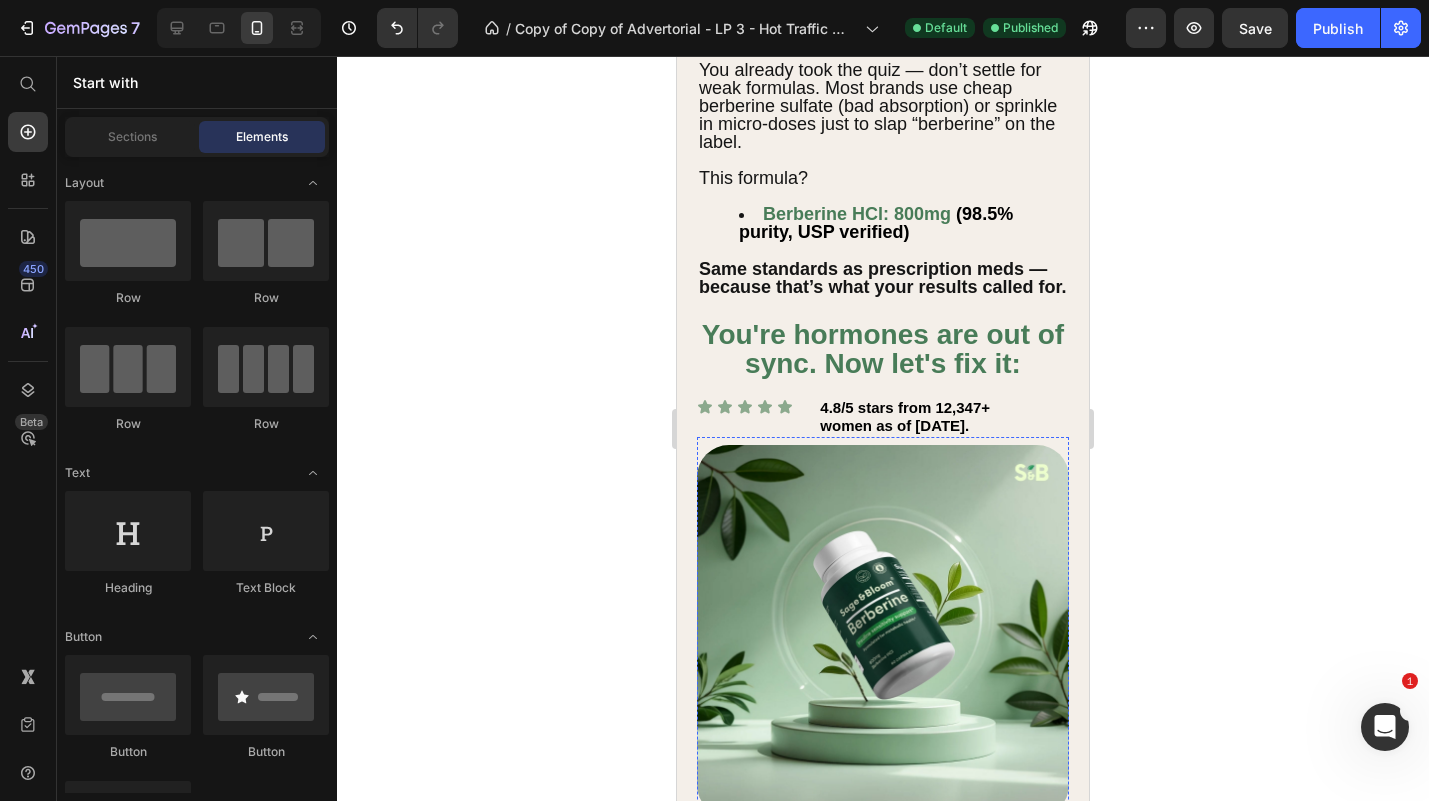 scroll, scrollTop: 1360, scrollLeft: 0, axis: vertical 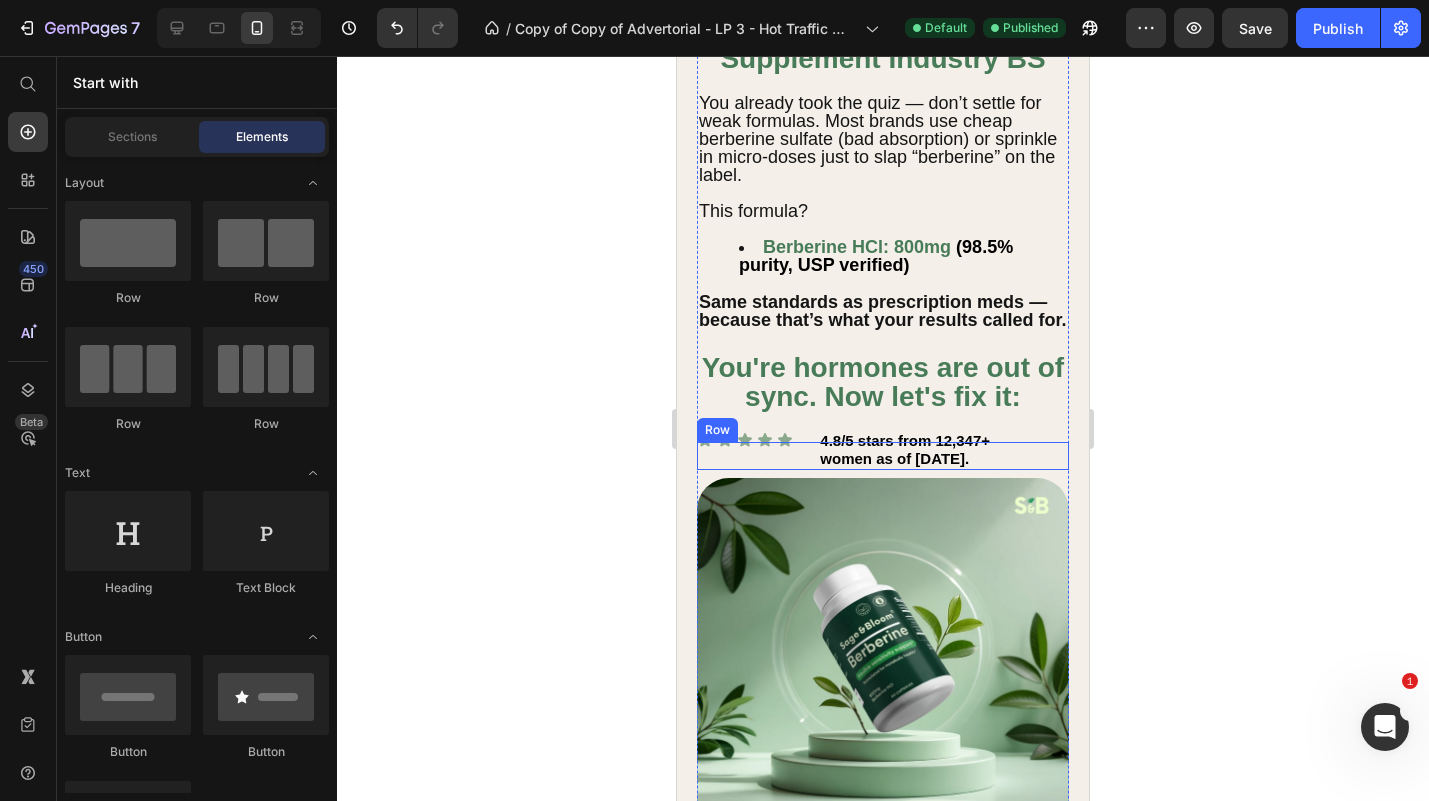 click on "Icon Icon Icon Icon Icon Icon List" at bounding box center [757, 456] 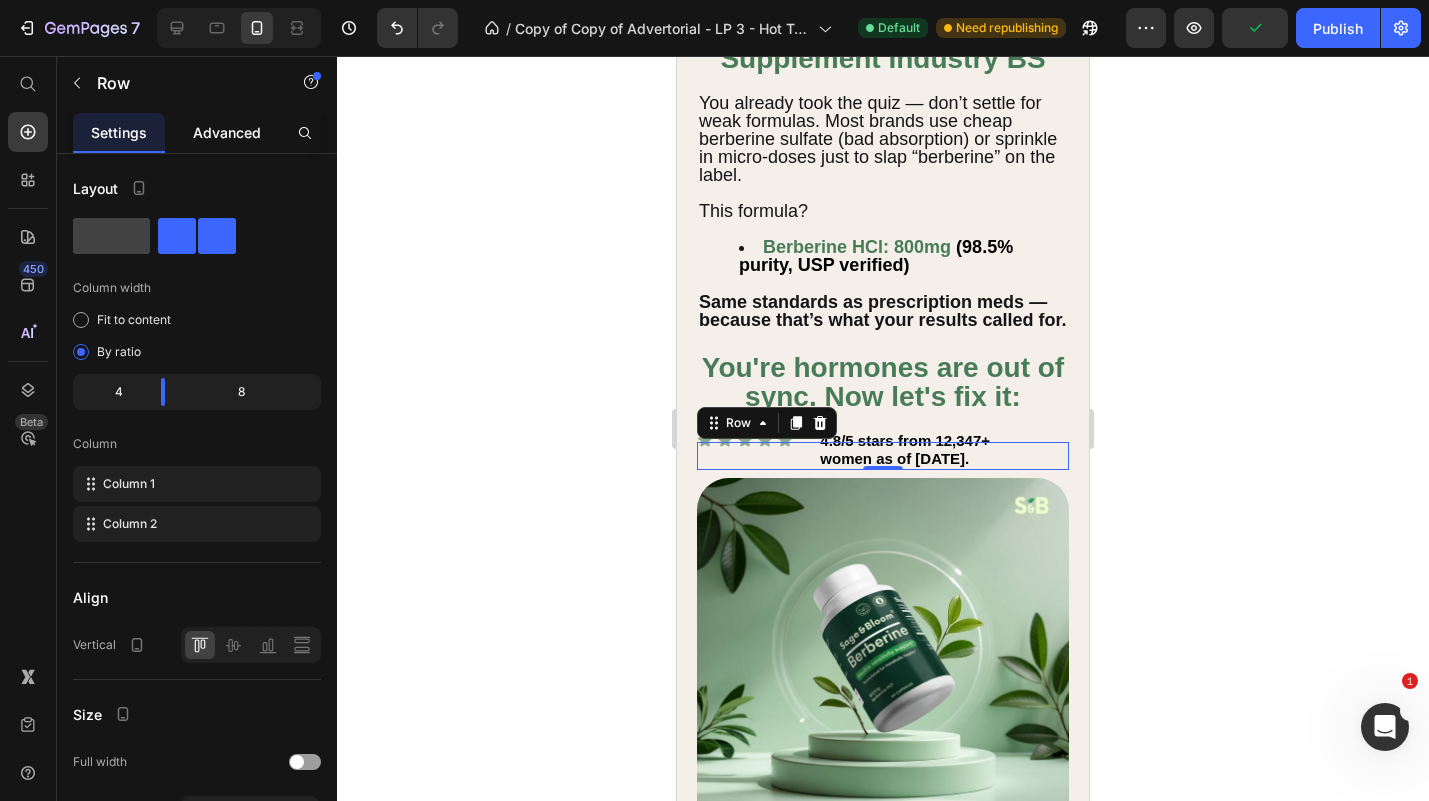 drag, startPoint x: 249, startPoint y: 125, endPoint x: 244, endPoint y: 140, distance: 15.811388 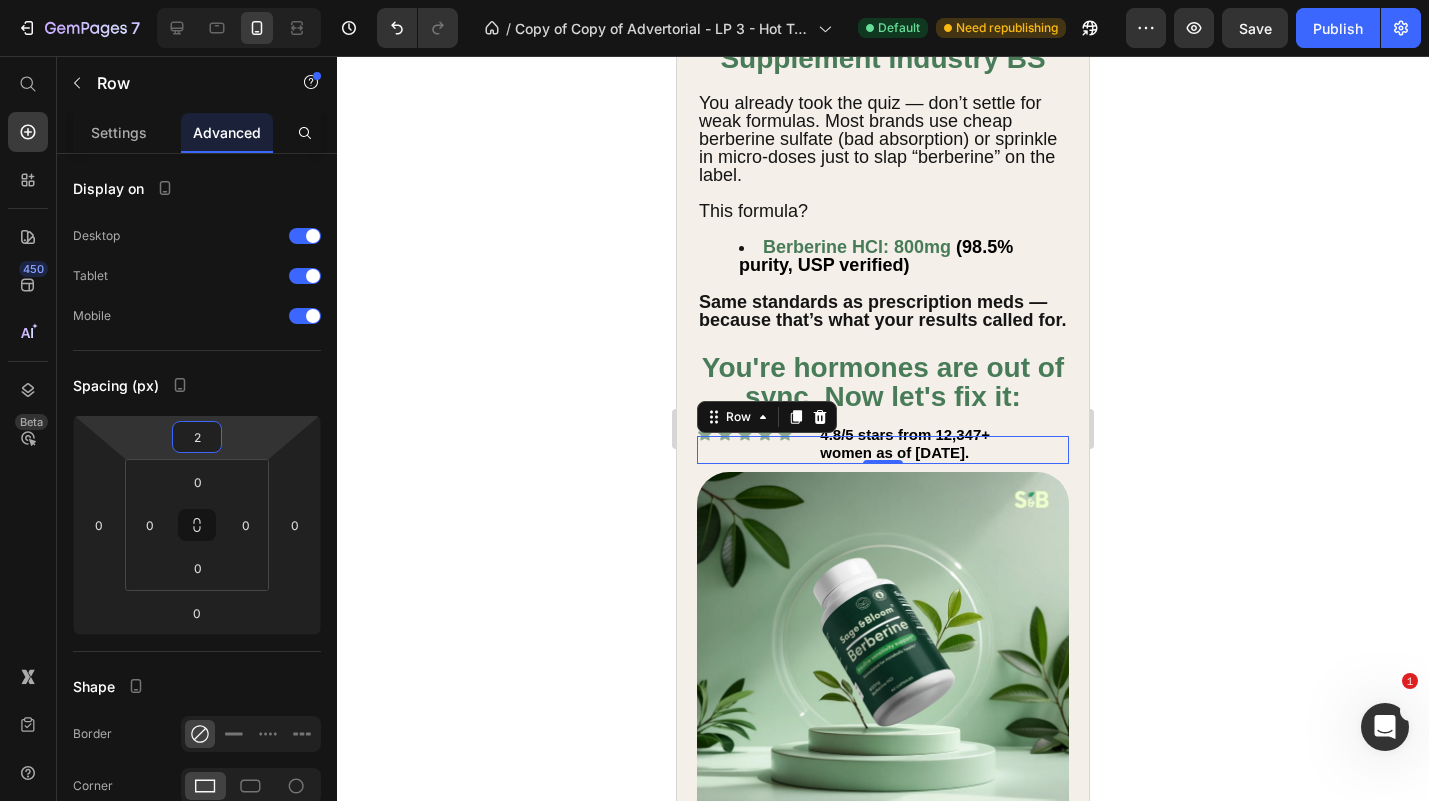 type on "4" 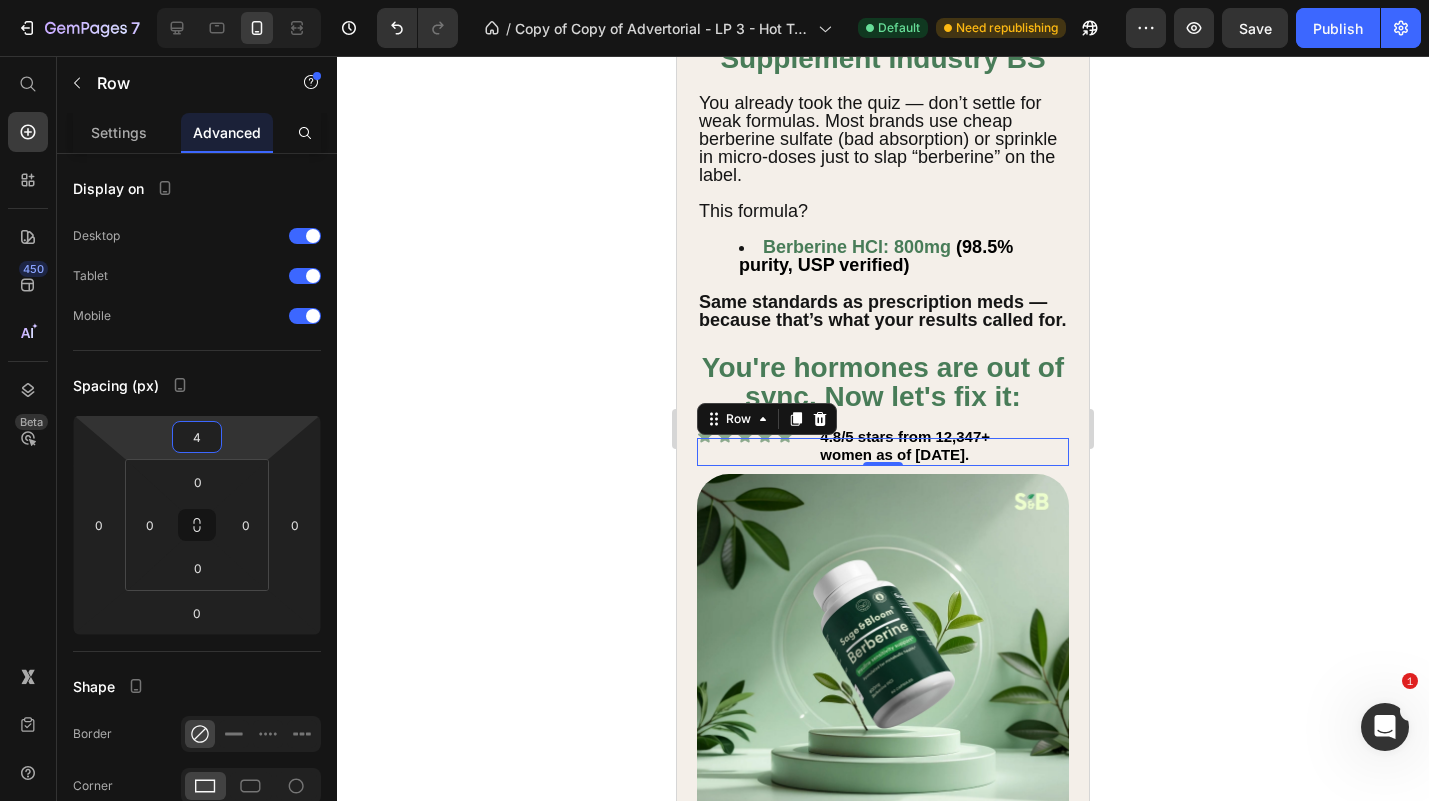 click on "7  Version history  /  Copy of Copy of Advertorial - LP 3 - Hot Traffic 🔥 - [DATE] 09:42:29 Default Need republishing Preview  Save   Publish  450 Beta Start with Sections Elements Hero Section Product Detail Brands Trusted Badges Guarantee Product Breakdown How to use Testimonials Compare Bundle FAQs Social Proof Brand Story Product List Collection Blog List Contact Sticky Add to Cart Custom Footer Browse Library 450 Layout
Row
Row
Row
Row Text
Heading
Text Block Button
Button
Button
Sticky Back to top Media
Image" at bounding box center [714, 0] 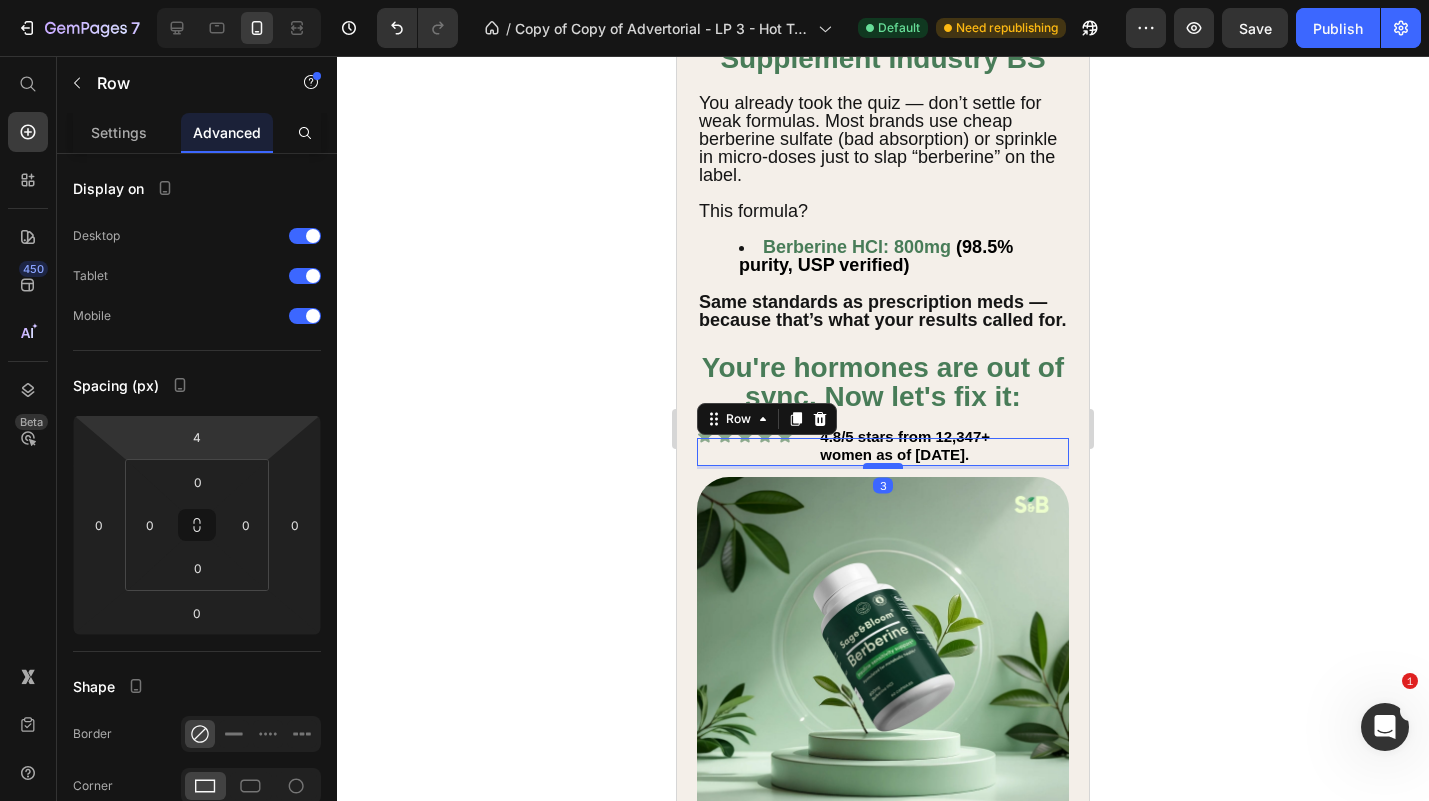 click at bounding box center (883, 466) 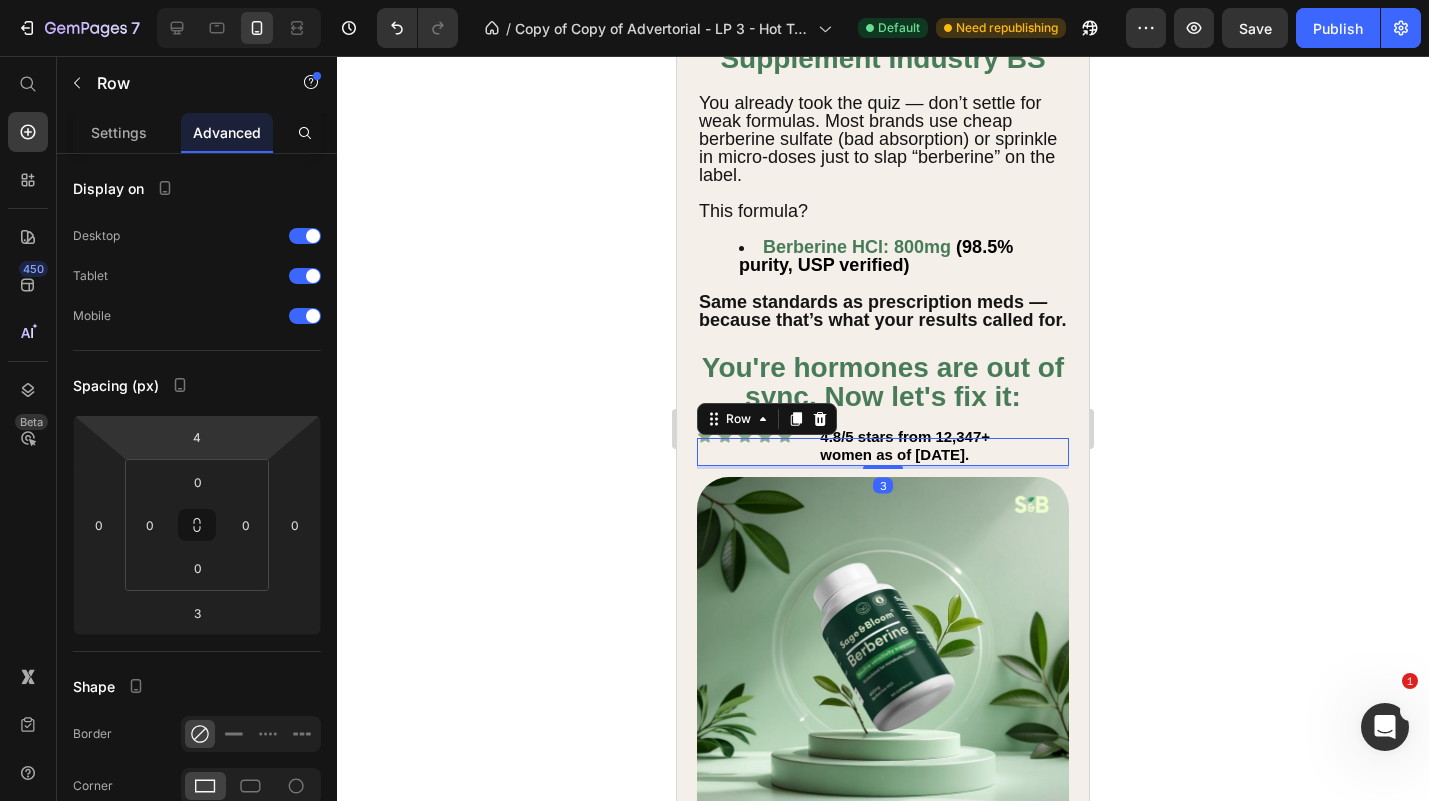click 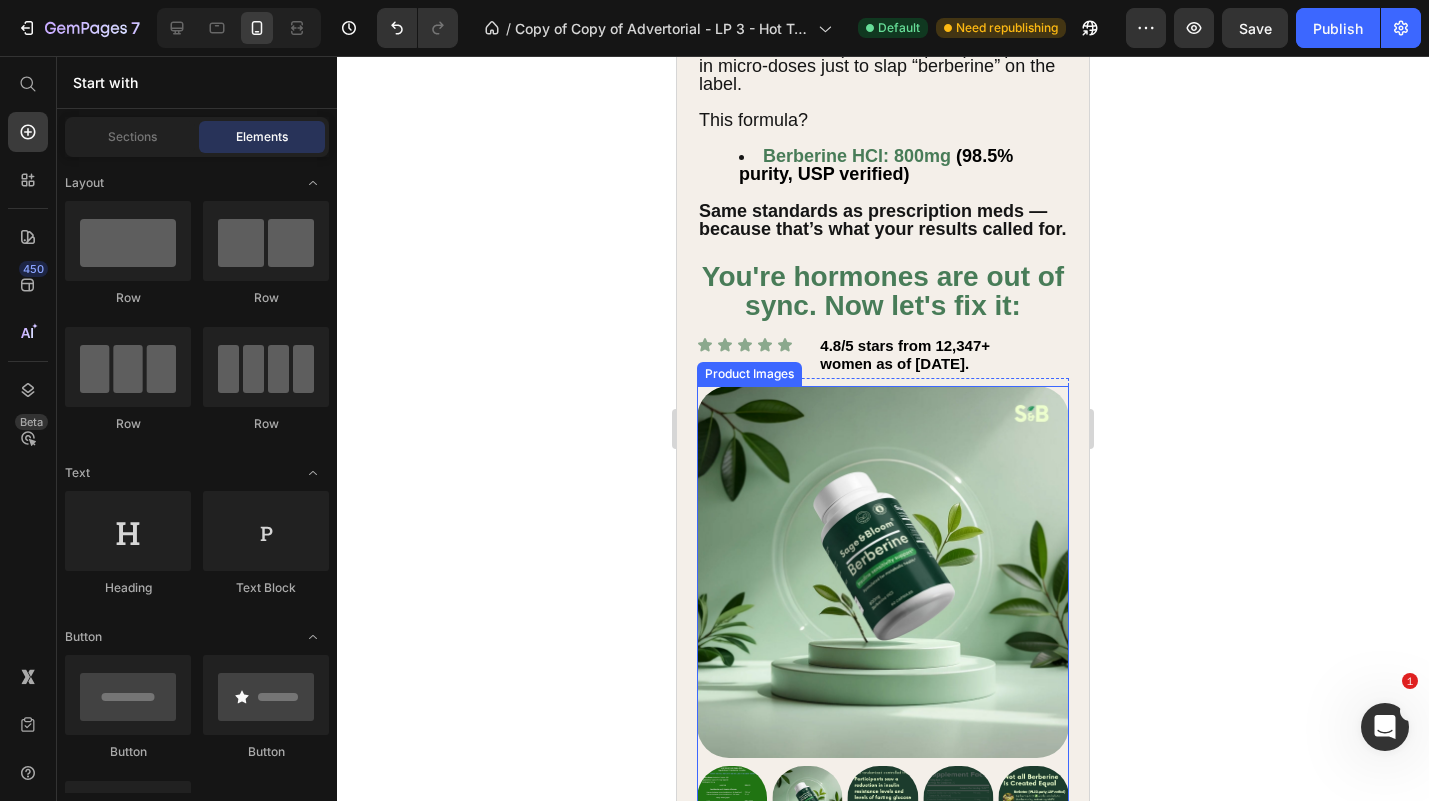 scroll, scrollTop: 1474, scrollLeft: 0, axis: vertical 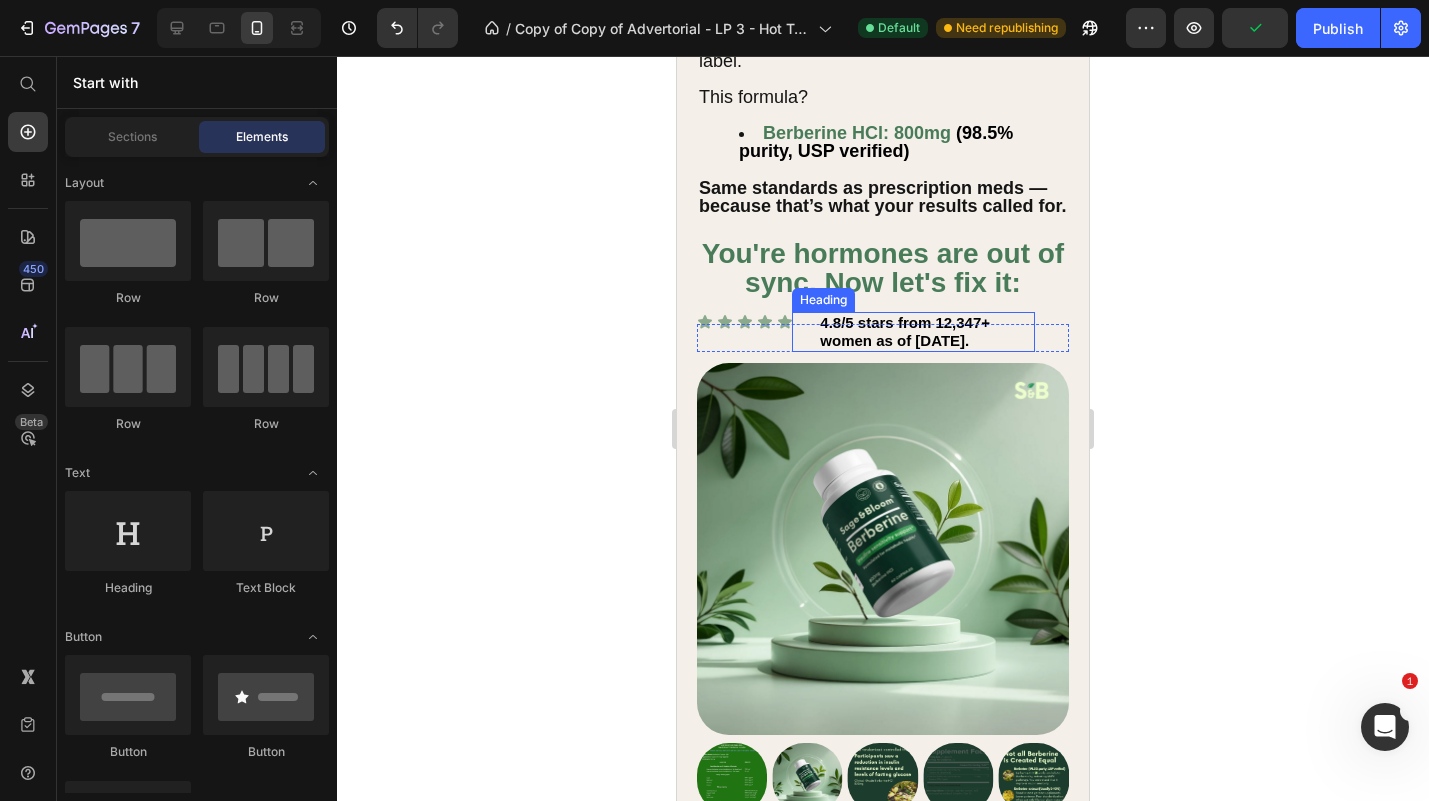 click on "4.8/5 stars from 12,347+ women as of [DATE]." at bounding box center (905, 331) 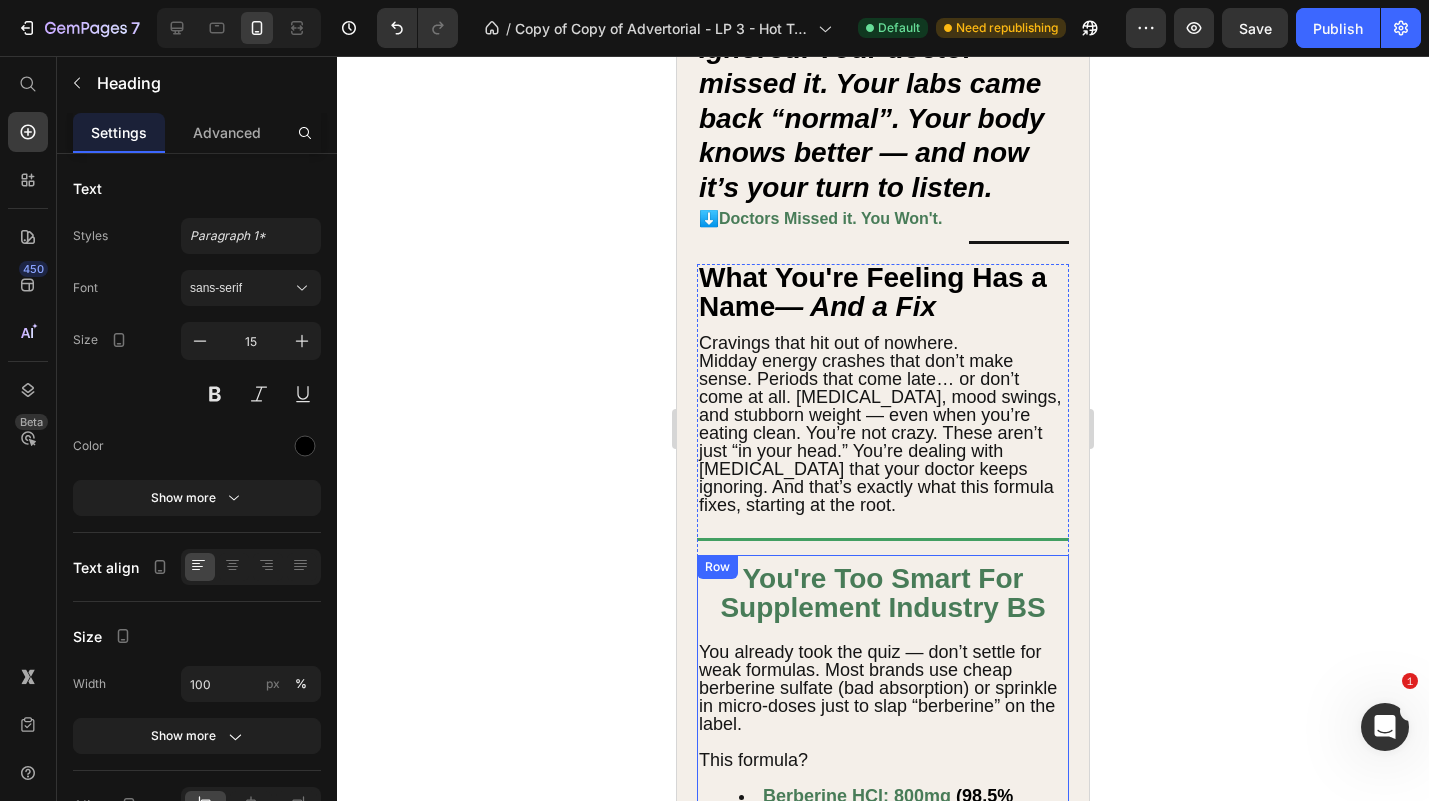 scroll, scrollTop: 0, scrollLeft: 0, axis: both 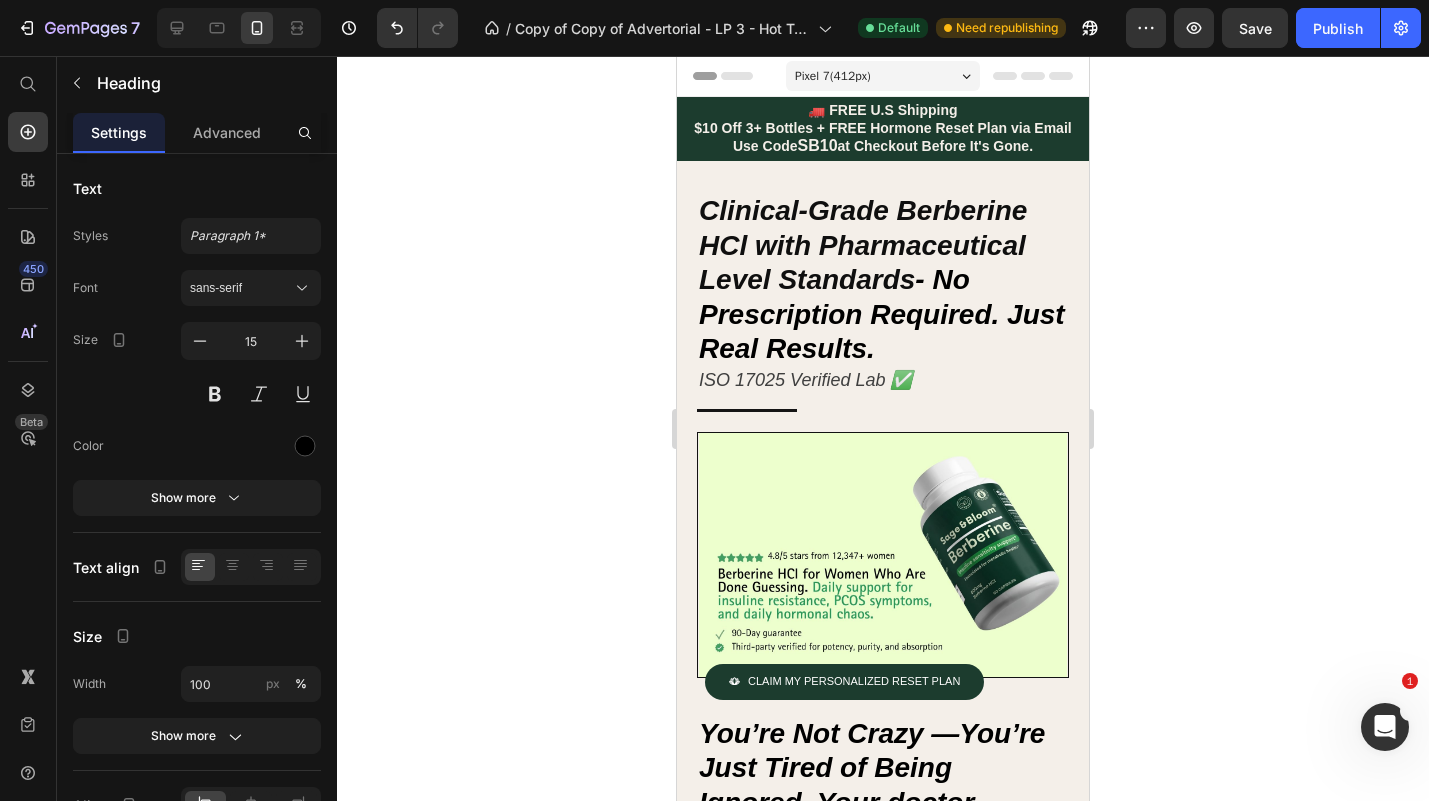 click on "Pixel 7  ( 412 px)" at bounding box center (833, 76) 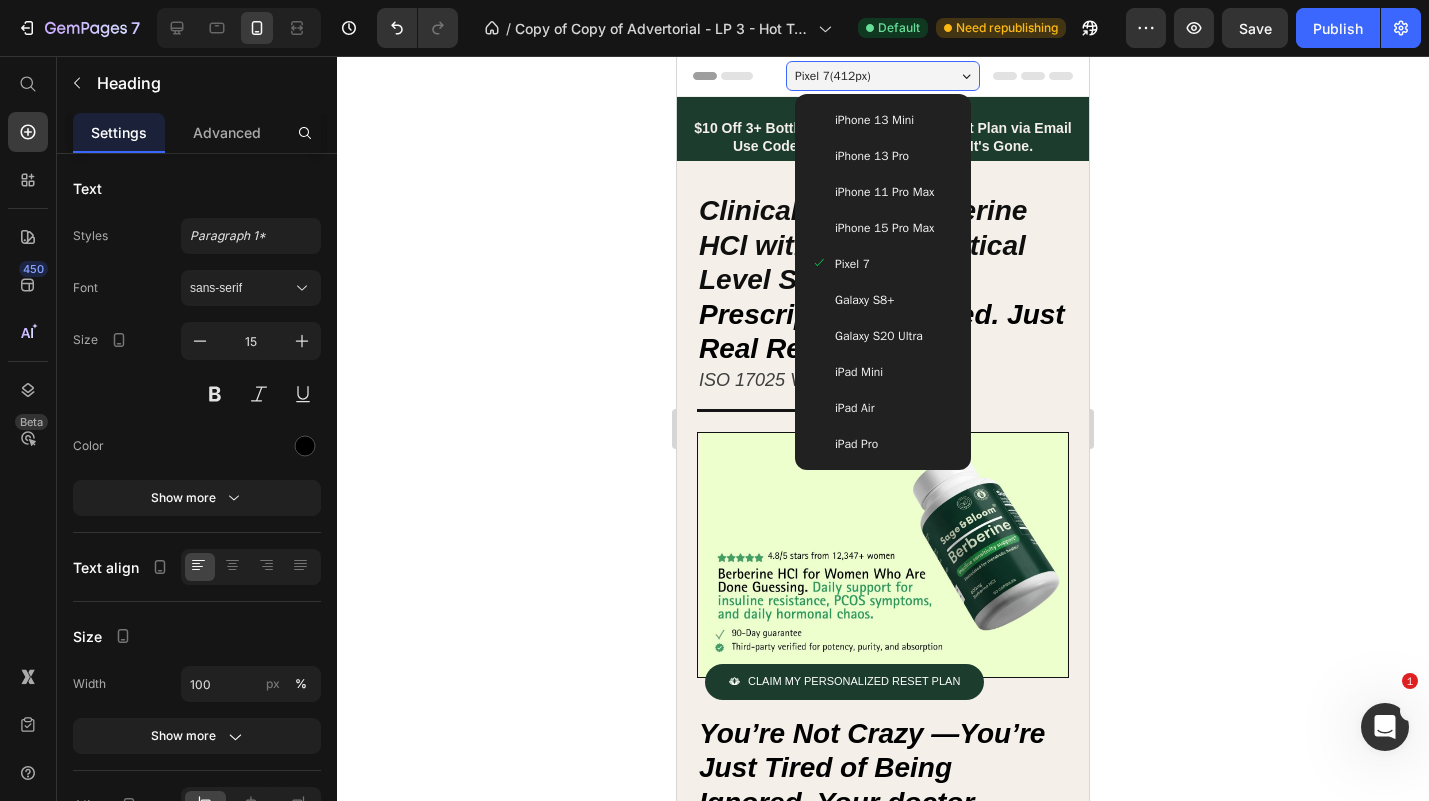 click on "Galaxy S8+" at bounding box center (864, 300) 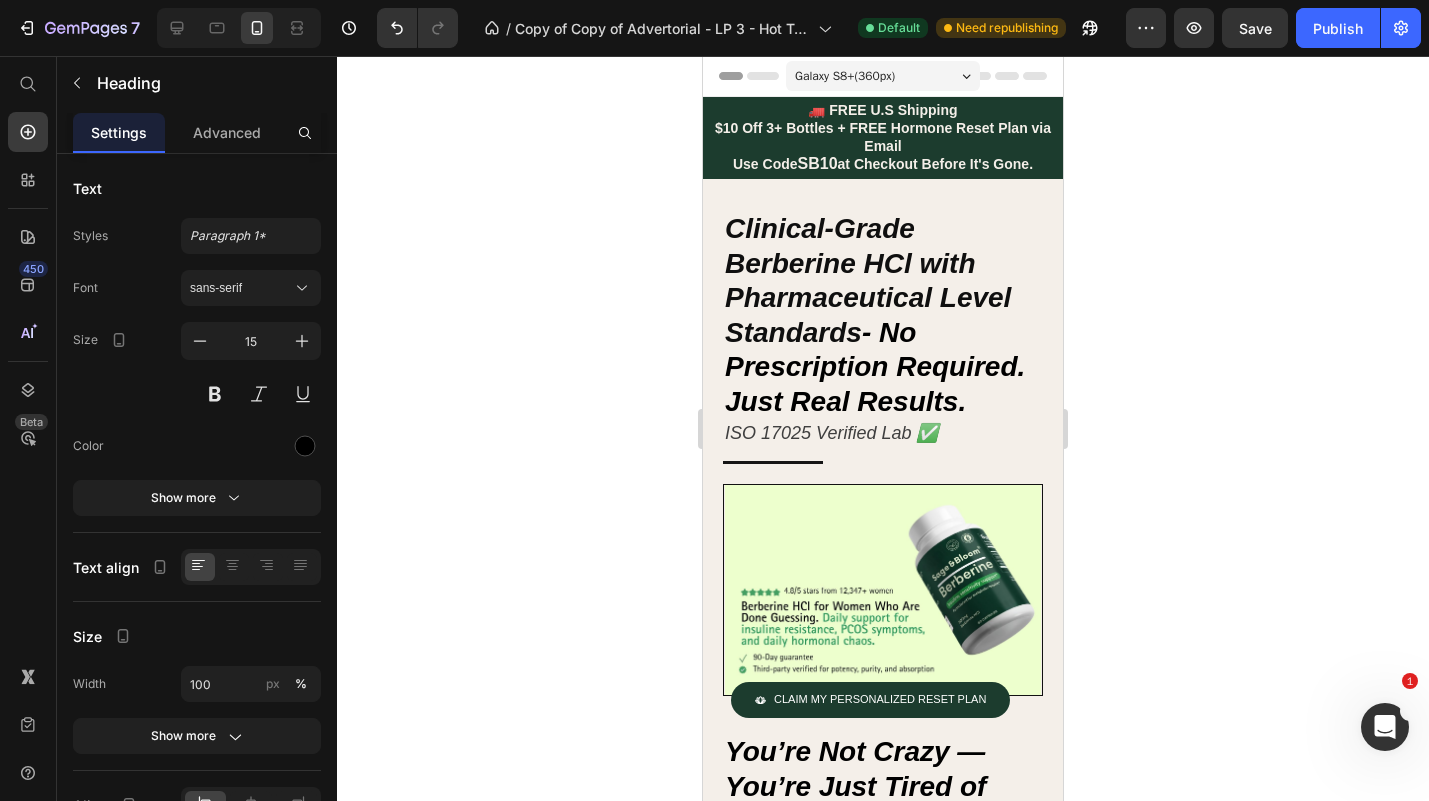 click on "Galaxy S8+  ( 360 px)" at bounding box center [845, 76] 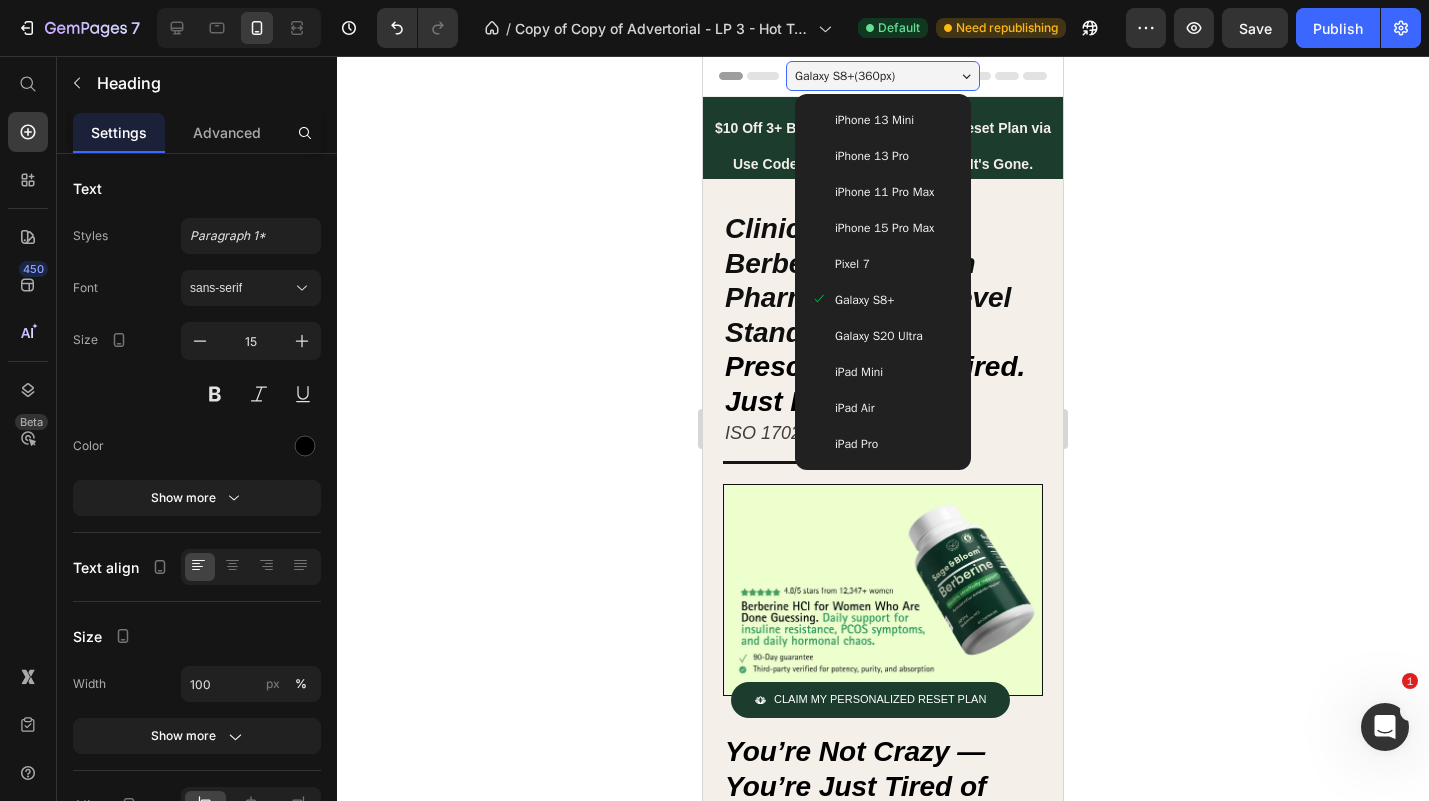 click on "Galaxy S20 Ultra" at bounding box center [879, 336] 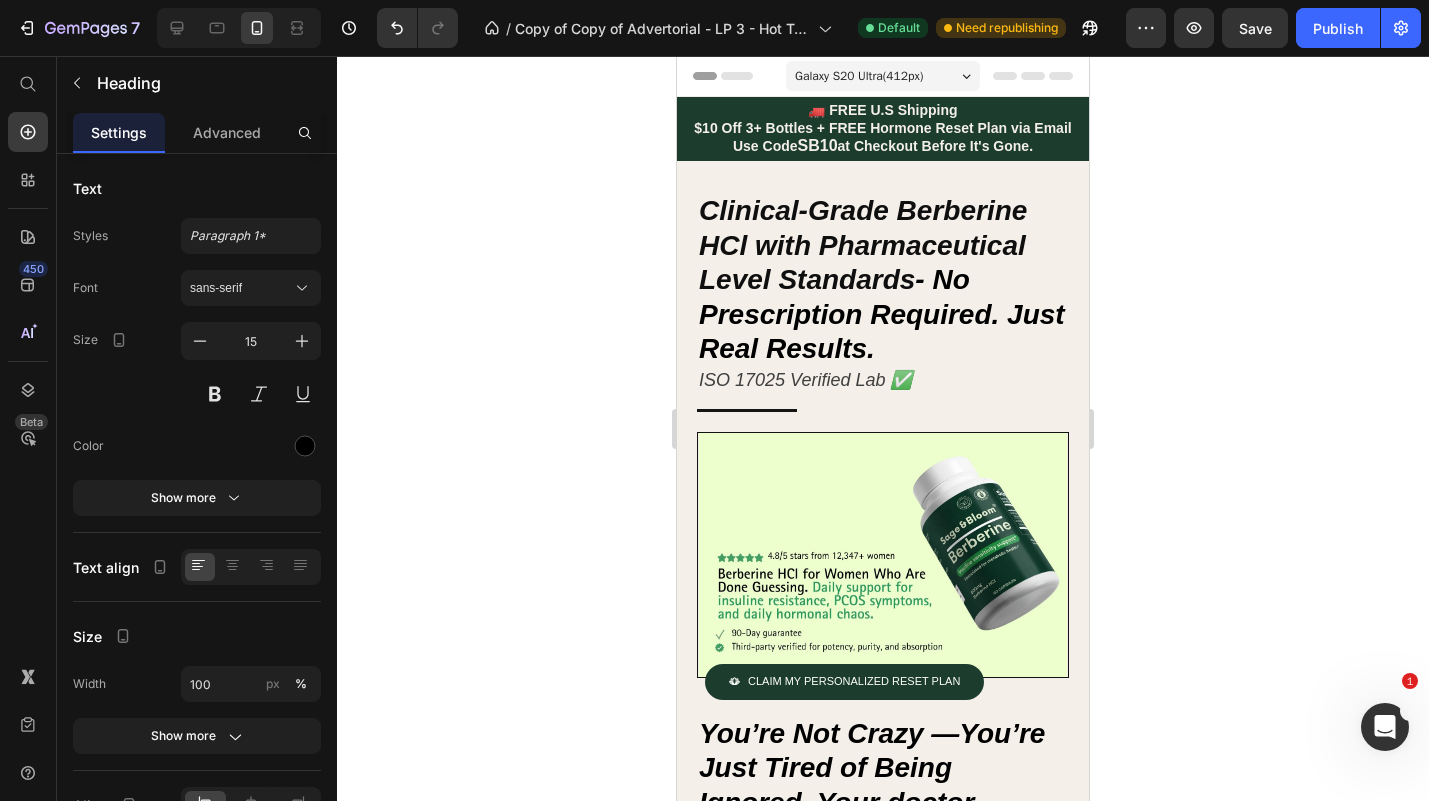 click on "7  Version history  /  Copy of Copy of Advertorial - LP 3 - Hot Traffic 🔥 - [DATE] 09:42:29 Default Need republishing Preview  Save   Publish" 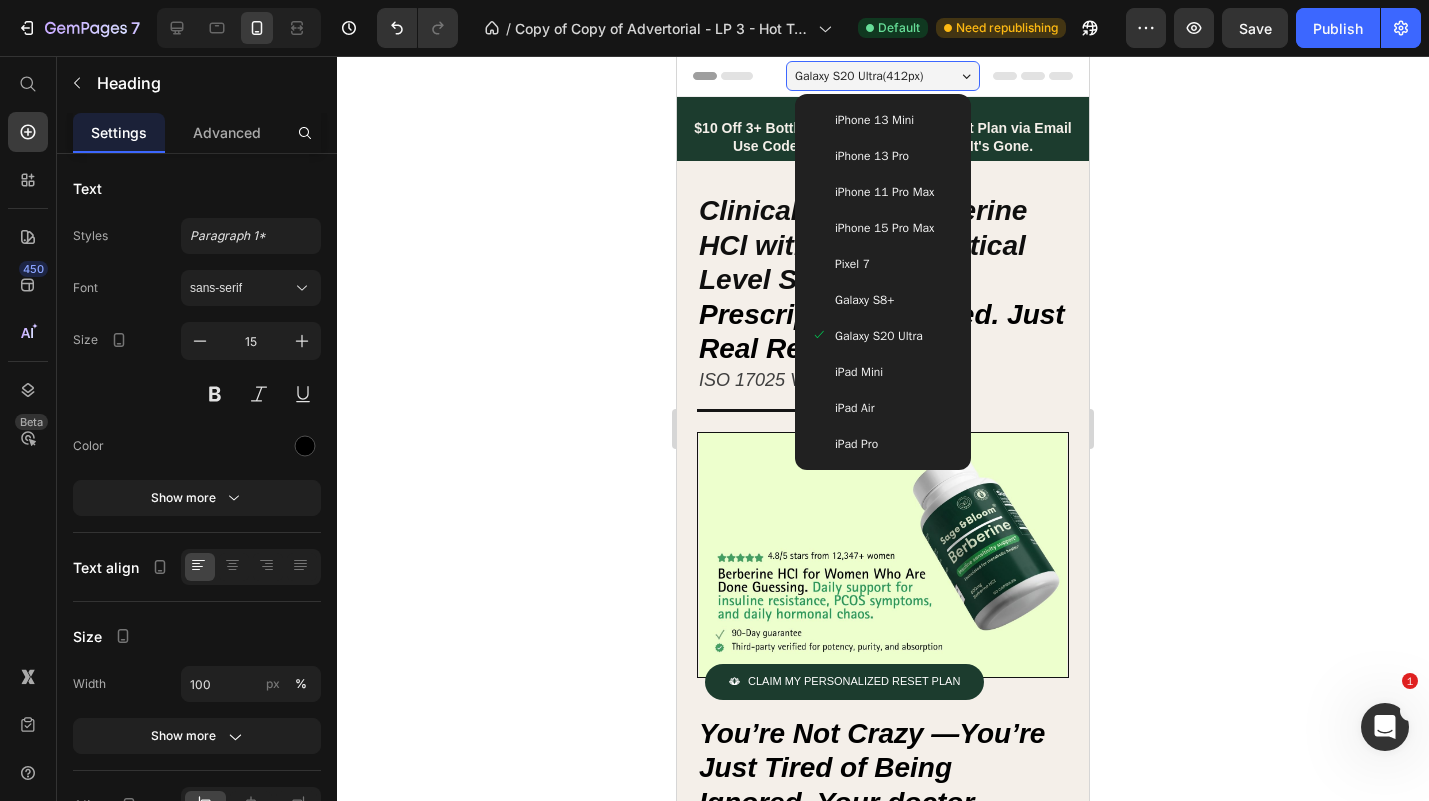 click on "Galaxy S8+" at bounding box center (864, 300) 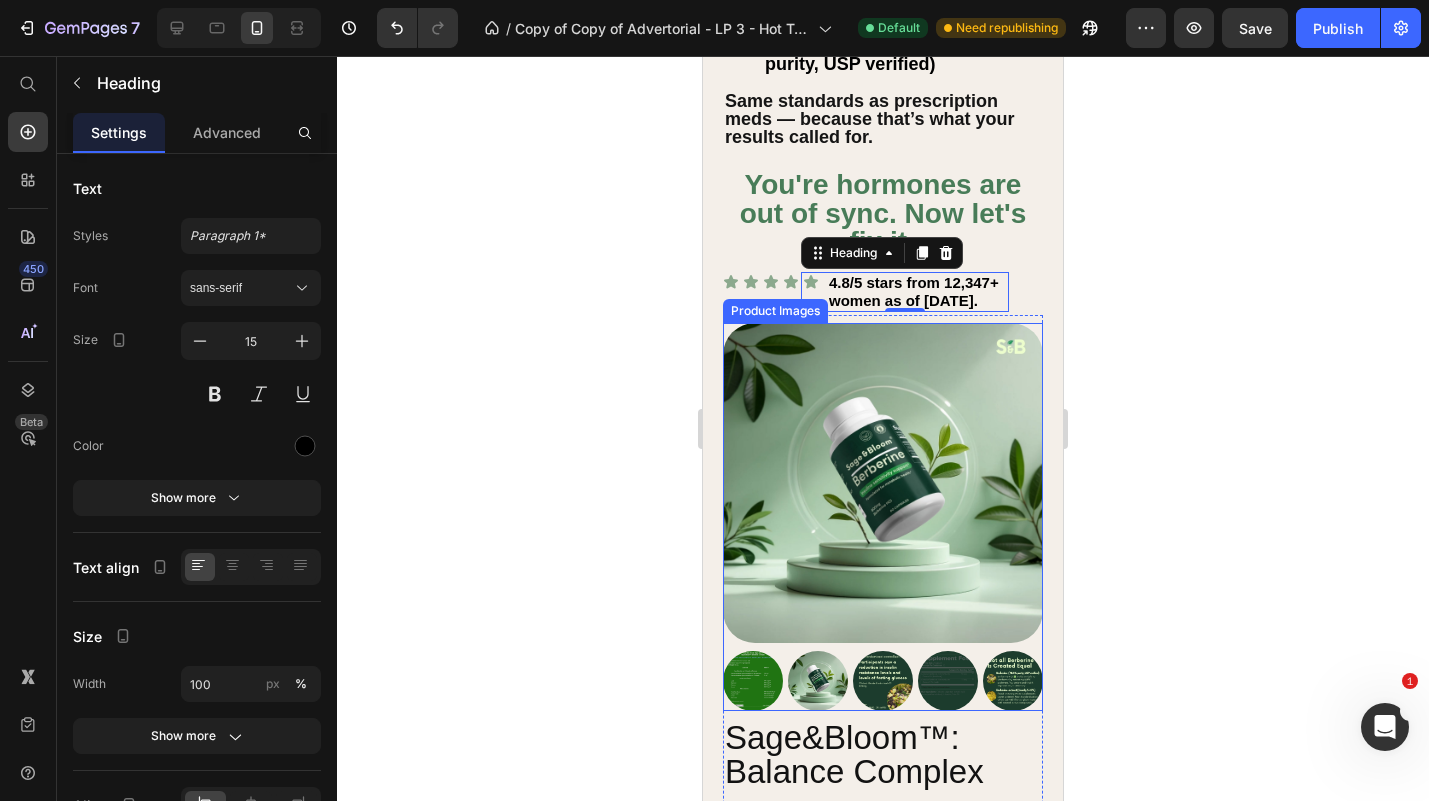 scroll, scrollTop: 1637, scrollLeft: 0, axis: vertical 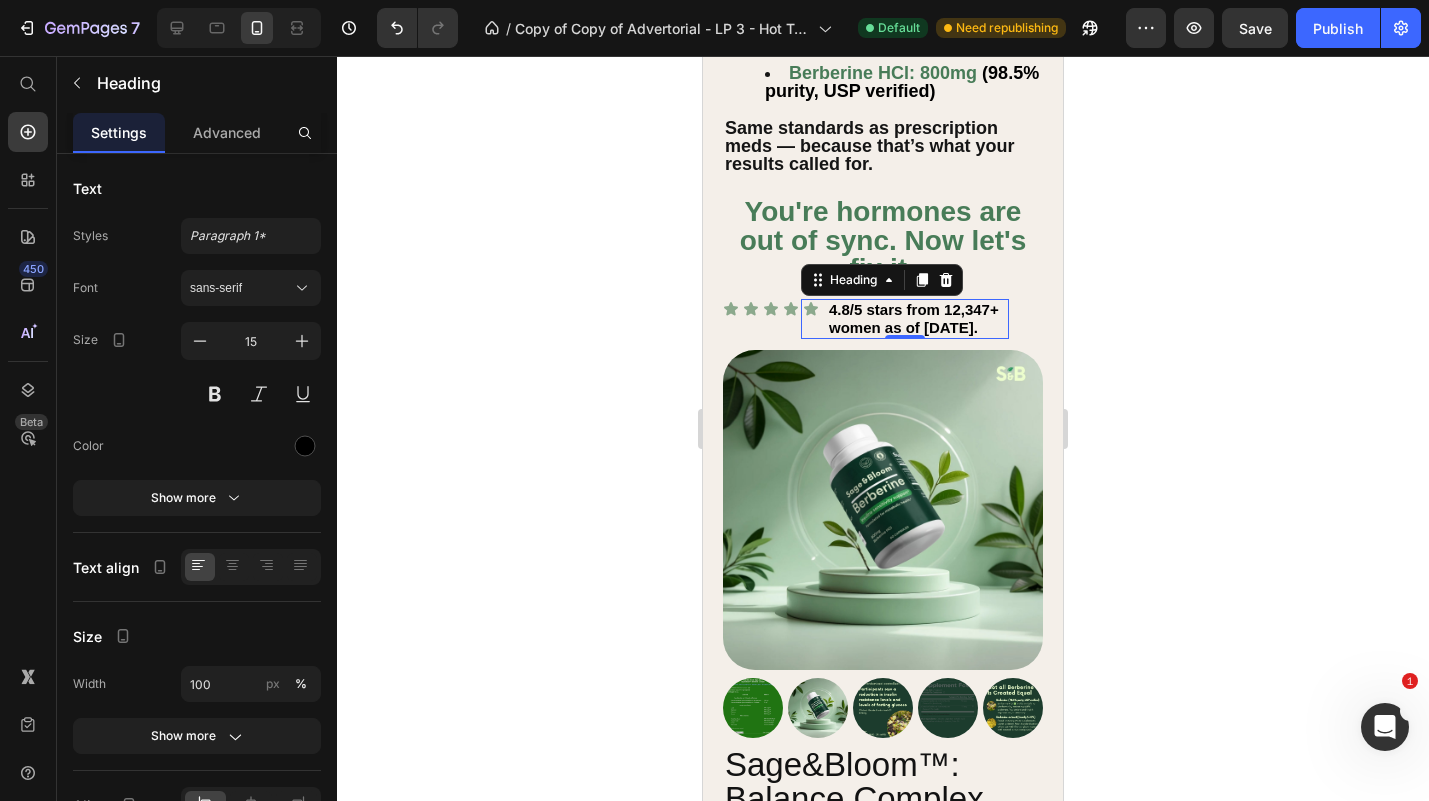 click 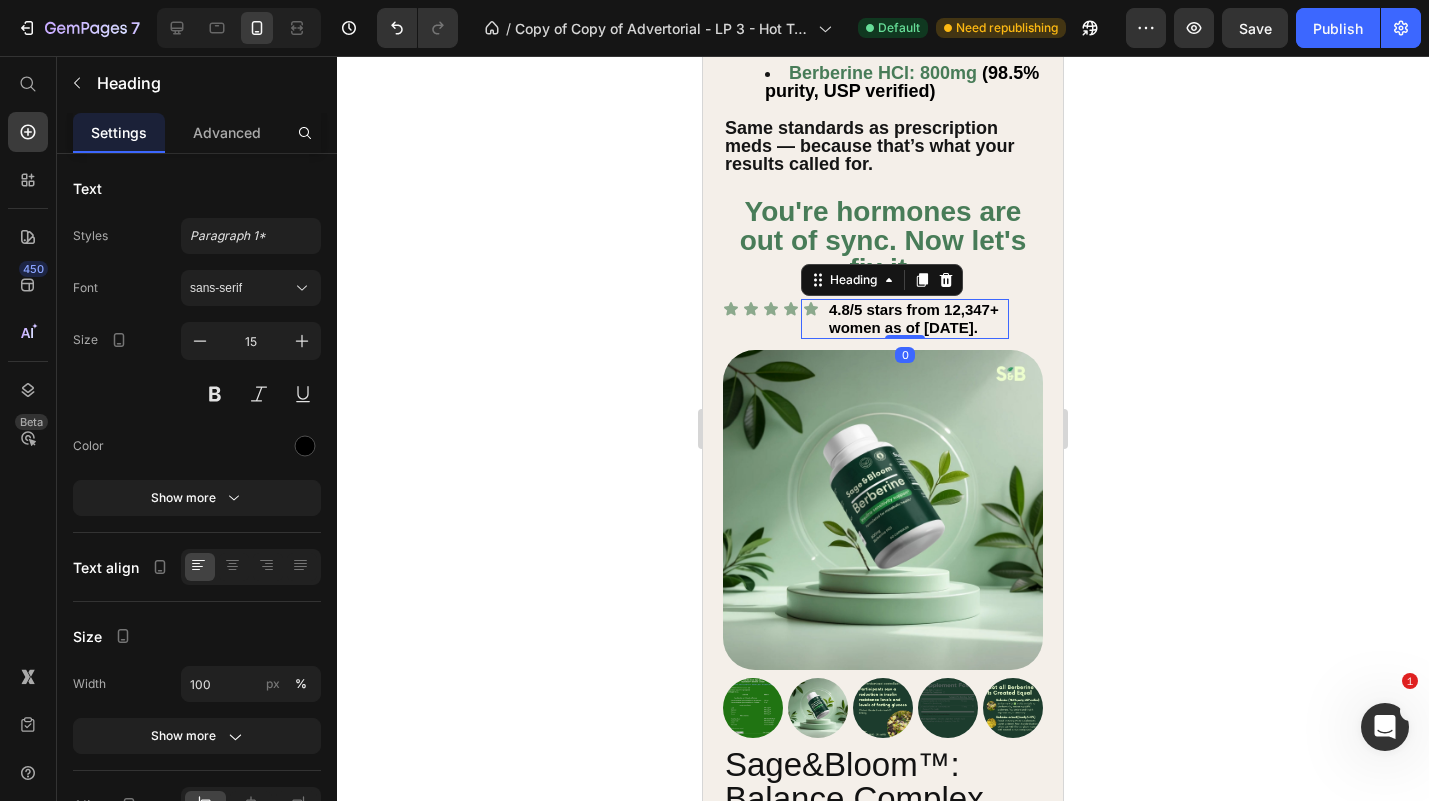 click on "4.8/5 stars from 12,347+ women as of [DATE]." at bounding box center (914, 318) 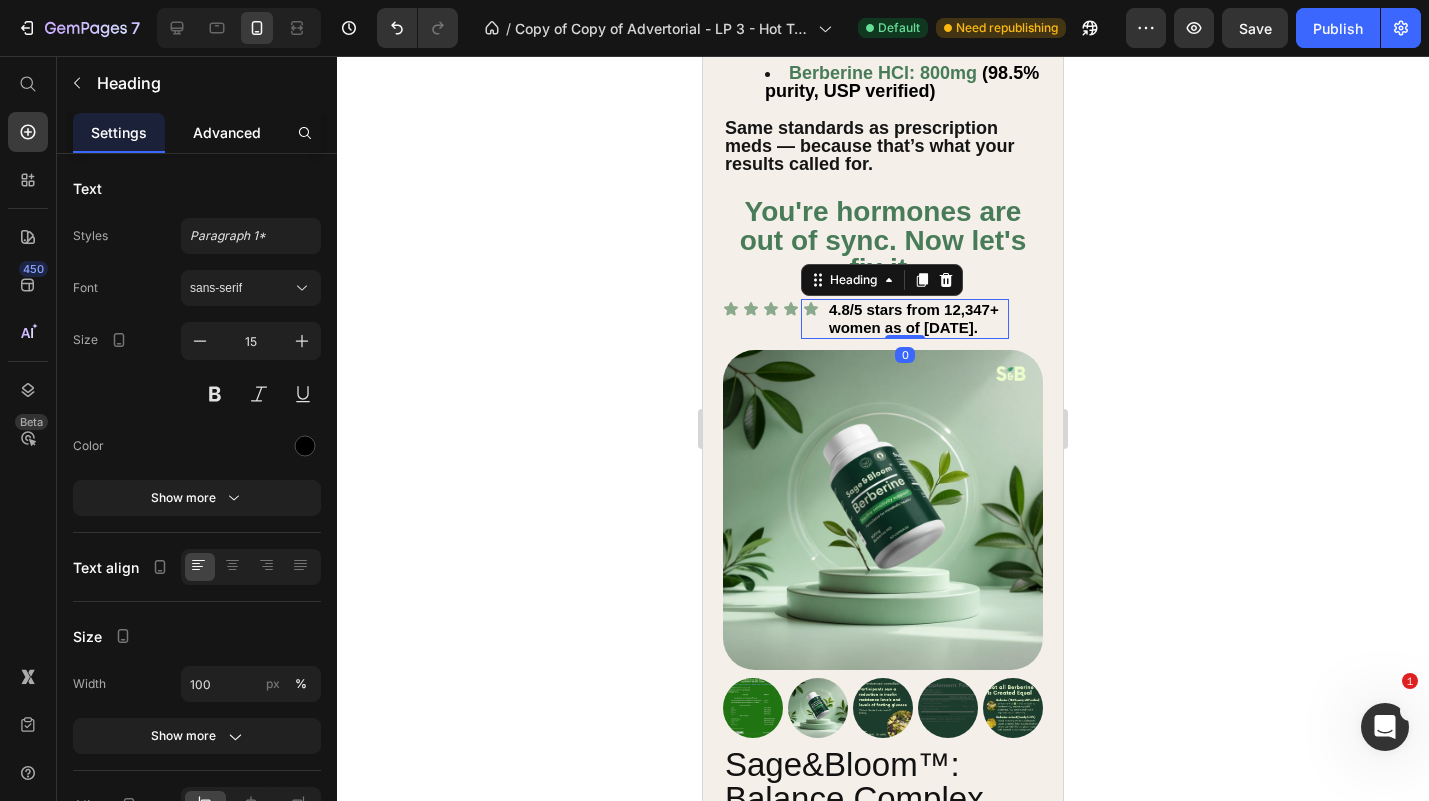 click on "Advanced" at bounding box center [227, 132] 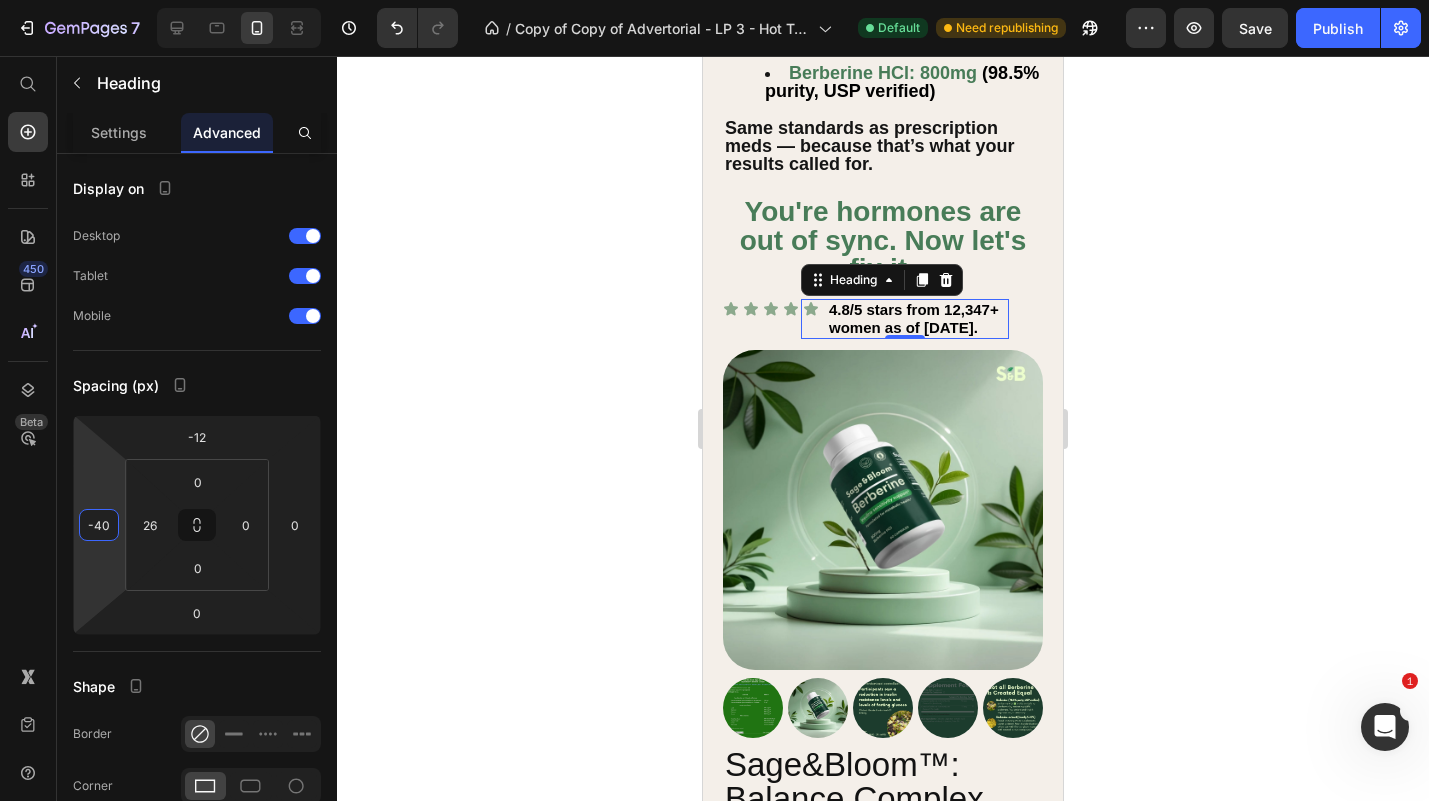 type on "-42" 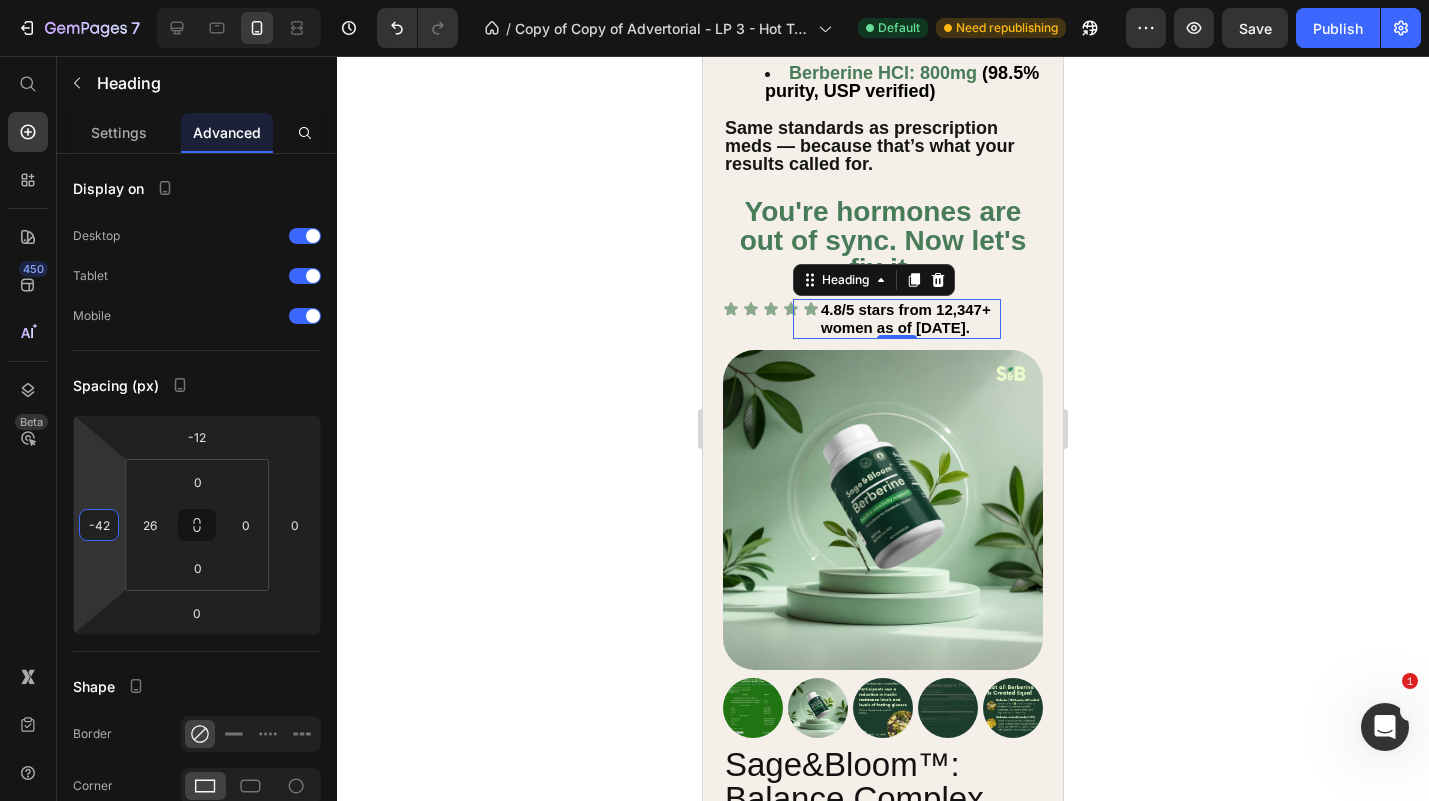 click on "7  Version history  /  Copy of Copy of Advertorial - LP 3 - Hot Traffic 🔥 - [DATE] 09:42:29 Default Need republishing Preview  Save   Publish  450 Beta Start with Sections Elements Hero Section Product Detail Brands Trusted Badges Guarantee Product Breakdown How to use Testimonials Compare Bundle FAQs Social Proof Brand Story Product List Collection Blog List Contact Sticky Add to Cart Custom Footer Browse Library 450 Layout
Row
Row
Row
Row Text
Heading
Text Block Button
Button
Button
Sticky Back to top Media
Image" at bounding box center (714, 0) 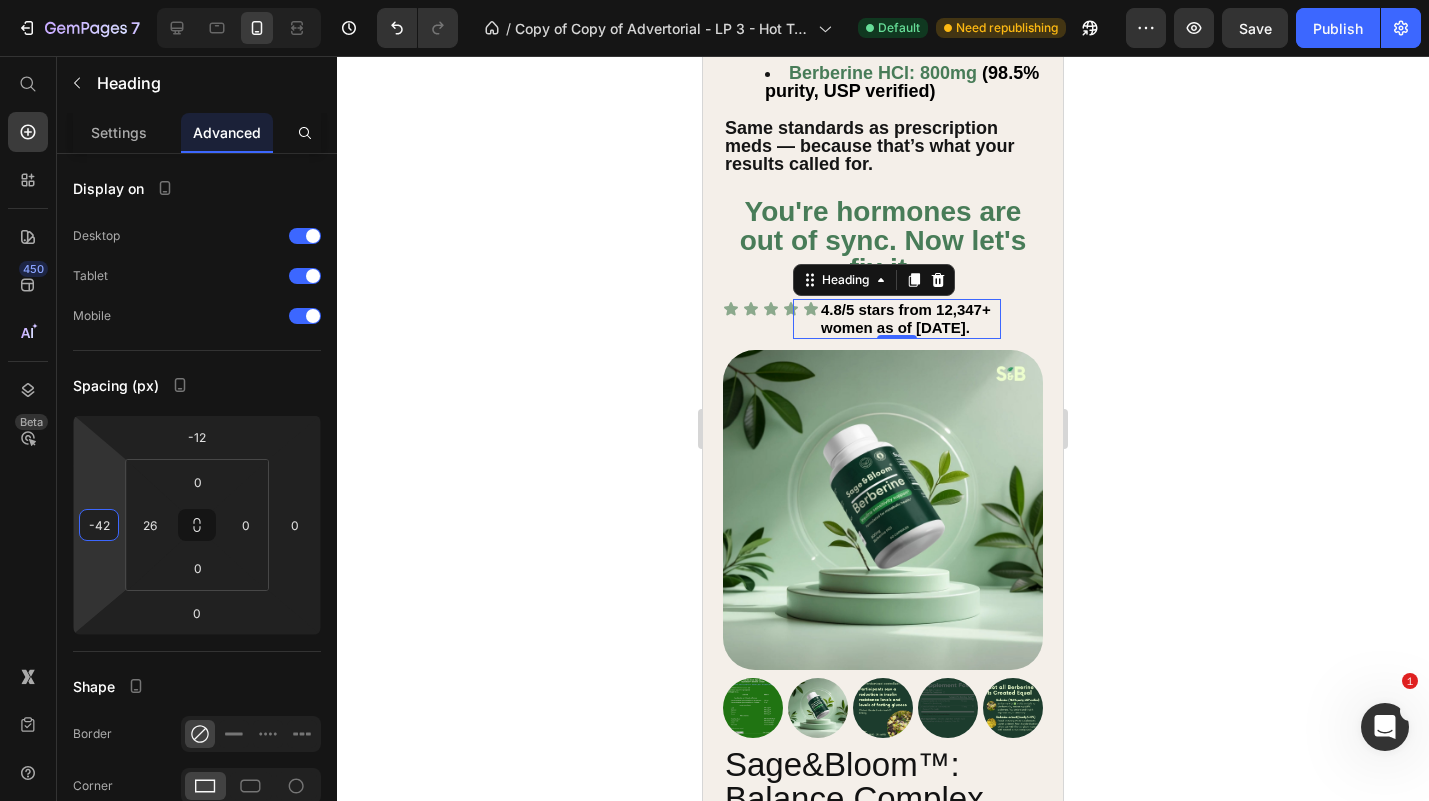 click 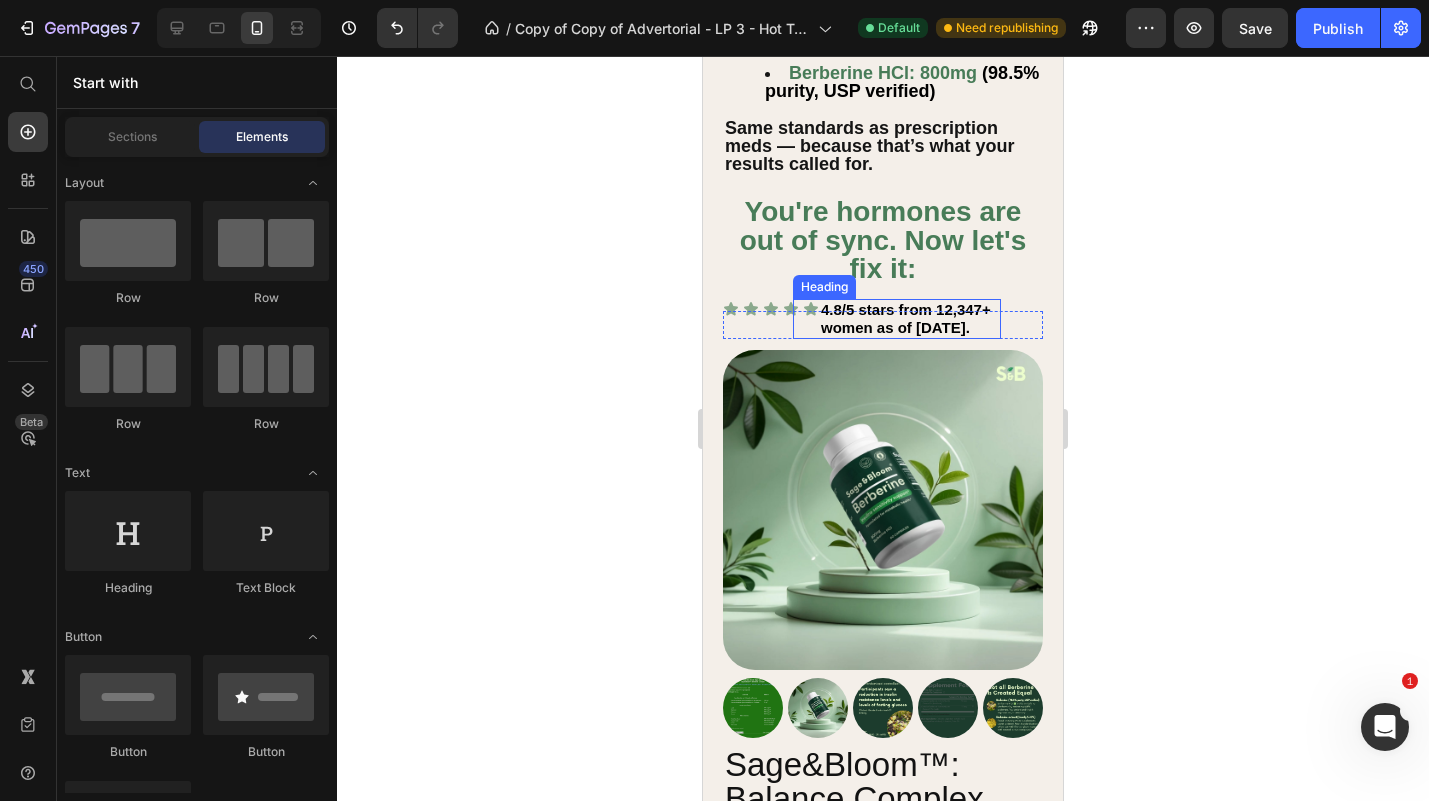 click on "4.8/5 stars from 12,347+ women as of [DATE]." at bounding box center [906, 318] 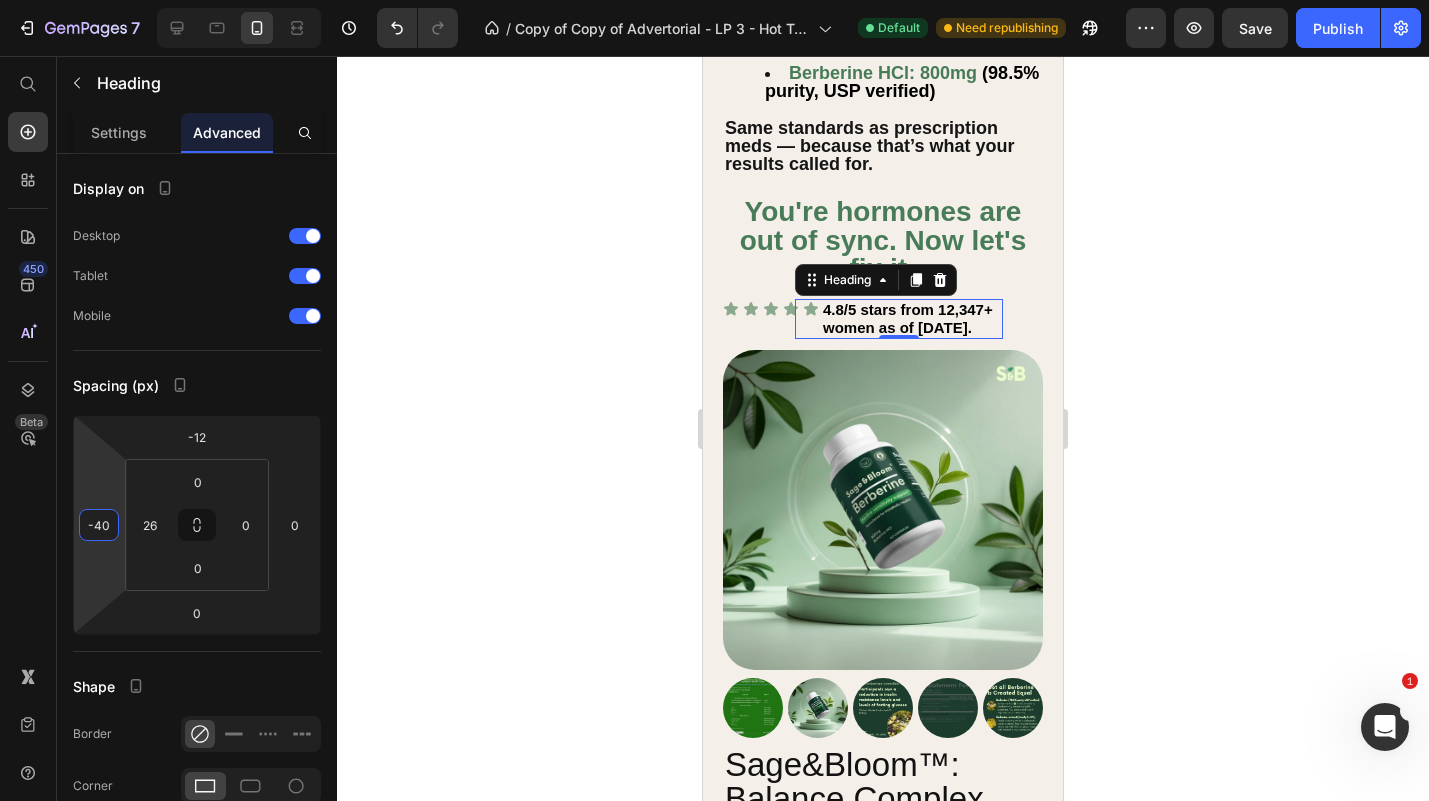 type on "-38" 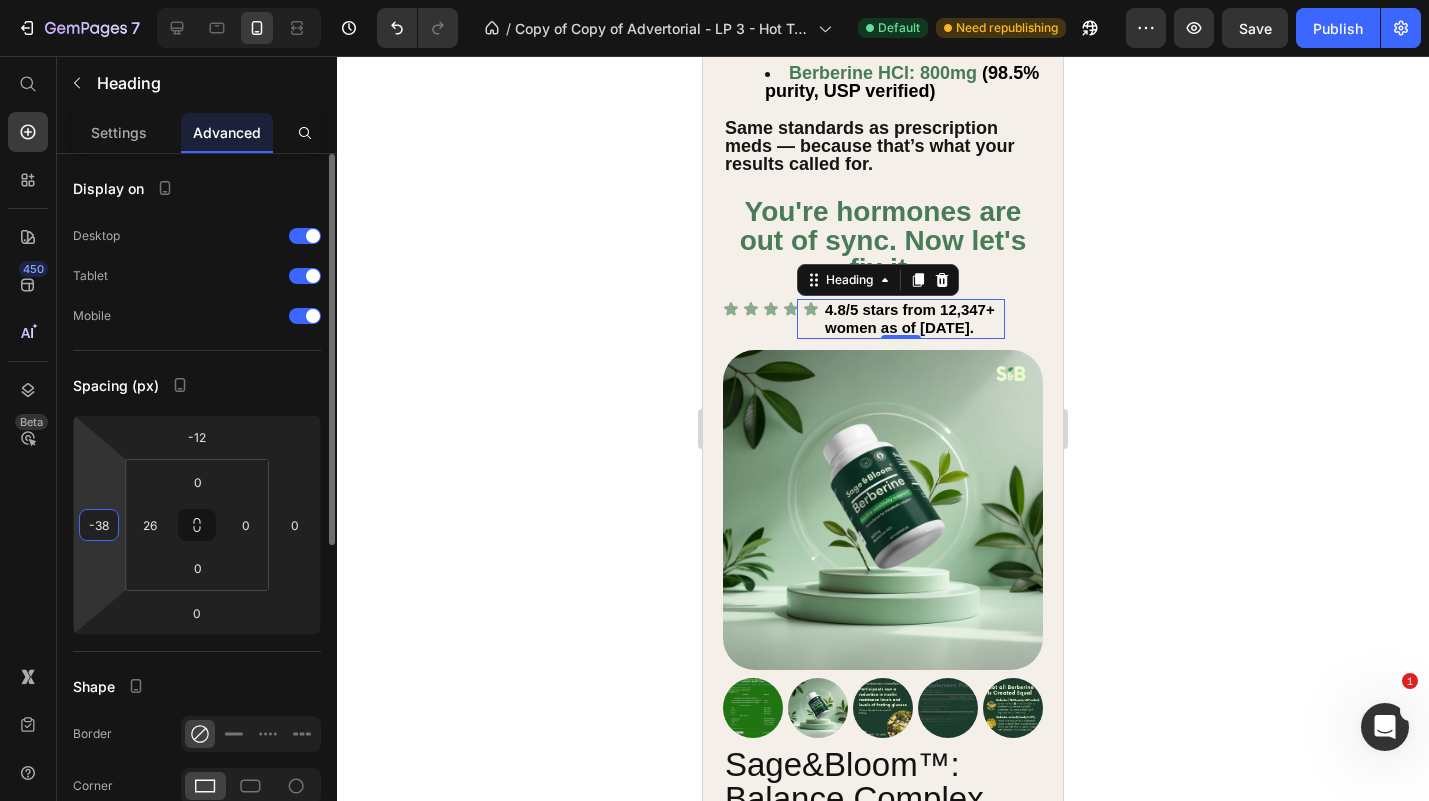 click on "7  Version history  /  Copy of Copy of Advertorial - LP 3 - Hot Traffic 🔥 - [DATE] 09:42:29 Default Need republishing Preview  Save   Publish  450 Beta Start with Sections Elements Hero Section Product Detail Brands Trusted Badges Guarantee Product Breakdown How to use Testimonials Compare Bundle FAQs Social Proof Brand Story Product List Collection Blog List Contact Sticky Add to Cart Custom Footer Browse Library 450 Layout
Row
Row
Row
Row Text
Heading
Text Block Button
Button
Button
Sticky Back to top Media
Image" at bounding box center (714, 0) 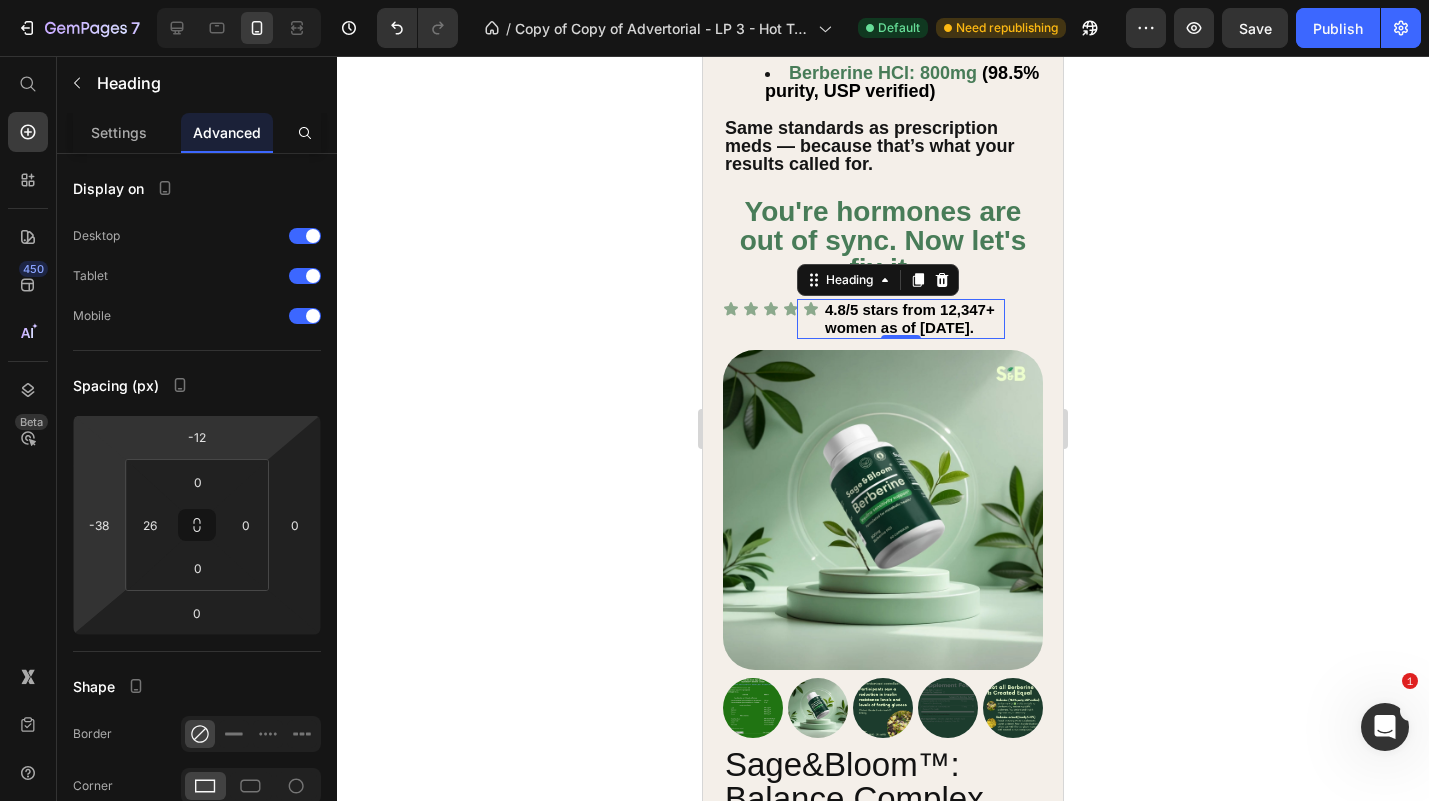click 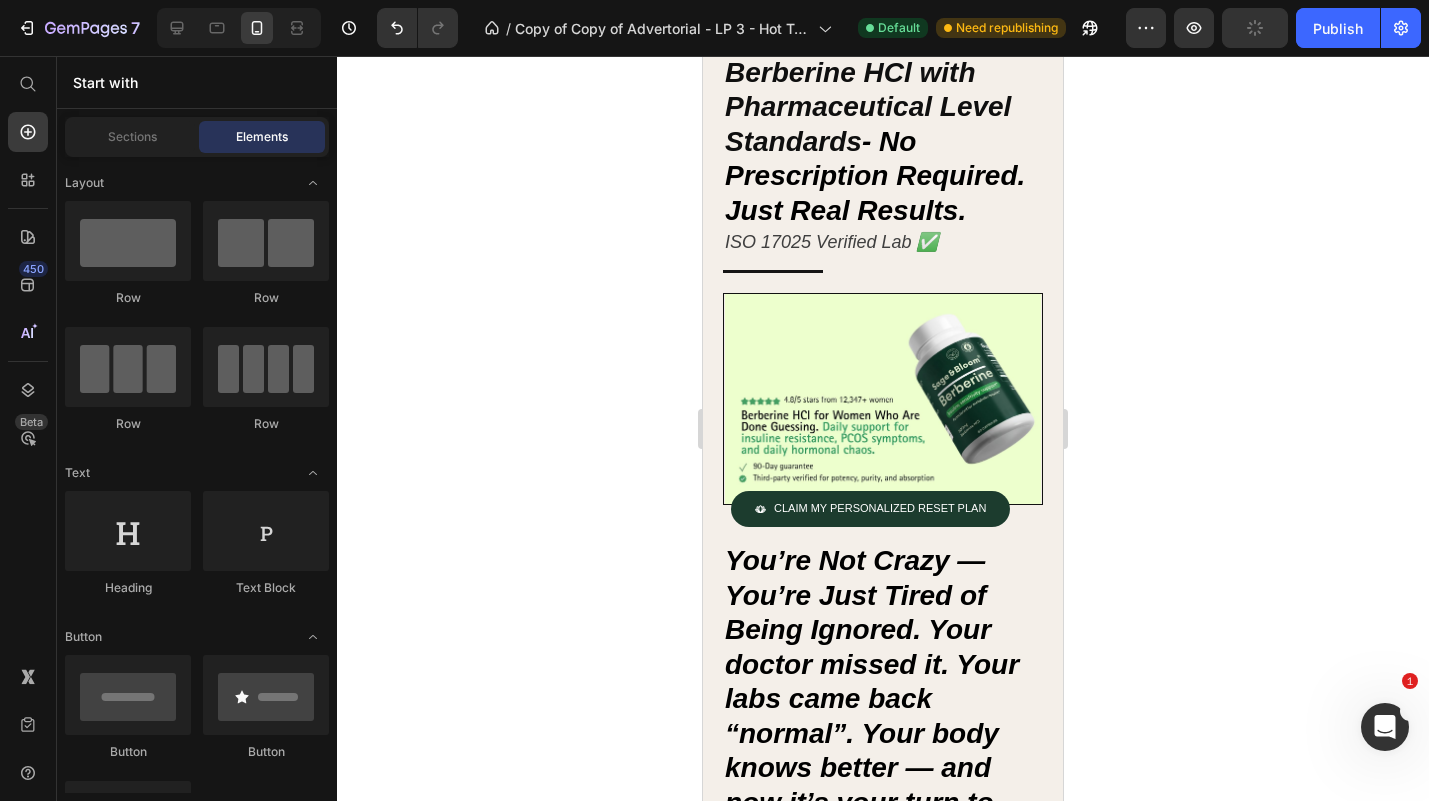 scroll, scrollTop: 0, scrollLeft: 0, axis: both 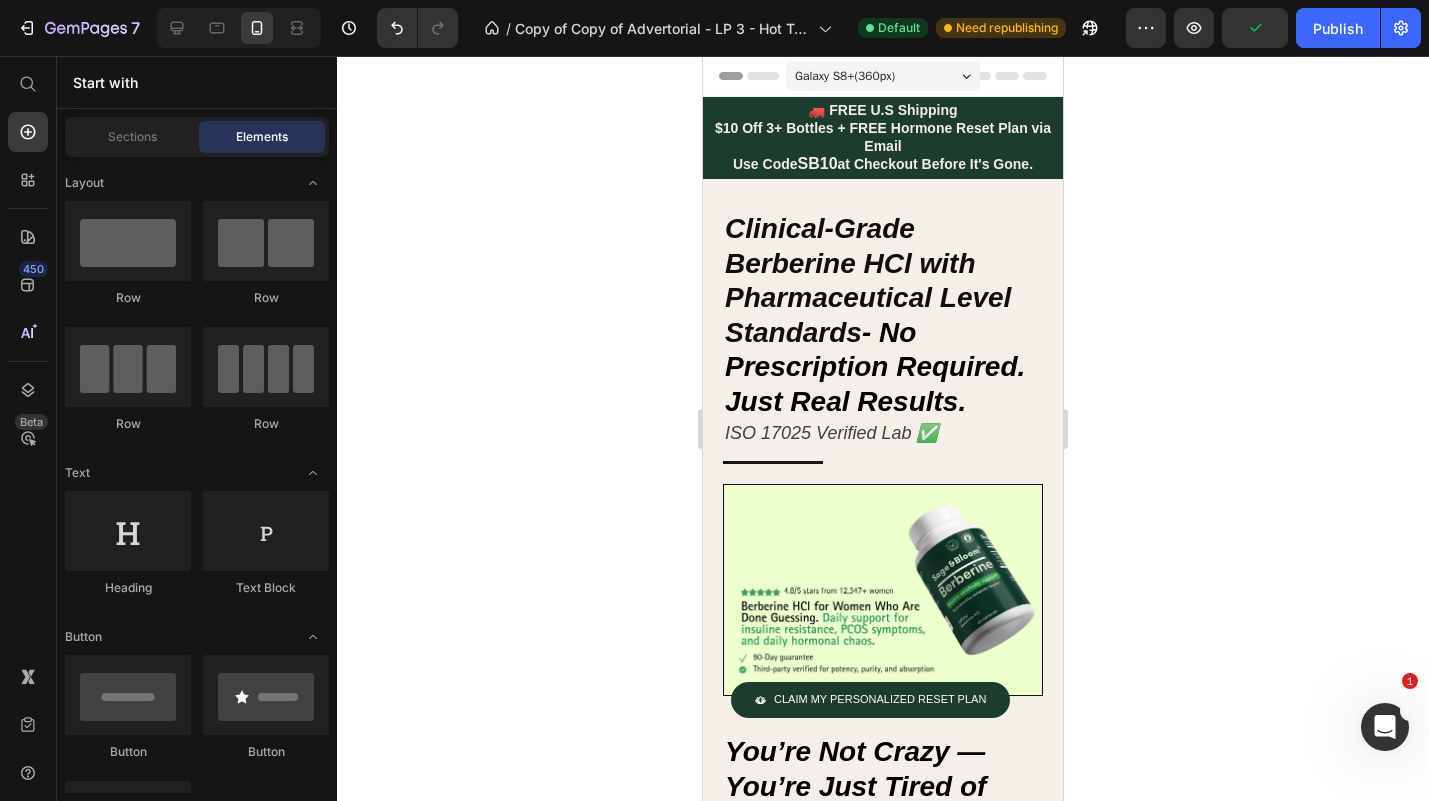 click on "Galaxy S8+  ( 360 px)" at bounding box center (845, 76) 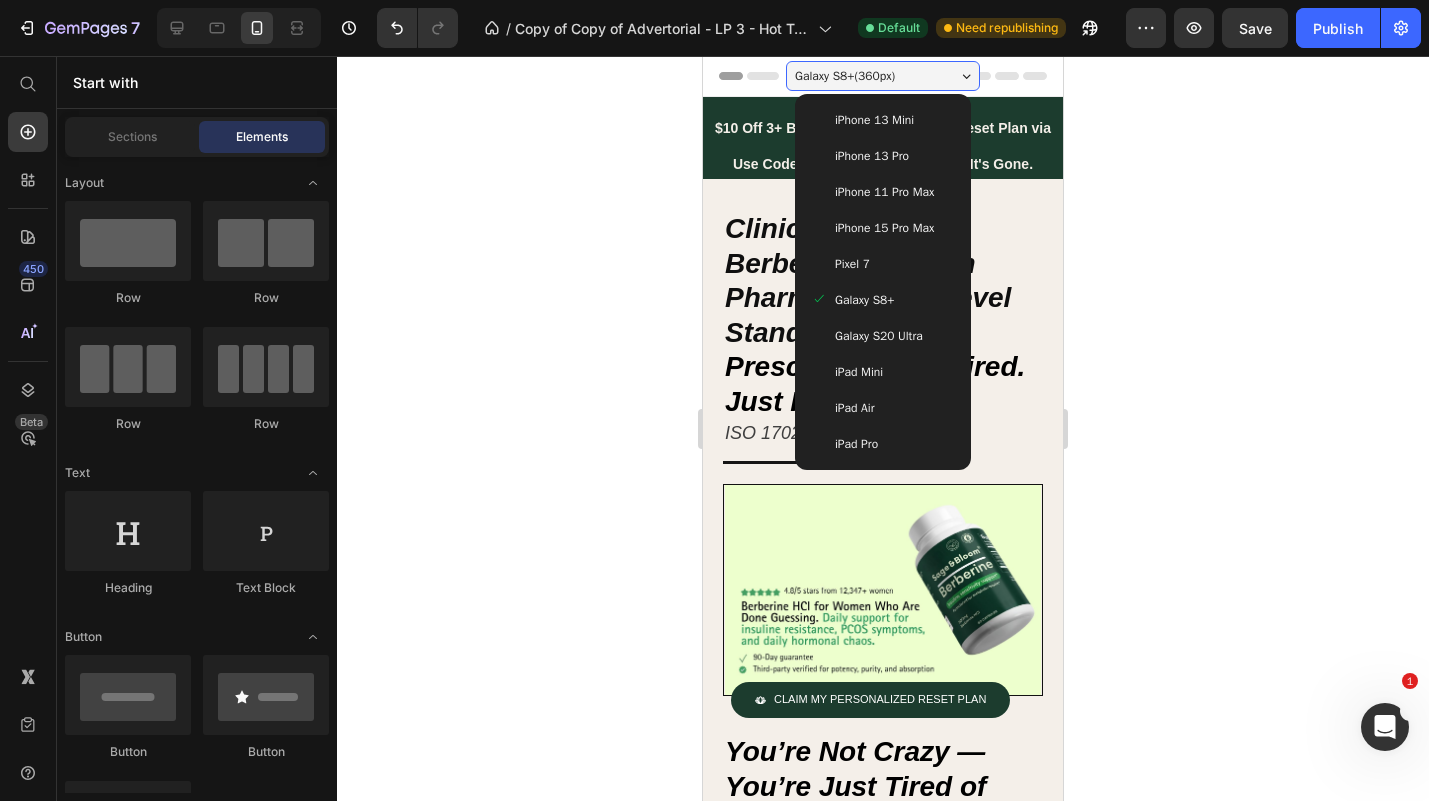 click on "iPhone 11 Pro Max" at bounding box center [884, 192] 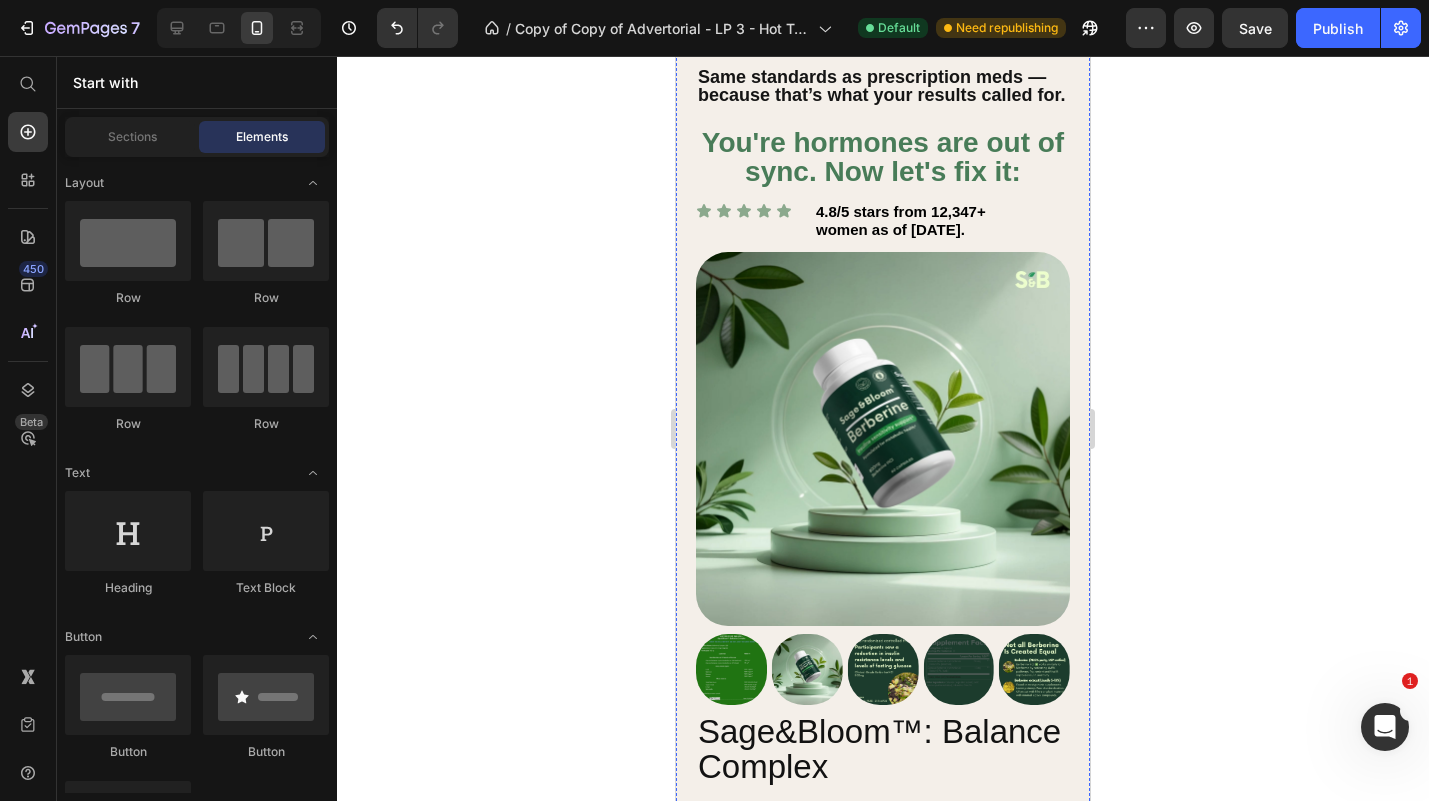 scroll, scrollTop: 1514, scrollLeft: 0, axis: vertical 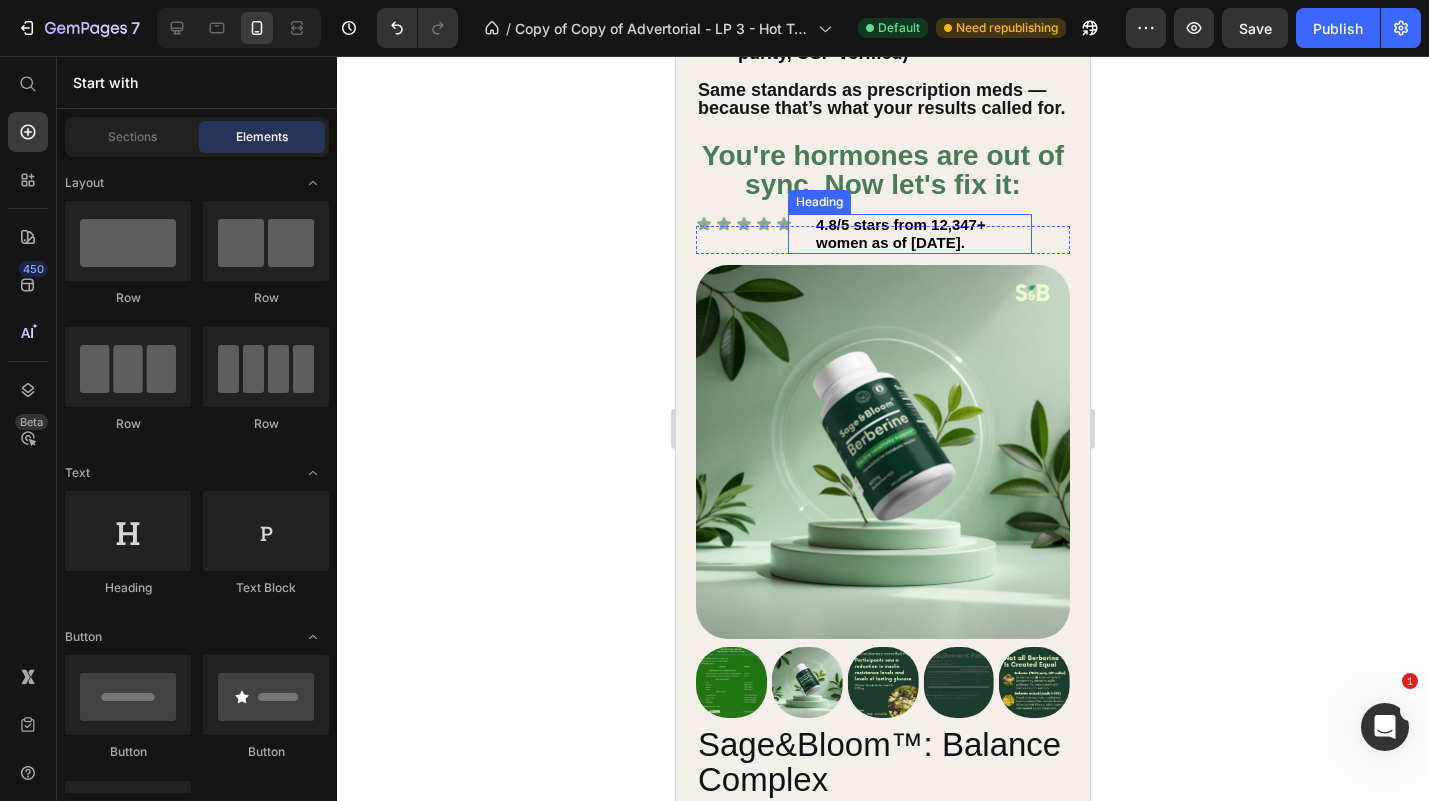 click on "4.8/5 stars from 12,347+ women as of [DATE]." at bounding box center [923, 234] 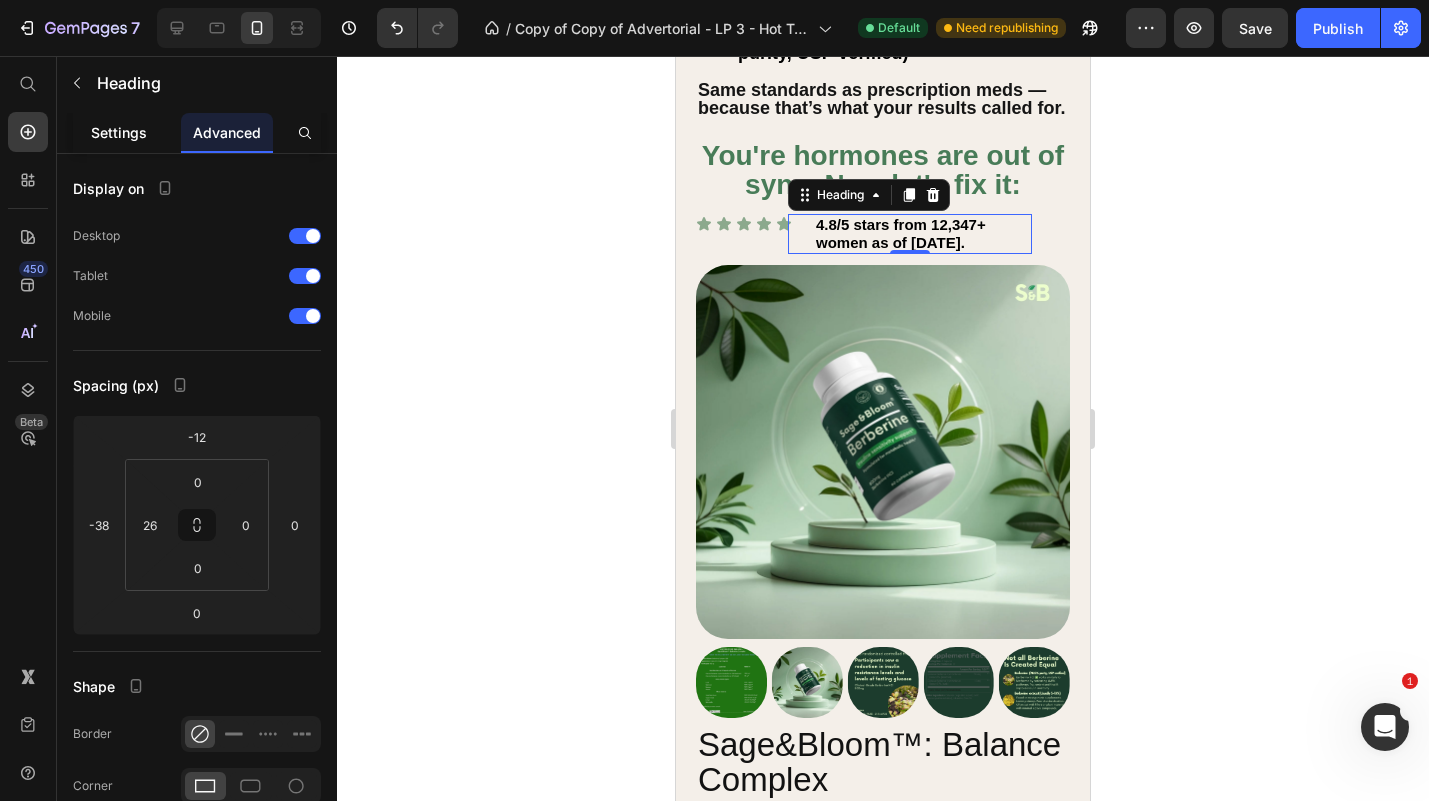 click on "Settings" at bounding box center (119, 132) 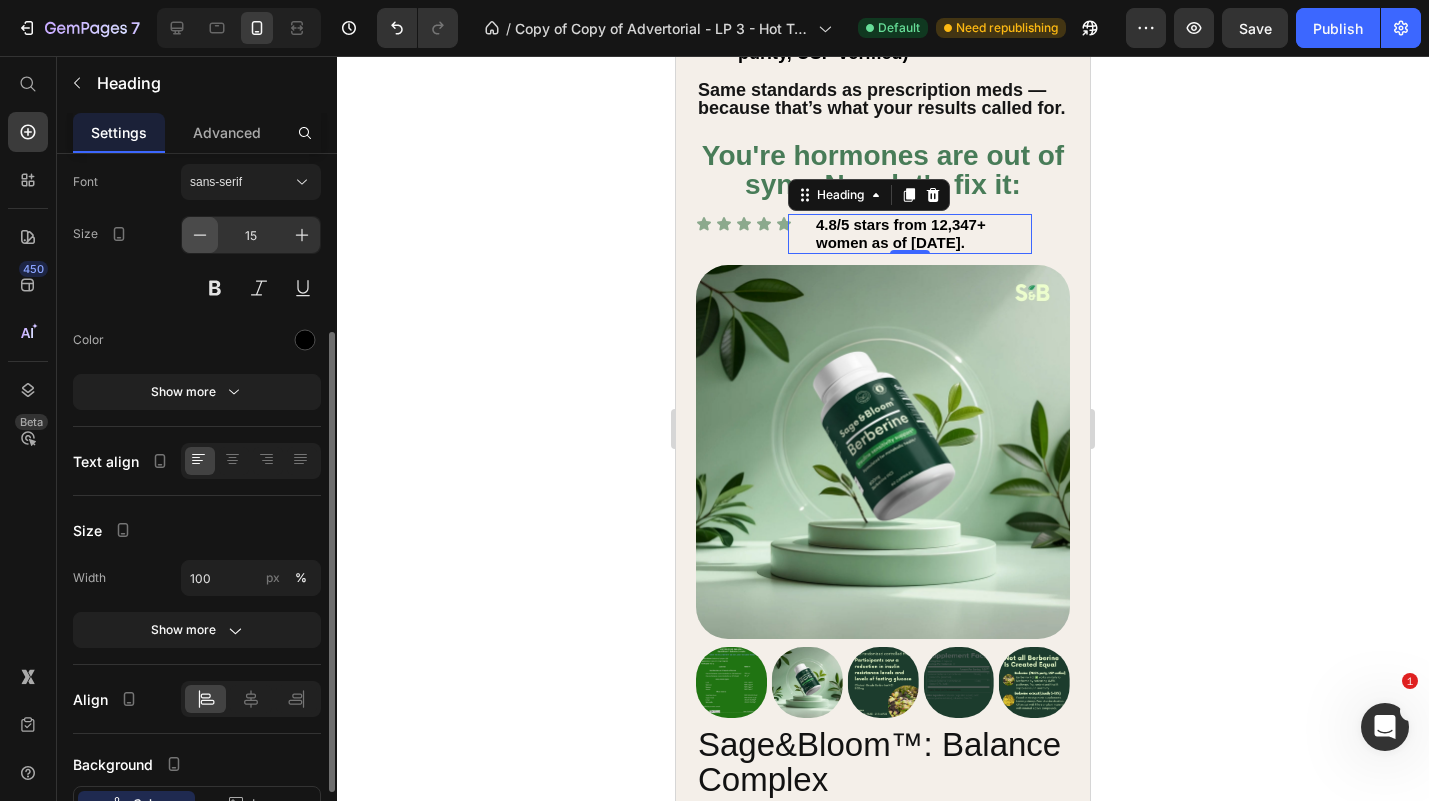 scroll, scrollTop: 223, scrollLeft: 0, axis: vertical 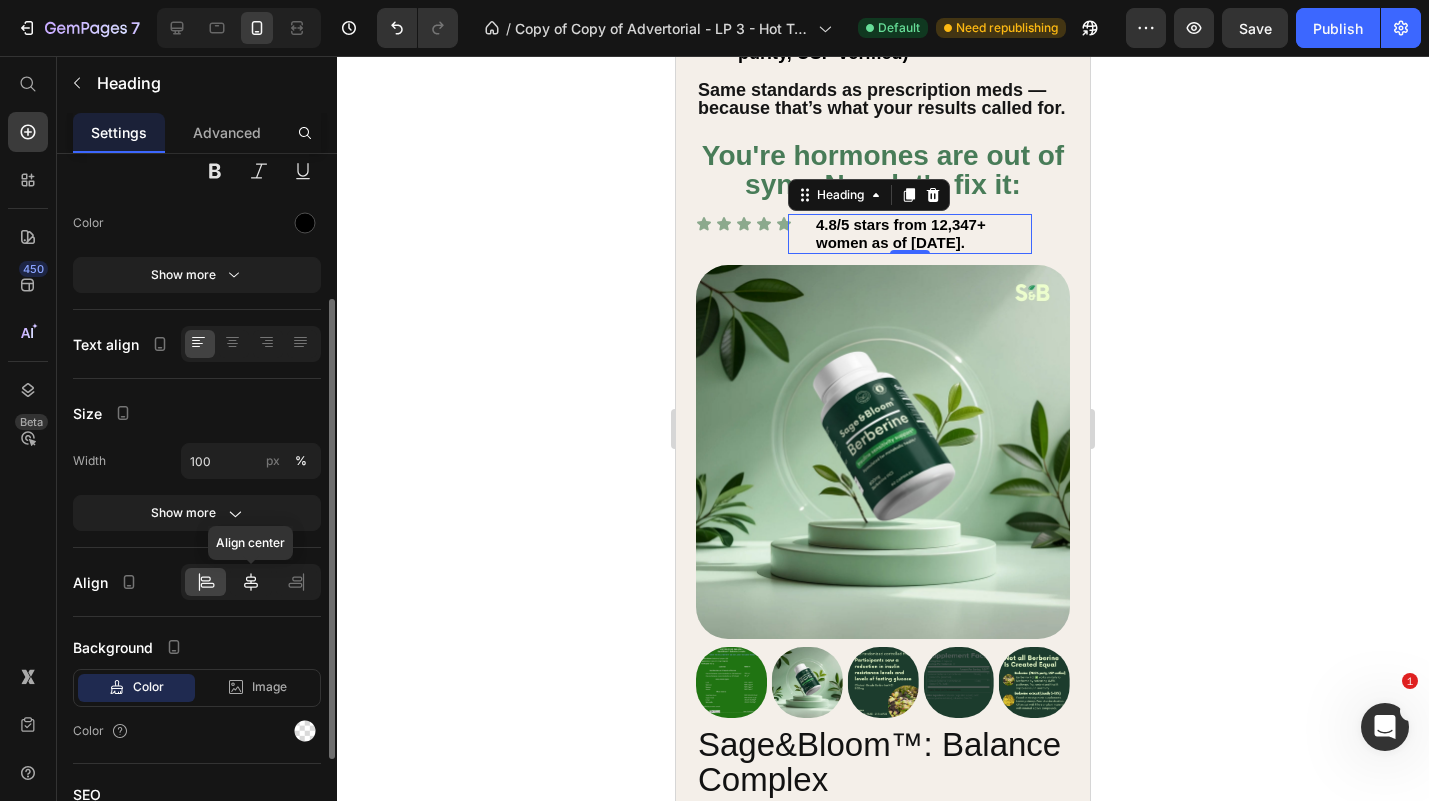 click 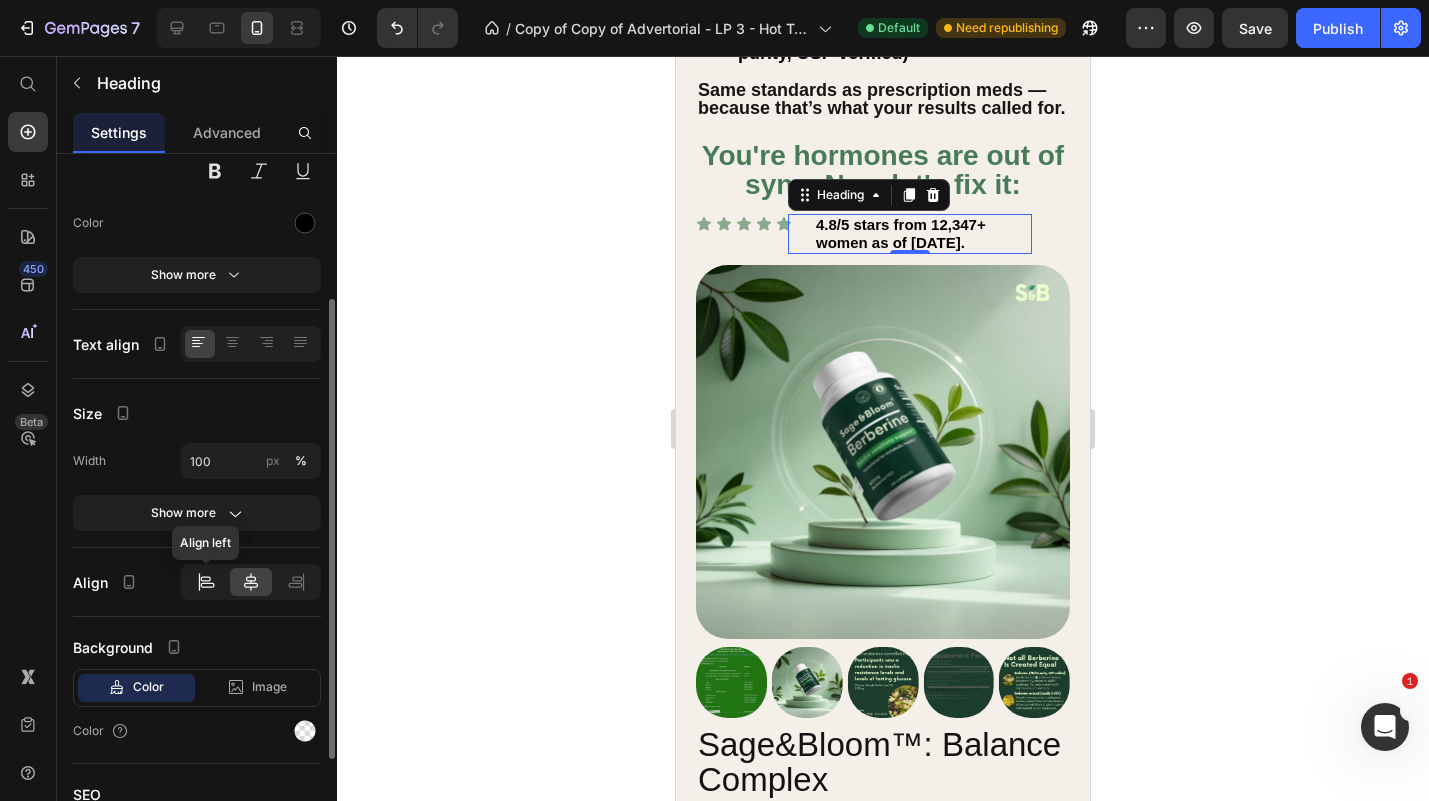 click 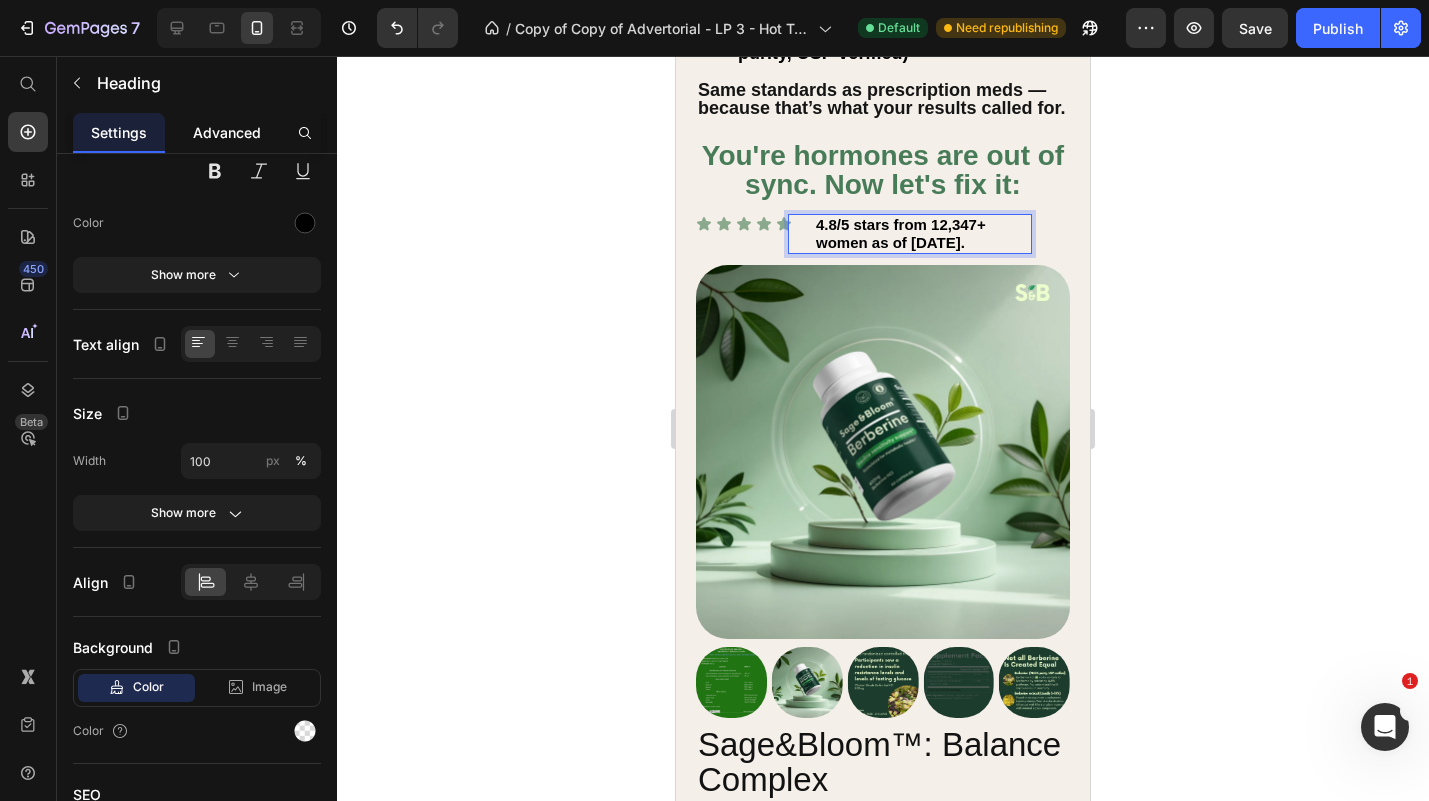 click on "Advanced" at bounding box center [227, 132] 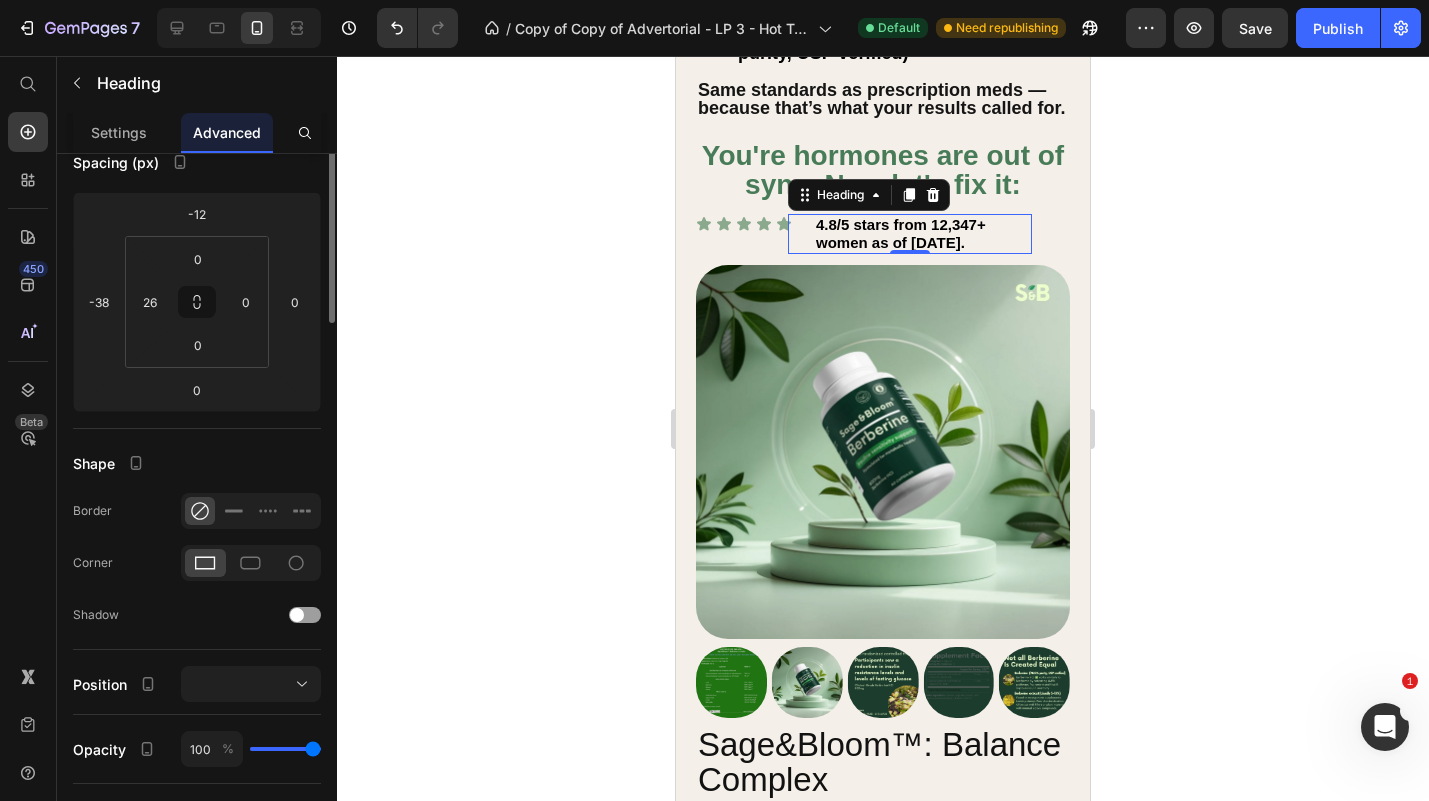 scroll, scrollTop: 0, scrollLeft: 0, axis: both 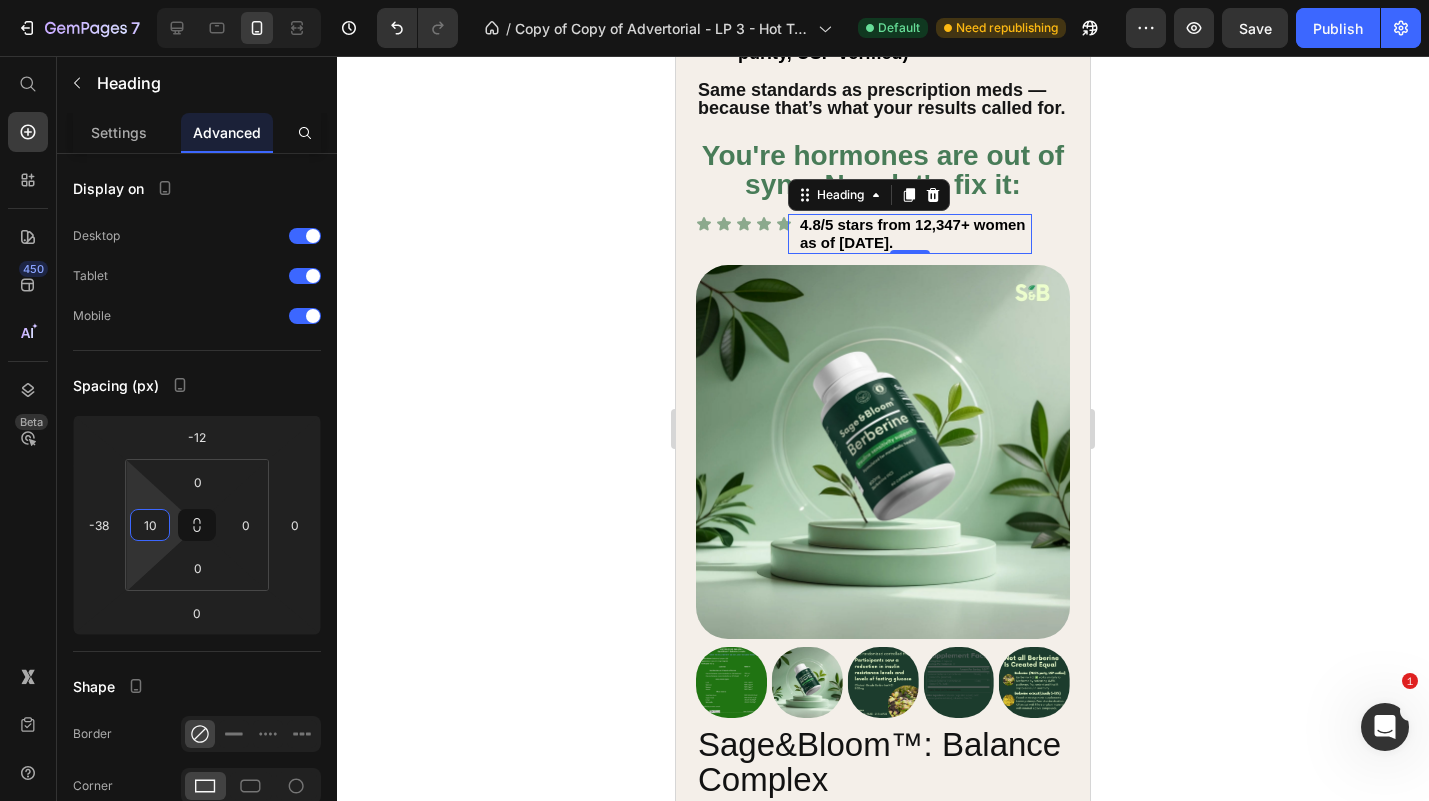 type on "8" 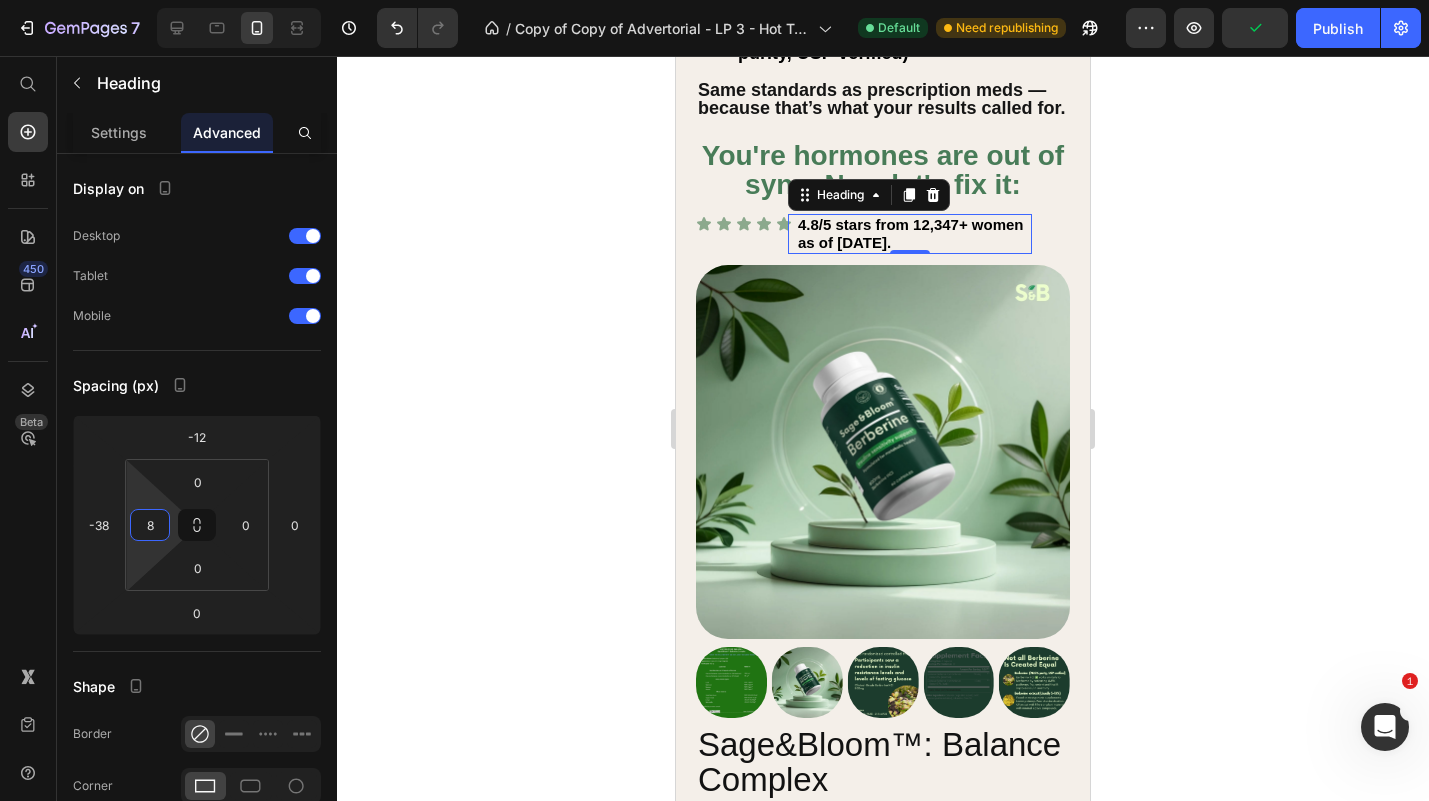 click on "7  Version history  /  Copy of Copy of Advertorial - LP 3 - Hot Traffic 🔥 - [DATE] 09:42:29 Default Need republishing Preview  Publish  450 Beta Start with Sections Elements Hero Section Product Detail Brands Trusted Badges Guarantee Product Breakdown How to use Testimonials Compare Bundle FAQs Social Proof Brand Story Product List Collection Blog List Contact Sticky Add to Cart Custom Footer Browse Library 450 Layout
Row
Row
Row
Row Text
Heading
Text Block Button
Button
Button
Sticky Back to top Media" at bounding box center (714, 0) 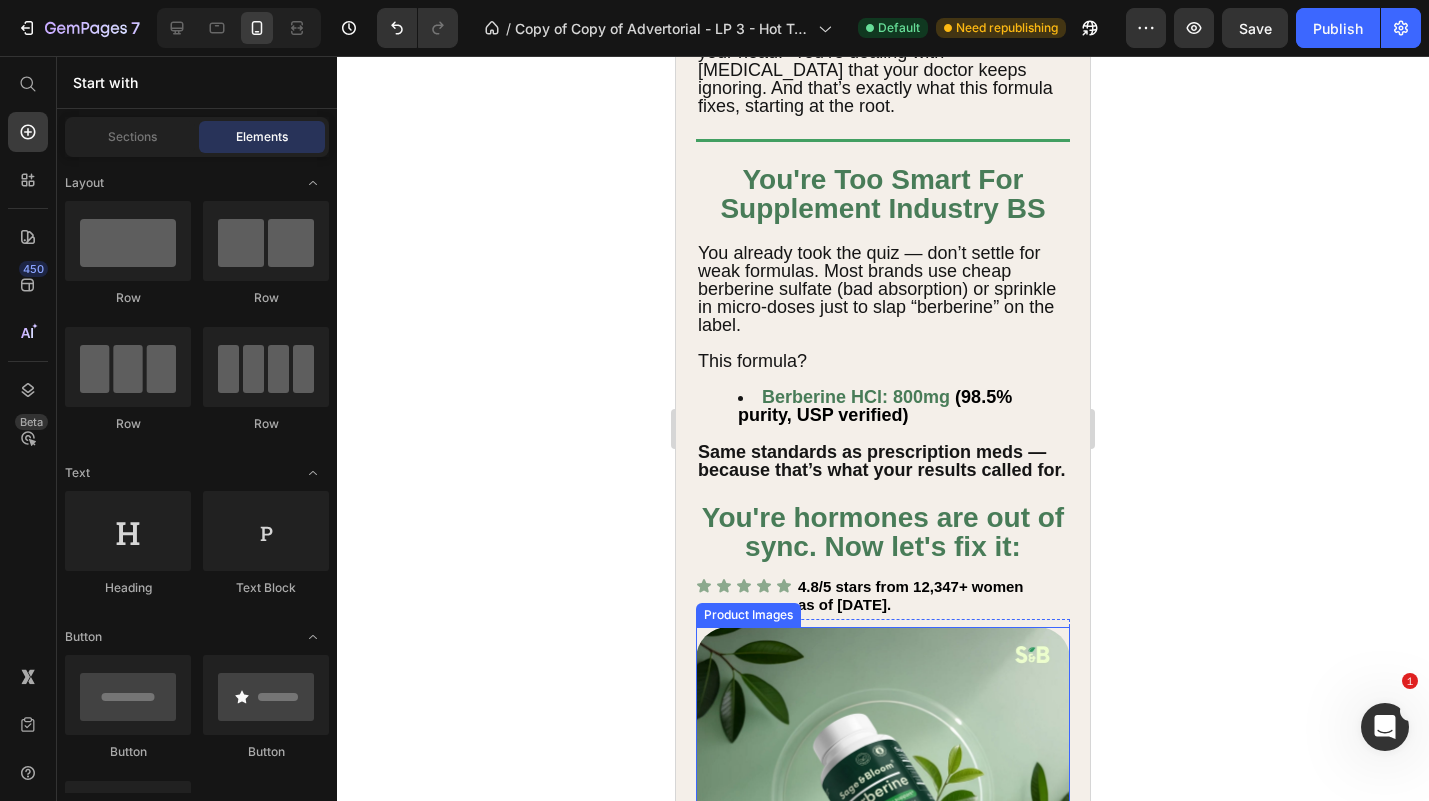 scroll, scrollTop: 1122, scrollLeft: 0, axis: vertical 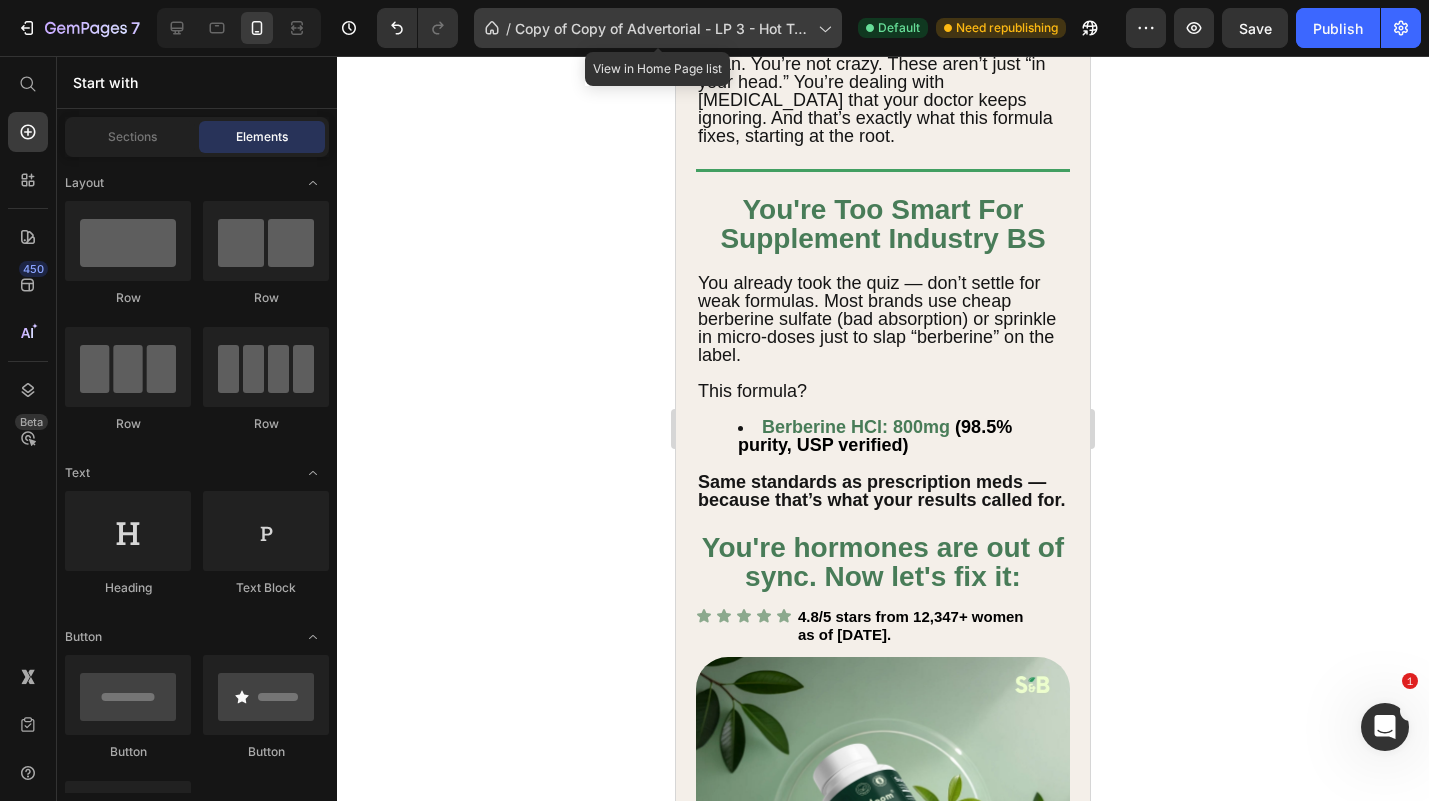 click on "Copy of Copy of Advertorial - LP 3 - Hot Traffic 🔥 - [DATE] 09:42:29" at bounding box center [662, 28] 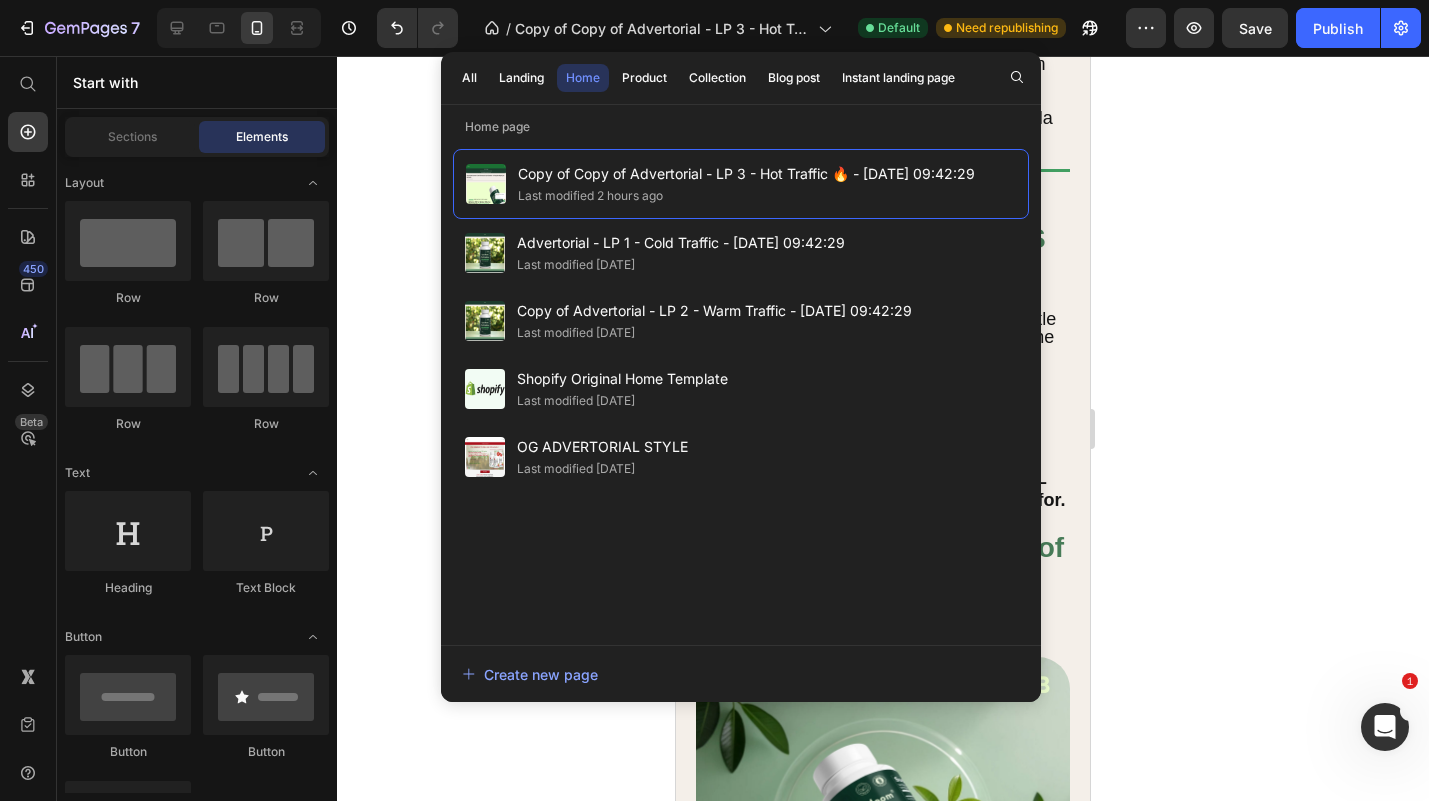 click 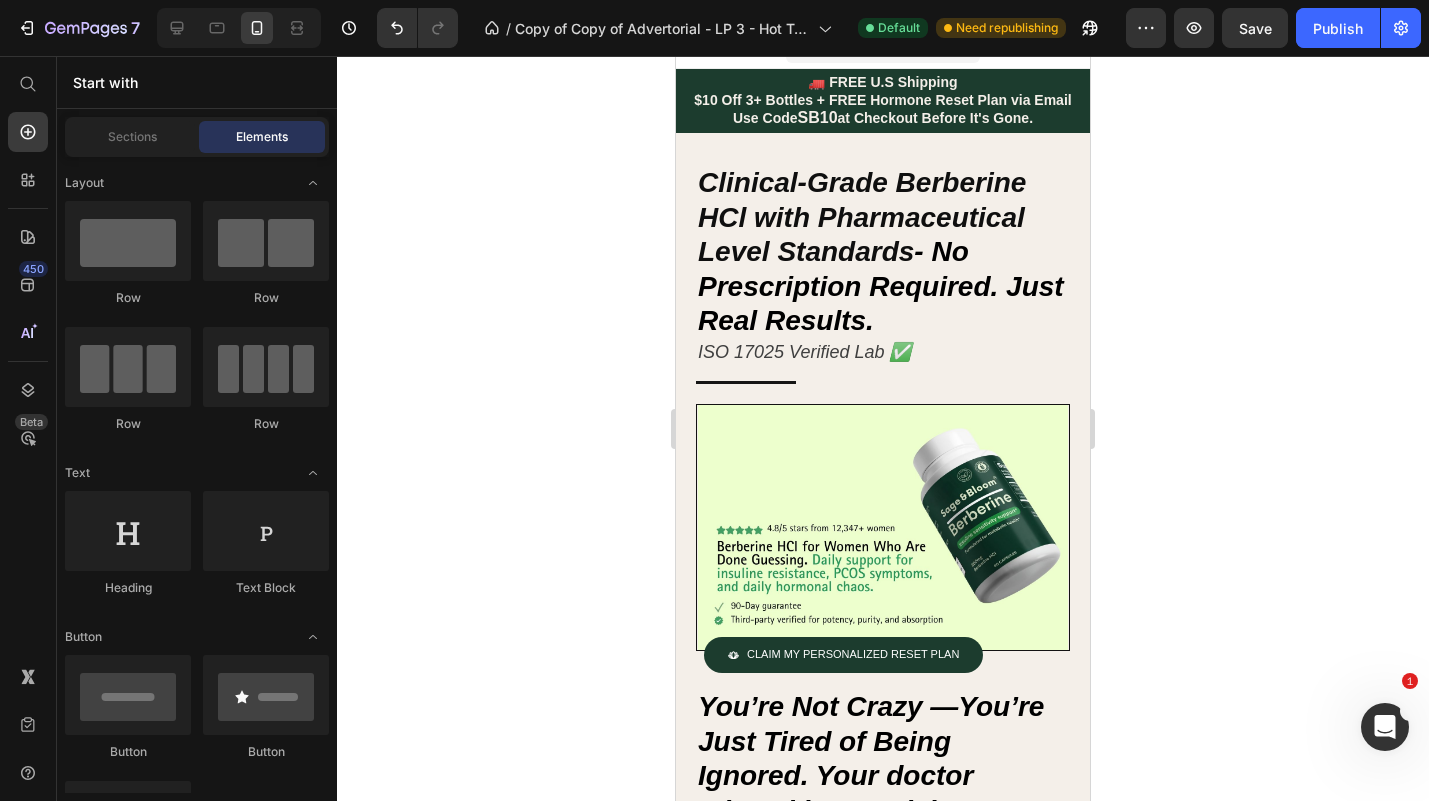 scroll, scrollTop: 0, scrollLeft: 0, axis: both 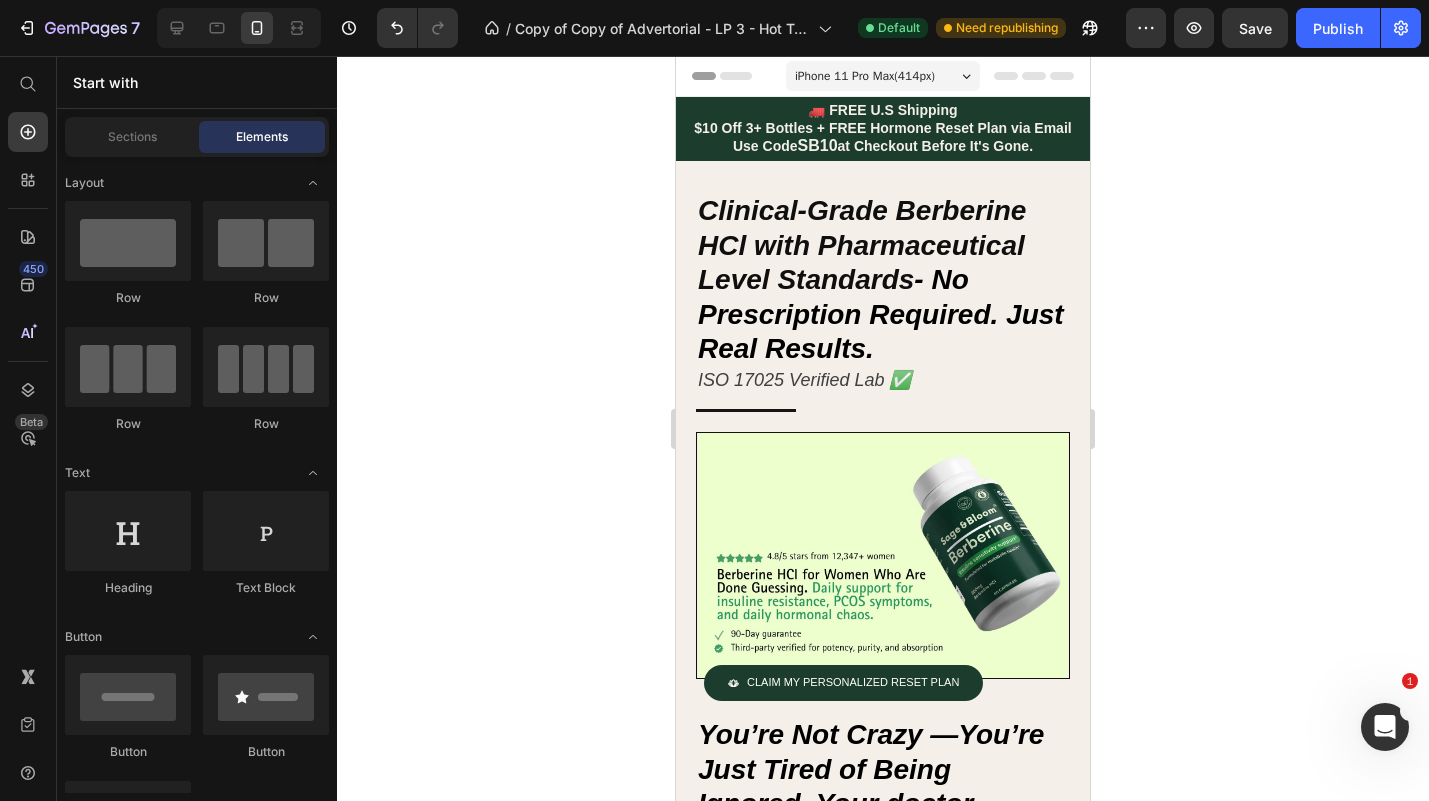 click on "iPhone 11 Pro Max  ( 414 px)" at bounding box center (865, 76) 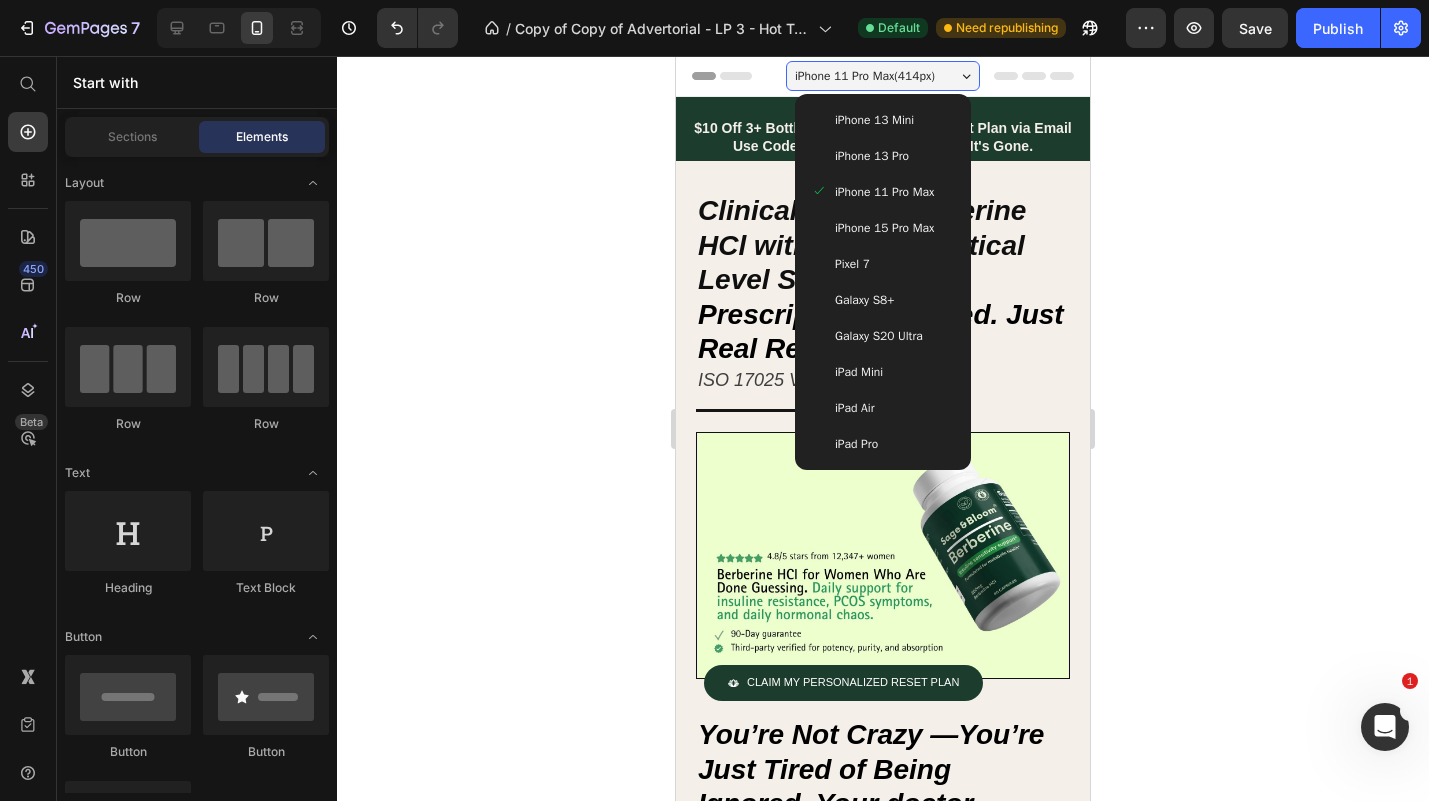 click on "Galaxy S8+" at bounding box center [883, 300] 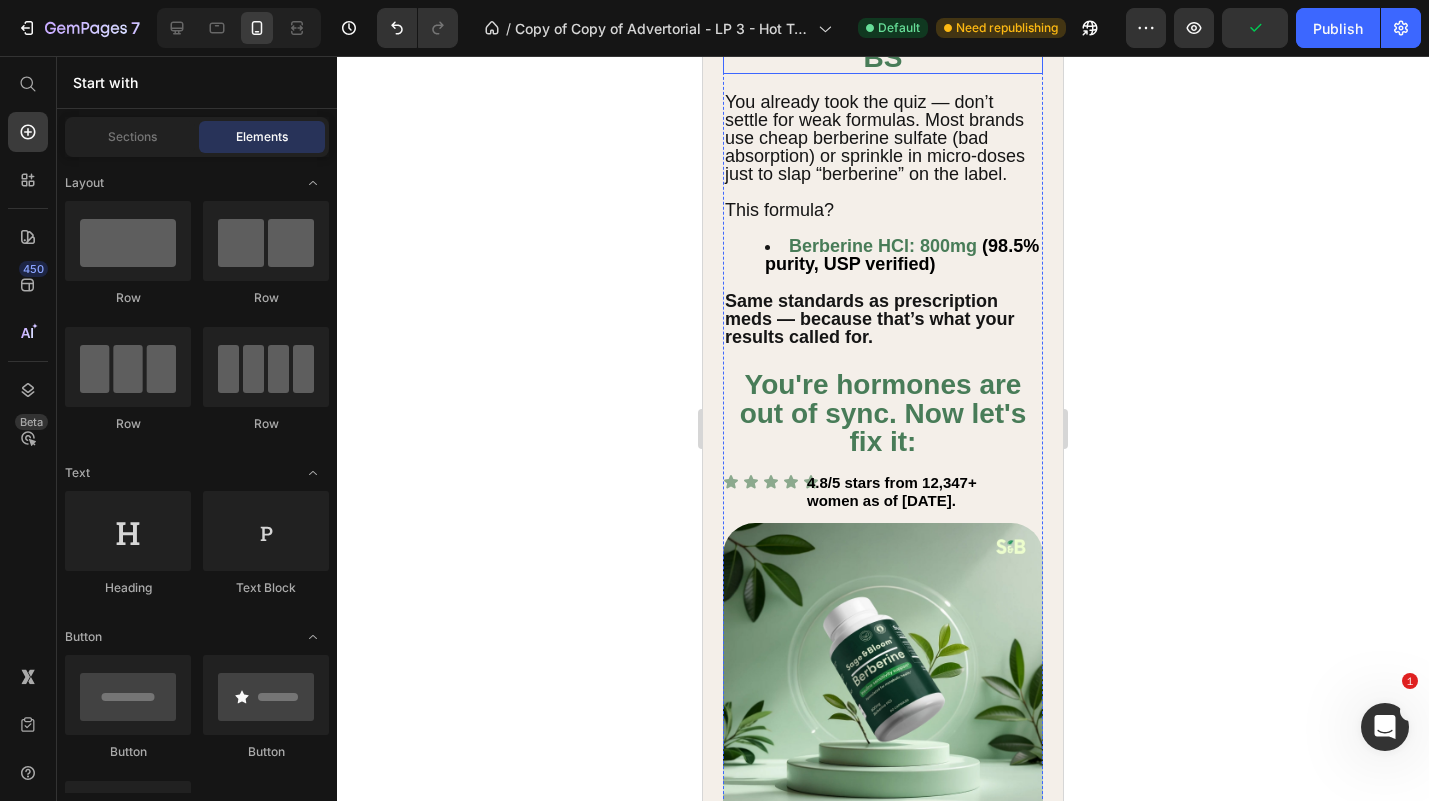 scroll, scrollTop: 1503, scrollLeft: 0, axis: vertical 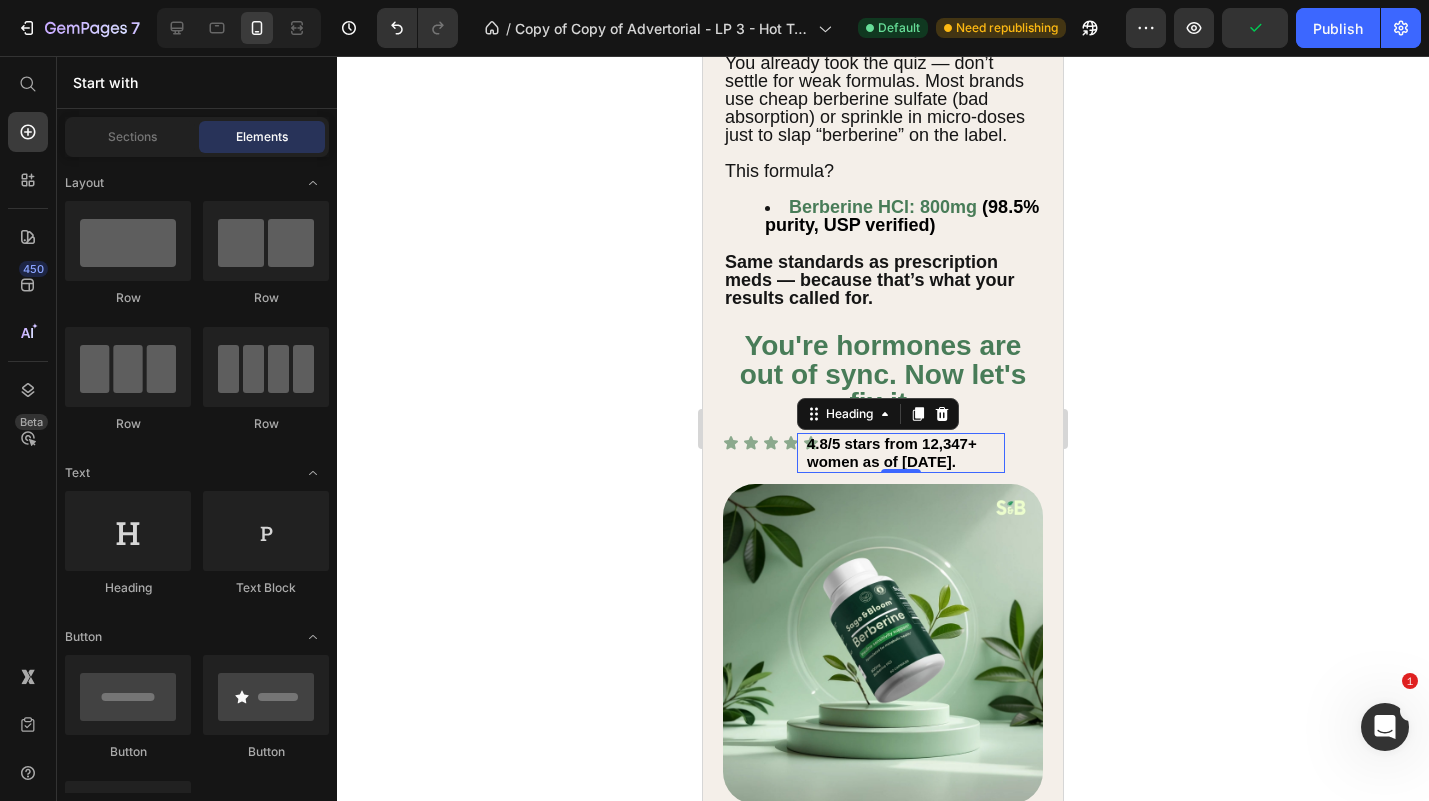 click on "4.8/5 stars from 12,347+ women as of [DATE]." at bounding box center [892, 452] 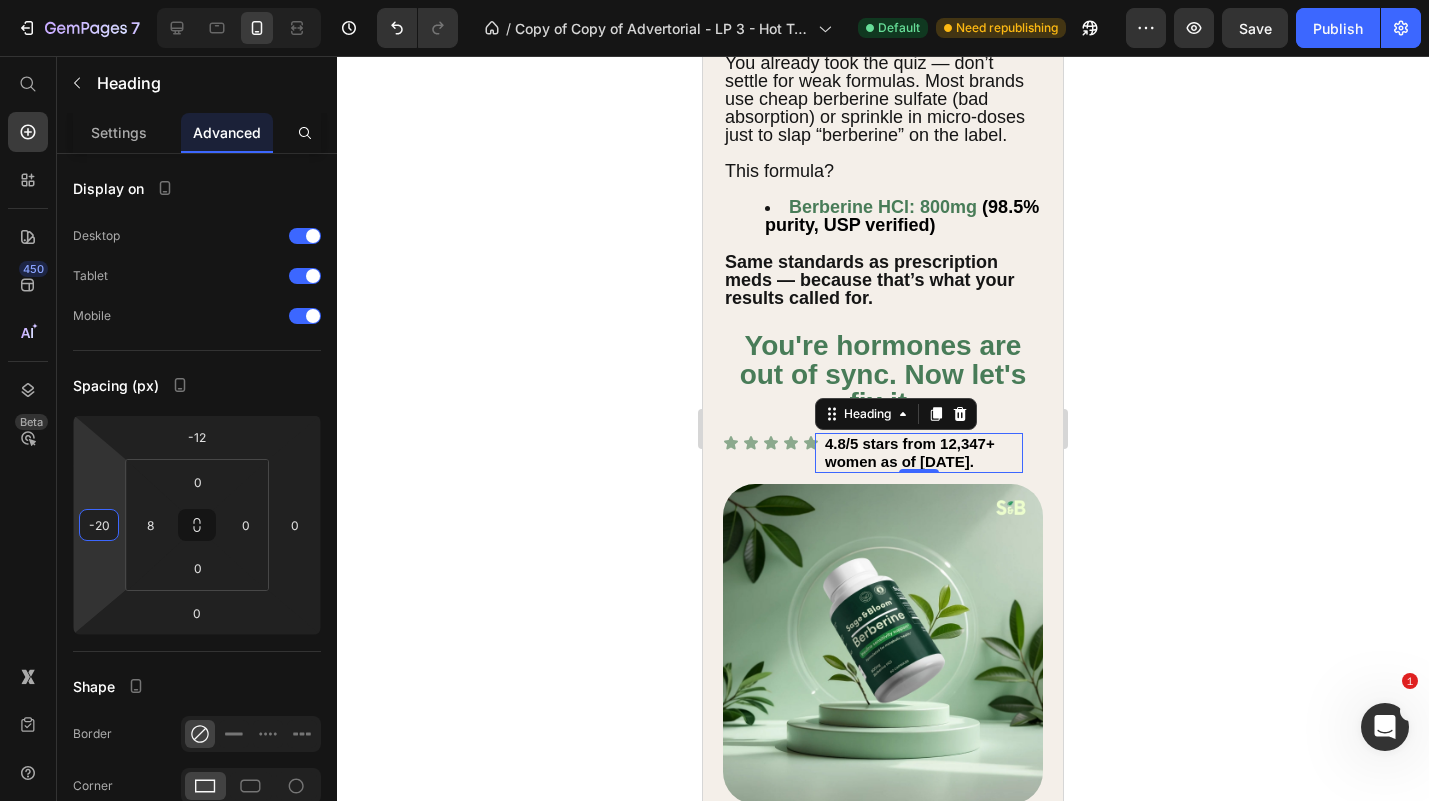 type on "-22" 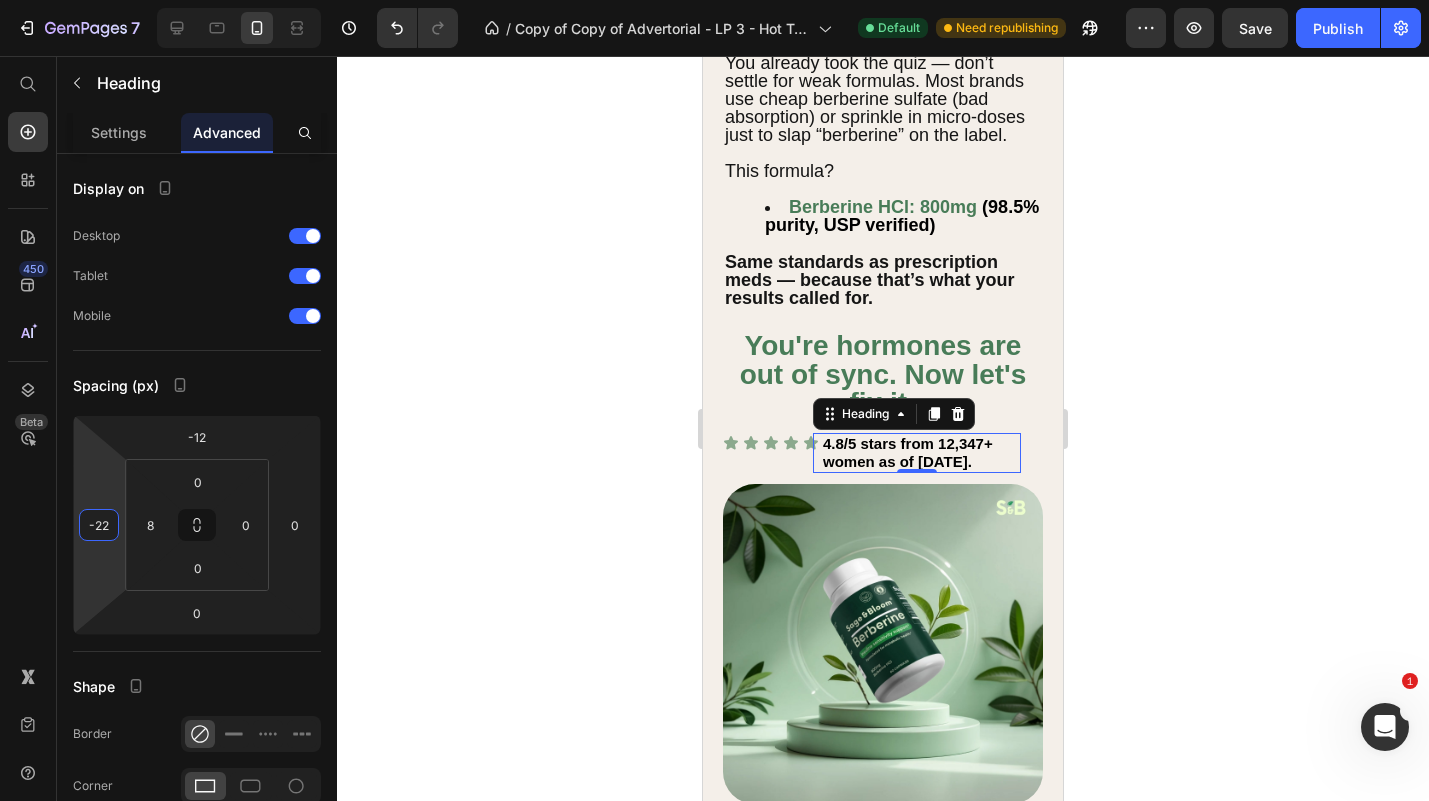 click on "7  Version history  /  Copy of Copy of Advertorial - LP 3 - Hot Traffic 🔥 - [DATE] 09:42:29 Default Need republishing Preview  Save   Publish  450 Beta Start with Sections Elements Hero Section Product Detail Brands Trusted Badges Guarantee Product Breakdown How to use Testimonials Compare Bundle FAQs Social Proof Brand Story Product List Collection Blog List Contact Sticky Add to Cart Custom Footer Browse Library 450 Layout
Row
Row
Row
Row Text
Heading
Text Block Button
Button
Button
Sticky Back to top Media
Image" at bounding box center (714, 0) 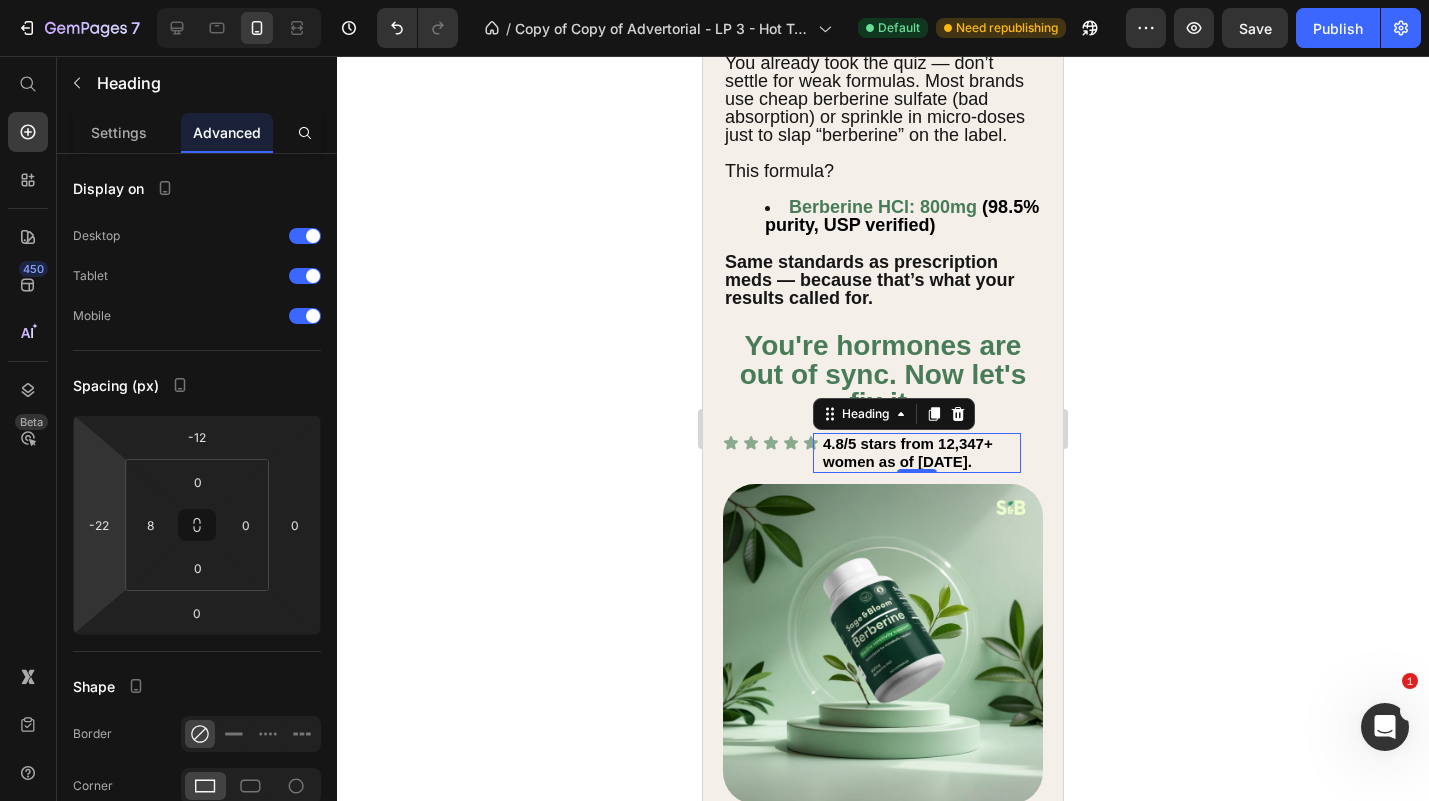 click 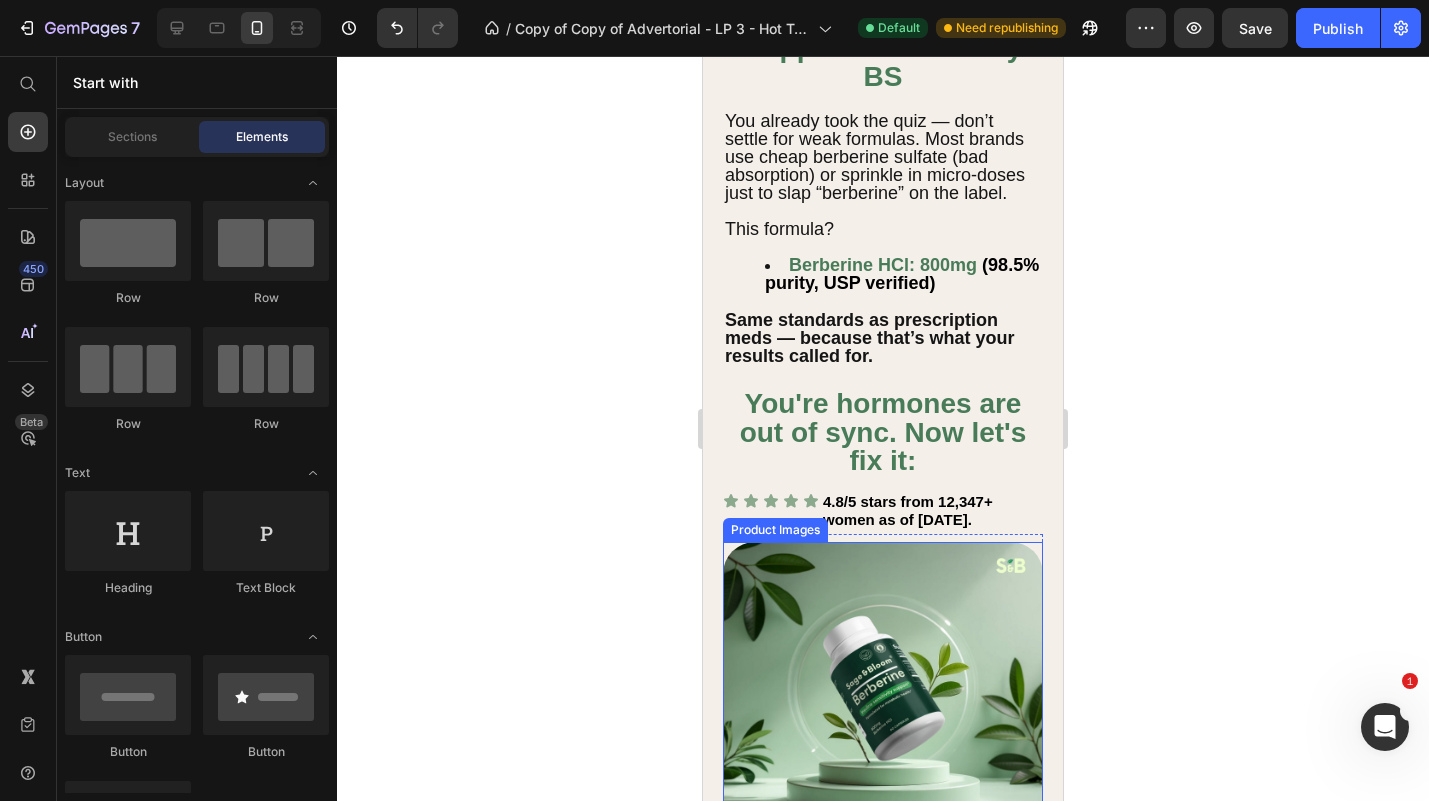 scroll, scrollTop: 1440, scrollLeft: 0, axis: vertical 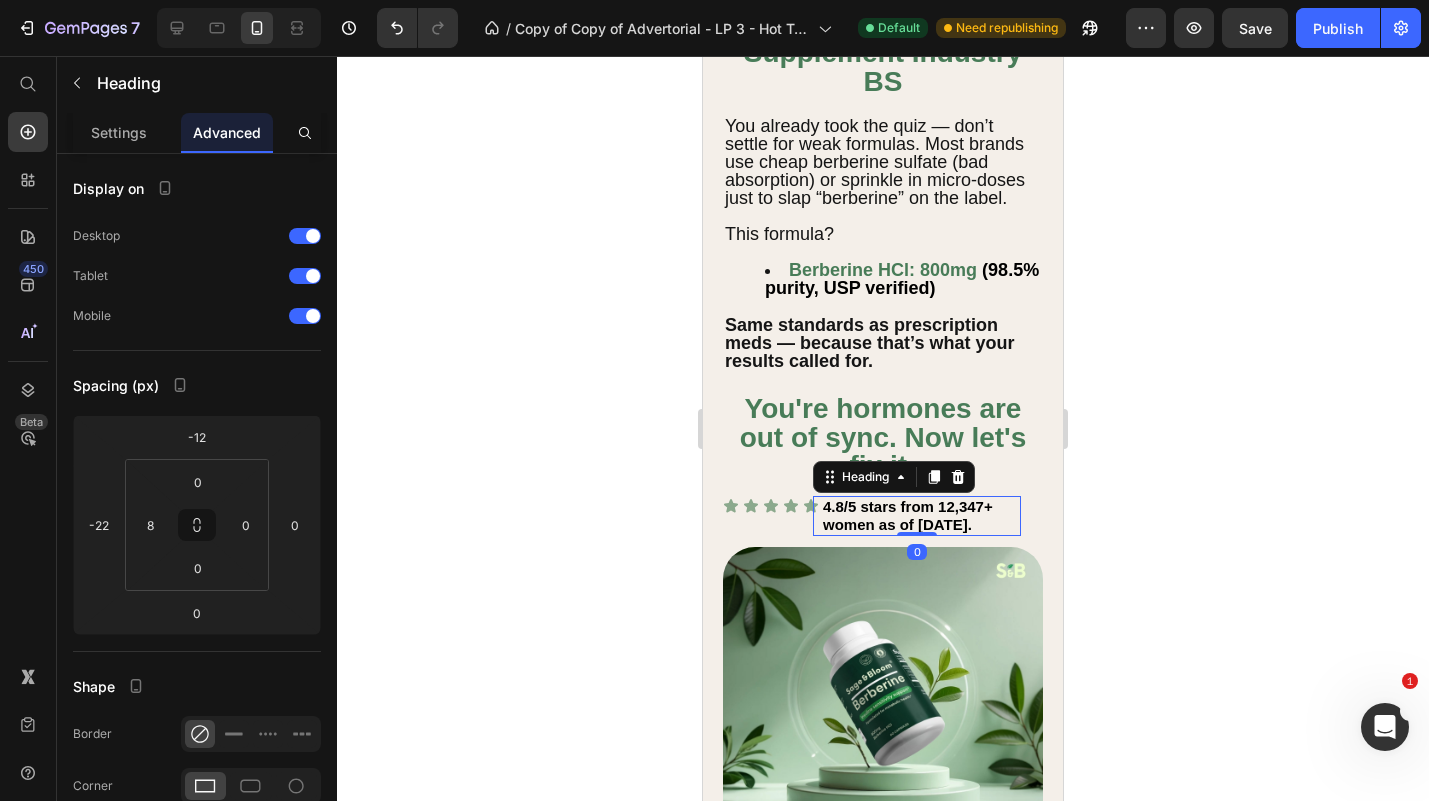 click on "4.8/5 stars from 12,347+ women as of [DATE]." at bounding box center (908, 515) 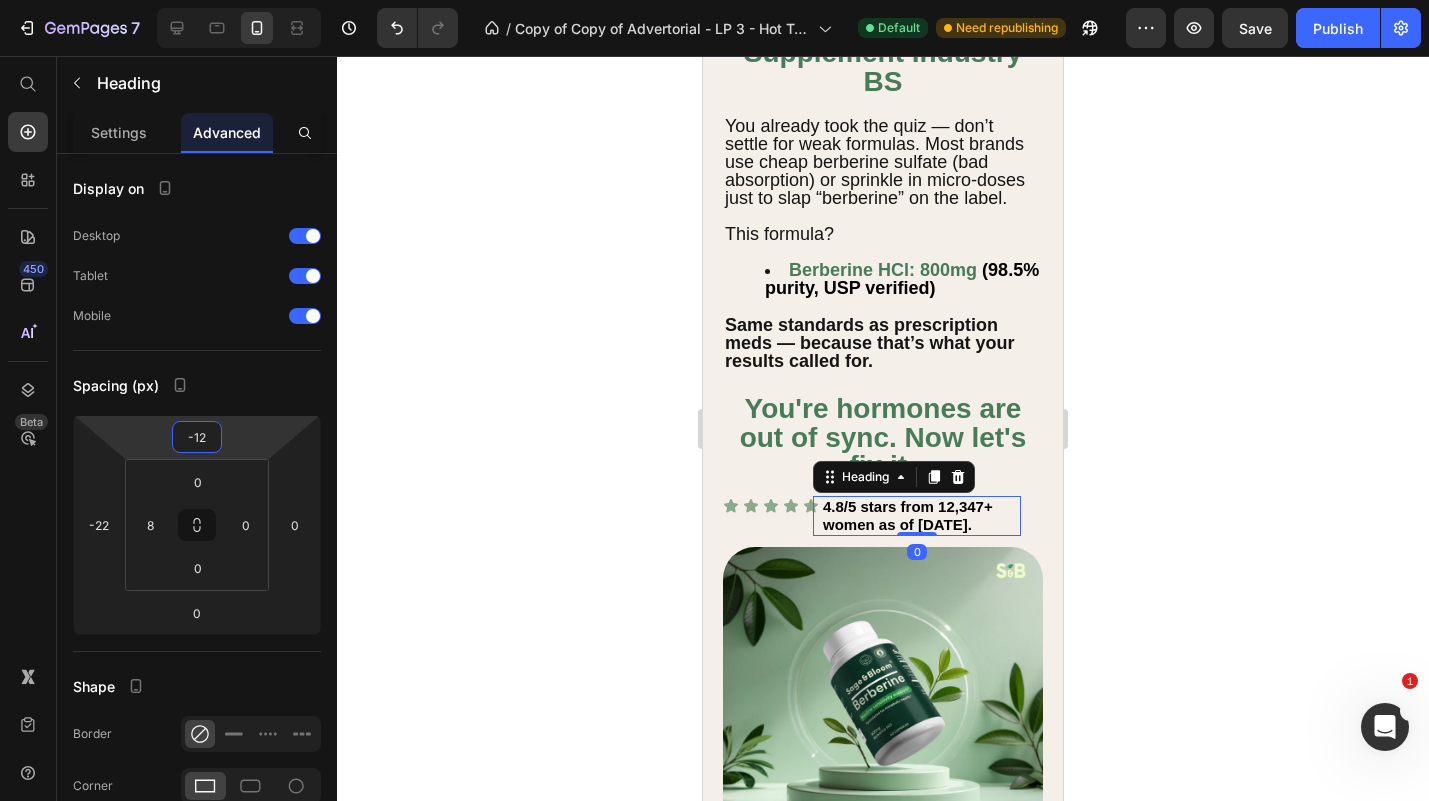 type on "-14" 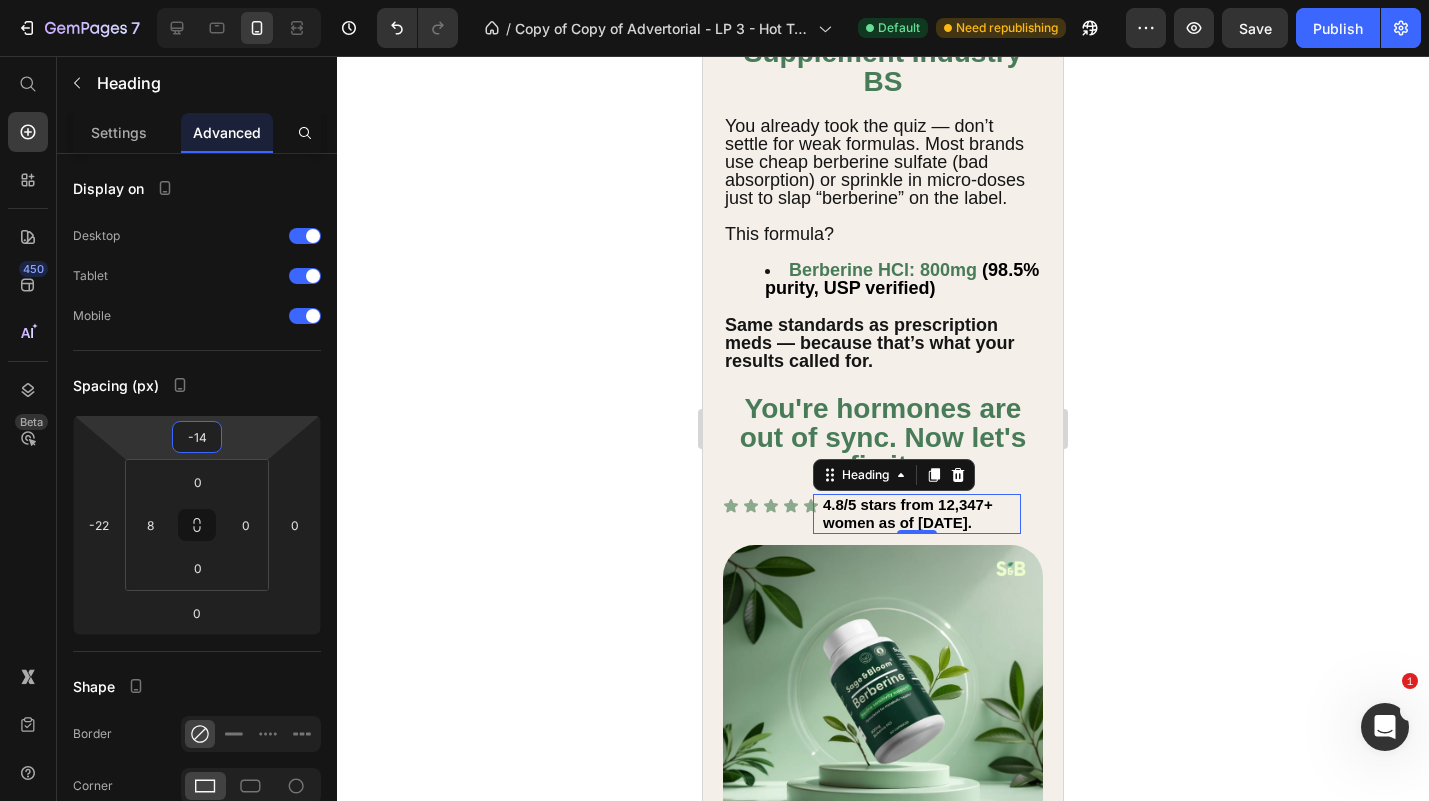click on "7  Version history  /  Copy of Copy of Advertorial - LP 3 - Hot Traffic 🔥 - [DATE] 09:42:29 Default Need republishing Preview  Save   Publish  450 Beta Start with Sections Elements Hero Section Product Detail Brands Trusted Badges Guarantee Product Breakdown How to use Testimonials Compare Bundle FAQs Social Proof Brand Story Product List Collection Blog List Contact Sticky Add to Cart Custom Footer Browse Library 450 Layout
Row
Row
Row
Row Text
Heading
Text Block Button
Button
Button
Sticky Back to top Media
Image" at bounding box center (714, 0) 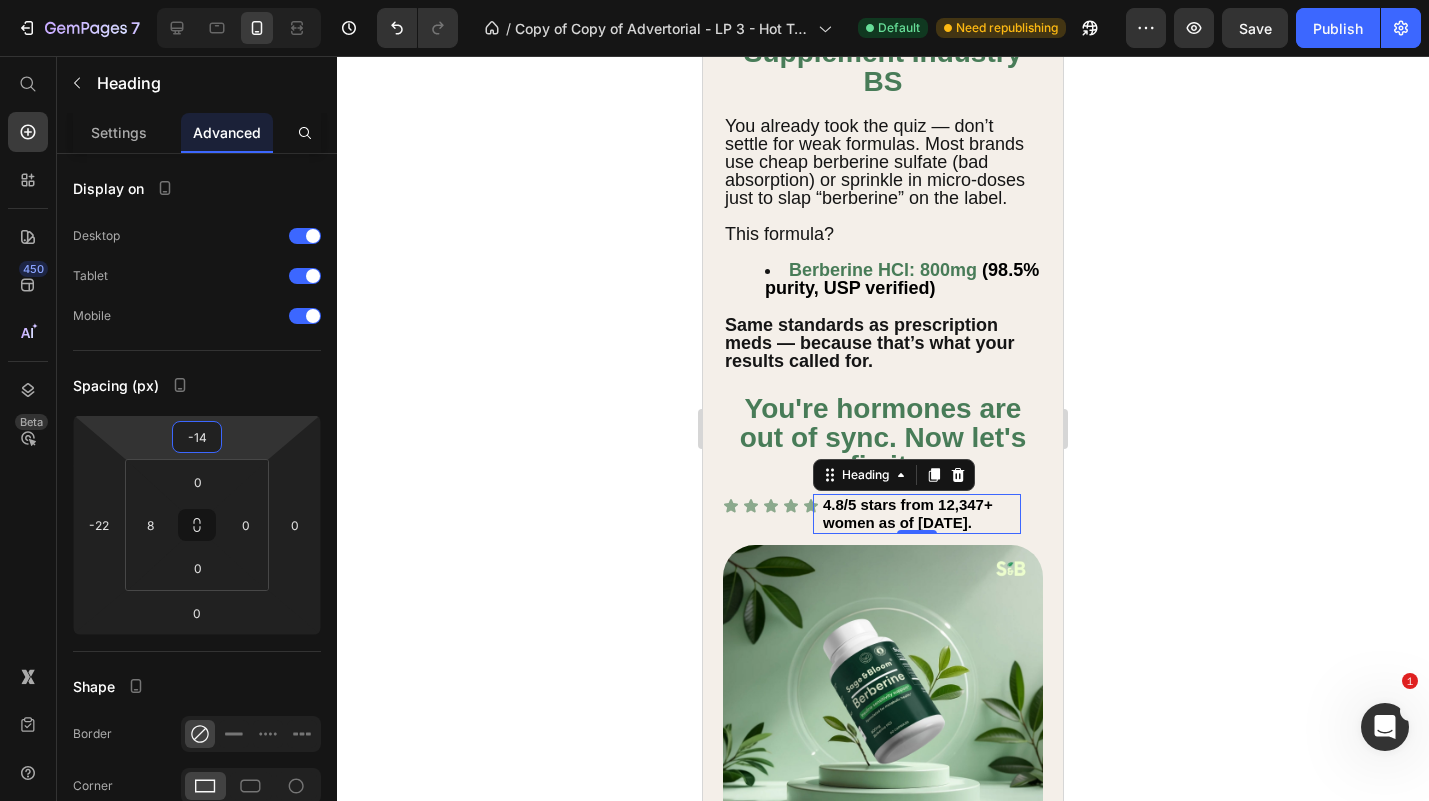 click 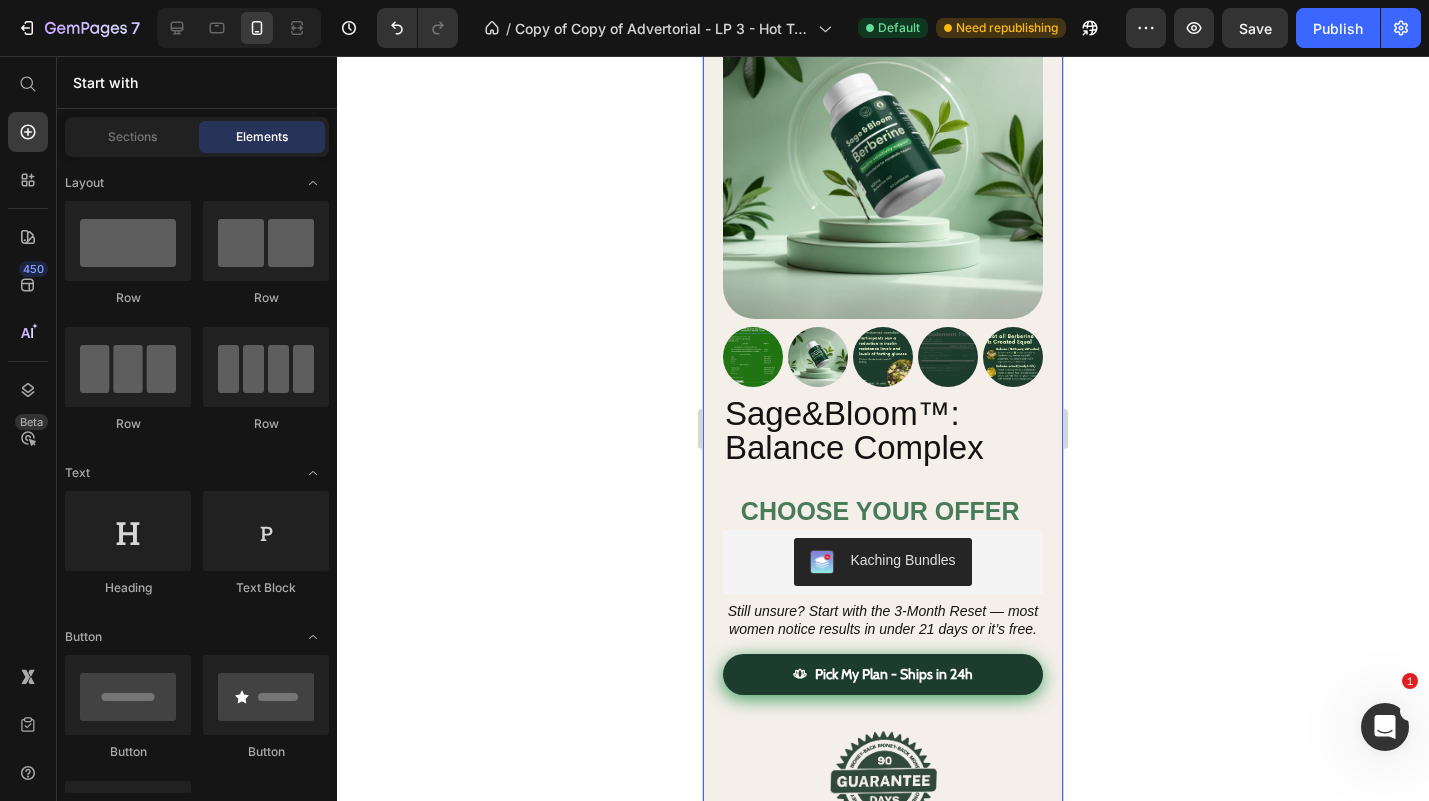 scroll, scrollTop: 1939, scrollLeft: 0, axis: vertical 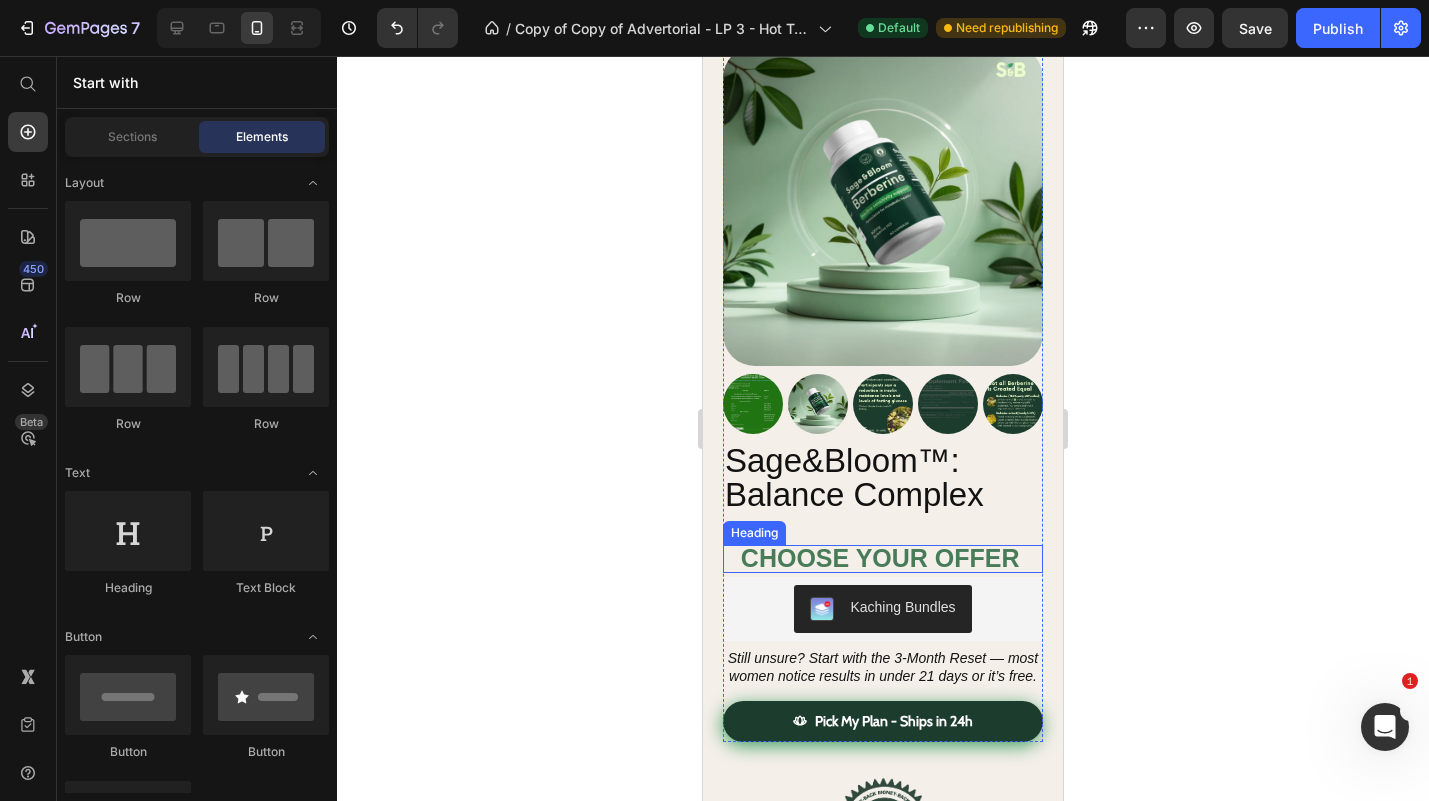click on "CHOOSE YOUR OFFER" at bounding box center [880, 558] 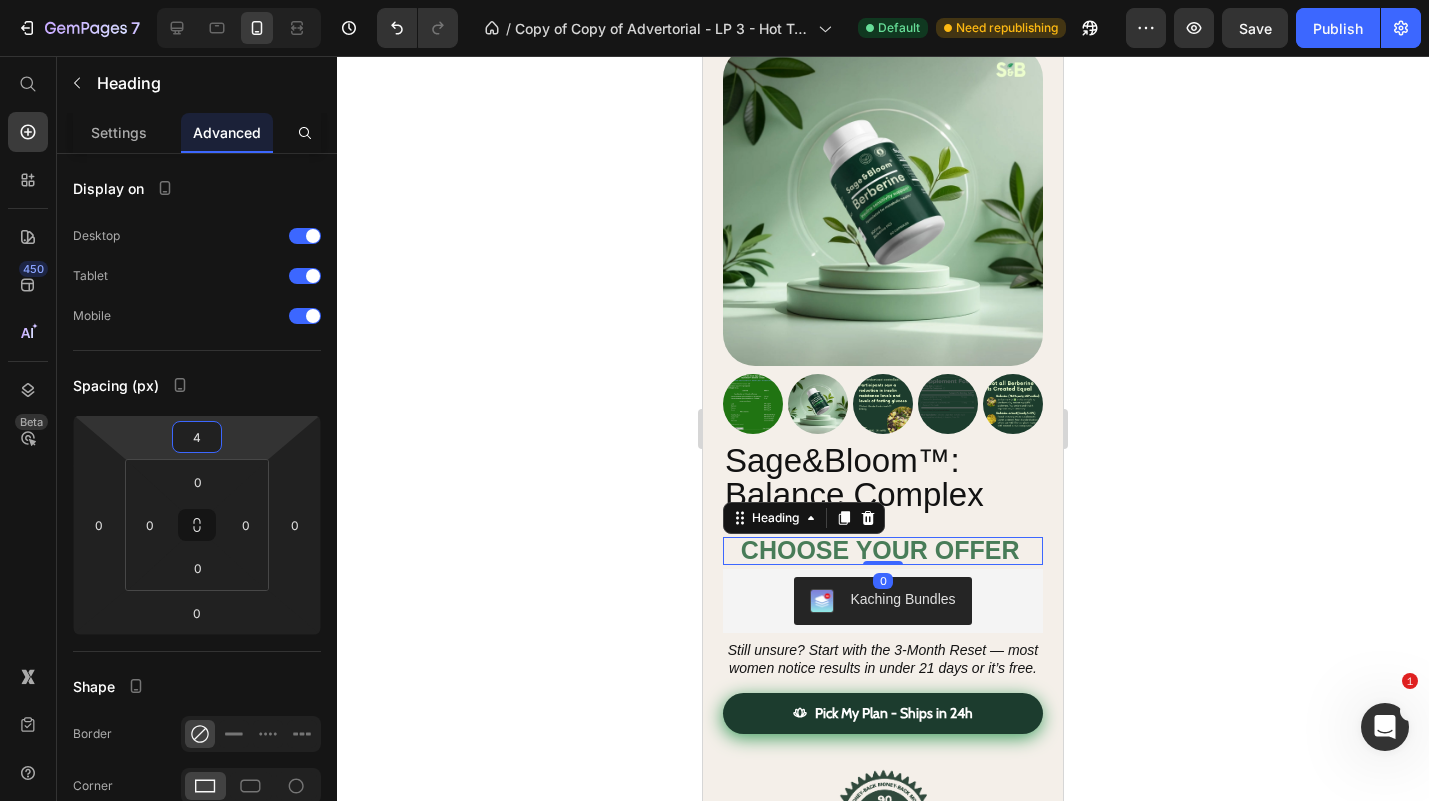 type on "2" 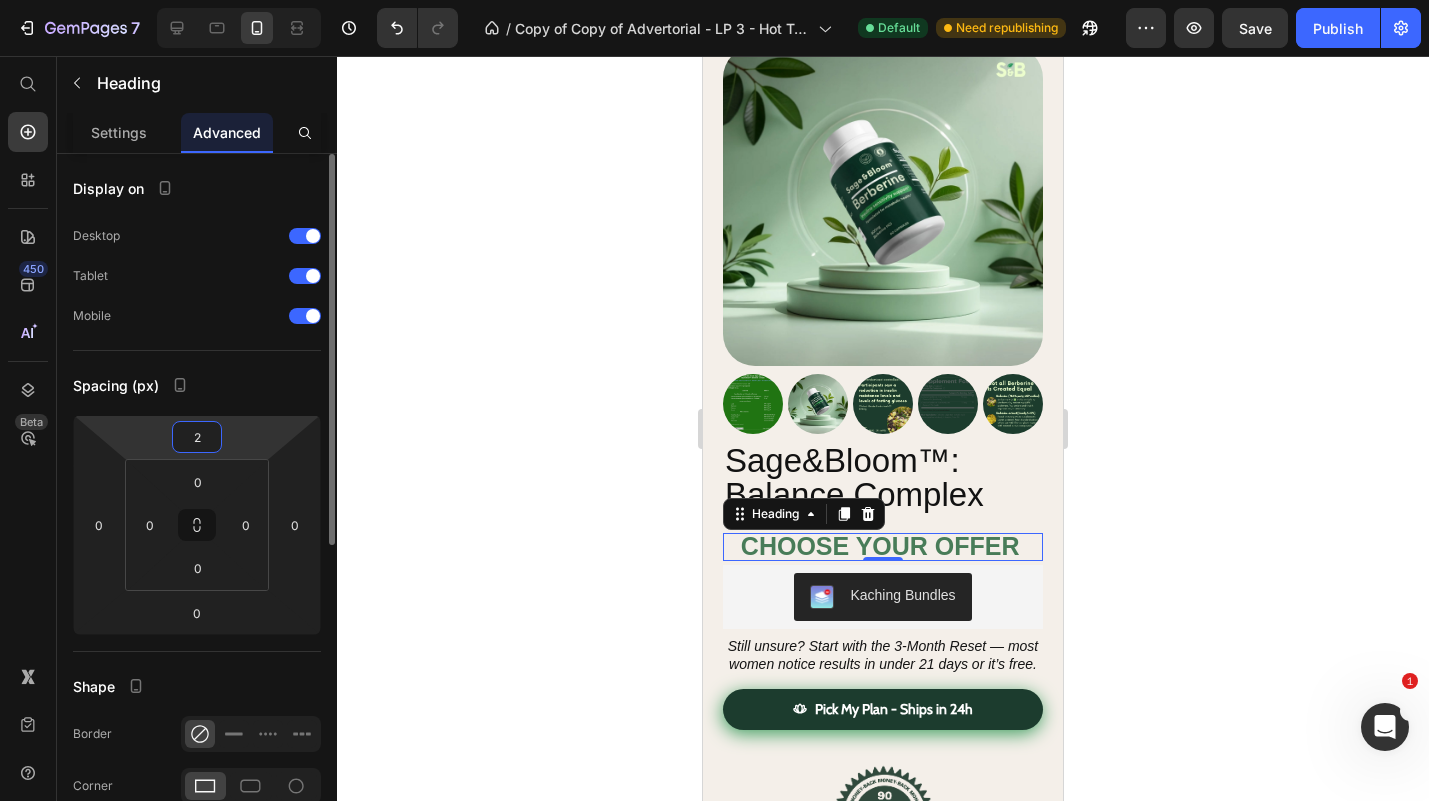 click on "7  Version history  /  Copy of Copy of Advertorial - LP 3 - Hot Traffic 🔥 - [DATE] 09:42:29 Default Need republishing Preview  Save   Publish  450 Beta Start with Sections Elements Hero Section Product Detail Brands Trusted Badges Guarantee Product Breakdown How to use Testimonials Compare Bundle FAQs Social Proof Brand Story Product List Collection Blog List Contact Sticky Add to Cart Custom Footer Browse Library 450 Layout
Row
Row
Row
Row Text
Heading
Text Block Button
Button
Button
Sticky Back to top Media
Image" at bounding box center (714, 0) 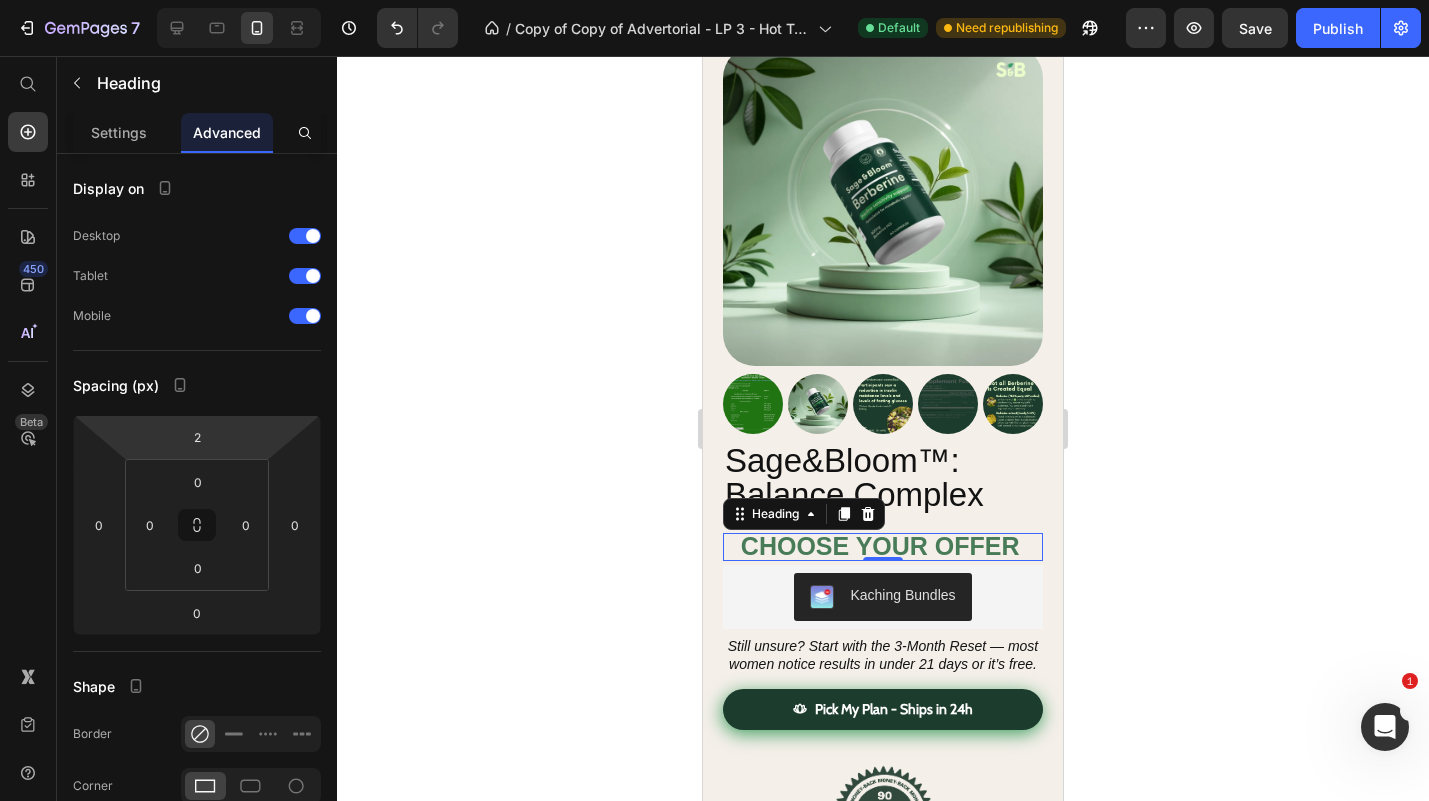 click 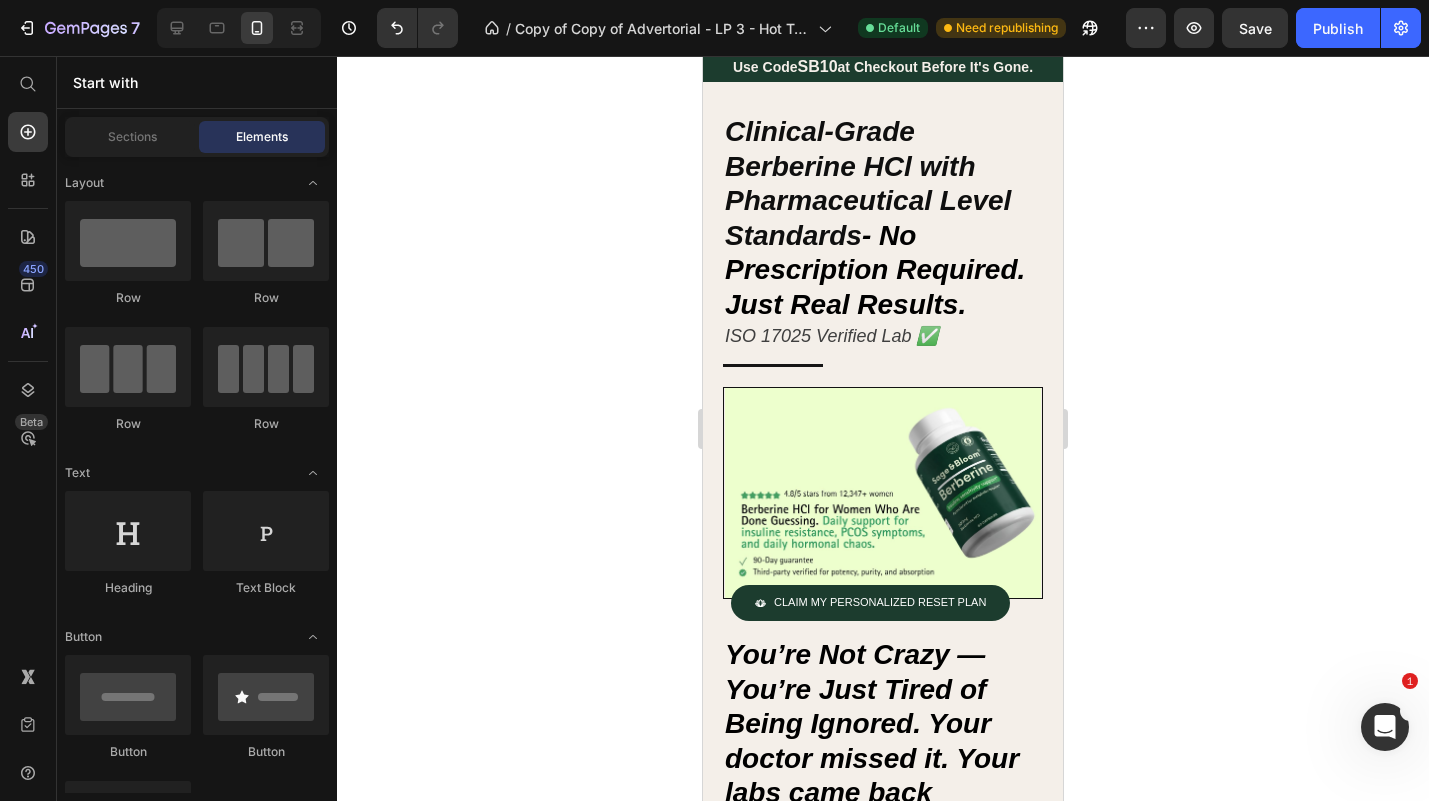 scroll, scrollTop: 0, scrollLeft: 0, axis: both 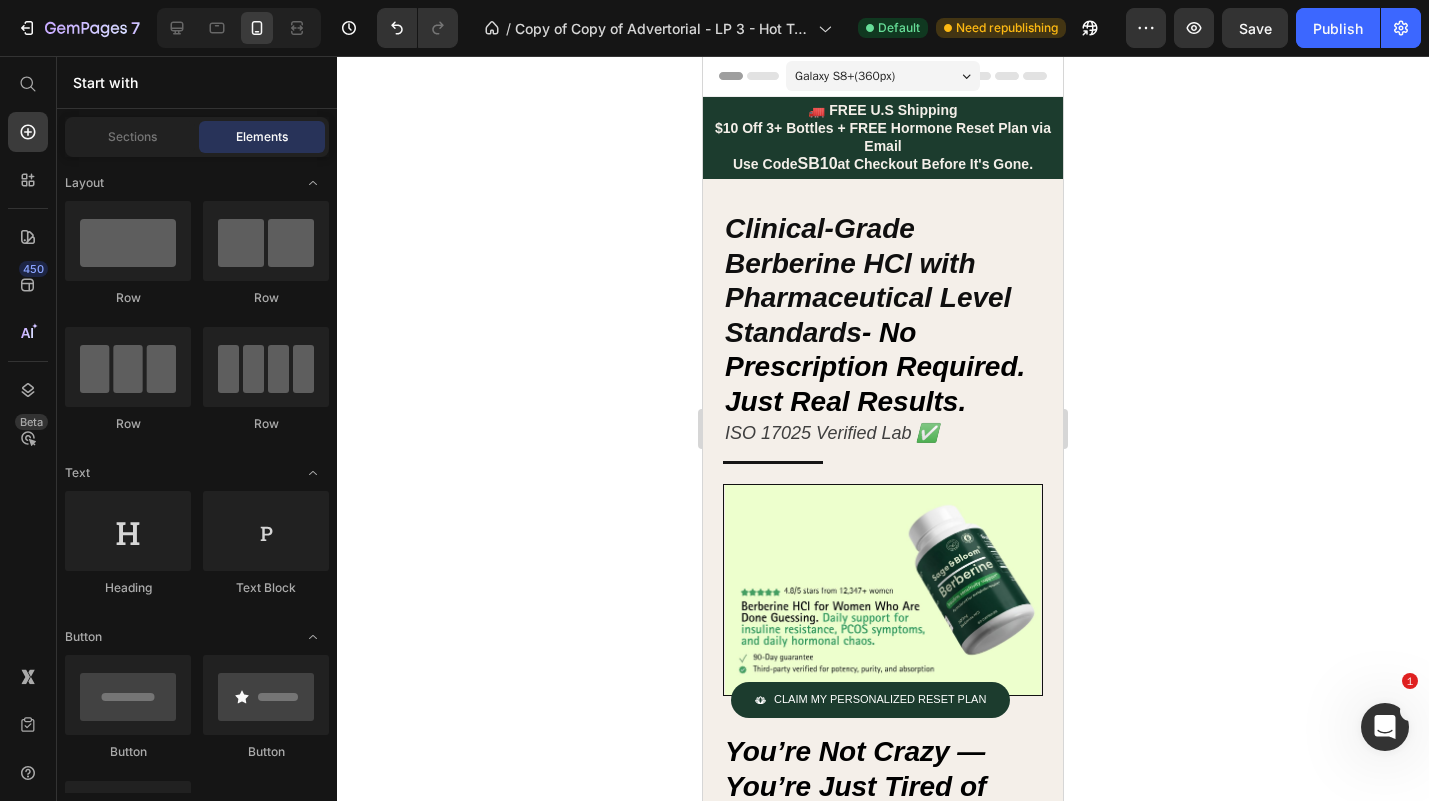 click on "Galaxy S8+  ( 360 px)" at bounding box center (845, 76) 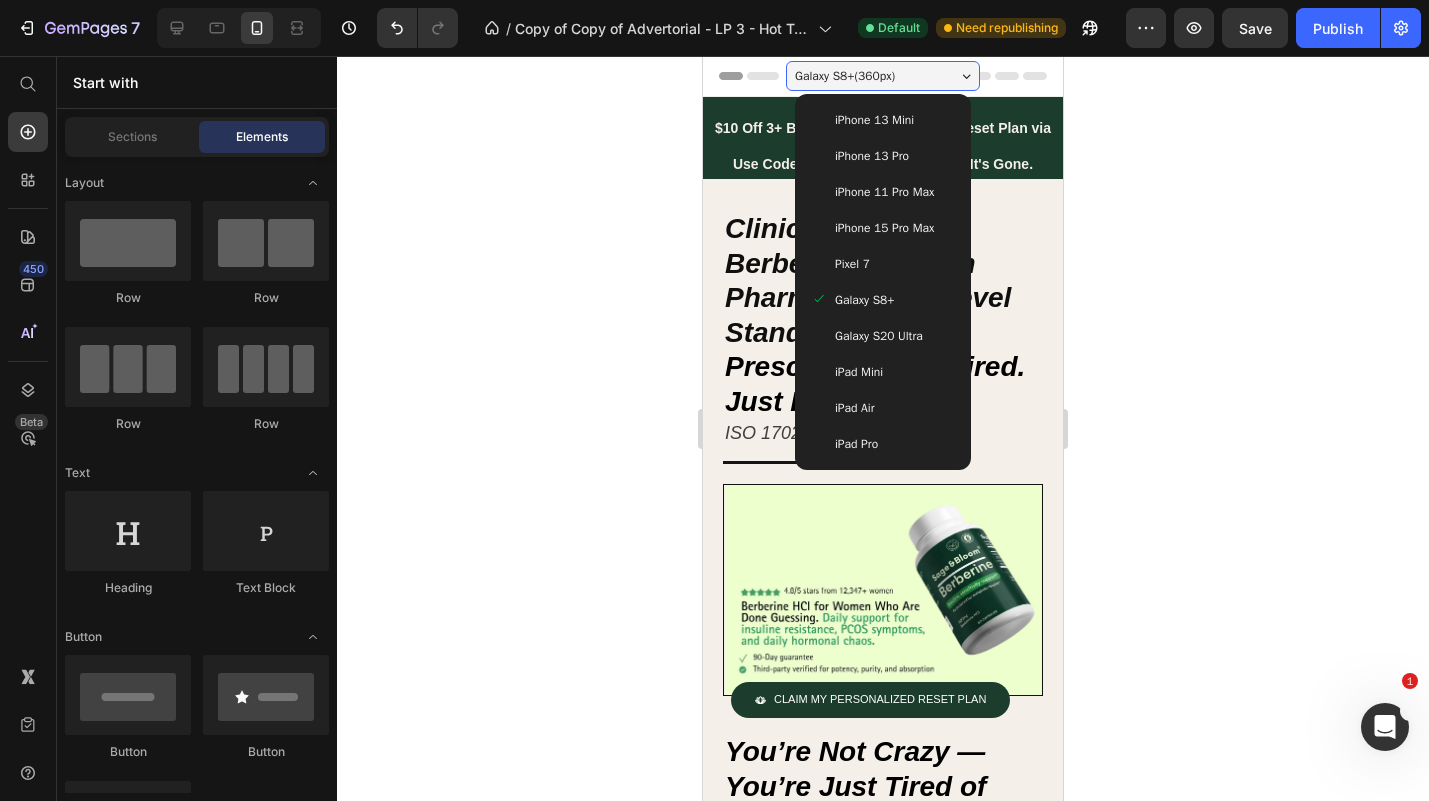 click on "iPhone 11 Pro Max" at bounding box center (884, 192) 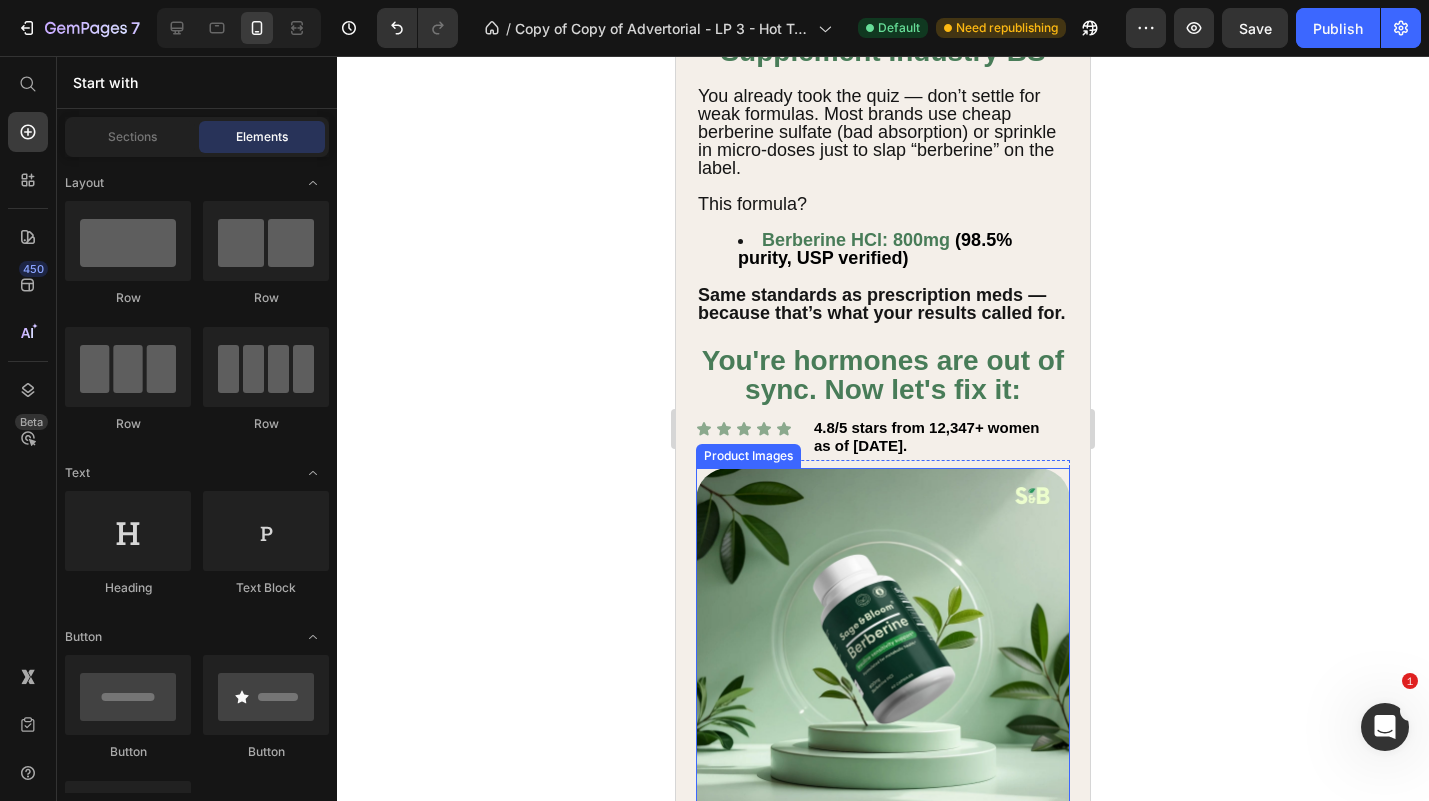 scroll, scrollTop: 1304, scrollLeft: 0, axis: vertical 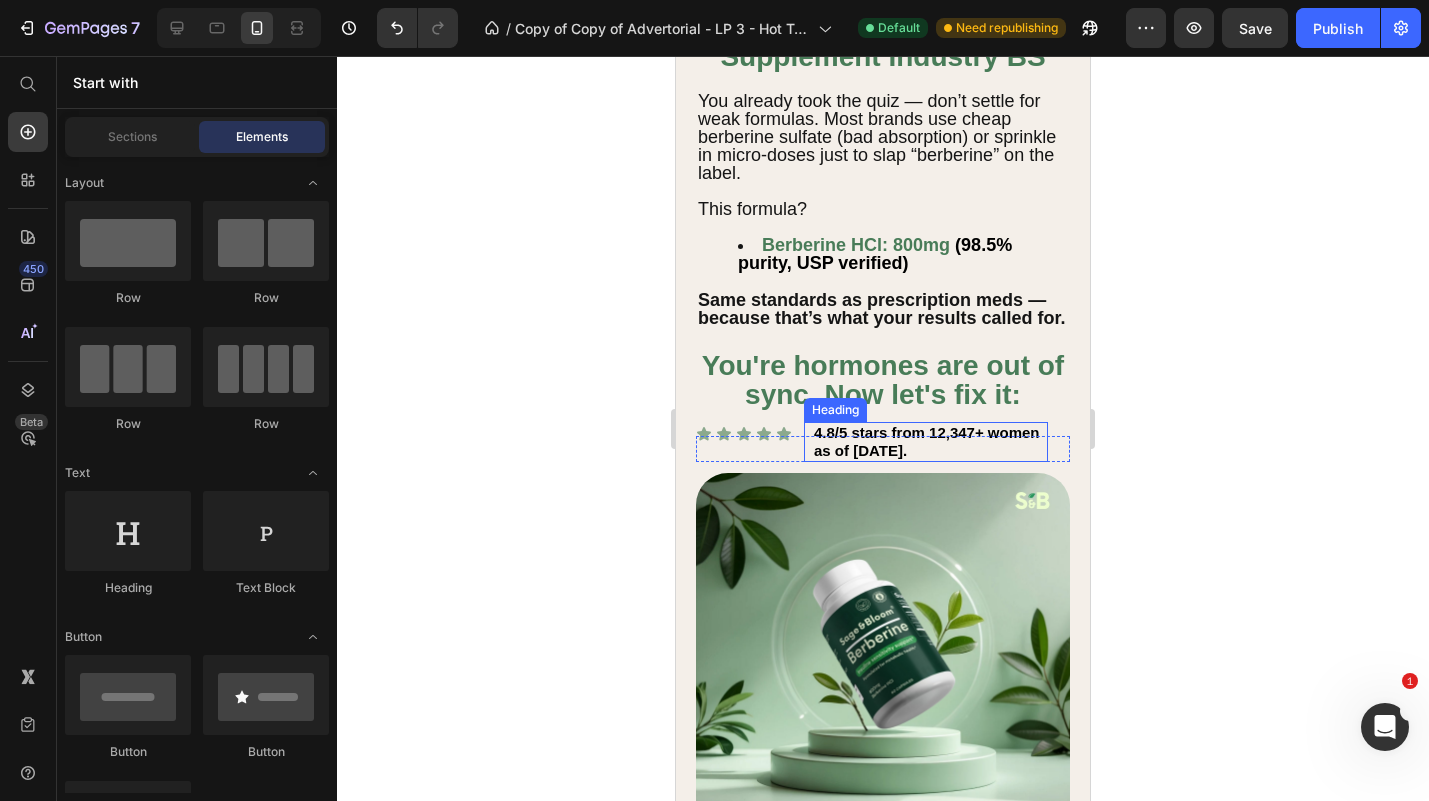 click on "4.8/5 stars from 12,347+ women as of [DATE]." at bounding box center [927, 441] 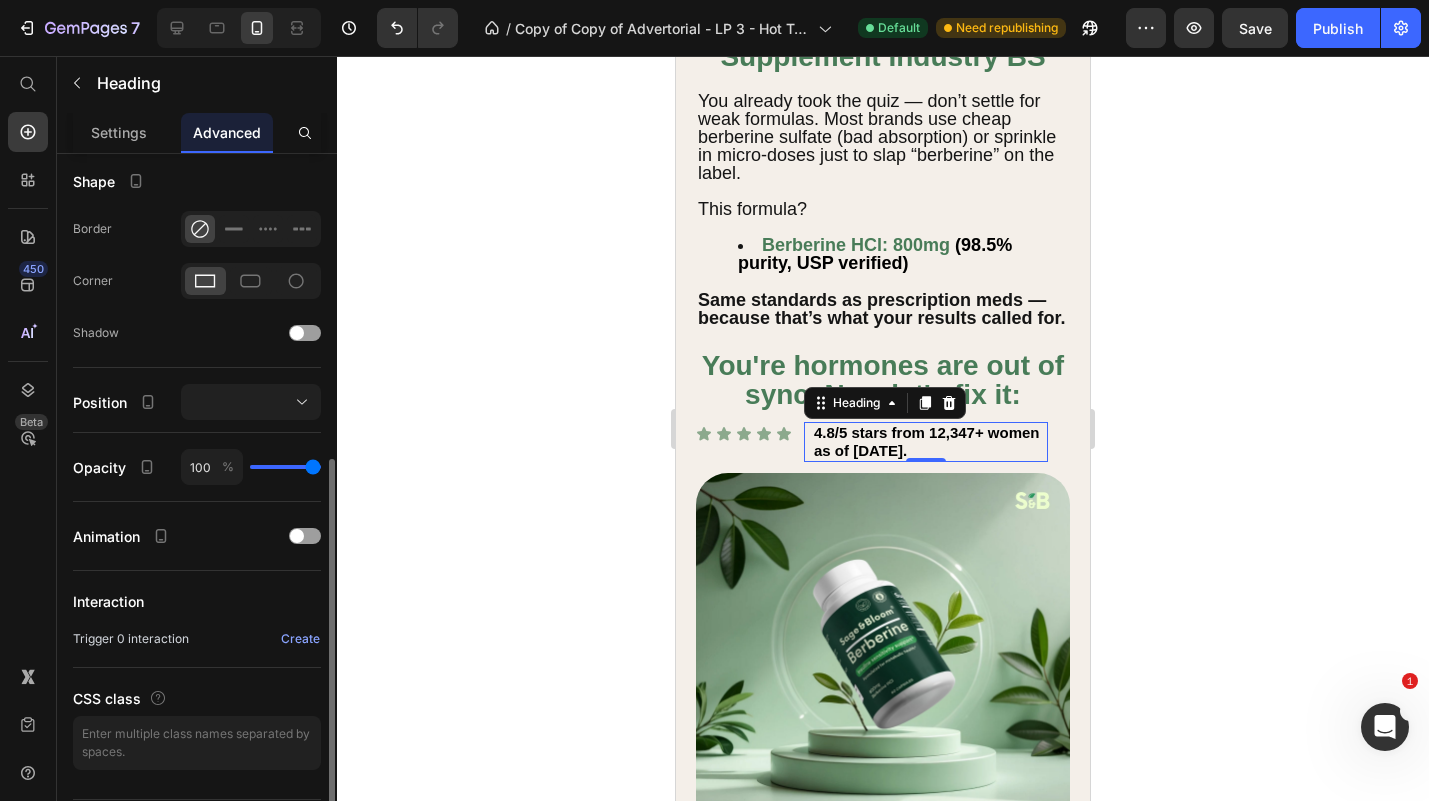 scroll, scrollTop: 529, scrollLeft: 0, axis: vertical 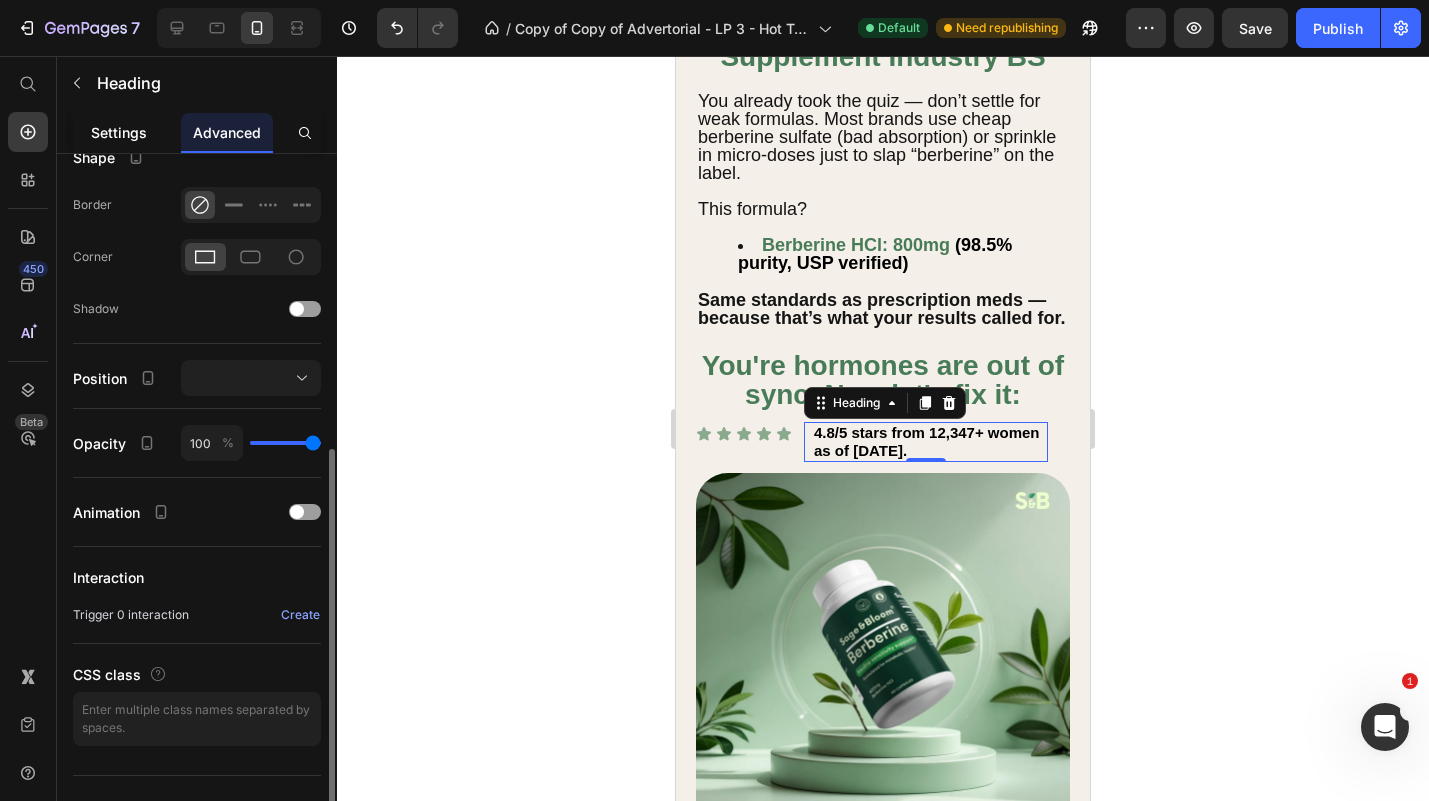 click on "Settings" at bounding box center [119, 132] 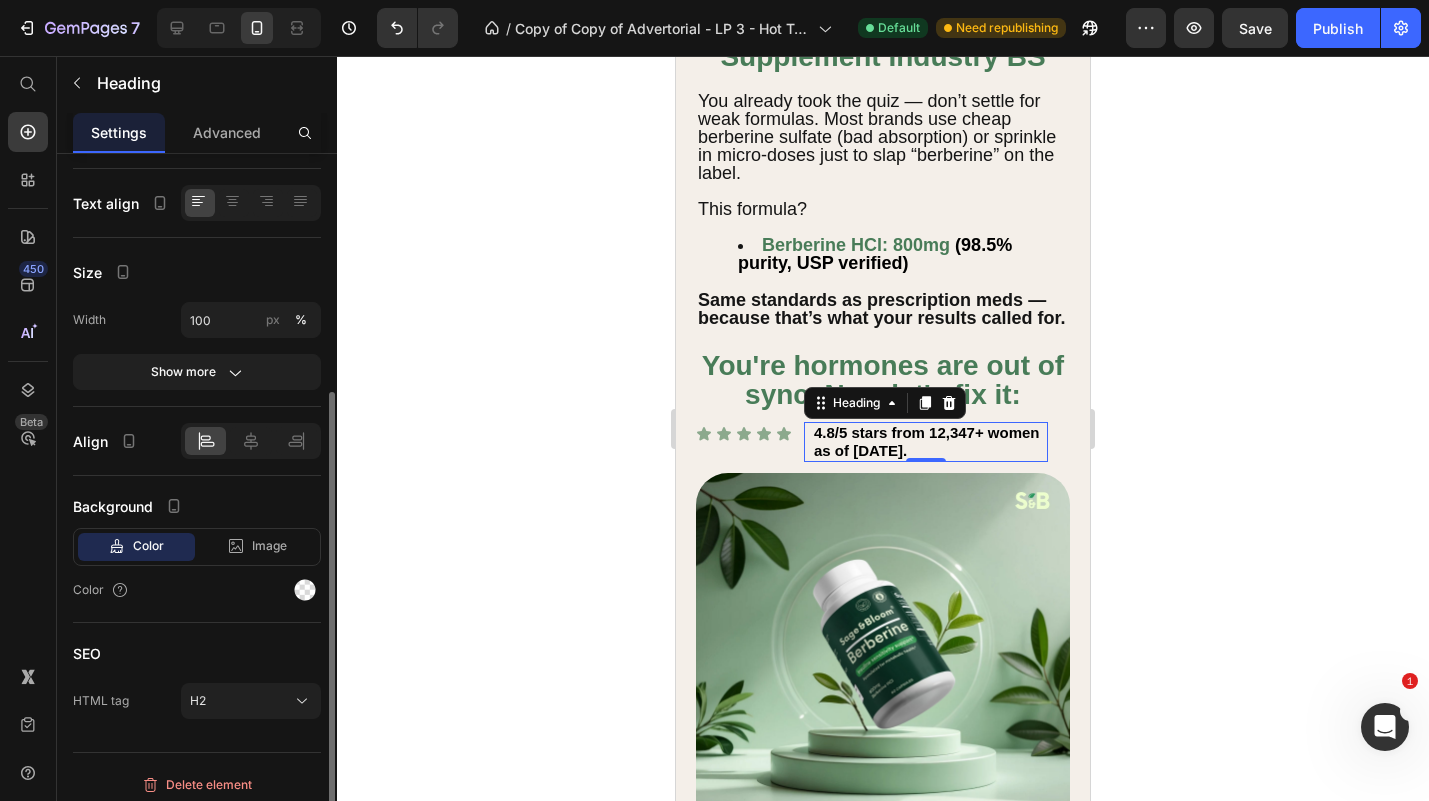 scroll, scrollTop: 365, scrollLeft: 0, axis: vertical 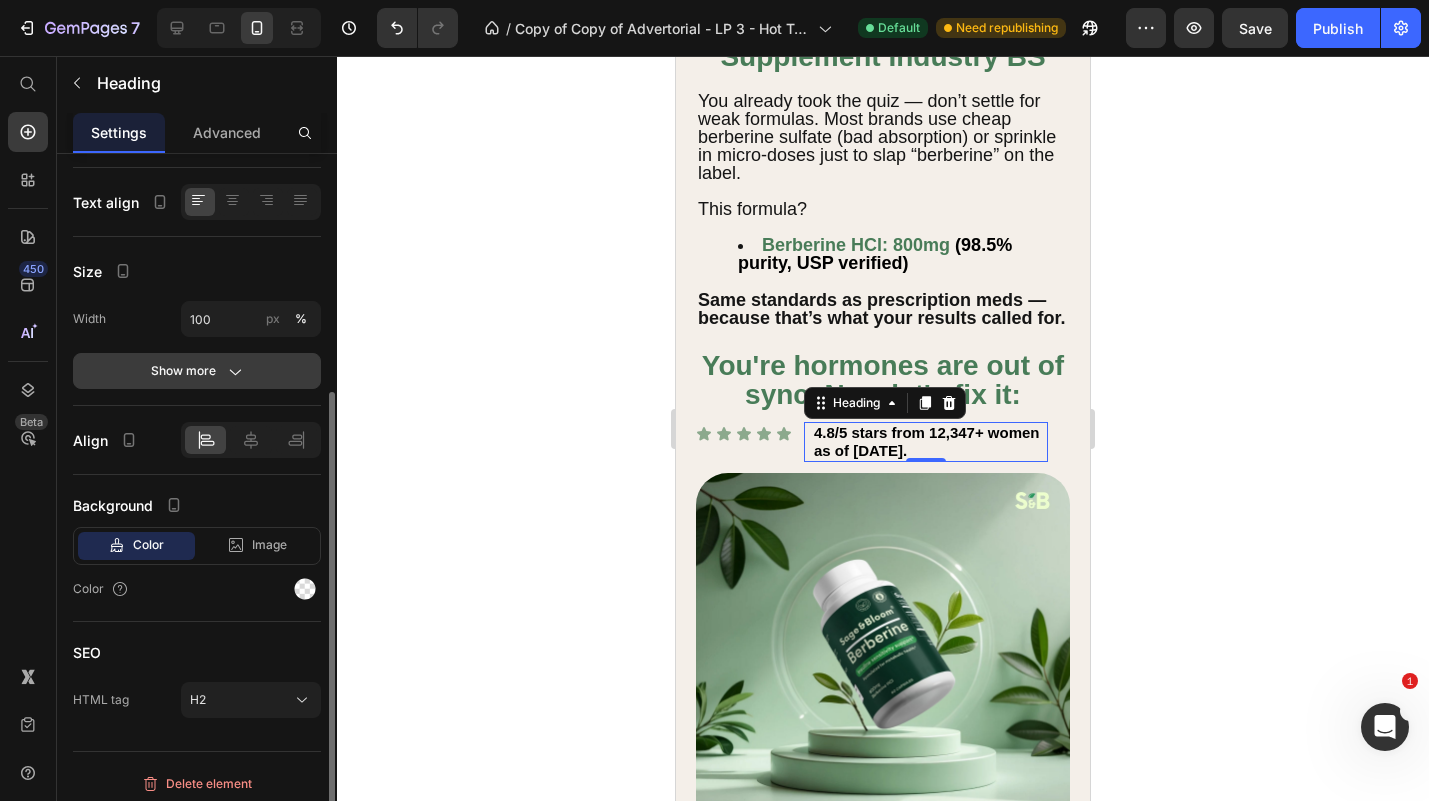 click on "Show more" at bounding box center (197, 371) 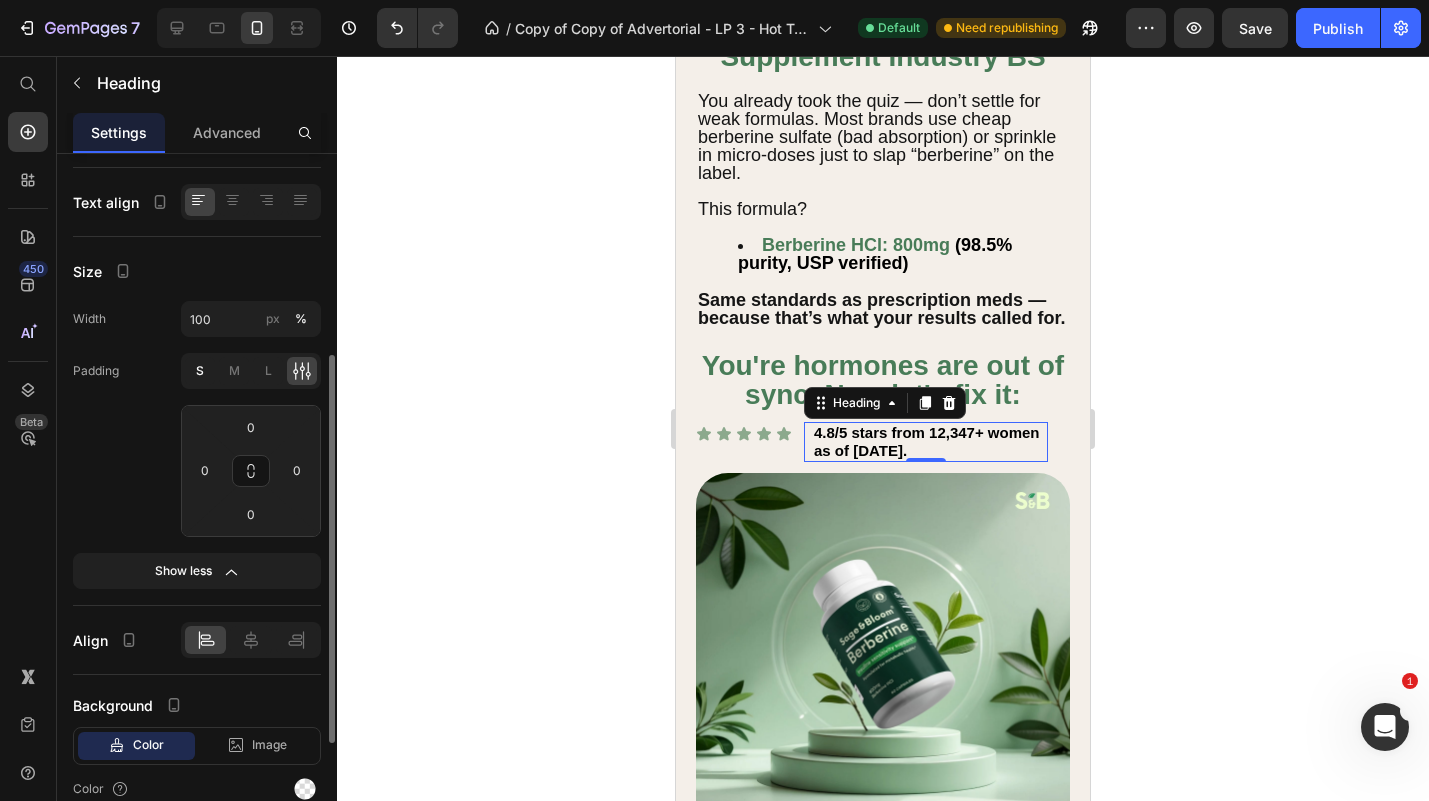 click on "S" 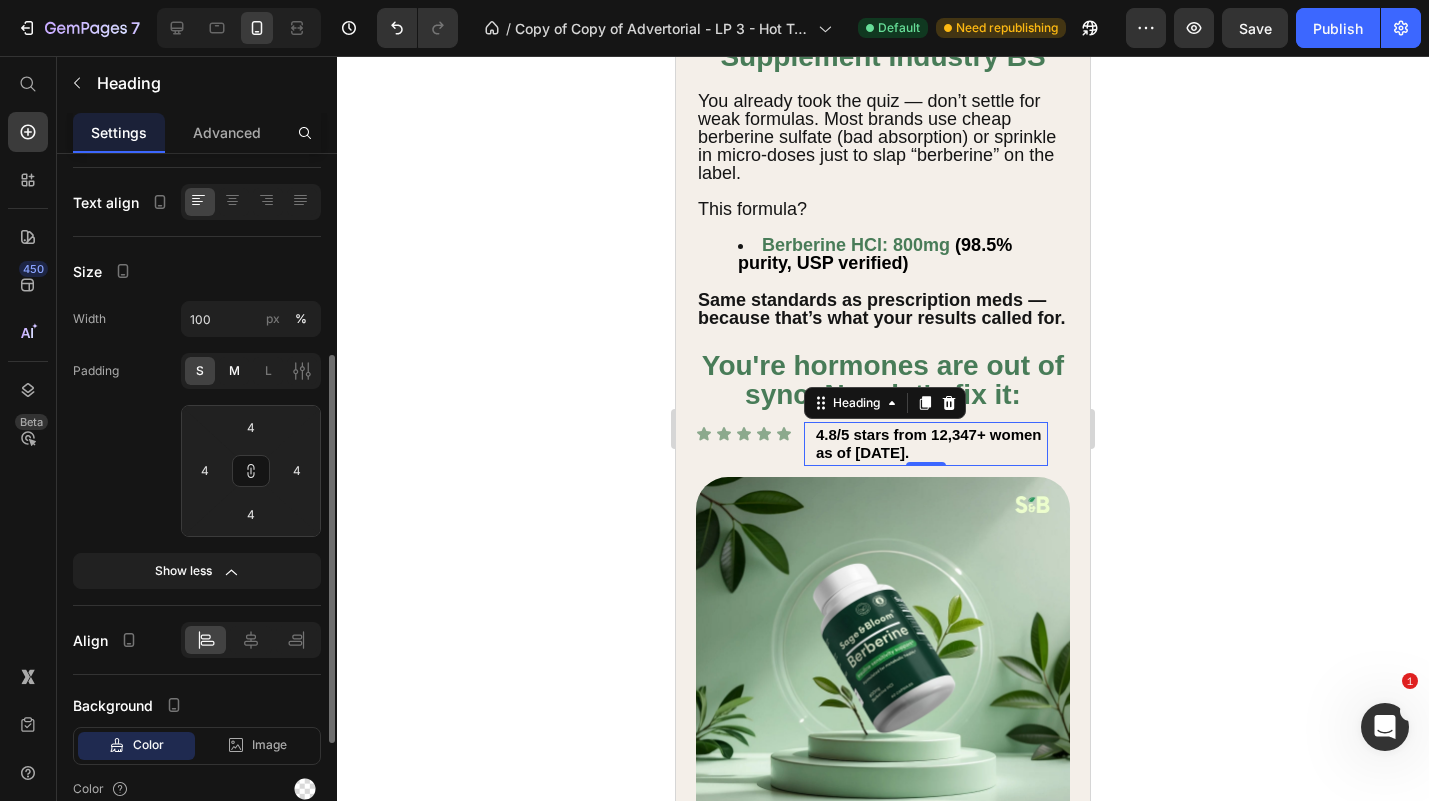 click on "M" 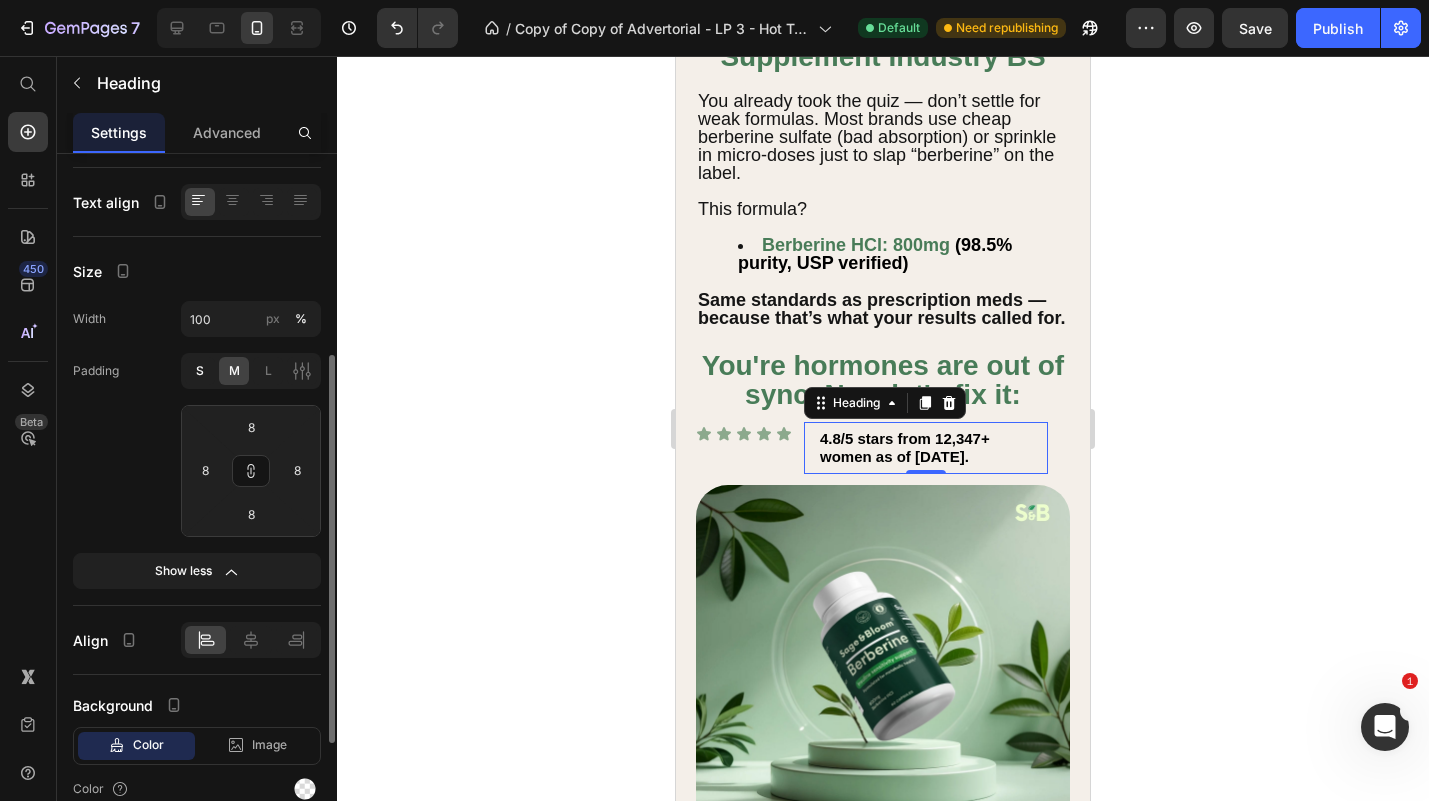click on "S" 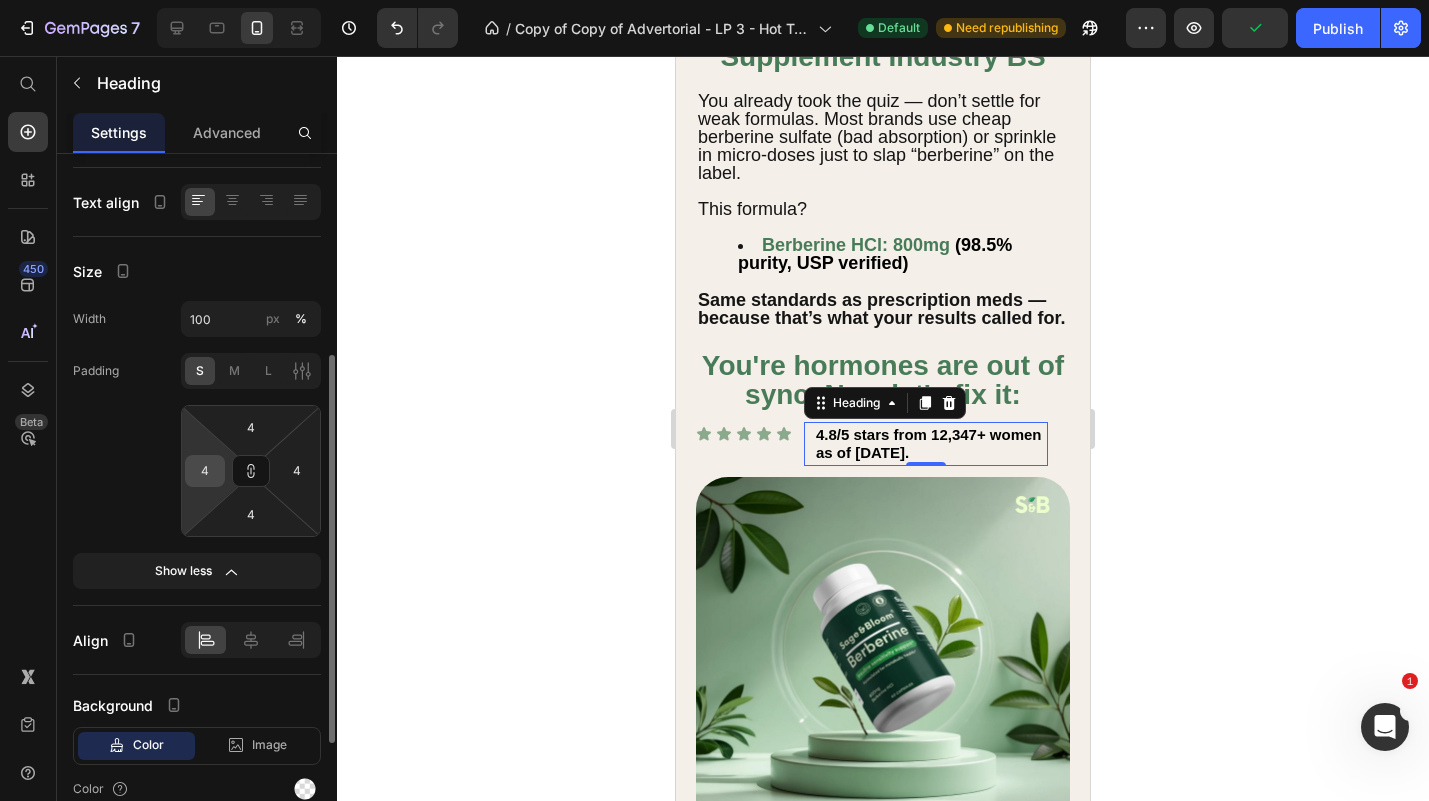 click on "4" at bounding box center (205, 471) 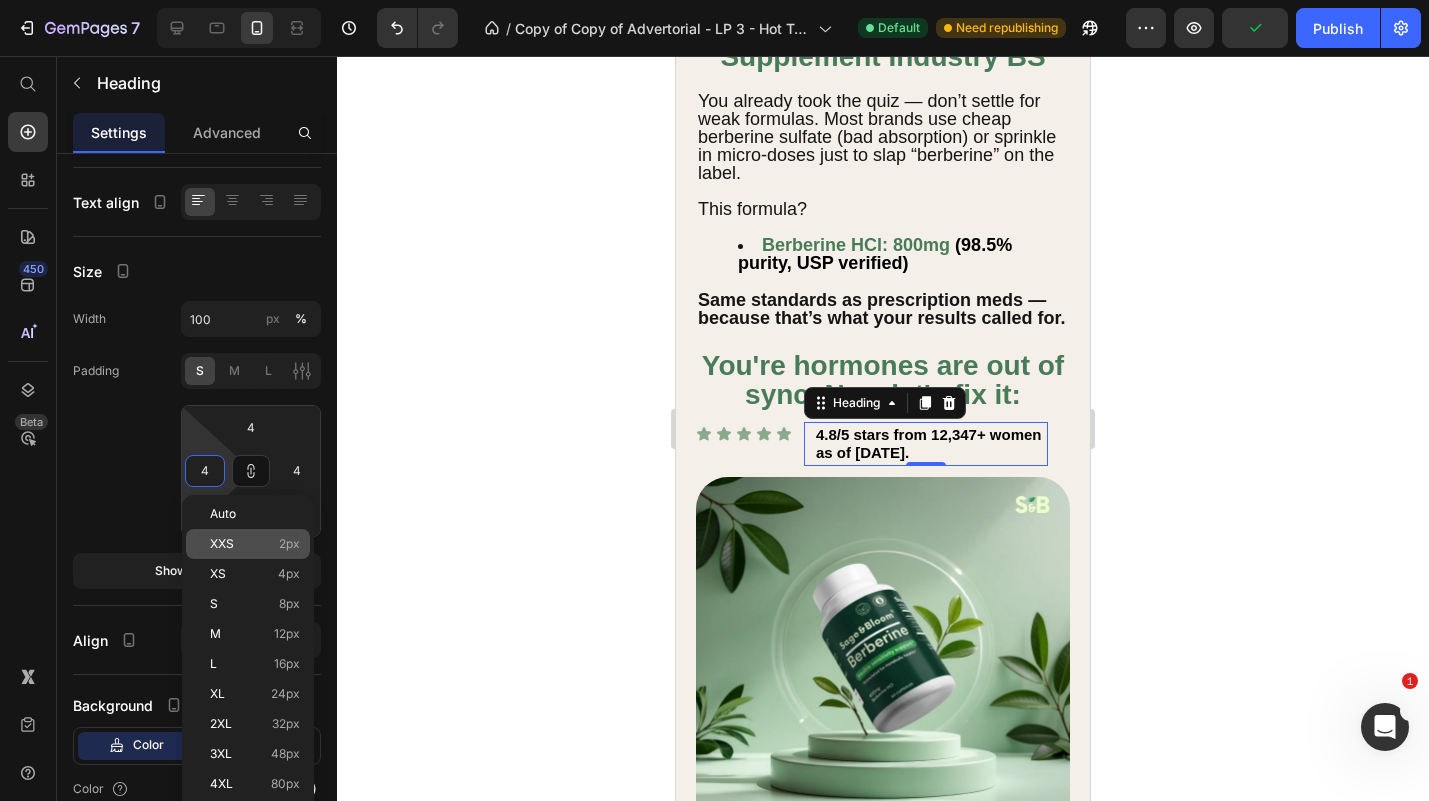 click on "XXS 2px" at bounding box center (255, 544) 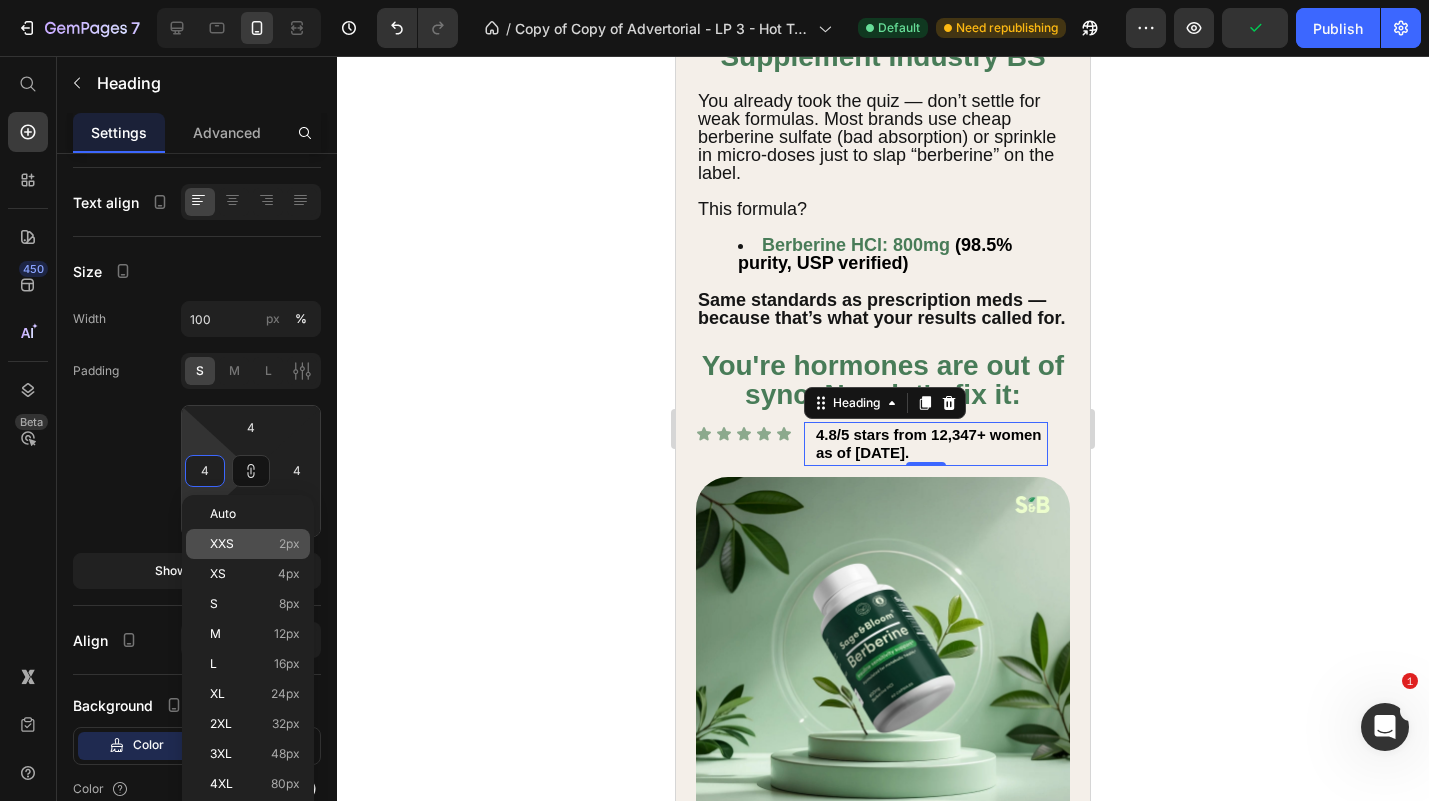 type on "2" 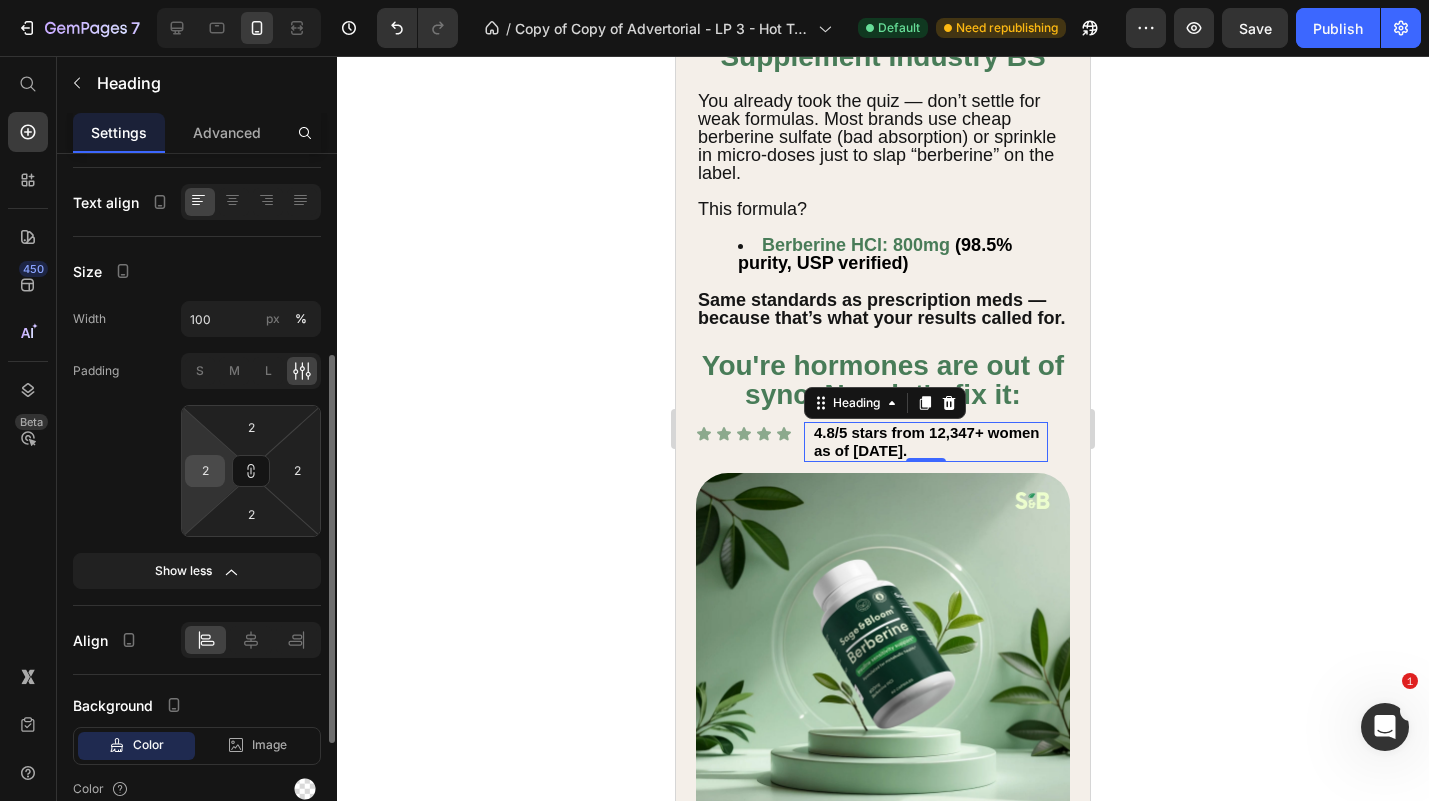 click on "2" at bounding box center (205, 471) 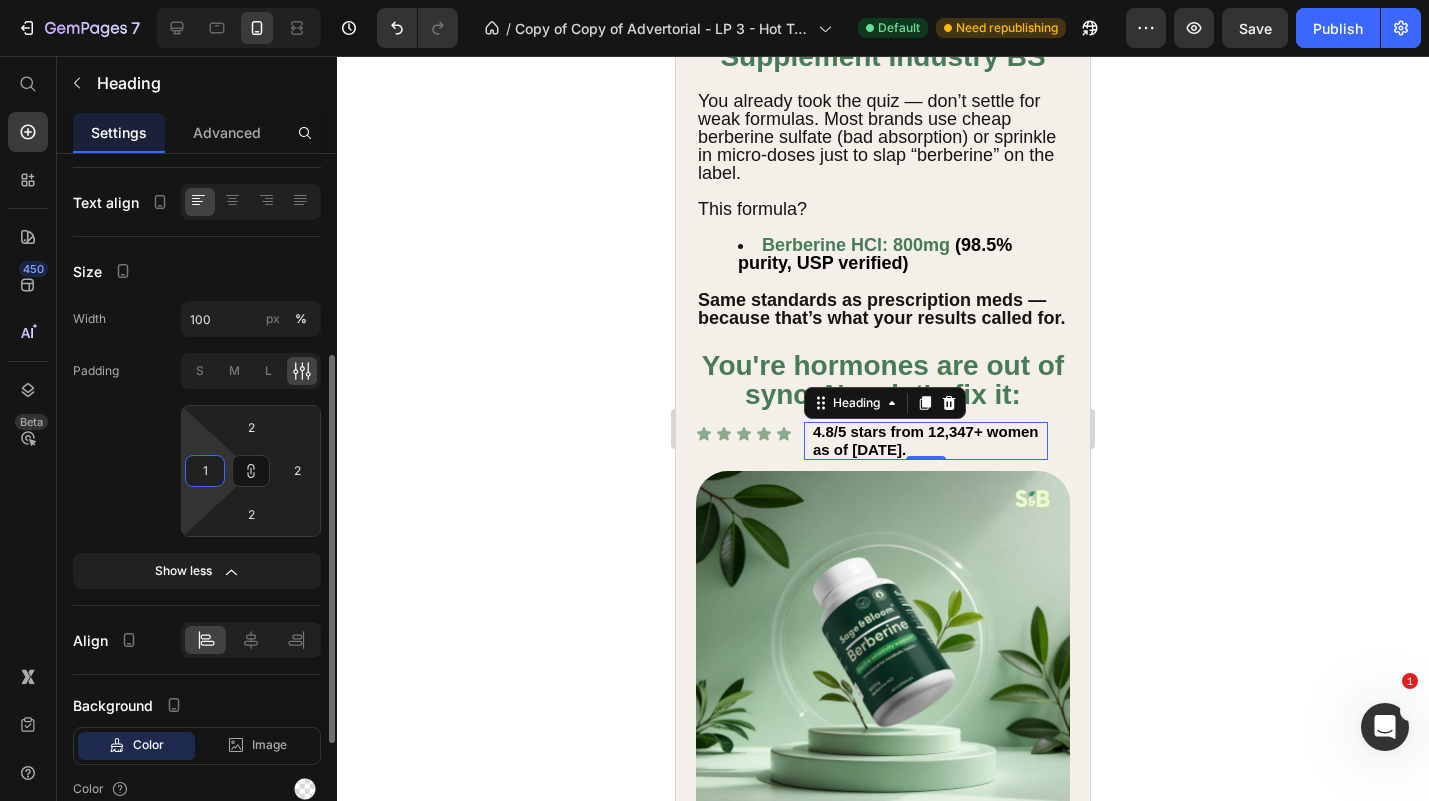 type on "1" 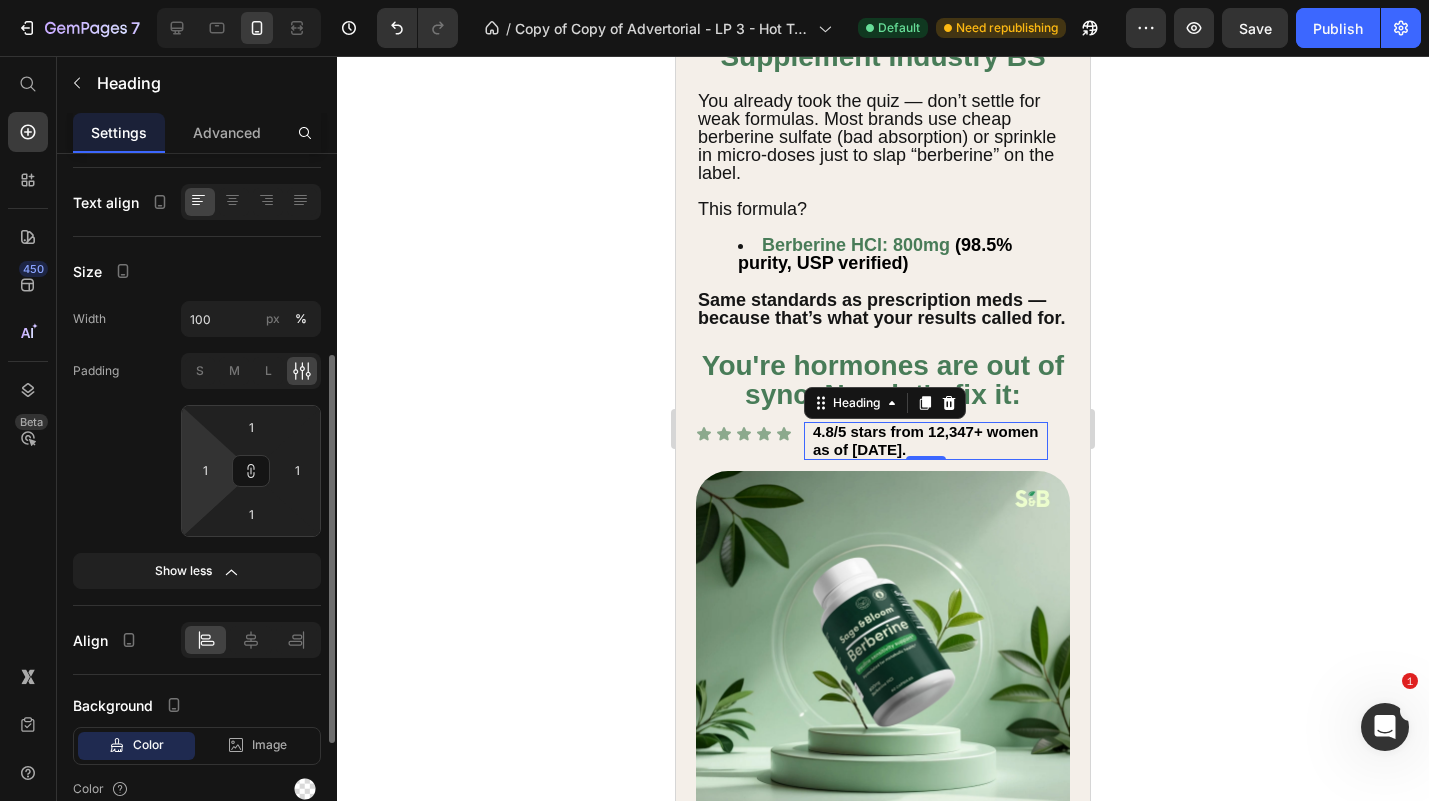 click on "Padding S M L 1 1 1 1" 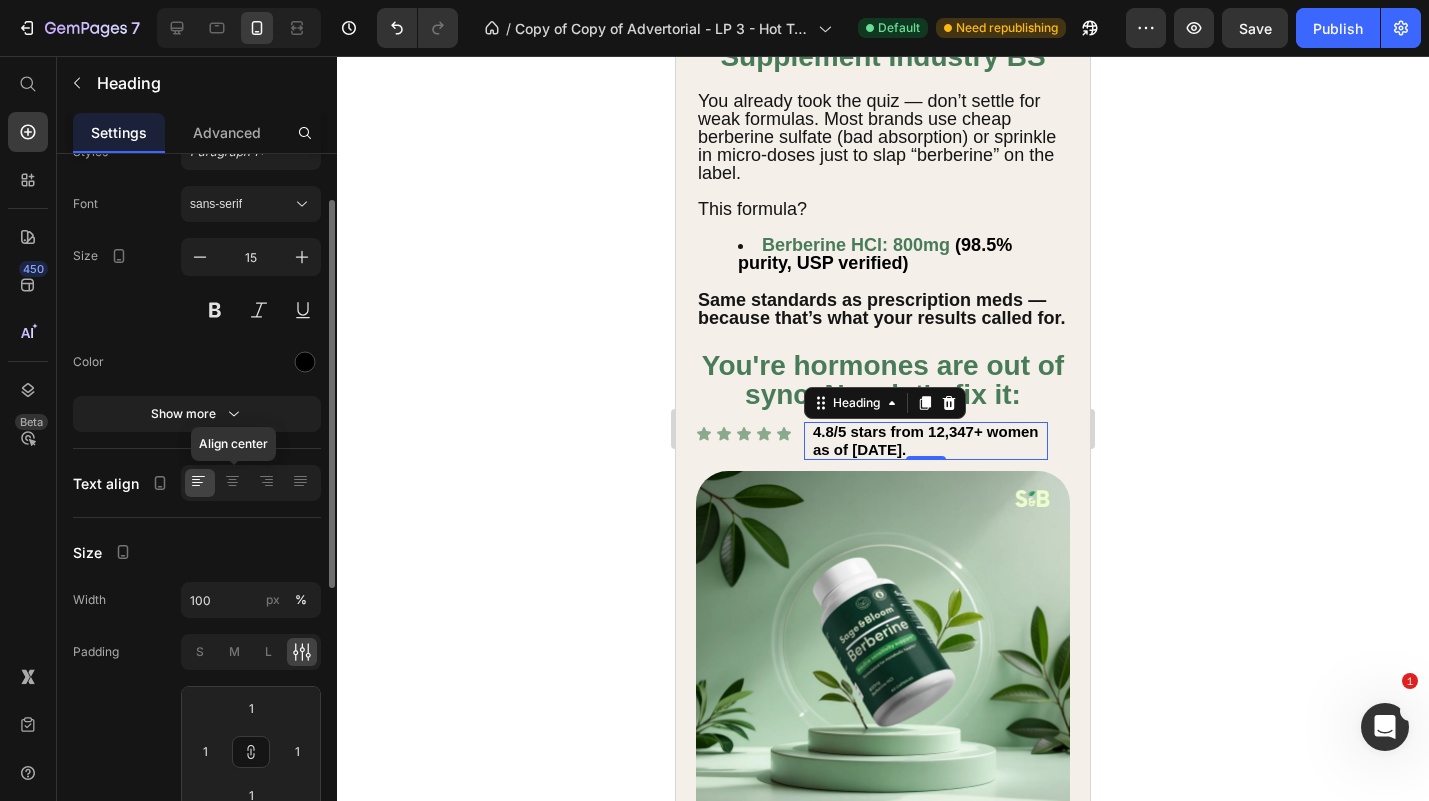 scroll, scrollTop: 28, scrollLeft: 0, axis: vertical 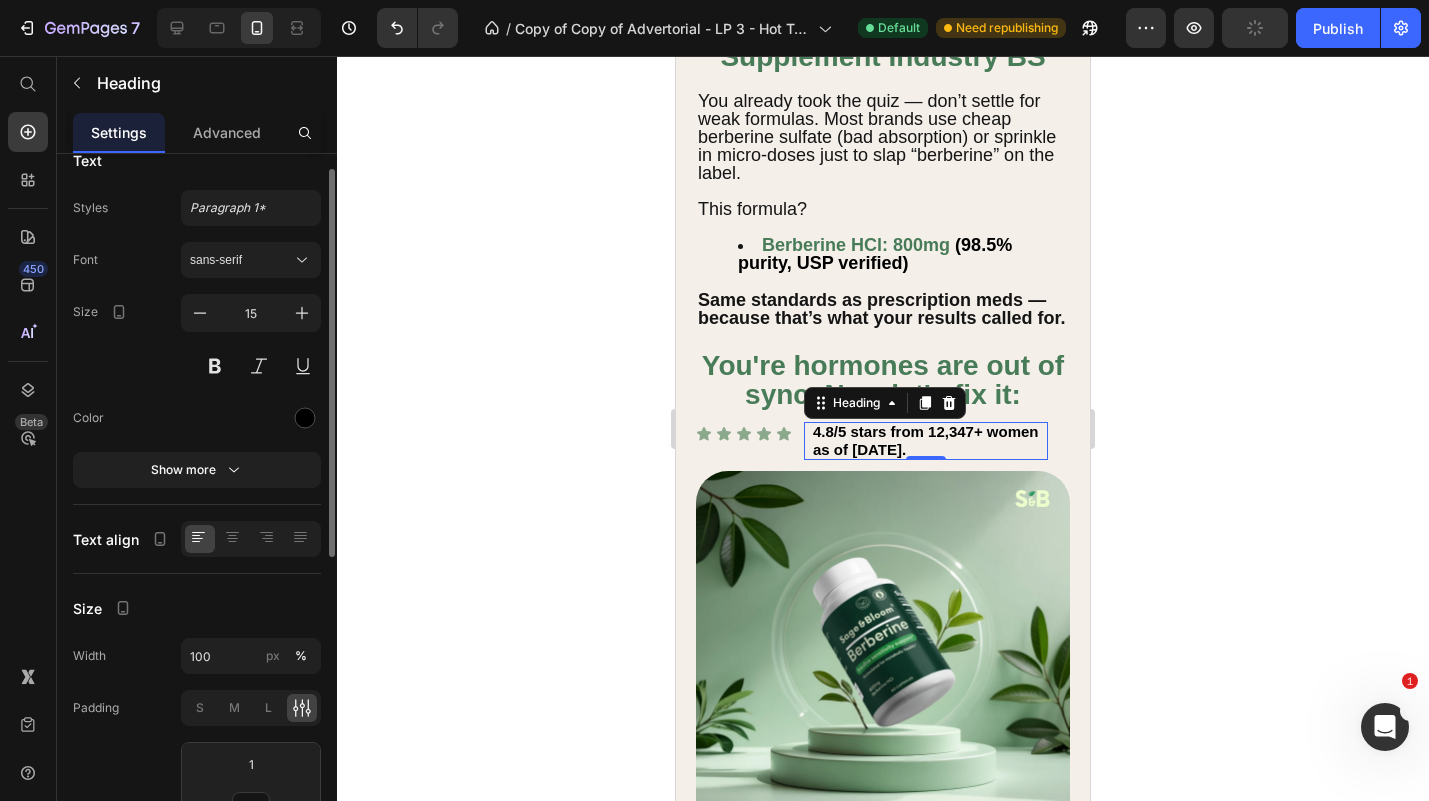 click 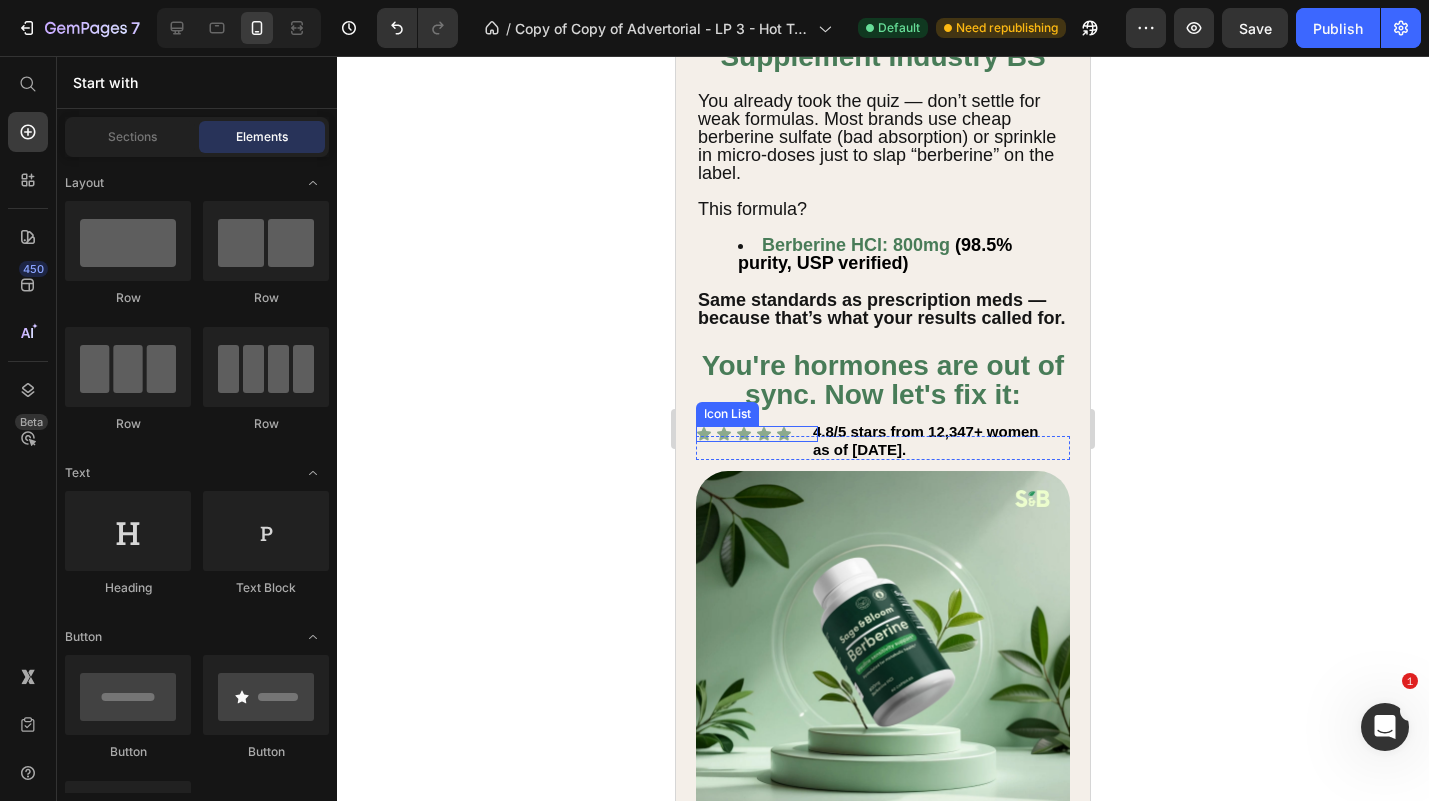 click on "Icon Icon Icon Icon Icon" at bounding box center [757, 434] 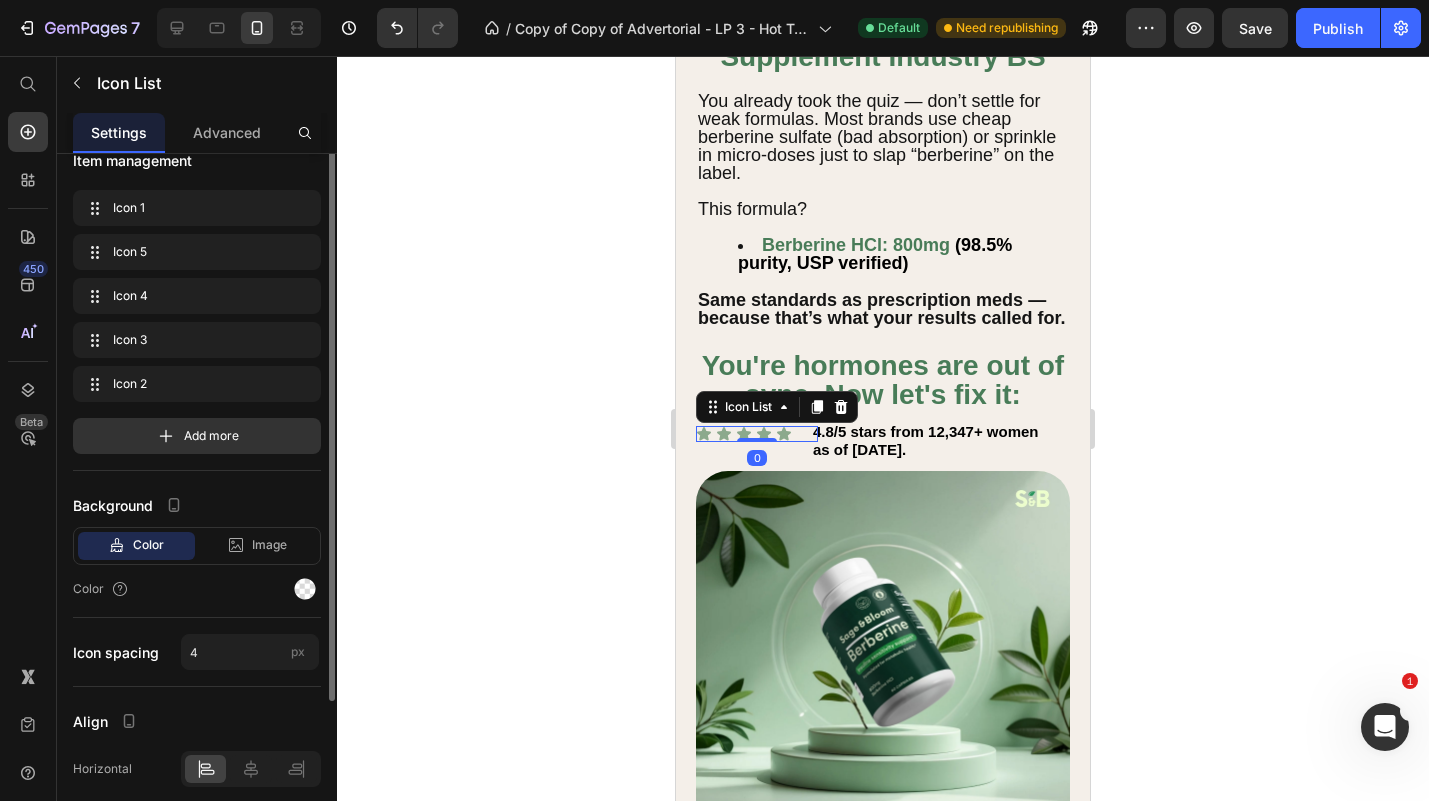 scroll, scrollTop: 0, scrollLeft: 0, axis: both 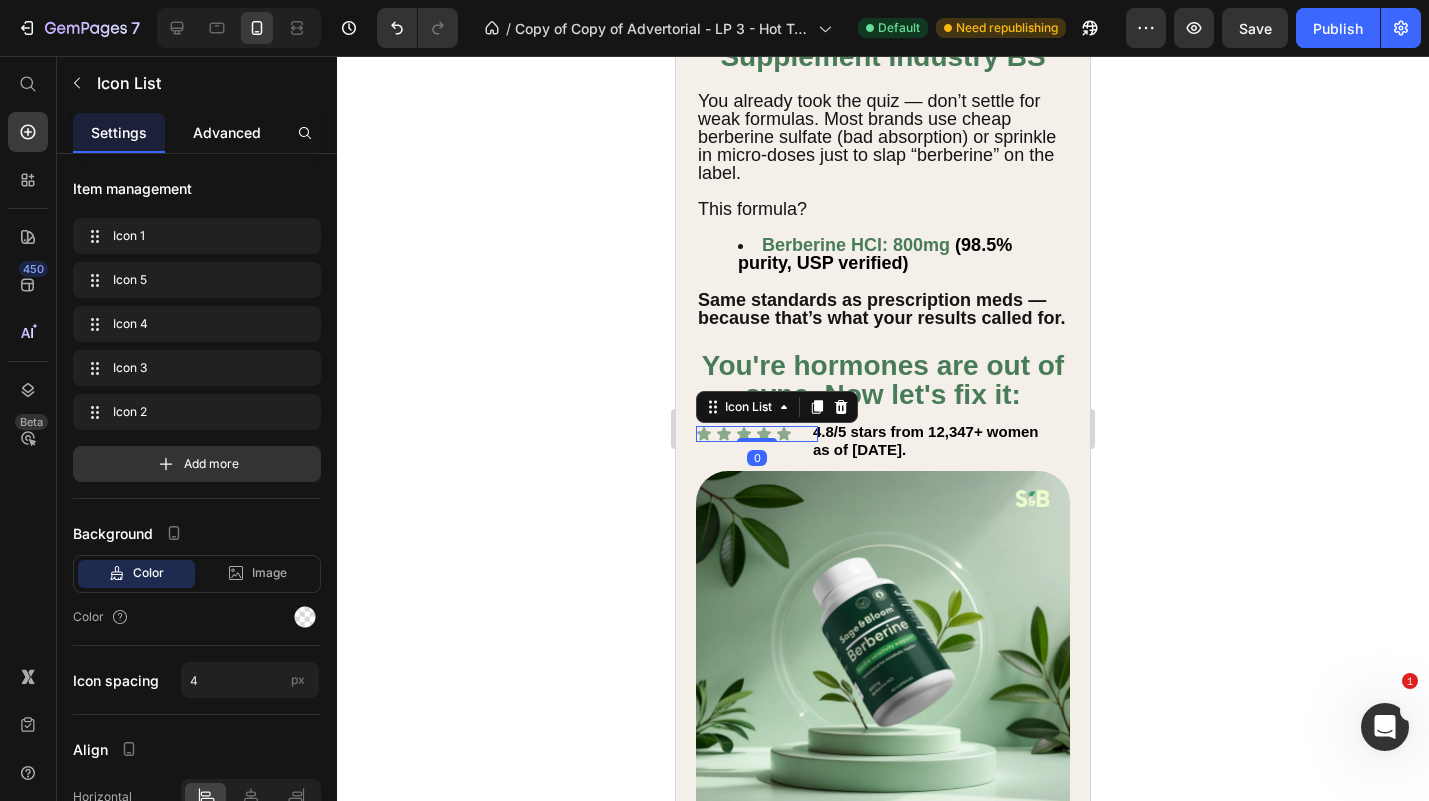 click on "Advanced" at bounding box center [227, 132] 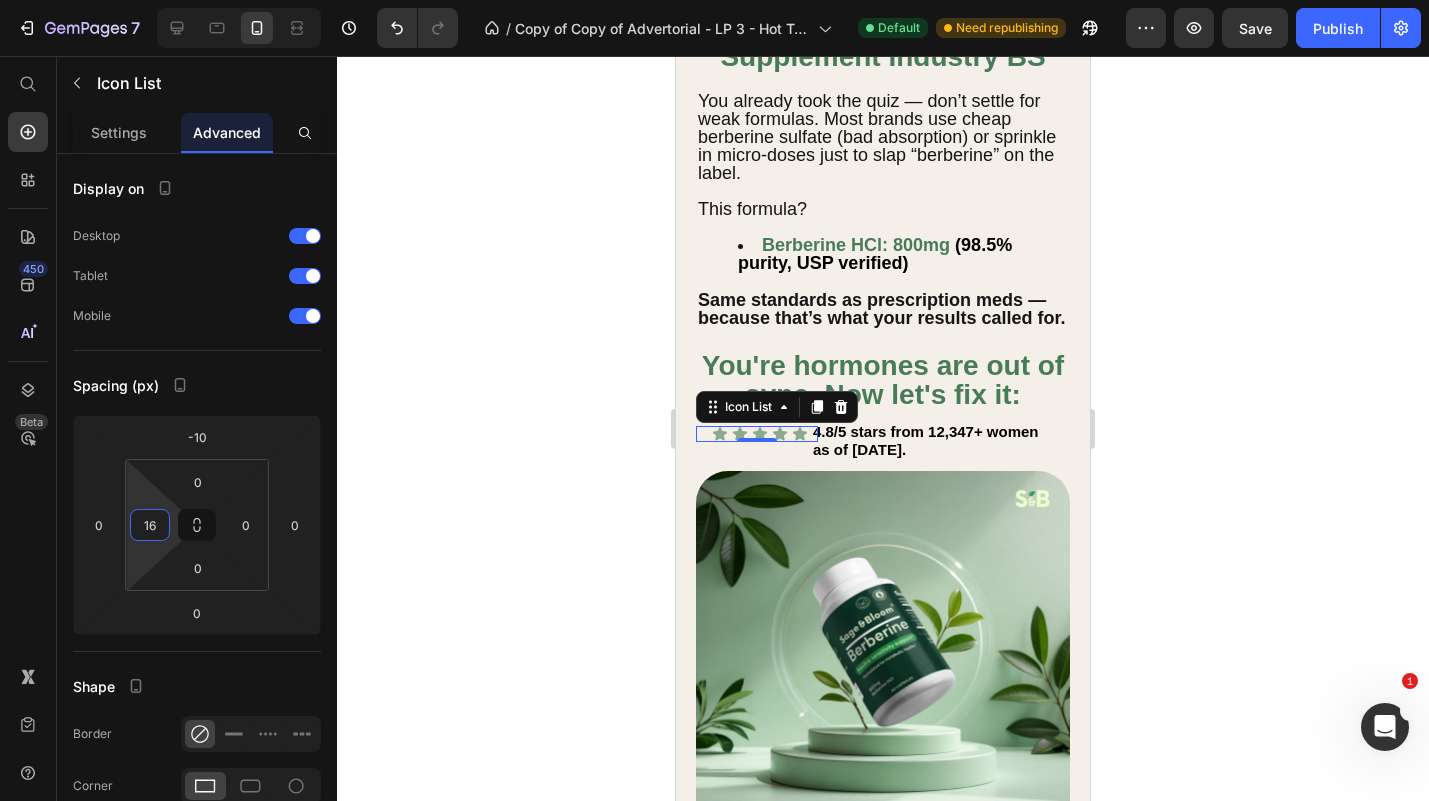 type on "14" 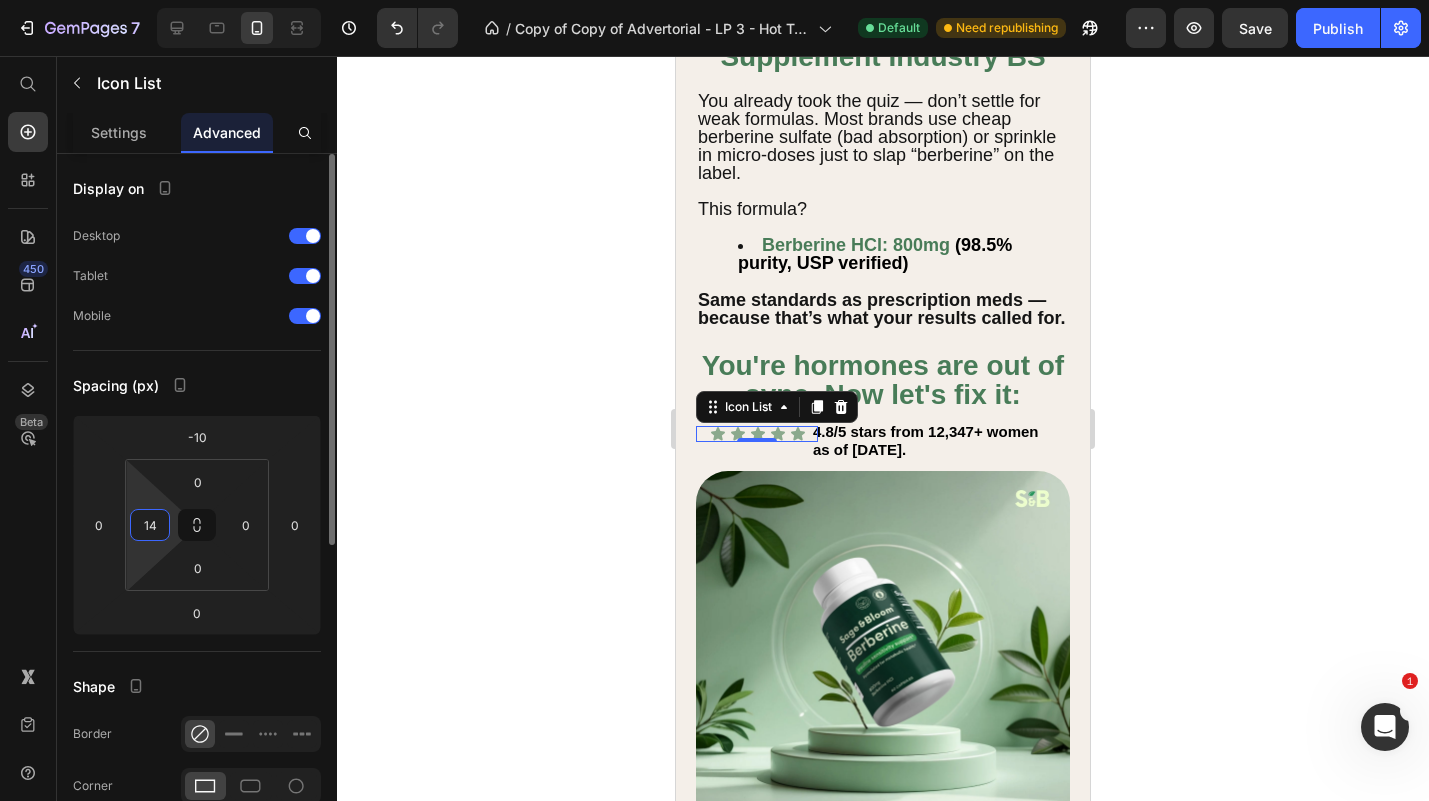 click on "7  Version history  /  Copy of Copy of Advertorial - LP 3 - Hot Traffic 🔥 - [DATE] 09:42:29 Default Need republishing Preview  Save   Publish  450 Beta Start with Sections Elements Hero Section Product Detail Brands Trusted Badges Guarantee Product Breakdown How to use Testimonials Compare Bundle FAQs Social Proof Brand Story Product List Collection Blog List Contact Sticky Add to Cart Custom Footer Browse Library 450 Layout
Row
Row
Row
Row Text
Heading
Text Block Button
Button
Button
Sticky Back to top Media
Image" at bounding box center (714, 0) 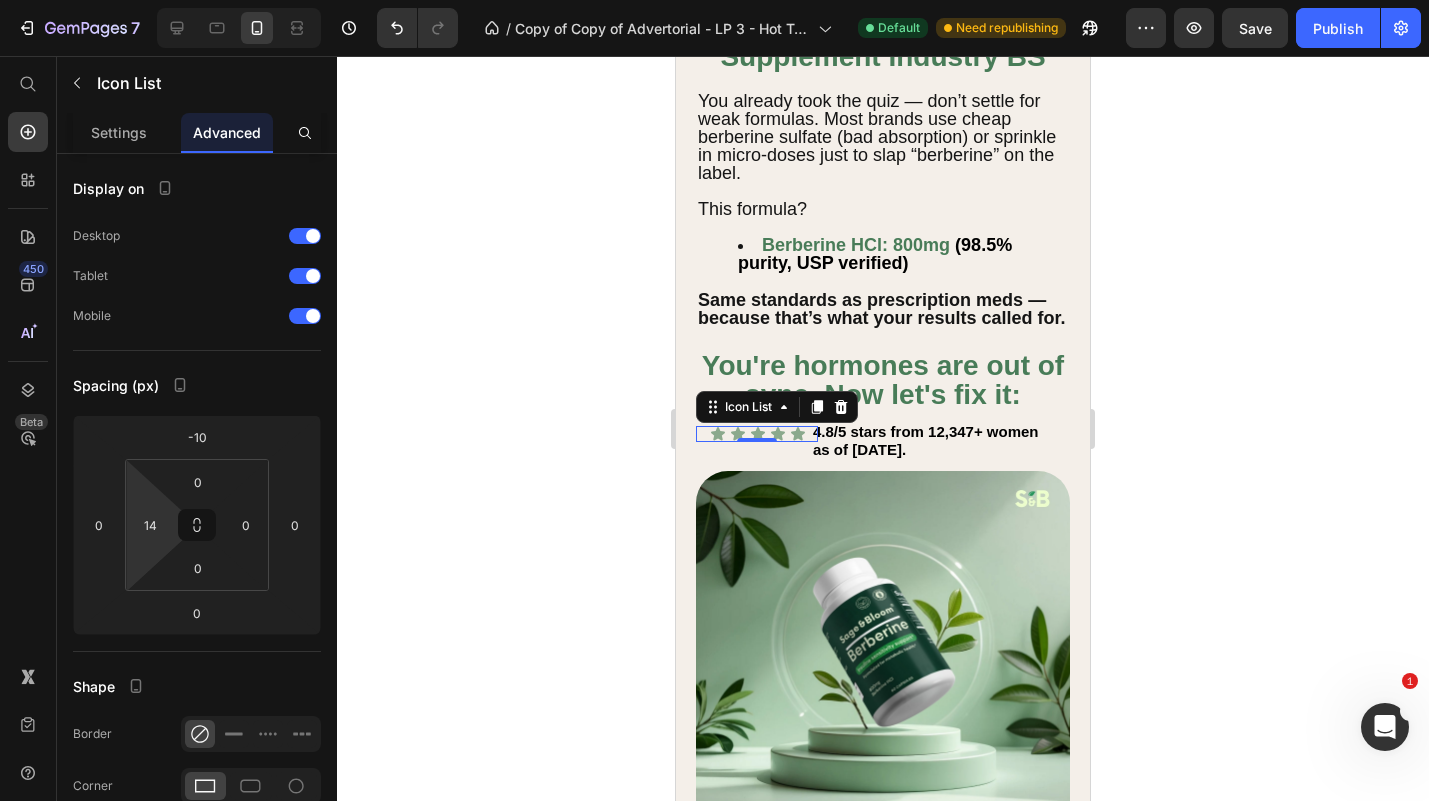 click 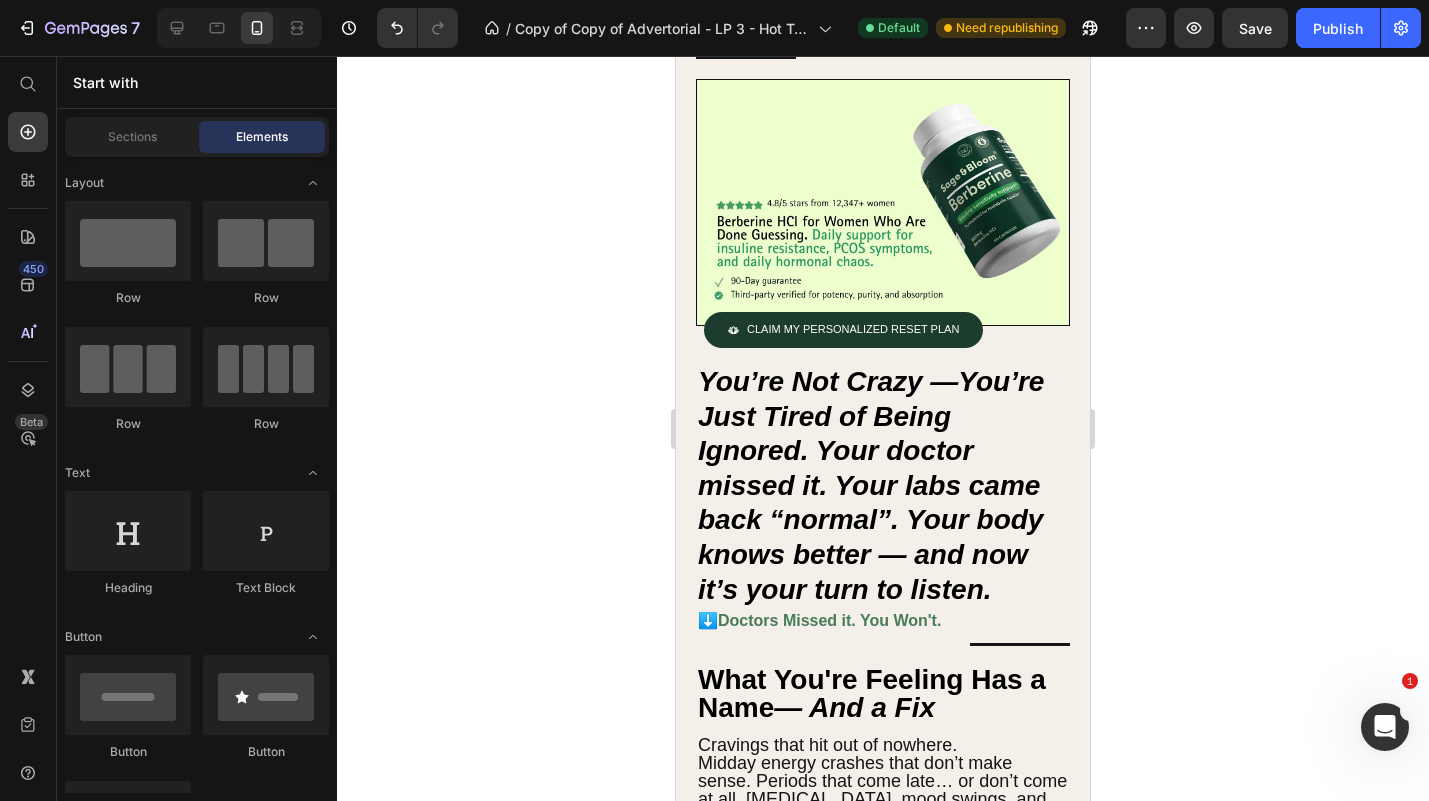 scroll, scrollTop: 0, scrollLeft: 0, axis: both 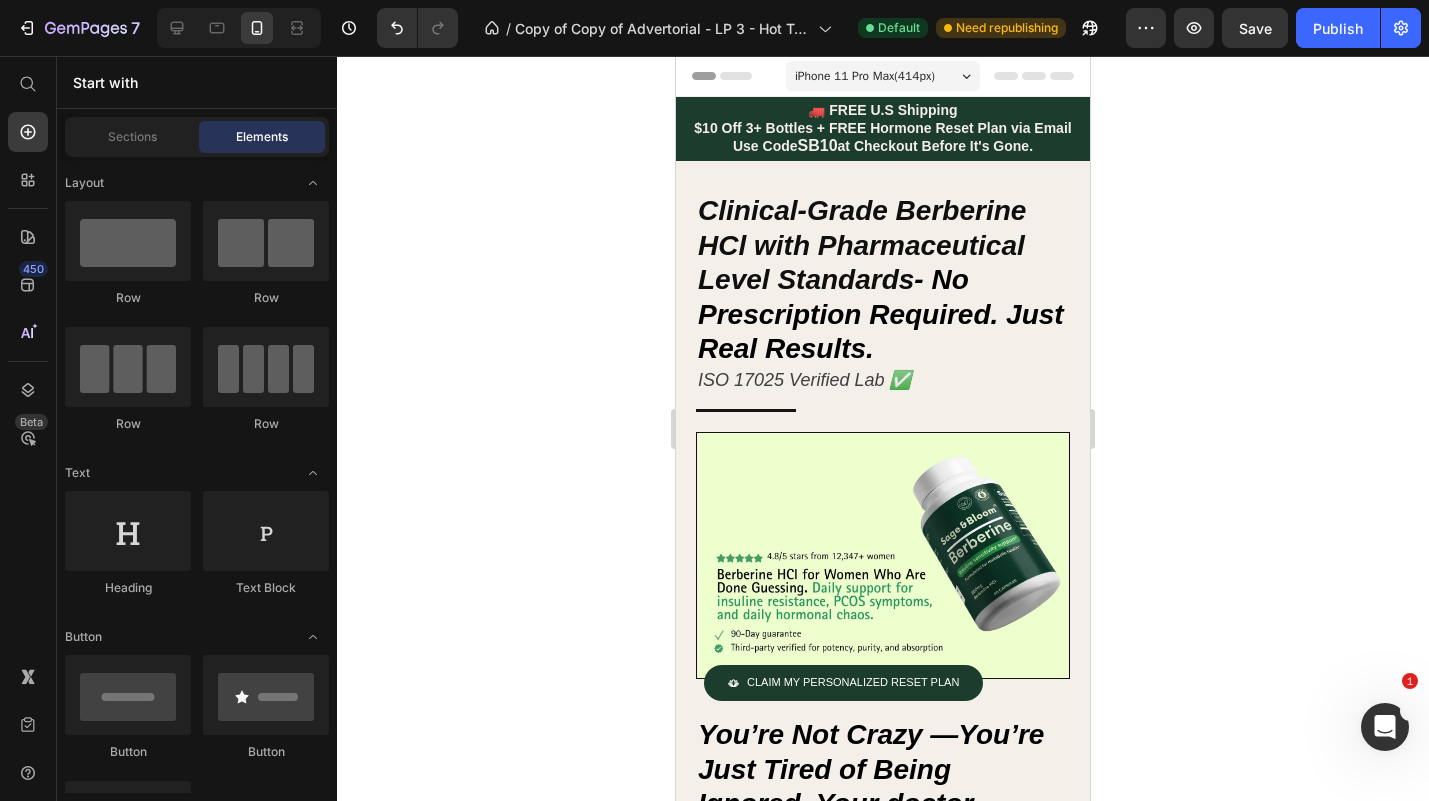 click on "iPhone 11 Pro Max  ( 414 px)" at bounding box center [865, 76] 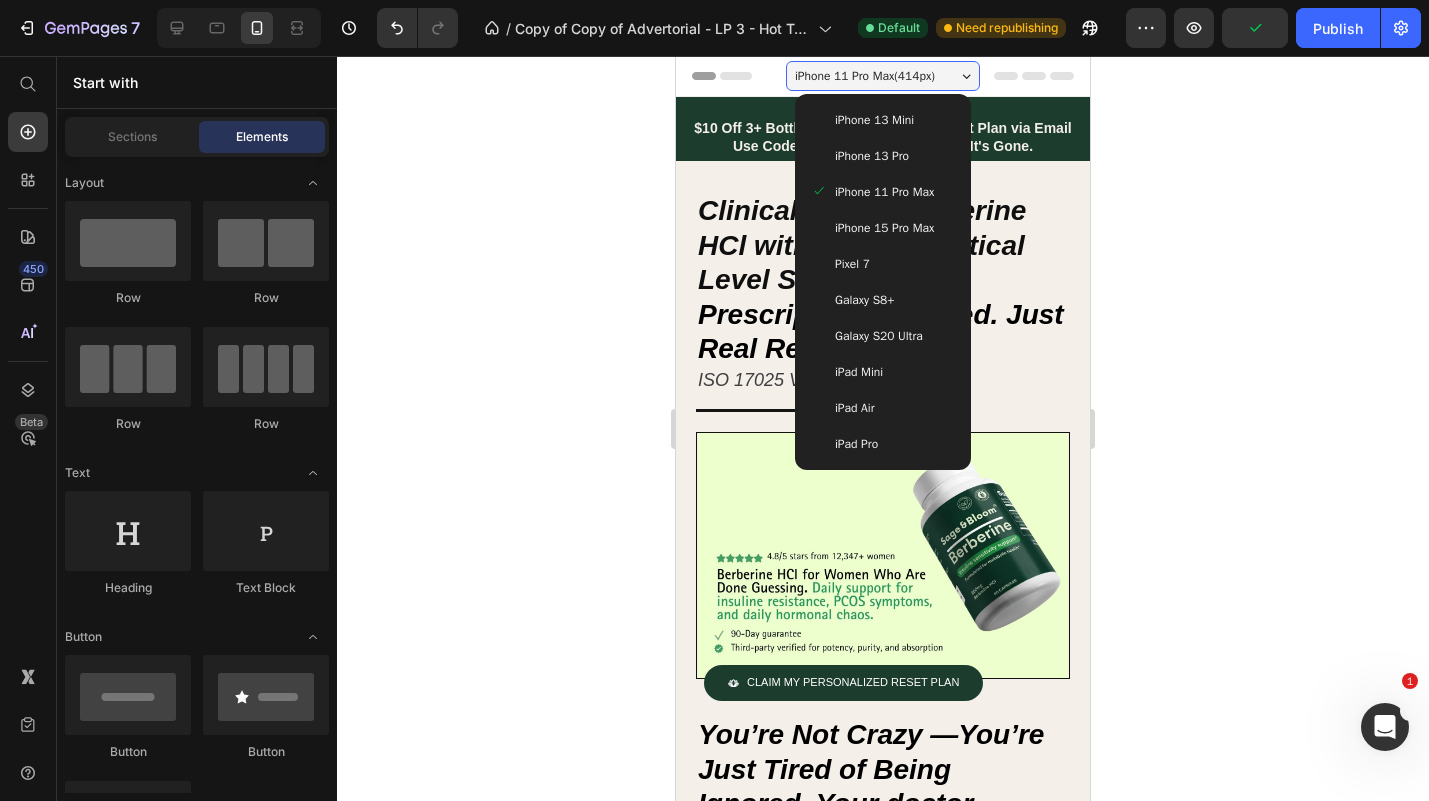 click on "iPhone 15 Pro Max" at bounding box center (884, 228) 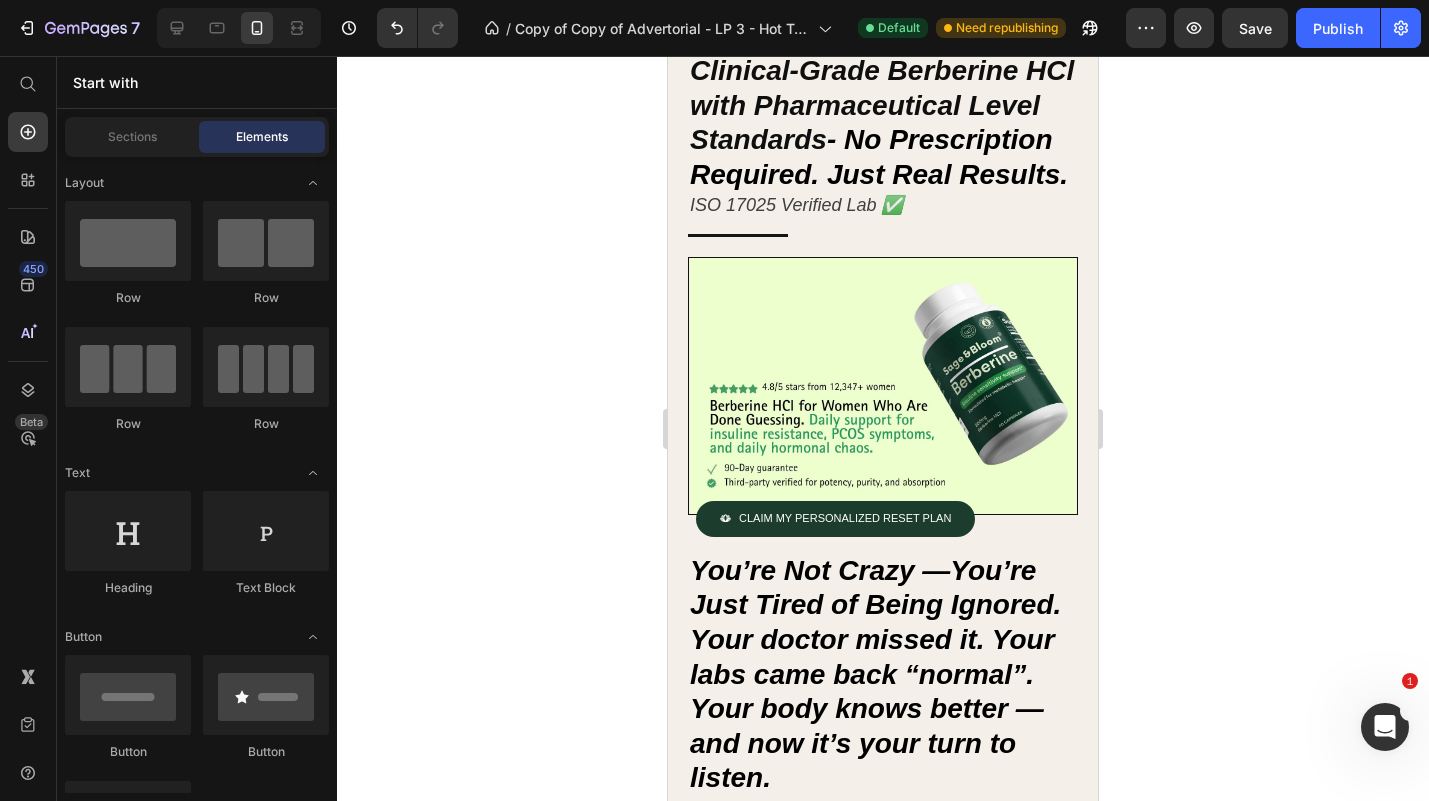 scroll, scrollTop: 0, scrollLeft: 0, axis: both 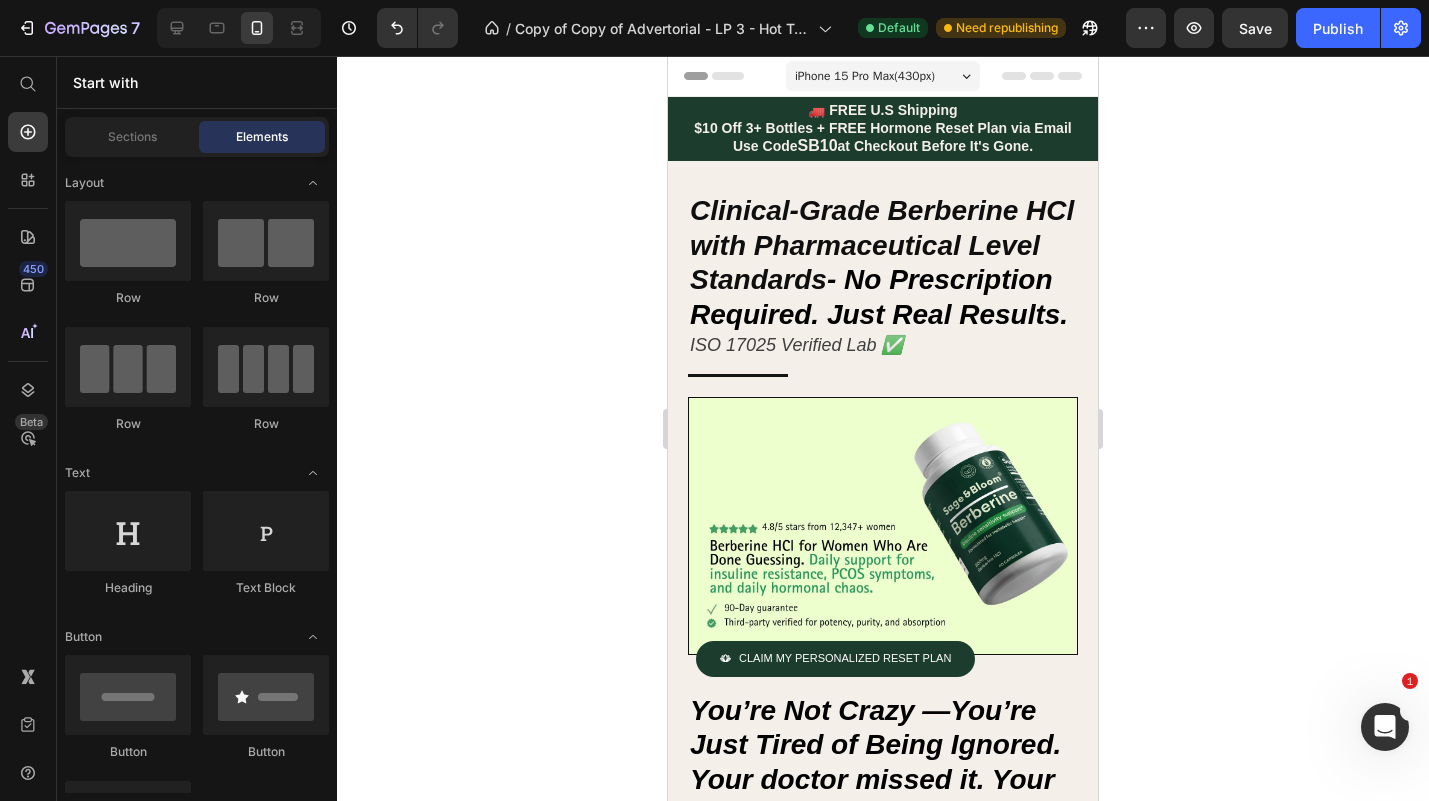 click on "iPhone 15 Pro Max  ( 430 px)" at bounding box center [865, 76] 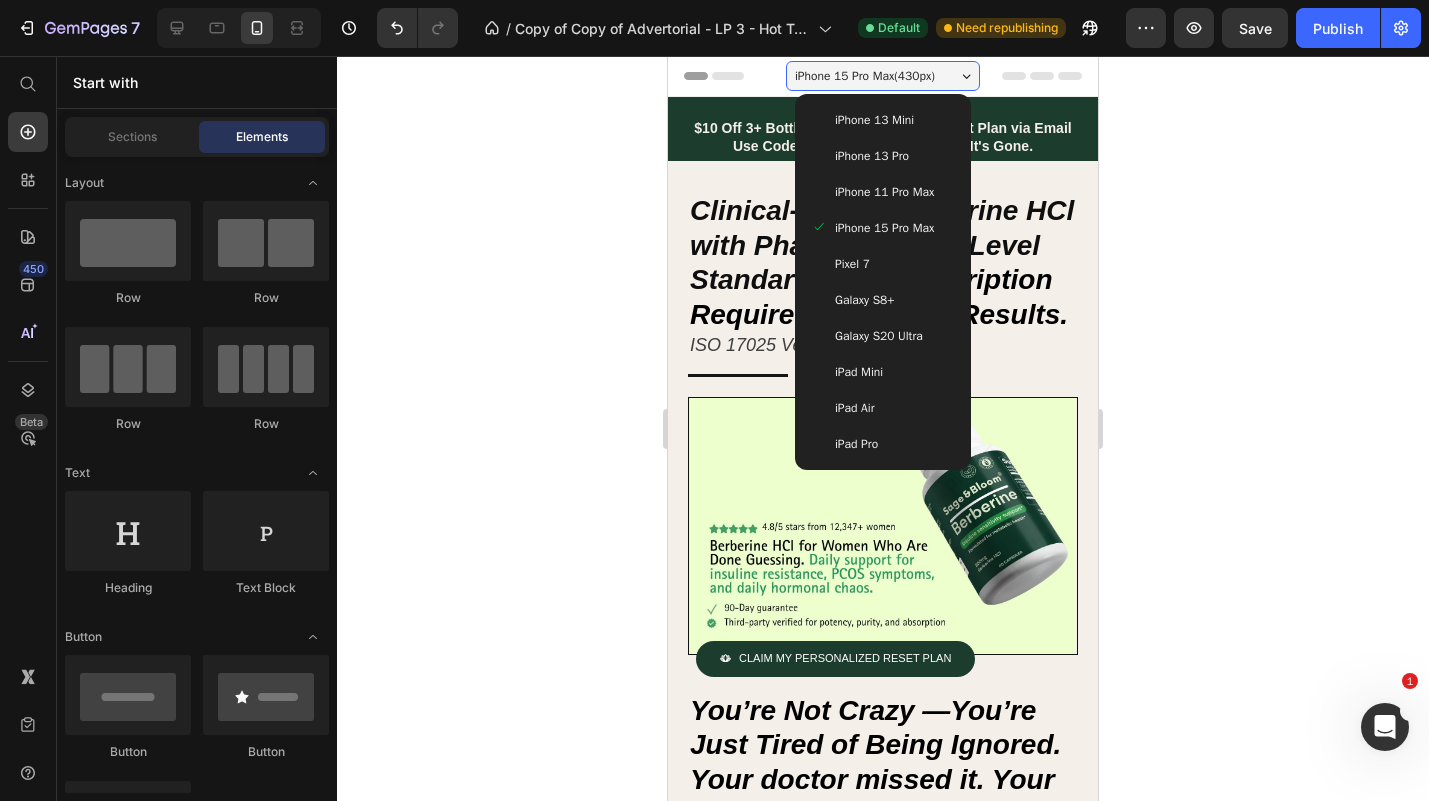 click on "Galaxy S8+" at bounding box center [883, 300] 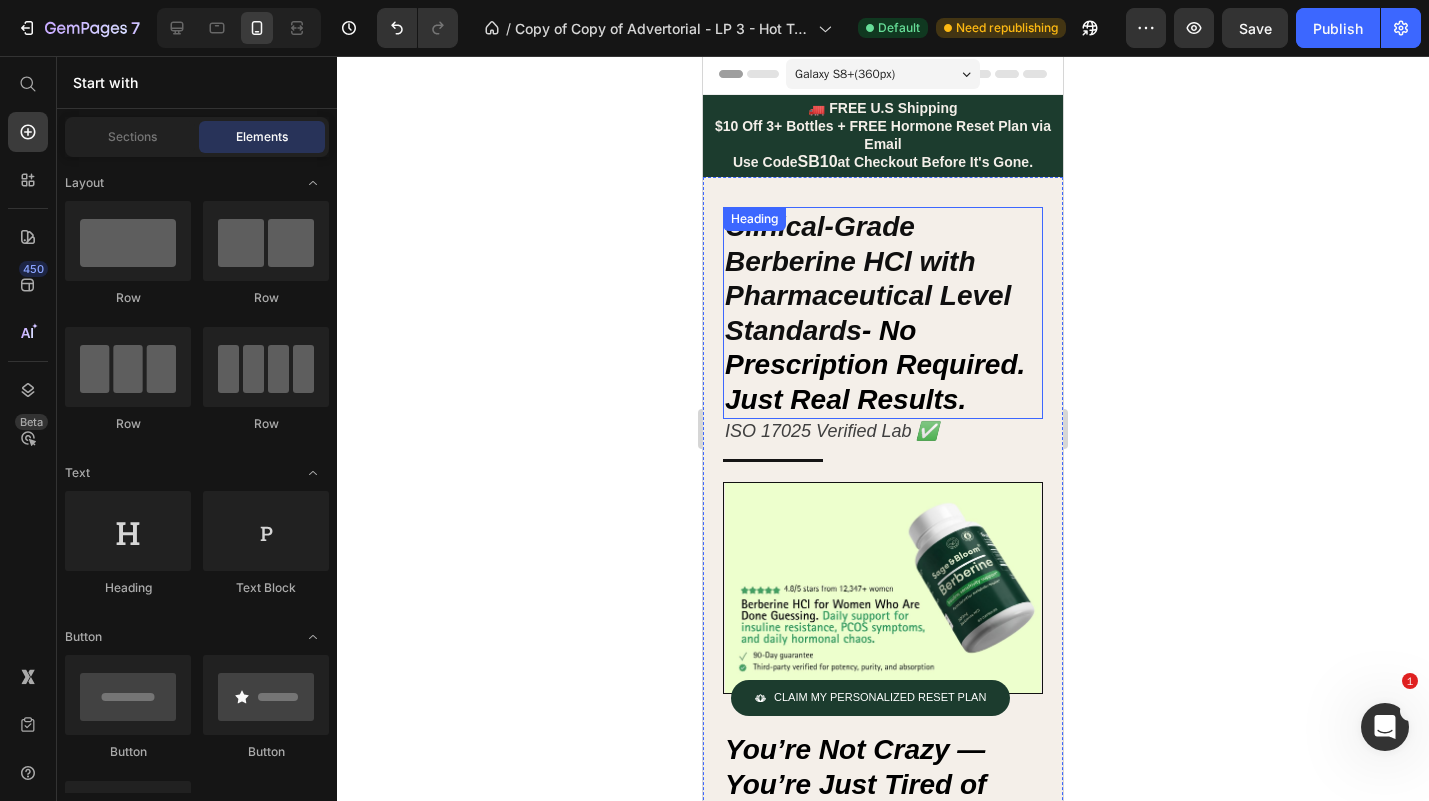 scroll, scrollTop: 0, scrollLeft: 0, axis: both 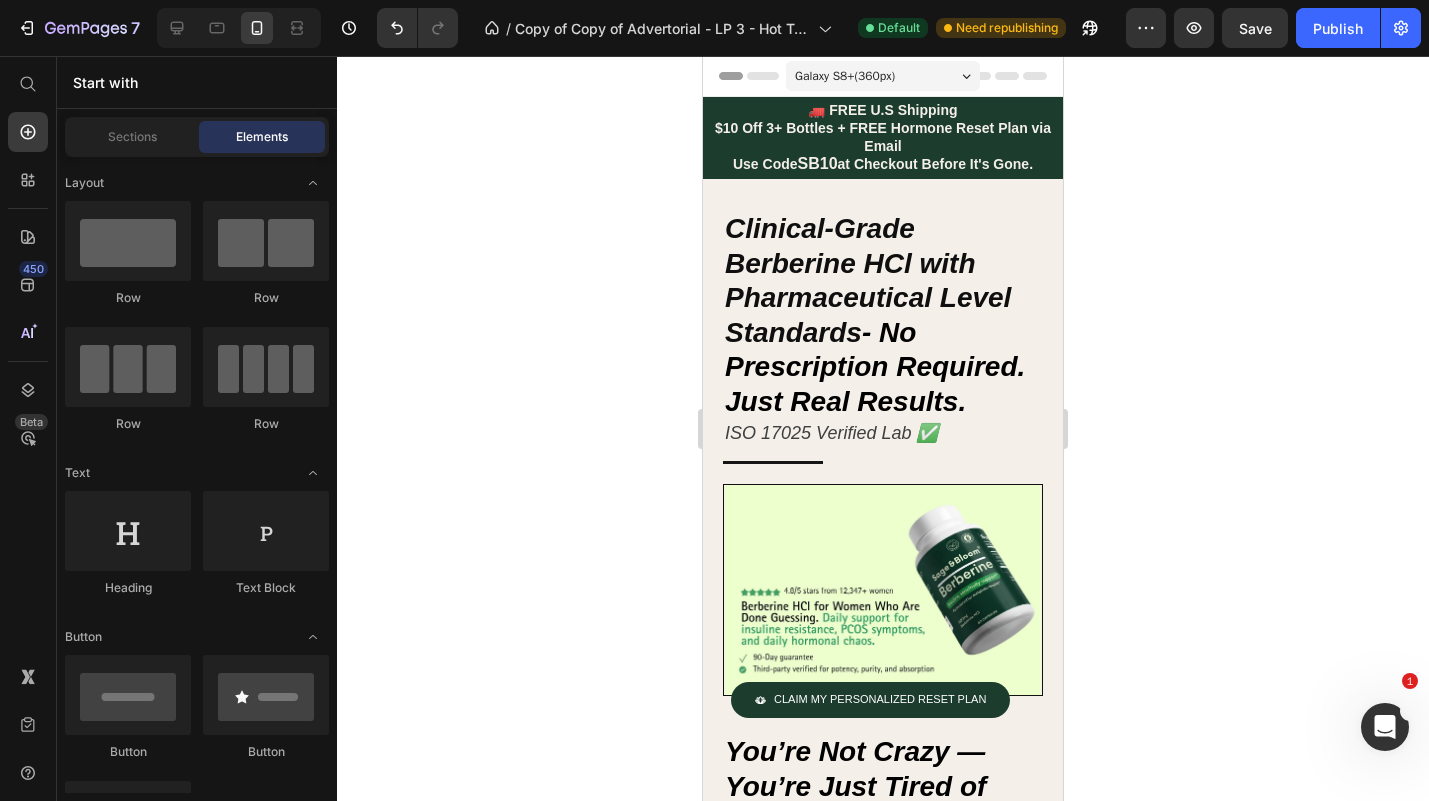 click on "Galaxy S8+  ( 360 px)" at bounding box center (845, 76) 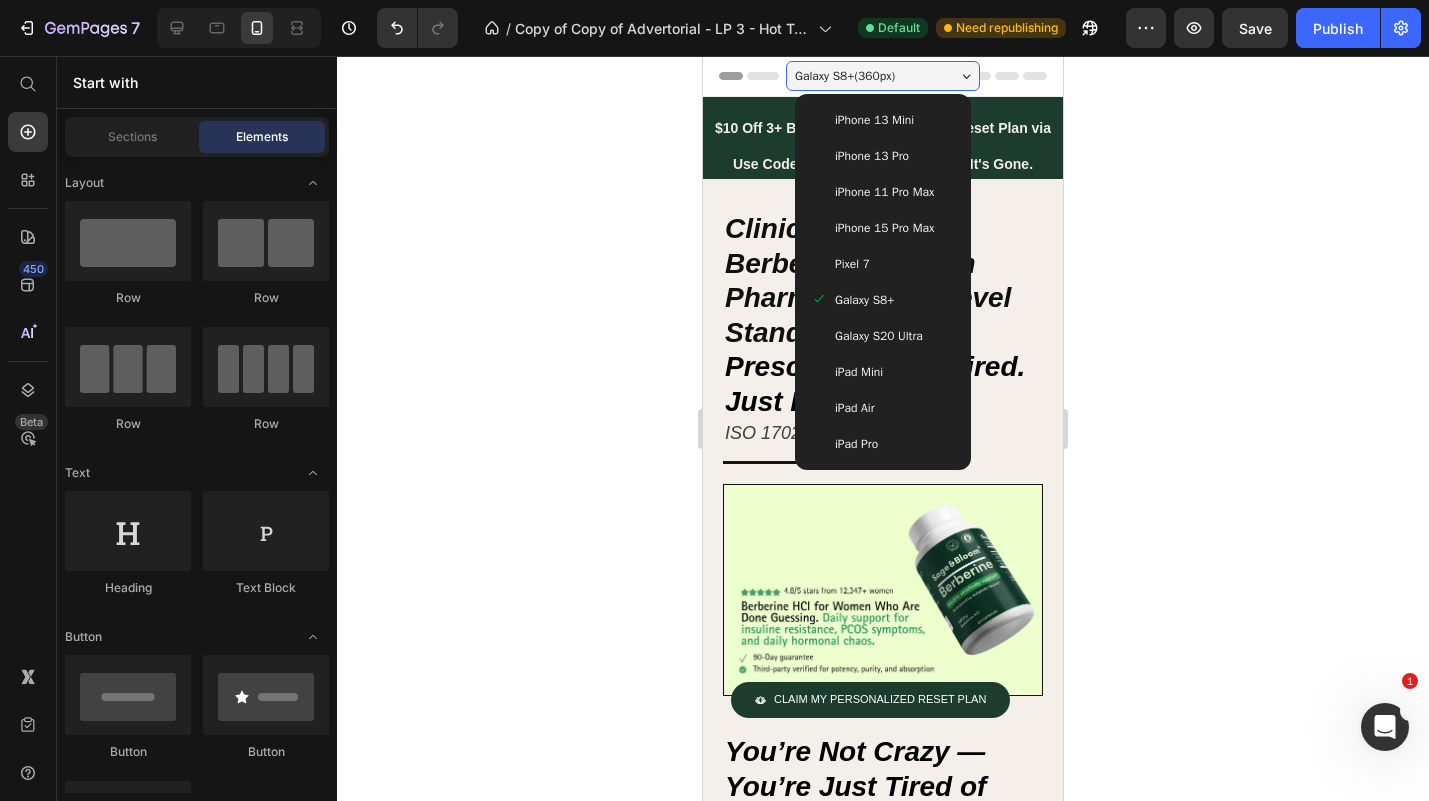 click on "Galaxy S20 Ultra" at bounding box center (879, 336) 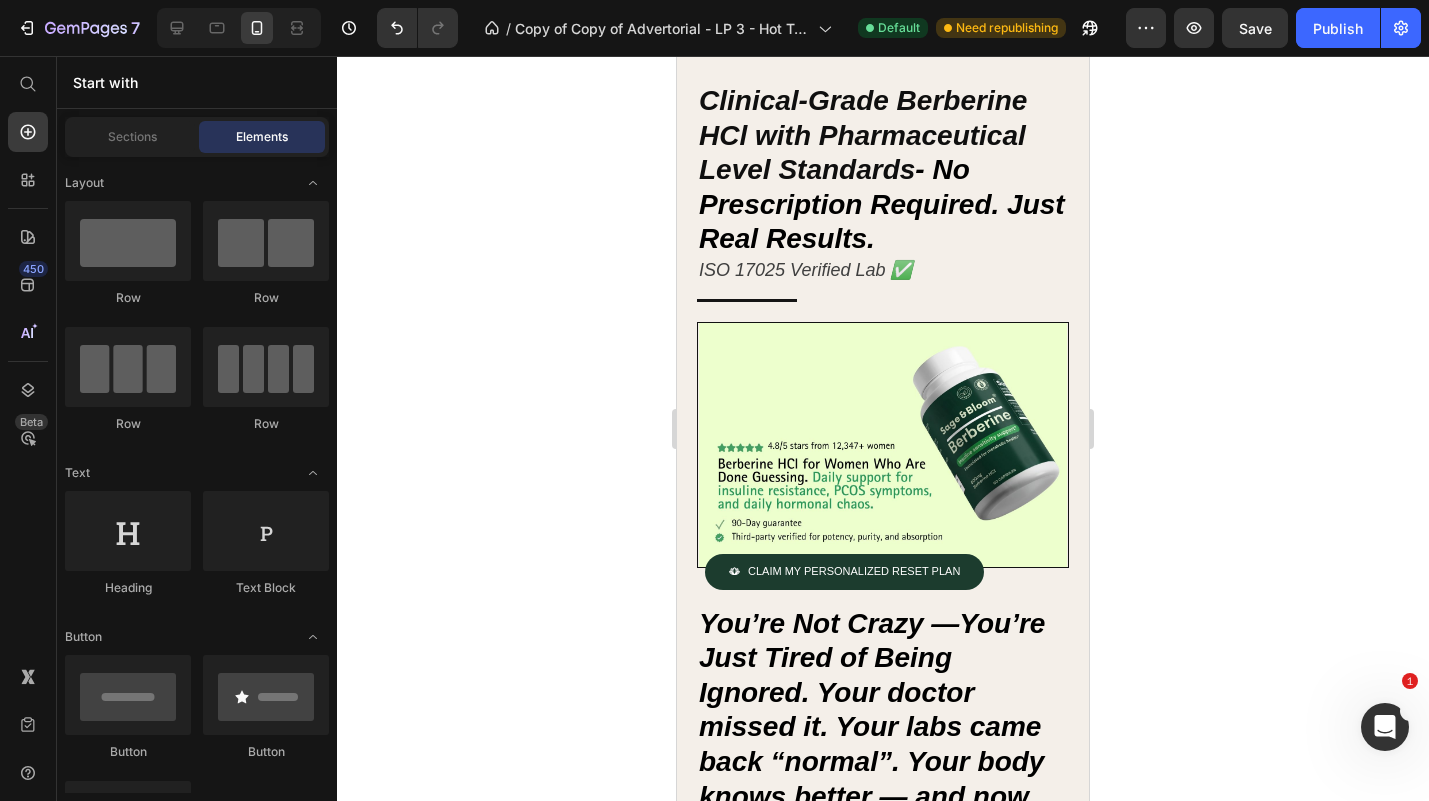 scroll, scrollTop: 0, scrollLeft: 0, axis: both 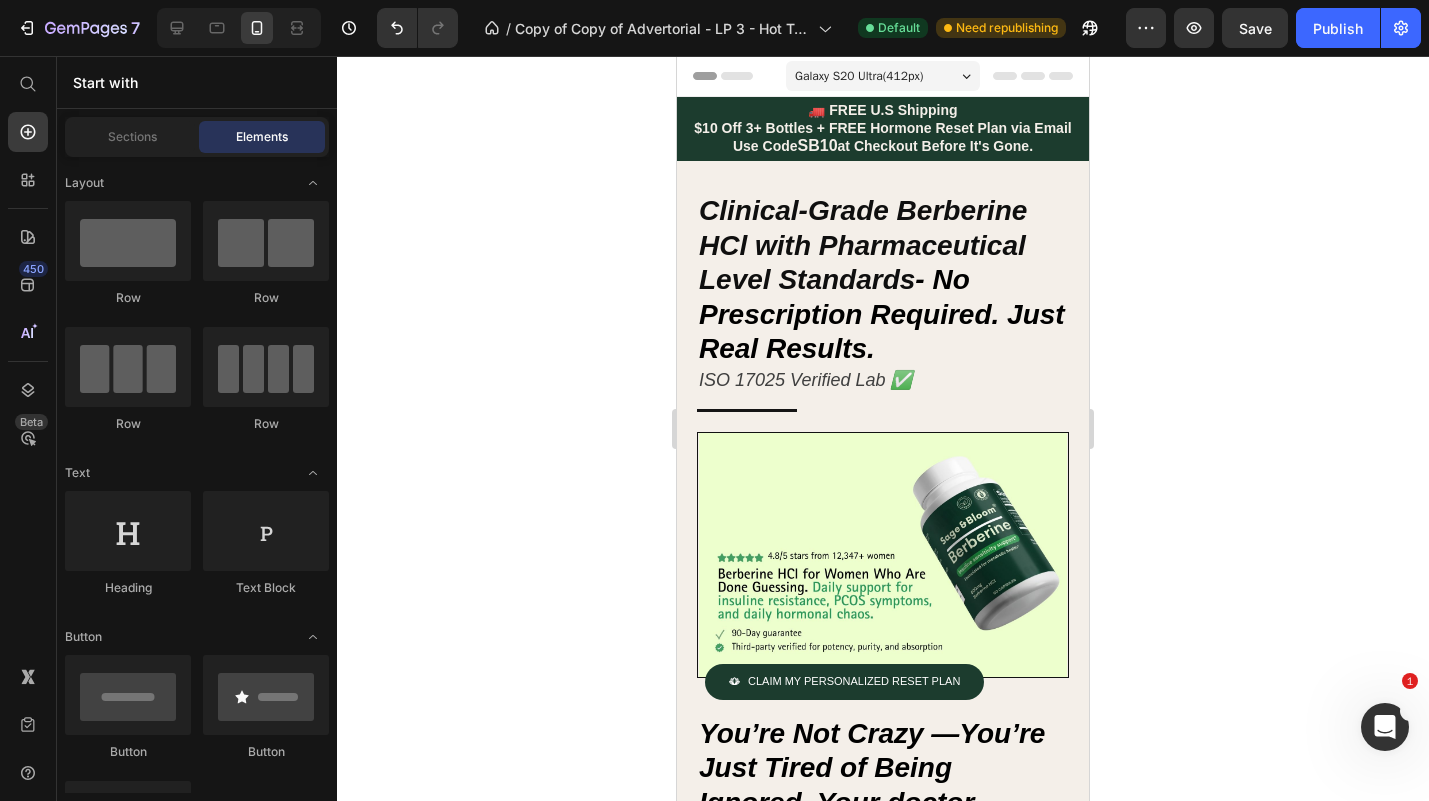 click on "Galaxy S20 Ultra  ( 412 px)" at bounding box center [859, 76] 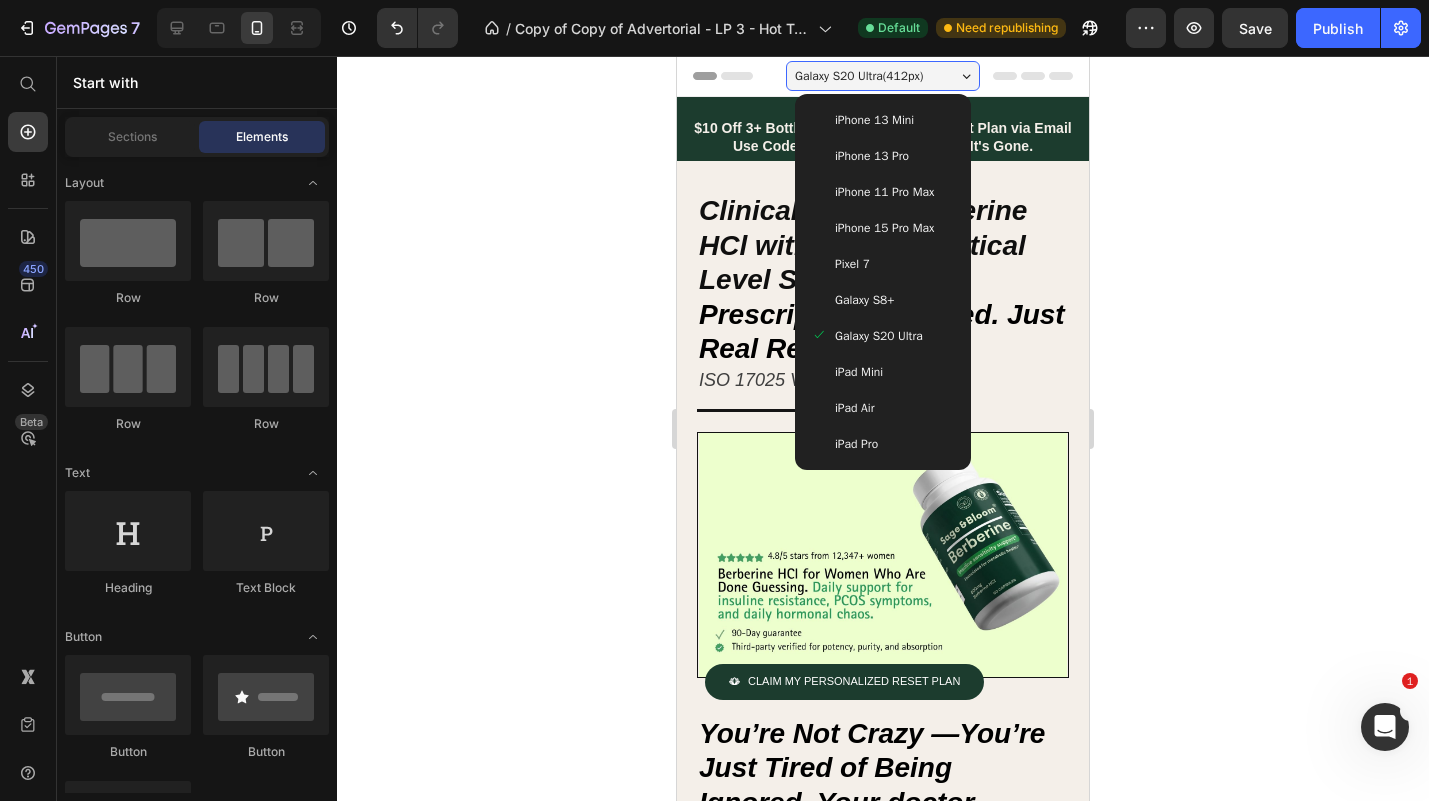 click on "Galaxy S8+" at bounding box center [864, 300] 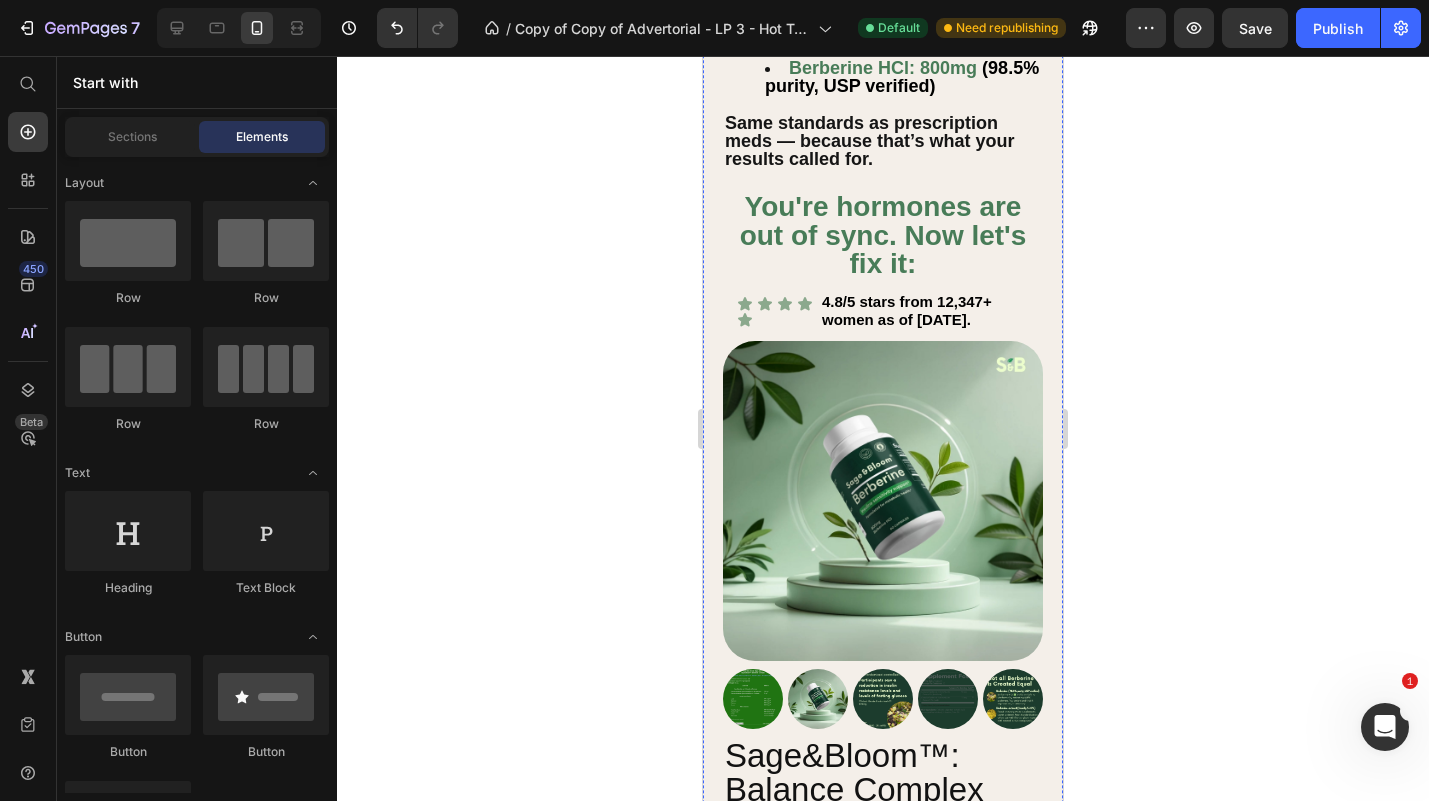 scroll, scrollTop: 1643, scrollLeft: 0, axis: vertical 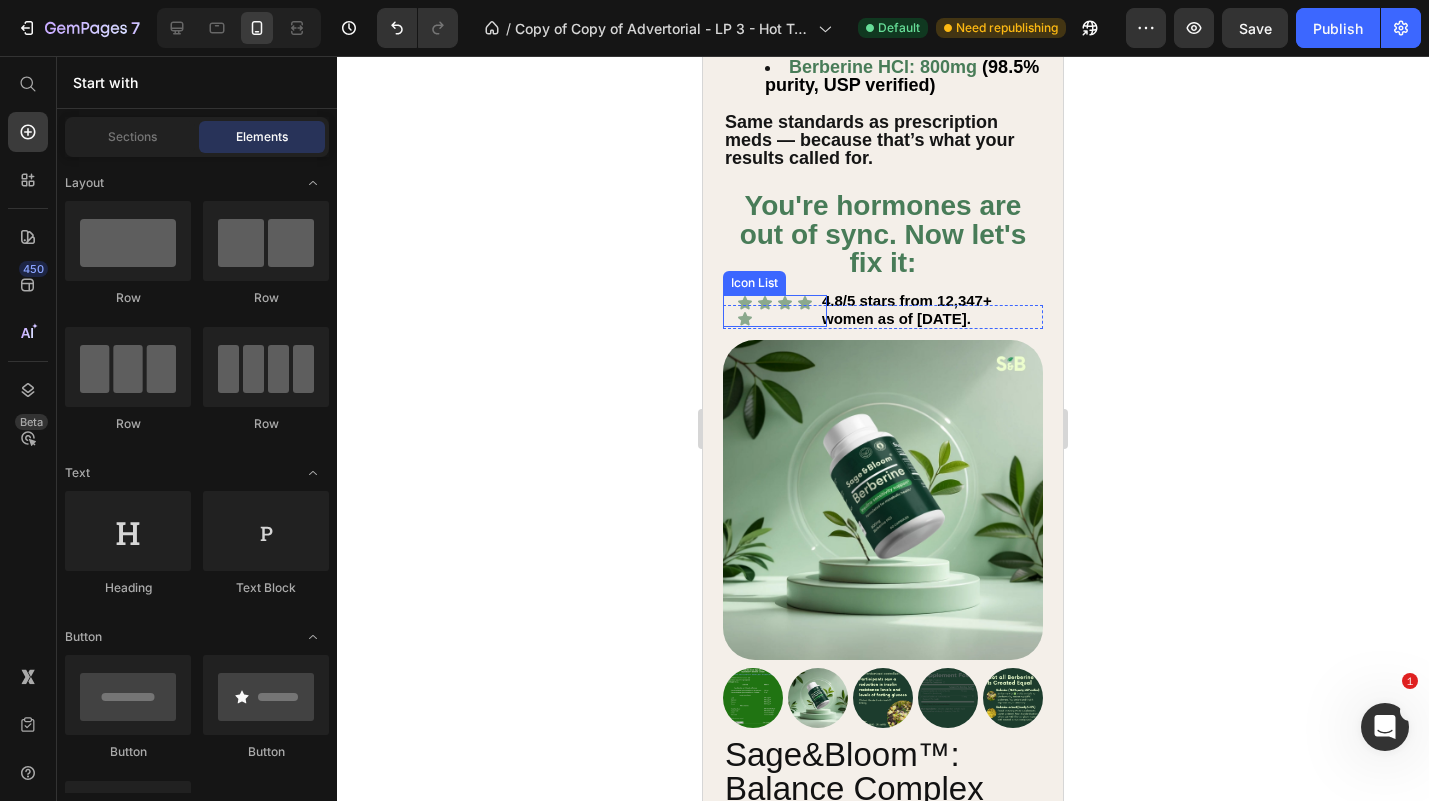 click on "Icon Icon Icon Icon Icon" at bounding box center [782, 311] 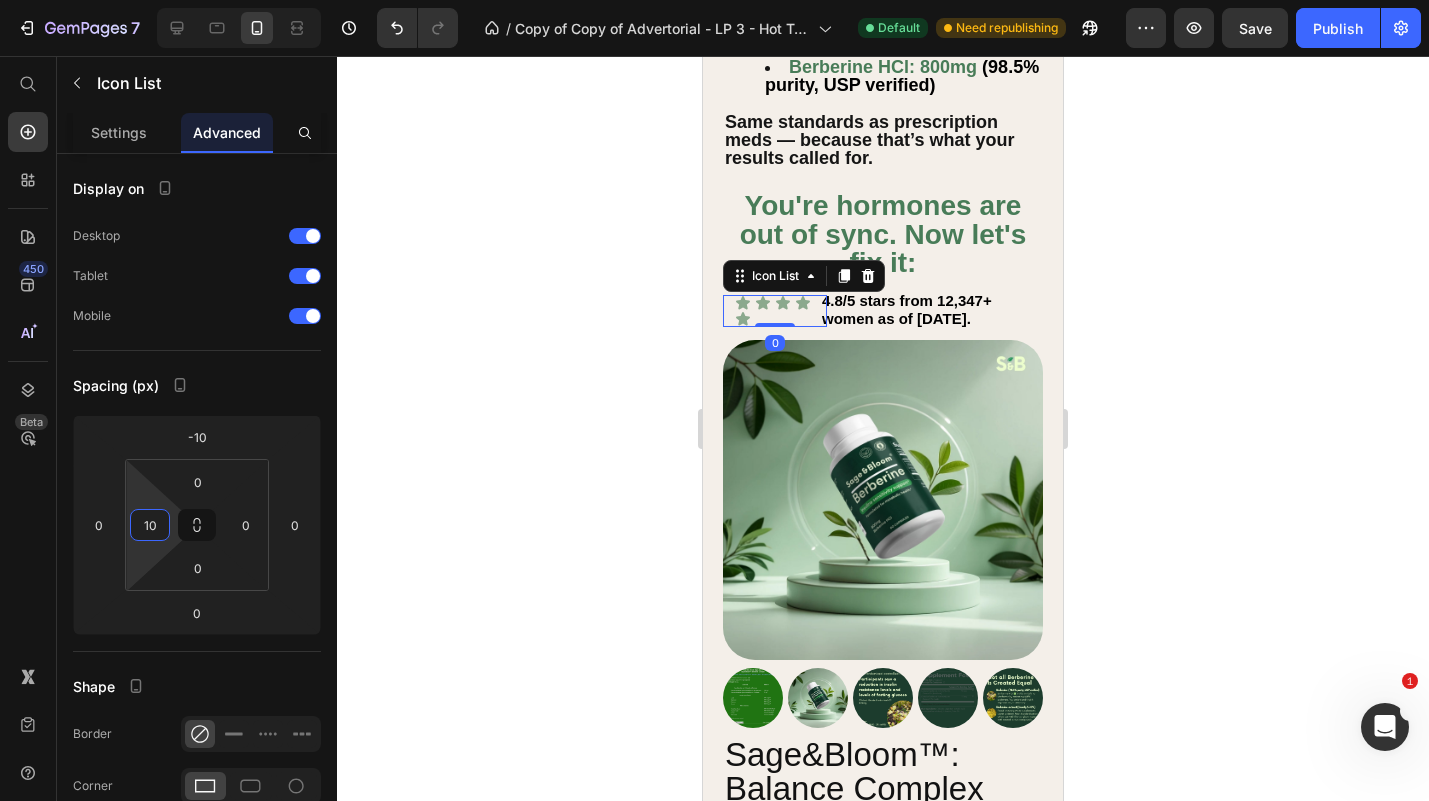 type on "8" 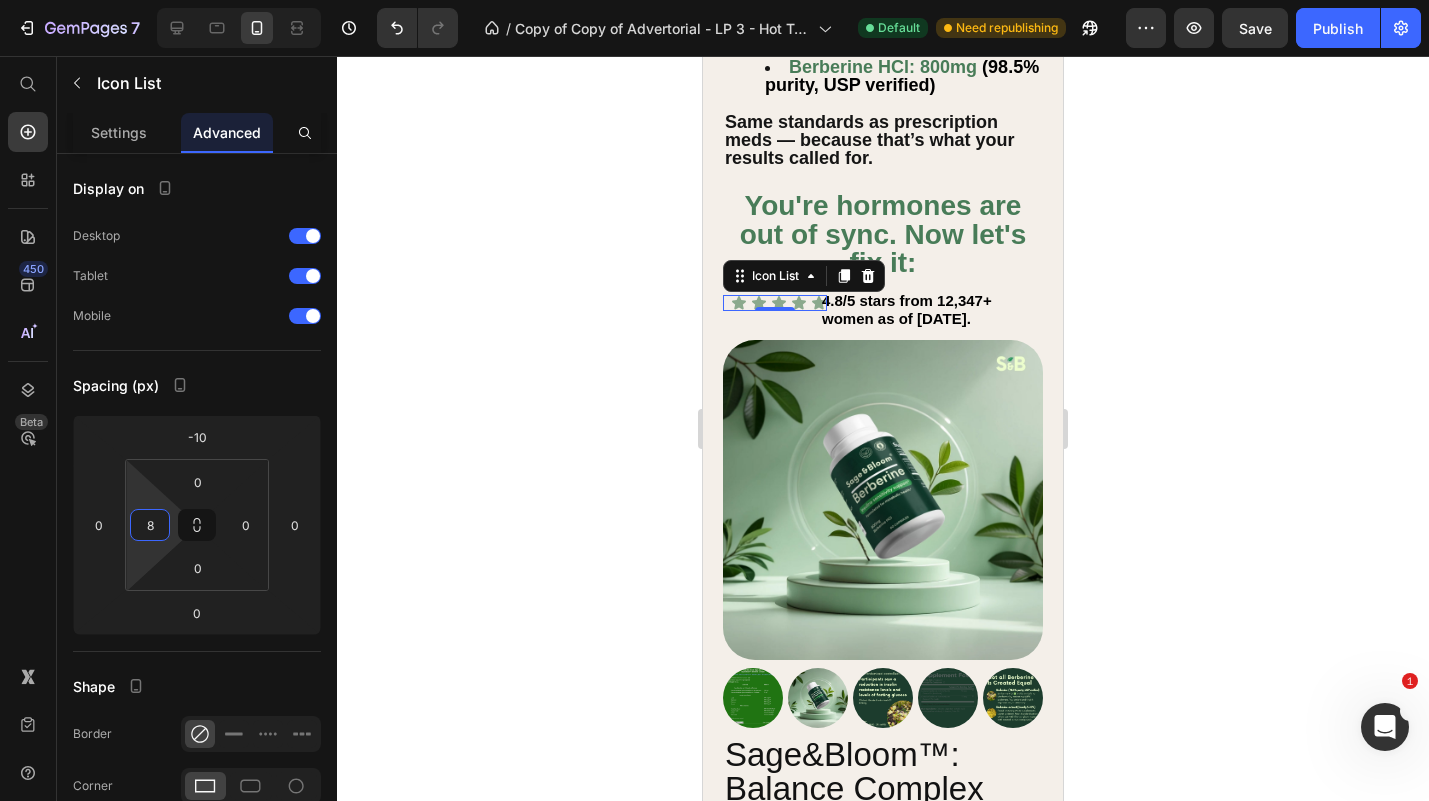 click on "7  Version history  /  Copy of Copy of Advertorial - LP 3 - Hot Traffic 🔥 - [DATE] 09:42:29 Default Need republishing Preview  Save   Publish  450 Beta Start with Sections Elements Hero Section Product Detail Brands Trusted Badges Guarantee Product Breakdown How to use Testimonials Compare Bundle FAQs Social Proof Brand Story Product List Collection Blog List Contact Sticky Add to Cart Custom Footer Browse Library 450 Layout
Row
Row
Row
Row Text
Heading
Text Block Button
Button
Button
Sticky Back to top Media
Image" at bounding box center [714, 0] 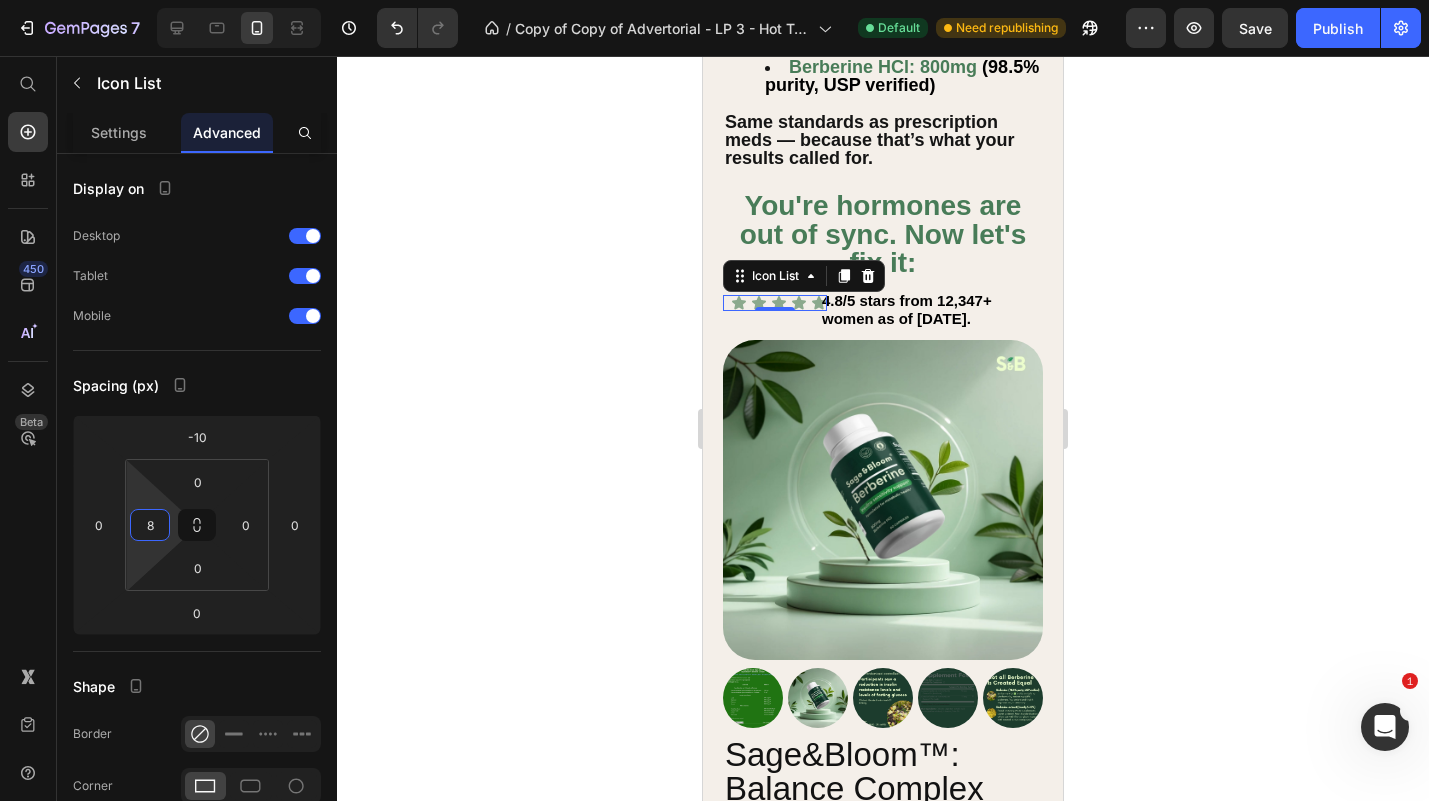 click 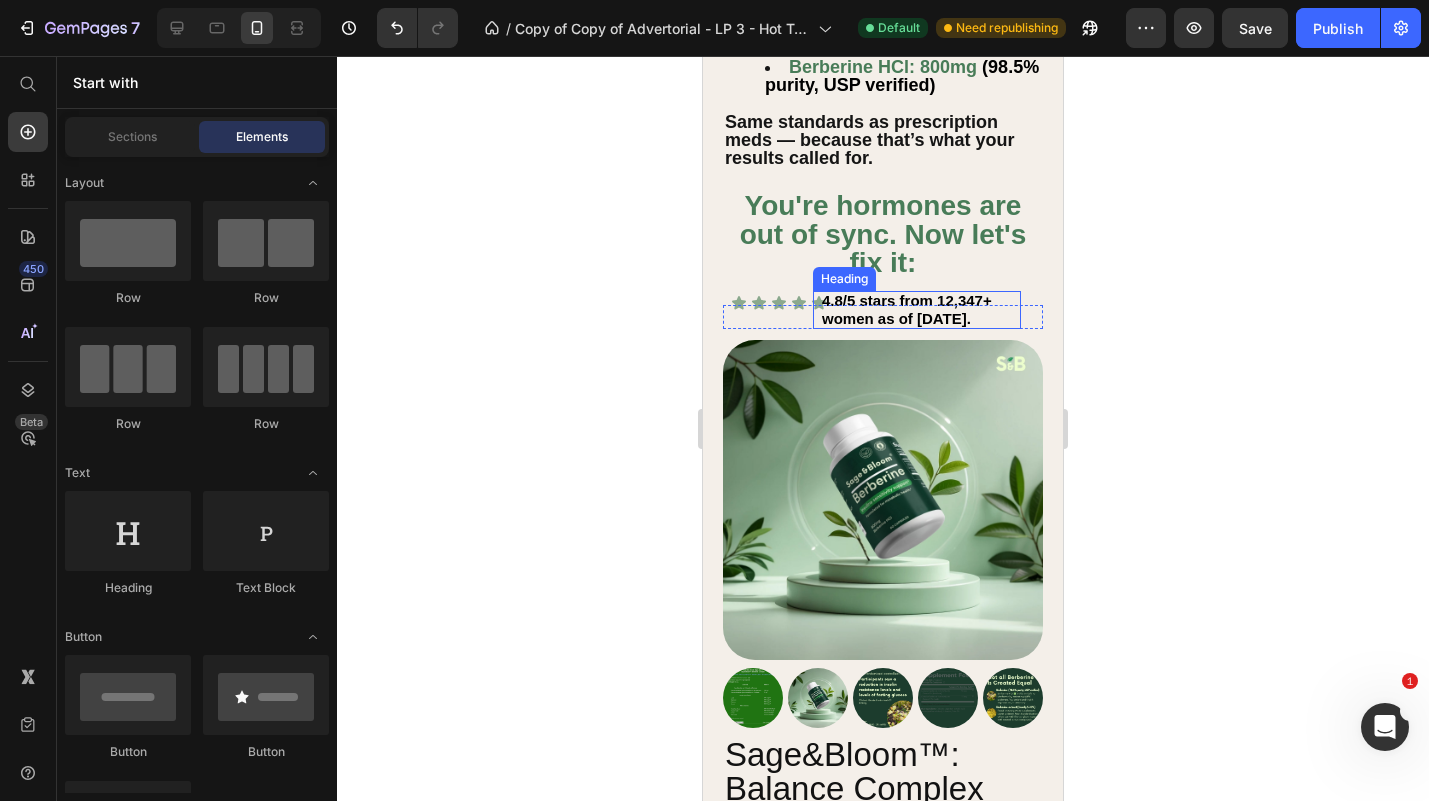 click on "4.8/5 stars from 12,347+ women as of [DATE]." at bounding box center [907, 309] 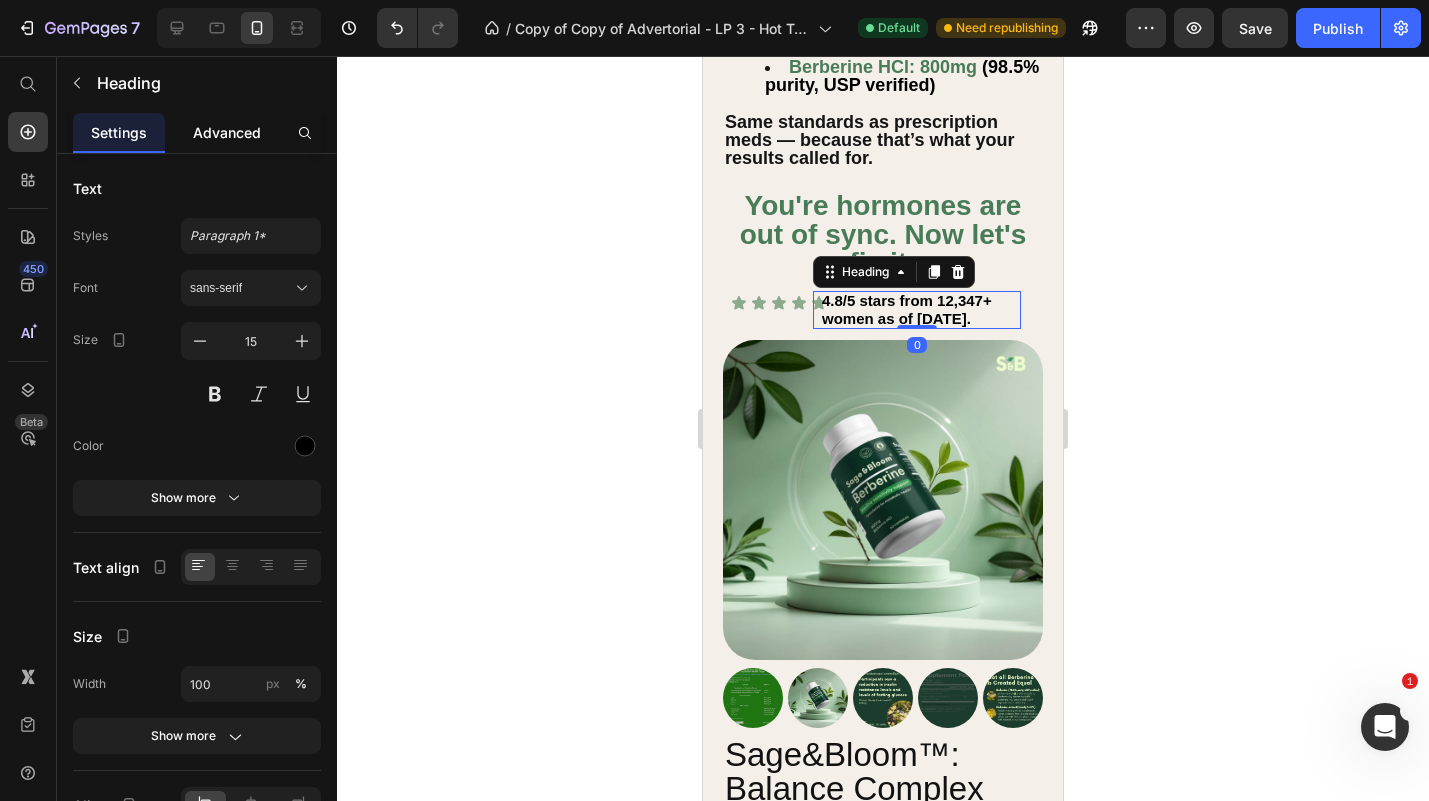 click on "Advanced" at bounding box center [227, 132] 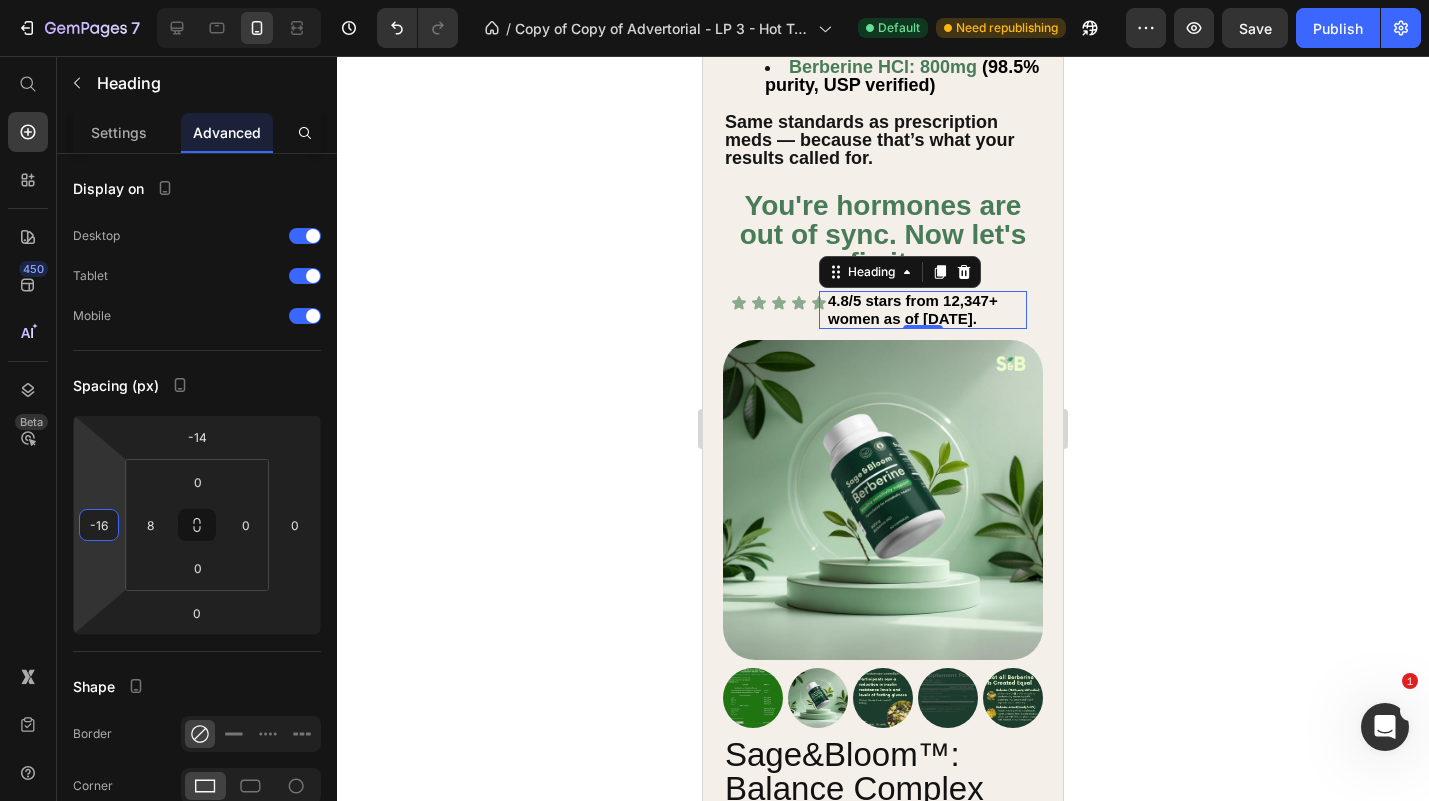 type on "-14" 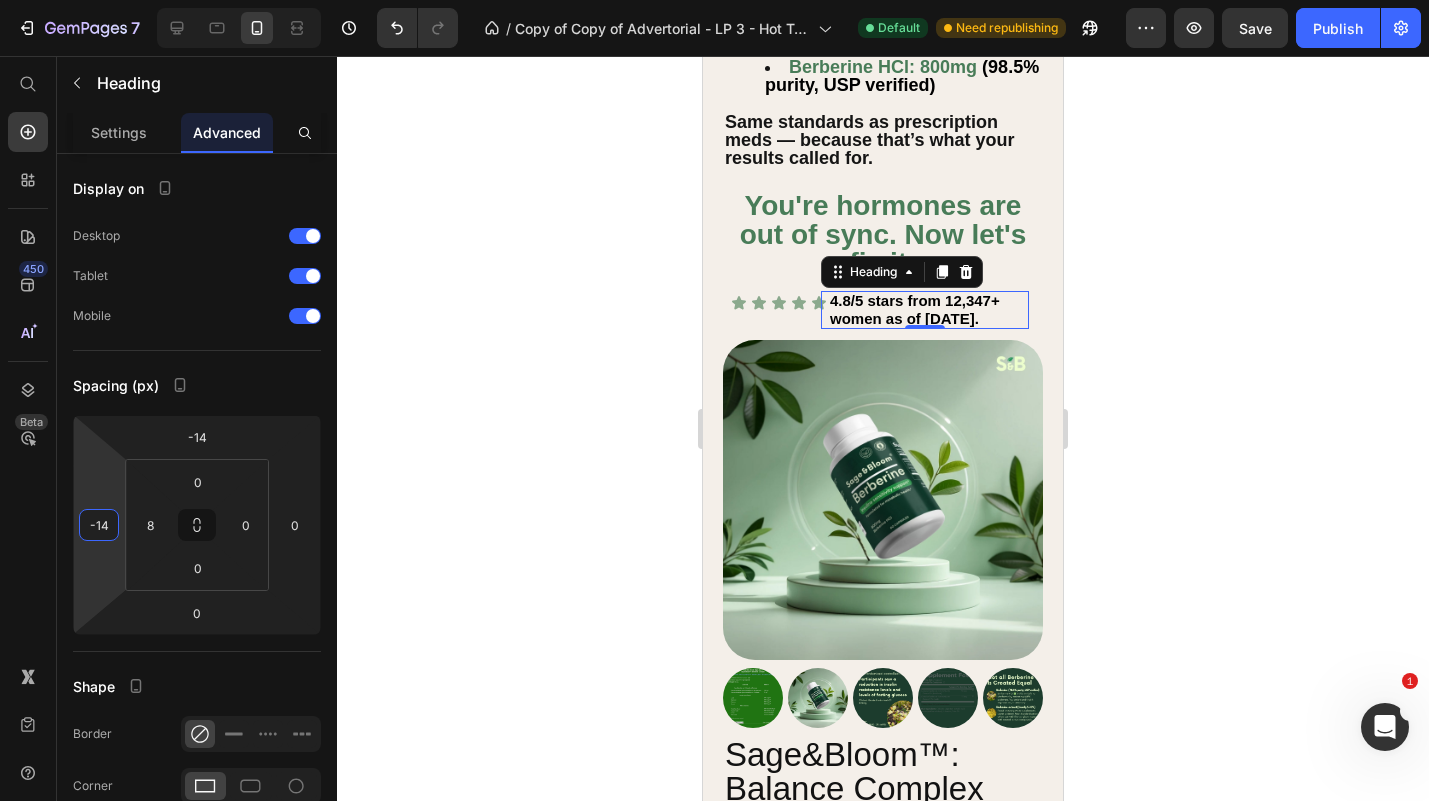 click on "7  Version history  /  Copy of Copy of Advertorial - LP 3 - Hot Traffic 🔥 - [DATE] 09:42:29 Default Need republishing Preview  Save   Publish  450 Beta Start with Sections Elements Hero Section Product Detail Brands Trusted Badges Guarantee Product Breakdown How to use Testimonials Compare Bundle FAQs Social Proof Brand Story Product List Collection Blog List Contact Sticky Add to Cart Custom Footer Browse Library 450 Layout
Row
Row
Row
Row Text
Heading
Text Block Button
Button
Button
Sticky Back to top Media
Image" at bounding box center (714, 0) 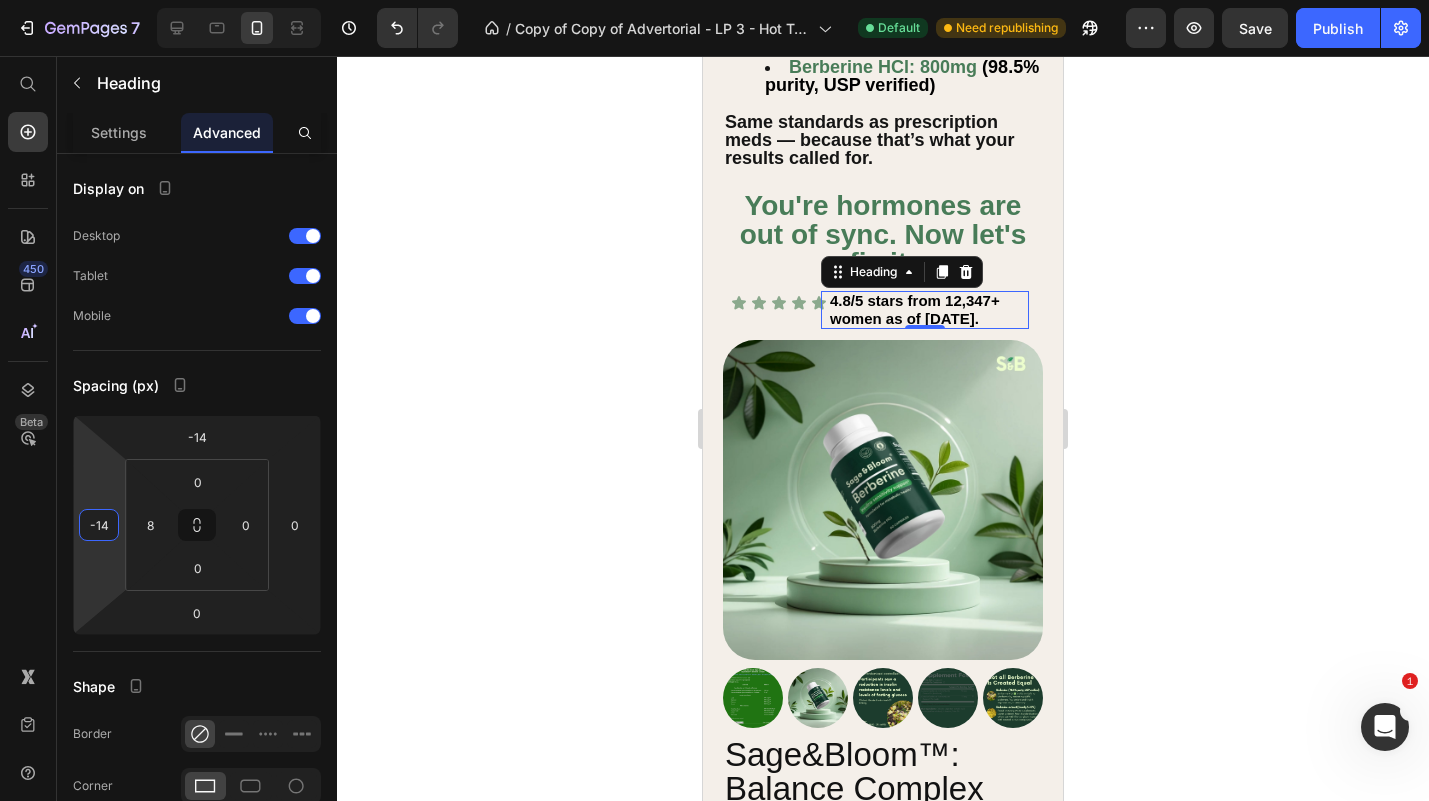click 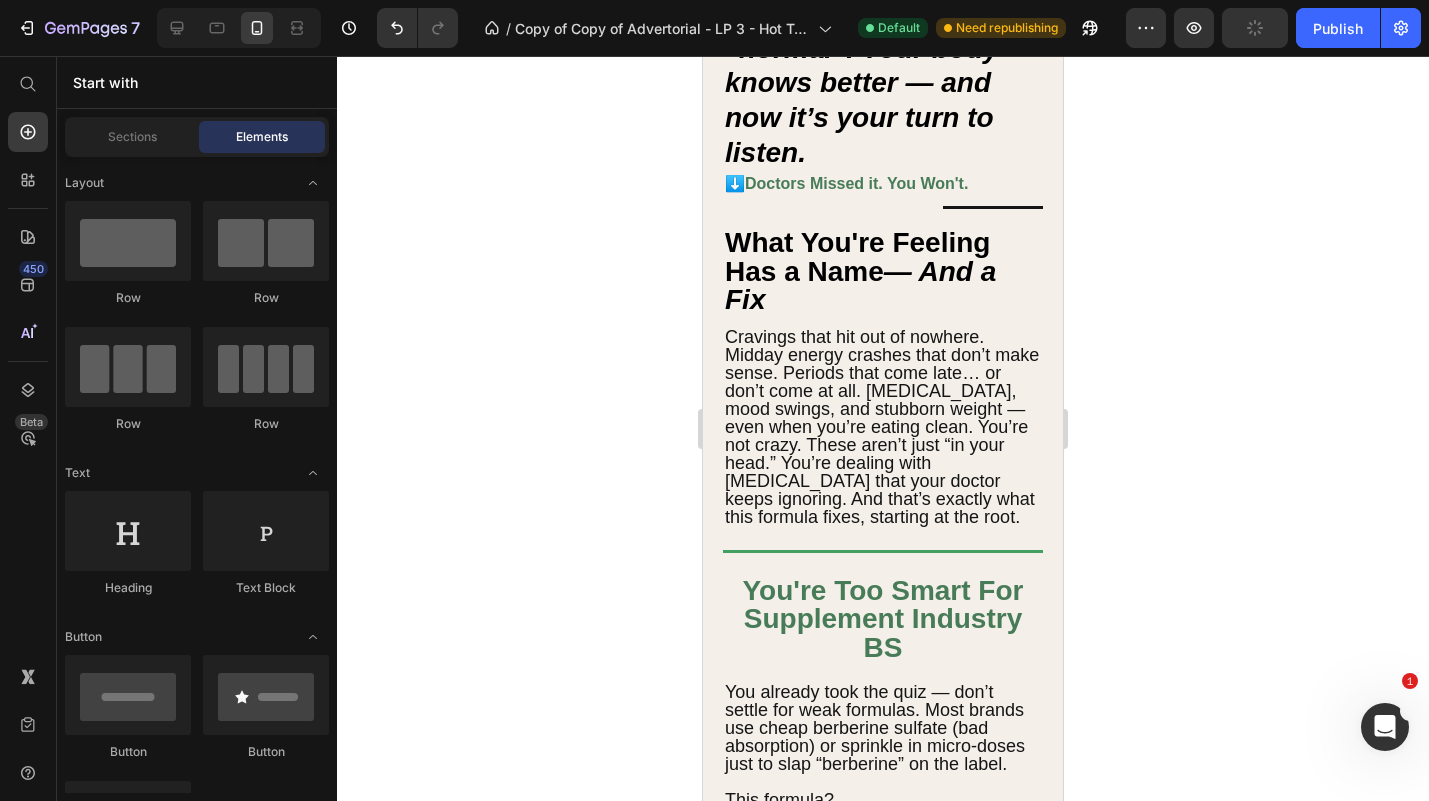 scroll, scrollTop: 0, scrollLeft: 0, axis: both 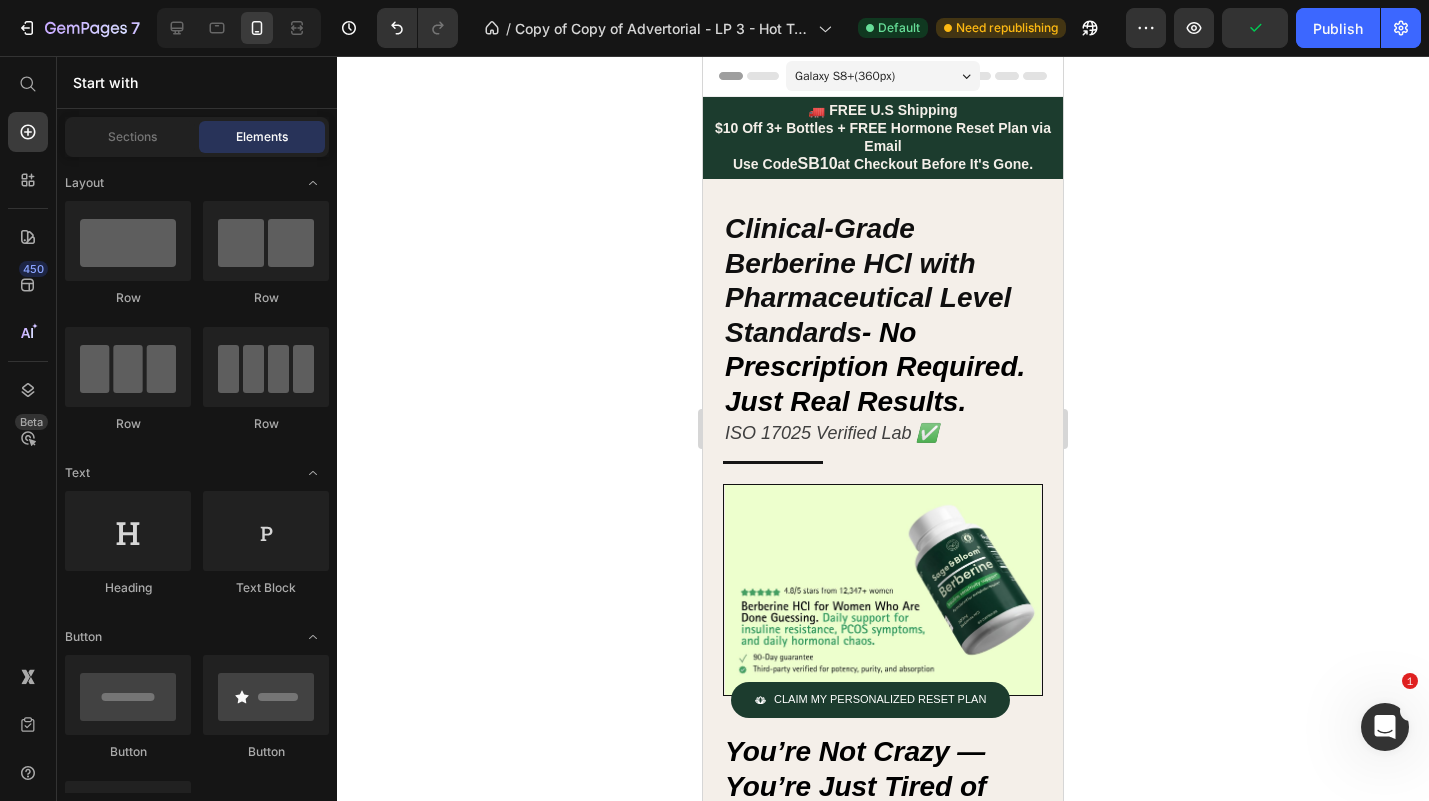 click on "Galaxy S8+  ( 360 px)" at bounding box center (845, 76) 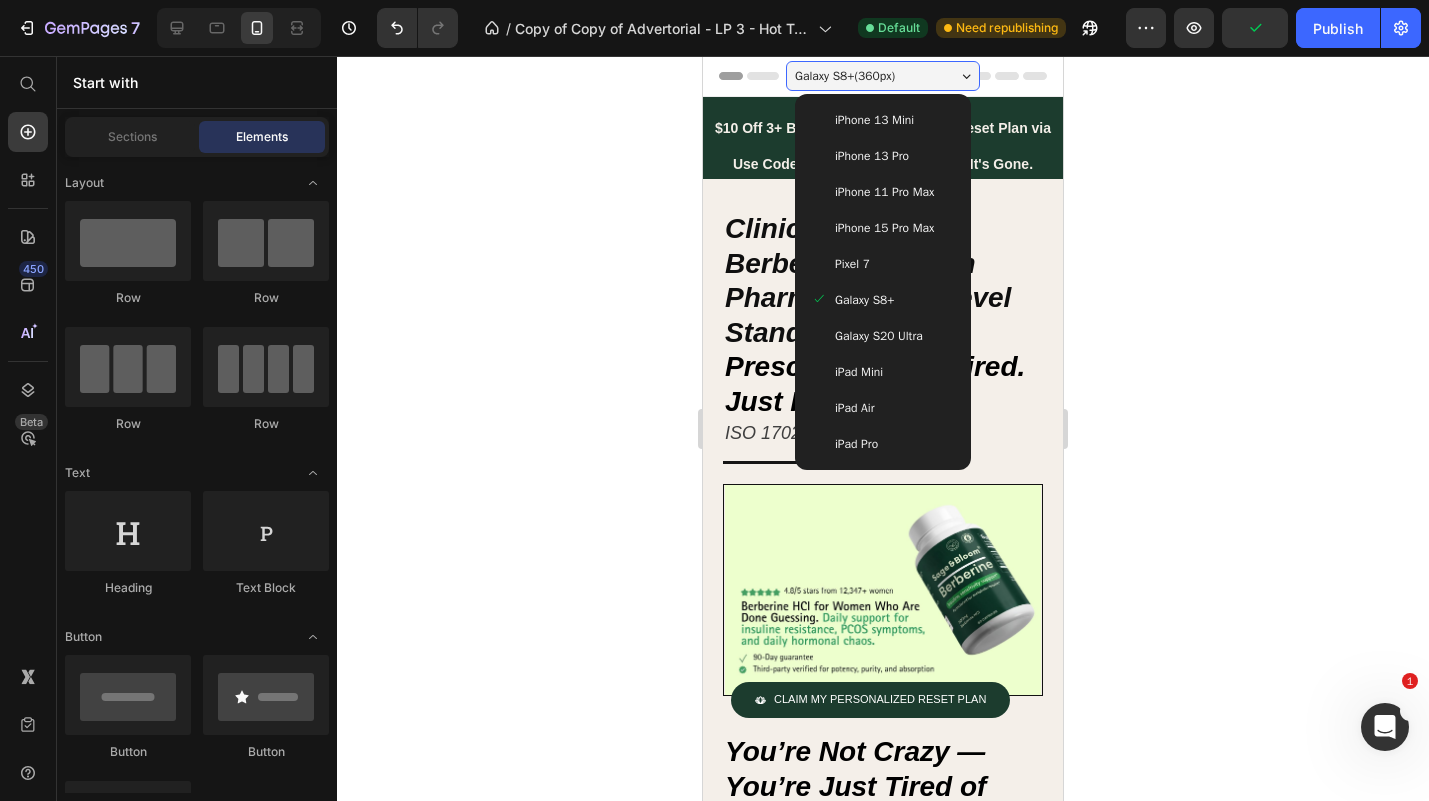click on "iPhone 15 Pro Max" at bounding box center [884, 228] 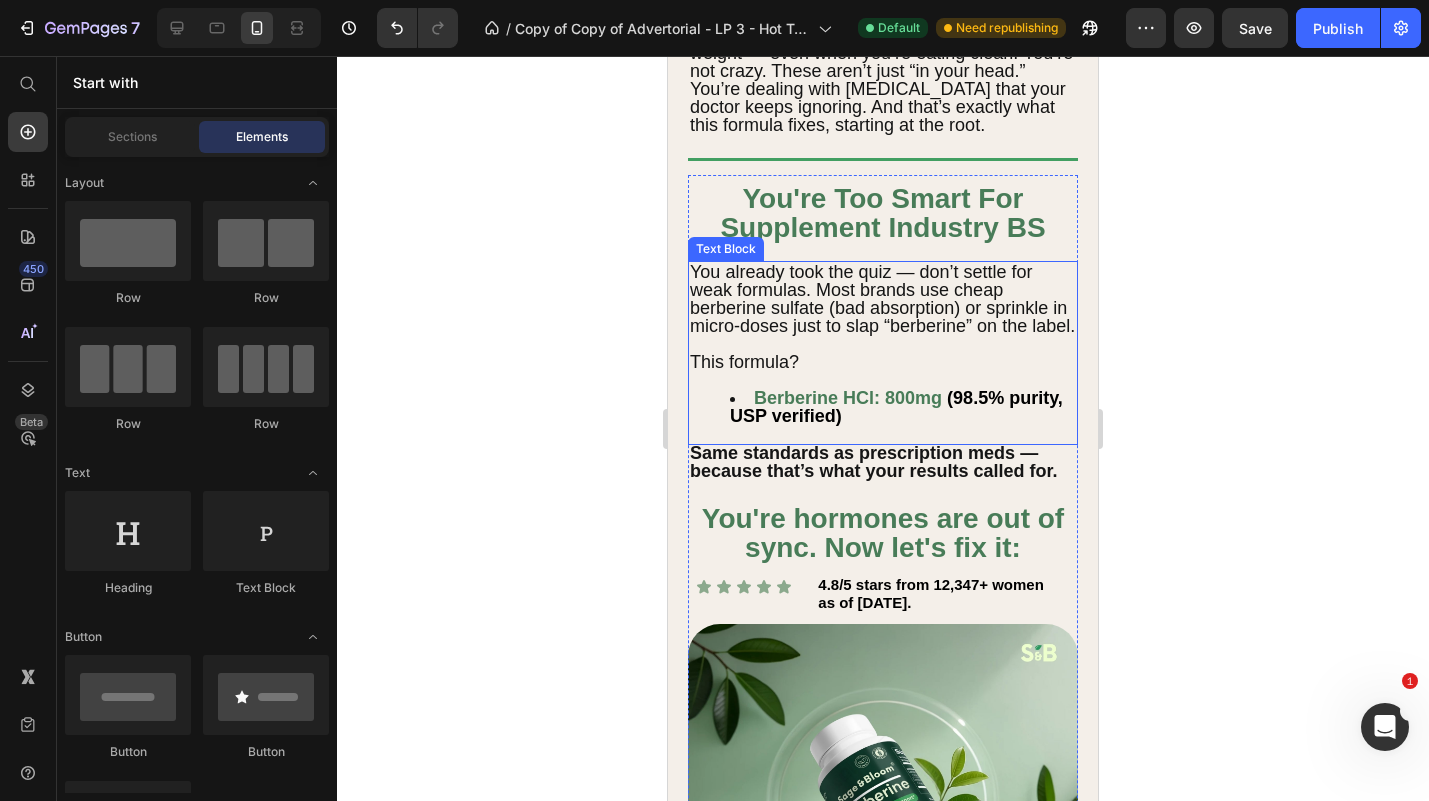 scroll, scrollTop: 1137, scrollLeft: 0, axis: vertical 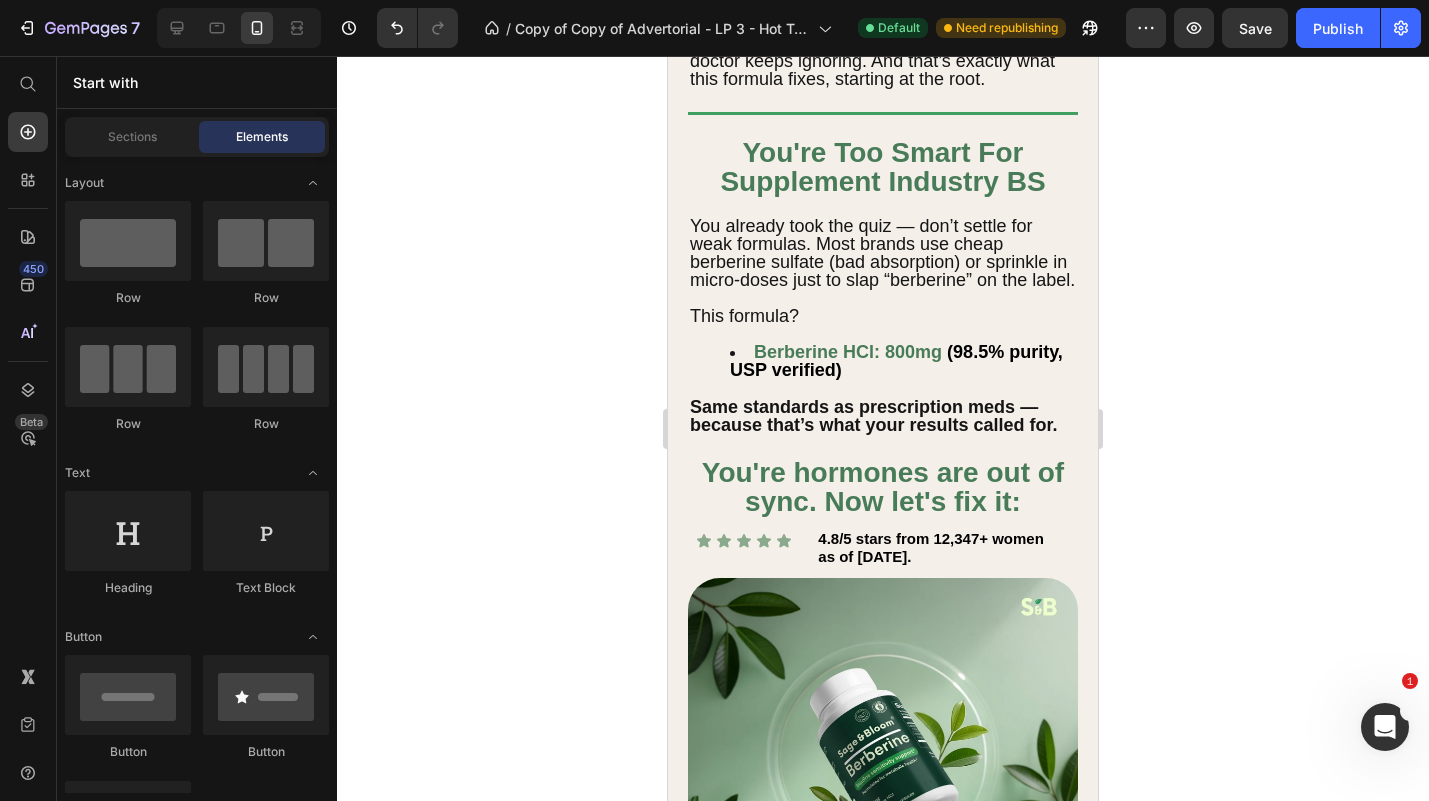 click 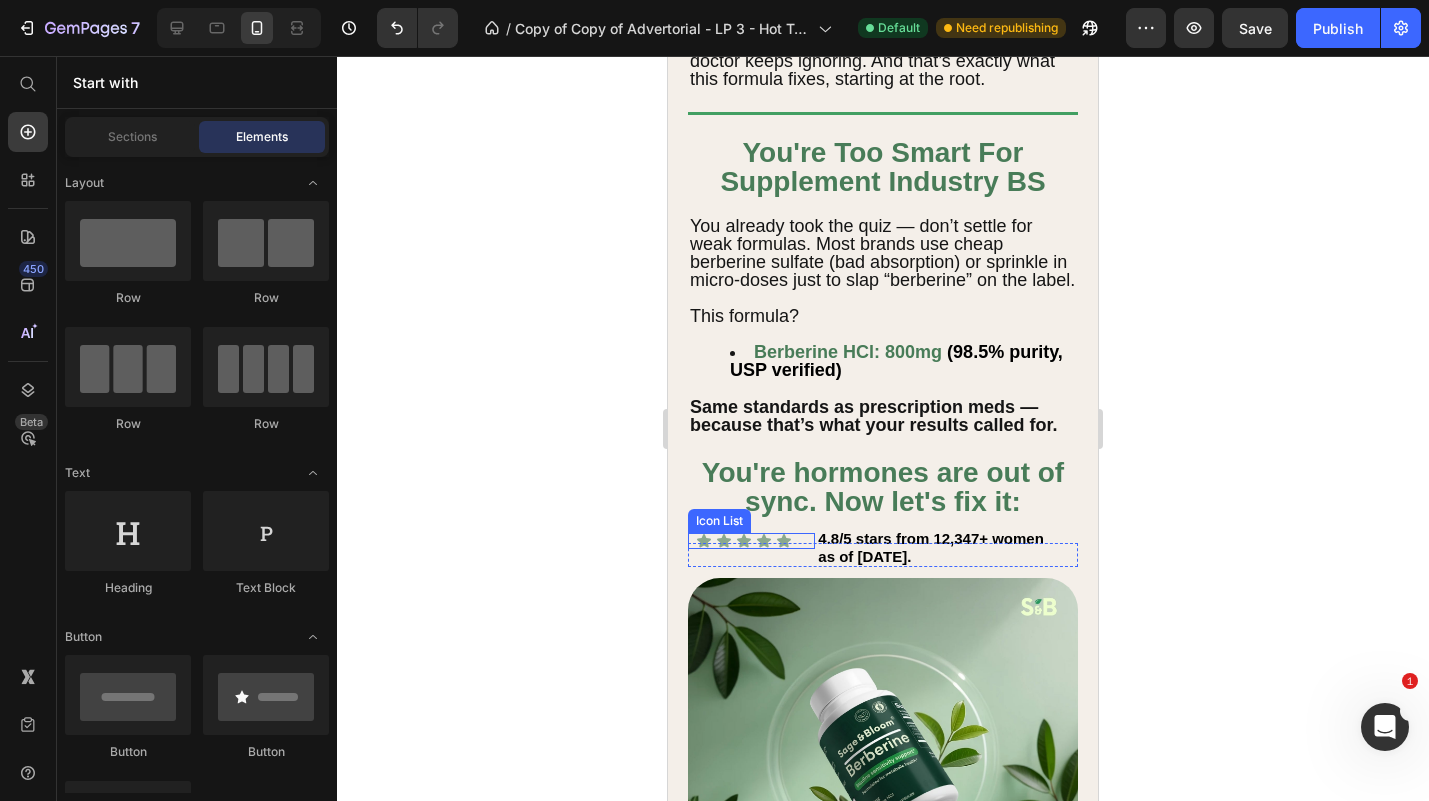 click on "Icon Icon Icon Icon Icon" at bounding box center (755, 541) 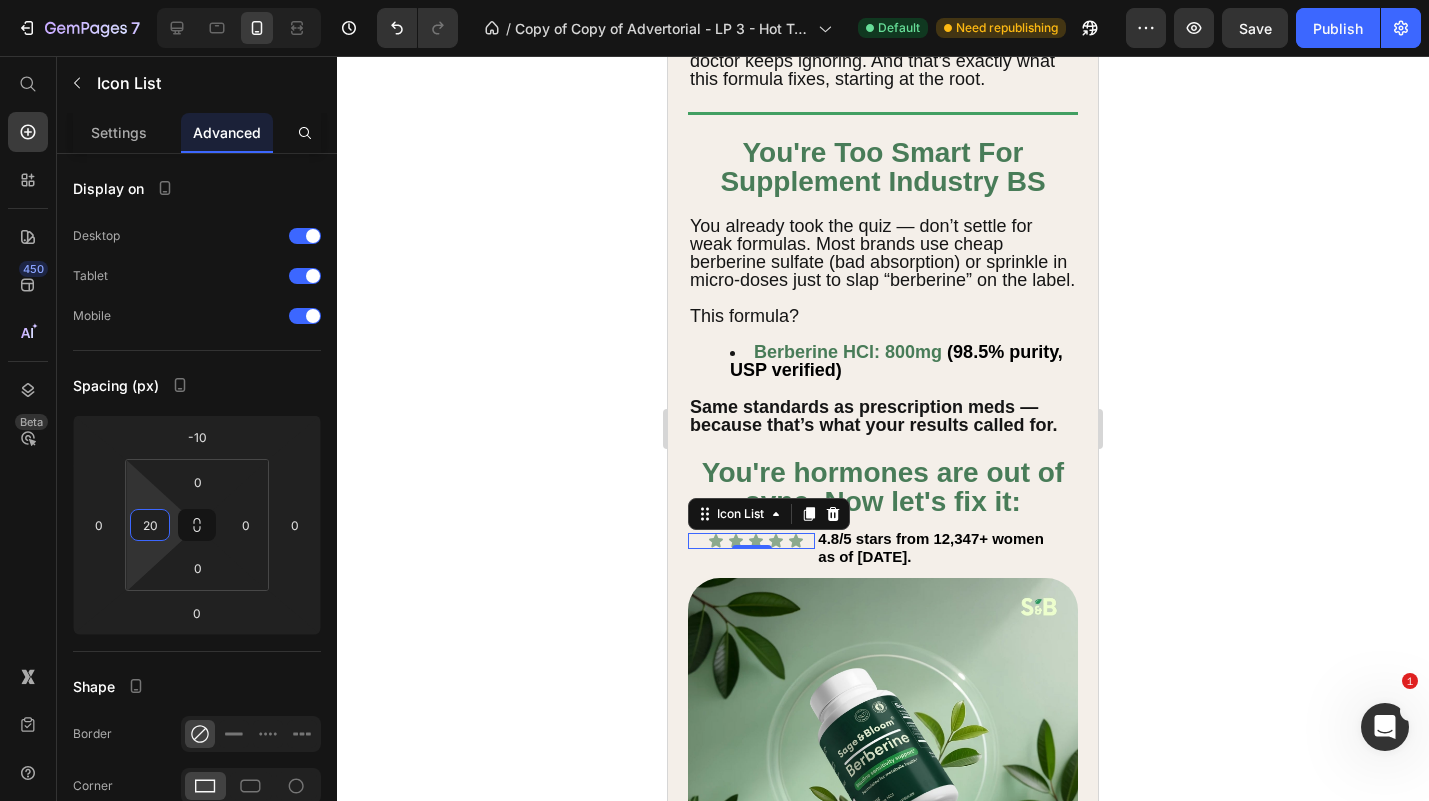 type on "18" 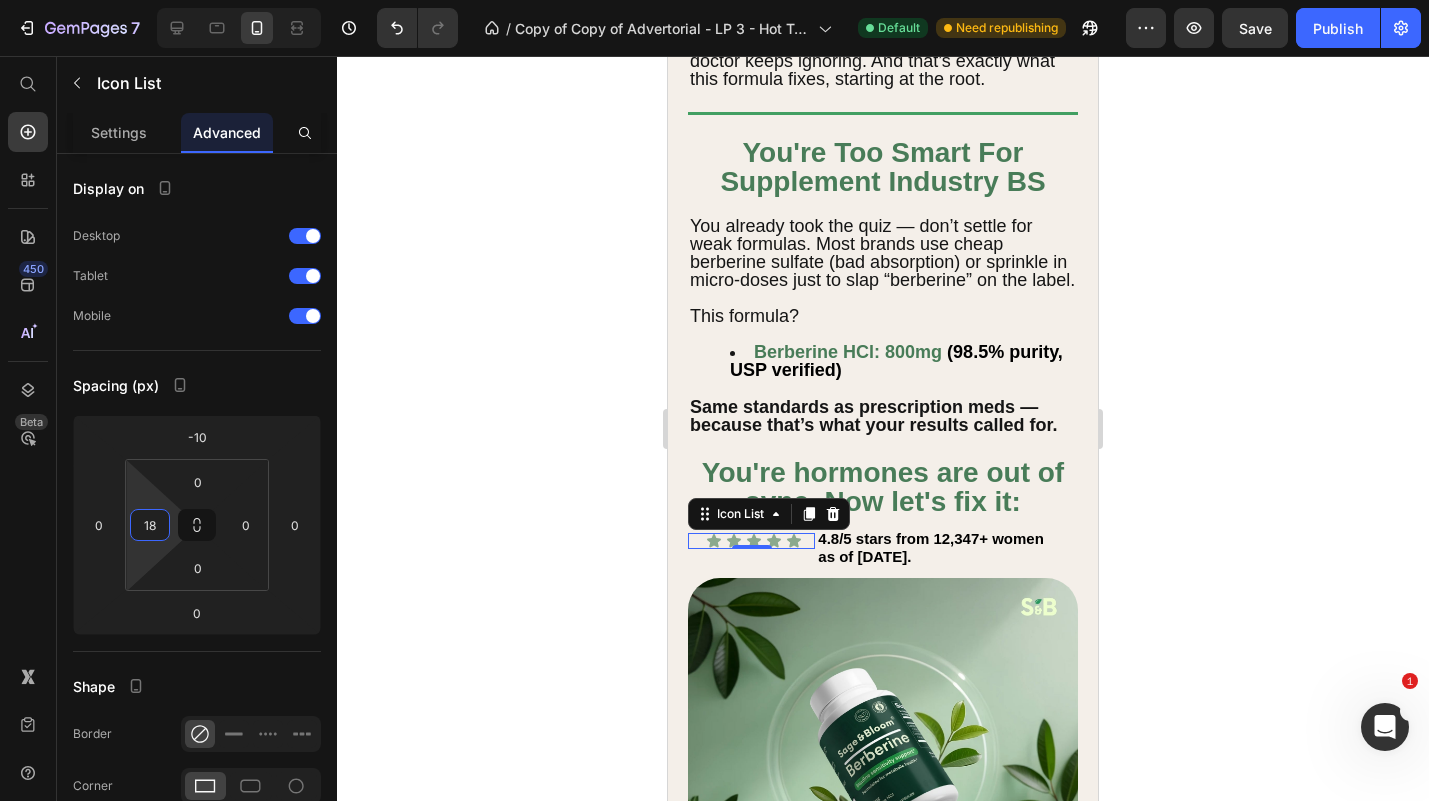 click on "7  Version history  /  Copy of Copy of Advertorial - LP 3 - Hot Traffic 🔥 - [DATE] 09:42:29 Default Need republishing Preview  Save   Publish  450 Beta Start with Sections Elements Hero Section Product Detail Brands Trusted Badges Guarantee Product Breakdown How to use Testimonials Compare Bundle FAQs Social Proof Brand Story Product List Collection Blog List Contact Sticky Add to Cart Custom Footer Browse Library 450 Layout
Row
Row
Row
Row Text
Heading
Text Block Button
Button
Button
Sticky Back to top Media
Image" at bounding box center [714, 0] 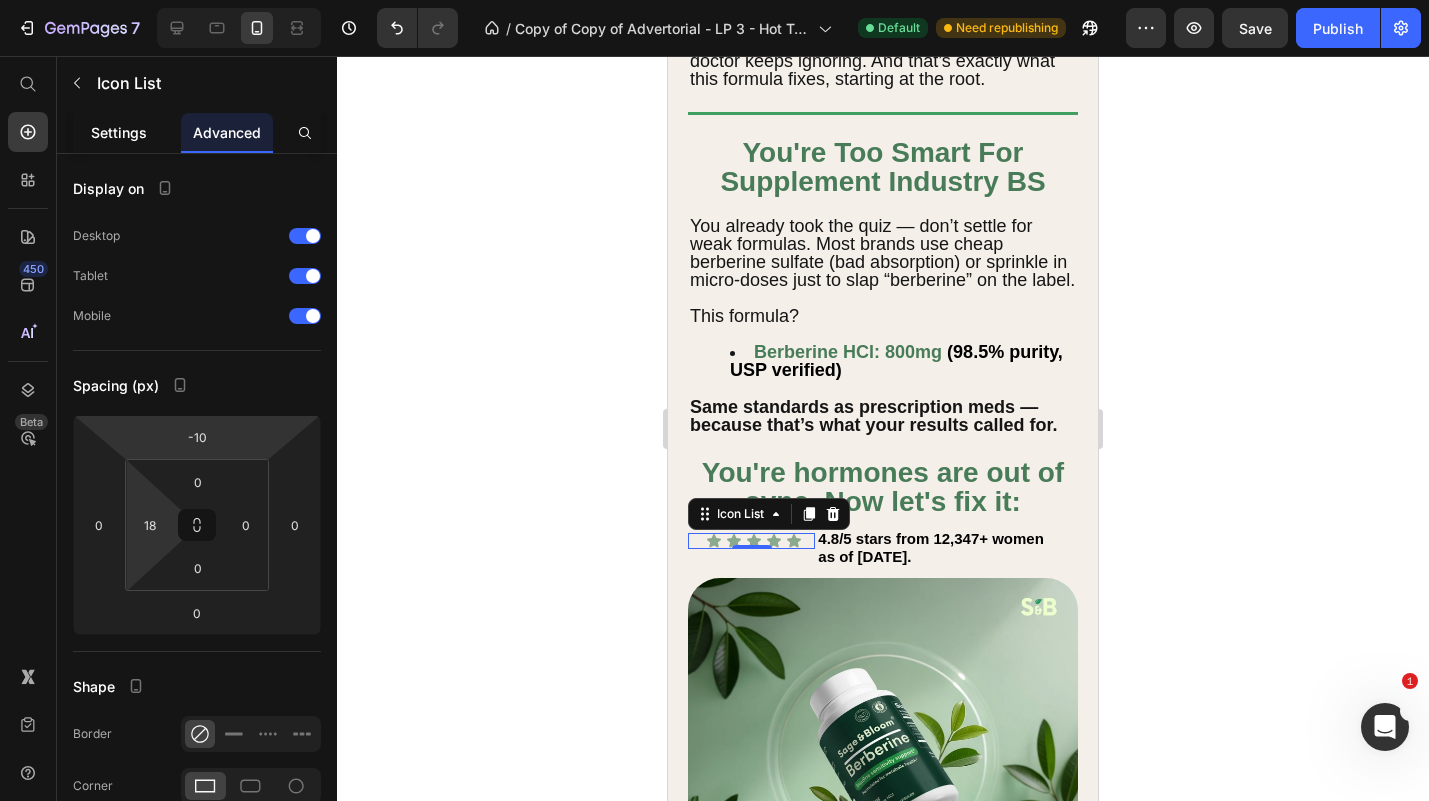 click on "Settings" 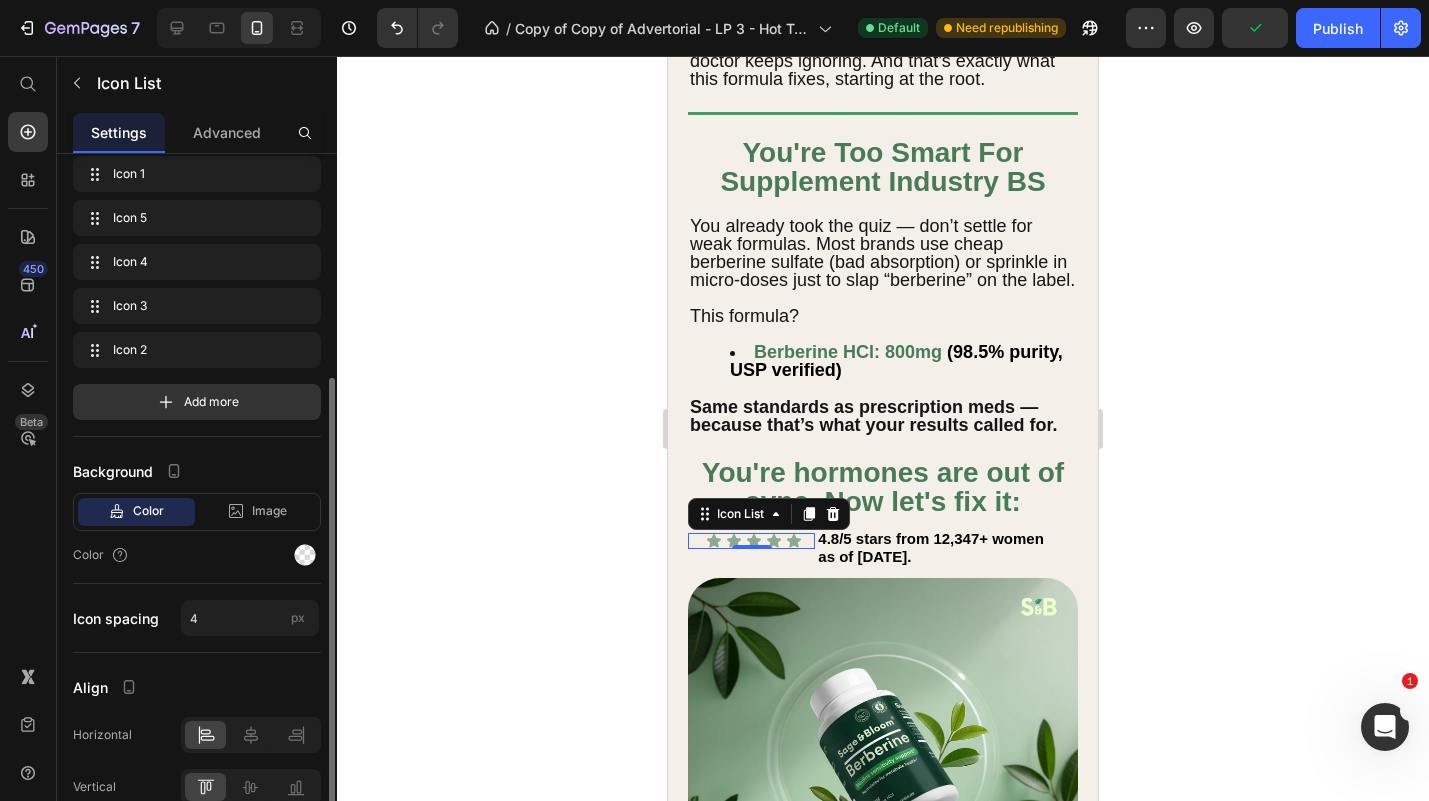 scroll, scrollTop: 157, scrollLeft: 0, axis: vertical 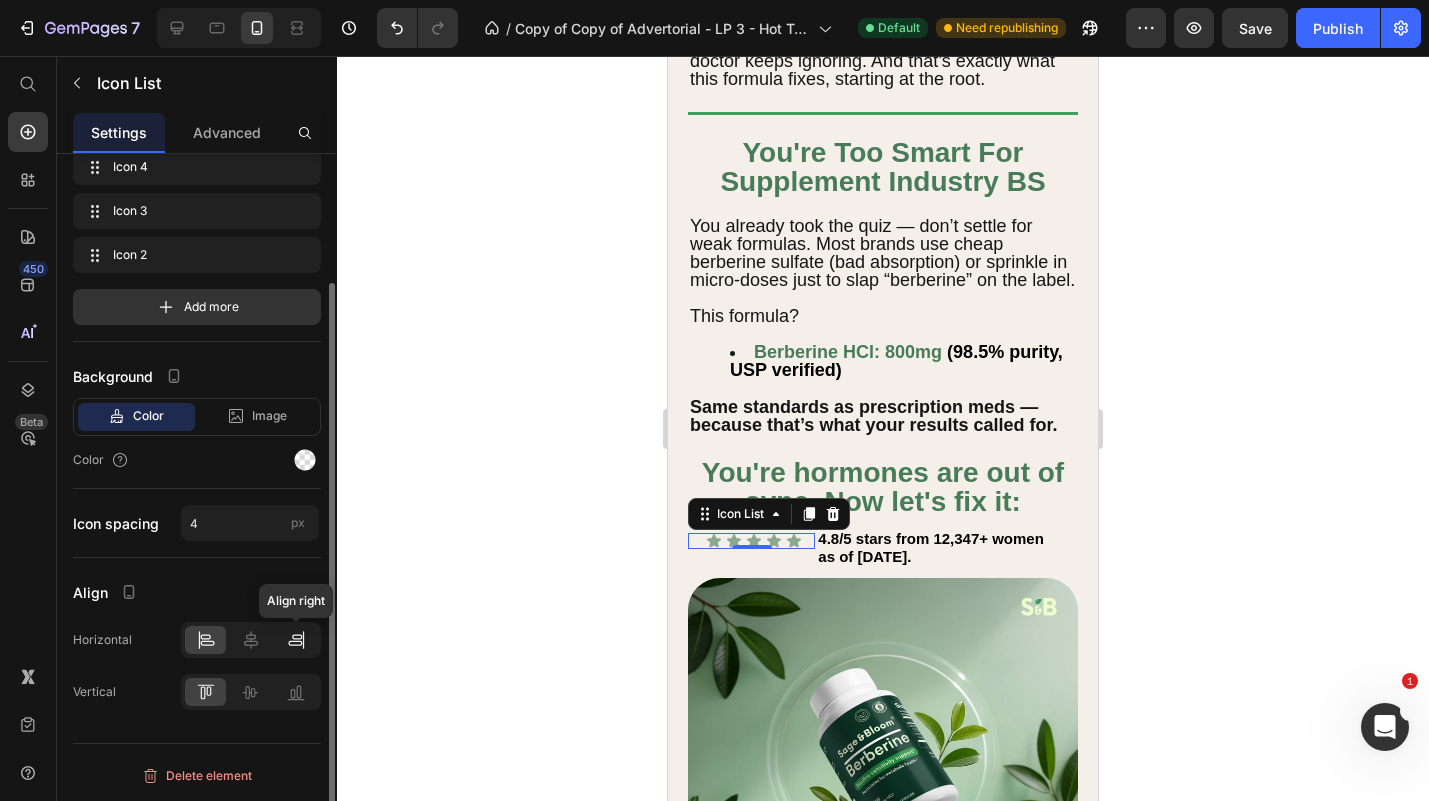 click 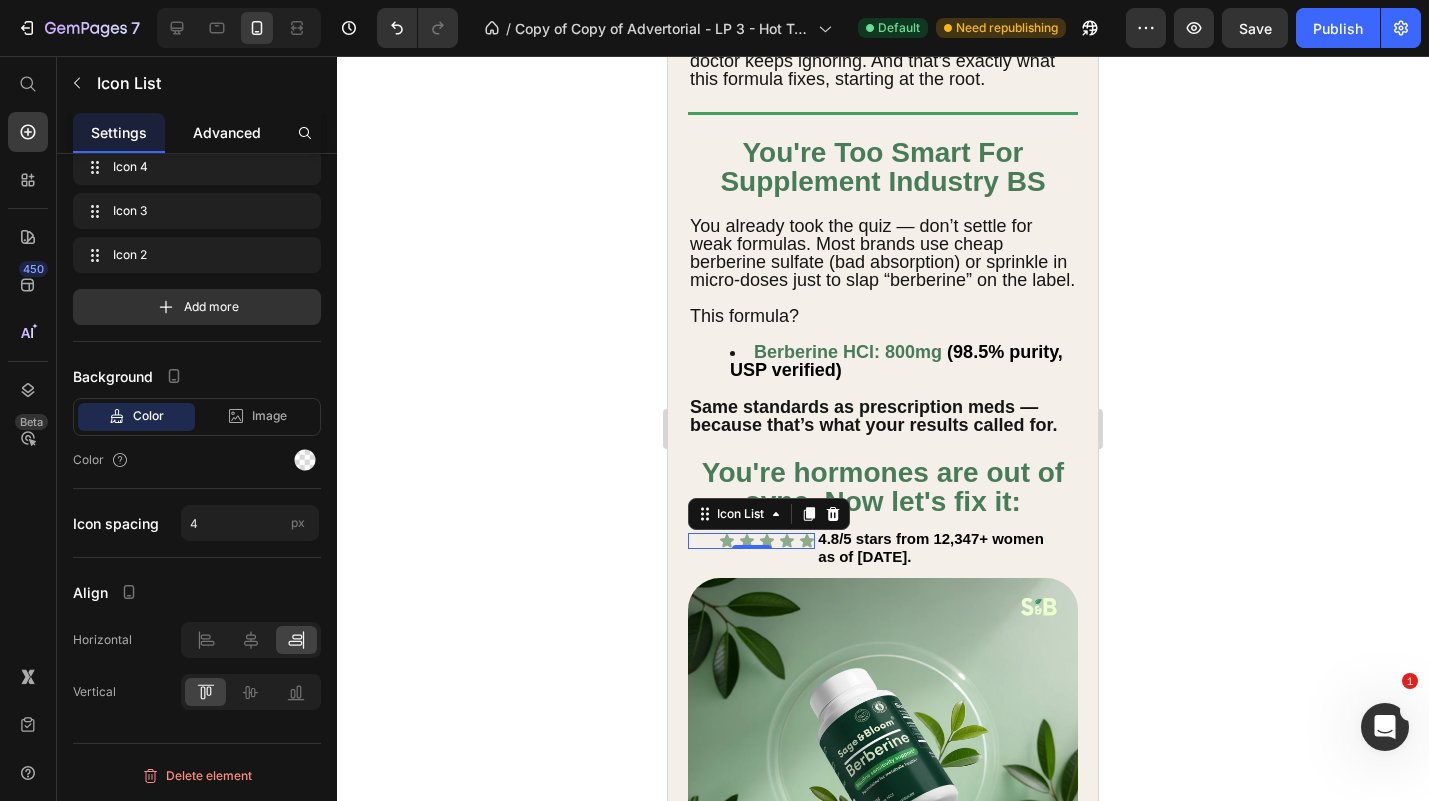click on "Advanced" 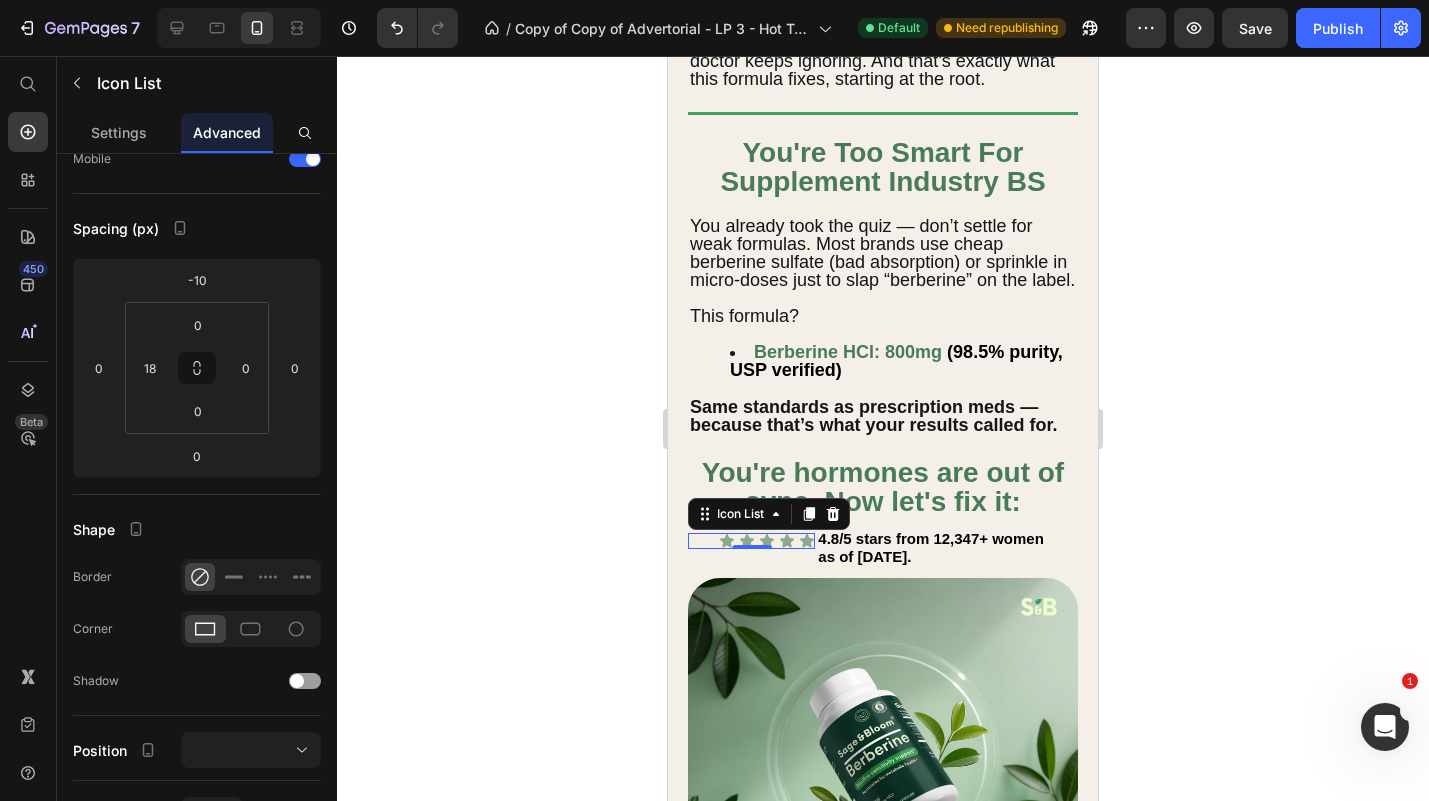 scroll, scrollTop: 0, scrollLeft: 0, axis: both 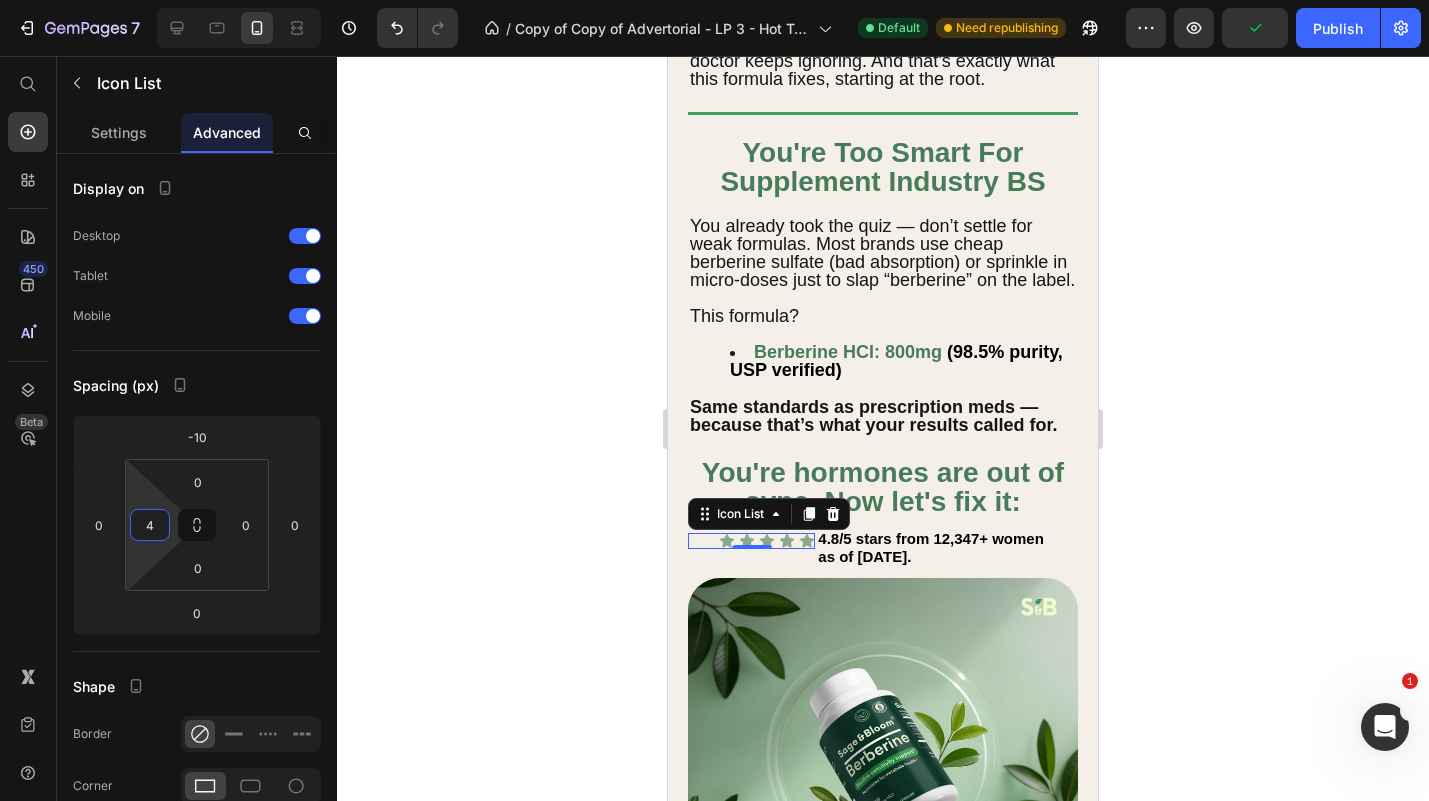 click on "7  Version history  /  Copy of Copy of Advertorial - LP 3 - Hot Traffic 🔥 - [DATE] 09:42:29 Default Need republishing Preview  Publish  450 Beta Start with Sections Elements Hero Section Product Detail Brands Trusted Badges Guarantee Product Breakdown How to use Testimonials Compare Bundle FAQs Social Proof Brand Story Product List Collection Blog List Contact Sticky Add to Cart Custom Footer Browse Library 450 Layout
Row
Row
Row
Row Text
Heading
Text Block Button
Button
Button
Sticky Back to top Media" at bounding box center [714, 0] 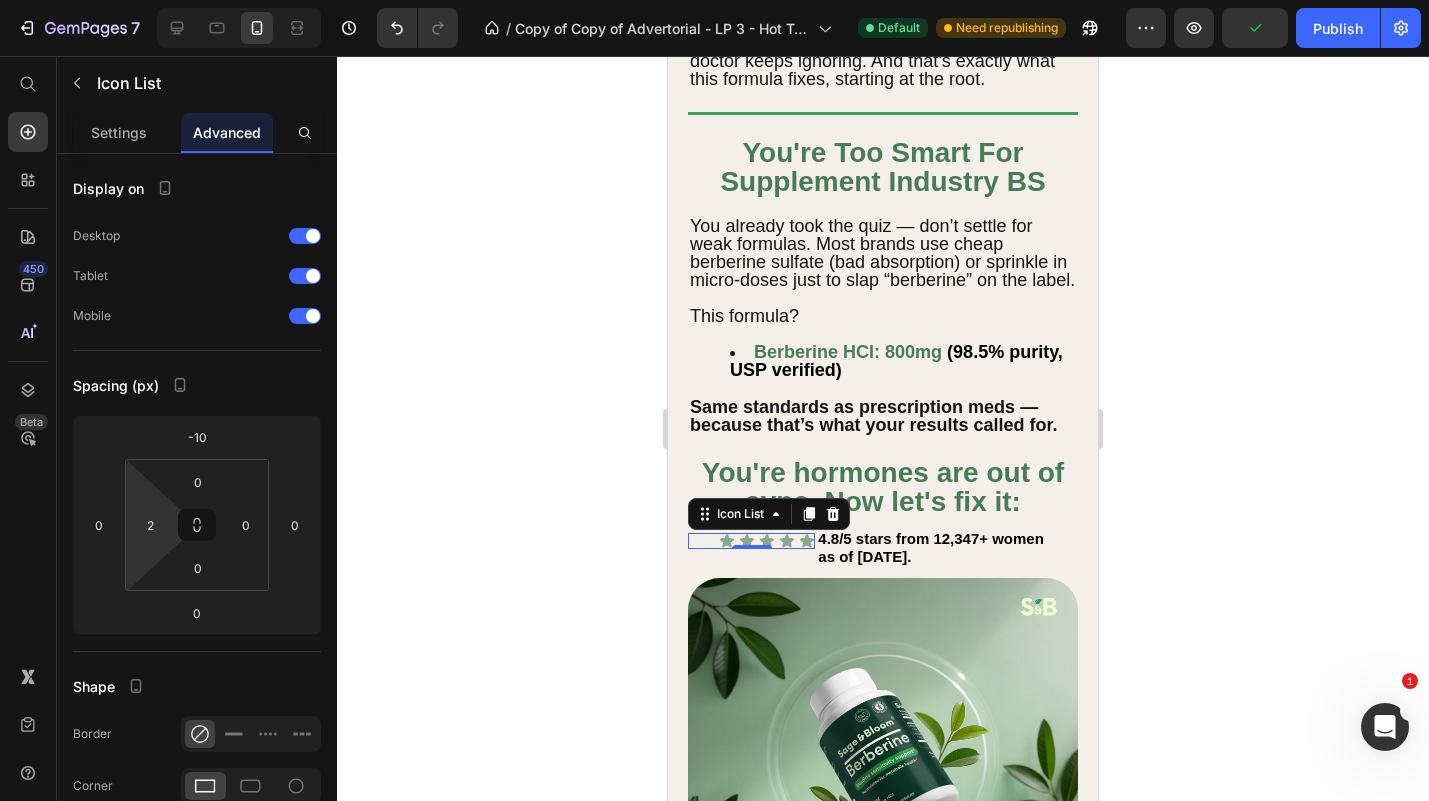 type on "0" 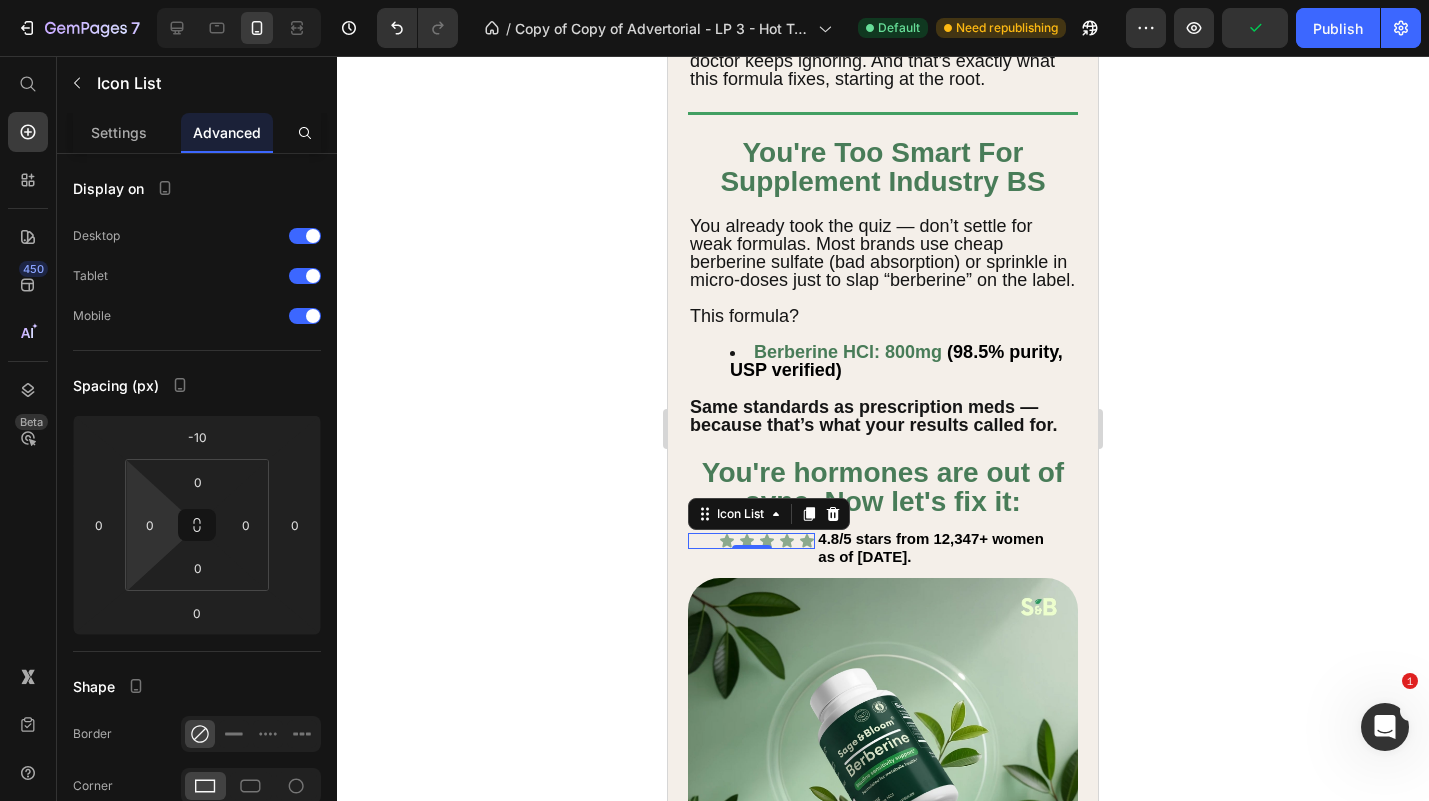 drag, startPoint x: 150, startPoint y: 505, endPoint x: 149, endPoint y: 516, distance: 11.045361 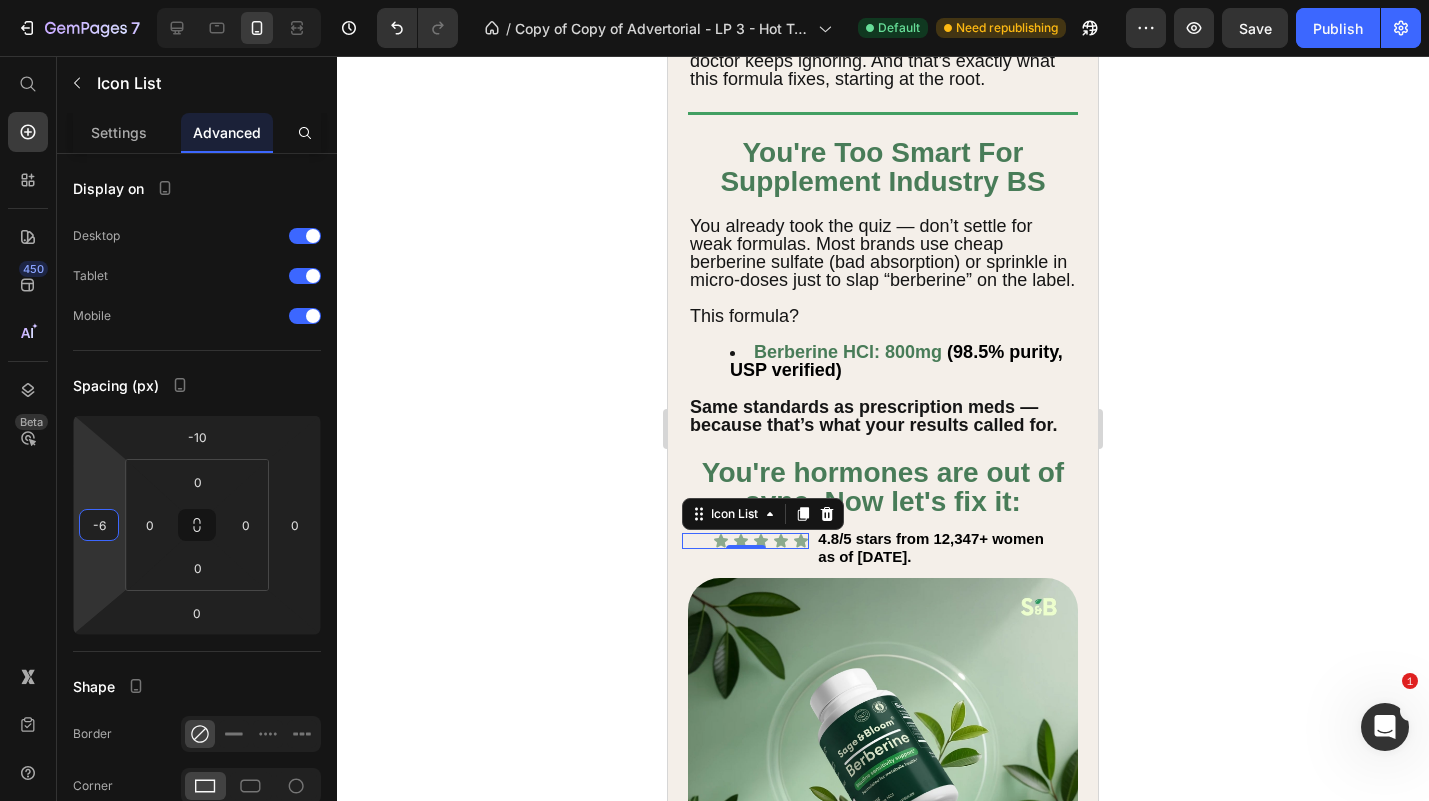 type on "-4" 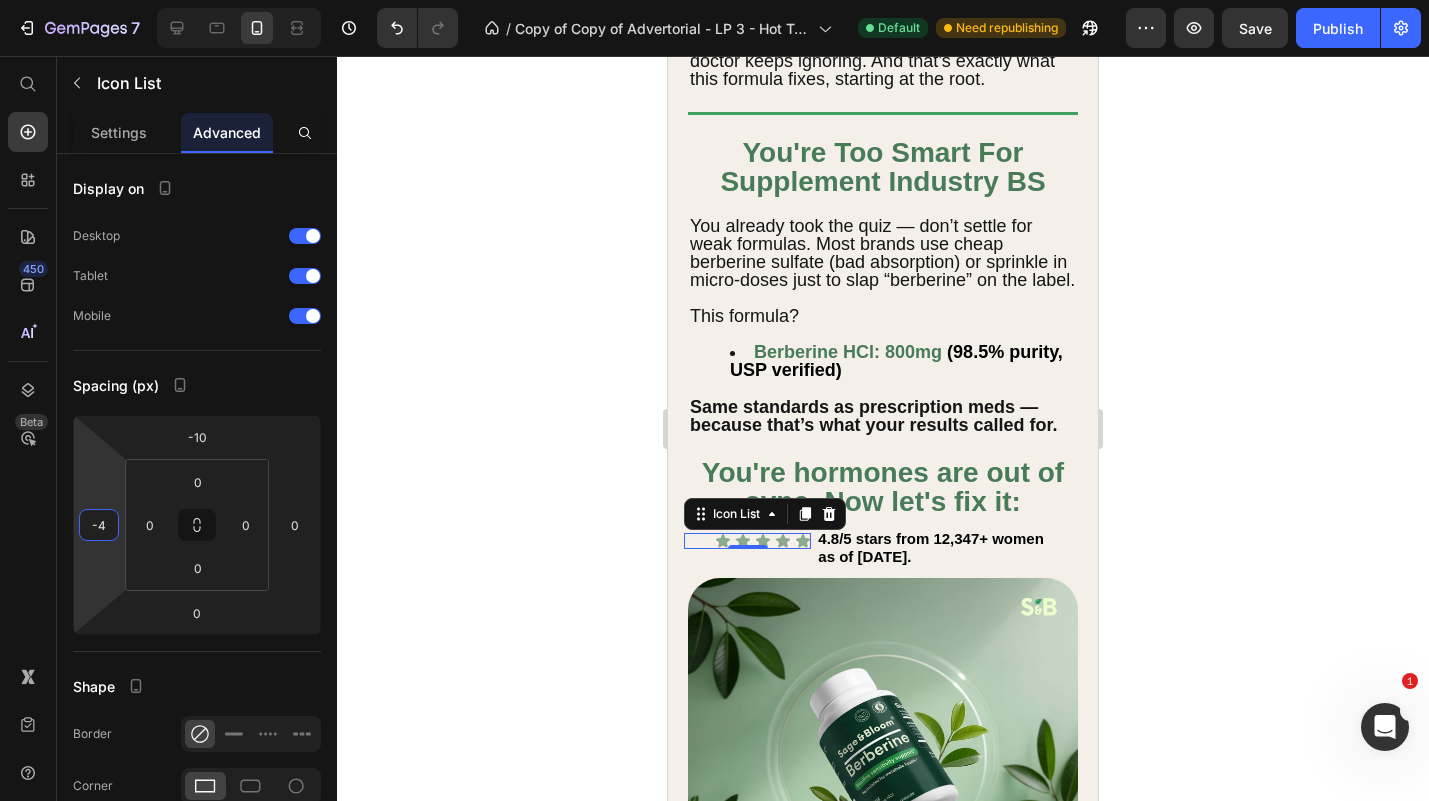 click on "7  Version history  /  Copy of Copy of Advertorial - LP 3 - Hot Traffic 🔥 - [DATE] 09:42:29 Default Need republishing Preview  Save   Publish  450 Beta Start with Sections Elements Hero Section Product Detail Brands Trusted Badges Guarantee Product Breakdown How to use Testimonials Compare Bundle FAQs Social Proof Brand Story Product List Collection Blog List Contact Sticky Add to Cart Custom Footer Browse Library 450 Layout
Row
Row
Row
Row Text
Heading
Text Block Button
Button
Button
Sticky Back to top Media
Image" at bounding box center (714, 0) 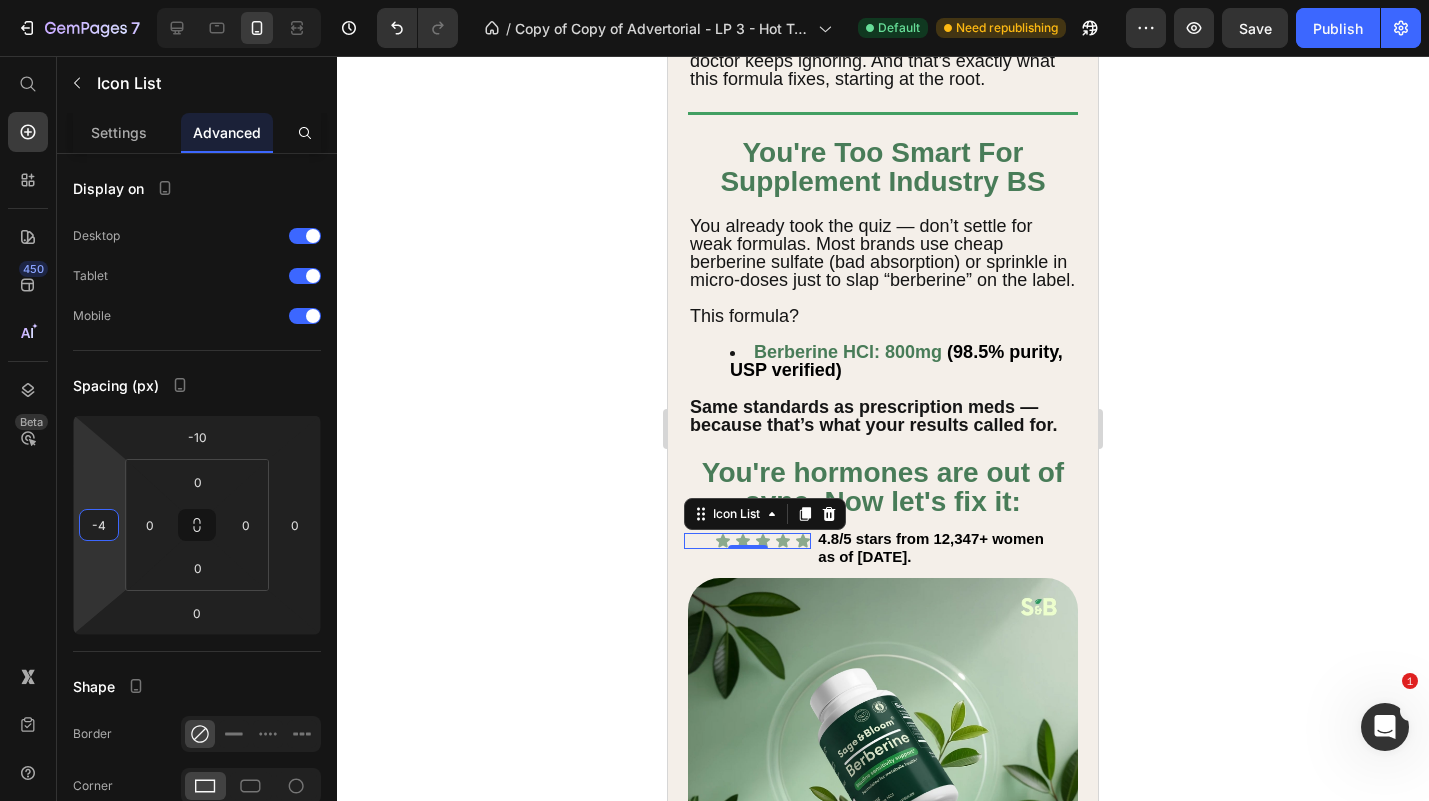 click 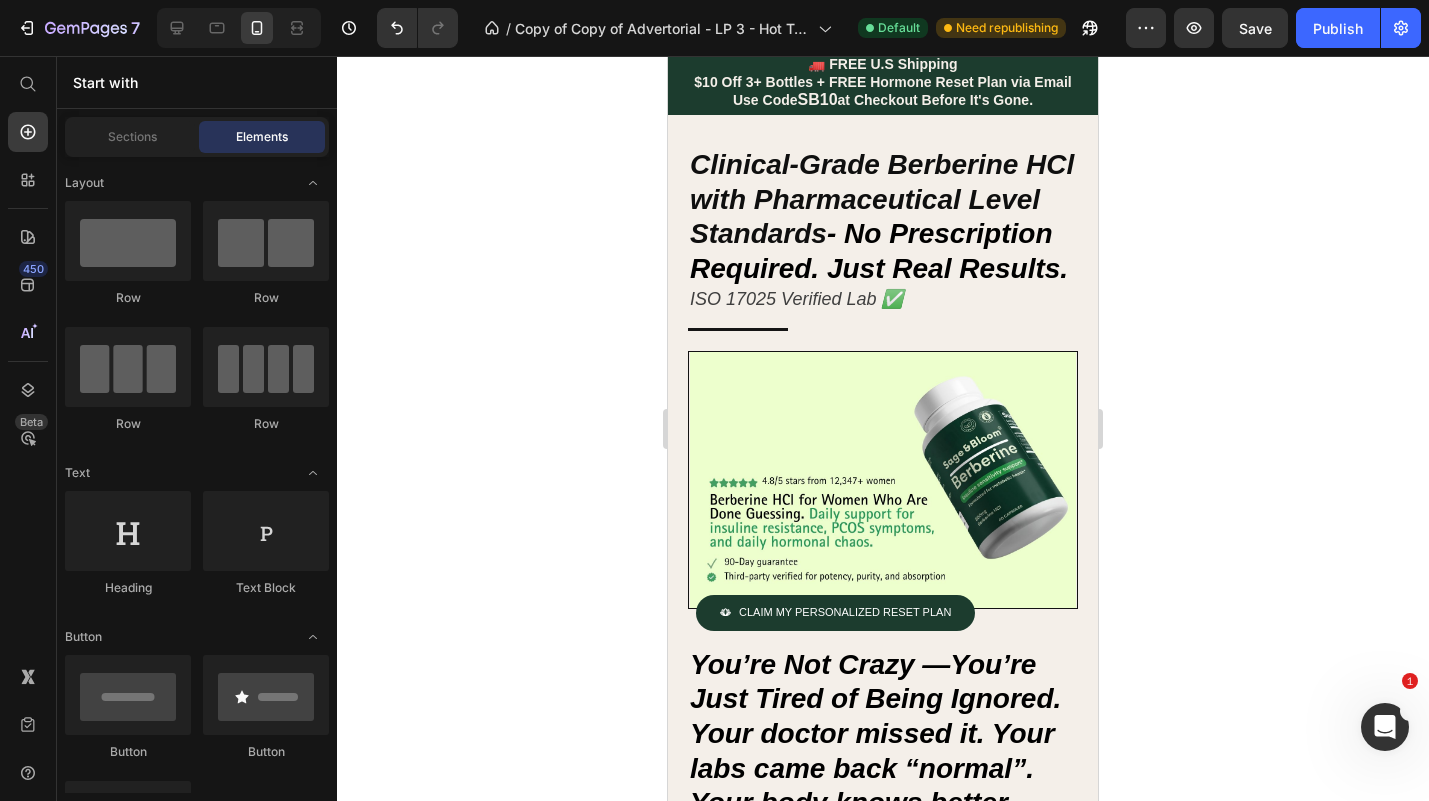 scroll, scrollTop: 0, scrollLeft: 0, axis: both 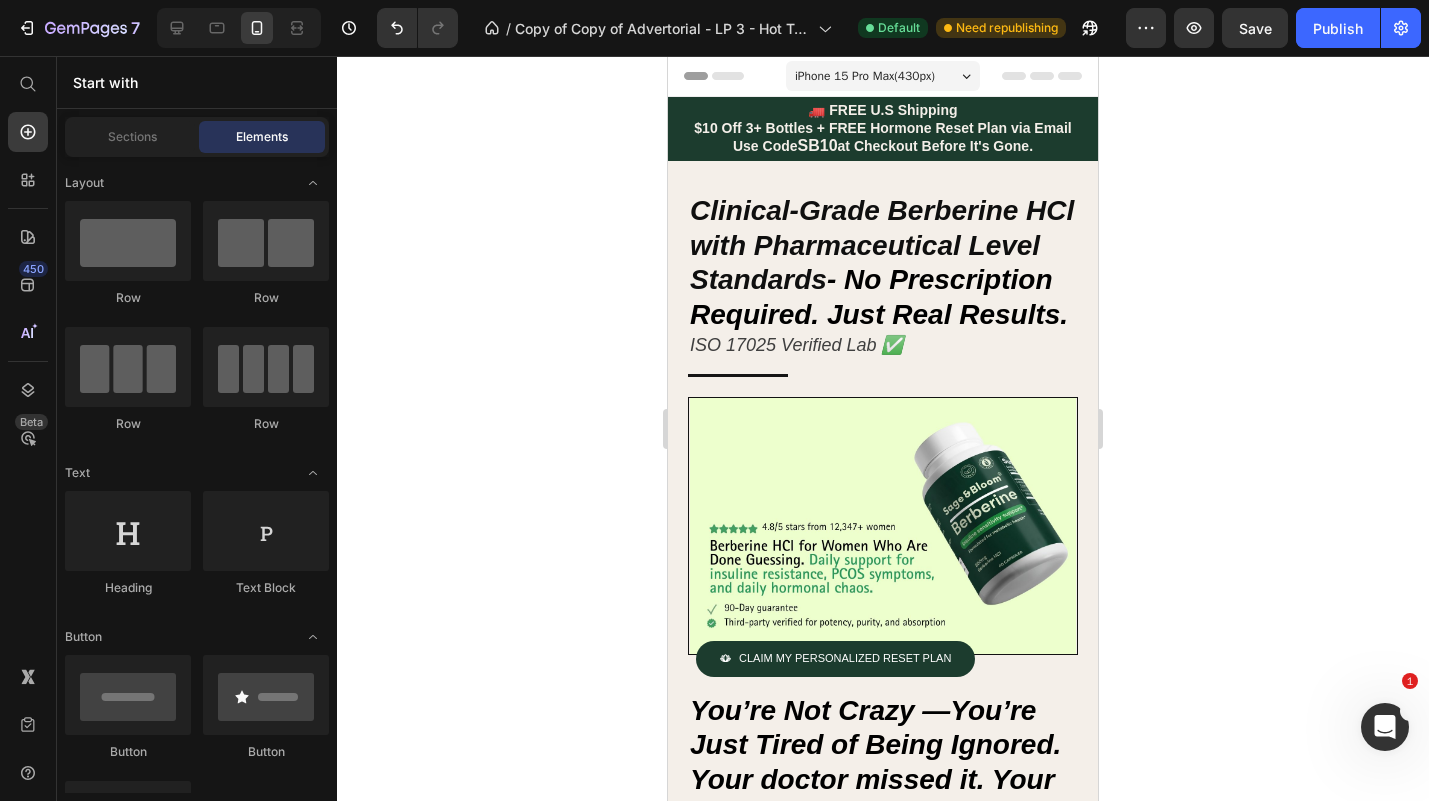 click on "iPhone 15 Pro Max  ( 430 px)" at bounding box center (865, 76) 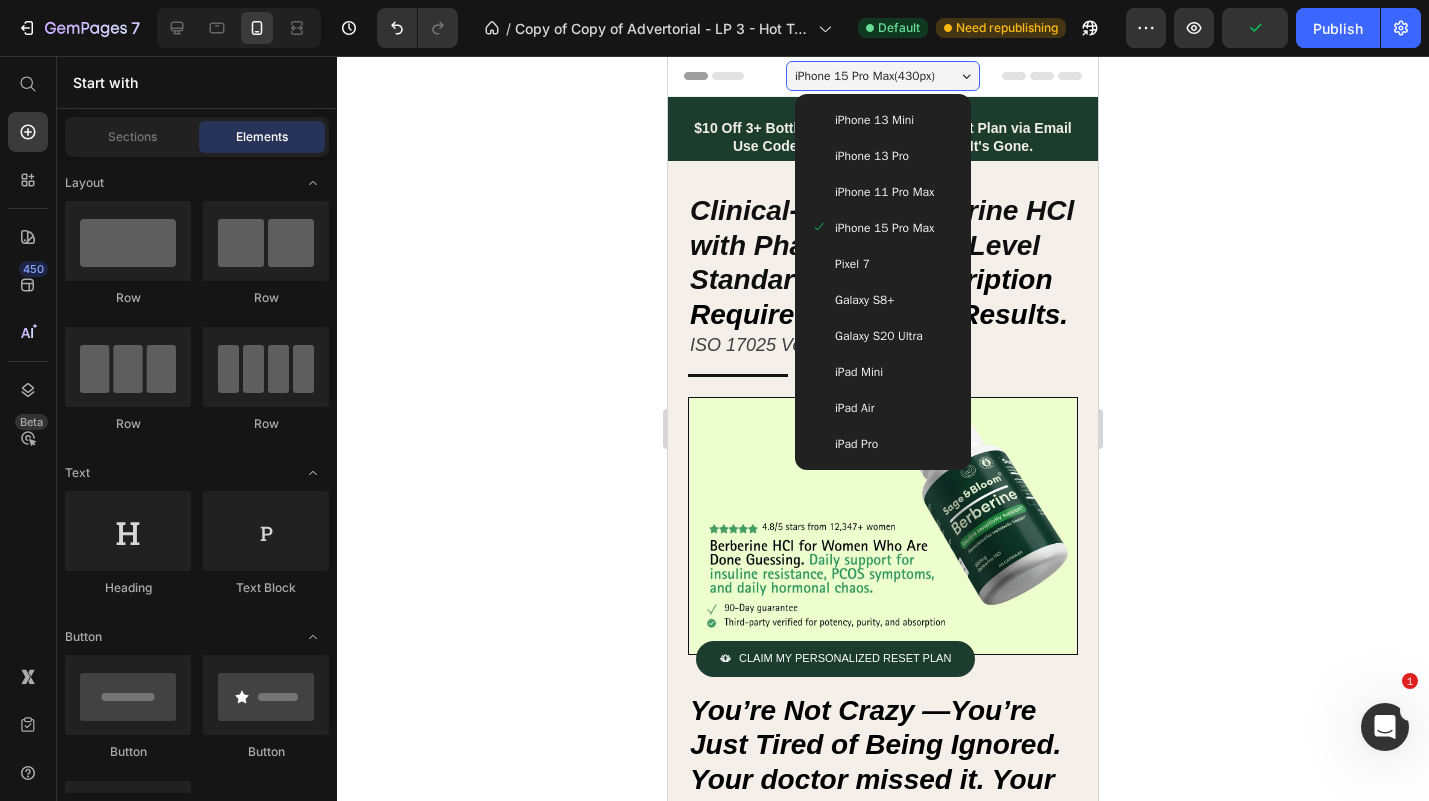 click on "Galaxy S8+" at bounding box center [864, 300] 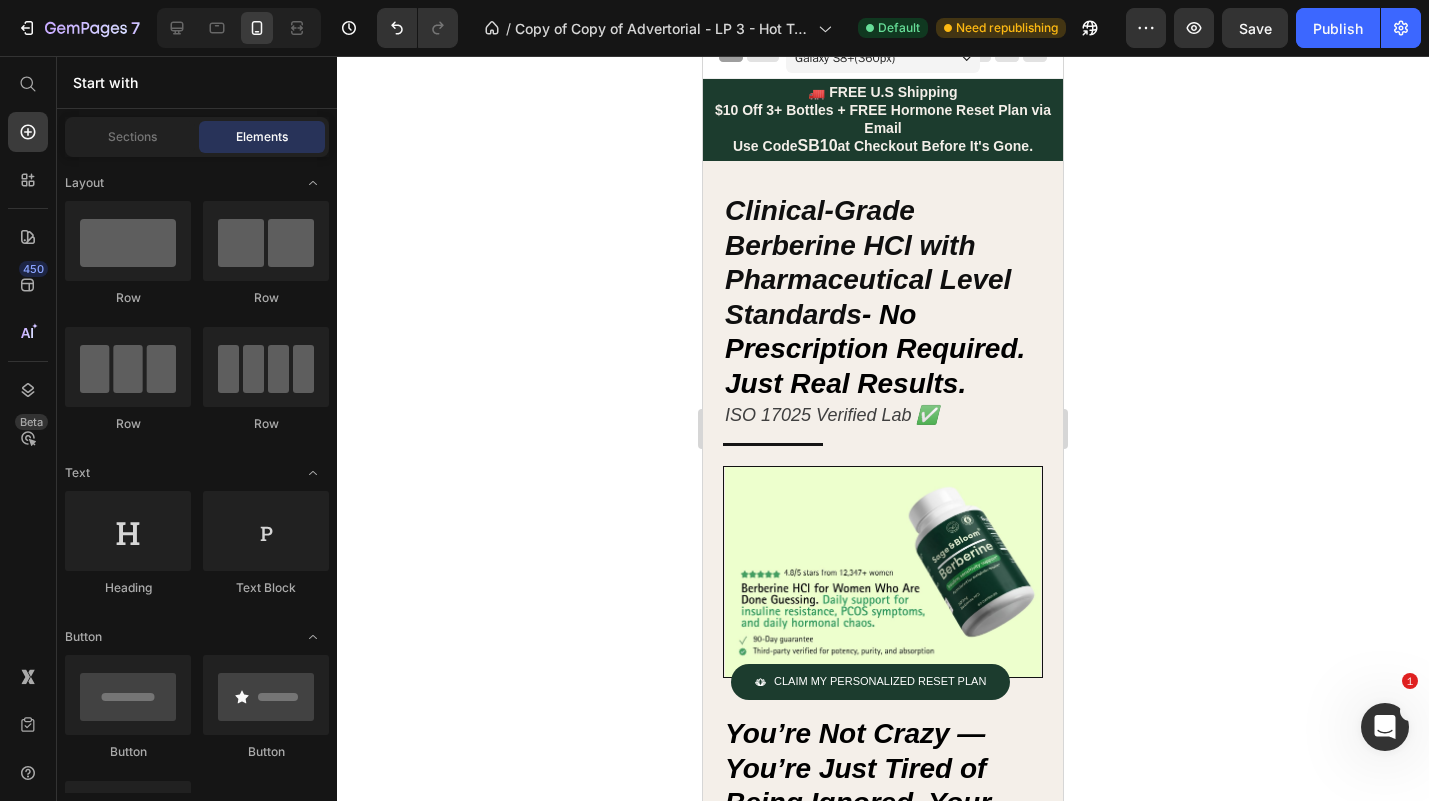 scroll, scrollTop: 0, scrollLeft: 0, axis: both 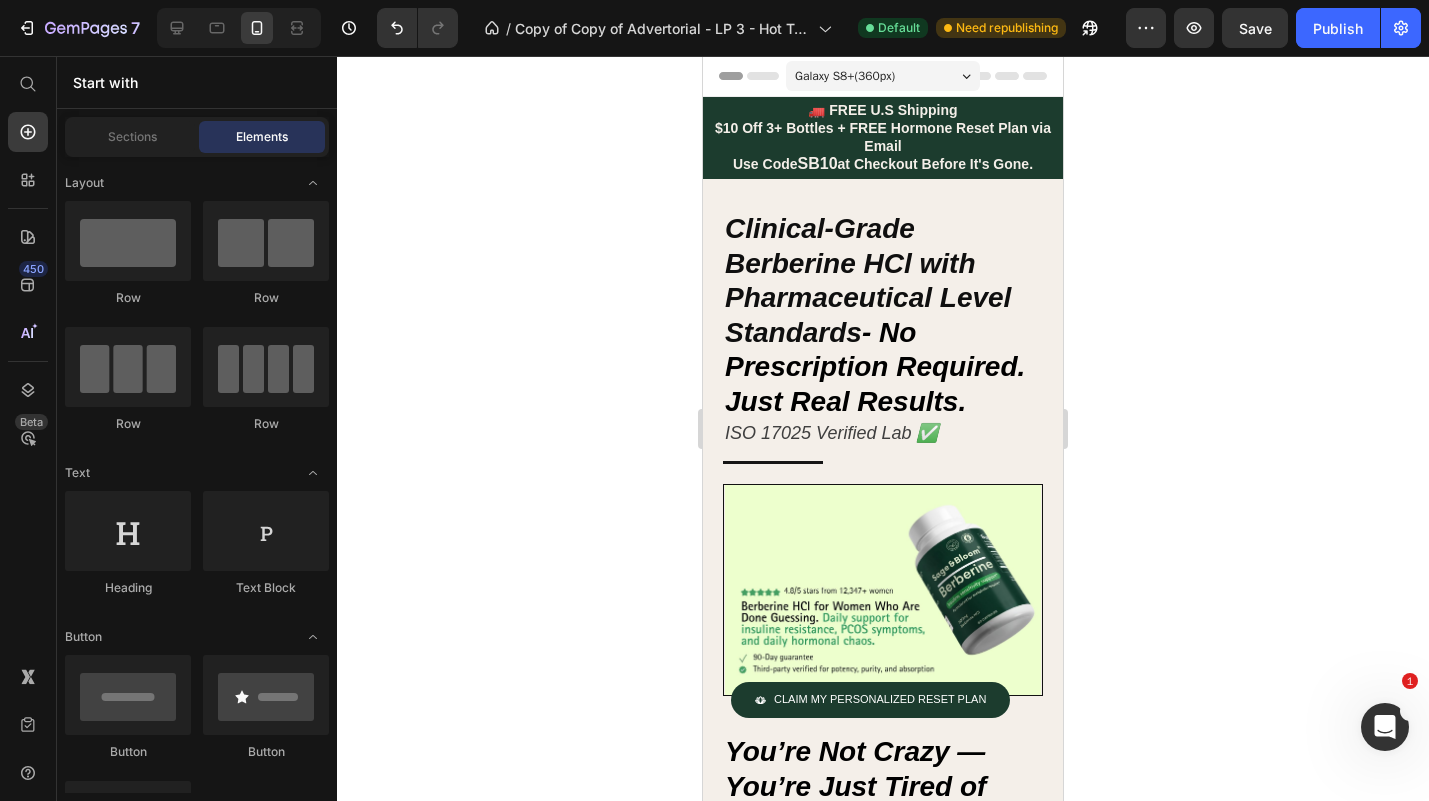 click on "Galaxy S8+  ( 360 px)" at bounding box center [845, 76] 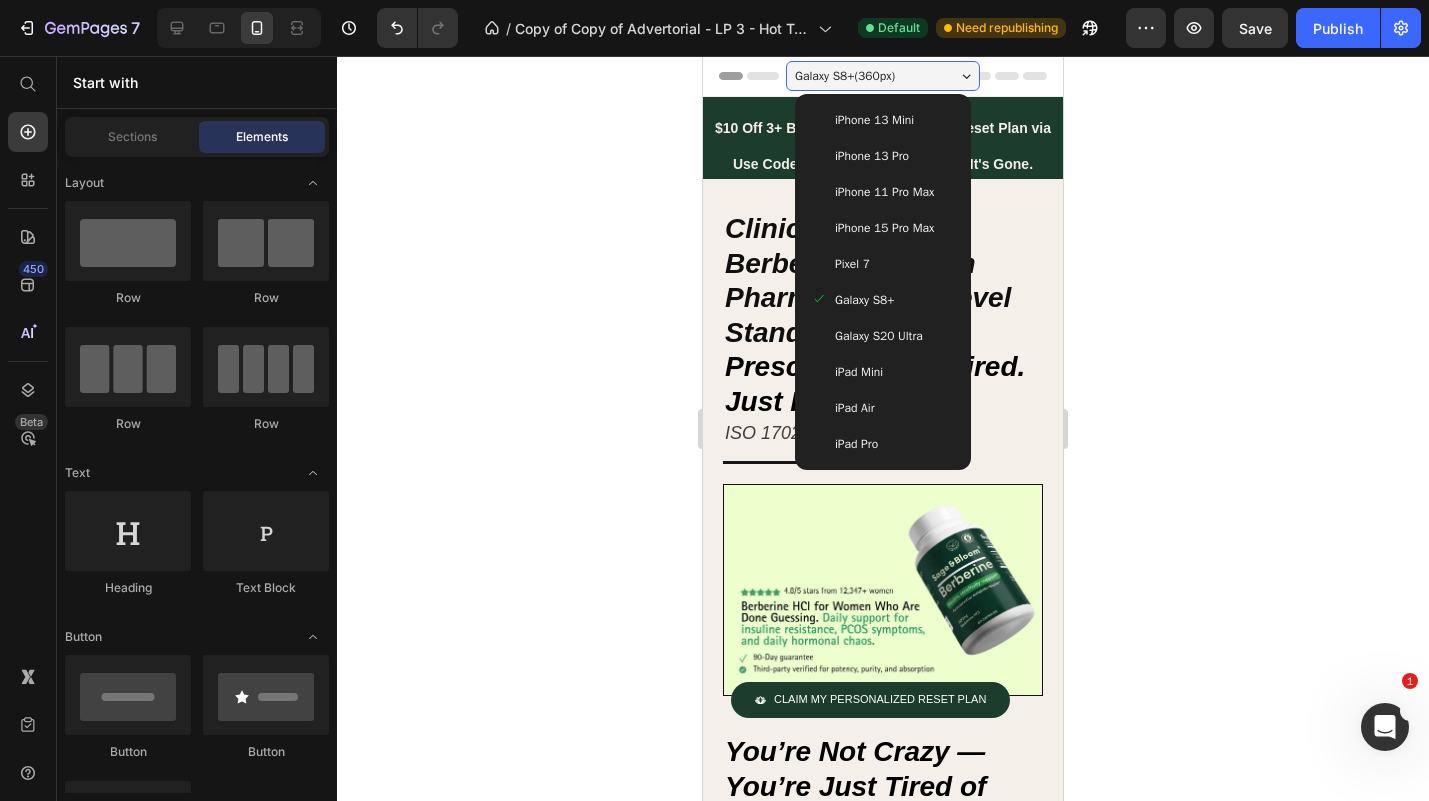 click on "Galaxy S20 Ultra" at bounding box center [883, 336] 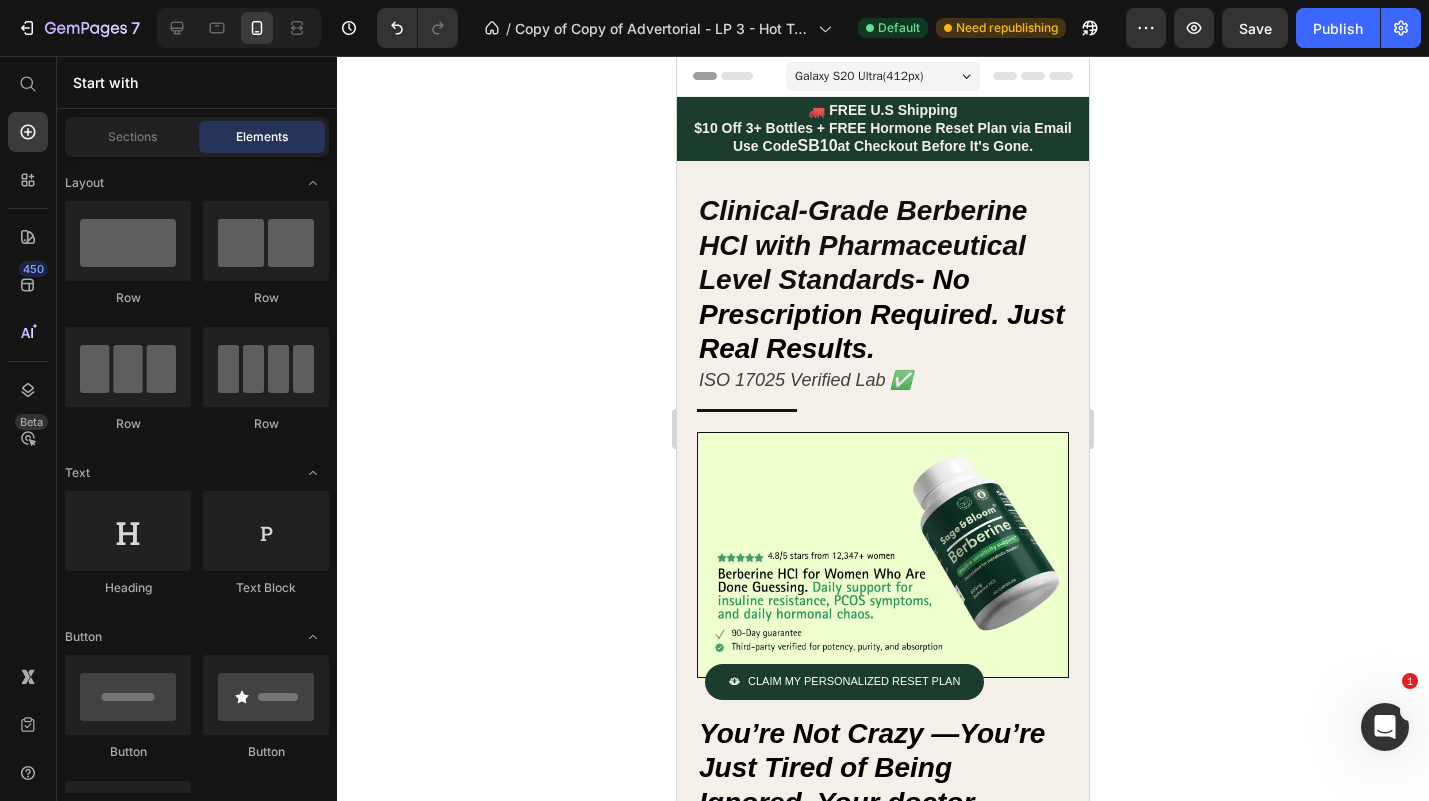 click on "Galaxy S20 Ultra  ( 412 px)" at bounding box center [859, 76] 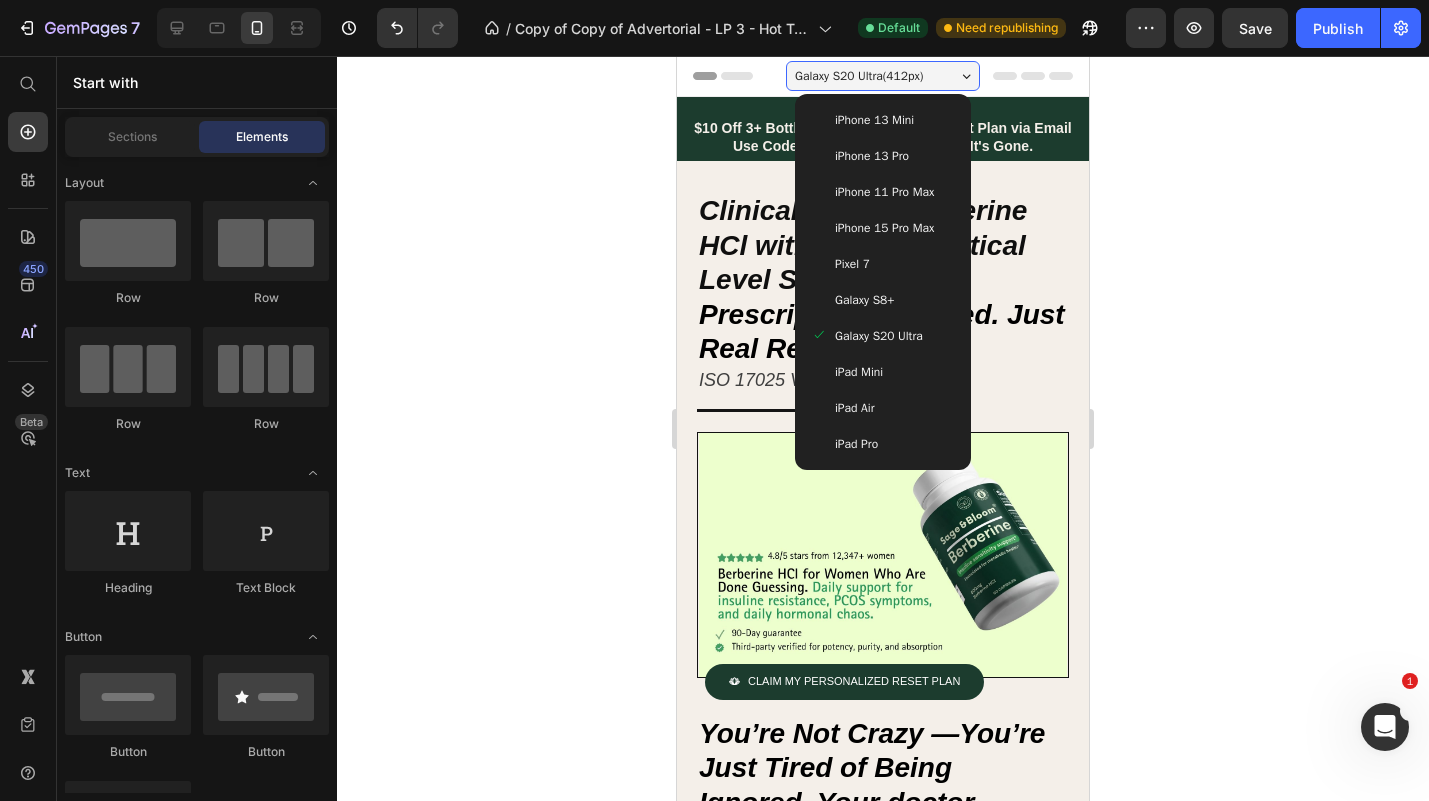 click on "Pixel 7" at bounding box center [852, 264] 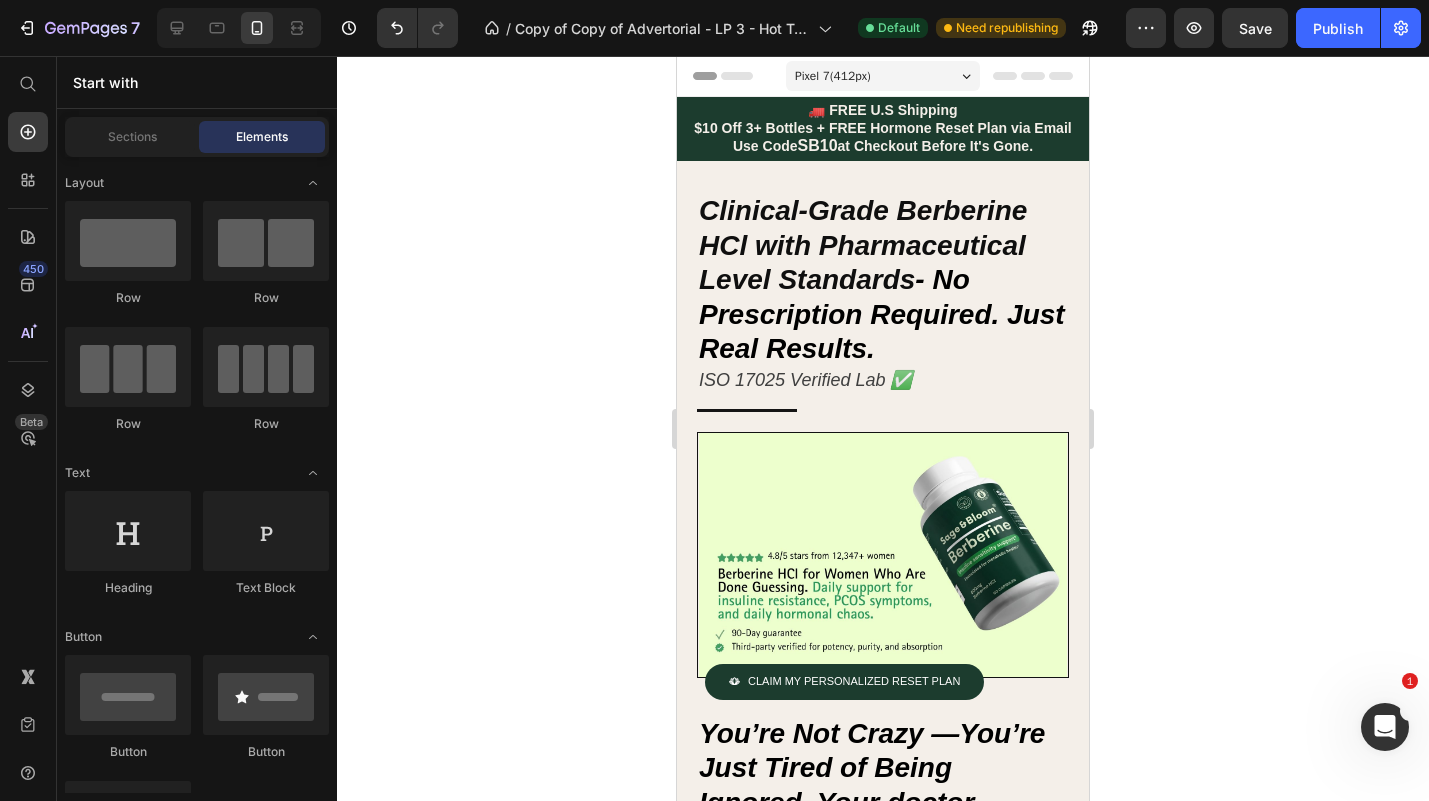 click on "Pixel 7  ( 412 px)" at bounding box center (883, 76) 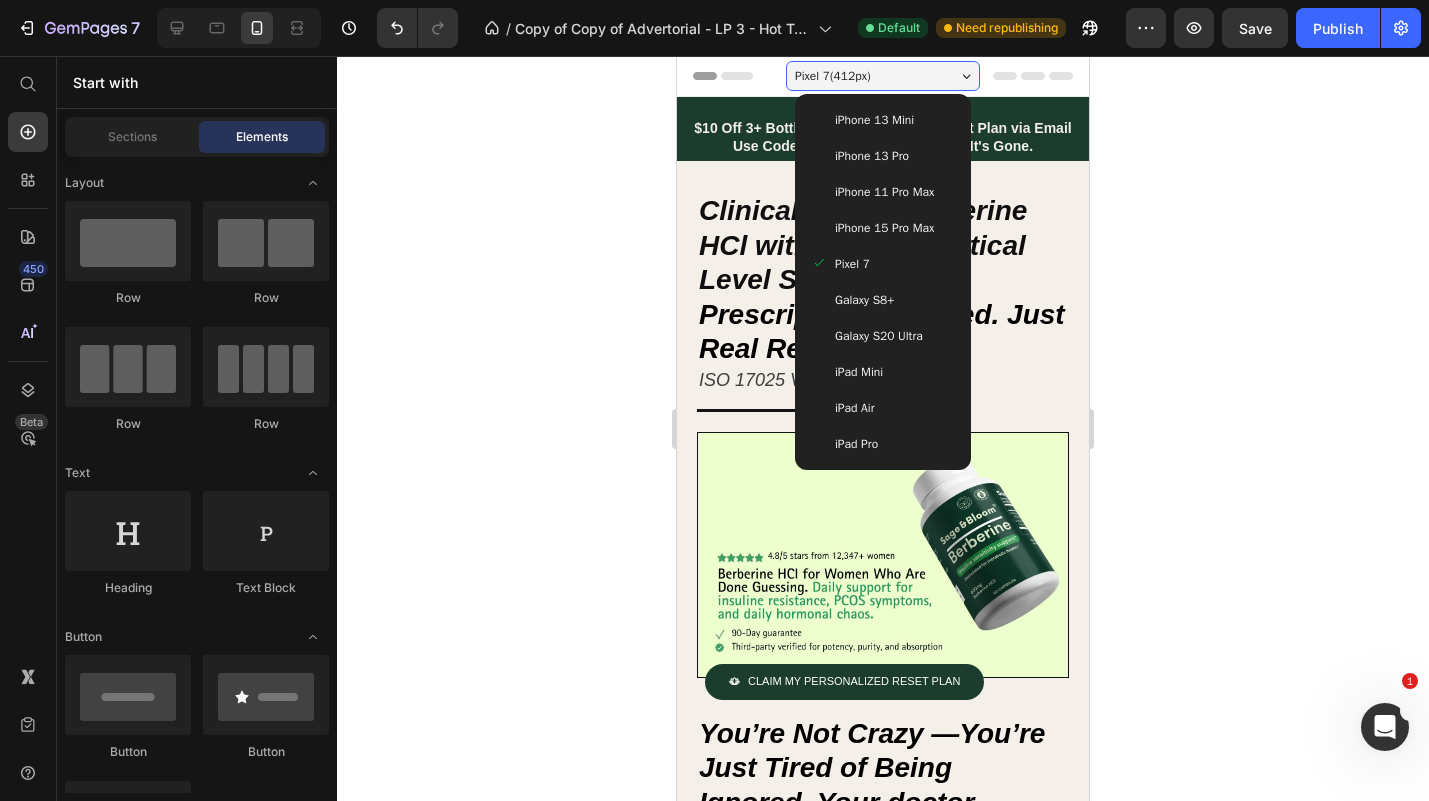 click on "Galaxy S8+" at bounding box center (864, 300) 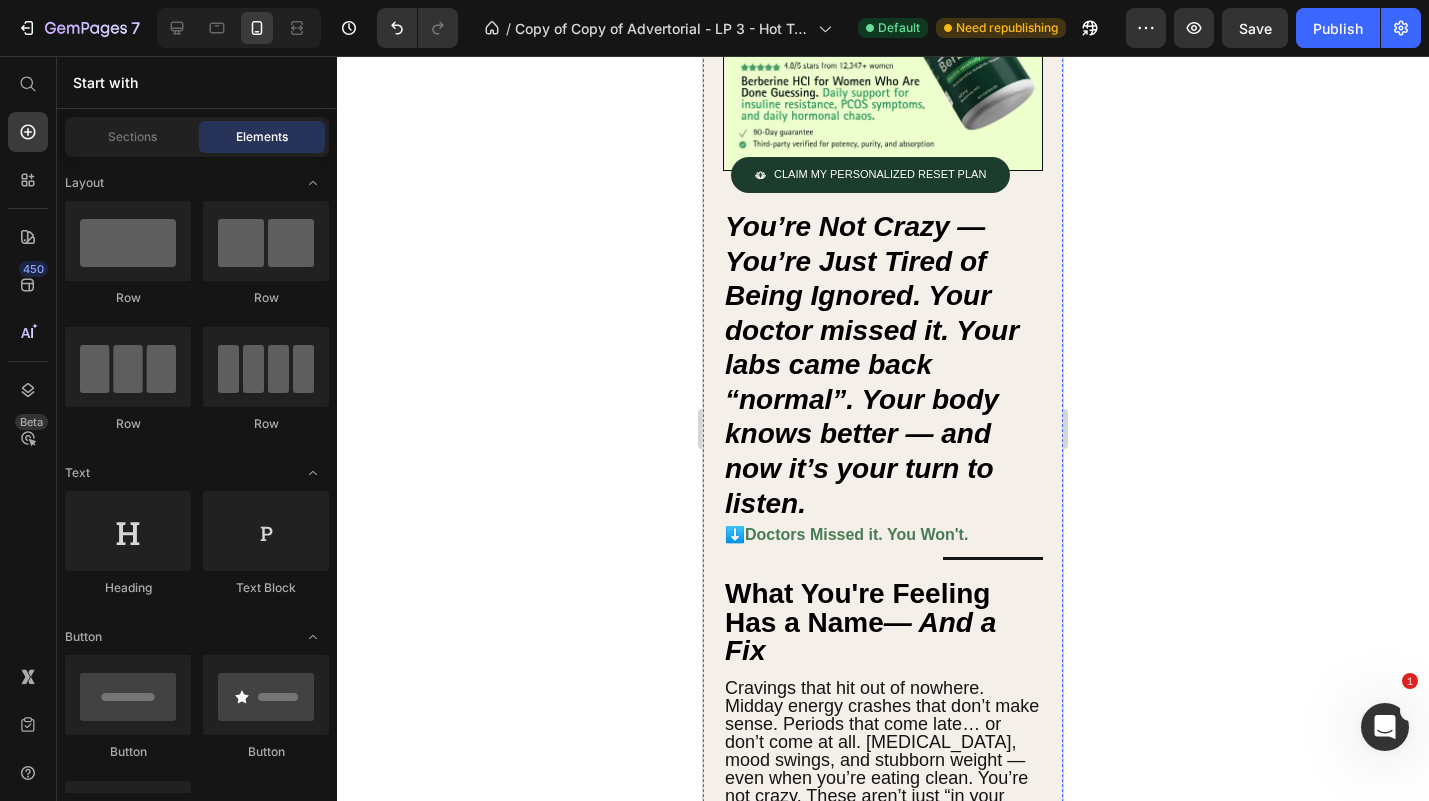 scroll, scrollTop: 0, scrollLeft: 0, axis: both 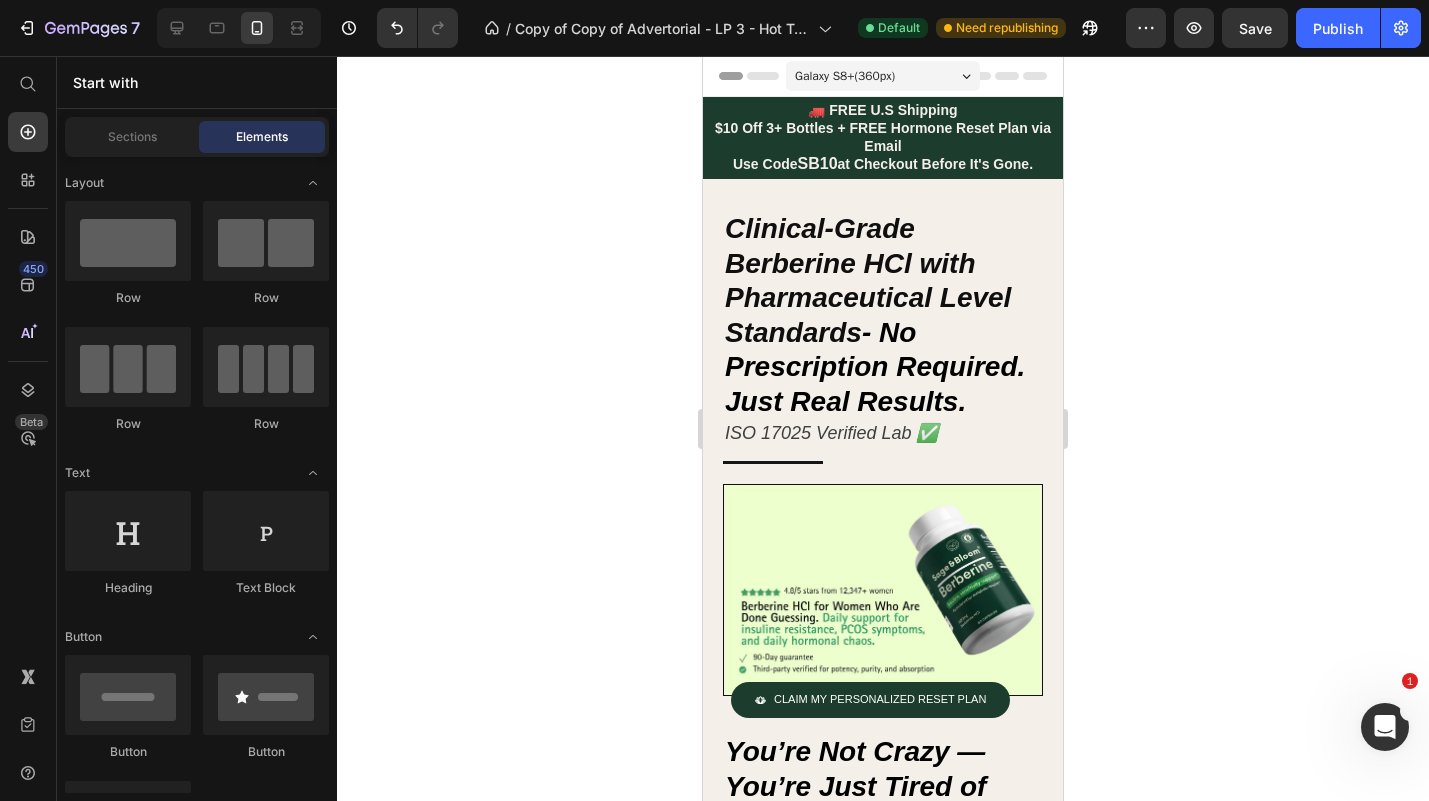 click on "Galaxy S8+  ( 360 px)" at bounding box center (845, 76) 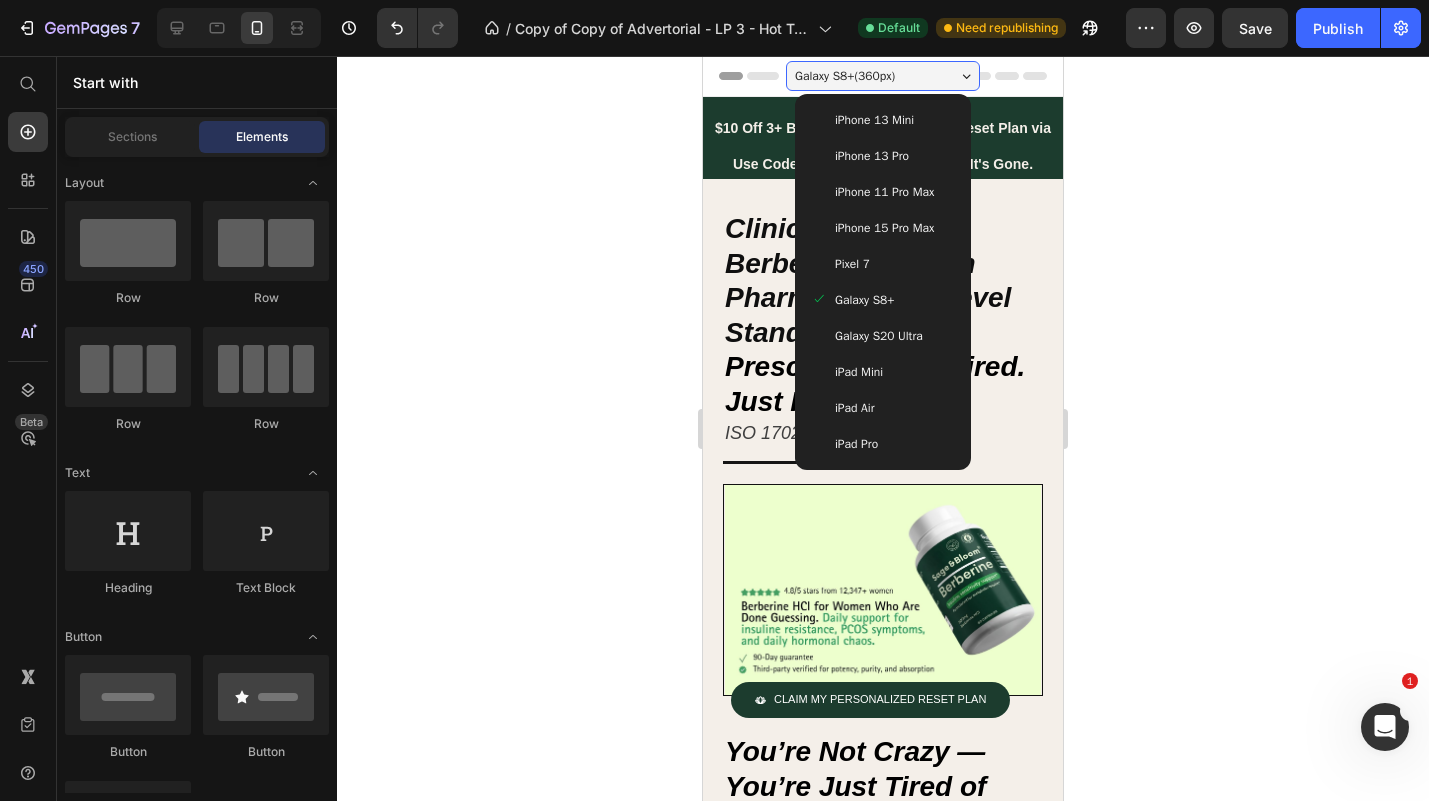 click on "Pixel 7" at bounding box center [852, 264] 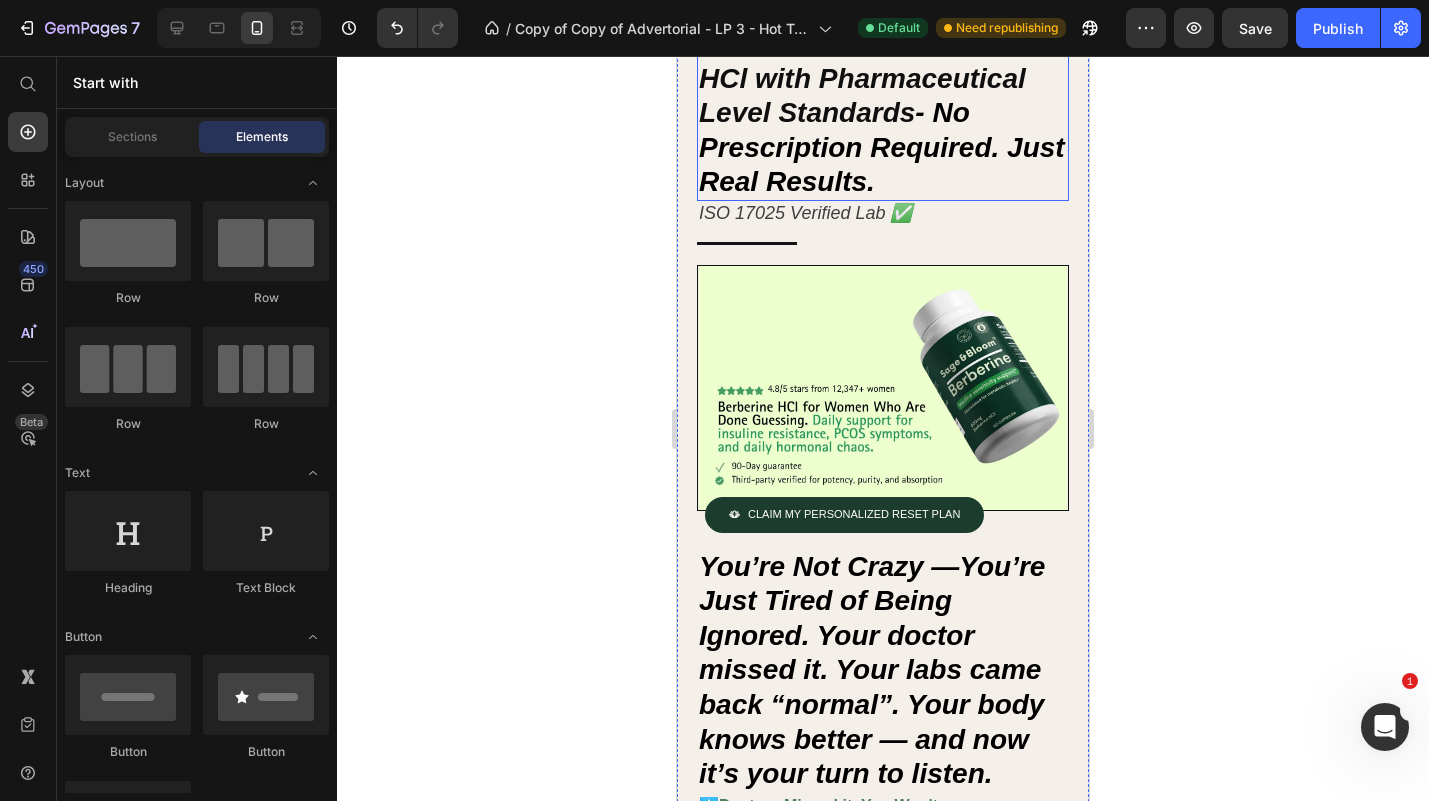 scroll, scrollTop: 0, scrollLeft: 0, axis: both 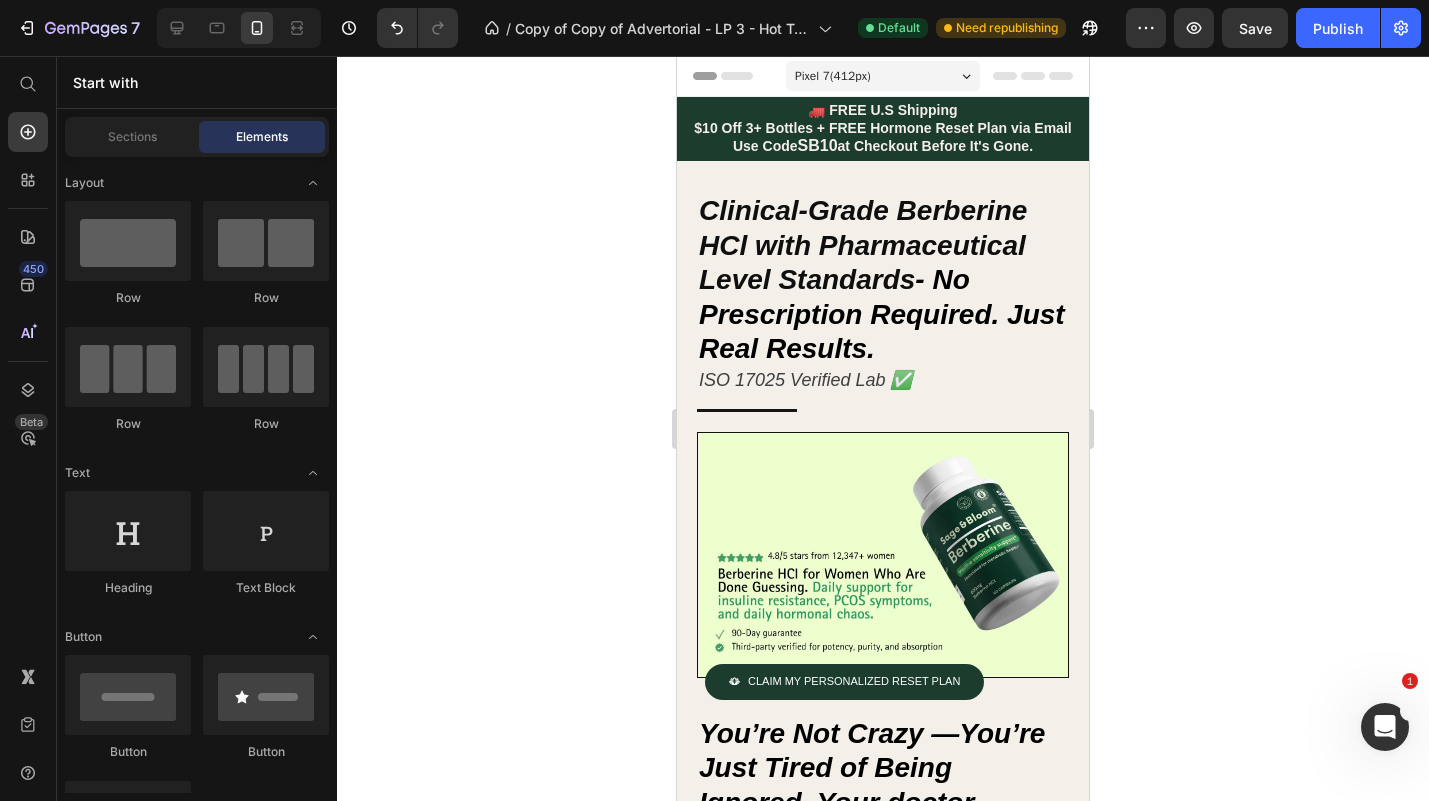 click on "Pixel 7  ( 412 px)" at bounding box center (883, 76) 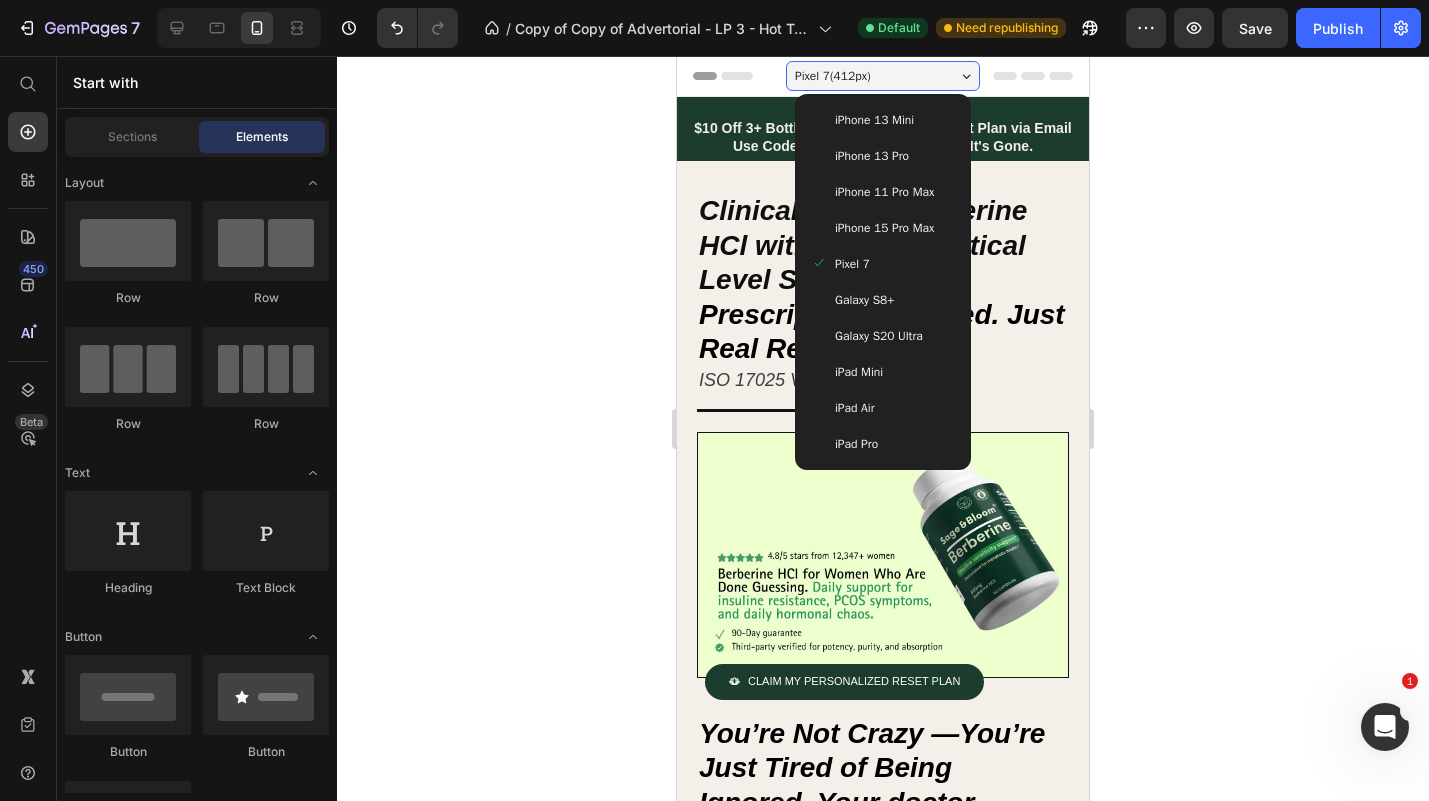 click on "iPhone 15 Pro Max" at bounding box center (884, 228) 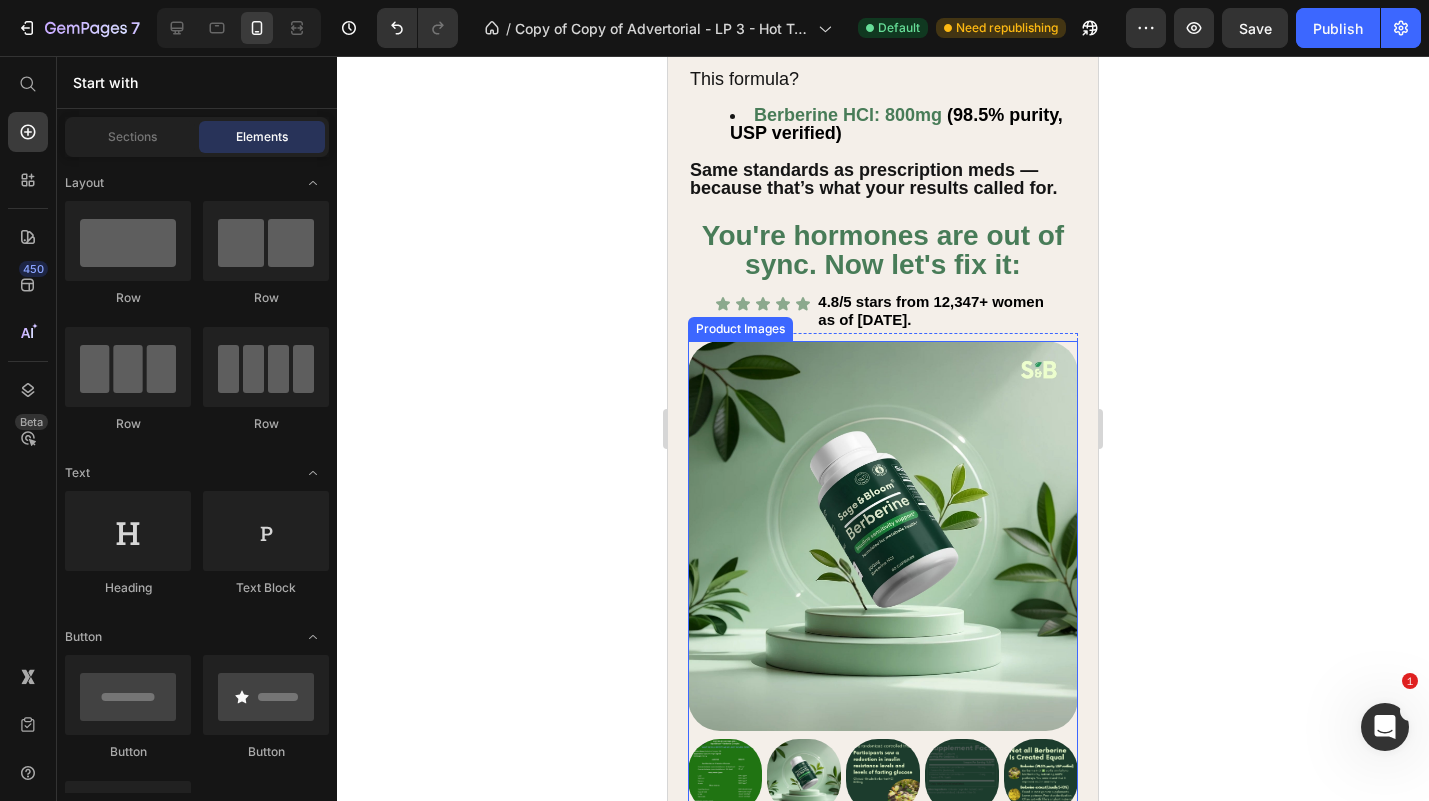 scroll, scrollTop: 1358, scrollLeft: 0, axis: vertical 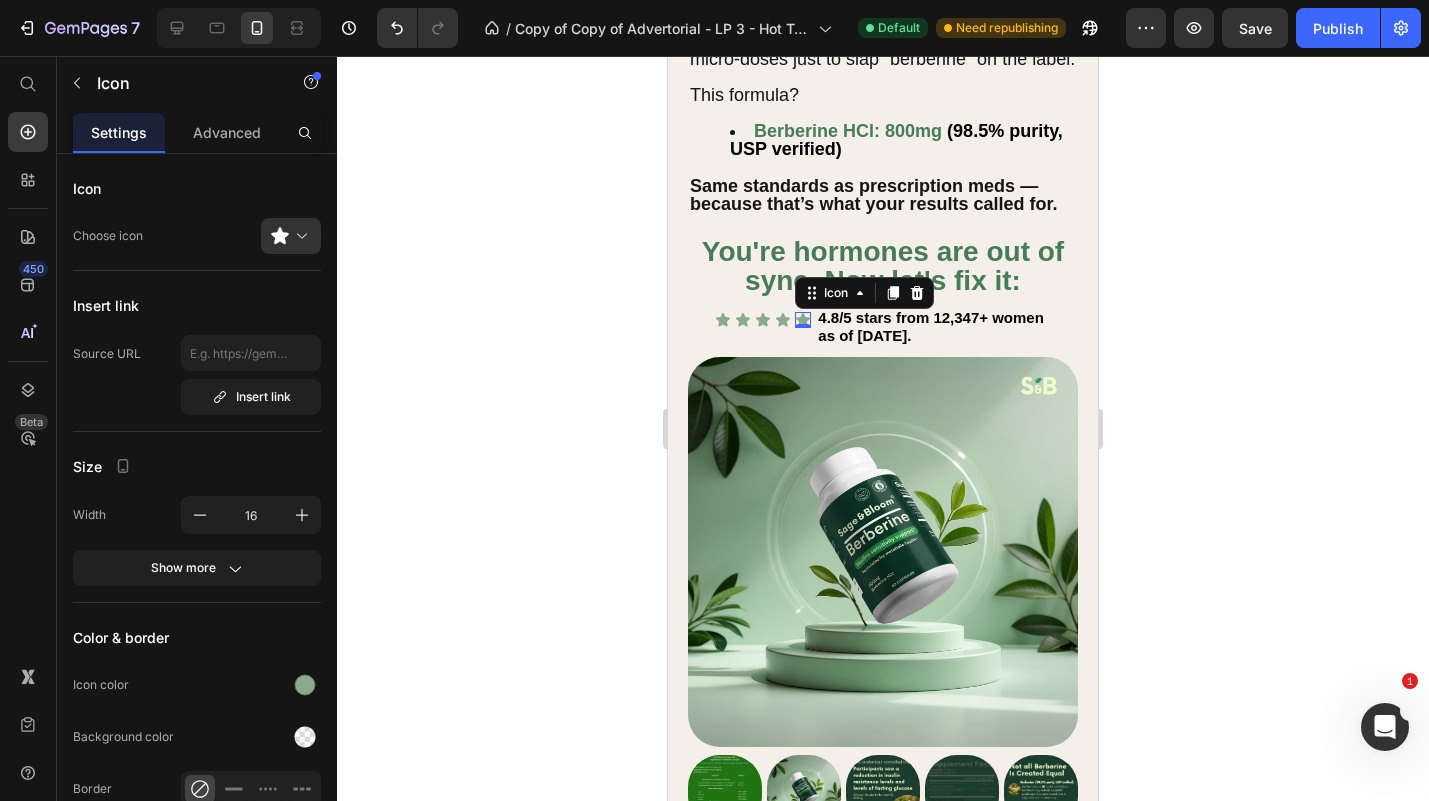 click on "Icon   0" at bounding box center (803, 320) 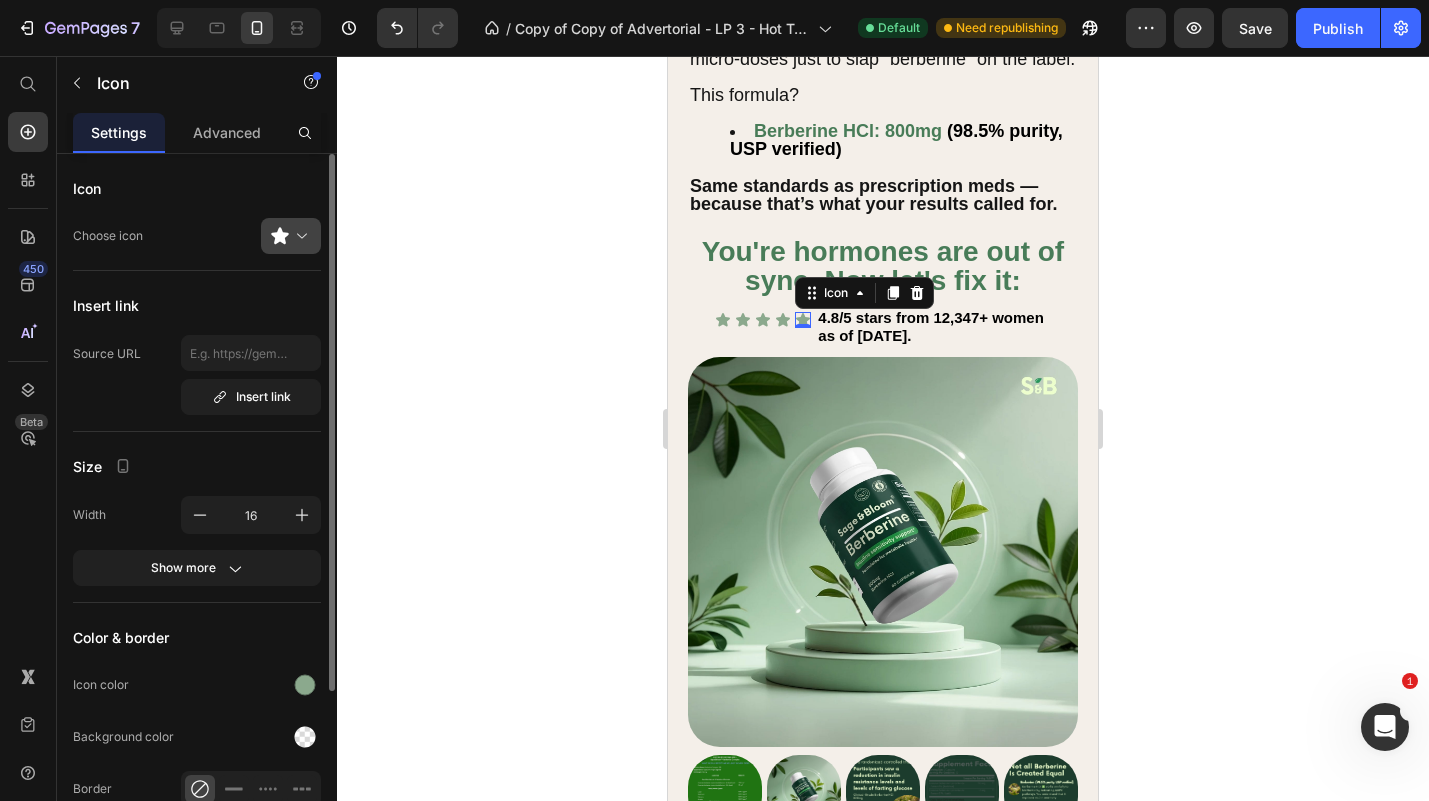click at bounding box center (299, 236) 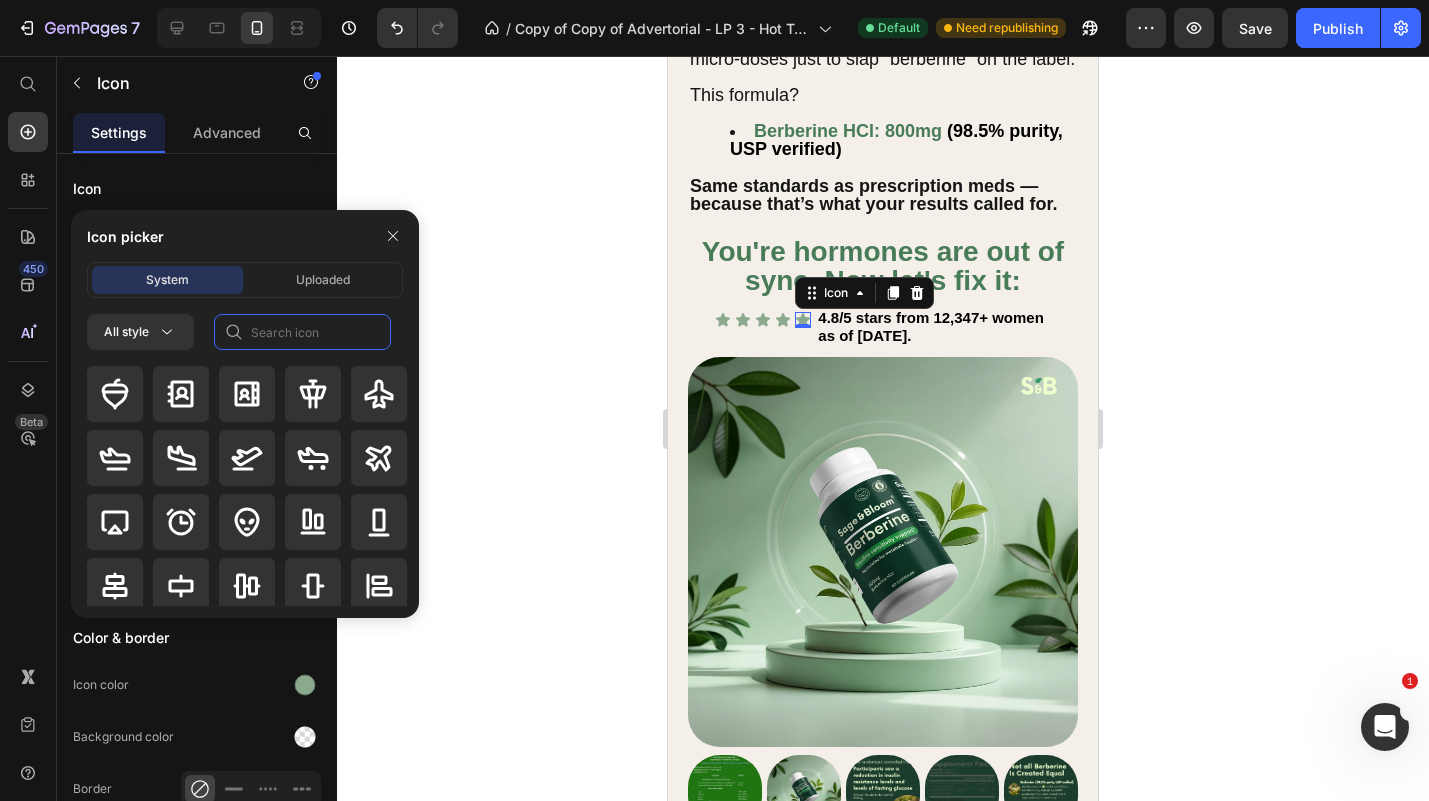 click 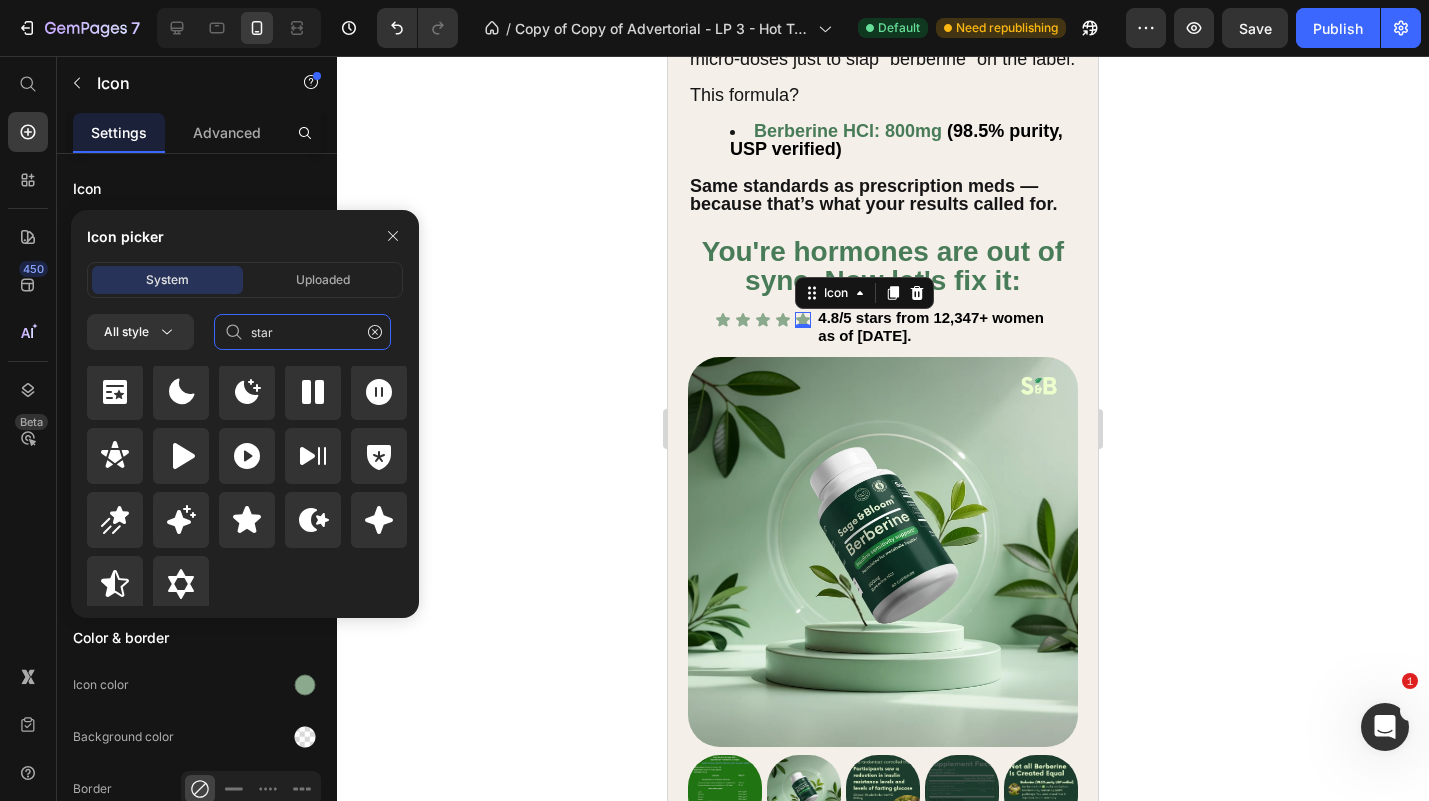 scroll, scrollTop: 872, scrollLeft: 0, axis: vertical 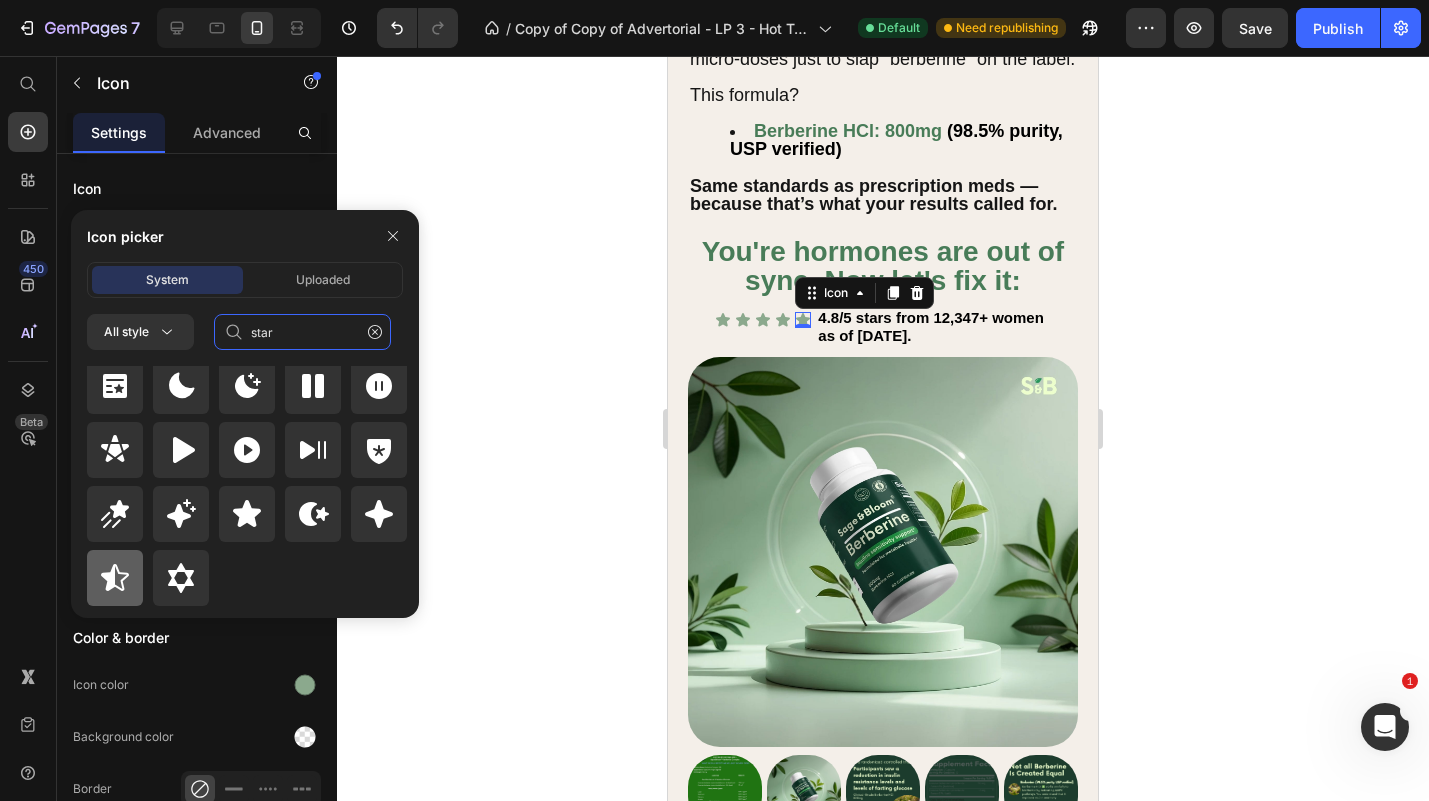 type on "star" 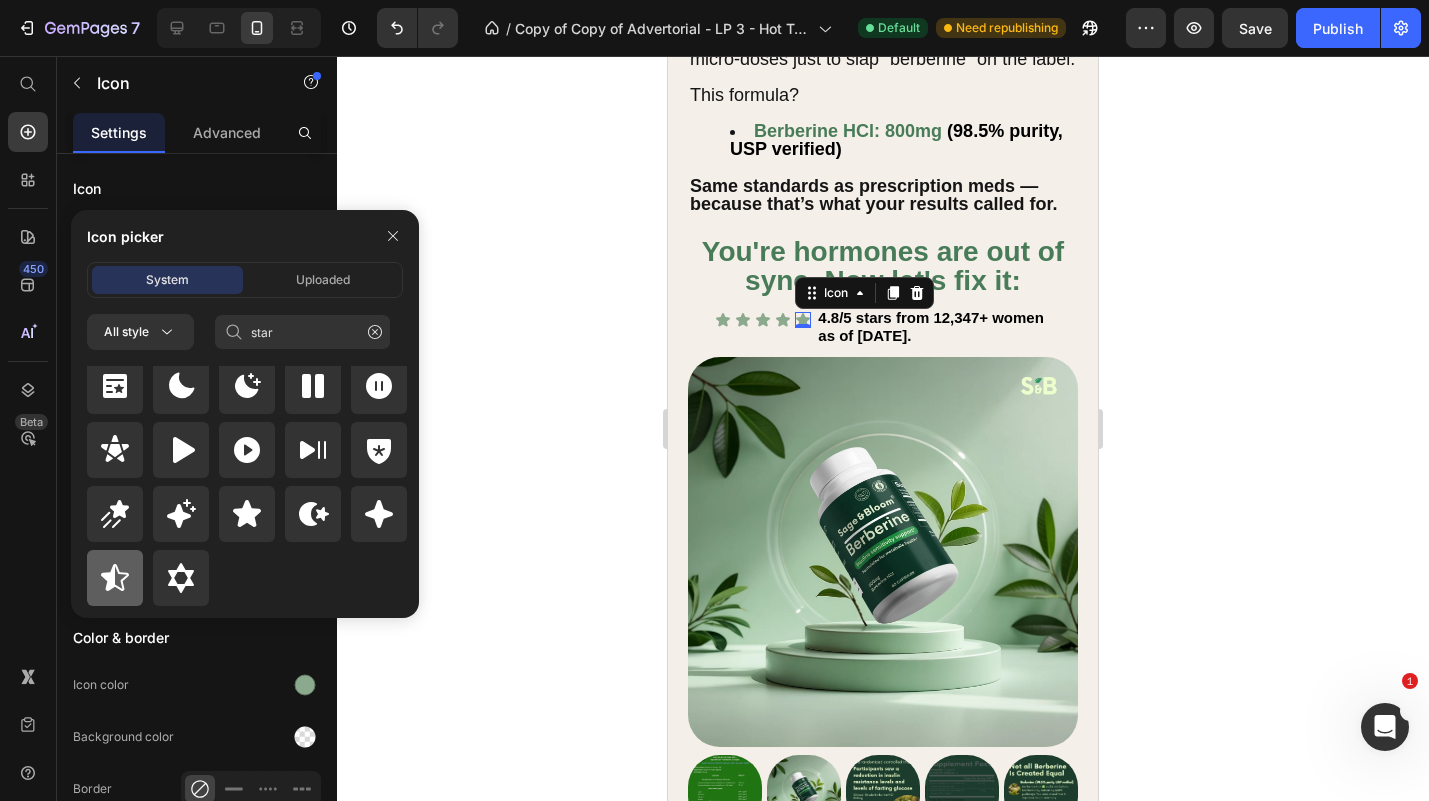 click 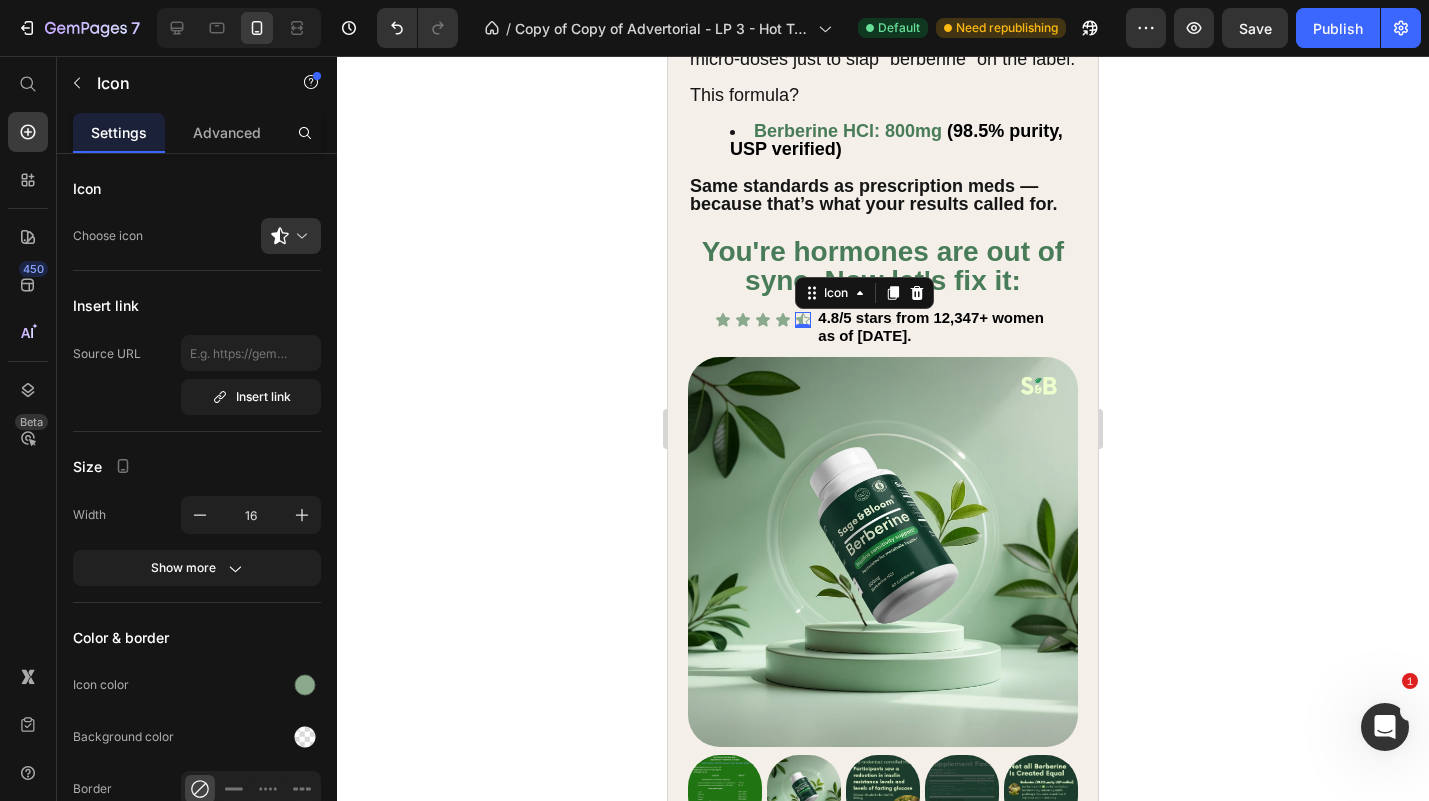 click 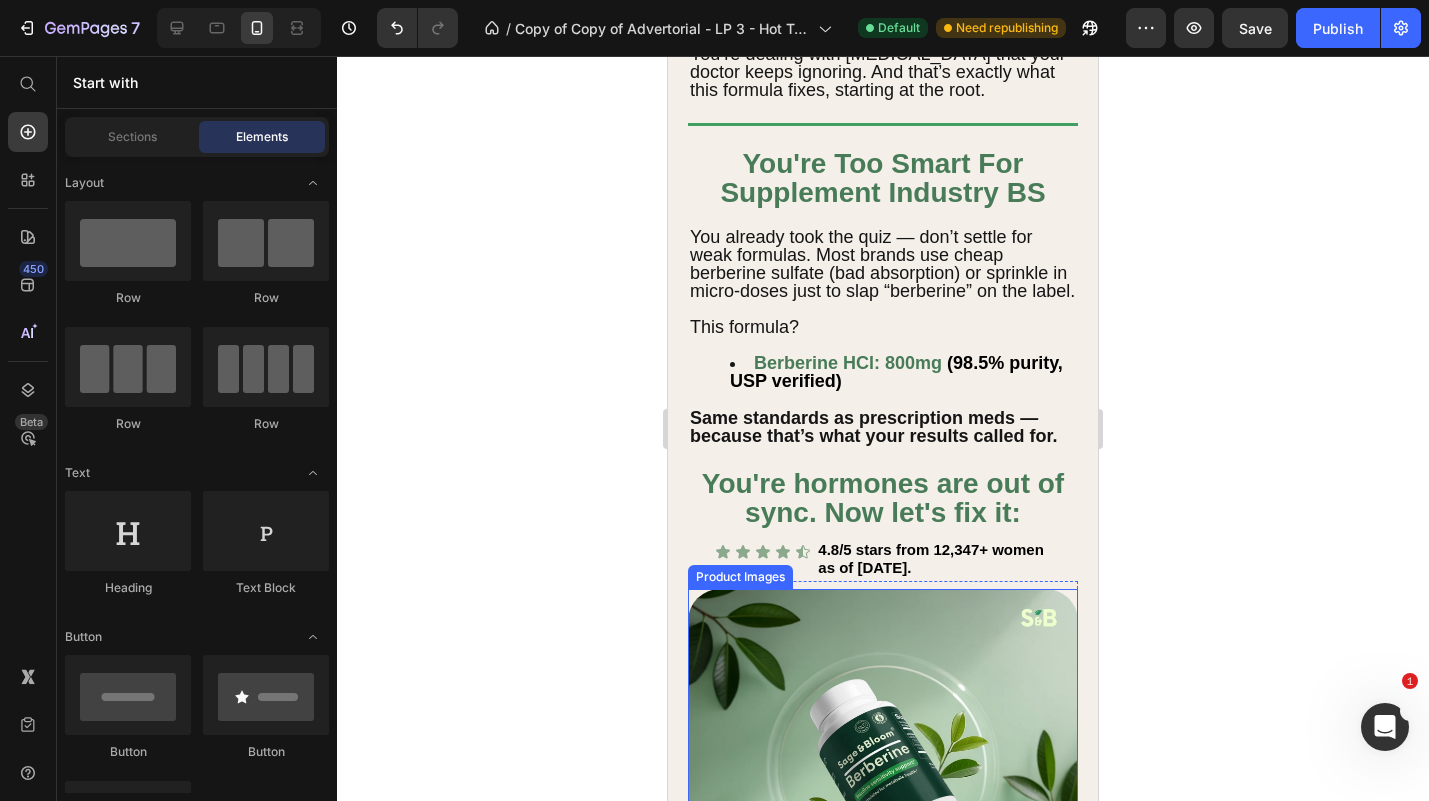 scroll, scrollTop: 1177, scrollLeft: 0, axis: vertical 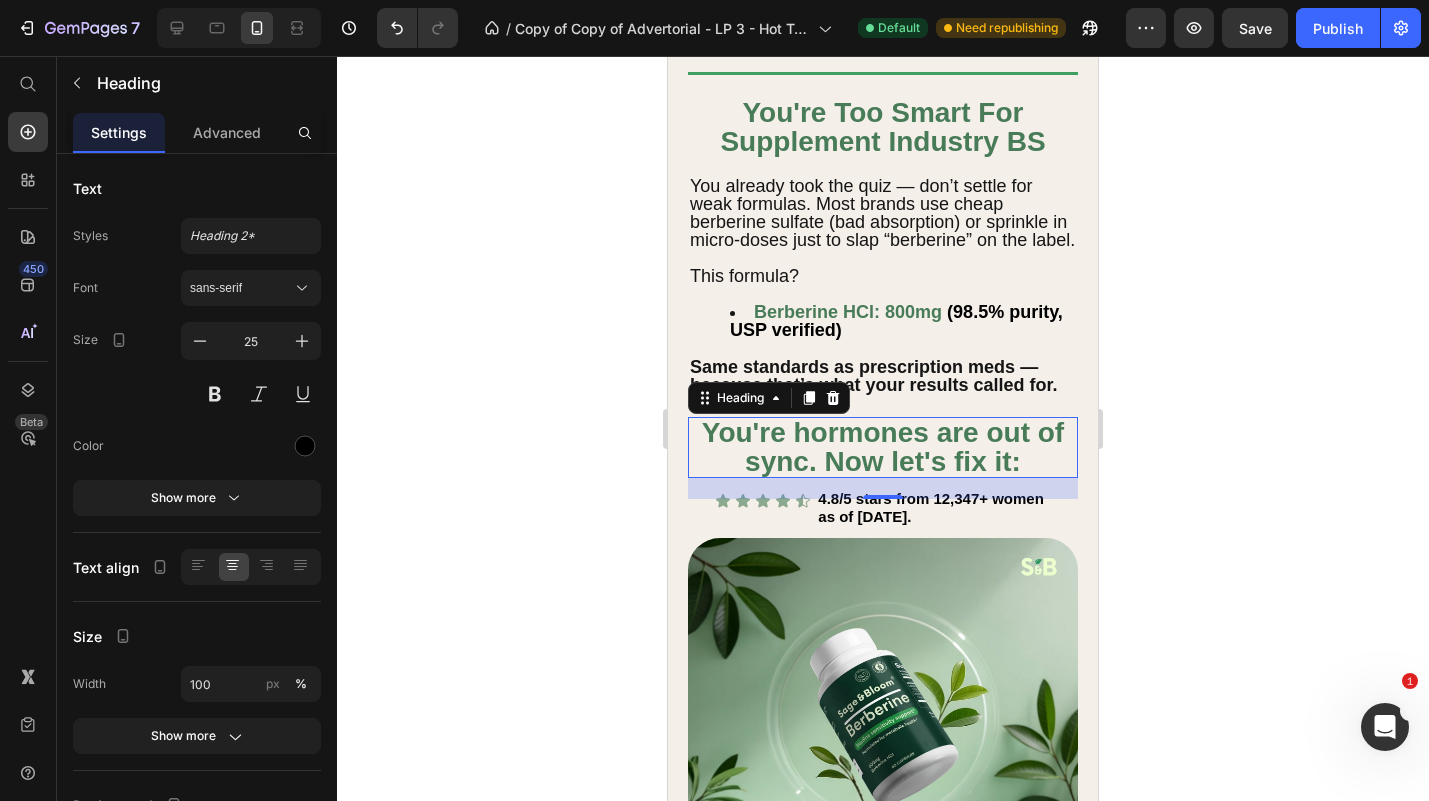 click on "You're hormones are out of sync. Now let's fix it:" at bounding box center (883, 447) 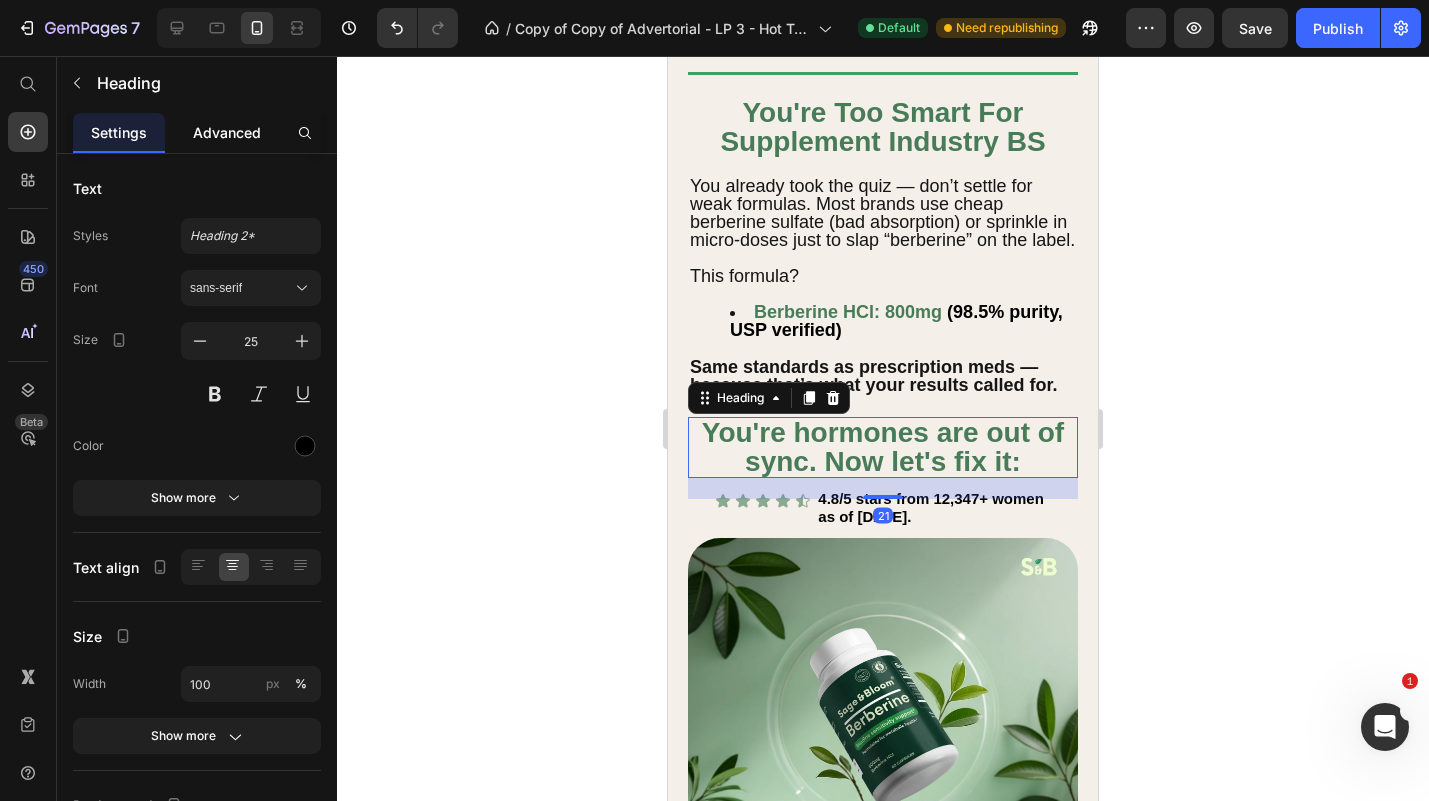 click on "Advanced" at bounding box center (227, 132) 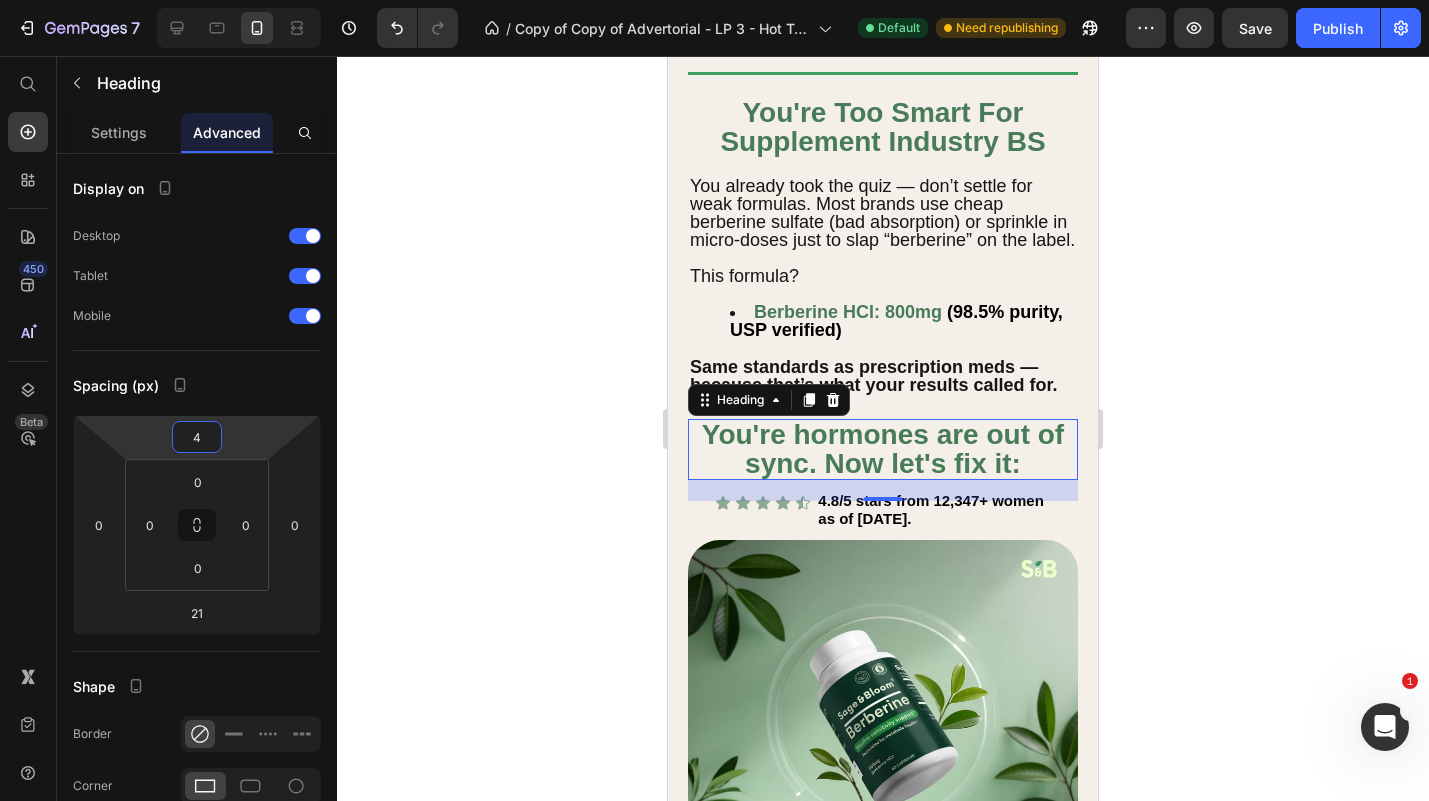 type on "6" 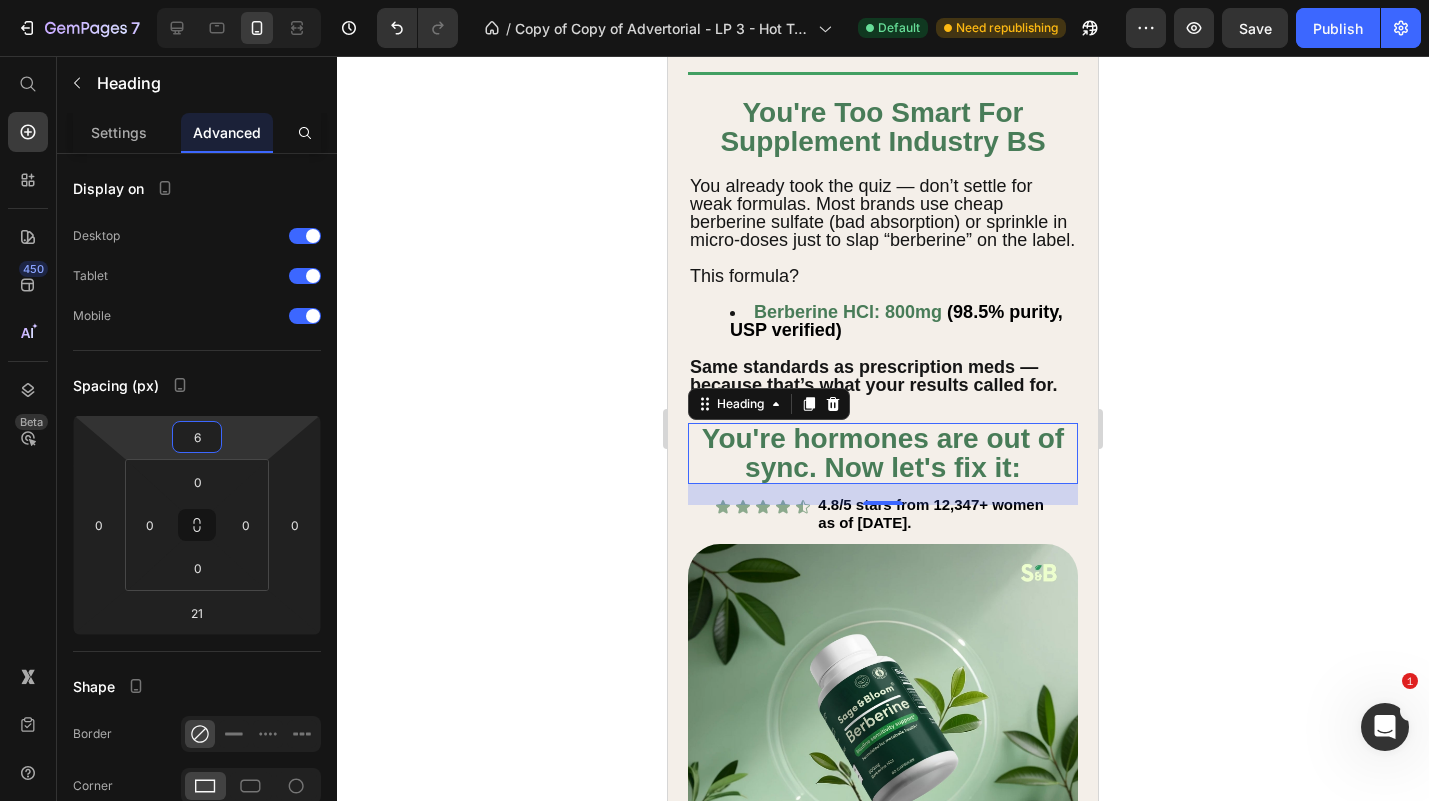 click on "7  Version history  /  Copy of Copy of Advertorial - LP 3 - Hot Traffic 🔥 - [DATE] 09:42:29 Default Need republishing Preview  Save   Publish  450 Beta Start with Sections Elements Hero Section Product Detail Brands Trusted Badges Guarantee Product Breakdown How to use Testimonials Compare Bundle FAQs Social Proof Brand Story Product List Collection Blog List Contact Sticky Add to Cart Custom Footer Browse Library 450 Layout
Row
Row
Row
Row Text
Heading
Text Block Button
Button
Button
Sticky Back to top Media
Image" at bounding box center [714, 0] 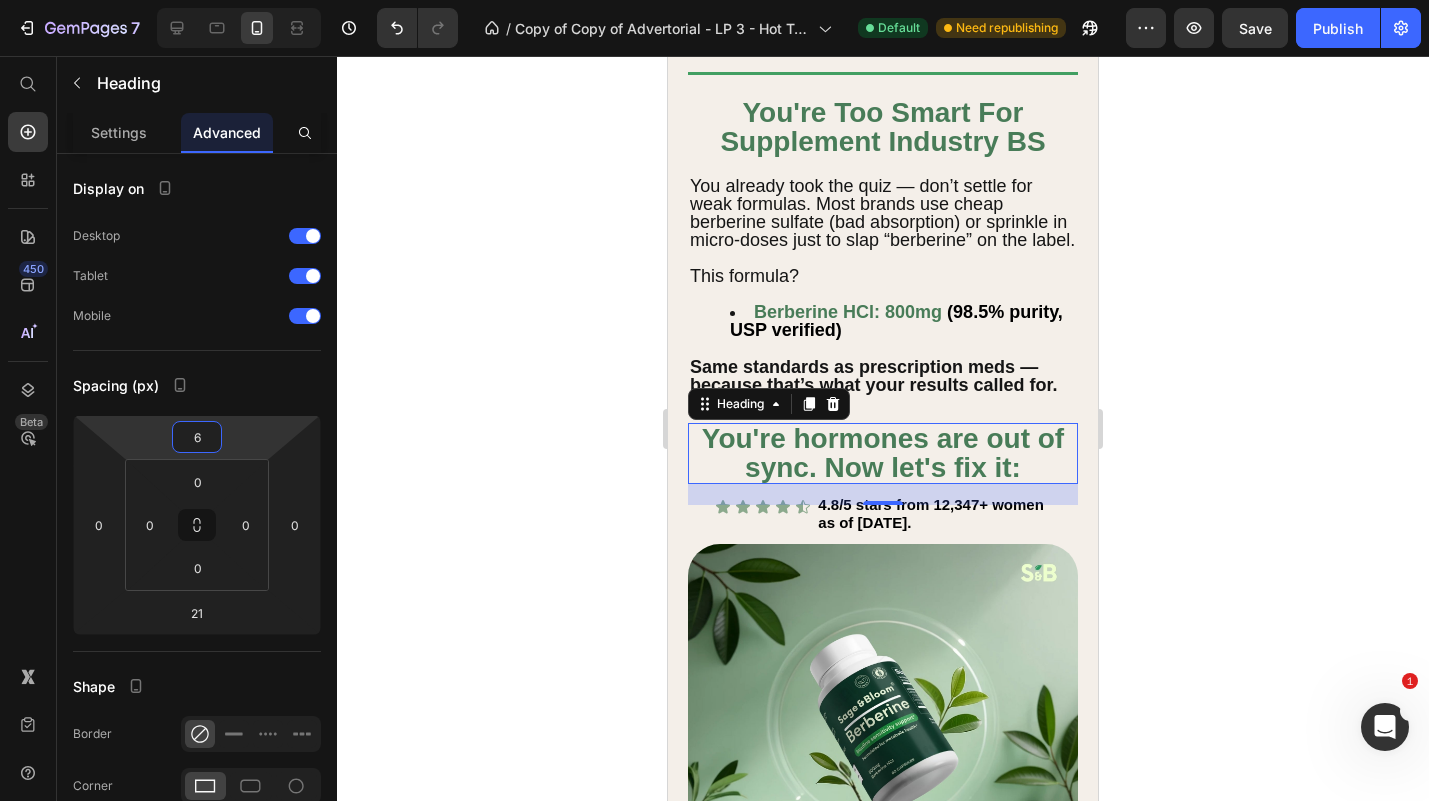 click 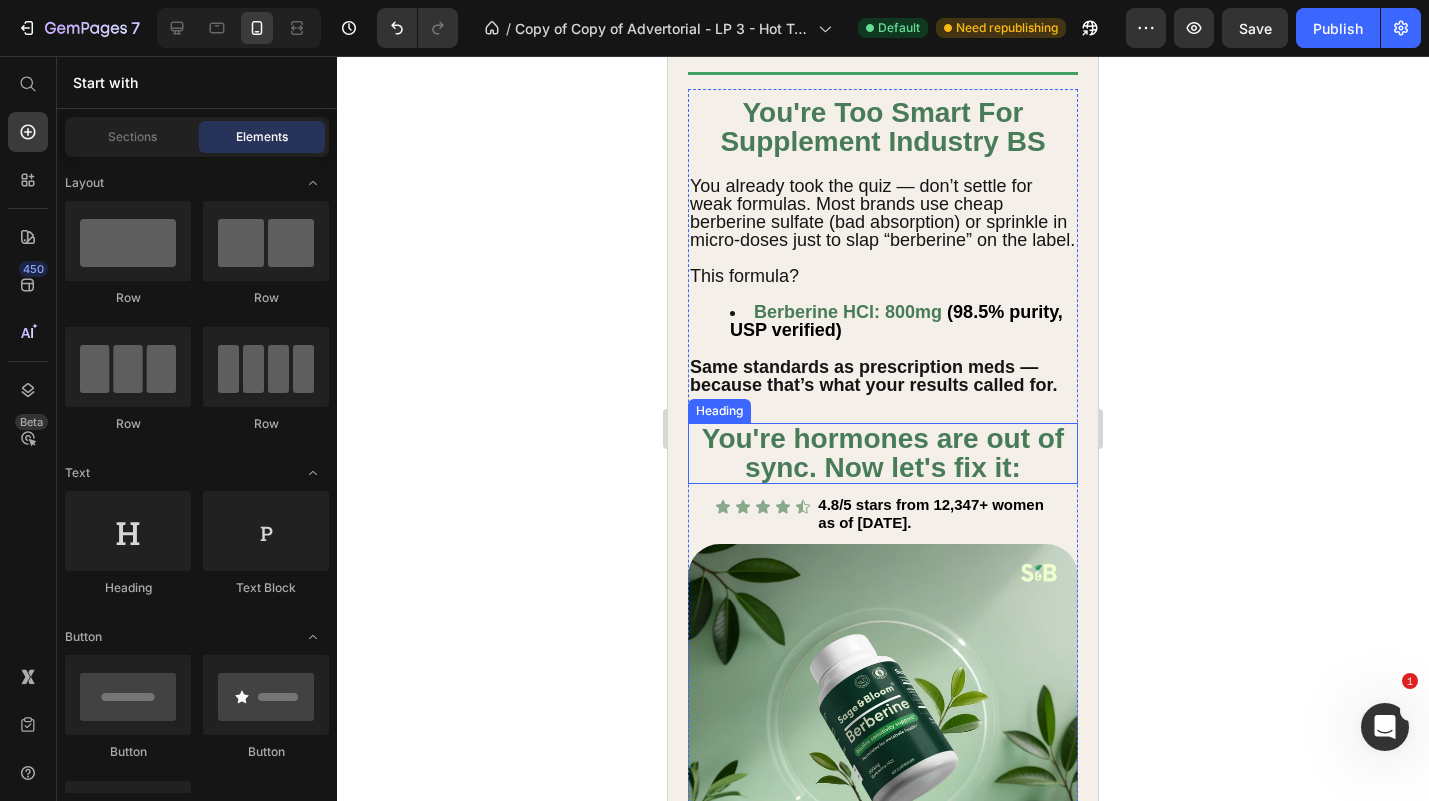 click on "You're hormones are out of sync. Now let's fix it:" at bounding box center (883, 453) 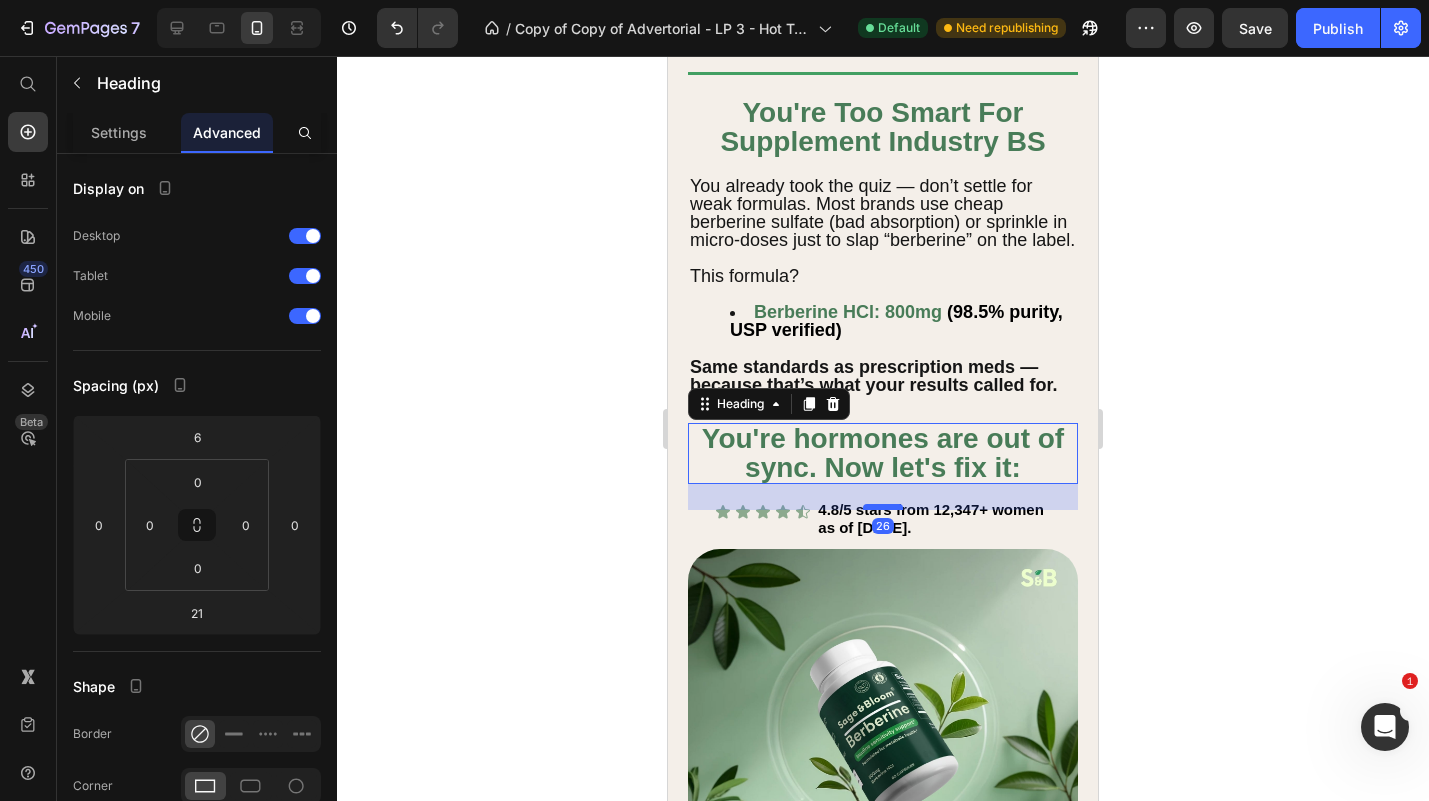 click at bounding box center (883, 507) 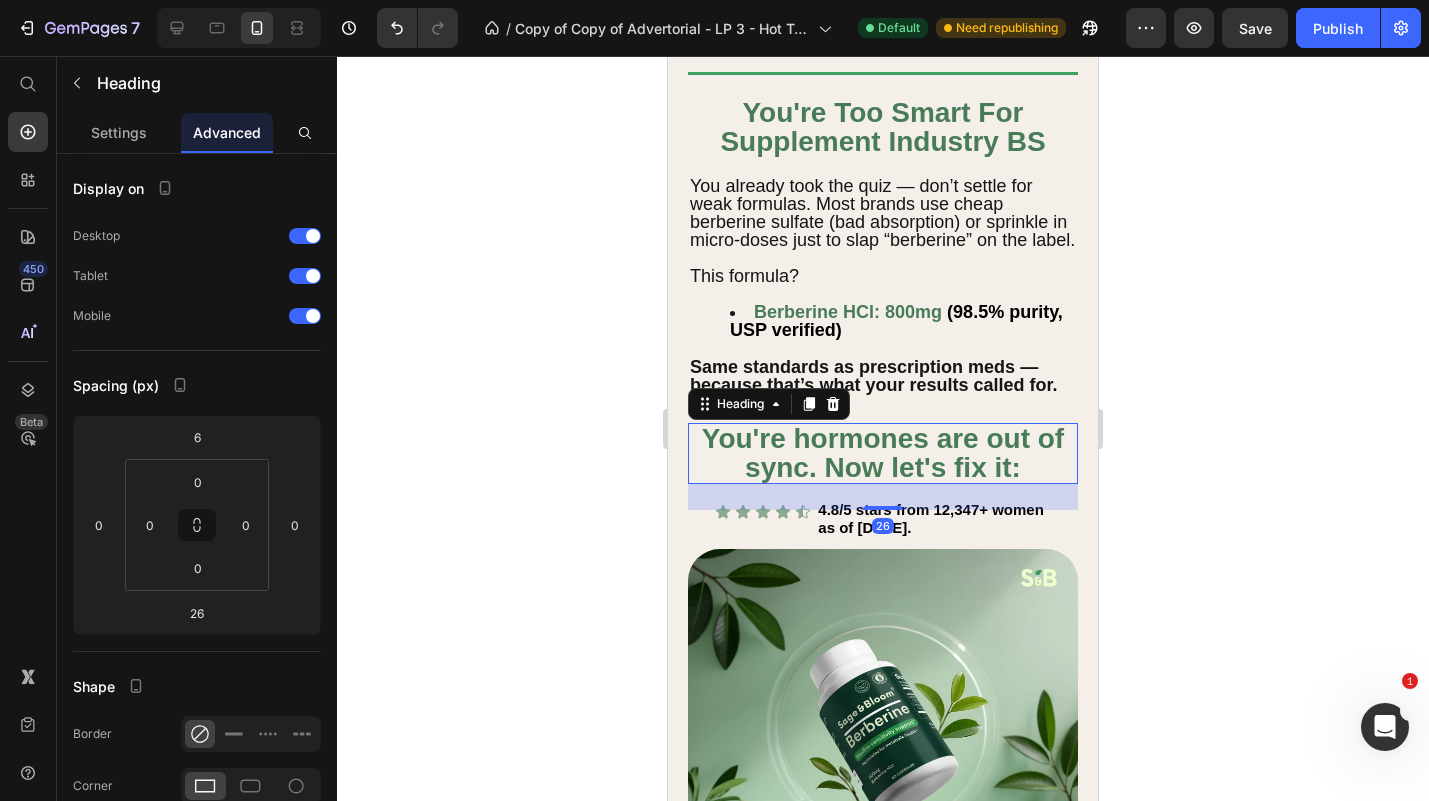 click 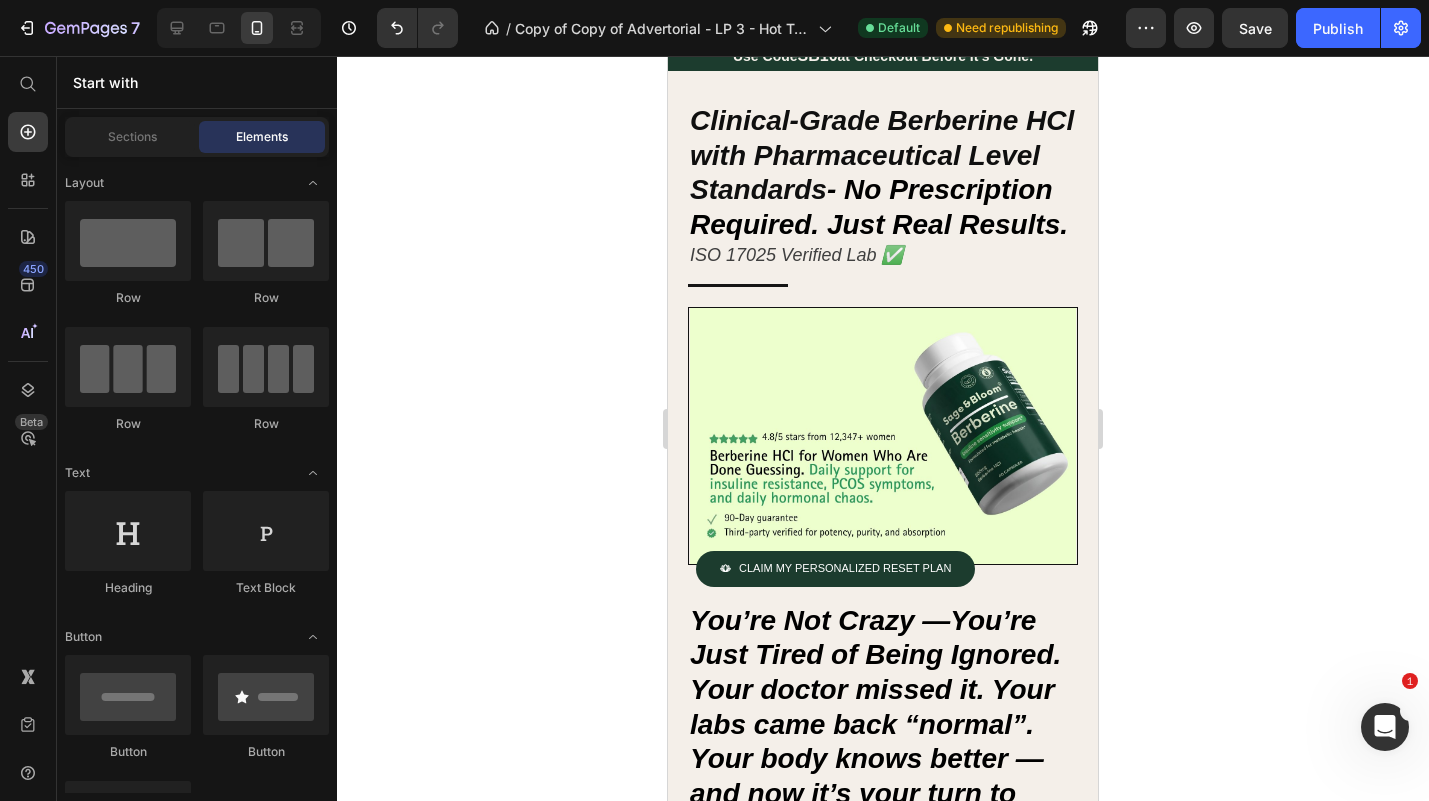 scroll, scrollTop: 0, scrollLeft: 0, axis: both 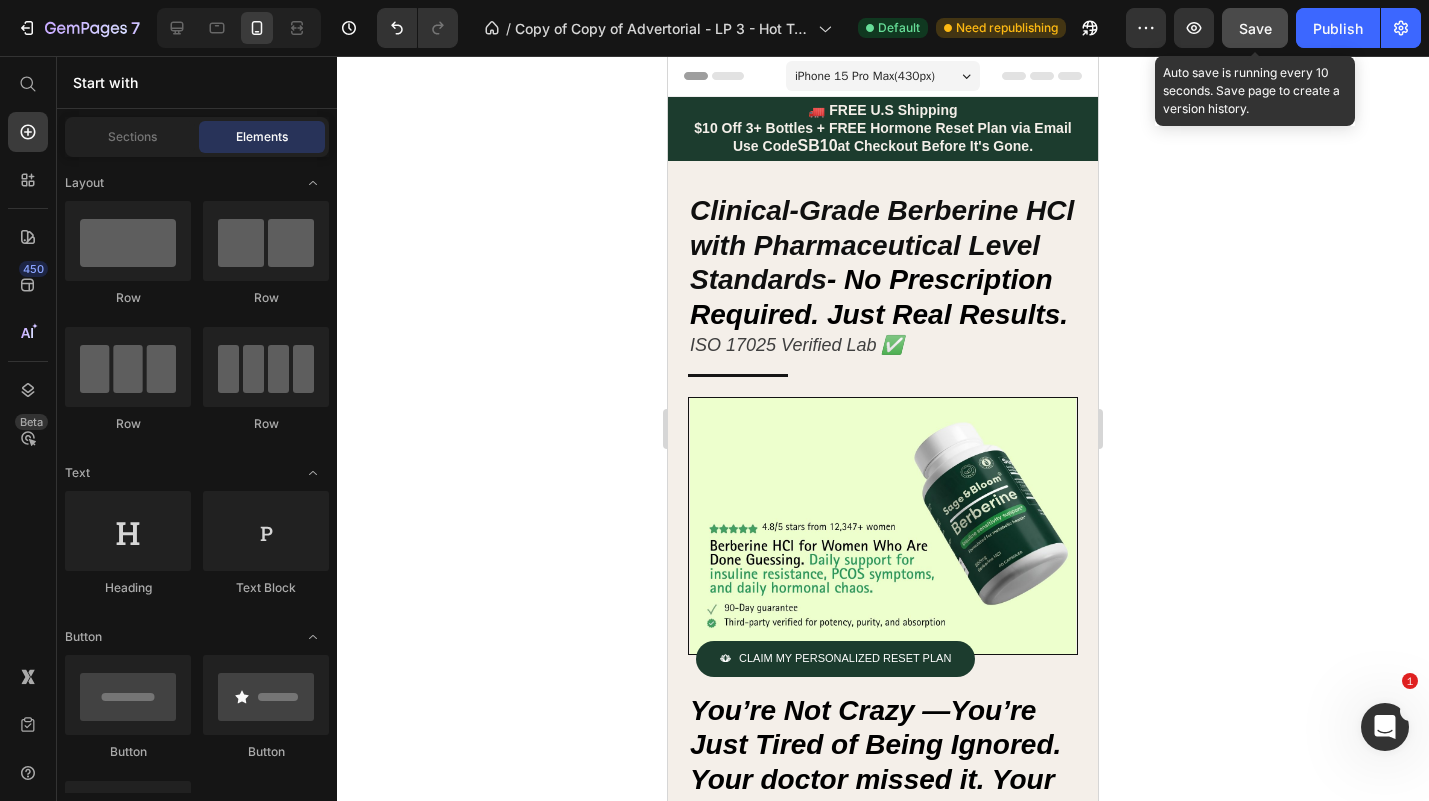 click on "Save" at bounding box center (1255, 28) 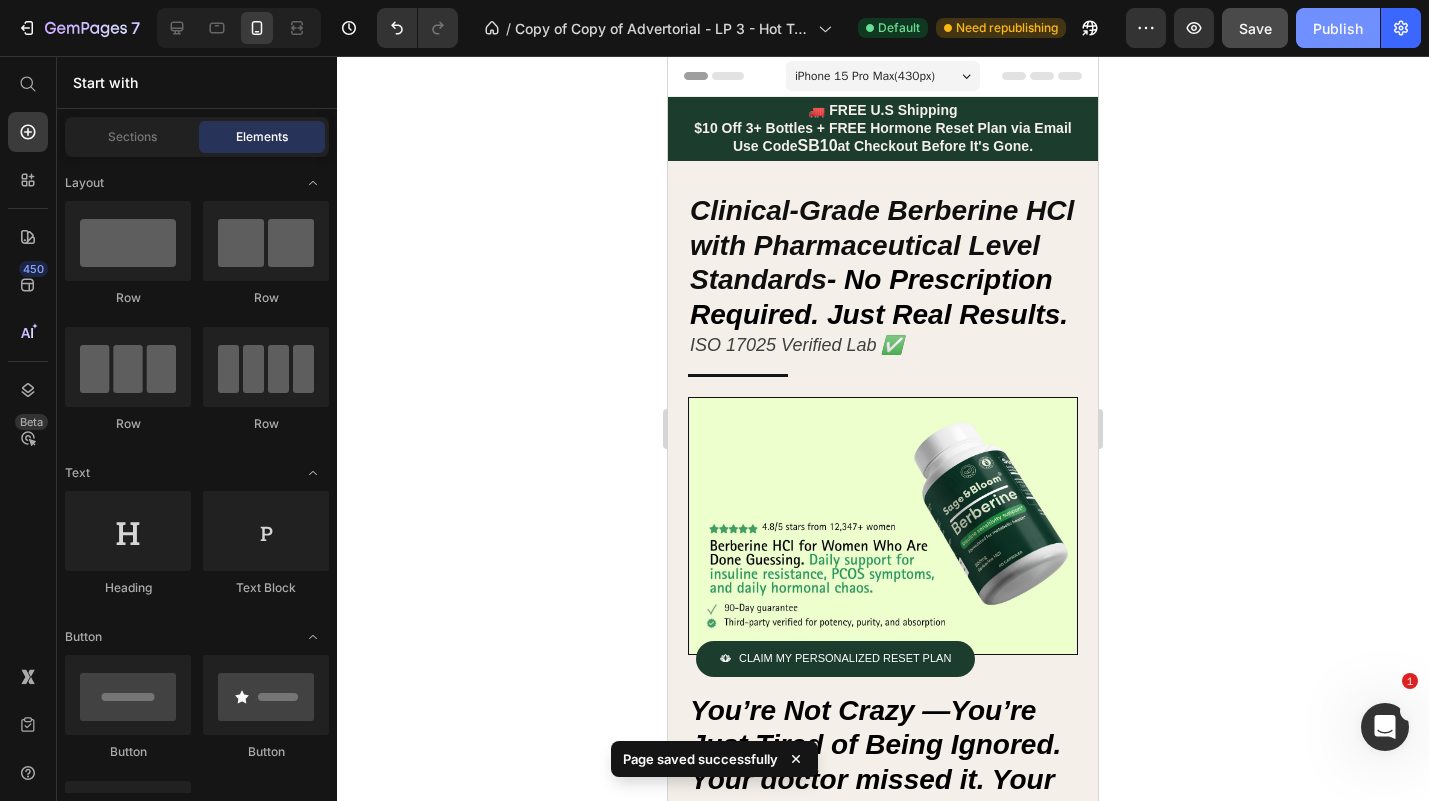 click on "Publish" at bounding box center [1338, 28] 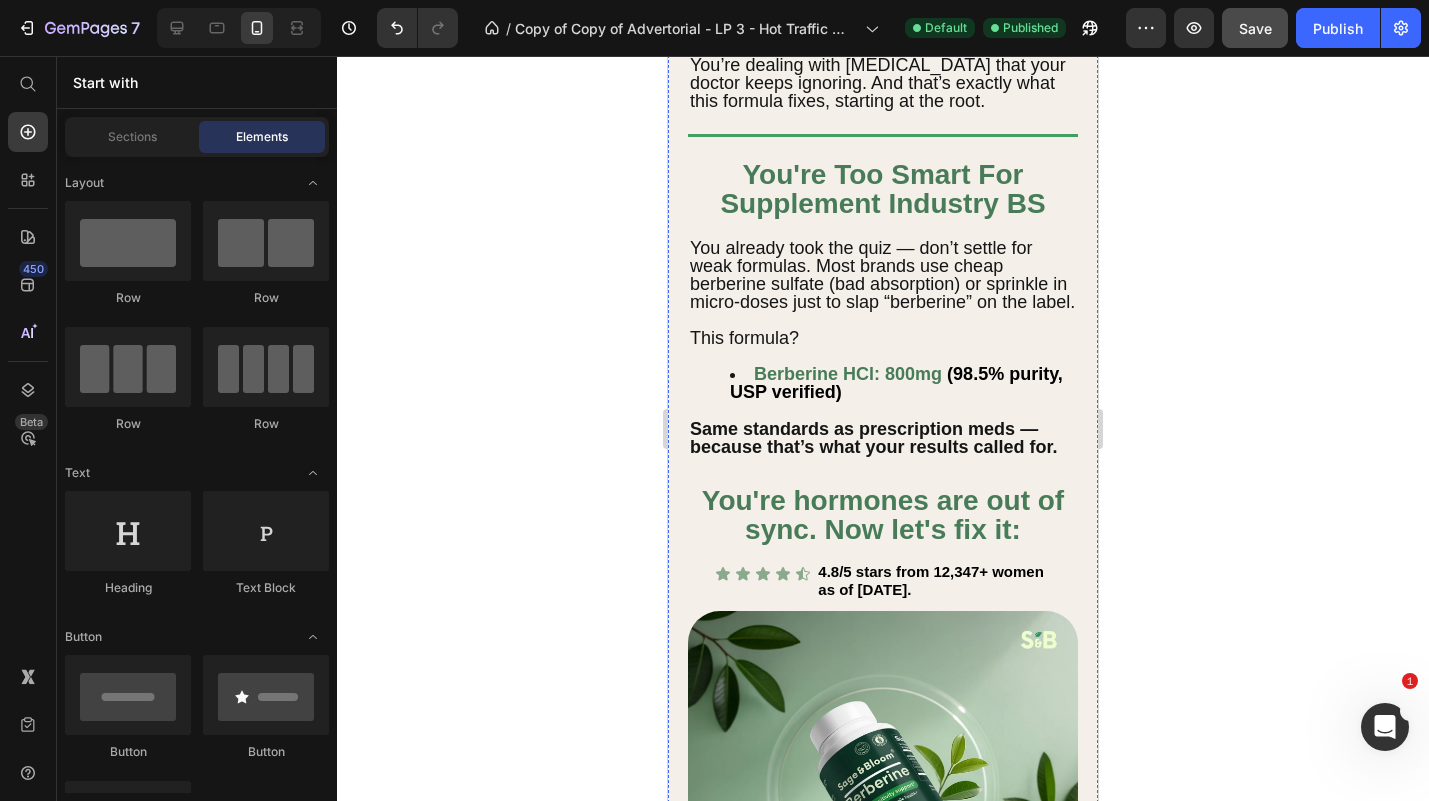 scroll, scrollTop: 1130, scrollLeft: 0, axis: vertical 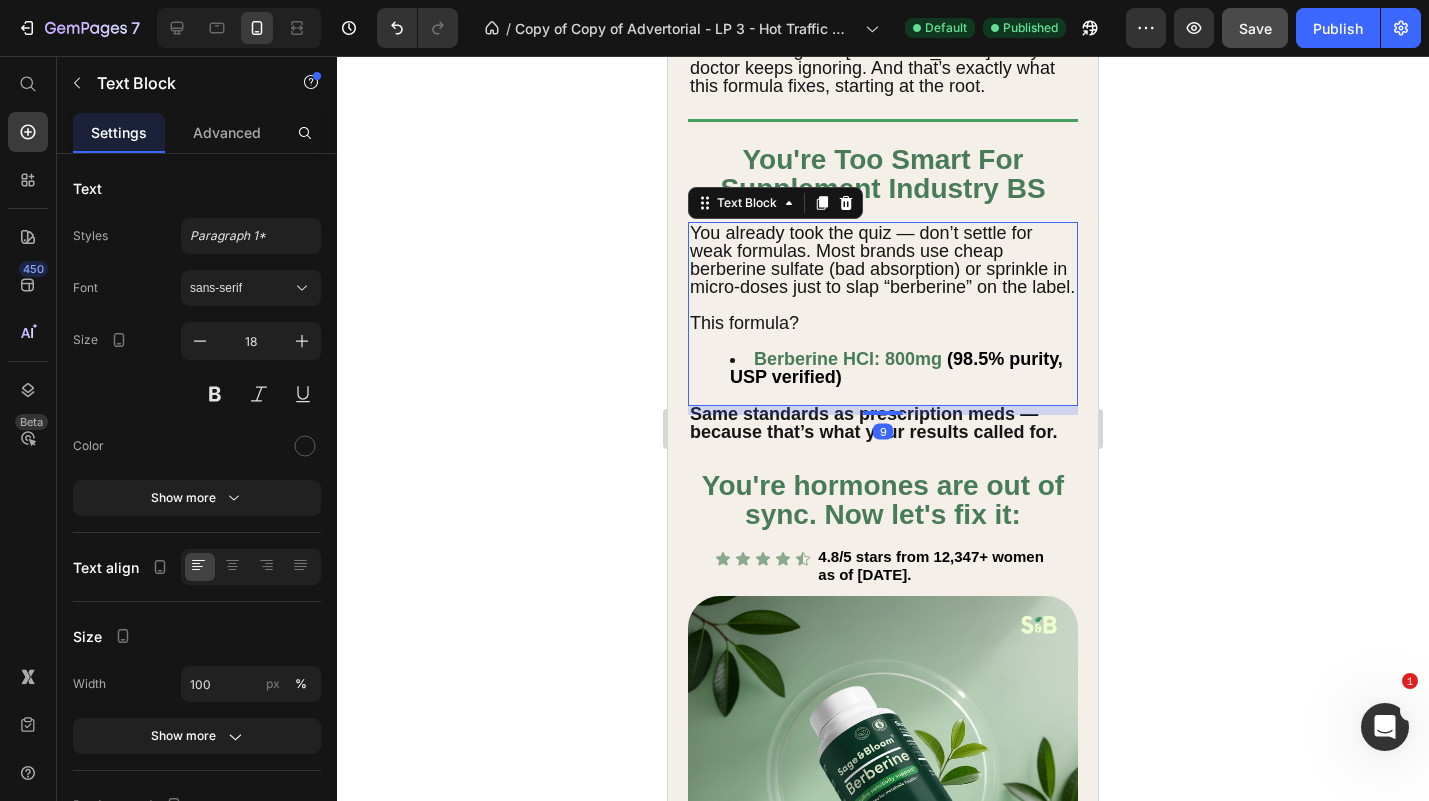 click on "(98.5% purity, USP verified)" at bounding box center (896, 368) 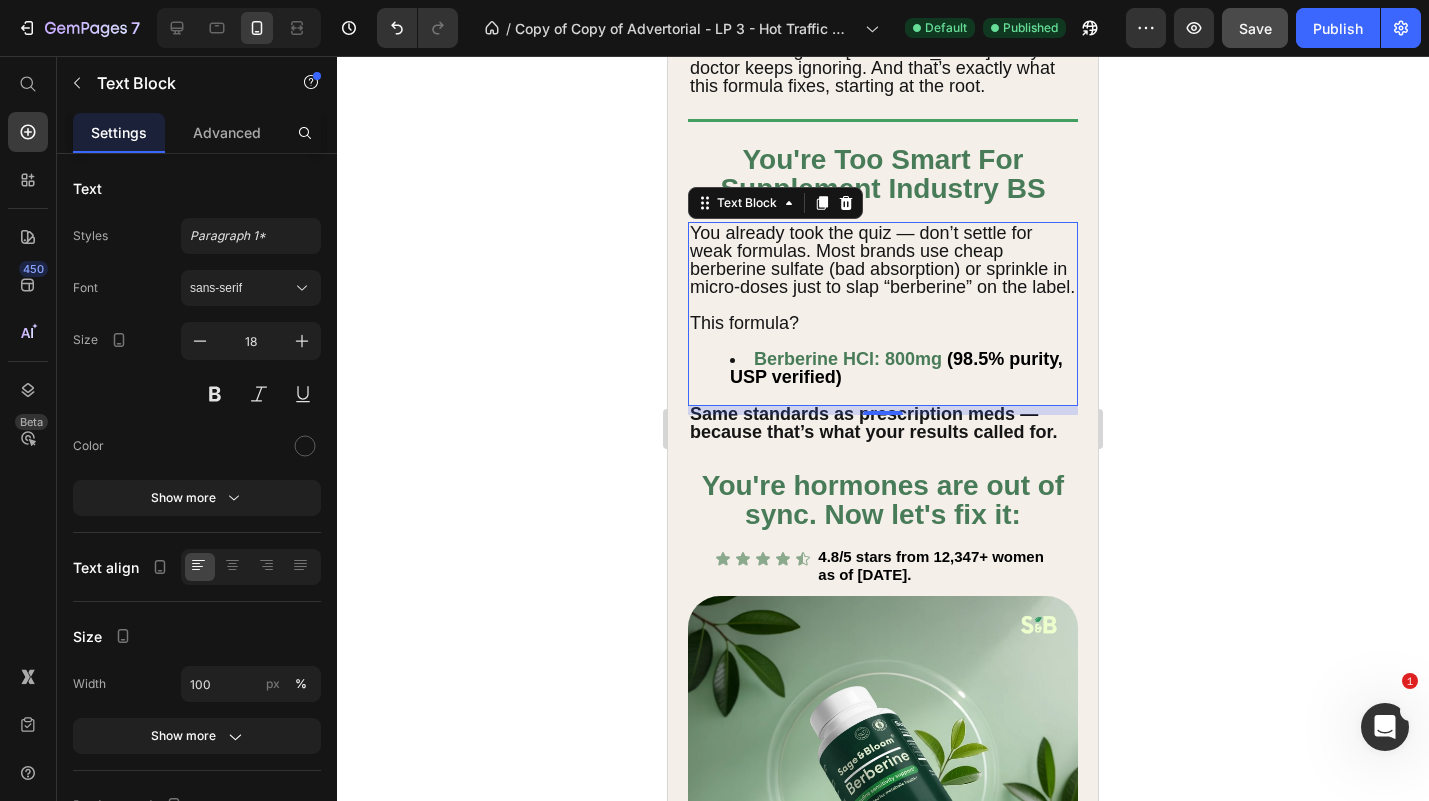 click on "You already took the quiz — don’t settle for weak formulas. Most brands use cheap berberine sulfate (bad absorption) or sprinkle in micro-doses just to slap “berberine” on the label." at bounding box center (882, 260) 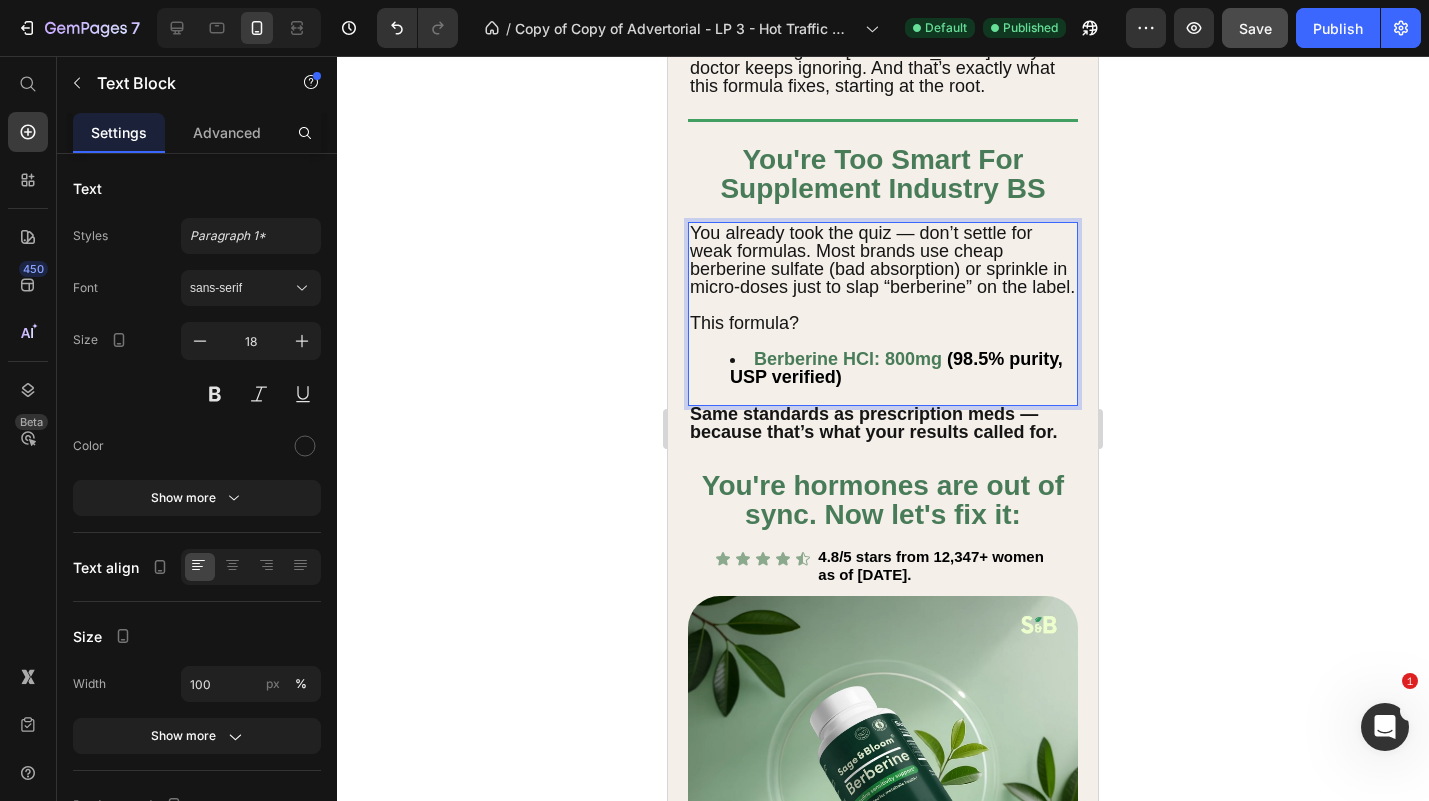 click on "You already took the quiz — don’t settle for weak formulas. Most brands use cheap berberine sulfate (bad absorption) or sprinkle in micro-doses just to slap “berberine” on the label." at bounding box center (882, 260) 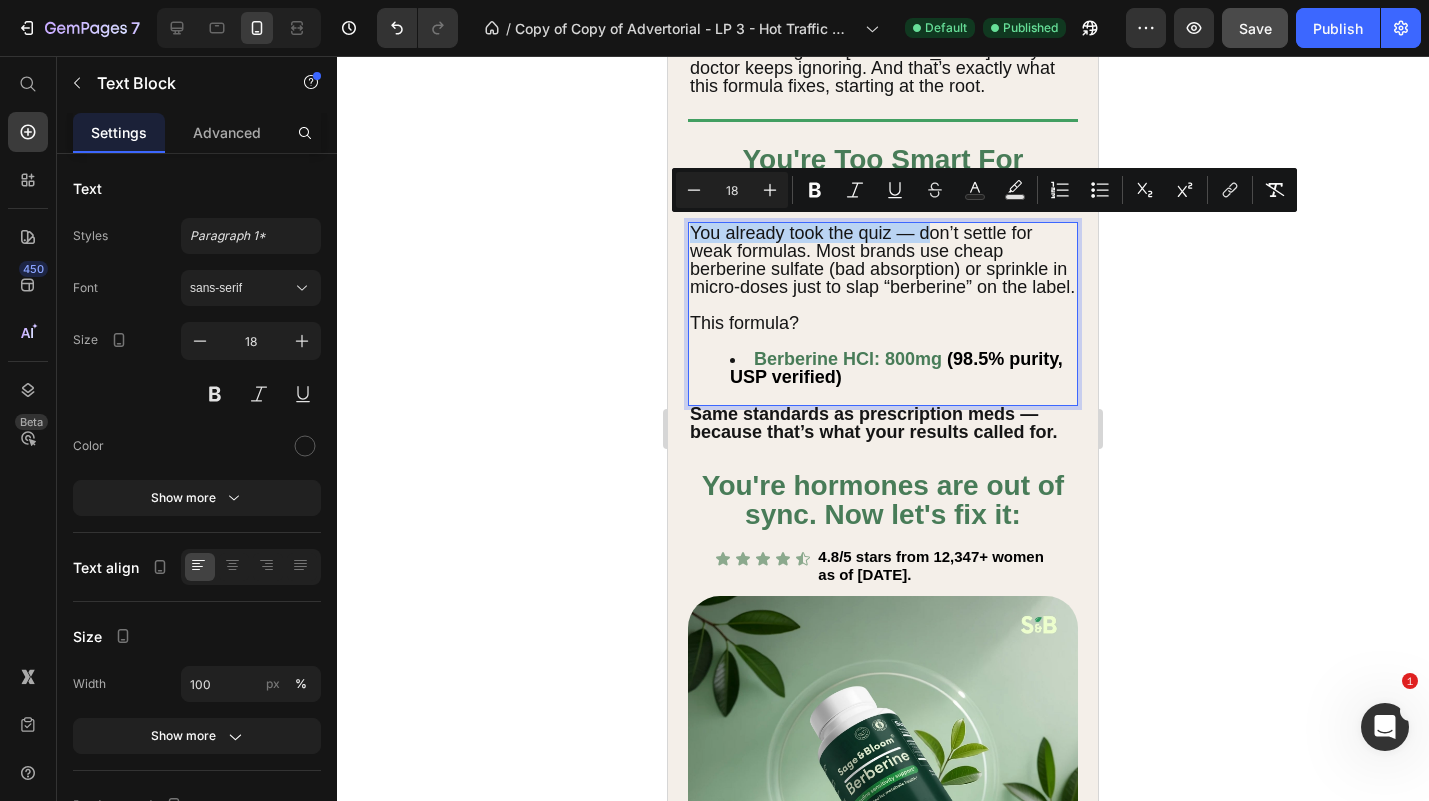 drag, startPoint x: 928, startPoint y: 231, endPoint x: 688, endPoint y: 238, distance: 240.10207 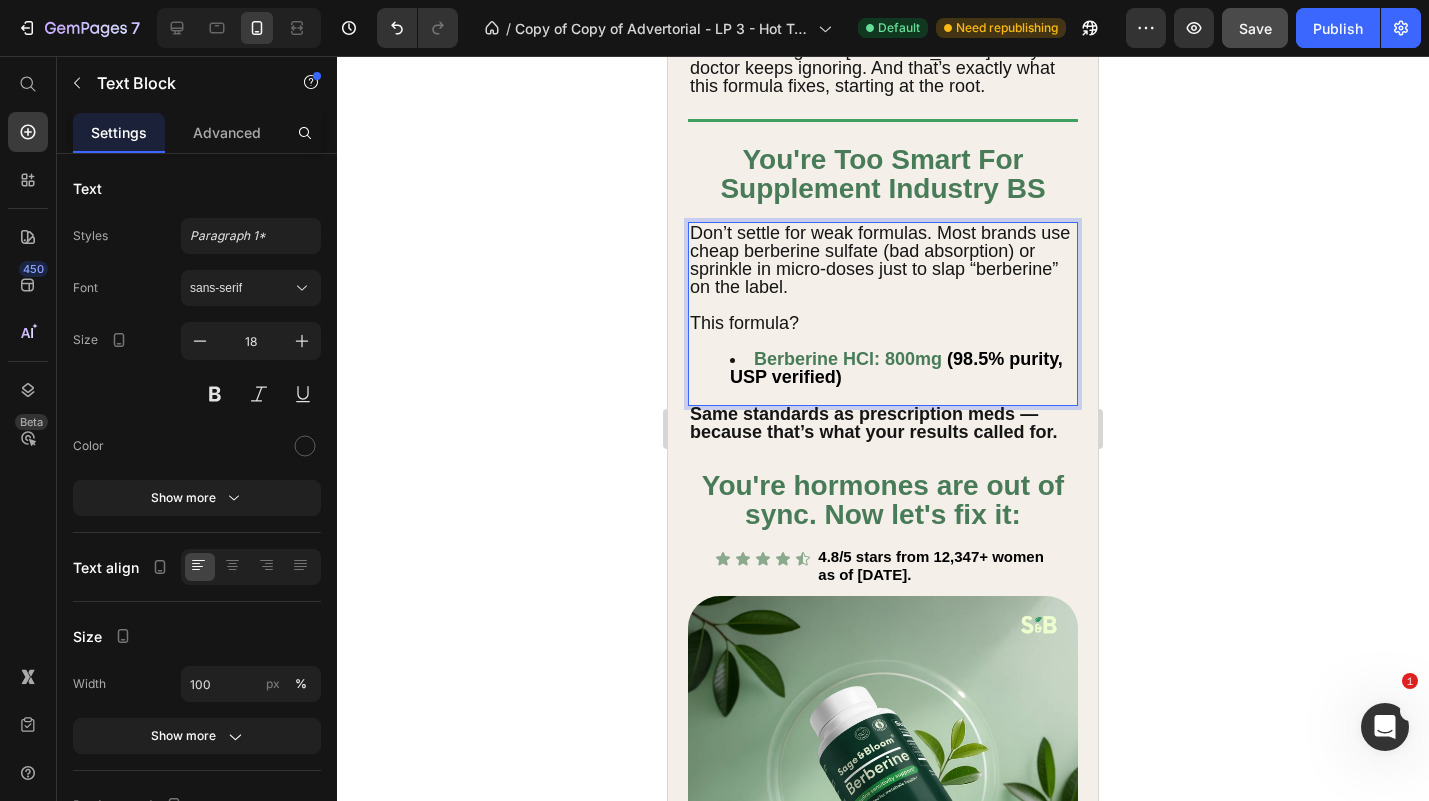 click on "This formula?" at bounding box center (744, 323) 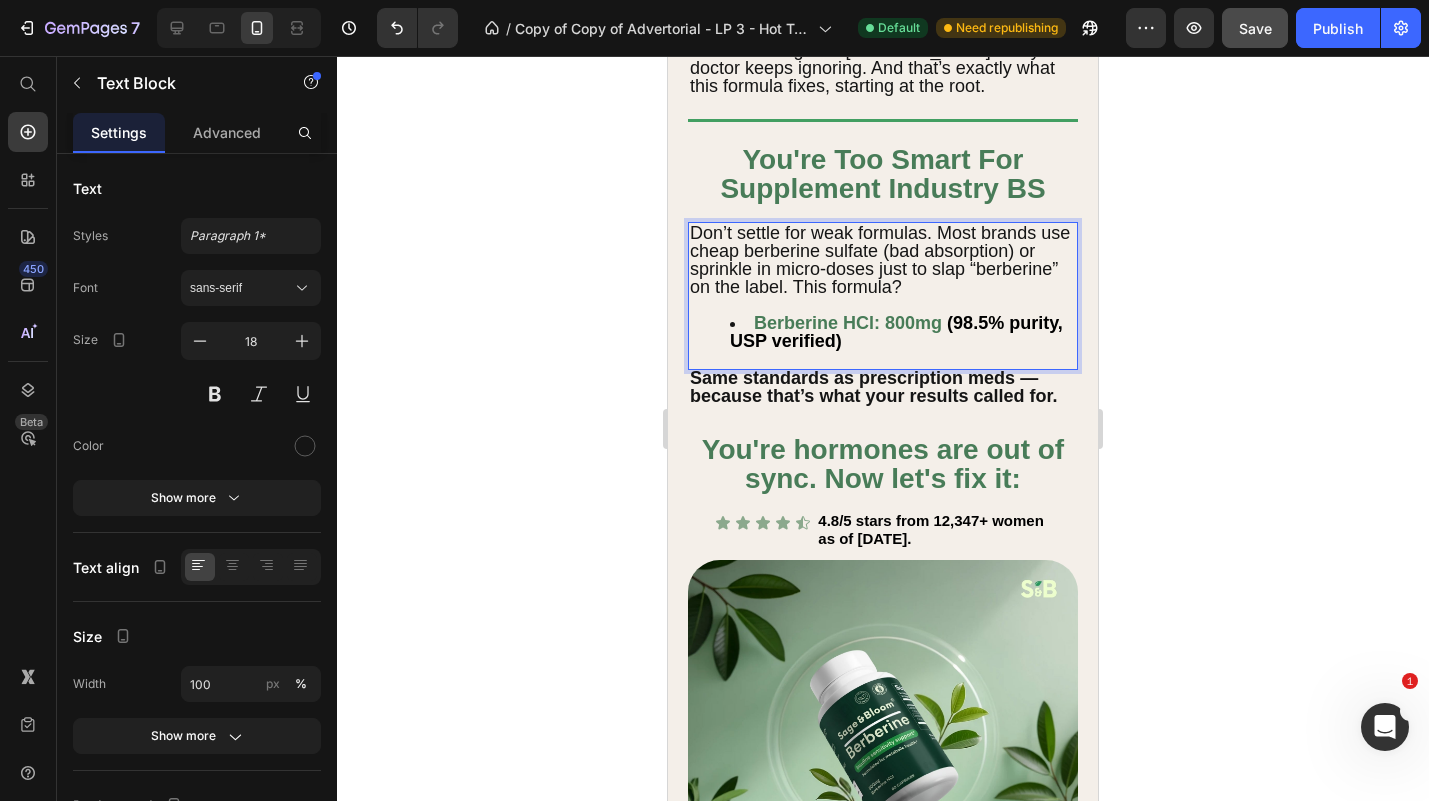 click on "Berberine HCl:   800mg   (98.5% purity, USP verified)" at bounding box center [903, 332] 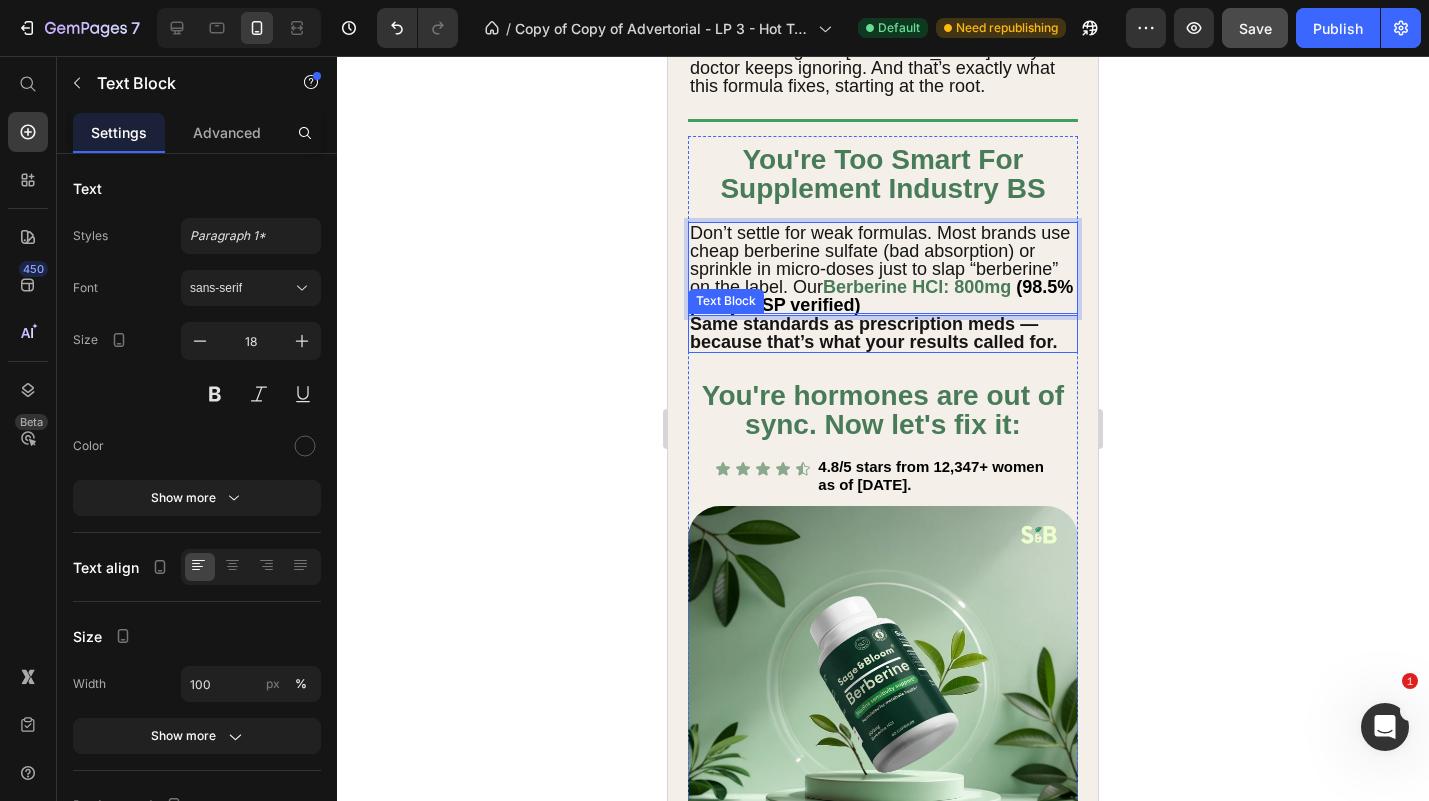 click on "Same standards as prescription meds — because that’s what your results called for." at bounding box center [873, 333] 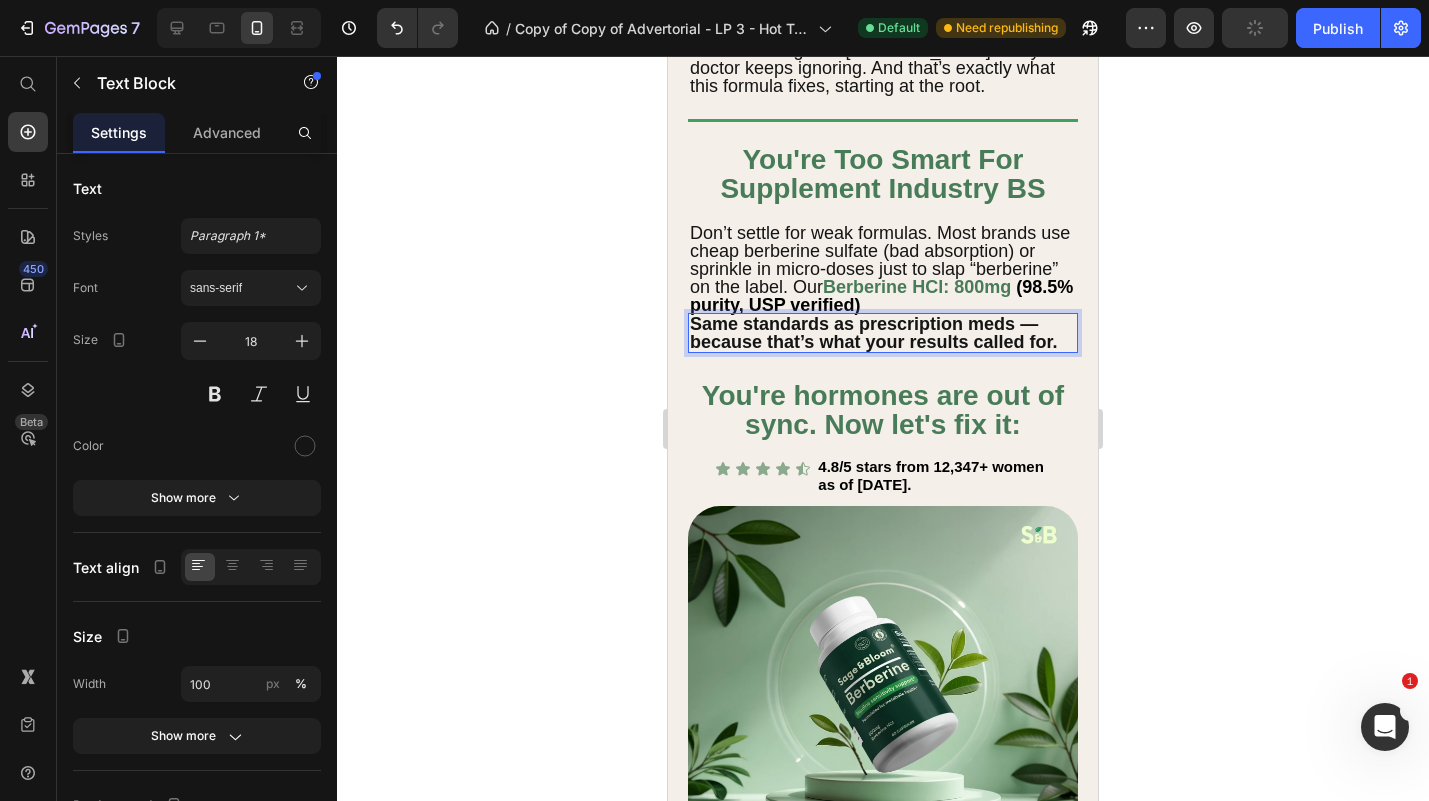 click on "Same standards as prescription meds — because that’s what your results called for." at bounding box center [873, 333] 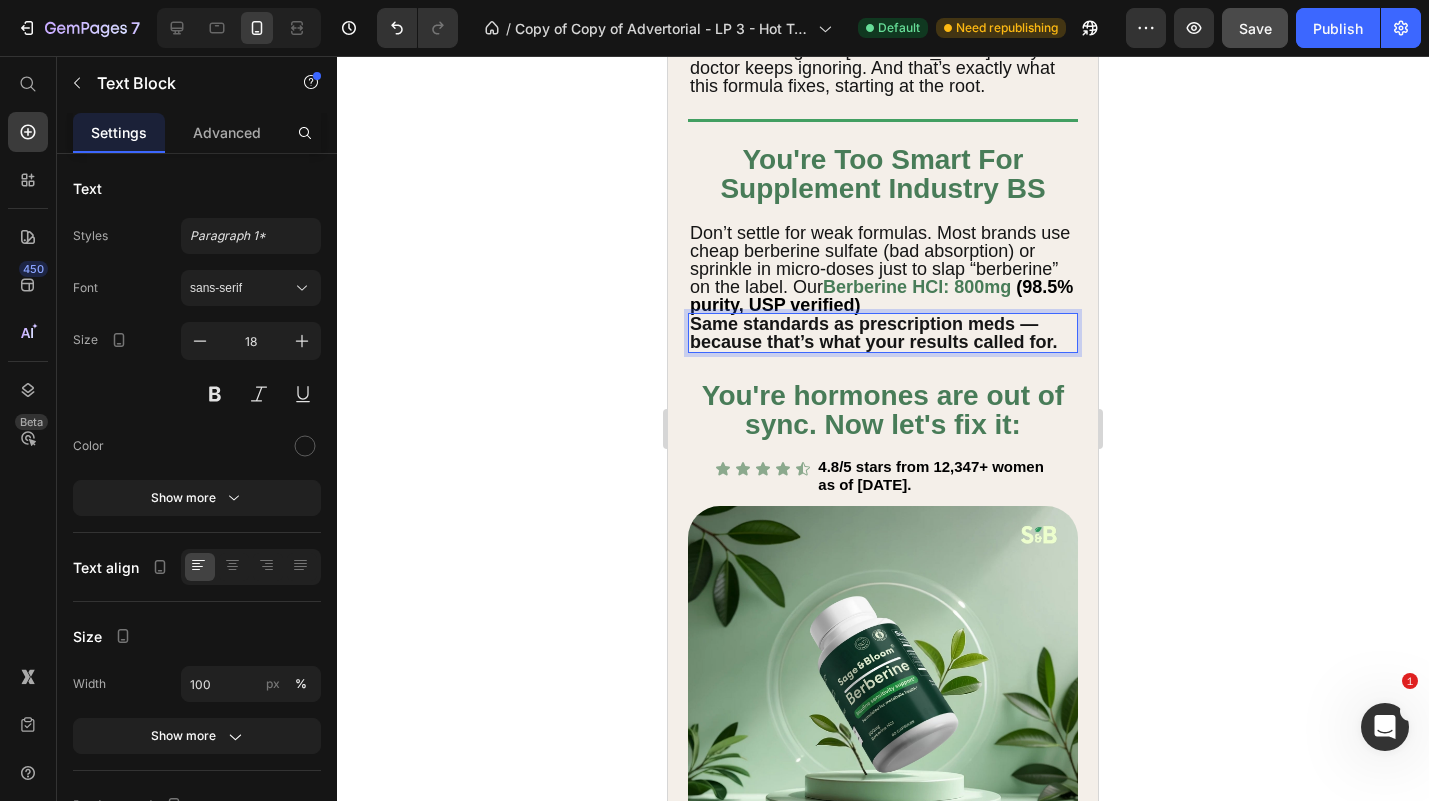 click 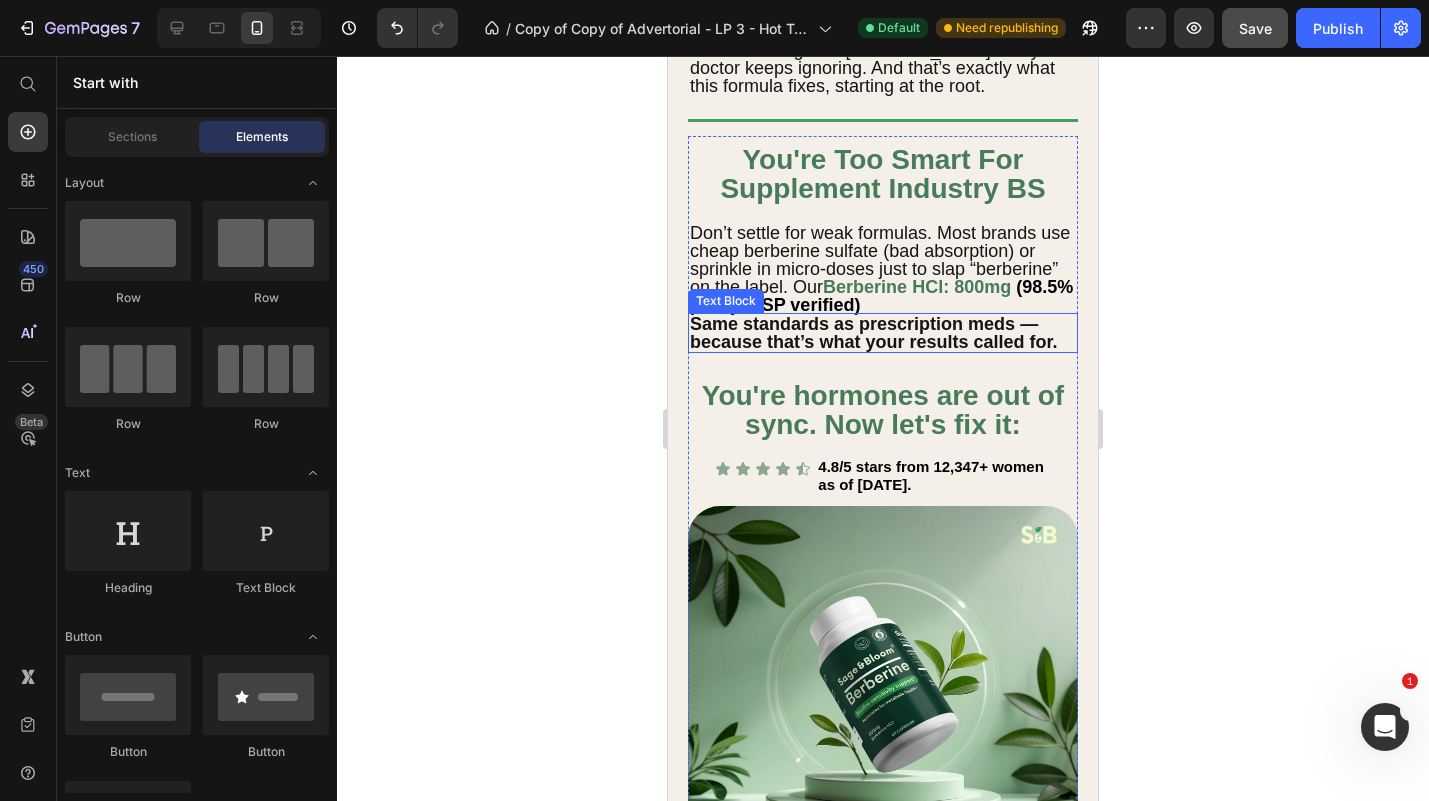 click on "Same standards as prescription meds — because that’s what your results called for." at bounding box center [873, 333] 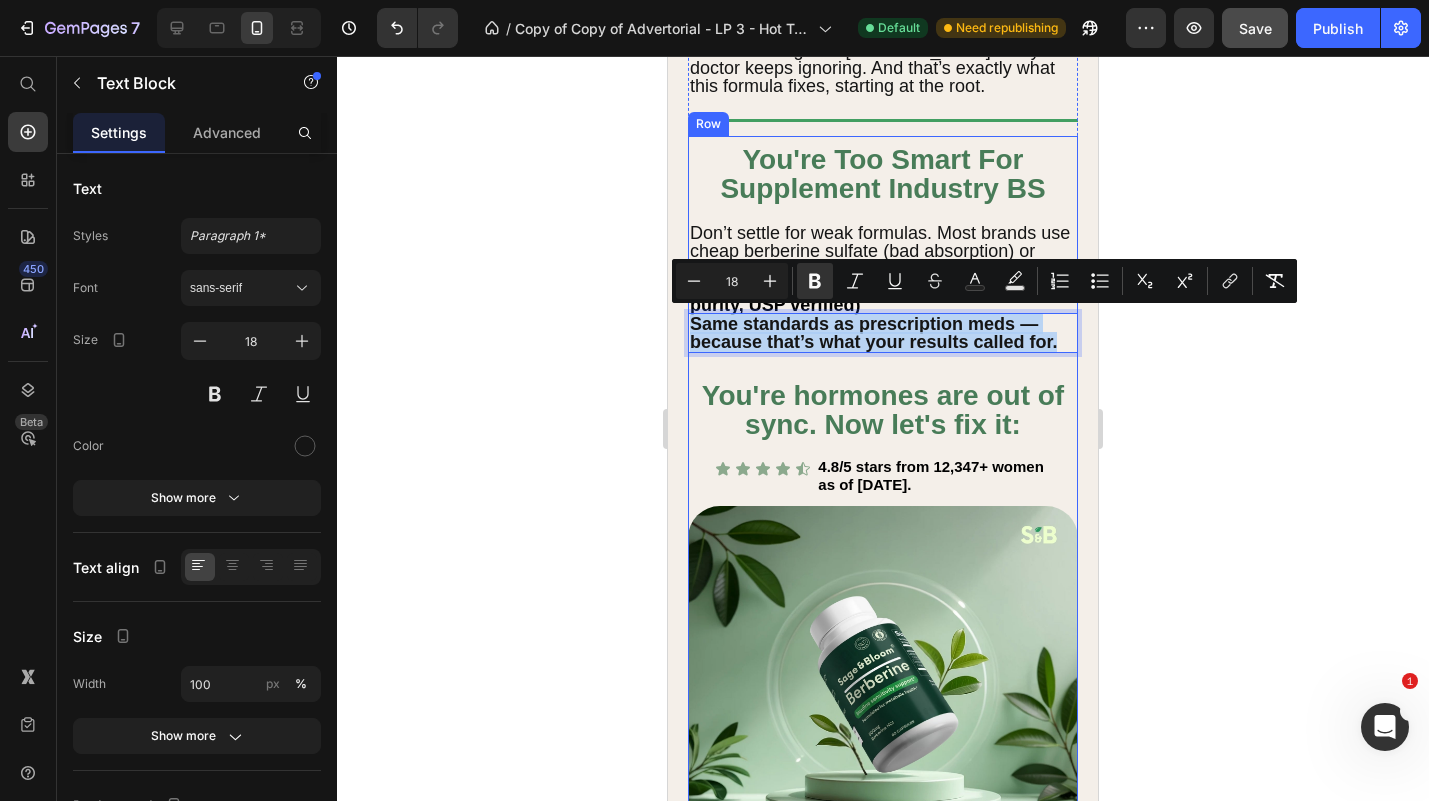 drag, startPoint x: 694, startPoint y: 319, endPoint x: 1052, endPoint y: 352, distance: 359.51773 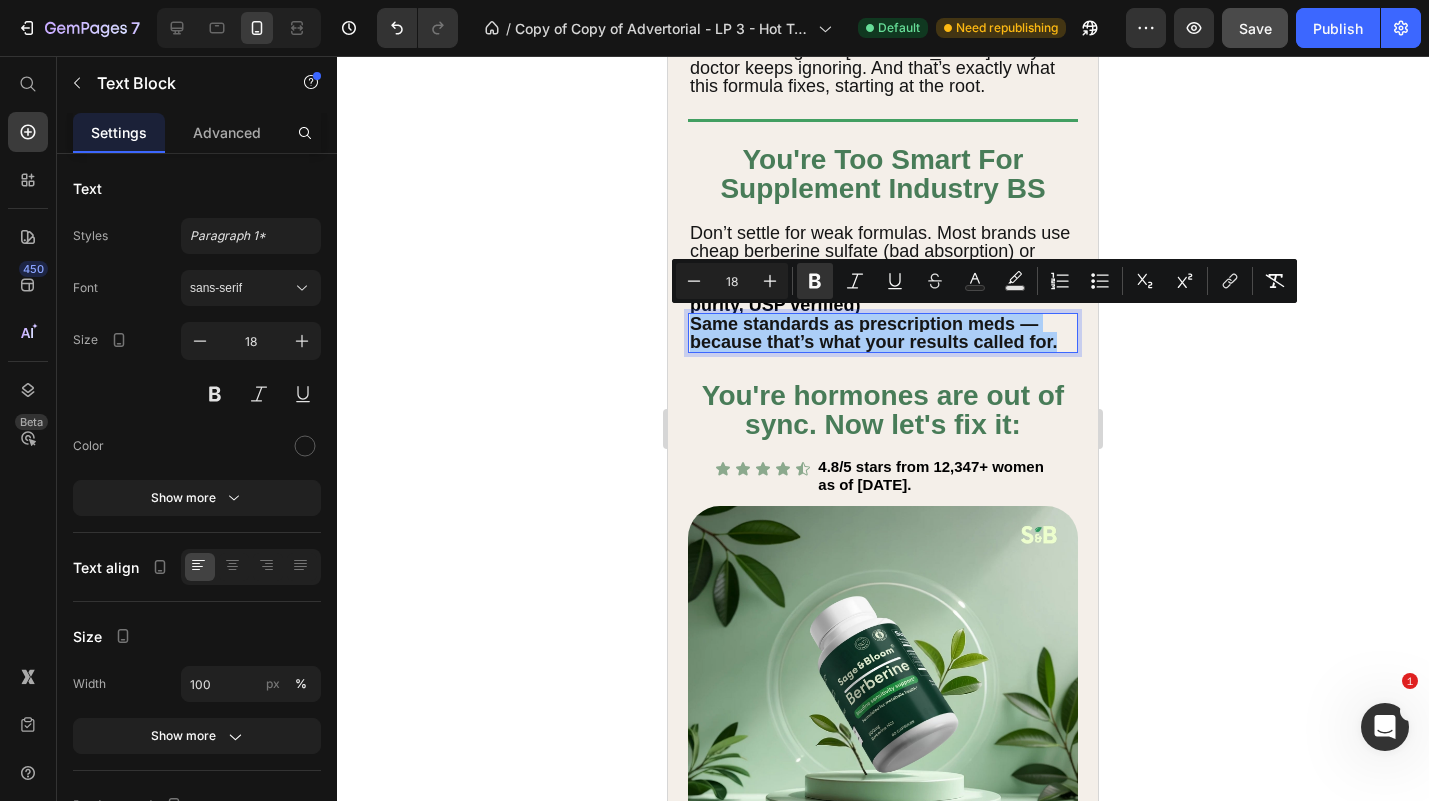 click 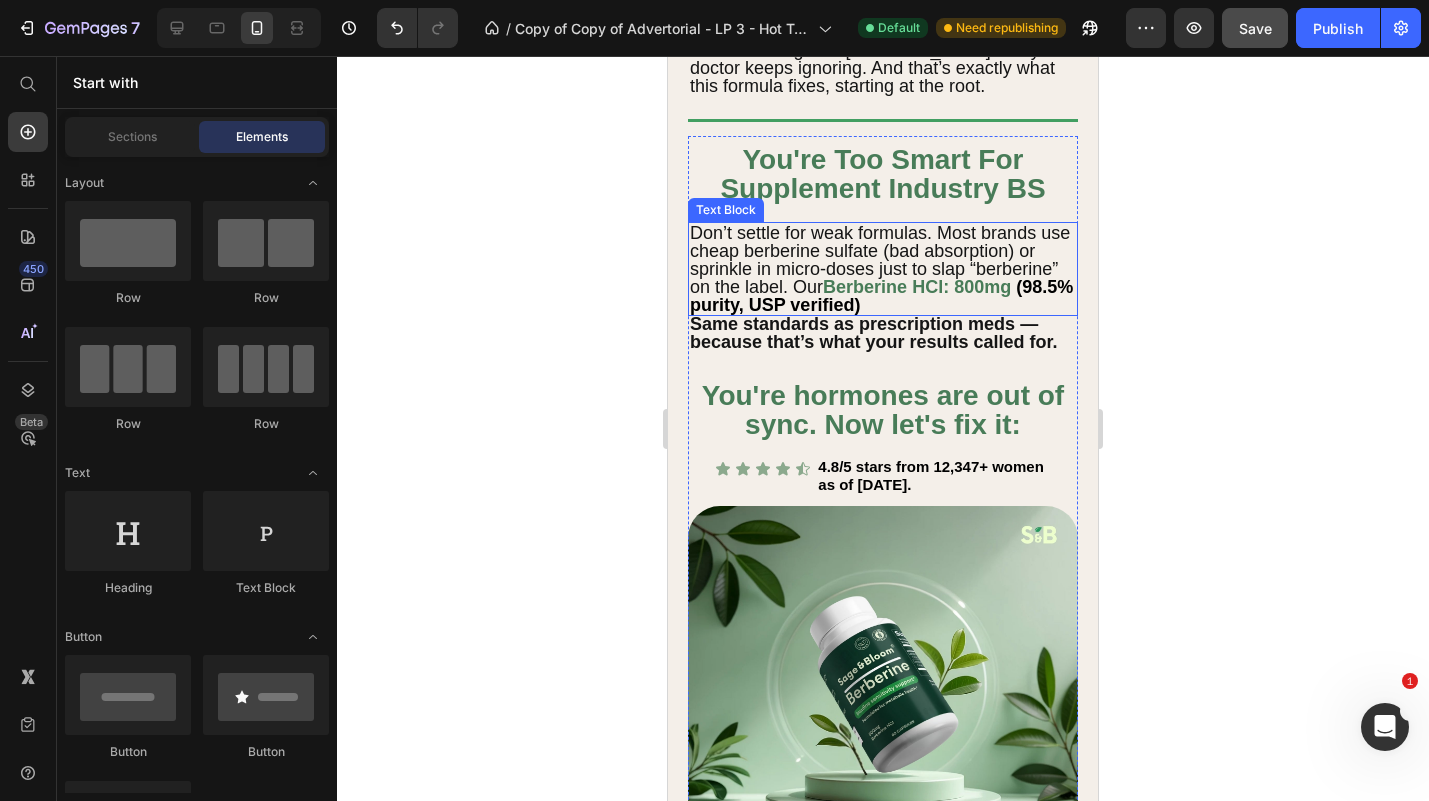 click on "Don’t settle for weak formulas. Most brands use cheap berberine sulfate (bad absorption) or sprinkle in micro-doses just to slap “berberine” on the label. Our  Berberine HCl:   800mg   (98.5% purity, USP verified)" at bounding box center (883, 269) 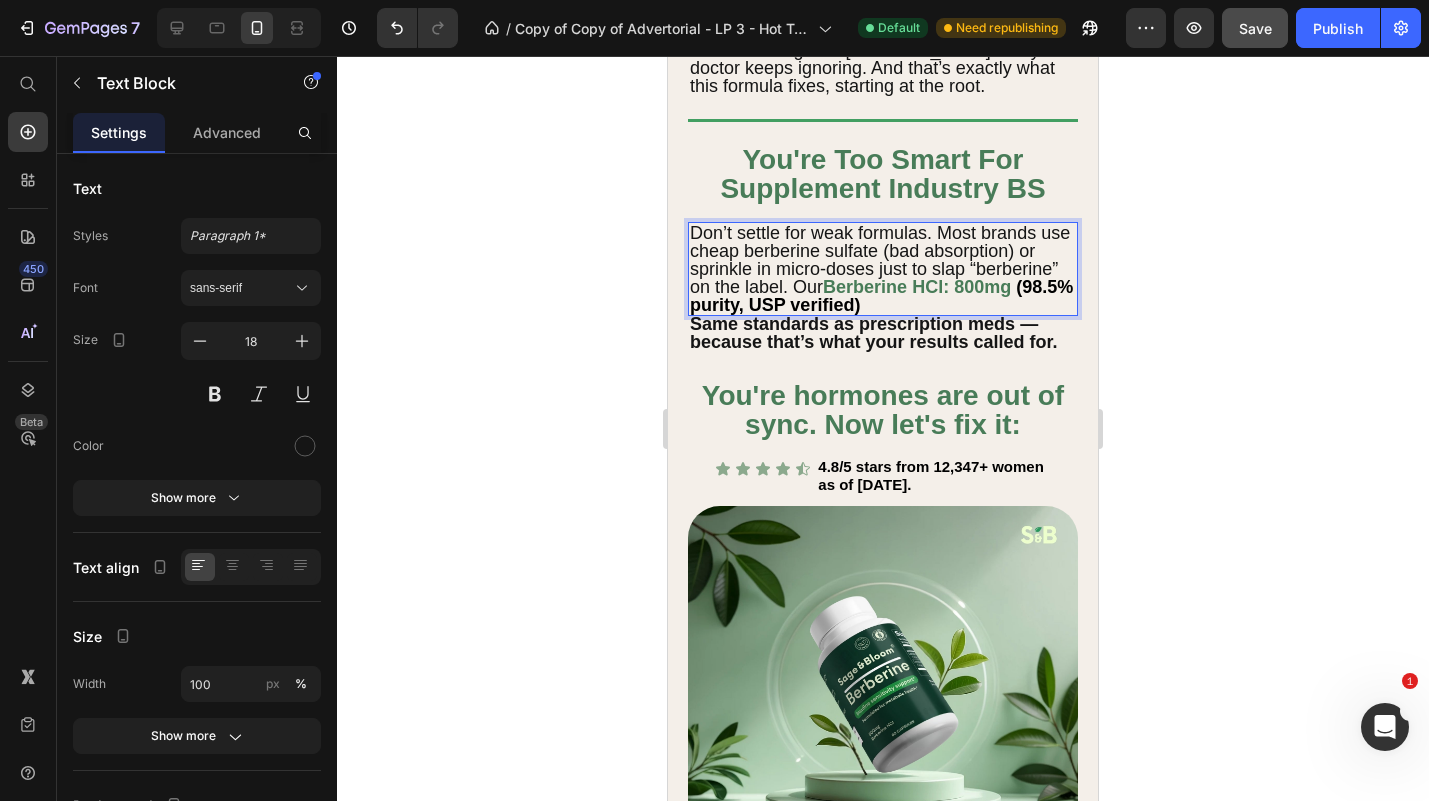 click on "(98.5% purity, USP verified)" at bounding box center [881, 296] 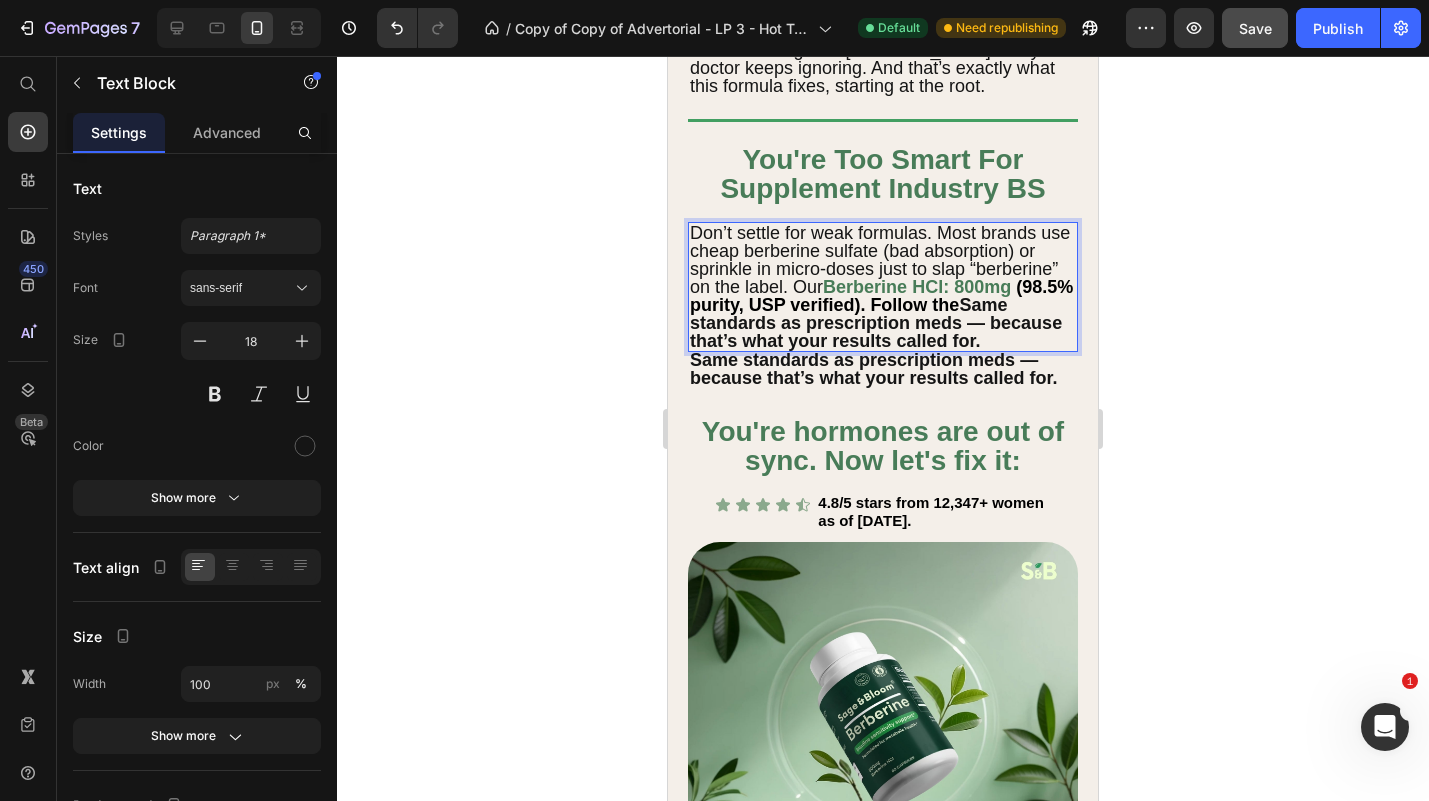 click on "Same standards as prescription meds — because that’s what your results called for." at bounding box center [876, 323] 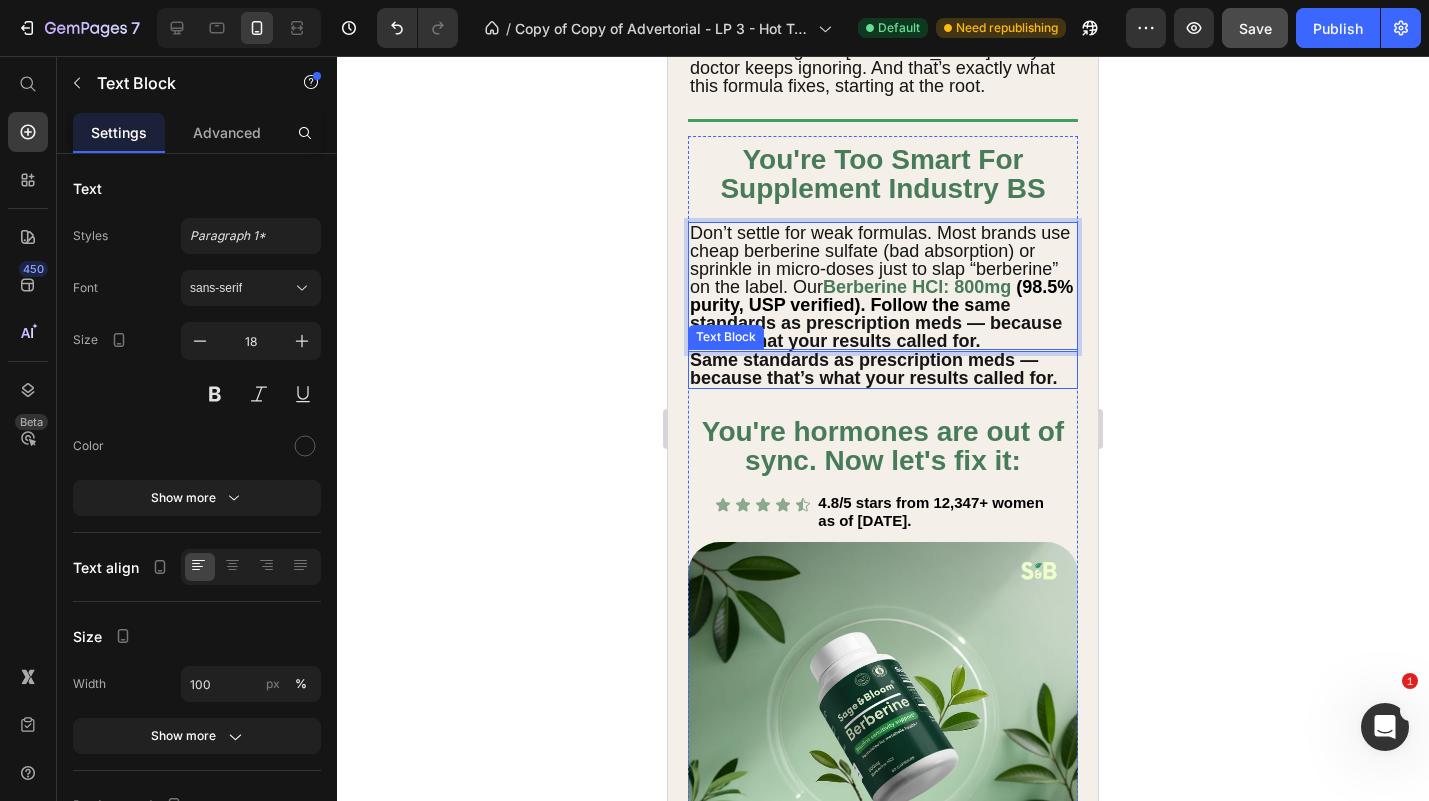 click on "Same standards as prescription meds — because that’s what your results called for." at bounding box center (873, 369) 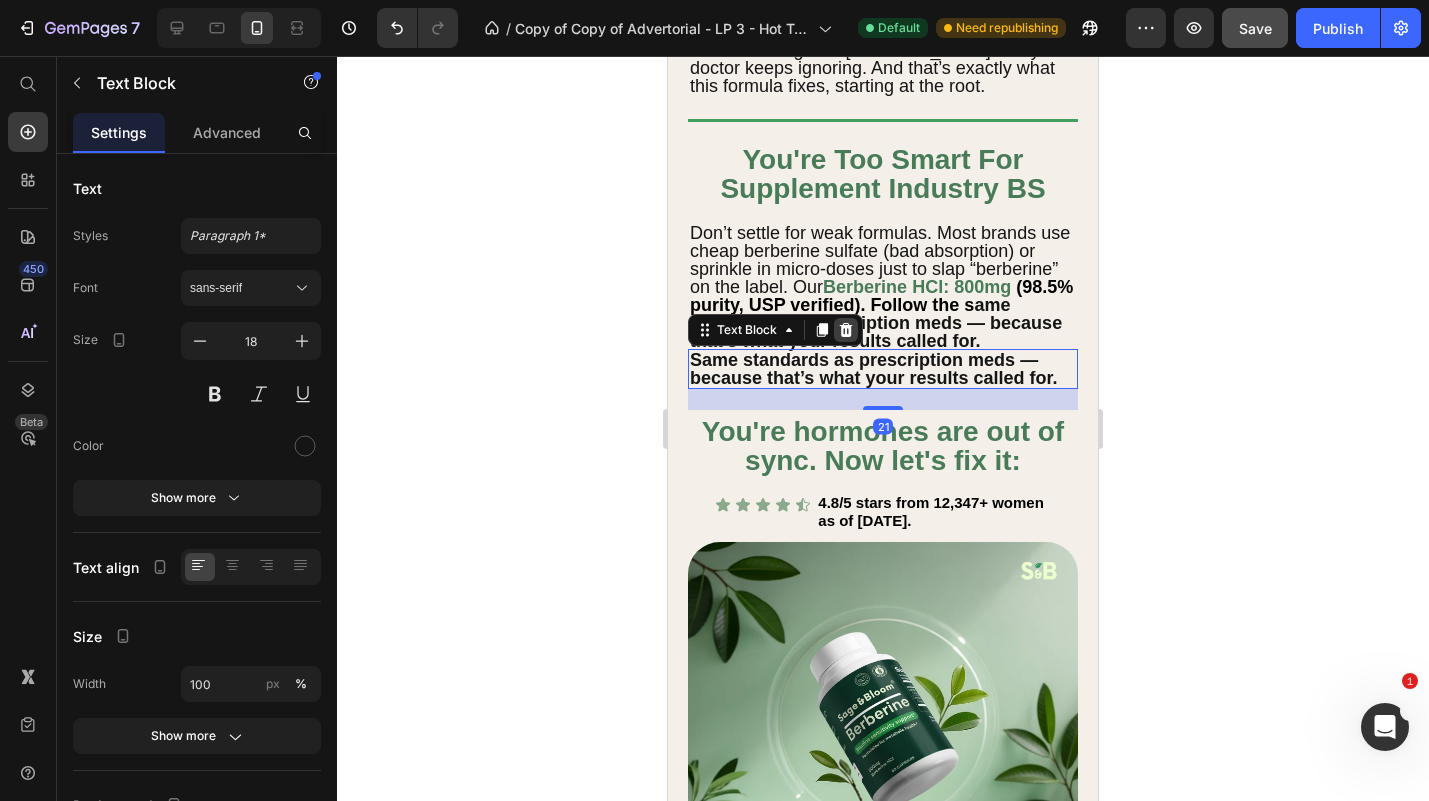 click 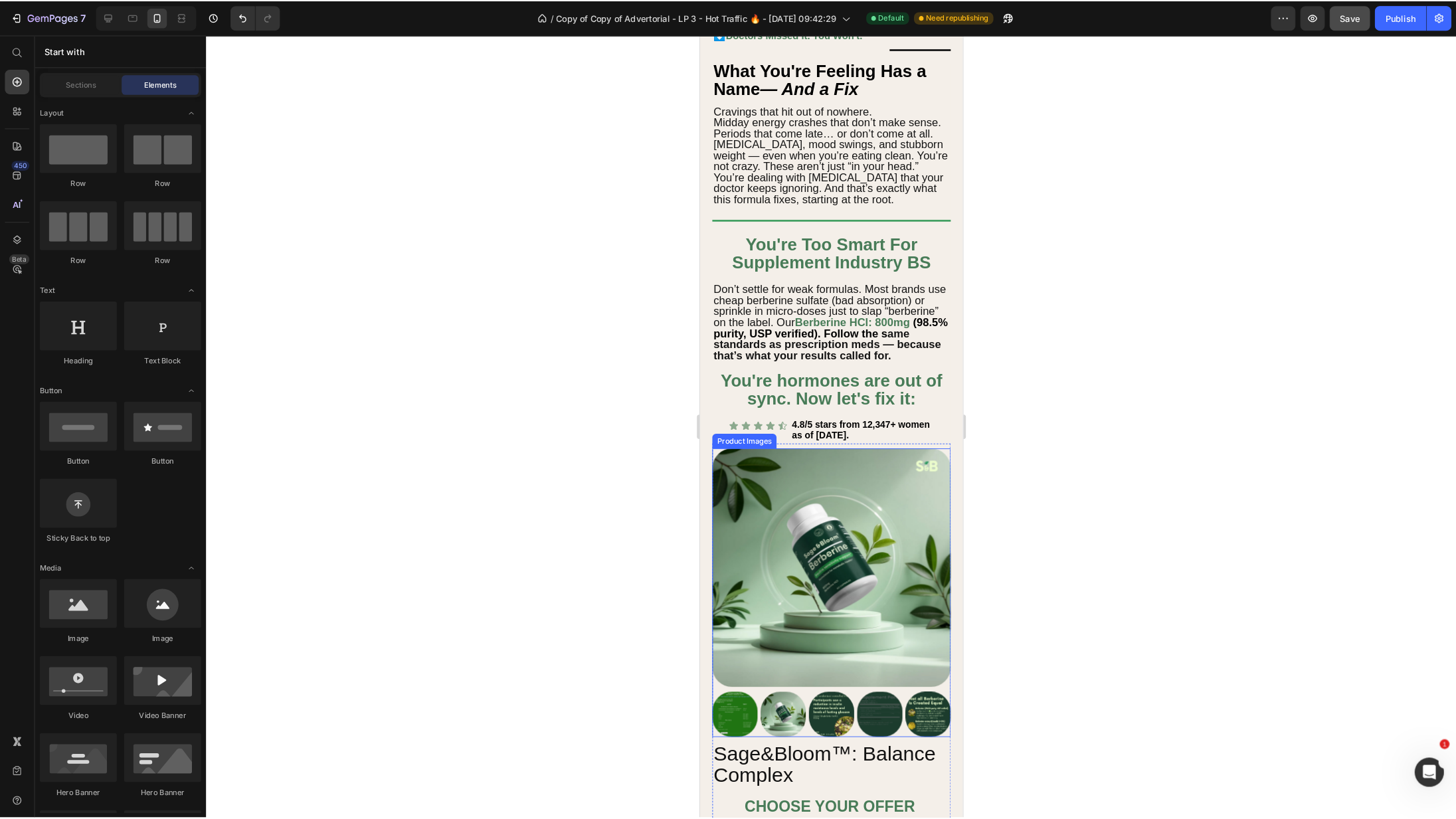 scroll, scrollTop: 590, scrollLeft: 0, axis: vertical 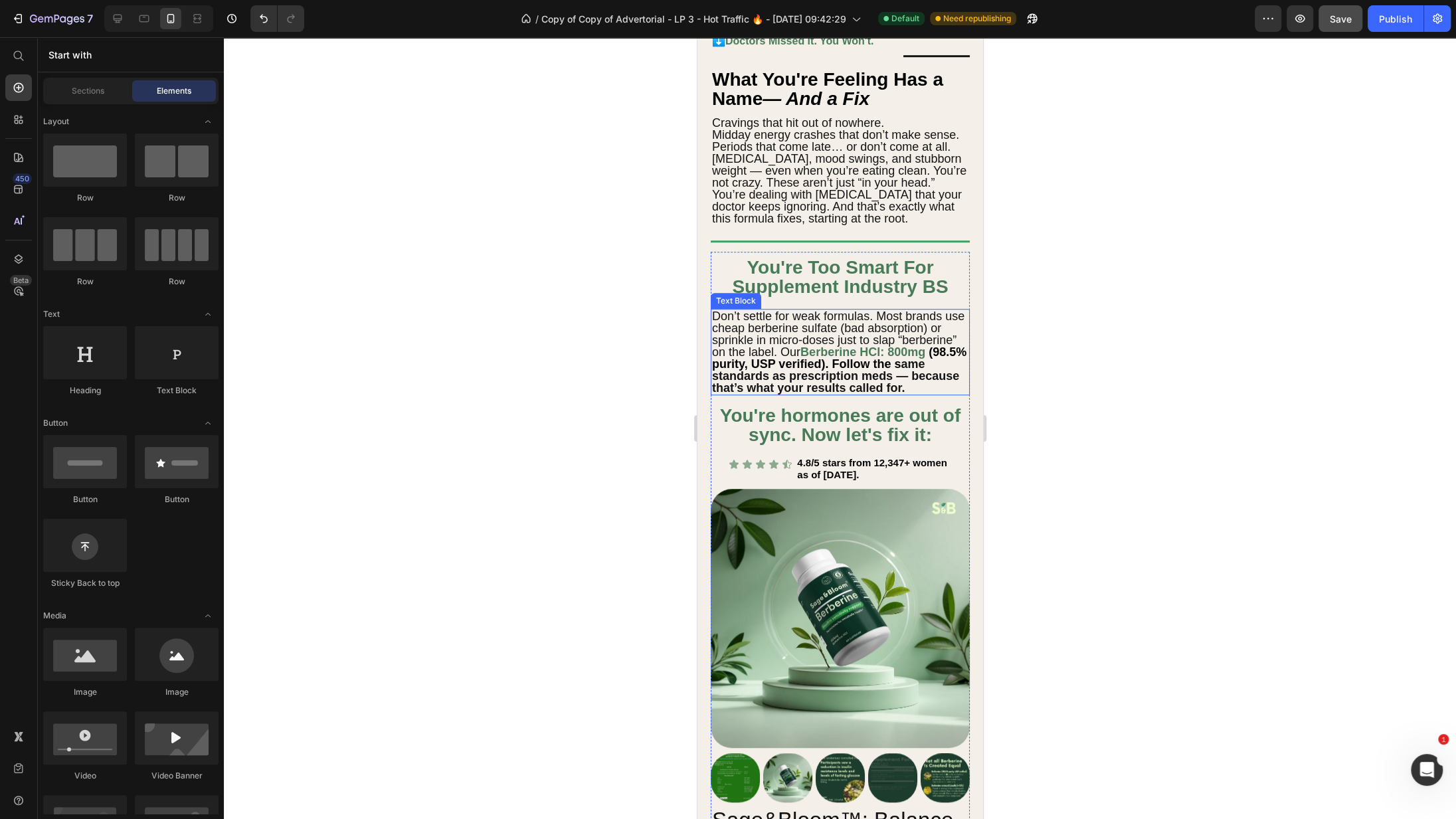 click on "Don’t settle for weak formulas. Most brands use cheap berberine sulfate (bad absorption) or sprinkle in micro-doses just to slap “berberine” on the label. Our" at bounding box center (838, 334) 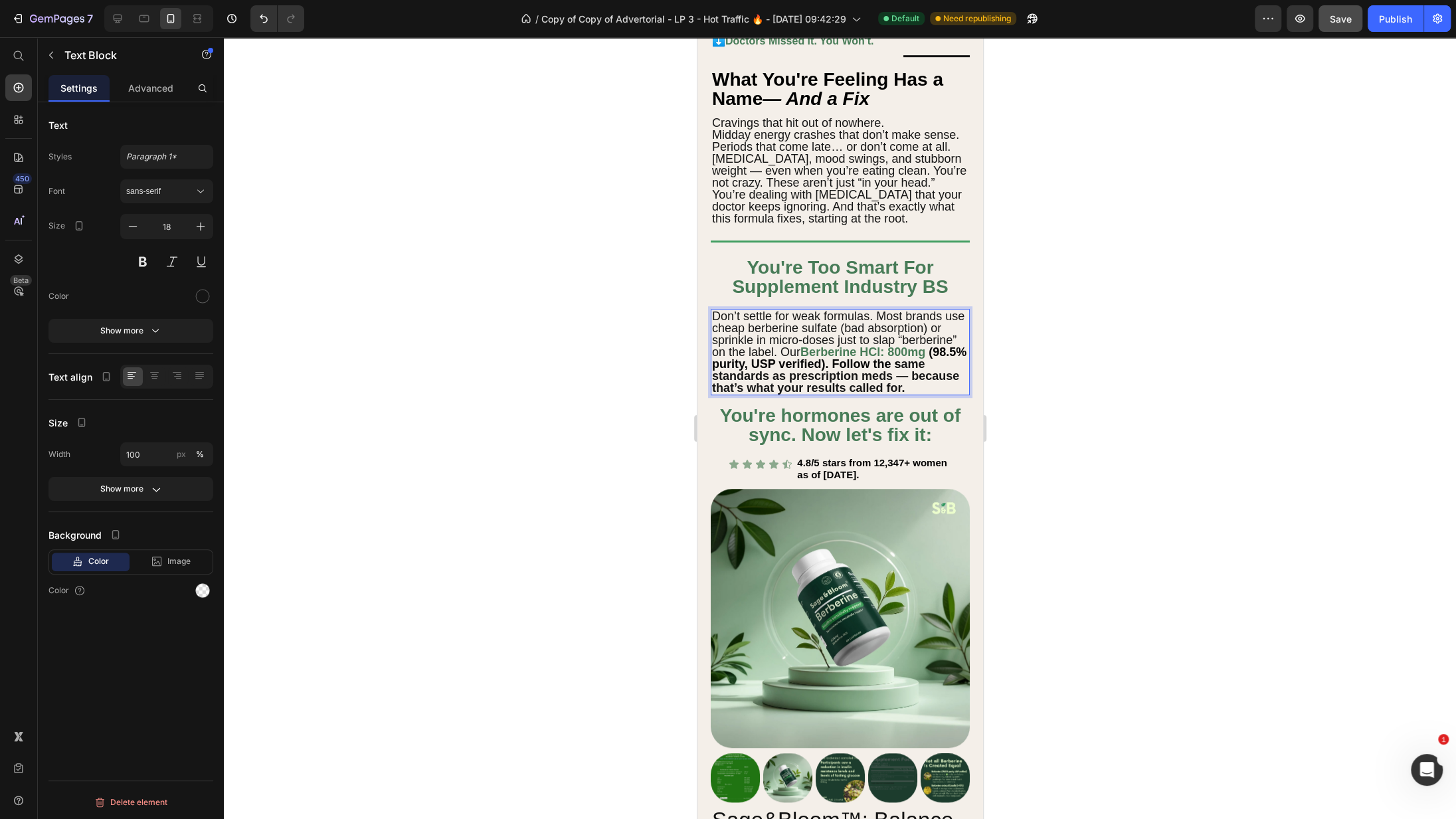 click on "Don’t settle for weak formulas. Most brands use cheap berberine sulfate (bad absorption) or sprinkle in micro-doses just to slap “berberine” on the label. Our" at bounding box center [838, 334] 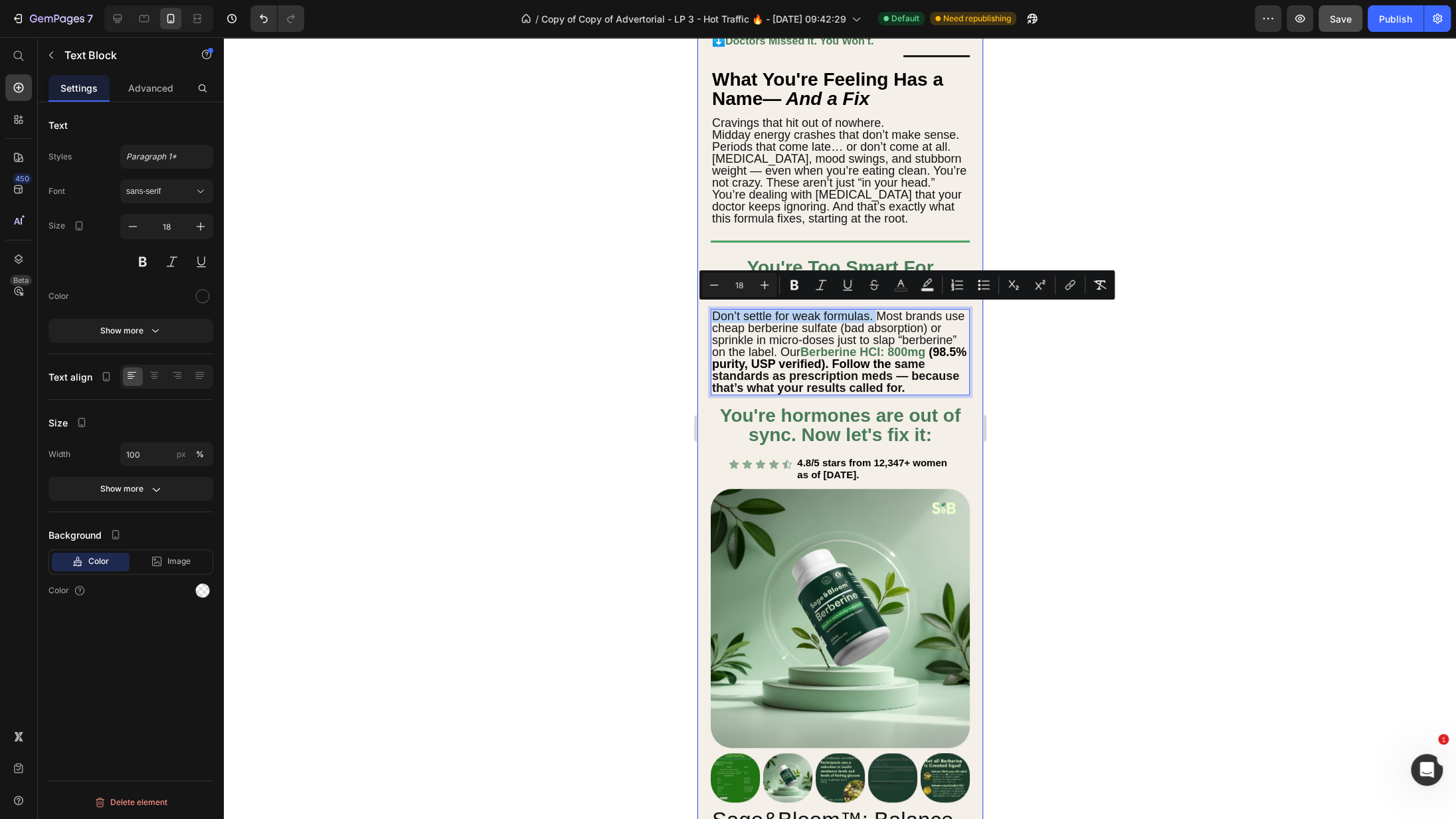 drag, startPoint x: 874, startPoint y: 312, endPoint x: 703, endPoint y: 310, distance: 171.0117 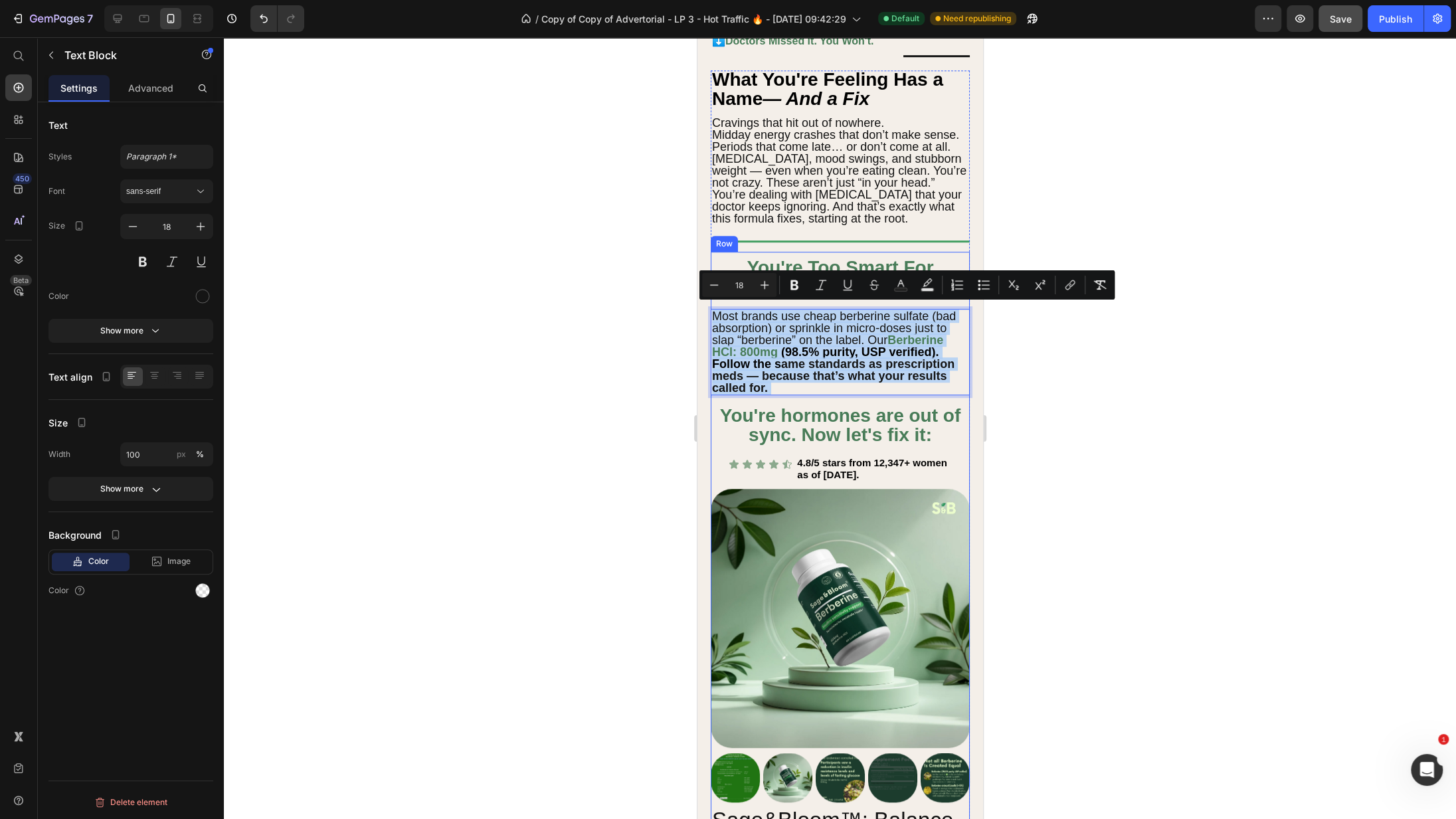 drag, startPoint x: 712, startPoint y: 308, endPoint x: 798, endPoint y: 395, distance: 122.33152 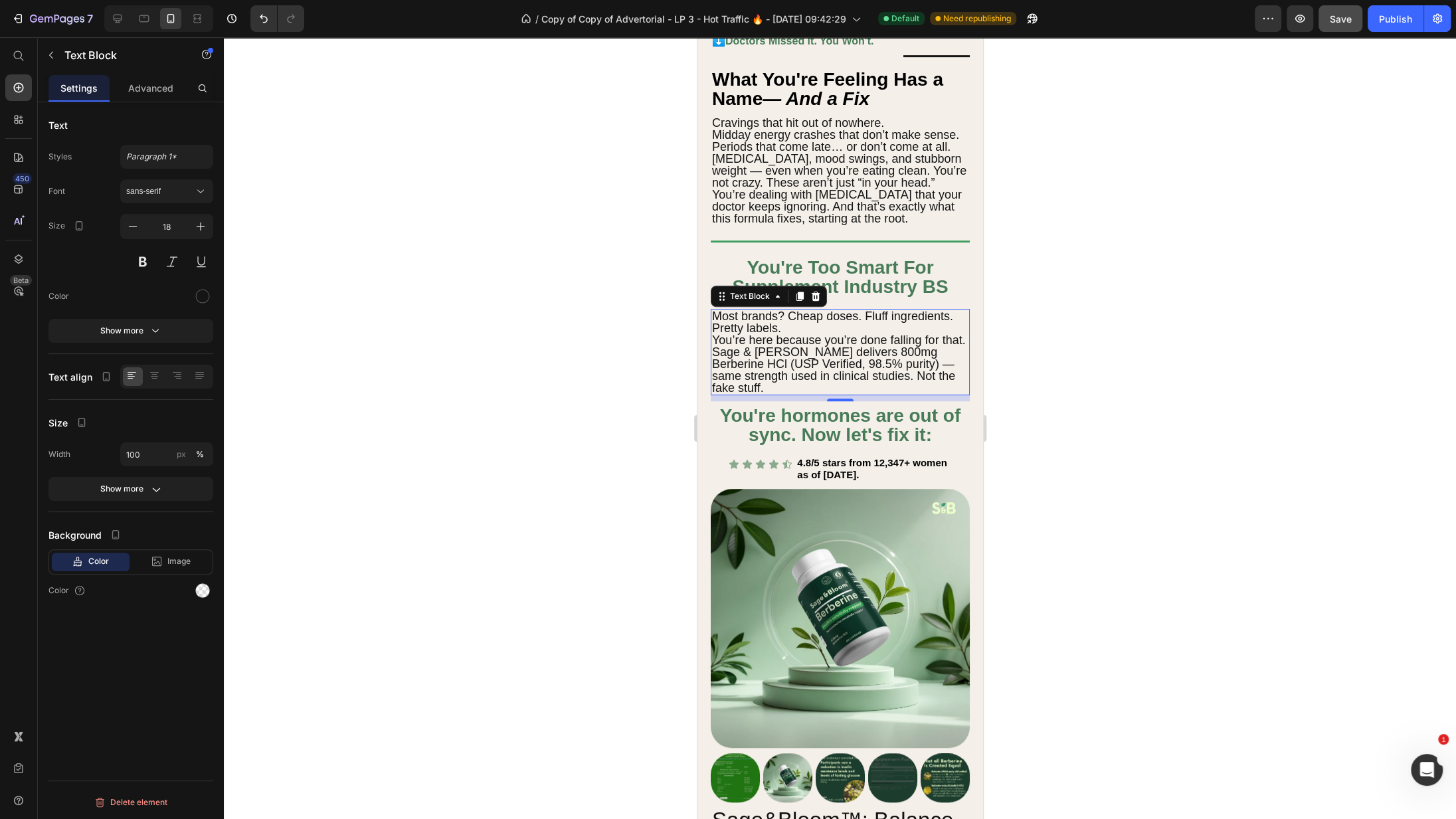 click 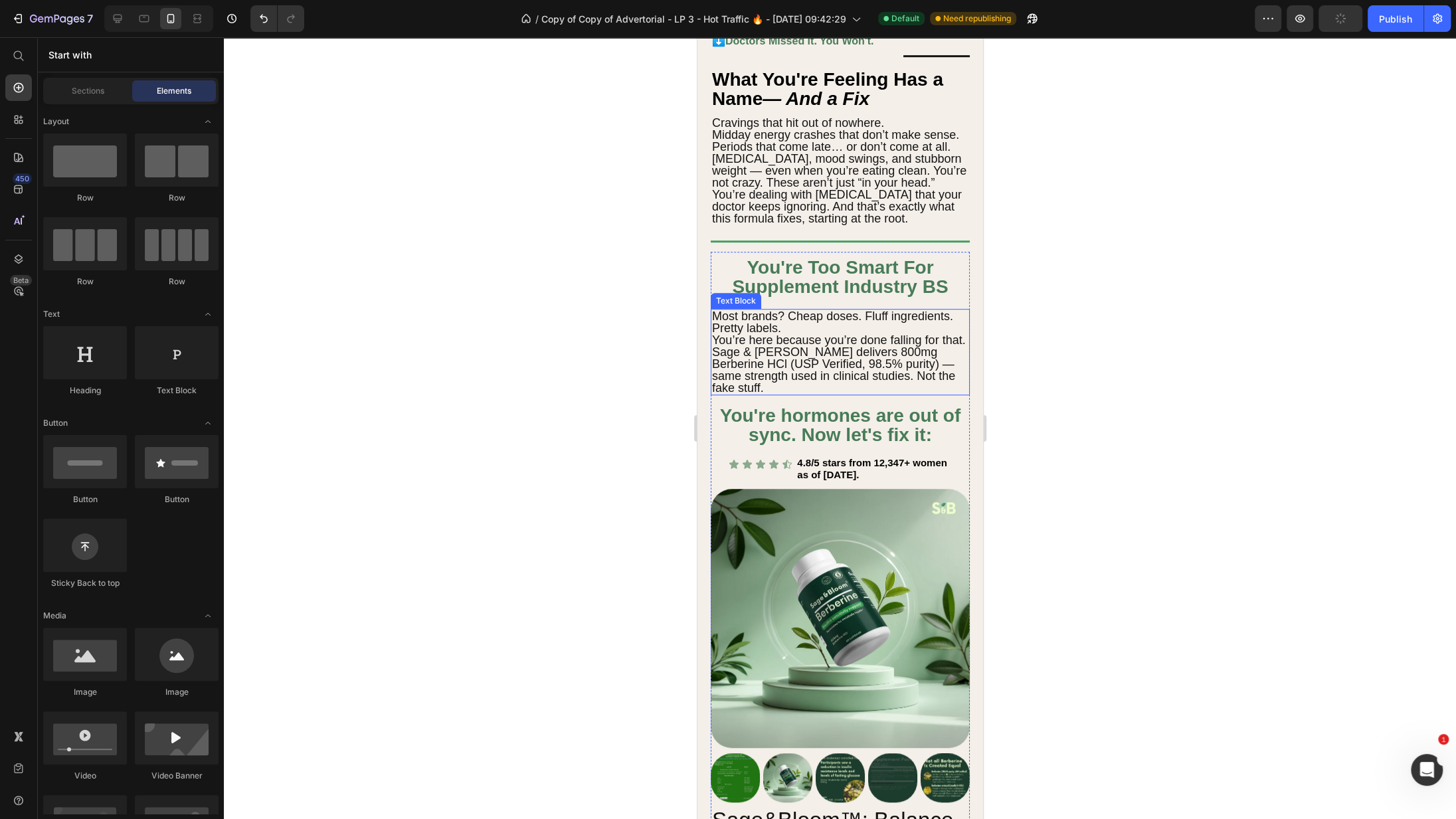 click on "Sage & [PERSON_NAME] delivers 800mg Berberine HCl (USP Verified, 98.5% purity) — same strength used in clinical studies. Not the fake stuff." at bounding box center (840, 370) 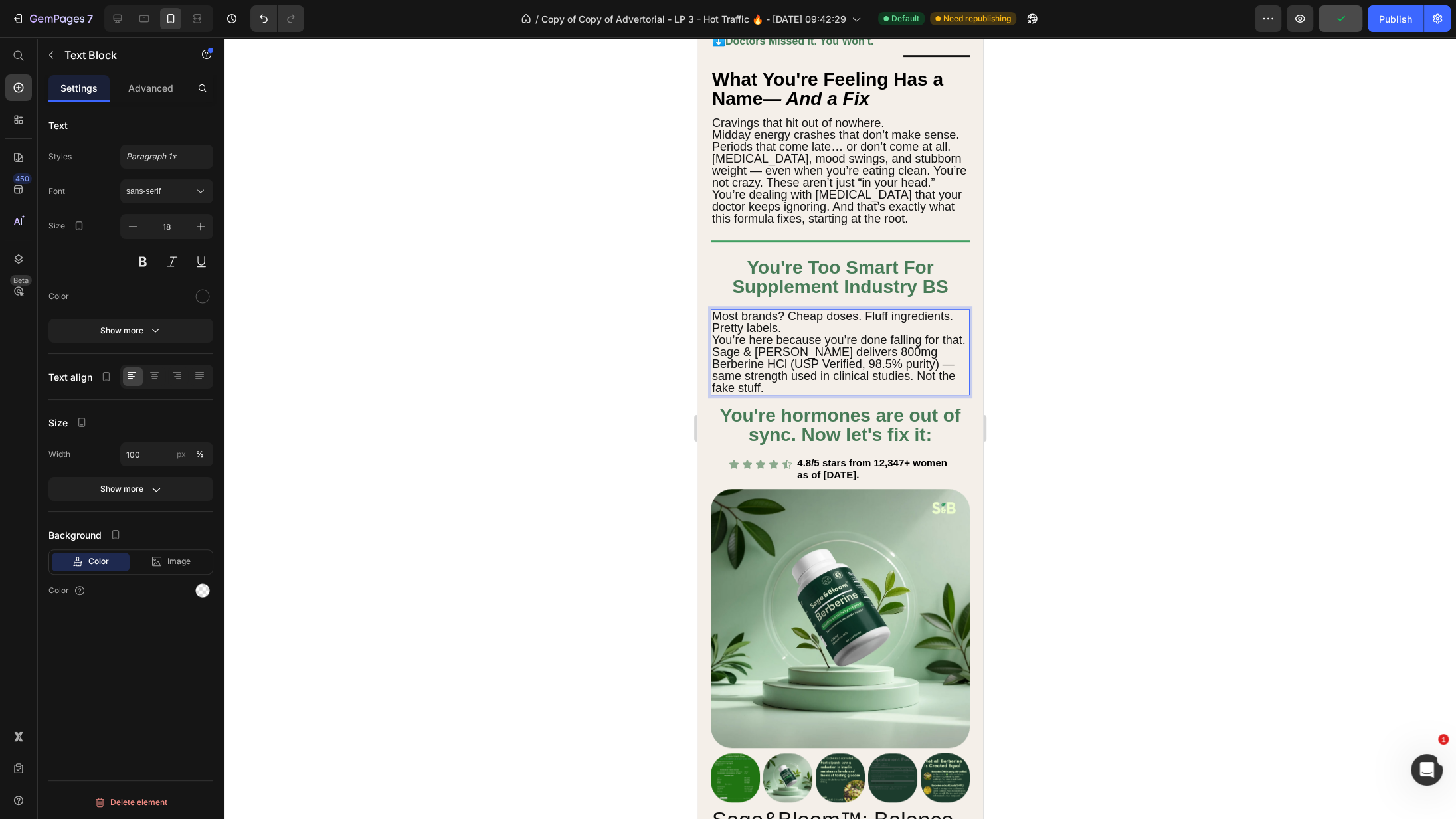 click on "Most brands? Cheap doses. Fluff ingredients. Pretty labels. You’re here because you’re done falling for that." at bounding box center (840, 328) 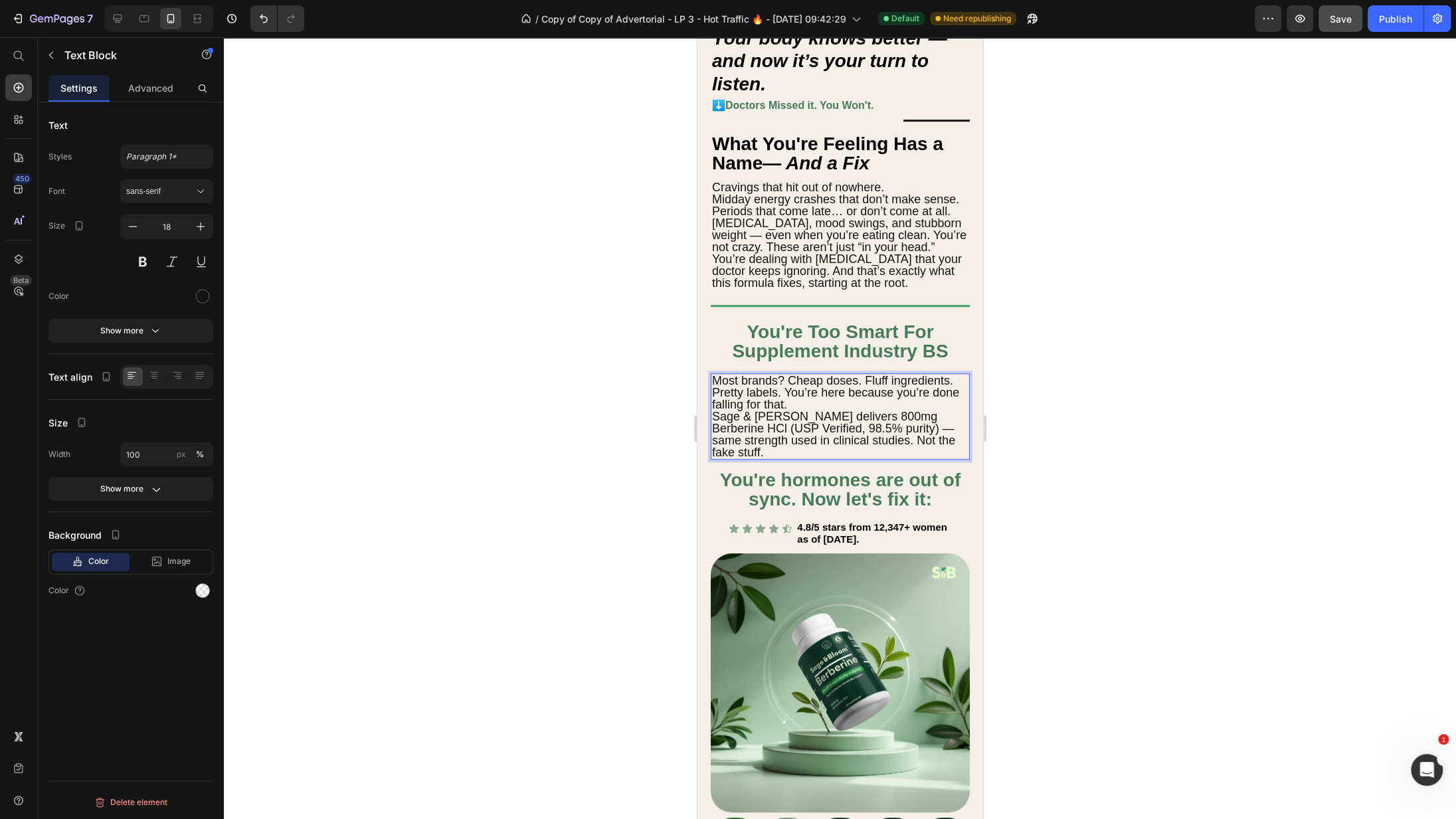 scroll, scrollTop: 515, scrollLeft: 0, axis: vertical 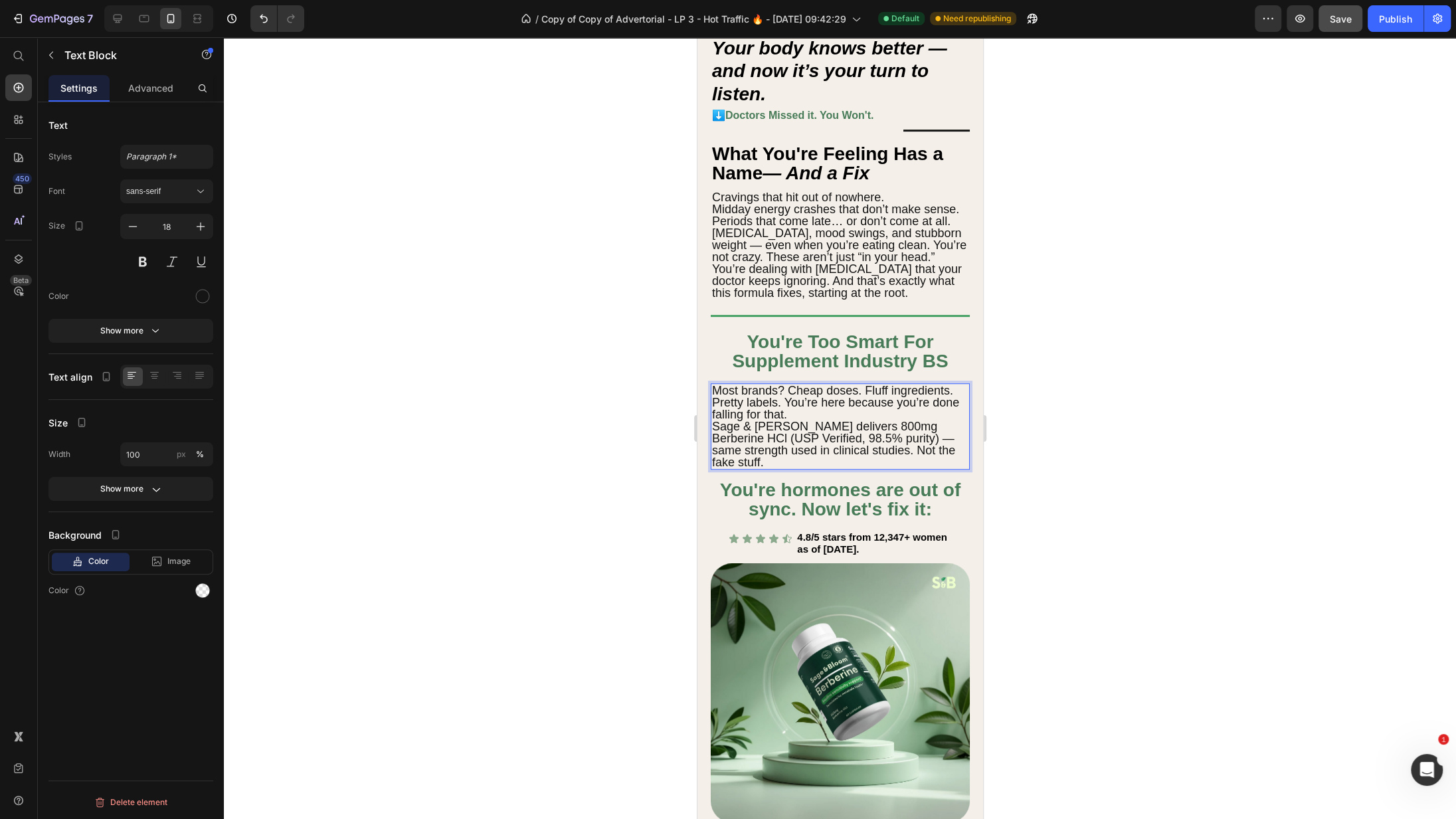 click on "Most brands? Cheap doses. Fluff ingredients. Pretty labels. You’re here because you’re done falling for that." at bounding box center (840, 403) 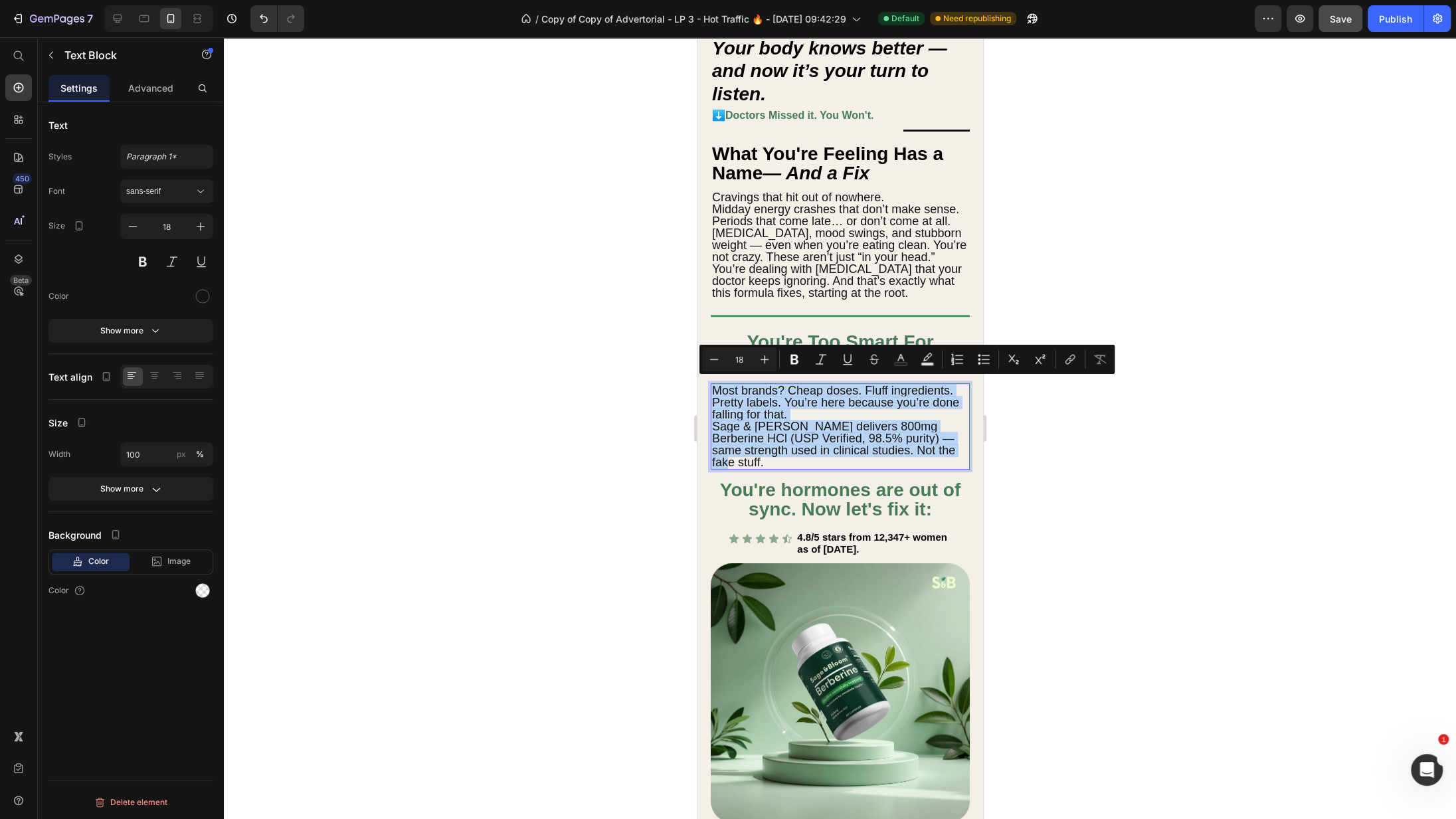 drag, startPoint x: 709, startPoint y: 386, endPoint x: 958, endPoint y: 444, distance: 255.6658 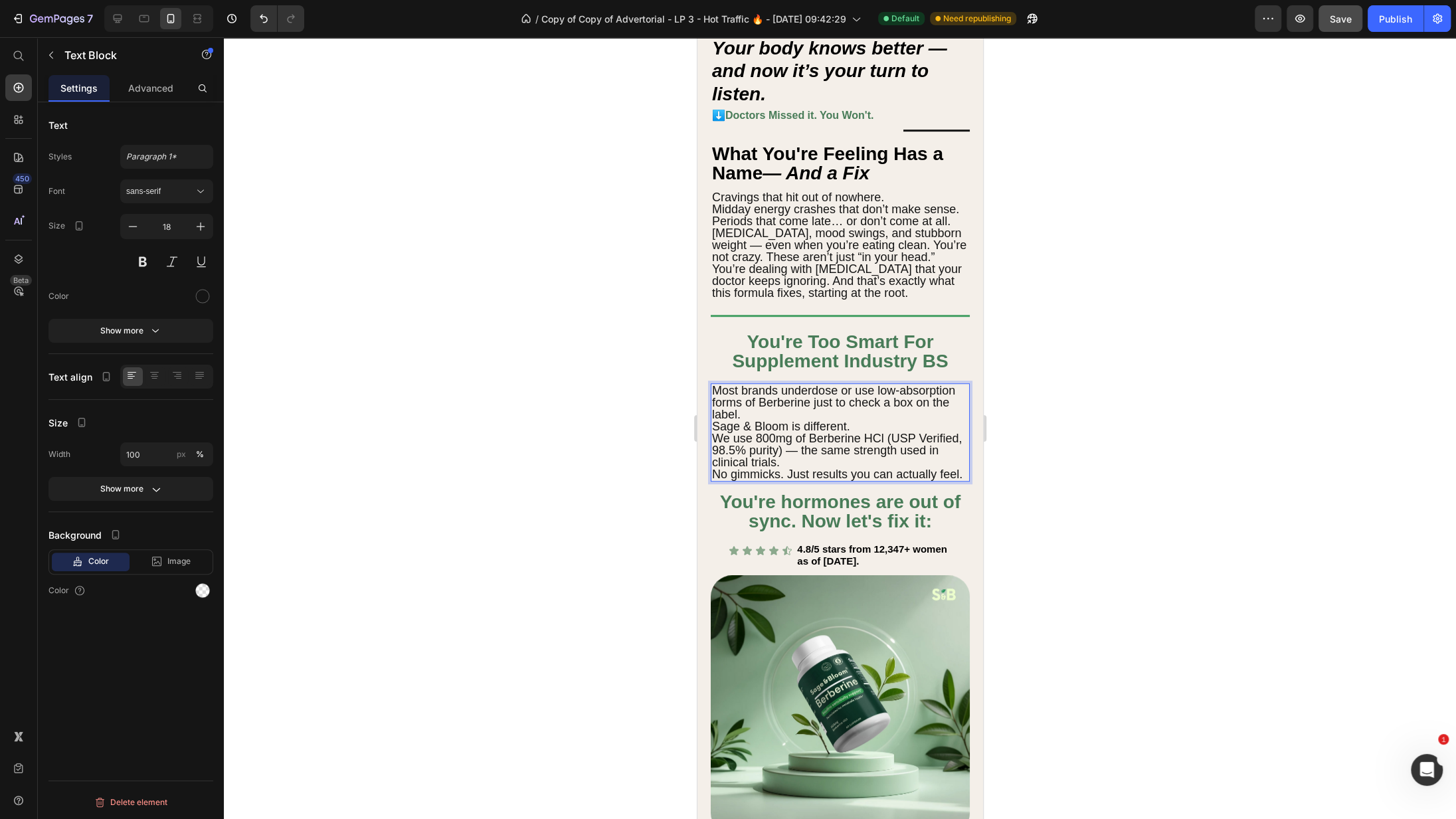 click on "Most brands underdose or use low-absorption forms of Berberine just to check a box on the label. Sage & Bloom is different. We use 800mg of Berberine HCl (USP Verified, 98.5% purity) — the same strength used in clinical trials. No gimmicks. Just results you can actually feel." at bounding box center [840, 432] 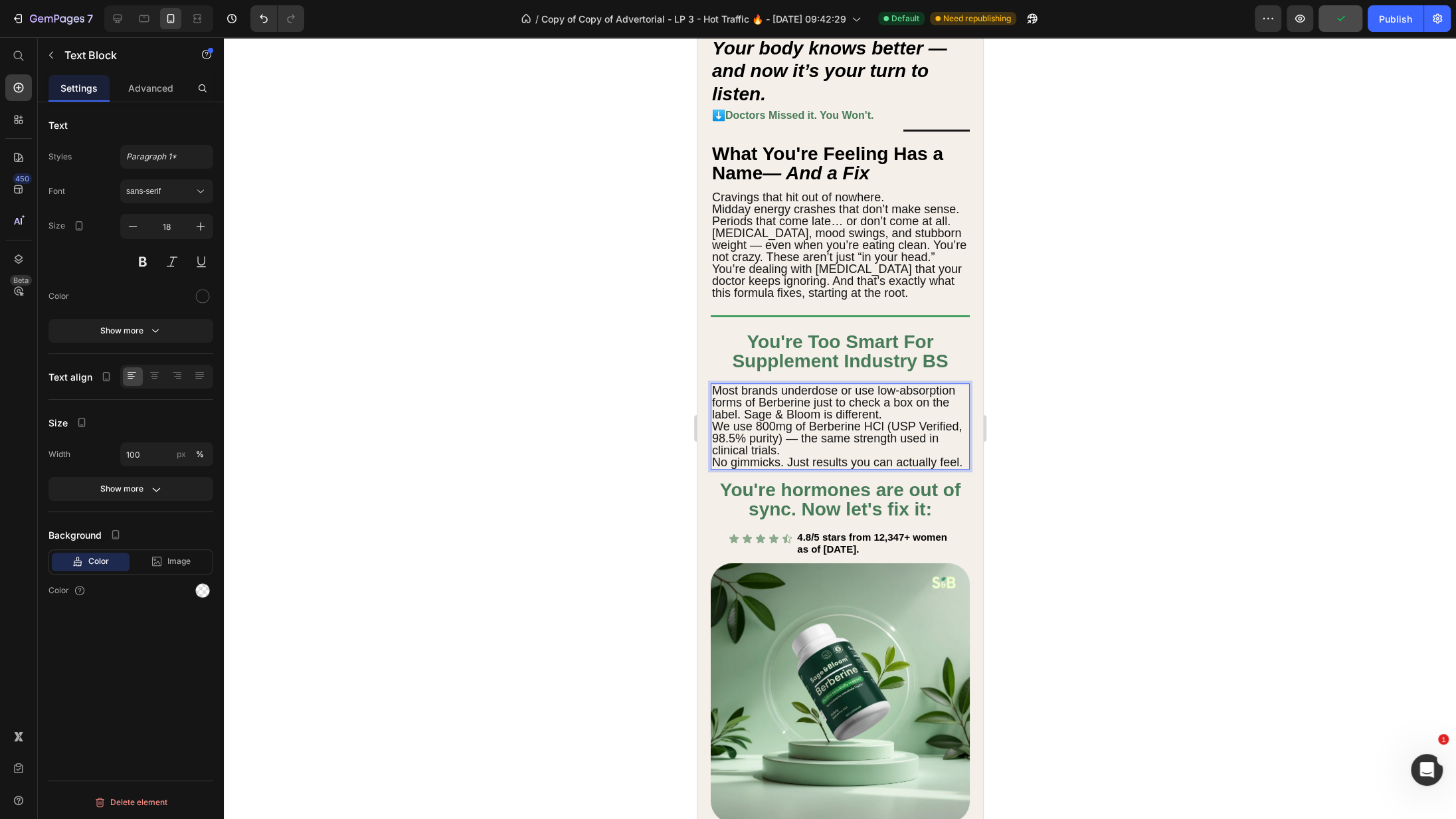 drag, startPoint x: 742, startPoint y: 410, endPoint x: 834, endPoint y: 410, distance: 92 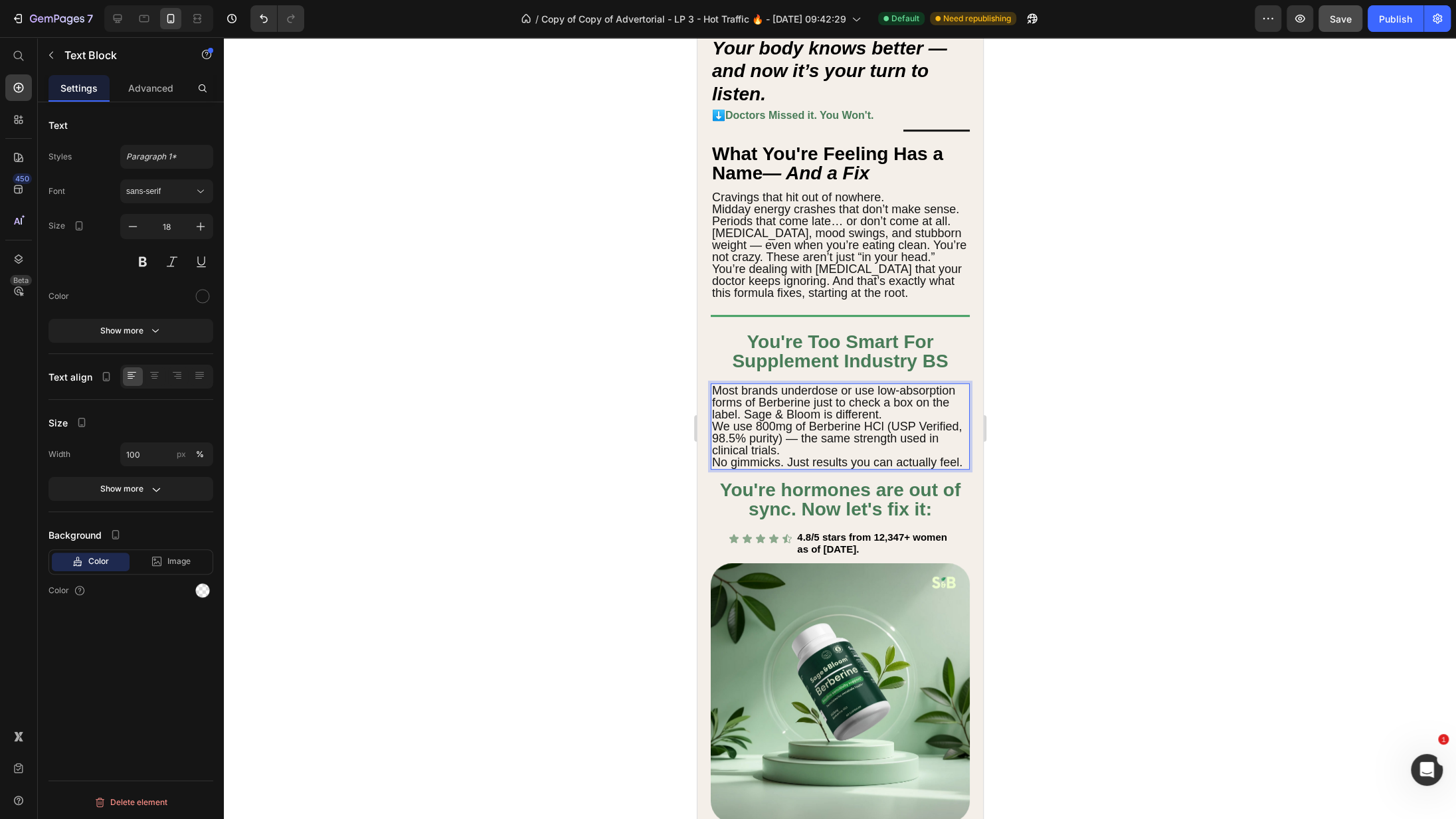 click on "Most brands underdose or use low-absorption forms of Berberine just to check a box on the label. Sage & Bloom is different. We use 800mg of Berberine HCl (USP Verified, 98.5% purity) — the same strength used in clinical trials. No gimmicks. Just results you can actually feel." at bounding box center (840, 426) 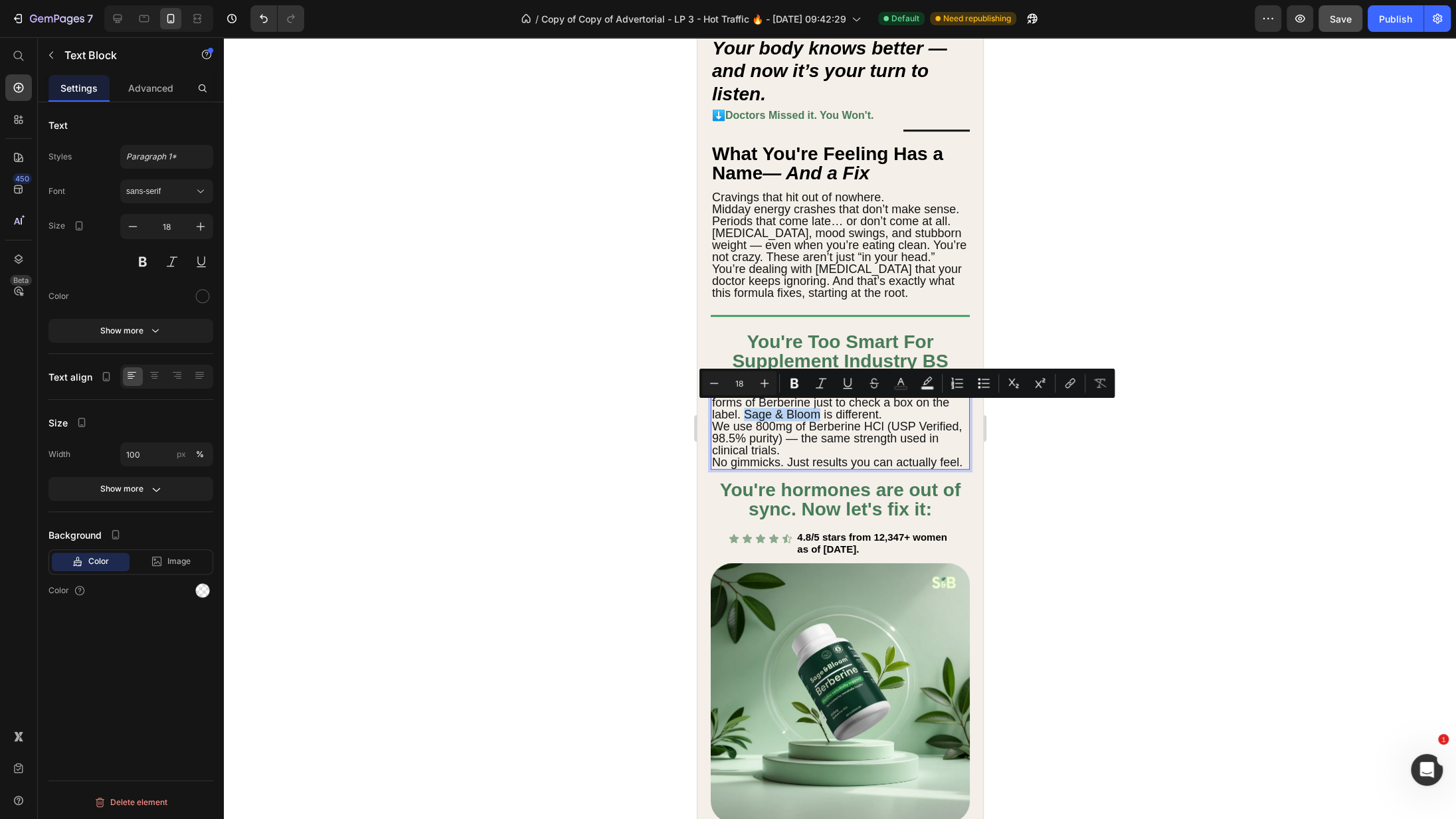 drag, startPoint x: 817, startPoint y: 407, endPoint x: 745, endPoint y: 411, distance: 72.11103 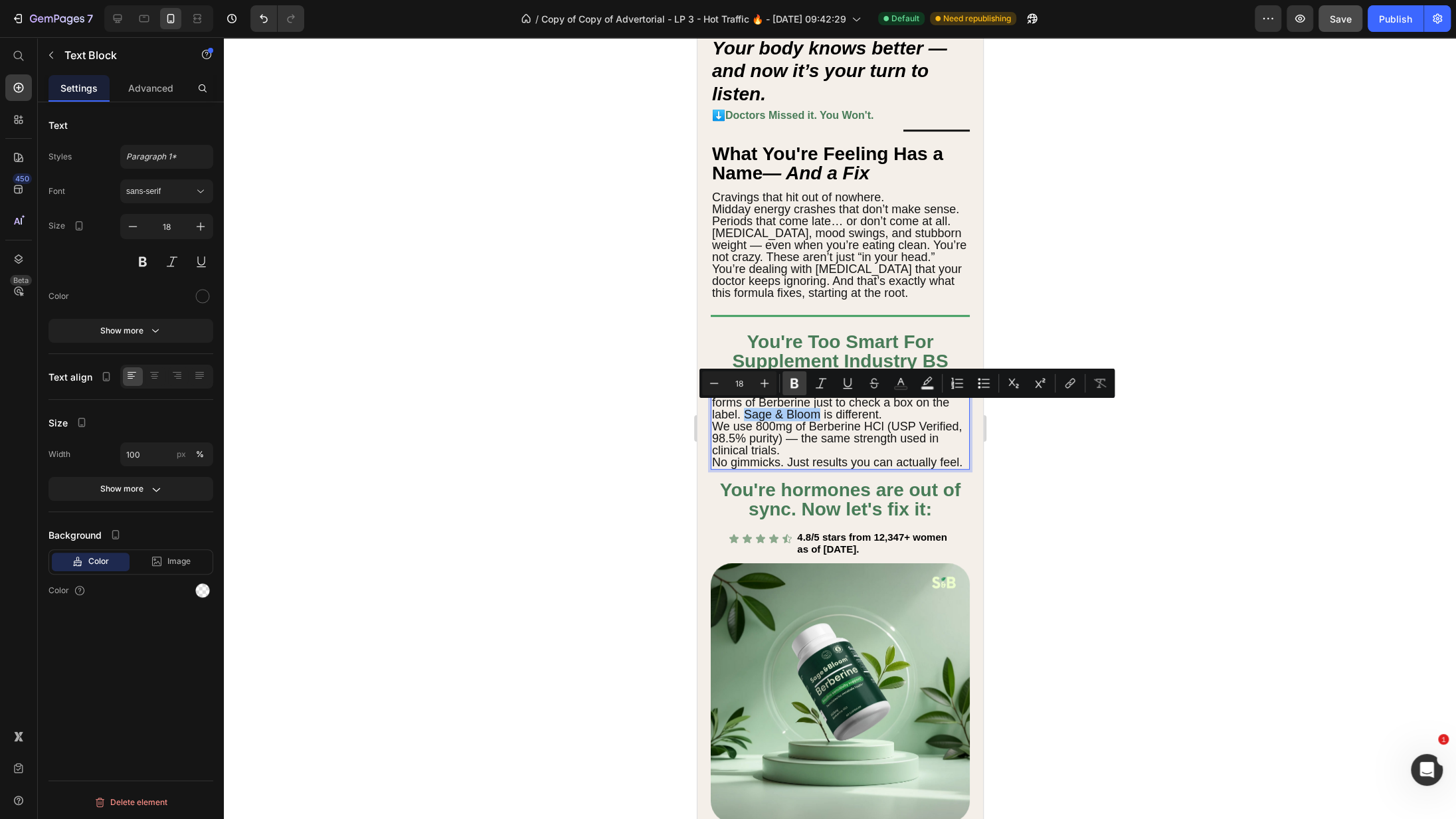 click on "Bold" at bounding box center (794, 383) 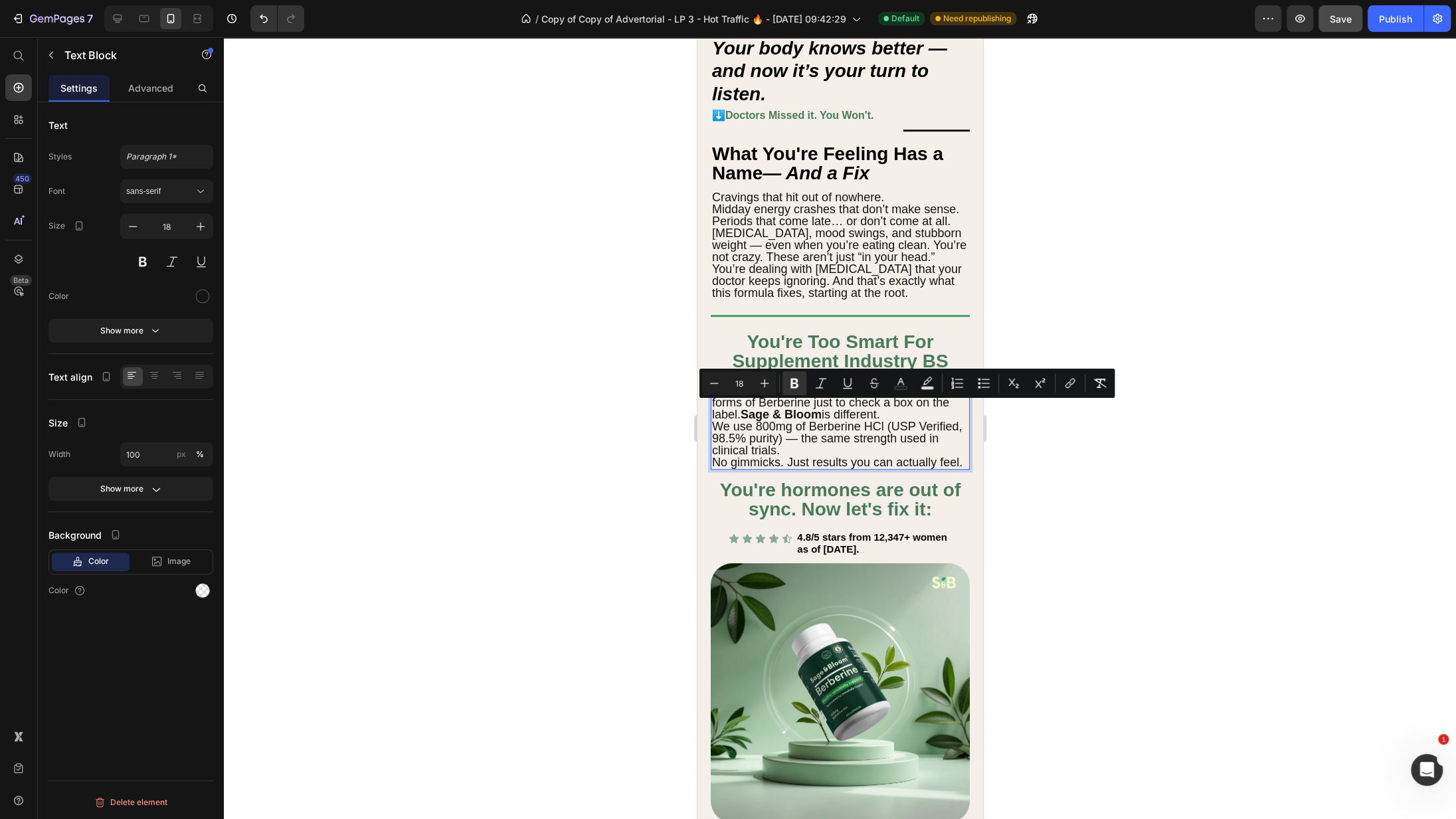 click 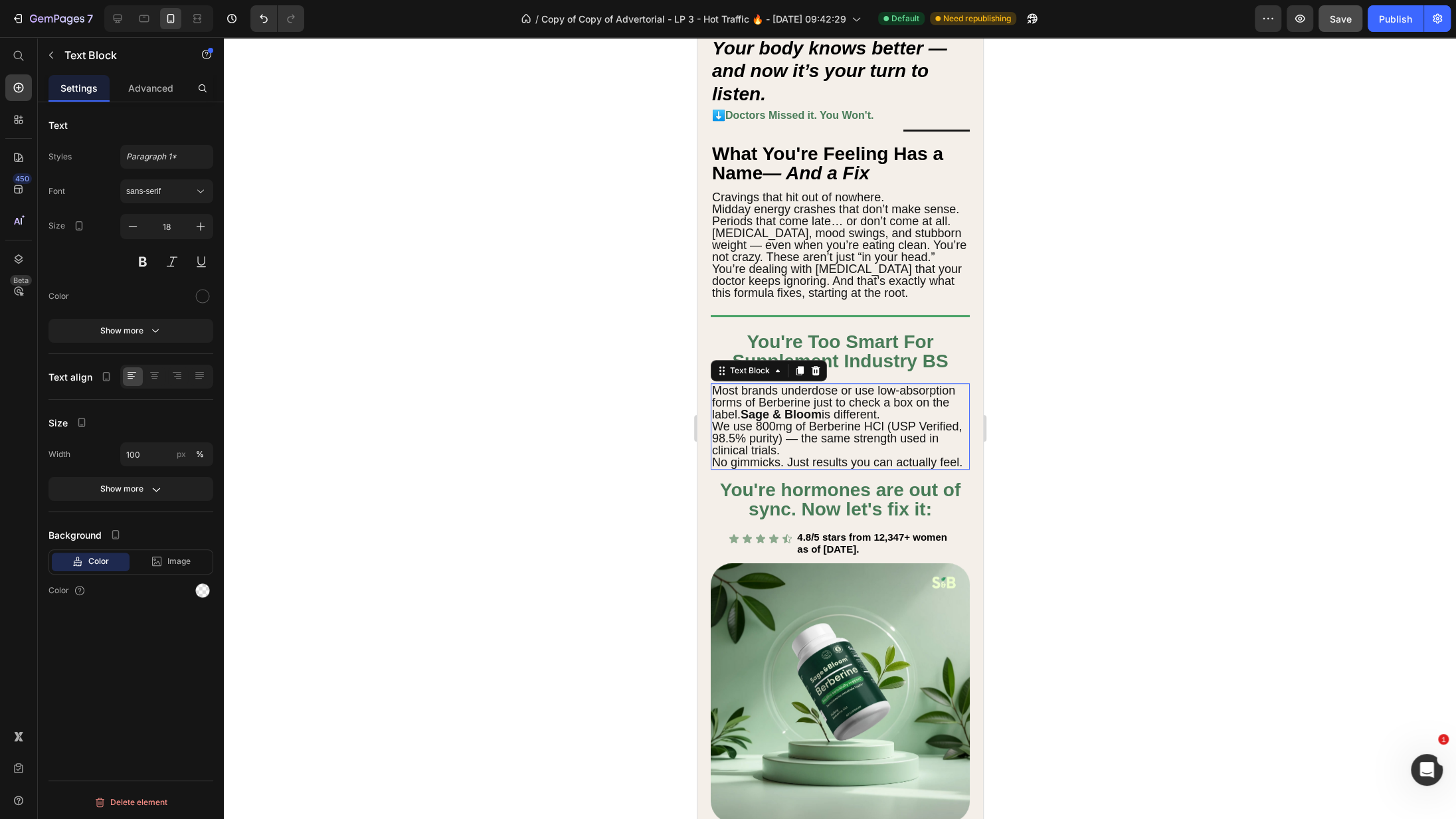 click on "Most brands underdose or use low-absorption forms of Berberine just to check a box on the label.  Sage & Bloom  is different. We use 800mg of Berberine HCl (USP Verified, 98.5% purity) — the same strength used in clinical trials. No gimmicks. Just results you can actually feel." at bounding box center [840, 426] 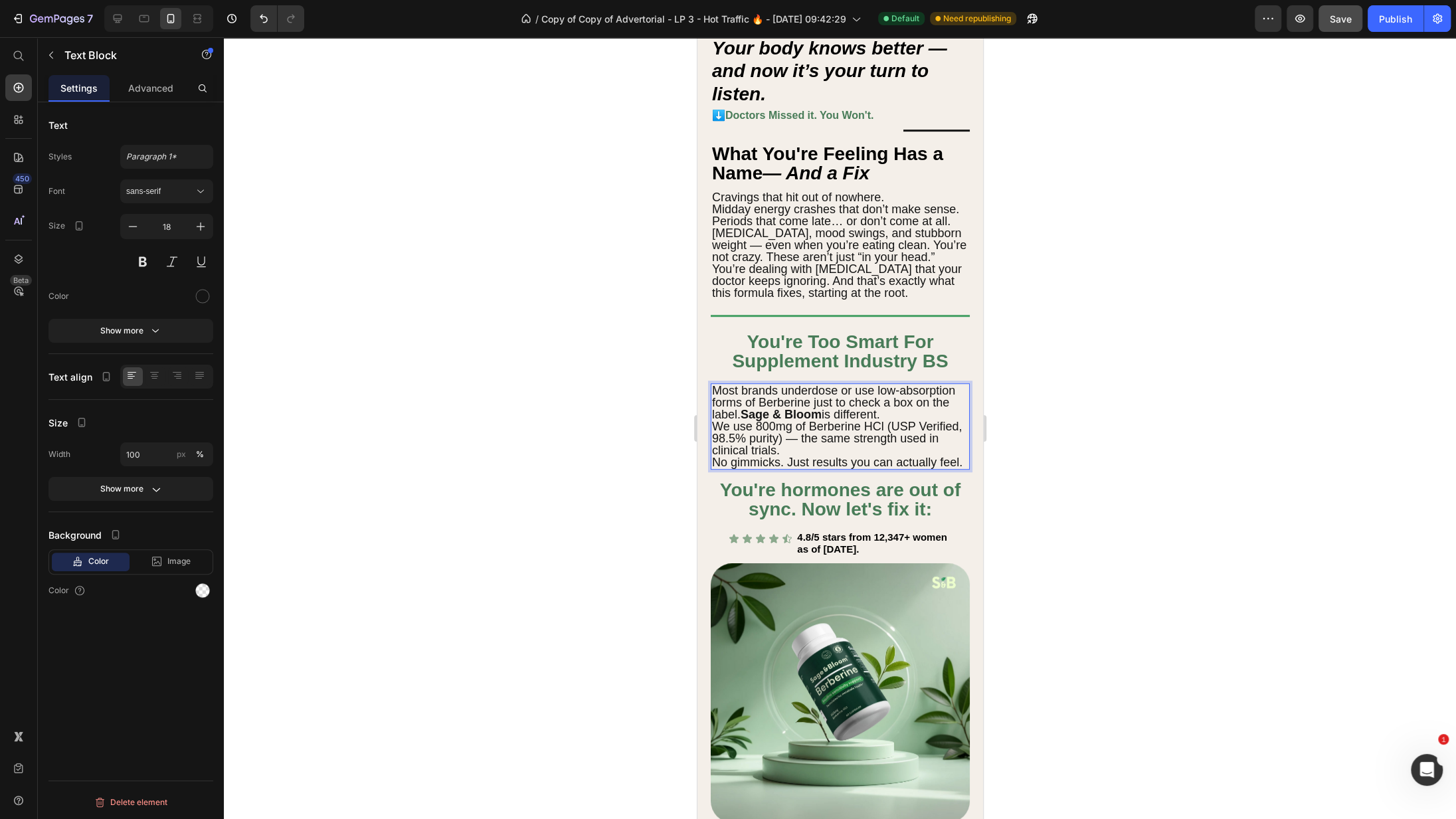 click on "Most brands underdose or use low-absorption forms of Berberine just to check a box on the label.  Sage & Bloom  is different. We use 800mg of Berberine HCl (USP Verified, 98.5% purity) — the same strength used in clinical trials. No gimmicks. Just results you can actually feel." at bounding box center [840, 426] 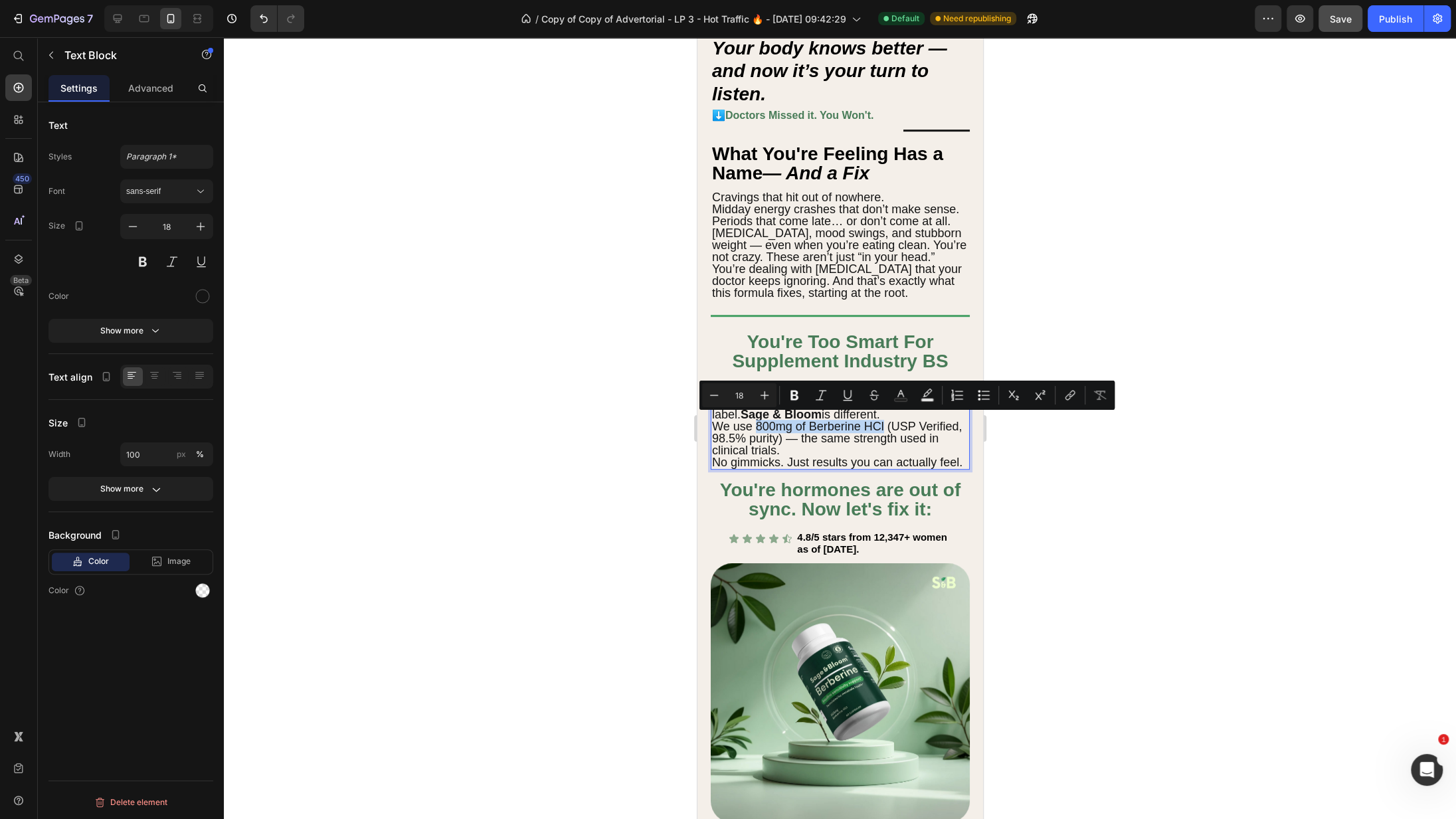 drag, startPoint x: 755, startPoint y: 422, endPoint x: 885, endPoint y: 425, distance: 130.03461 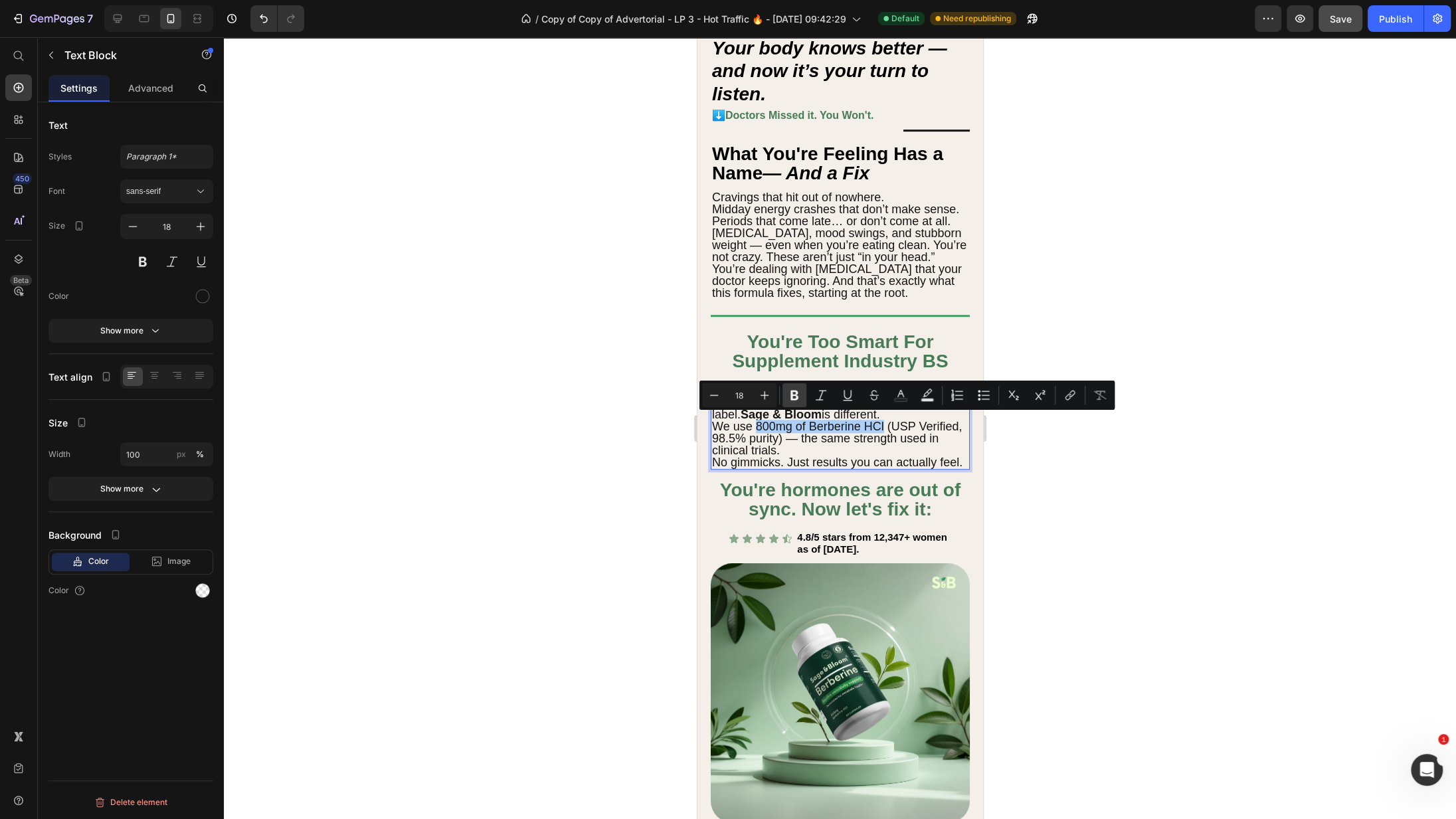 click 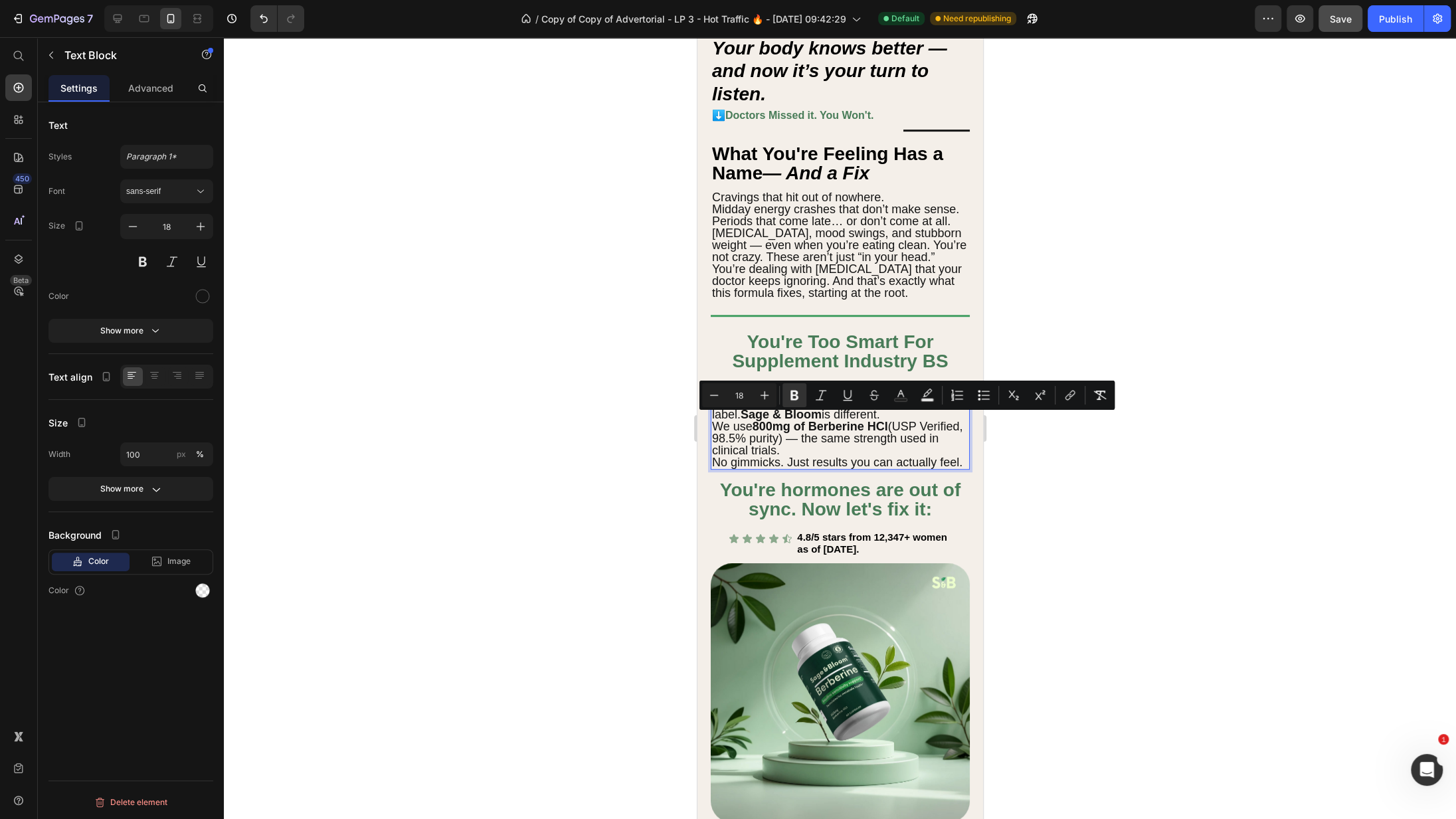 click on "Most brands underdose or use low-absorption forms of Berberine just to check a box on the label.  Sage & Bloom  is different. We use  800mg of Berberine HCl  (USP Verified, 98.5% purity) — the same strength used in clinical trials. No gimmicks. Just results you can actually feel." at bounding box center (840, 426) 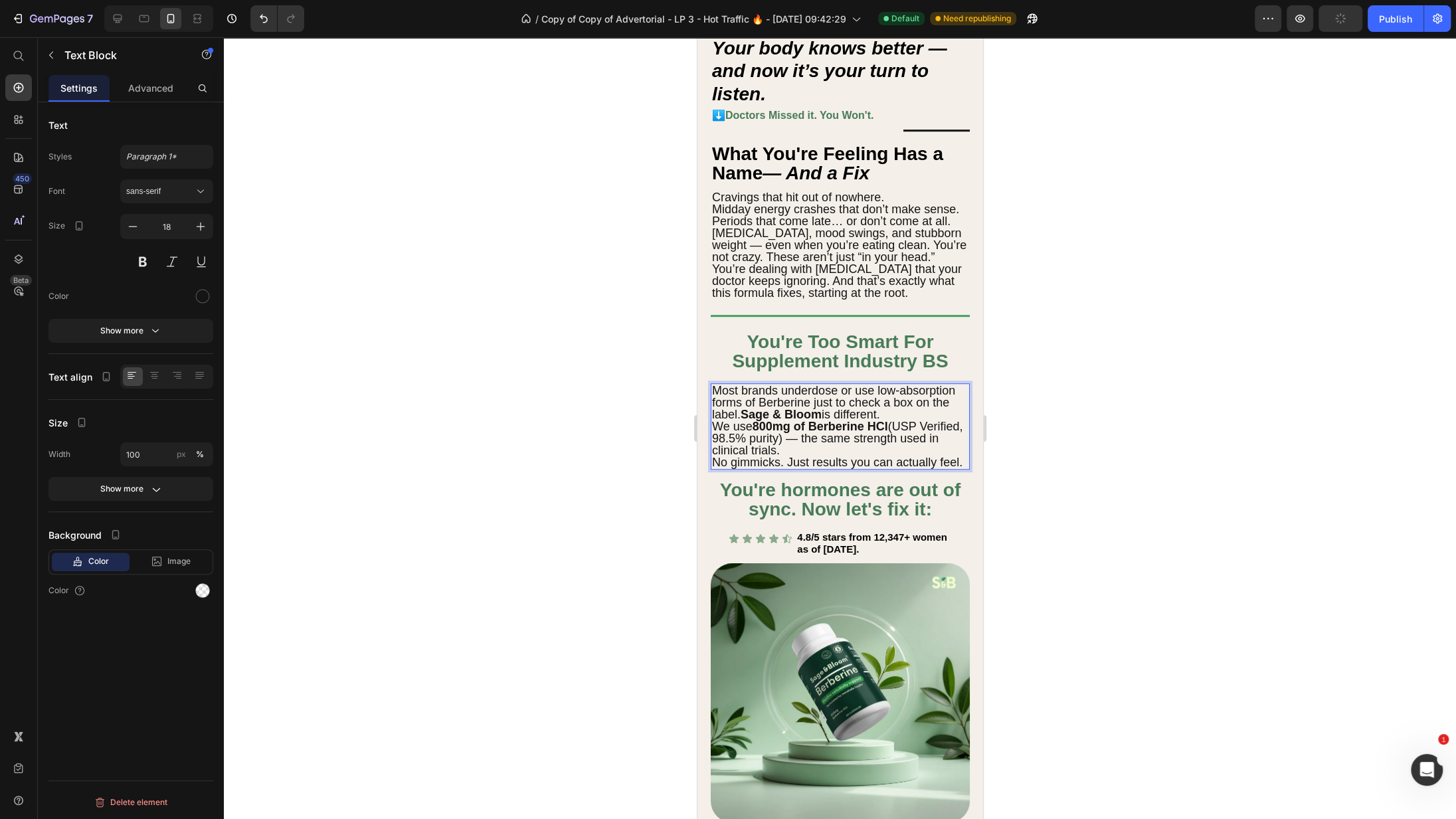 click on "Most brands underdose or use low-absorption forms of Berberine just to check a box on the label.  Sage & Bloom  is different. We use  800mg of Berberine HCl  (USP Verified, 98.5% purity) — the same strength used in clinical trials. No gimmicks. Just results you can actually feel." at bounding box center (840, 426) 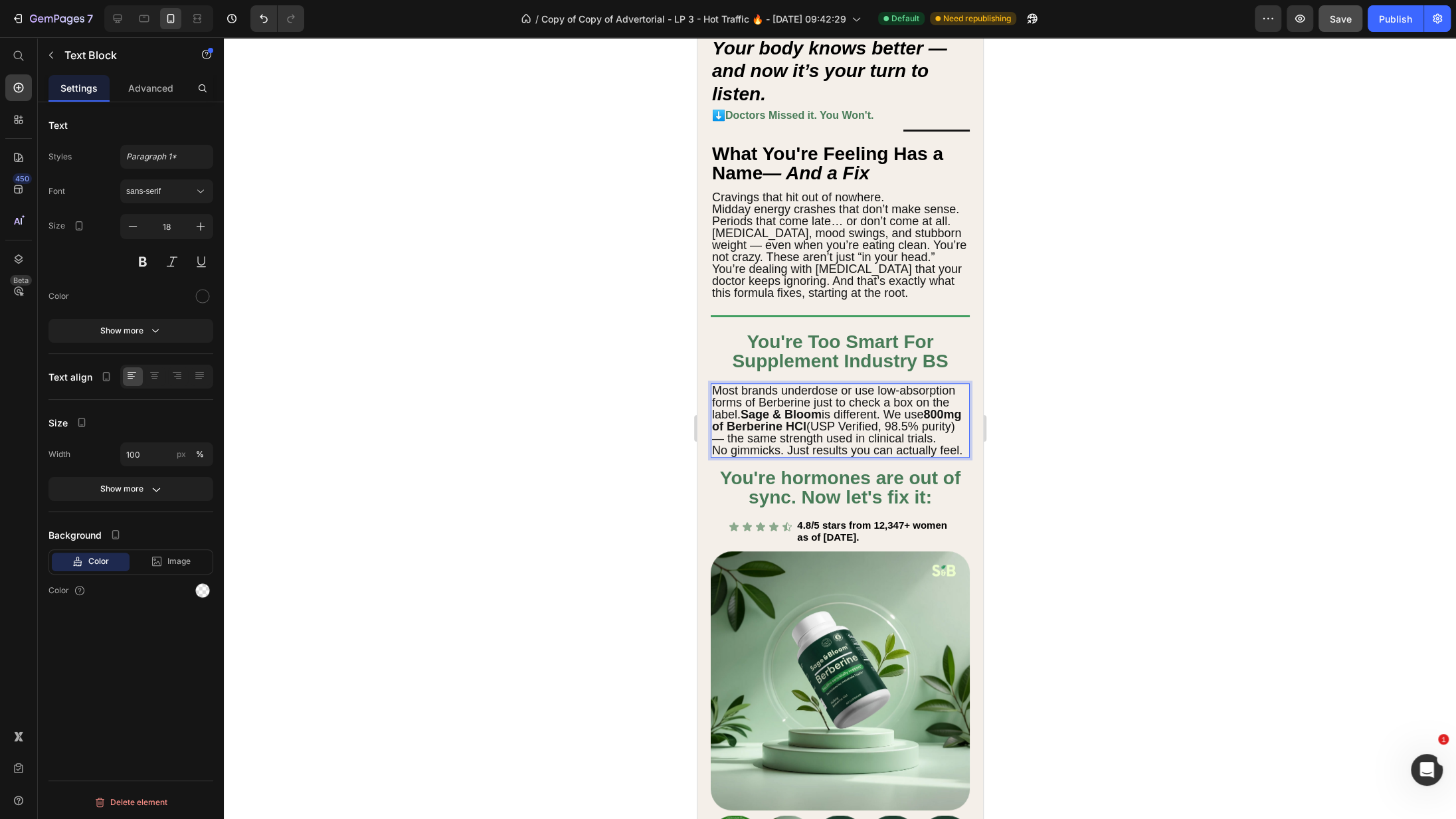 click on "Most brands underdose or use low-absorption forms of Berberine just to check a box on the label.  Sage & Bloom  is different. We use  800mg of Berberine HCl  (USP Verified, 98.5% purity) — the same strength used in clinical trials. No gimmicks. Just results you can actually feel." at bounding box center (840, 420) 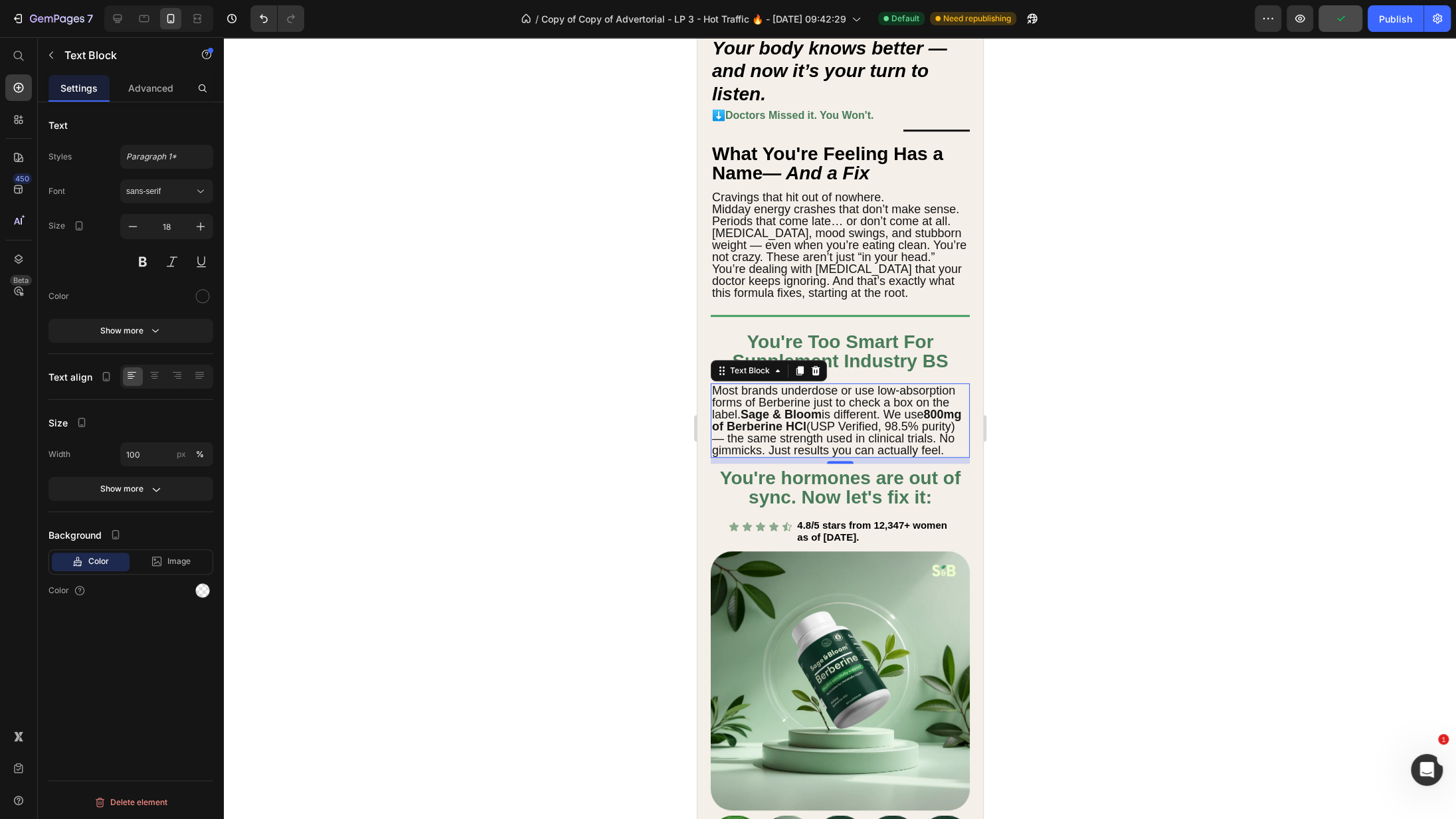 click 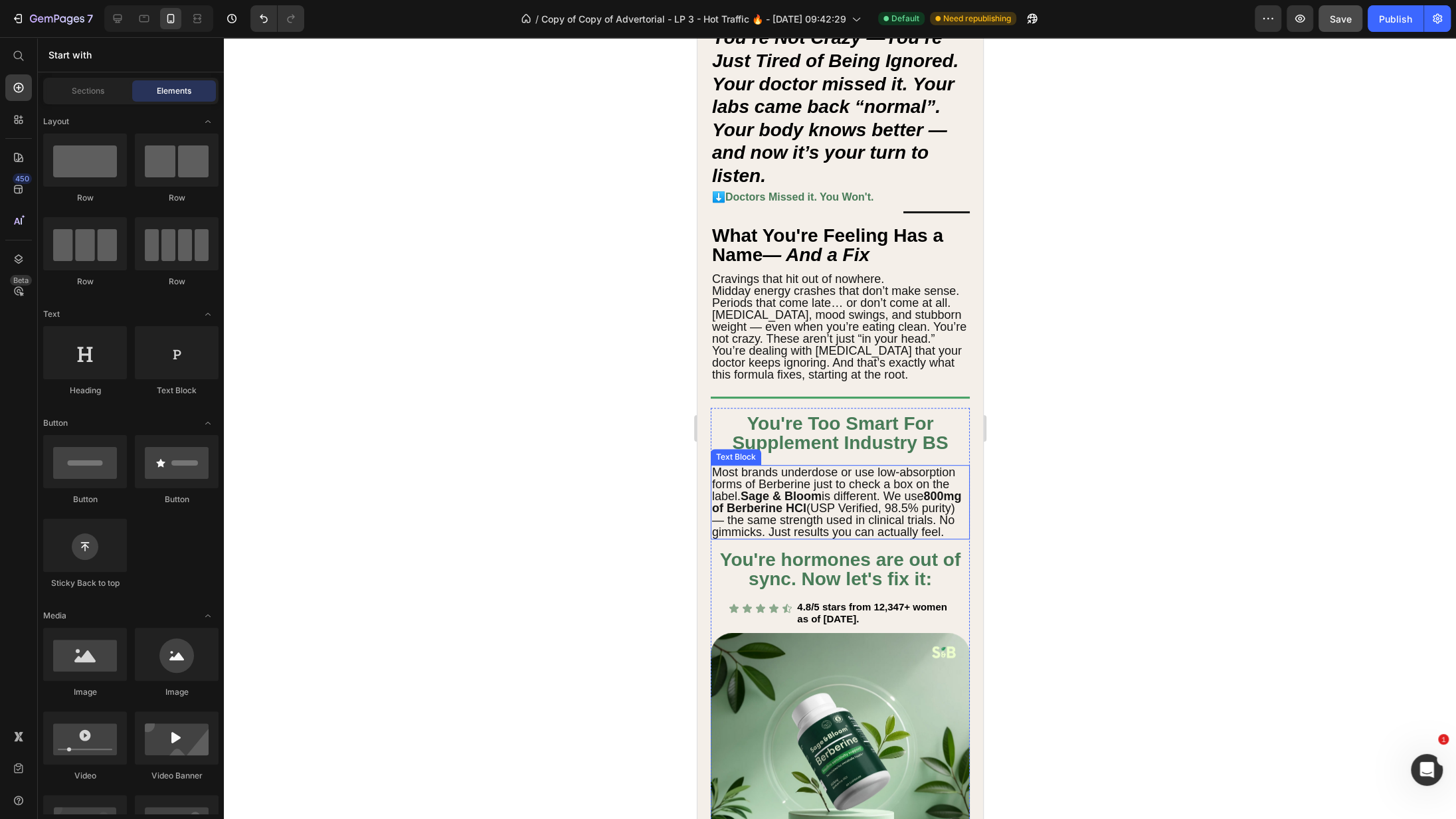 scroll, scrollTop: 574, scrollLeft: 0, axis: vertical 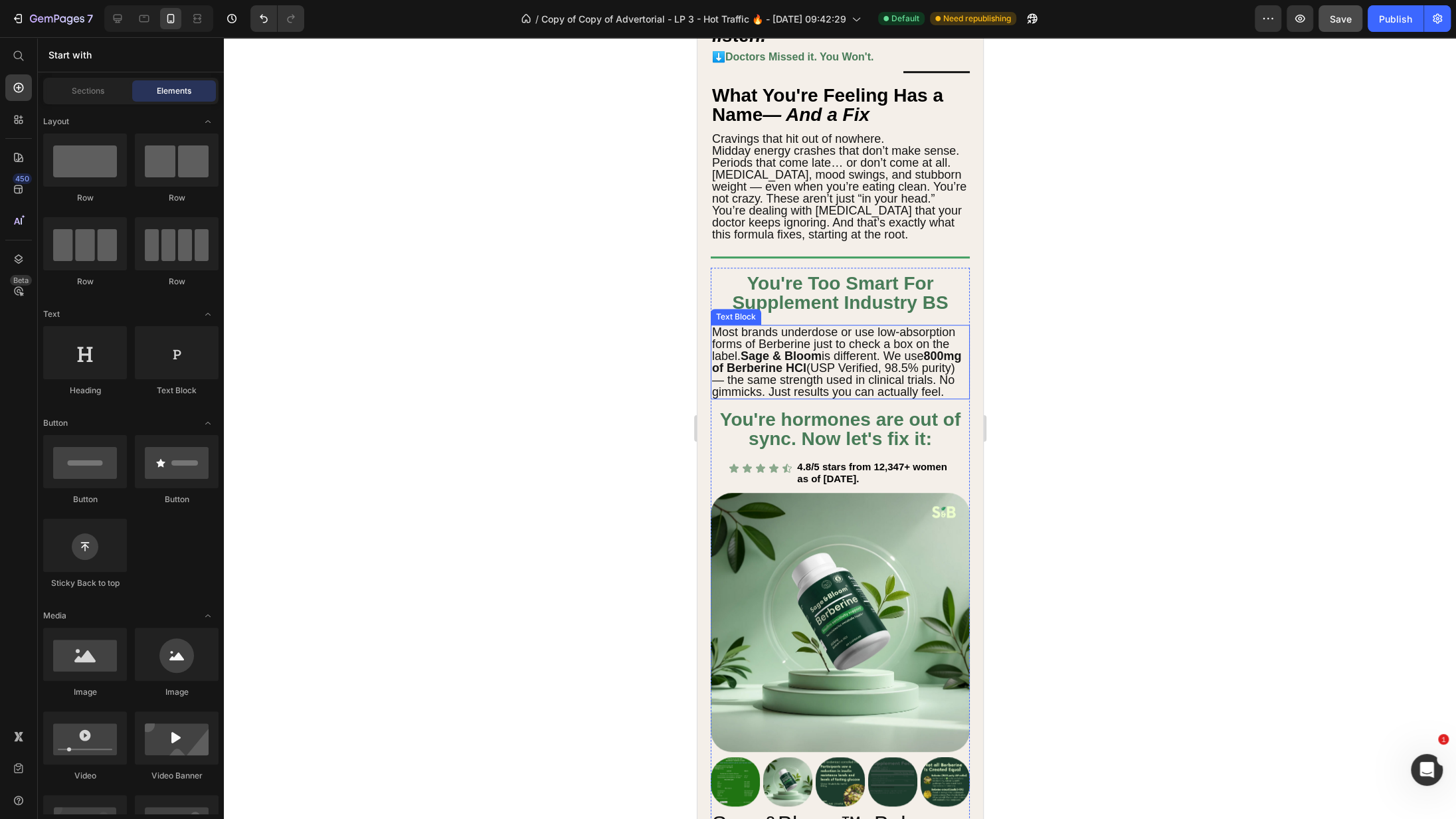 click on "Most brands underdose or use low-absorption forms of Berberine just to check a box on the label.  Sage & Bloom  is different. We use  800mg of Berberine HCl  (USP Verified, 98.5% purity) — the same strength used in clinical trials. No gimmicks. Just results you can actually feel." at bounding box center [840, 362] 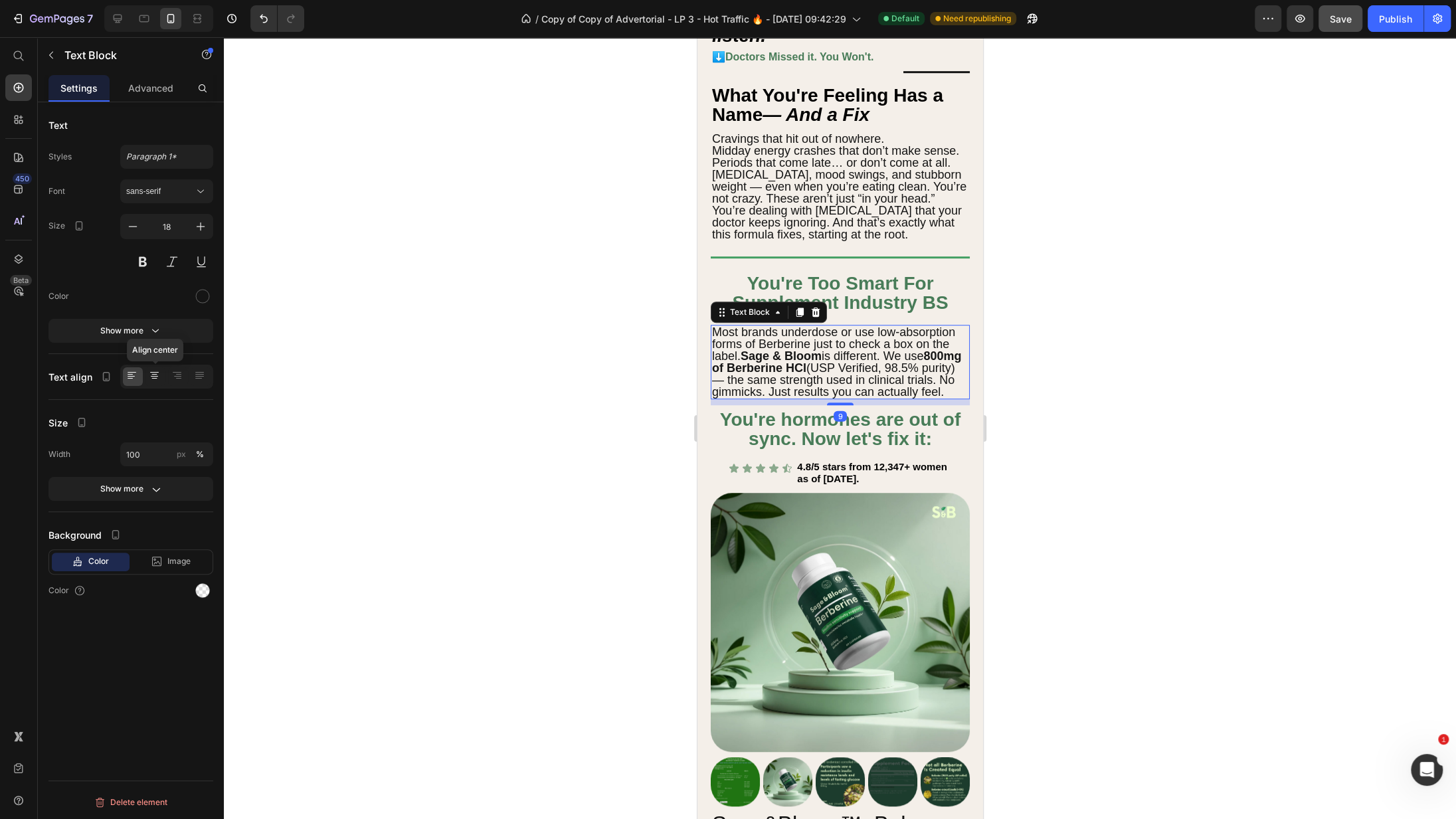 click 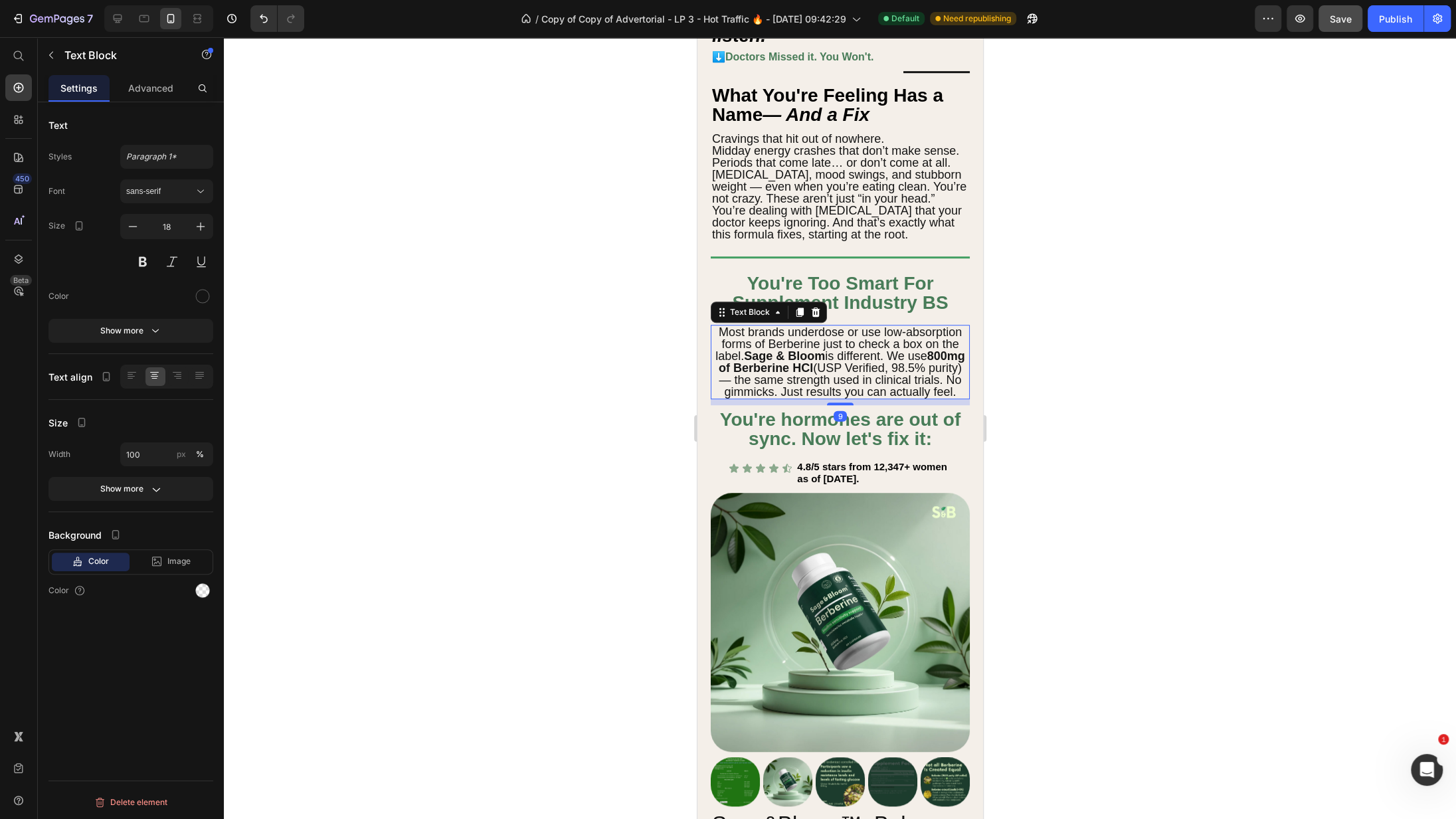 click 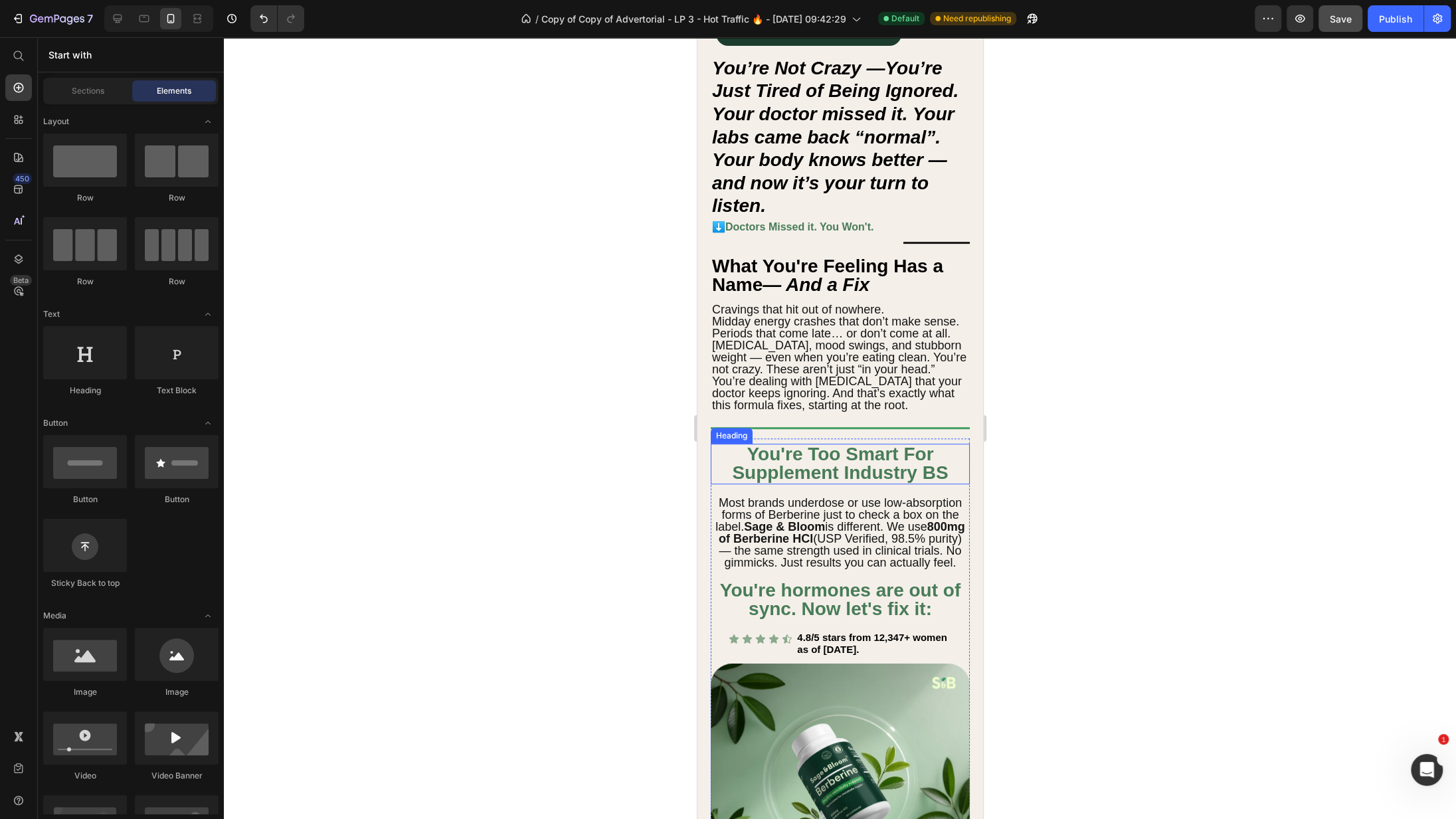 scroll, scrollTop: 392, scrollLeft: 0, axis: vertical 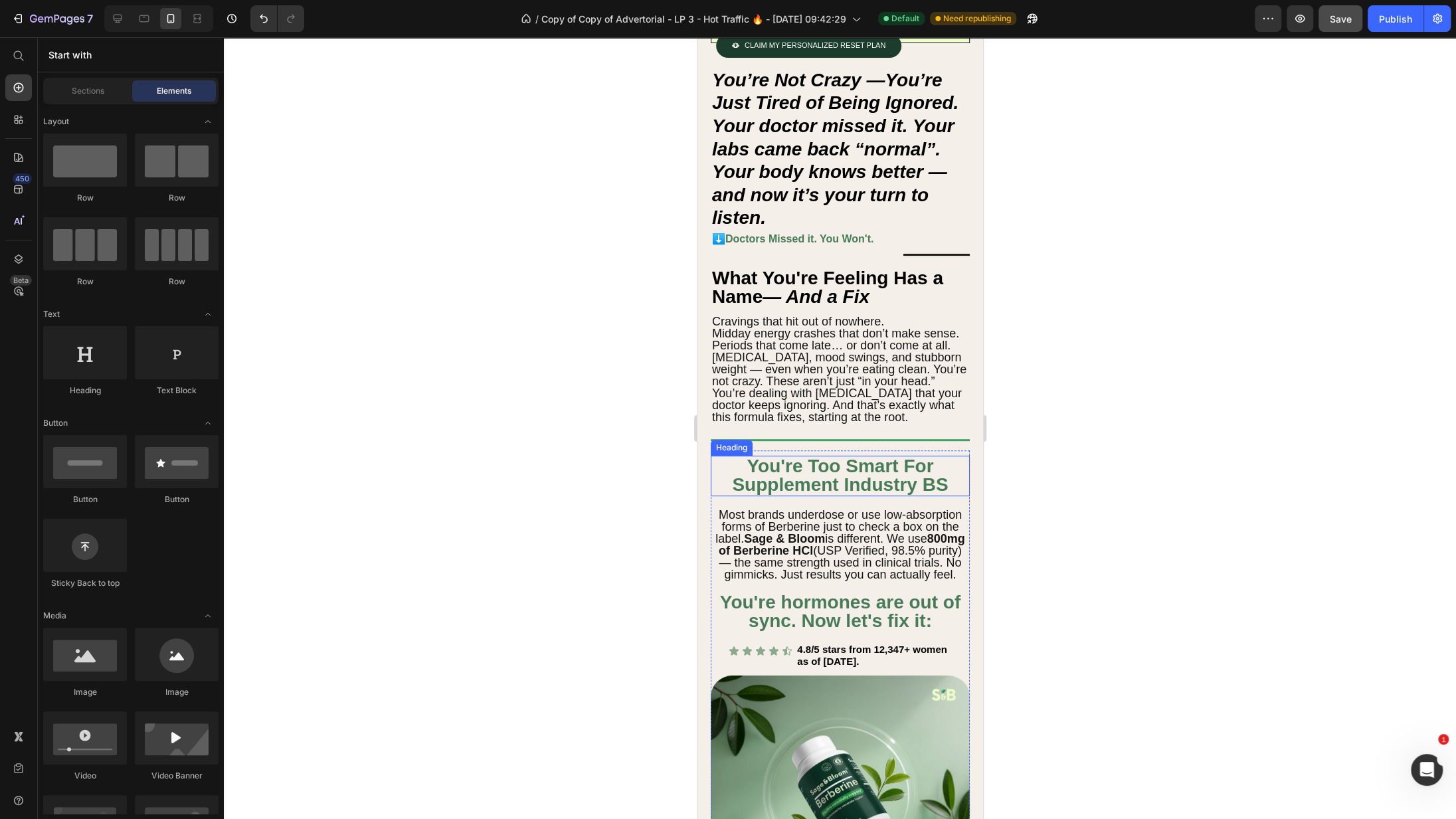 click on "You're Too Smart For Supplement Industry BS" at bounding box center (839, 476) 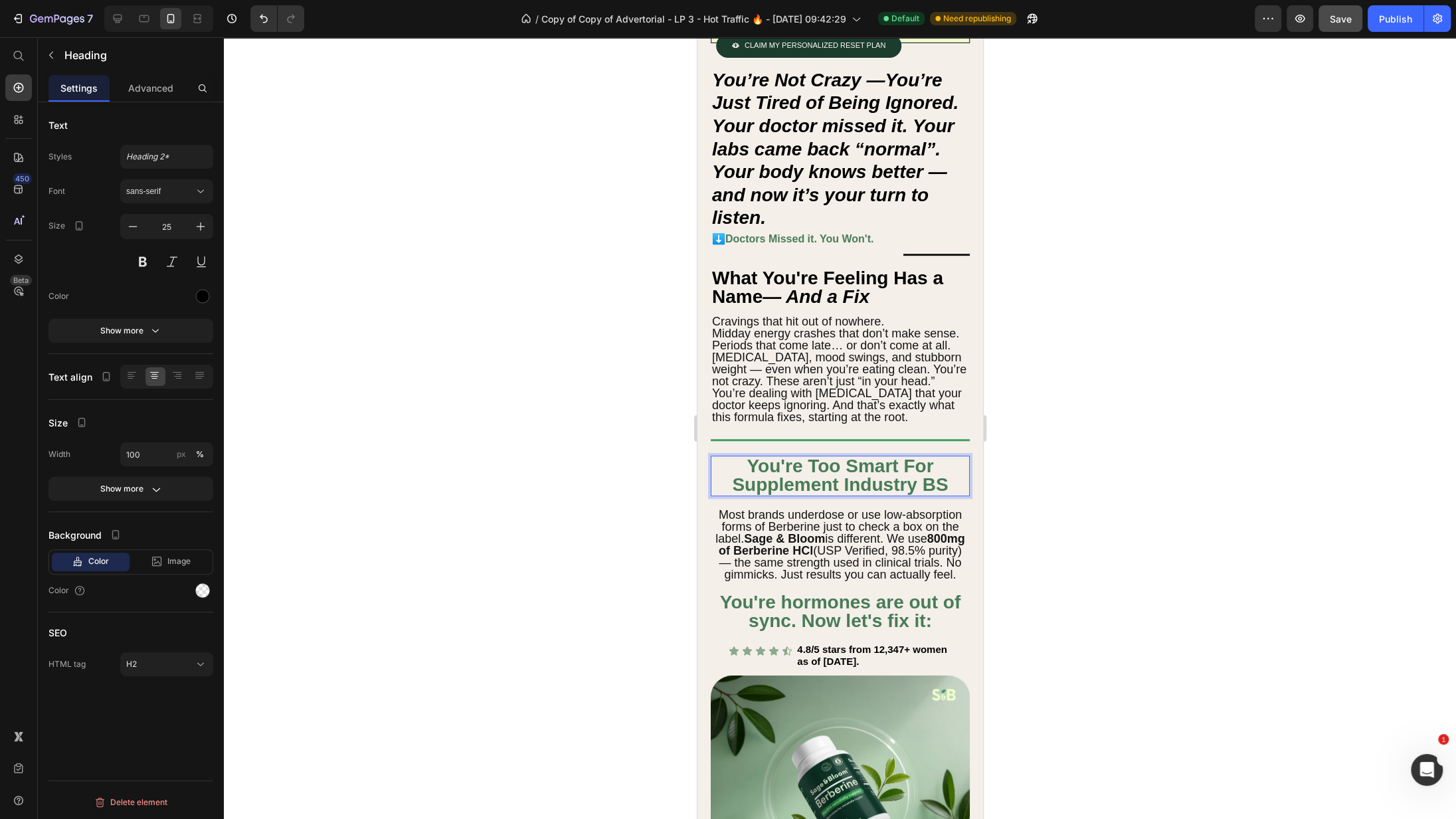 click on "You're Too Smart For Supplement Industry BS" at bounding box center (839, 476) 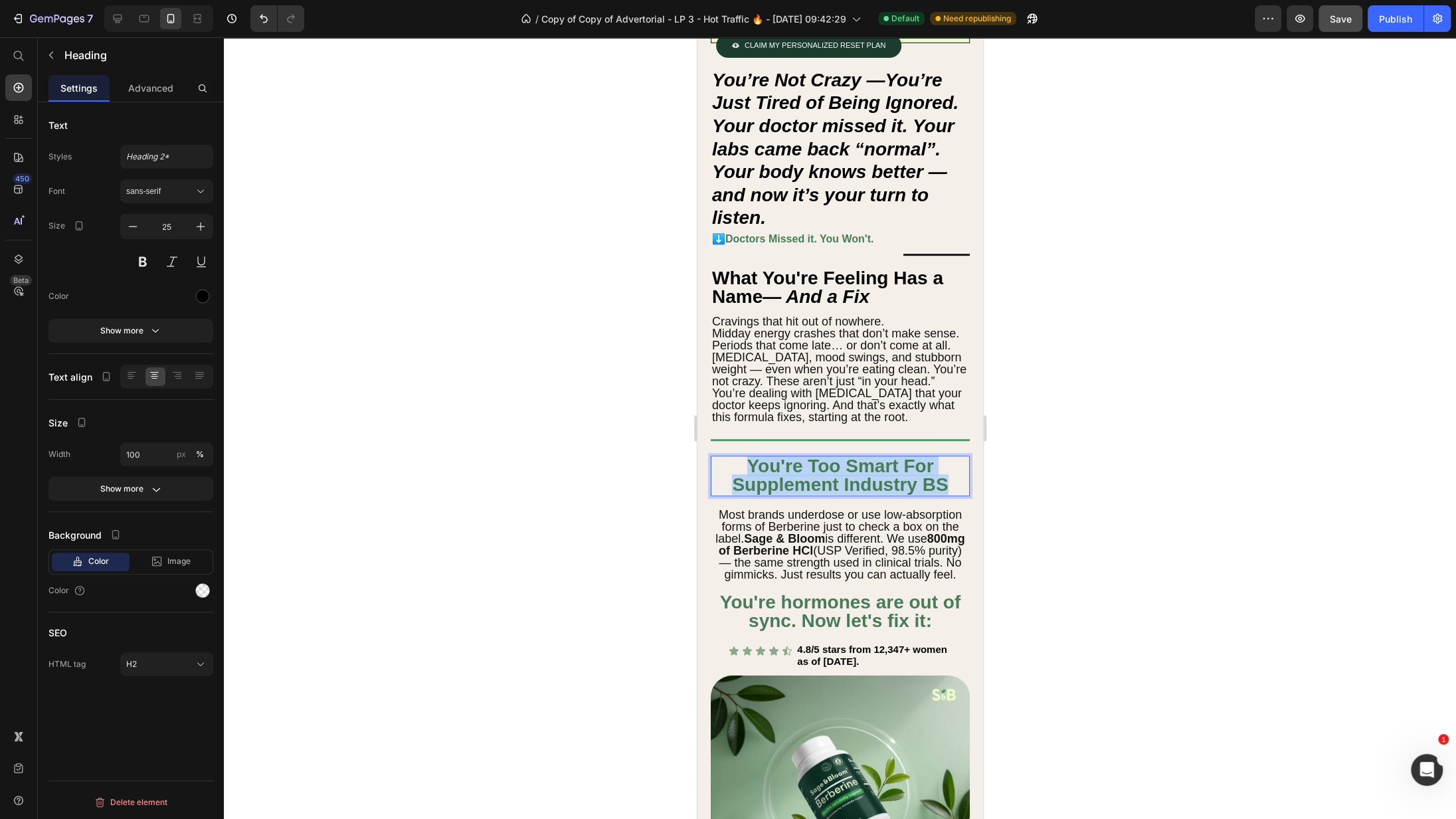 drag, startPoint x: 945, startPoint y: 477, endPoint x: 713, endPoint y: 466, distance: 232.26063 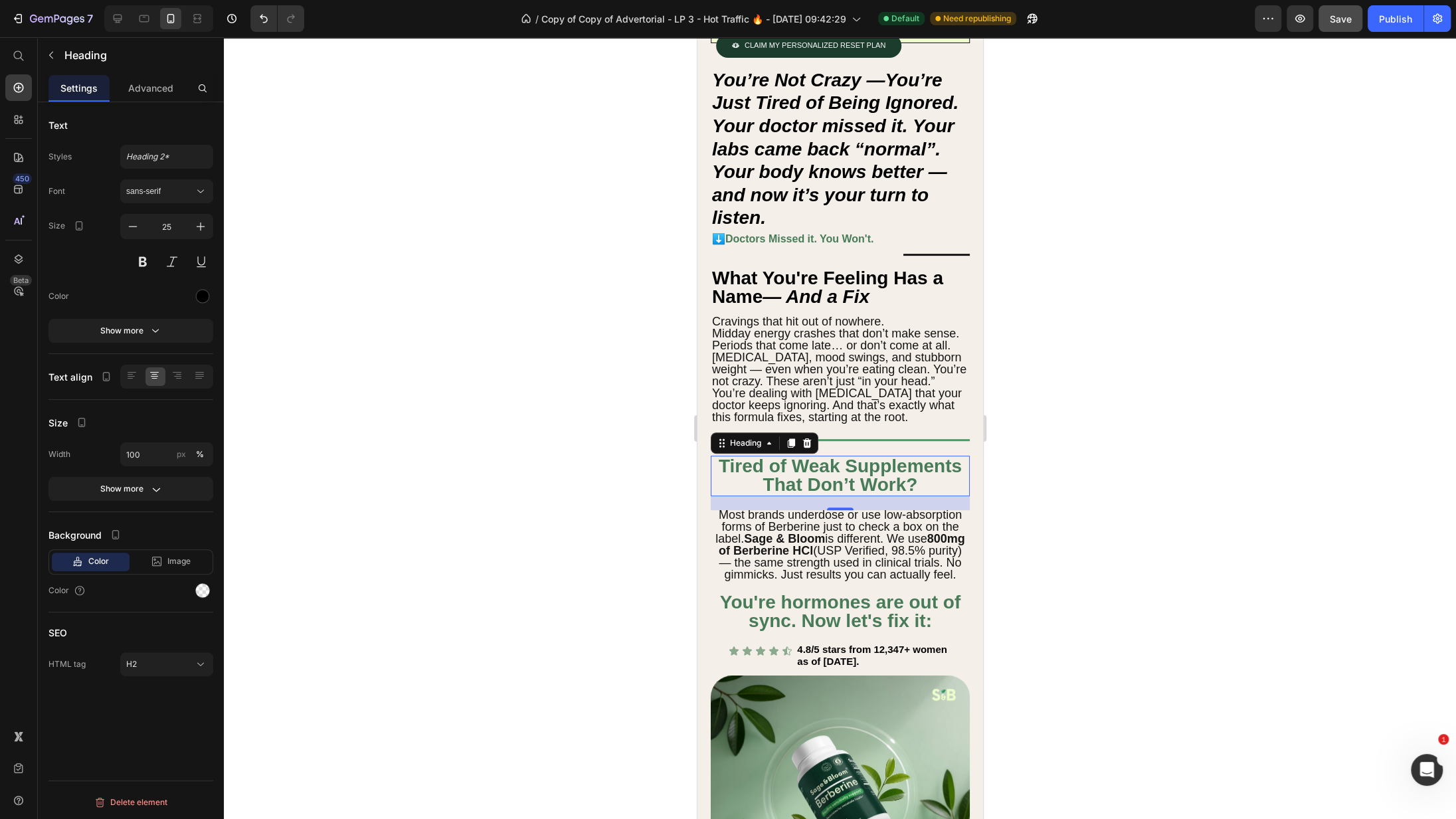 click 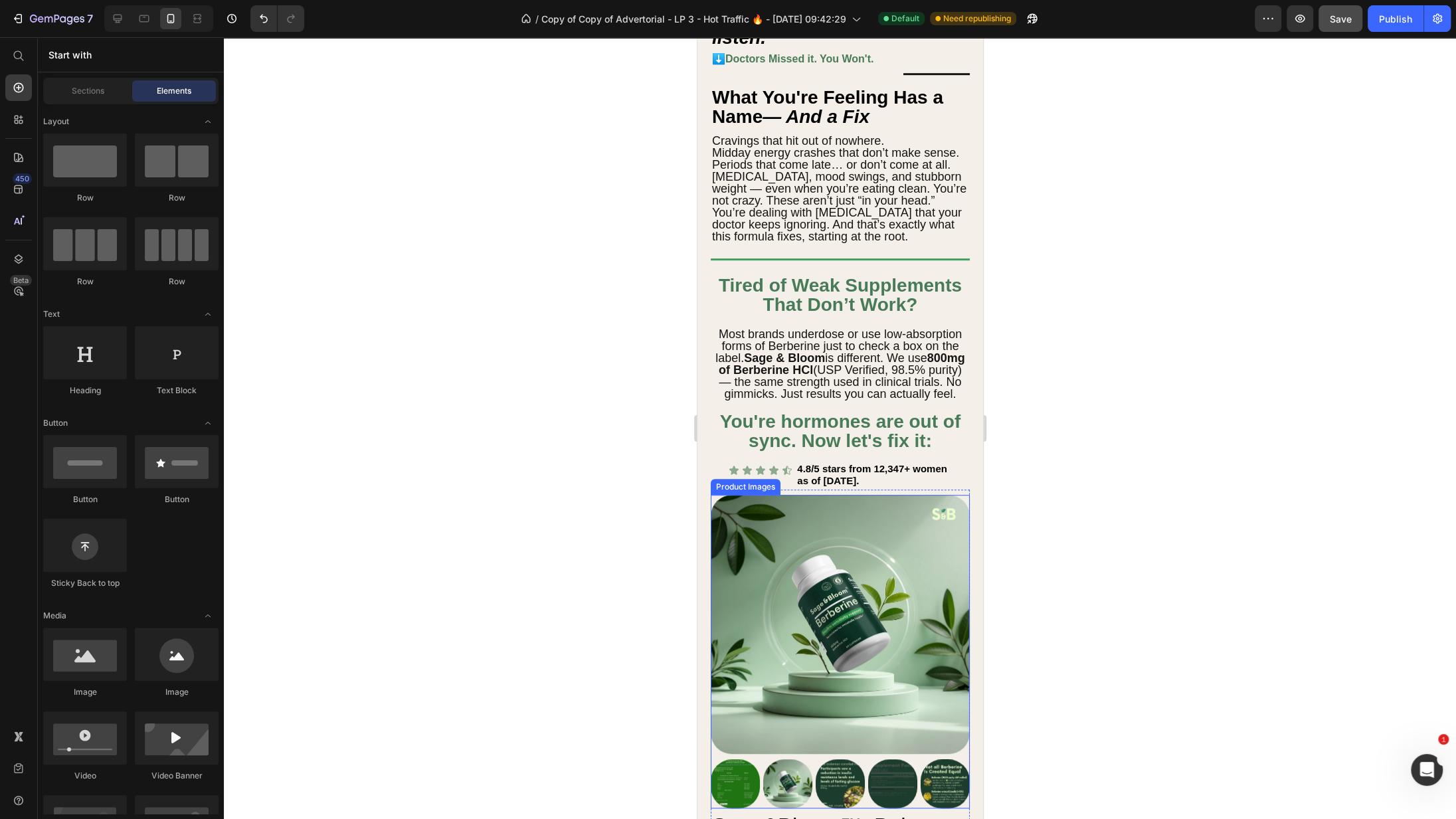scroll, scrollTop: 579, scrollLeft: 0, axis: vertical 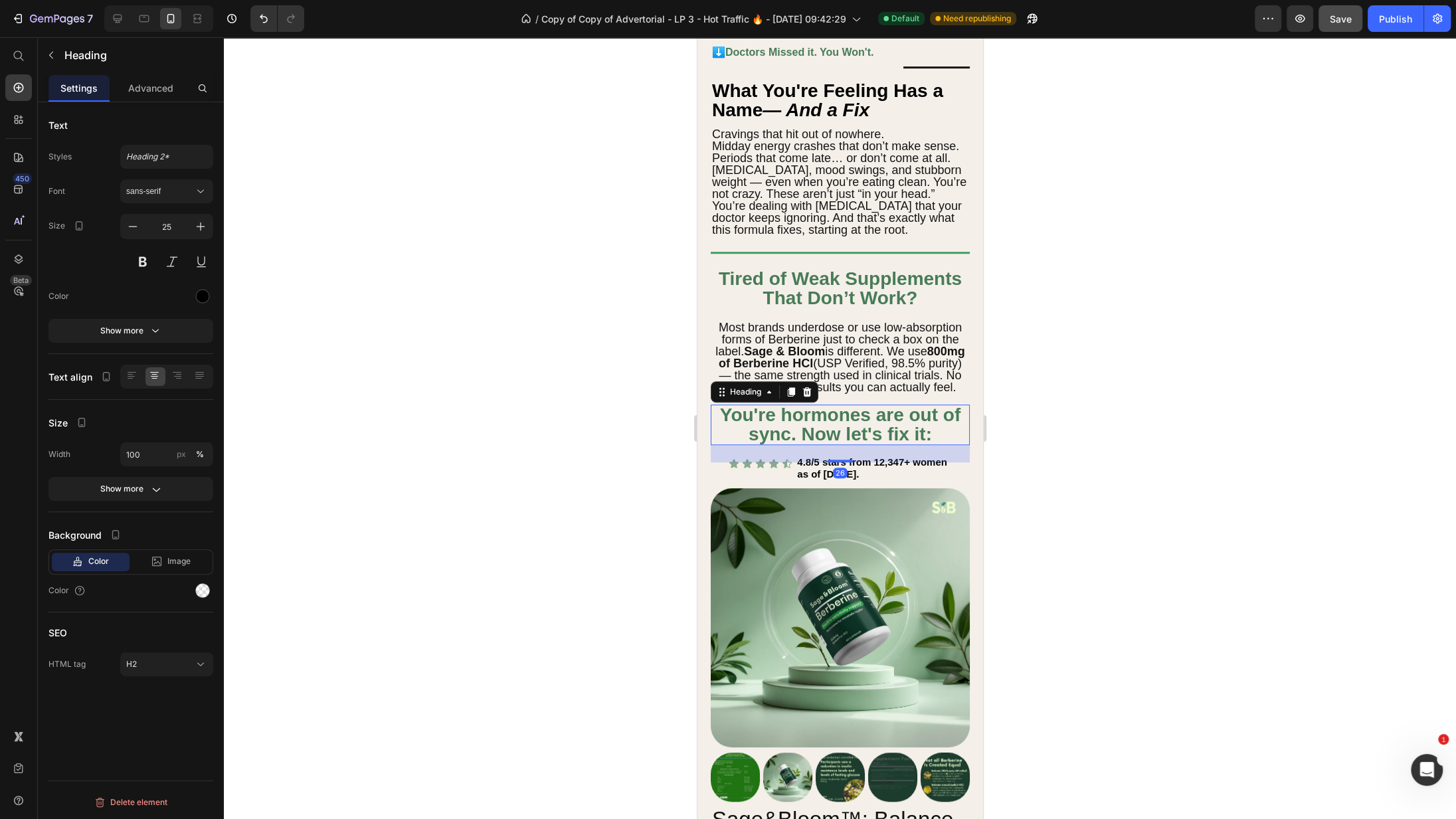 click on "You're hormones are out of sync. Now let's fix it:" at bounding box center (840, 424) 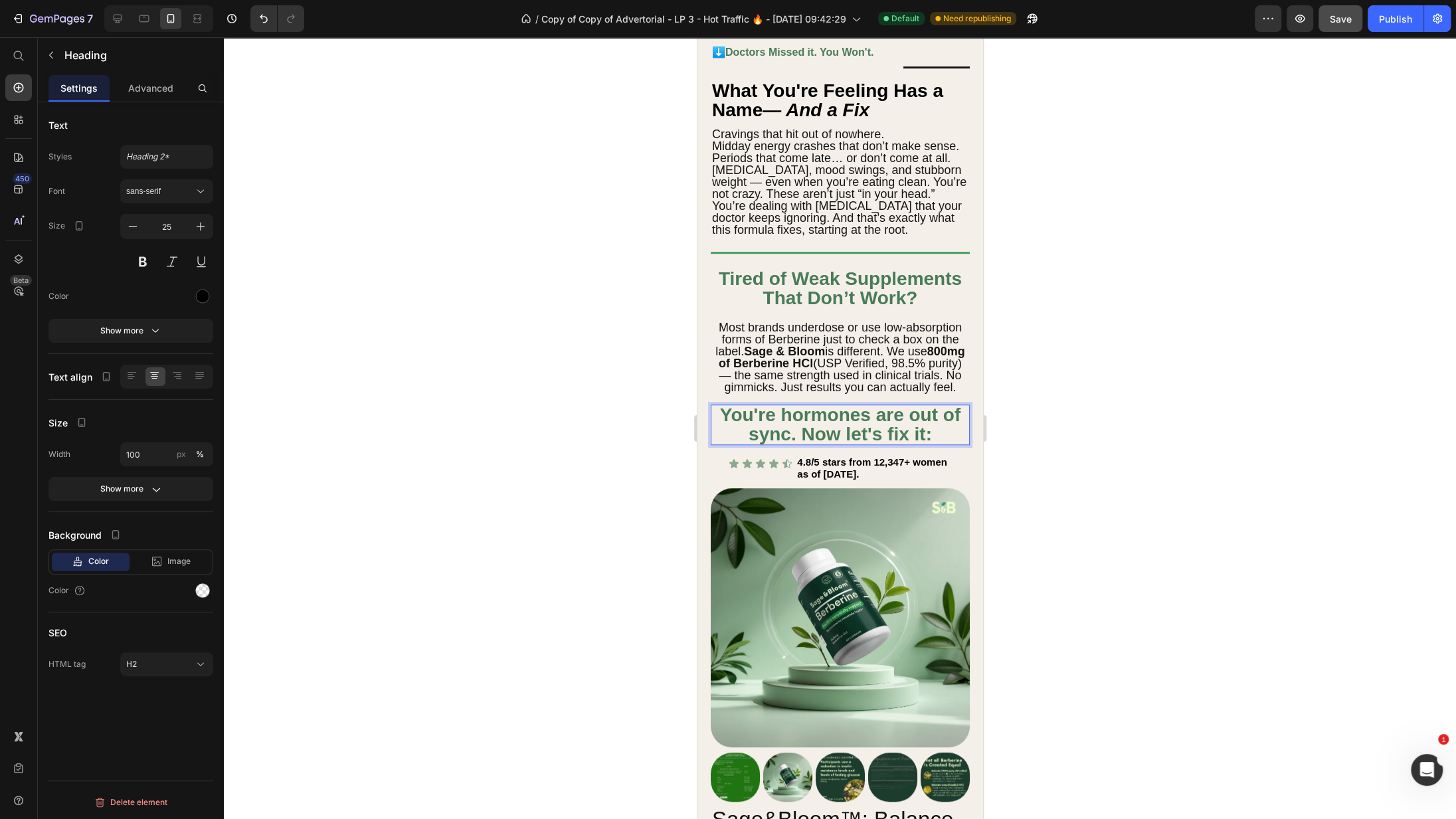 click on "You're hormones are out of sync. Now let's fix it:" at bounding box center [840, 424] 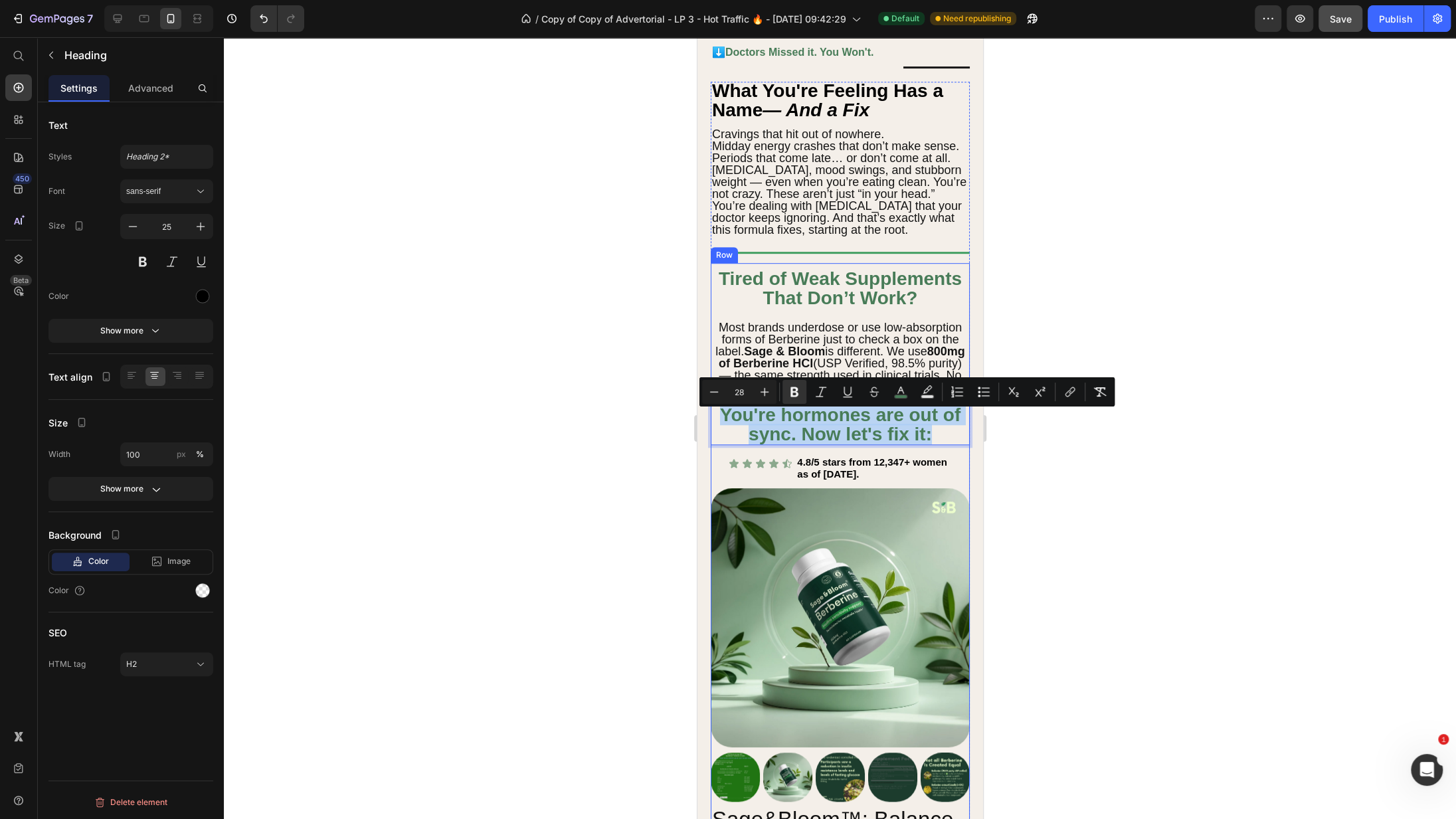 drag, startPoint x: 944, startPoint y: 435, endPoint x: 730, endPoint y: 407, distance: 215.824 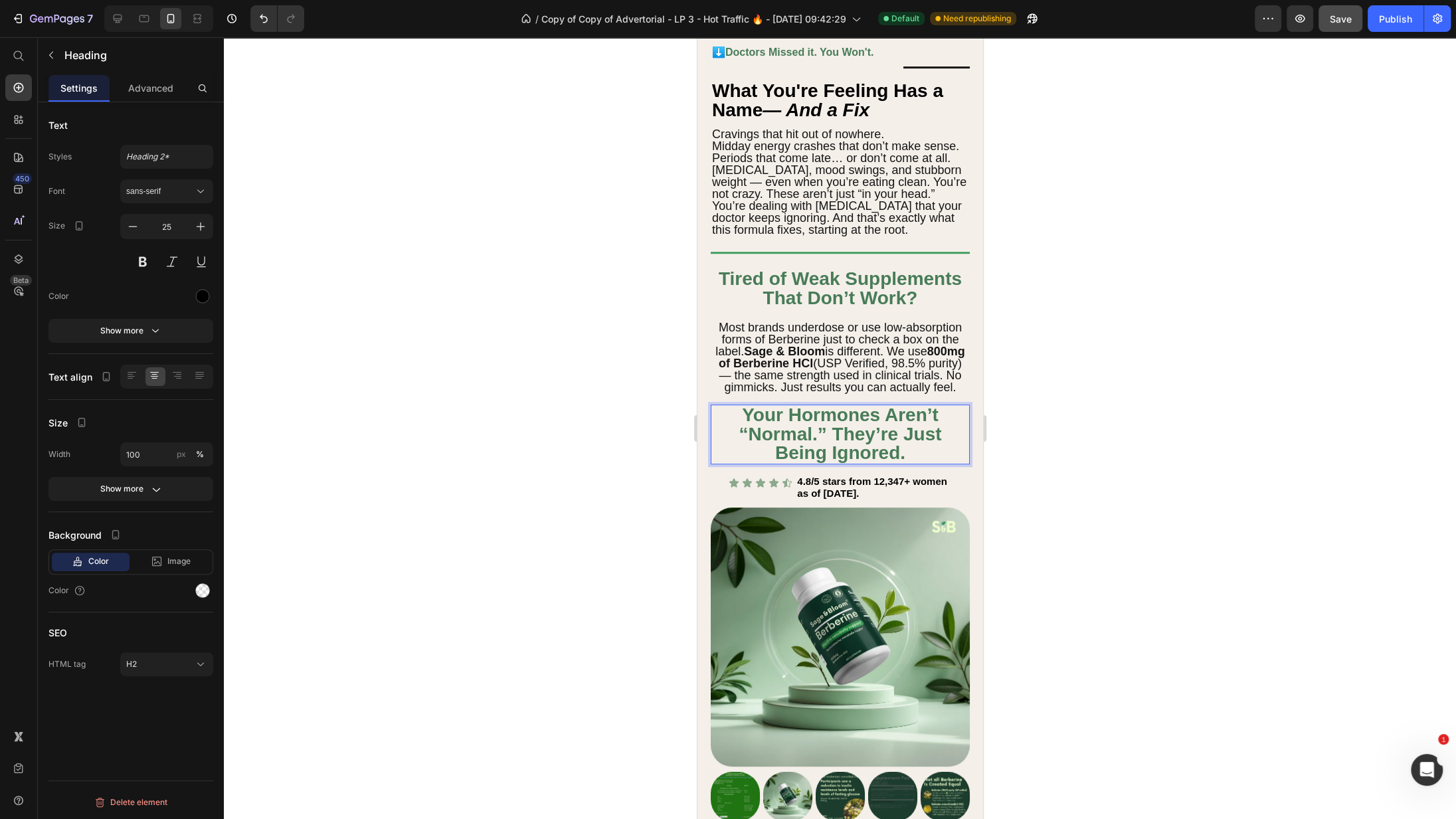 click 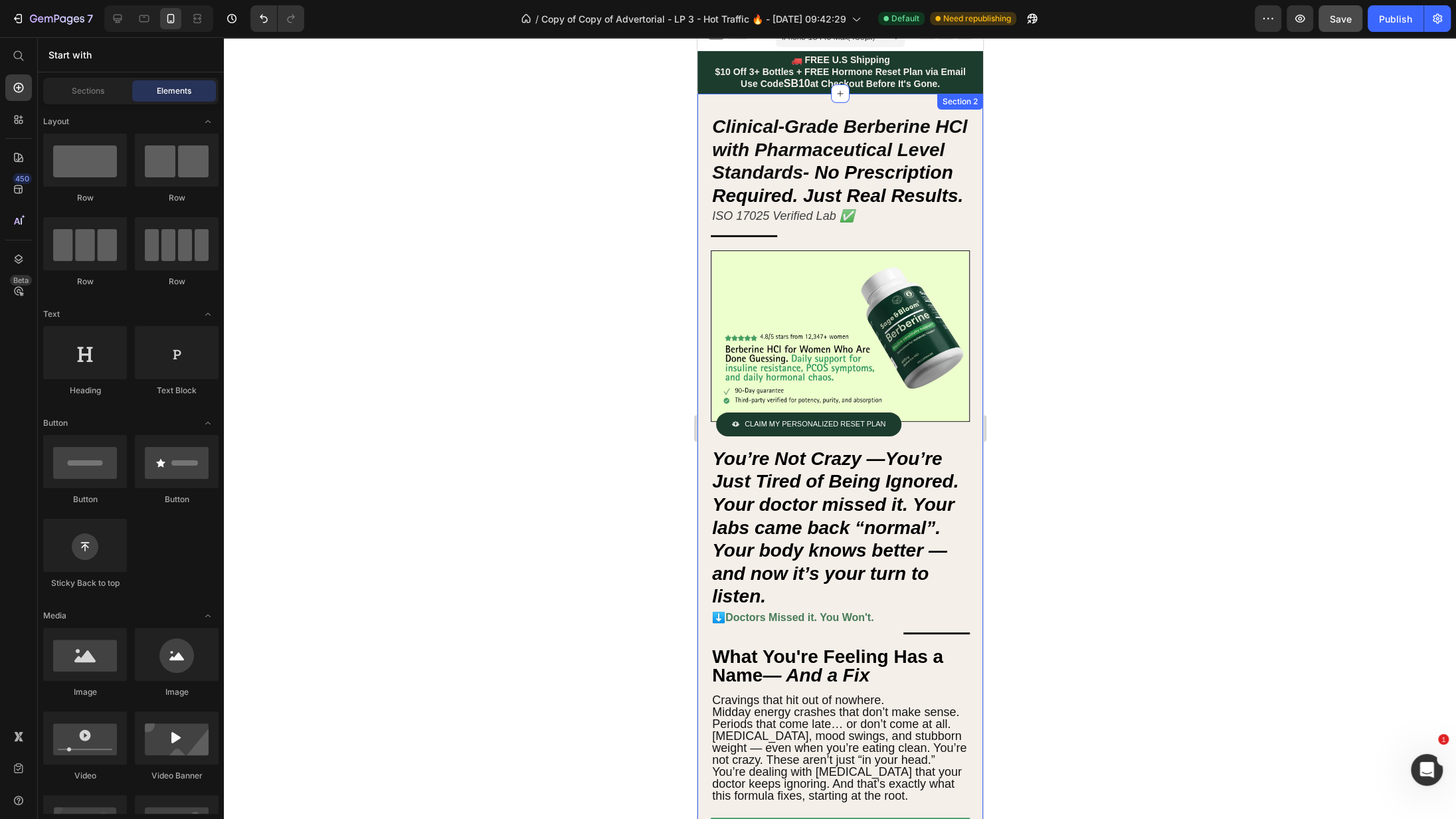 scroll, scrollTop: 0, scrollLeft: 0, axis: both 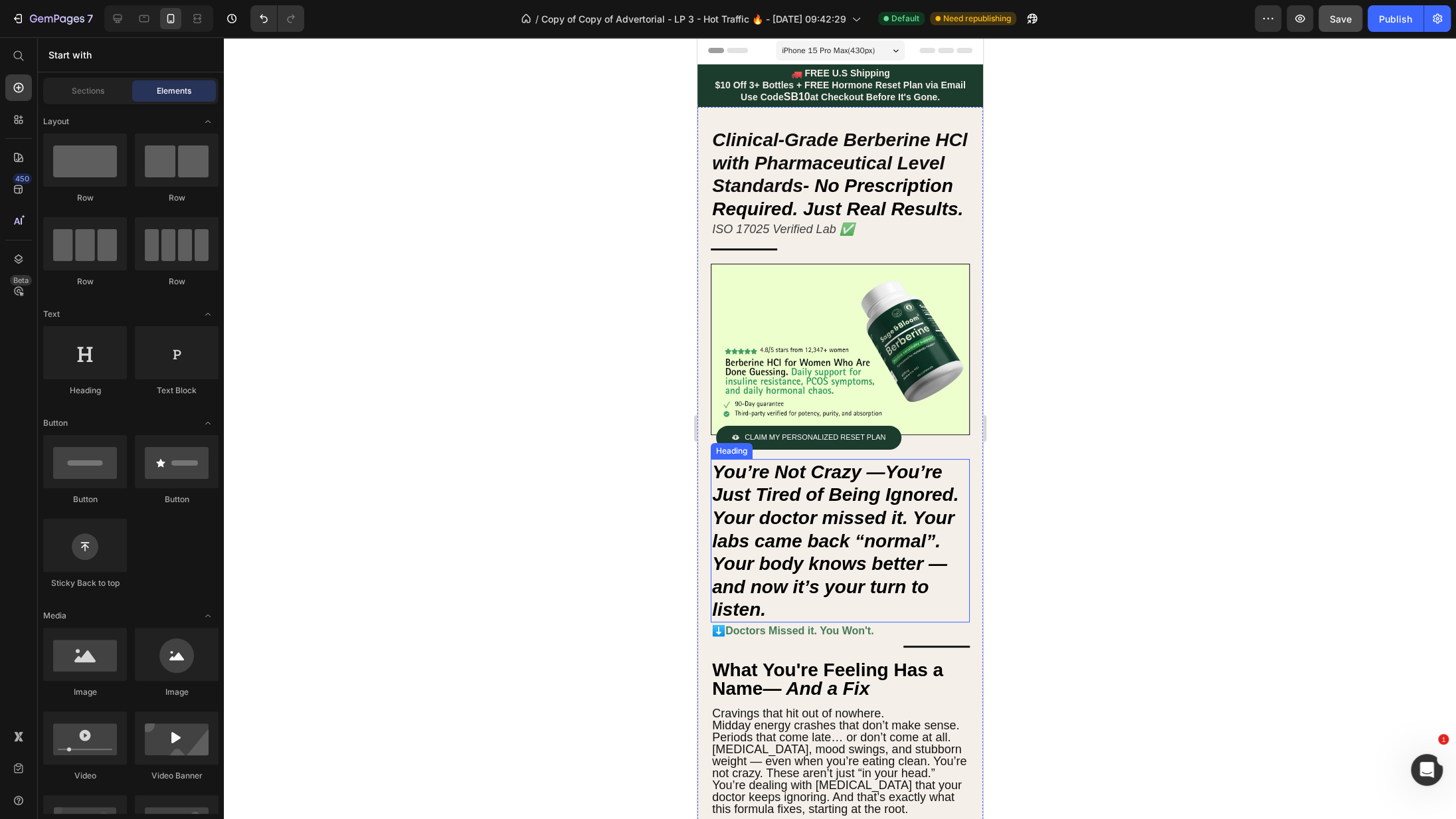 click on "You’re Not Crazy —You’re Just Tired of Being Ignored.   Your doctor missed it. Your labs came back “normal”. Your body knows better — and now it’s your turn to listen." at bounding box center [840, 541] 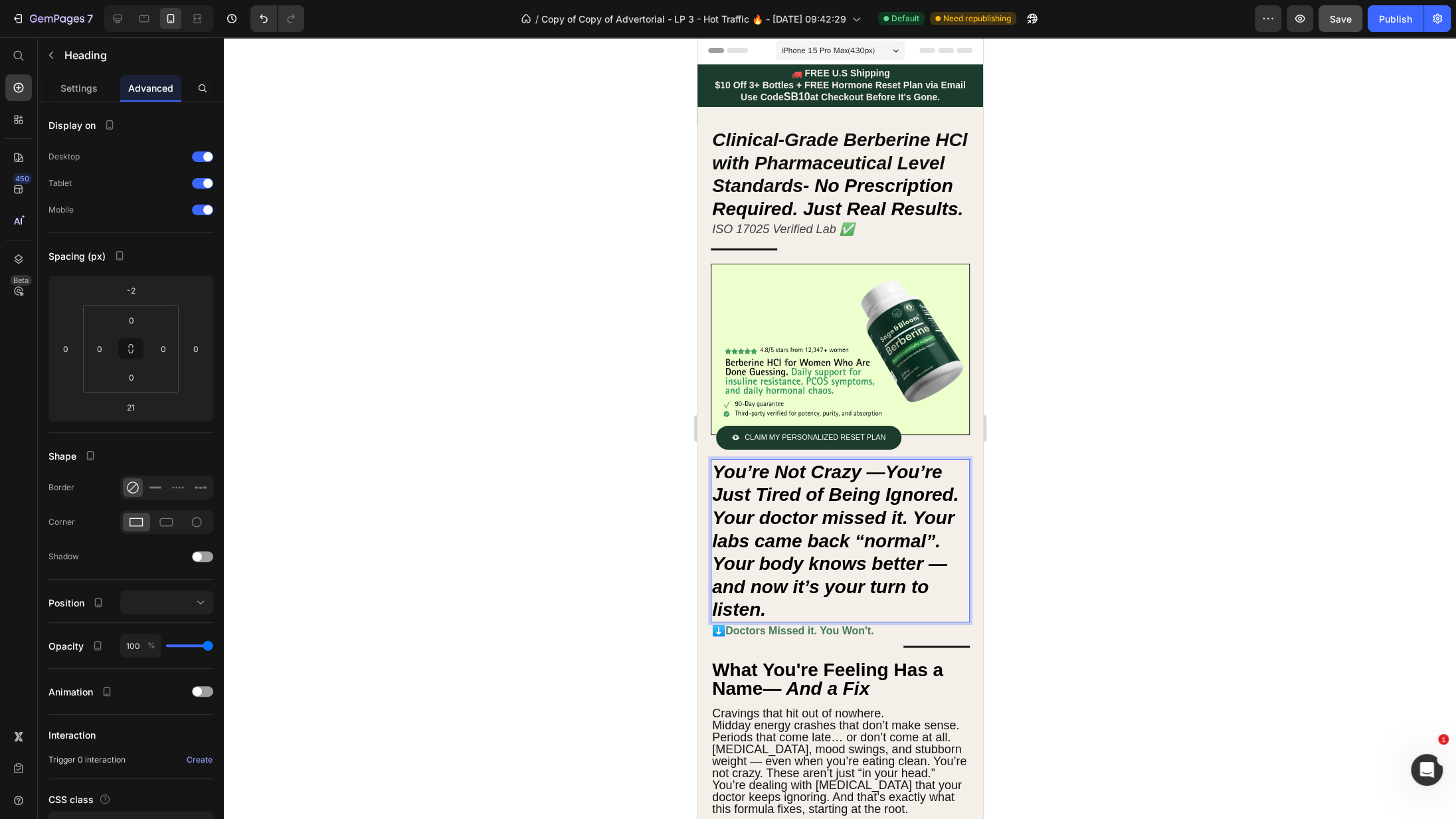 click on "You’re Not Crazy —You’re Just Tired of Being Ignored.   Your doctor missed it. Your labs came back “normal”. Your body knows better — and now it’s your turn to listen." at bounding box center [840, 541] 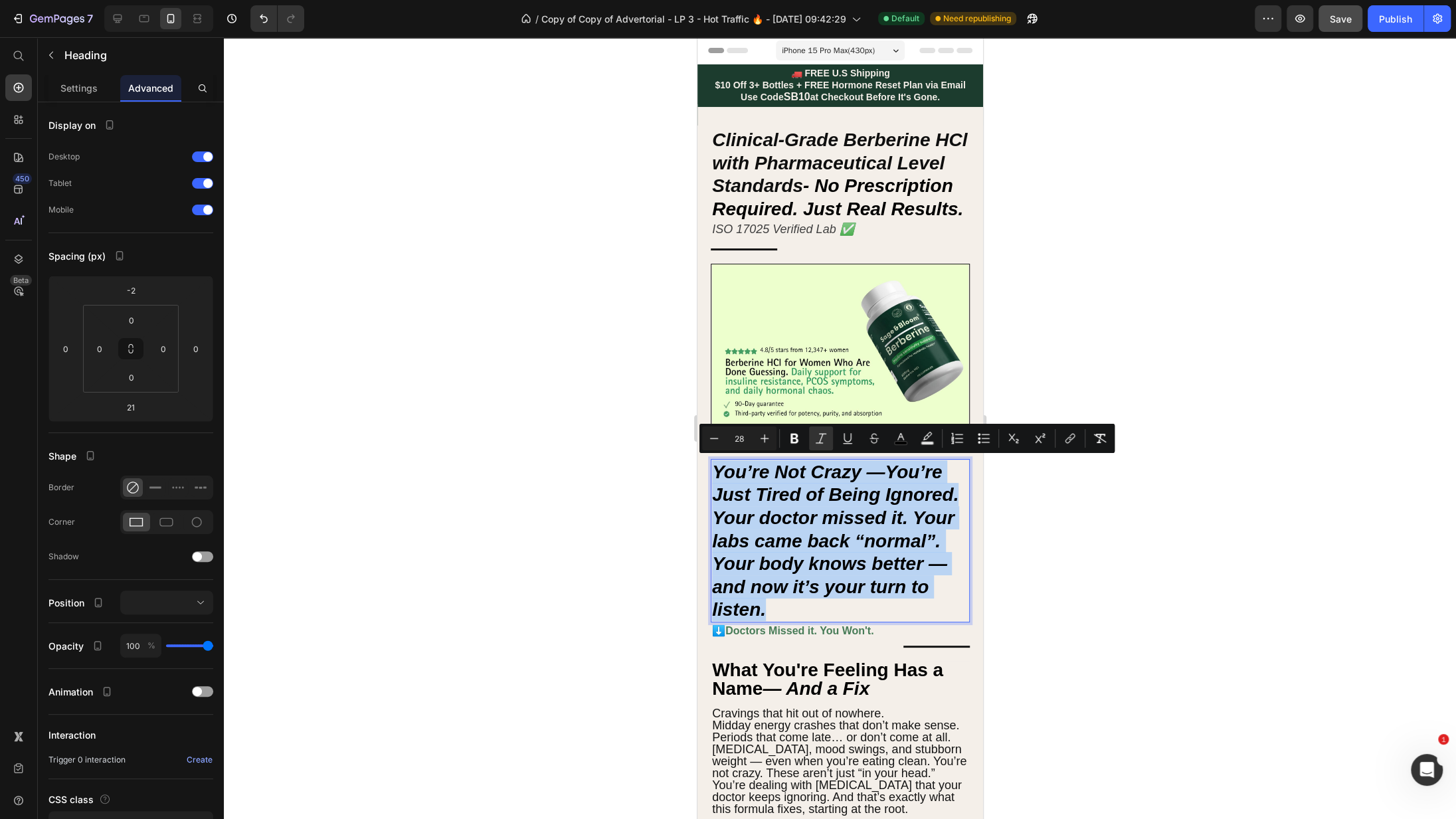 drag, startPoint x: 782, startPoint y: 606, endPoint x: 663, endPoint y: 472, distance: 179.2122 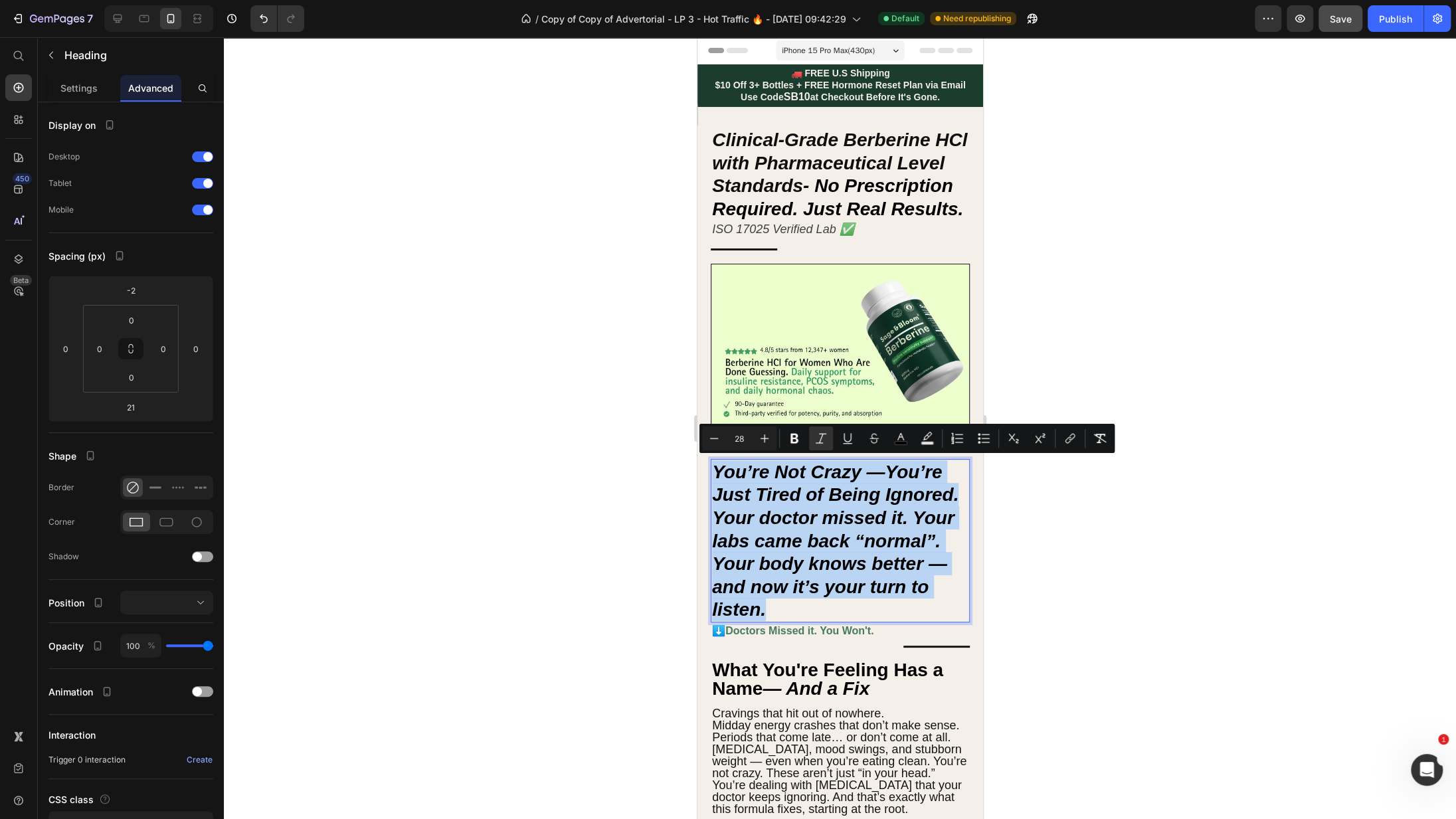 click on "iPhone 15 Pro Max  ( 430 px) iPhone 13 Mini iPhone 13 Pro iPhone 11 Pro Max iPhone 15 Pro Max Pixel 7 Galaxy S8+ Galaxy S20 Ultra iPad Mini iPad Air iPad Pro Header 🚛 FREE U.S Shipping $10 Off 3+ Bottles + FREE Hormone Reset Plan via Email  Use Code  SB10  at Checkout Before It's Gone. Heading Row Row Section 1 Clinical-Grade Berberine HCl with Pharmaceutical Level Standards  - No Prescription Required. Just Real Results. Heading ISO 17025 Verified Lab ✅ Heading                Title Line Image
Product Images Sage&Bloom™: Balance Complex Product Title $44.00 Product Price Row
Claim My Personalized RESET PLAN Add to Cart Product You’re Not Crazy —You’re Just Tired of Being Ignored.   Your doctor missed it. Your labs came back “normal”. Your body knows better — and now it’s your turn to listen. Heading   21 ⬇️  Doctors Missed it. You Won't. Heading                Title Line What You're Feeling Has a Name  — And a Fix Heading Text Block Title" at bounding box center [840, 2648] 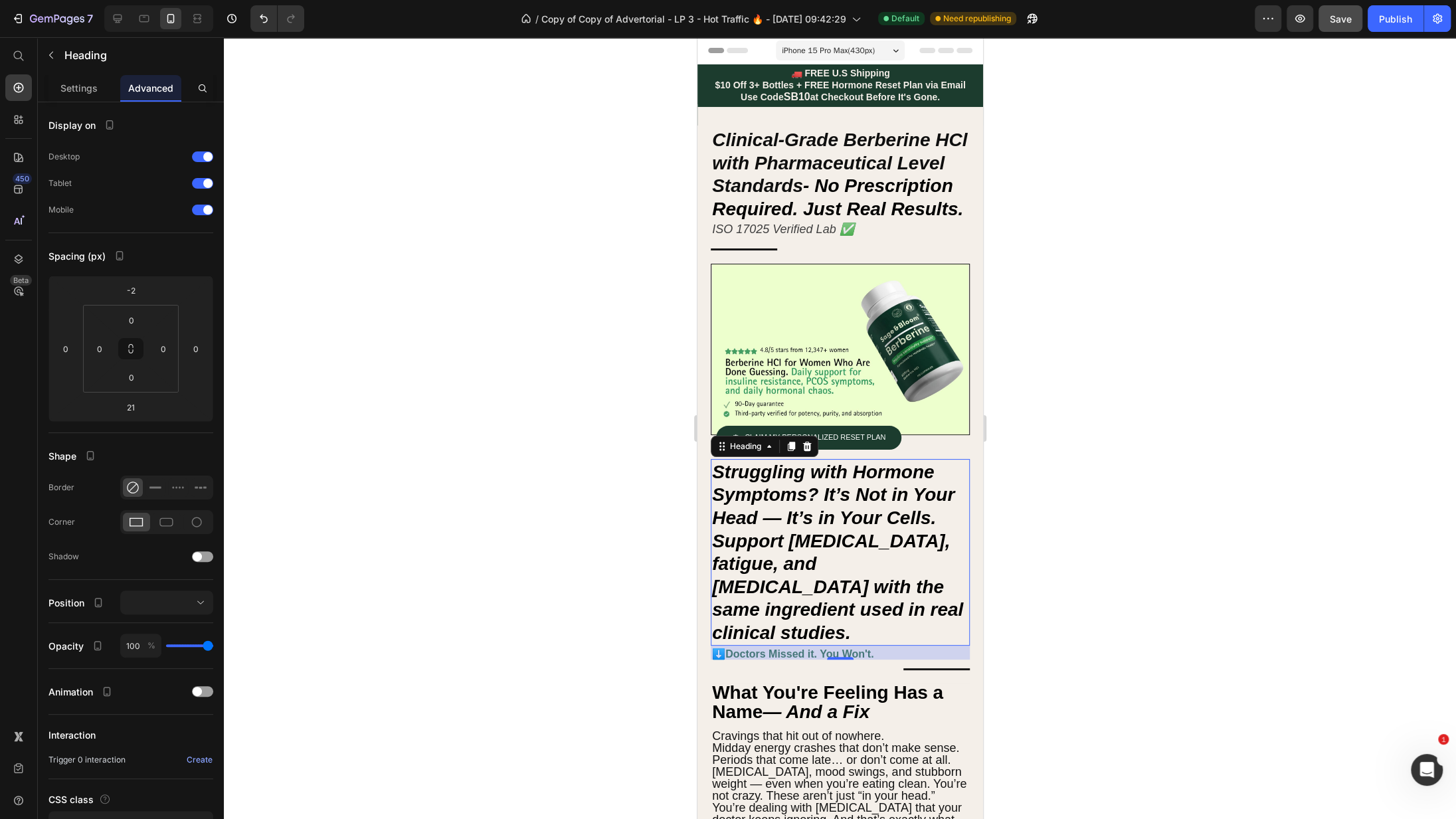 click 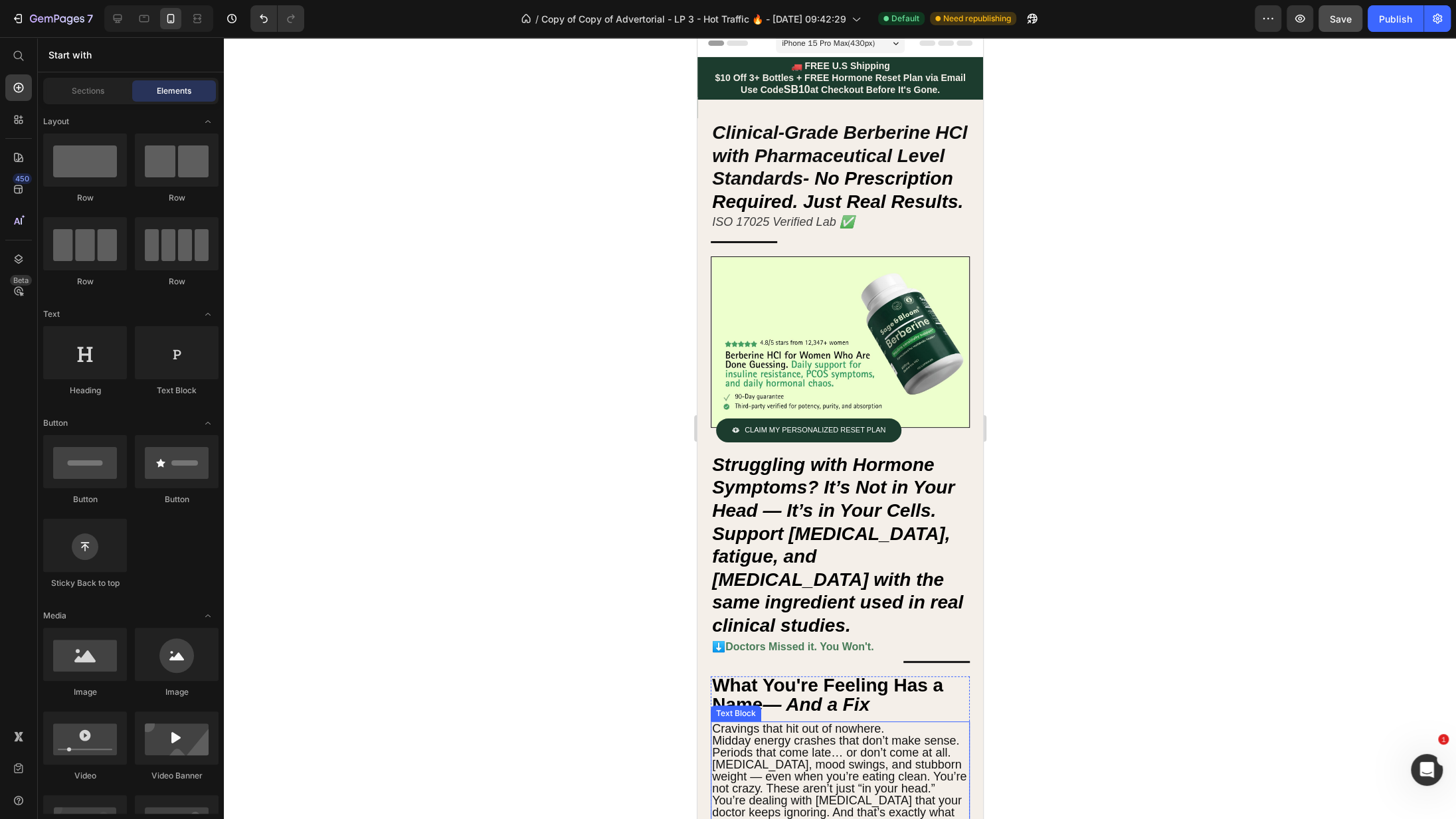 scroll, scrollTop: 0, scrollLeft: 0, axis: both 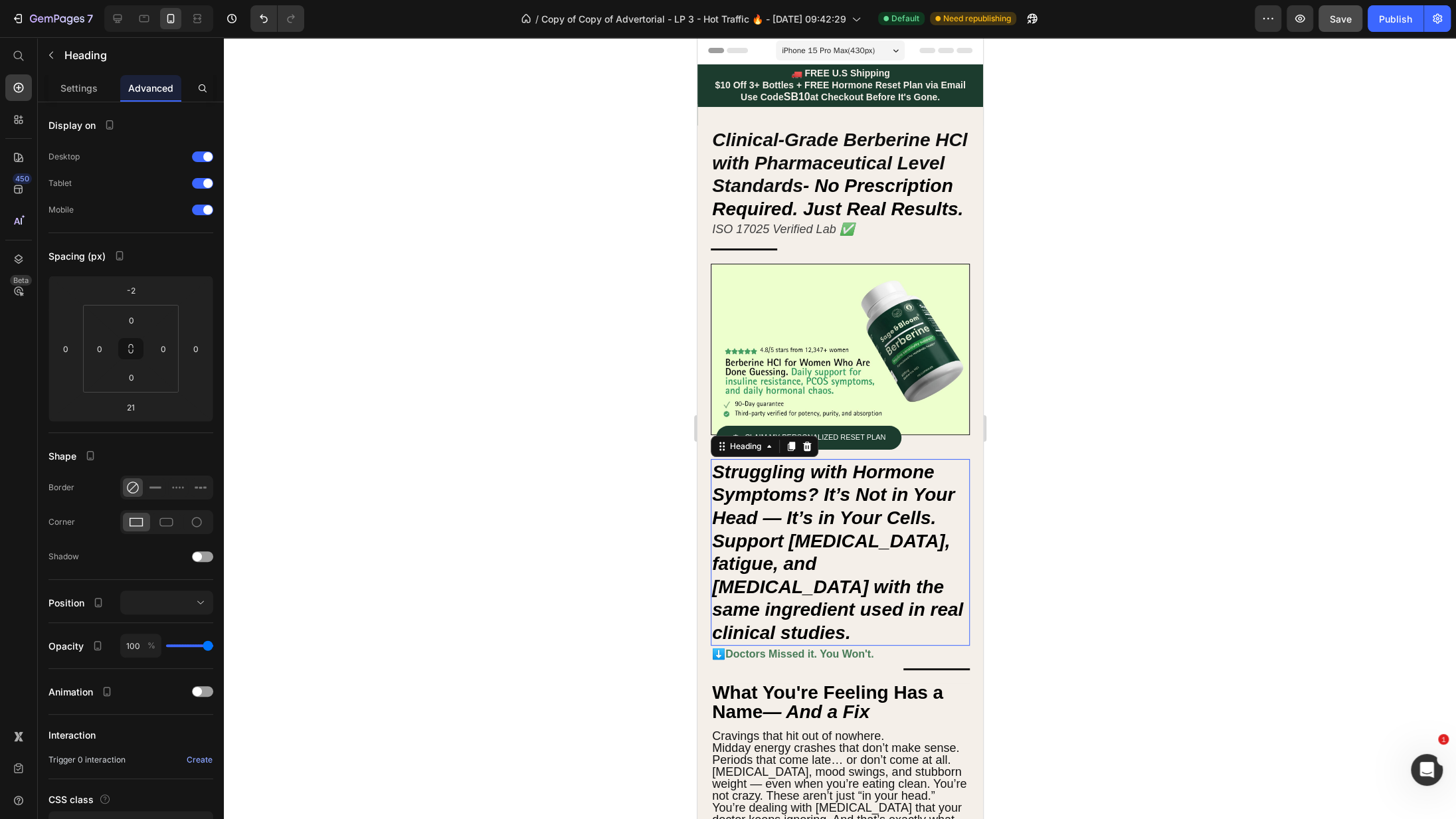 click on "Support [MEDICAL_DATA], fatigue, and [MEDICAL_DATA] with the same ingredient used in real clinical studies." at bounding box center (837, 587) 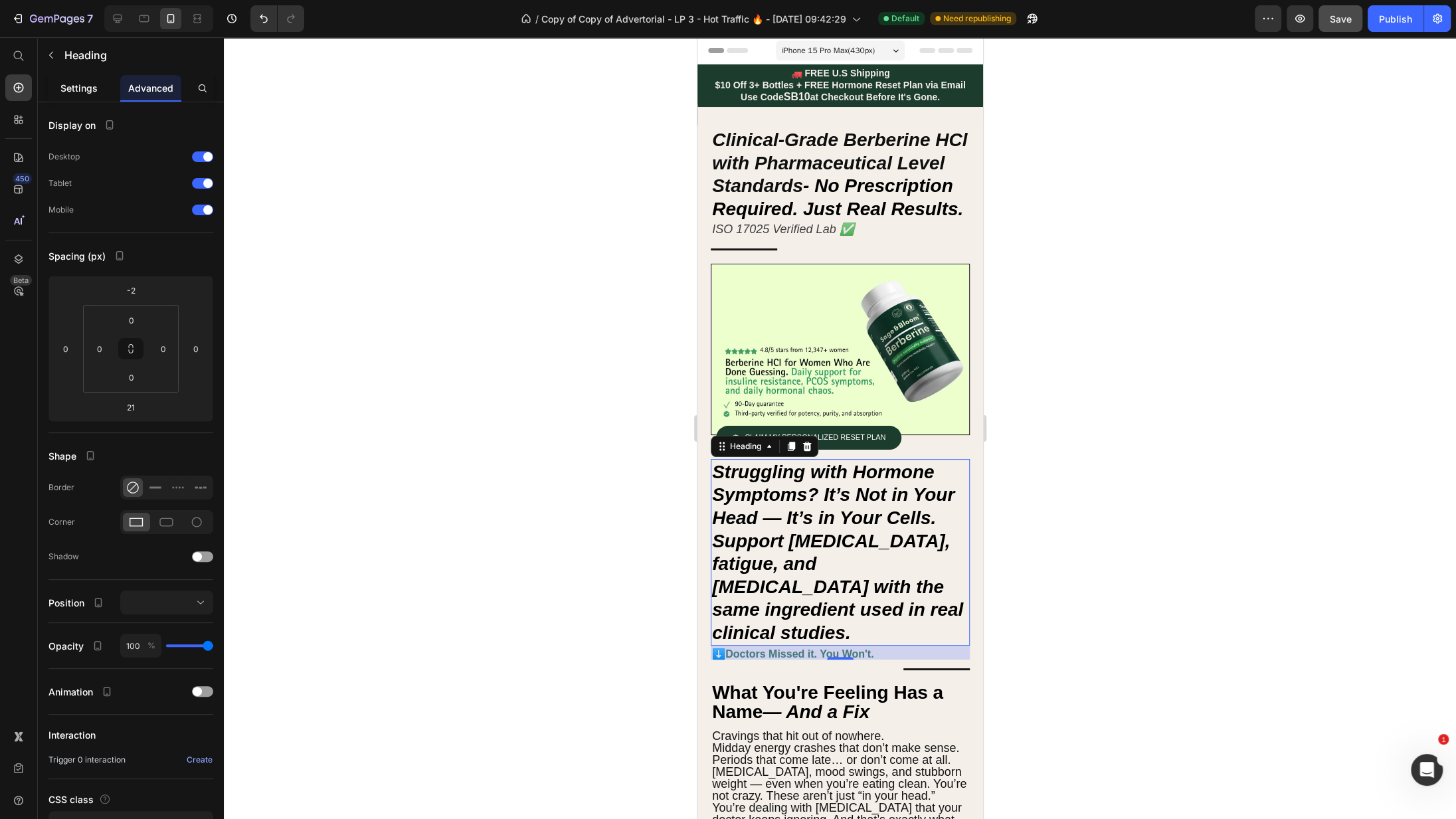click on "Settings" at bounding box center (79, 88) 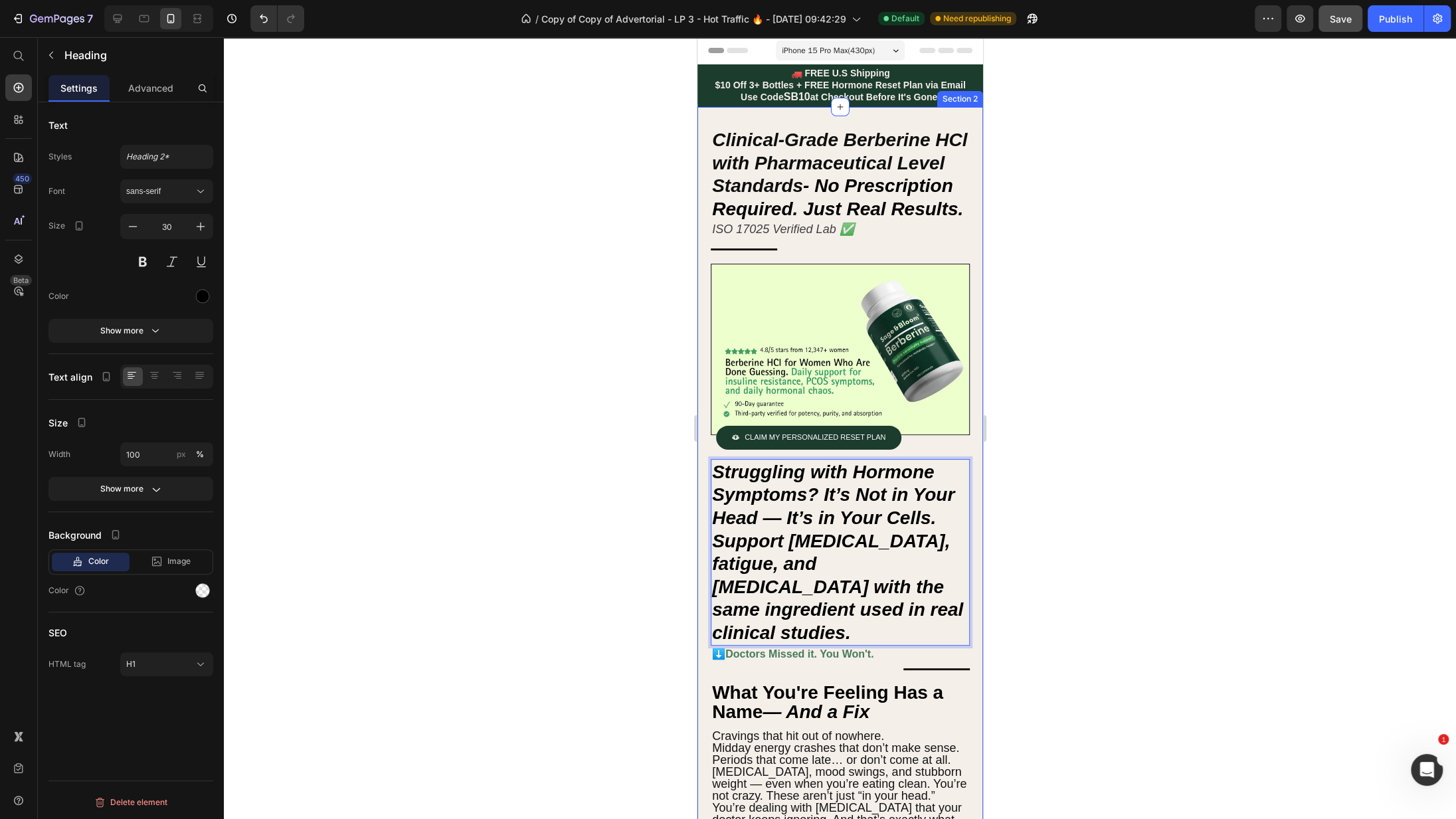 drag, startPoint x: 864, startPoint y: 623, endPoint x: 707, endPoint y: 469, distance: 219.92044 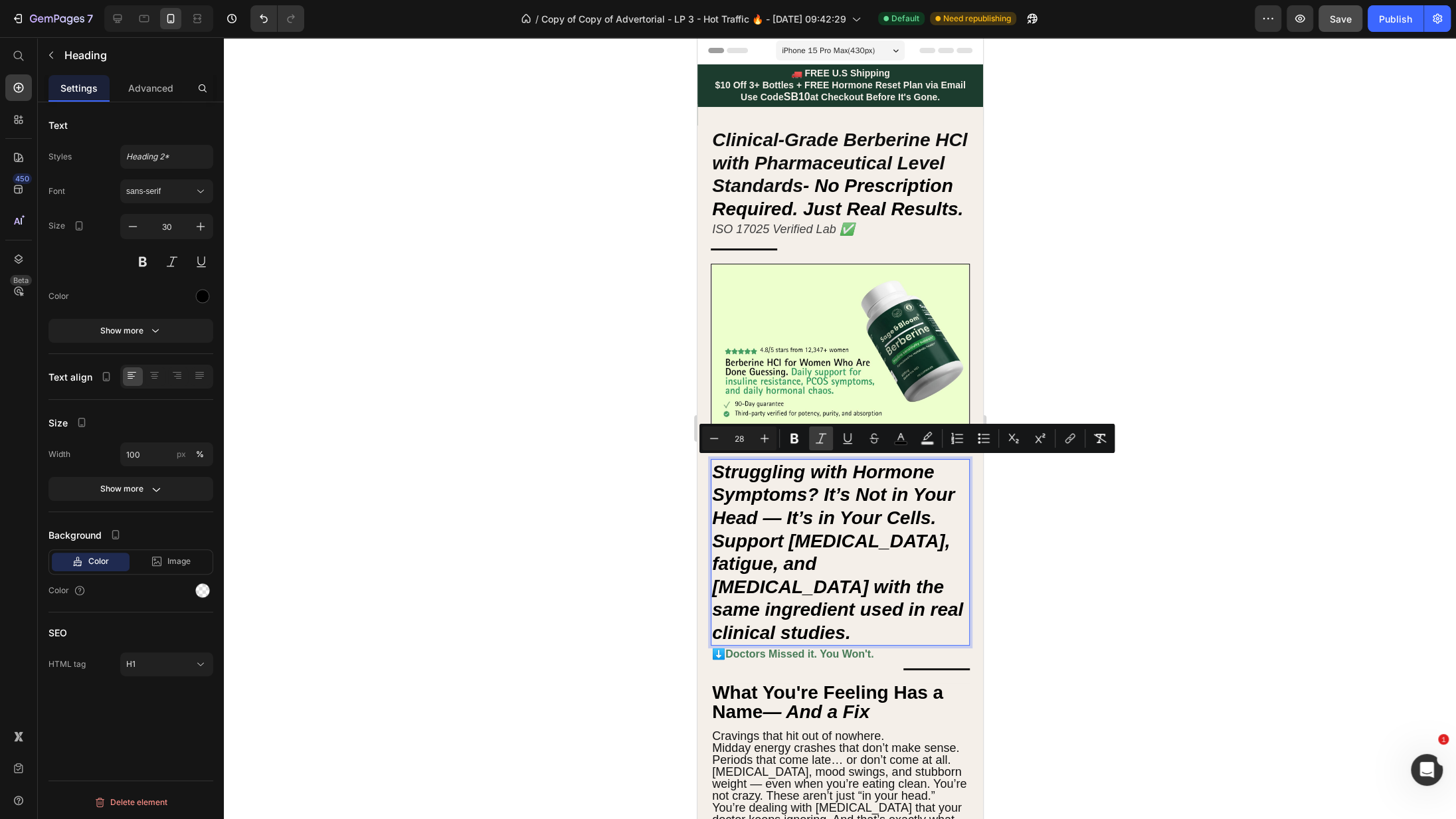 click 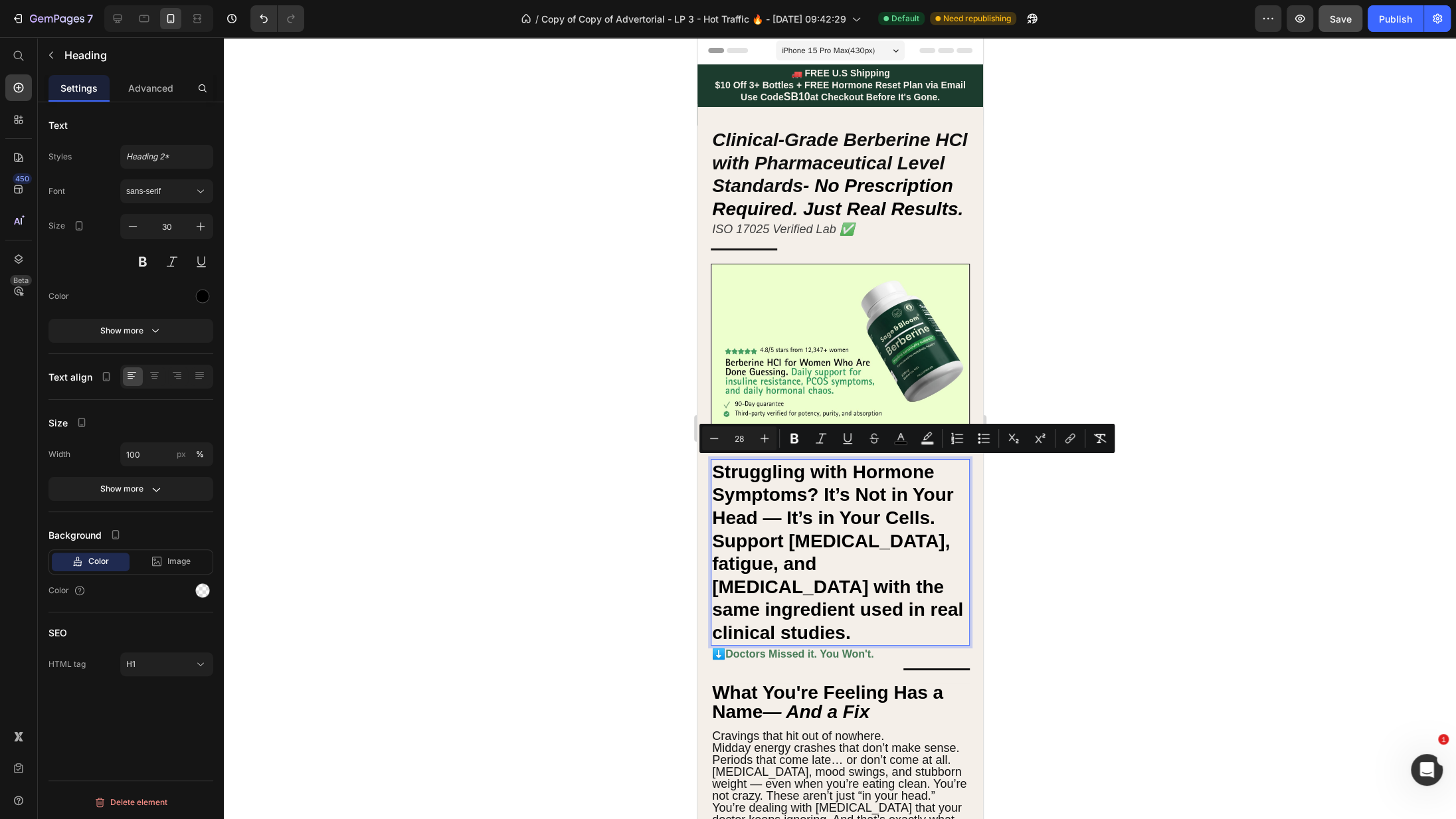 click 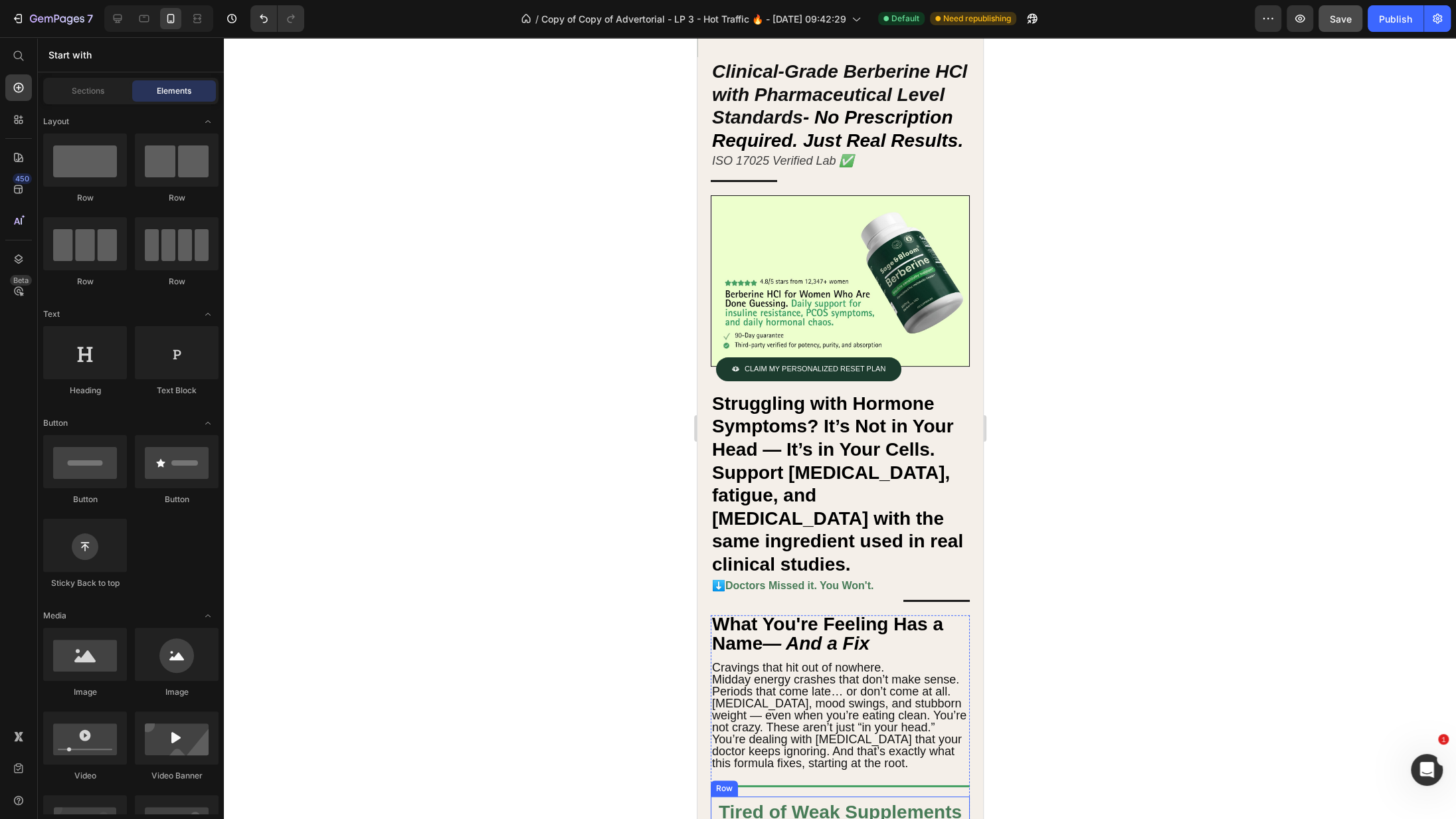 scroll, scrollTop: 50, scrollLeft: 0, axis: vertical 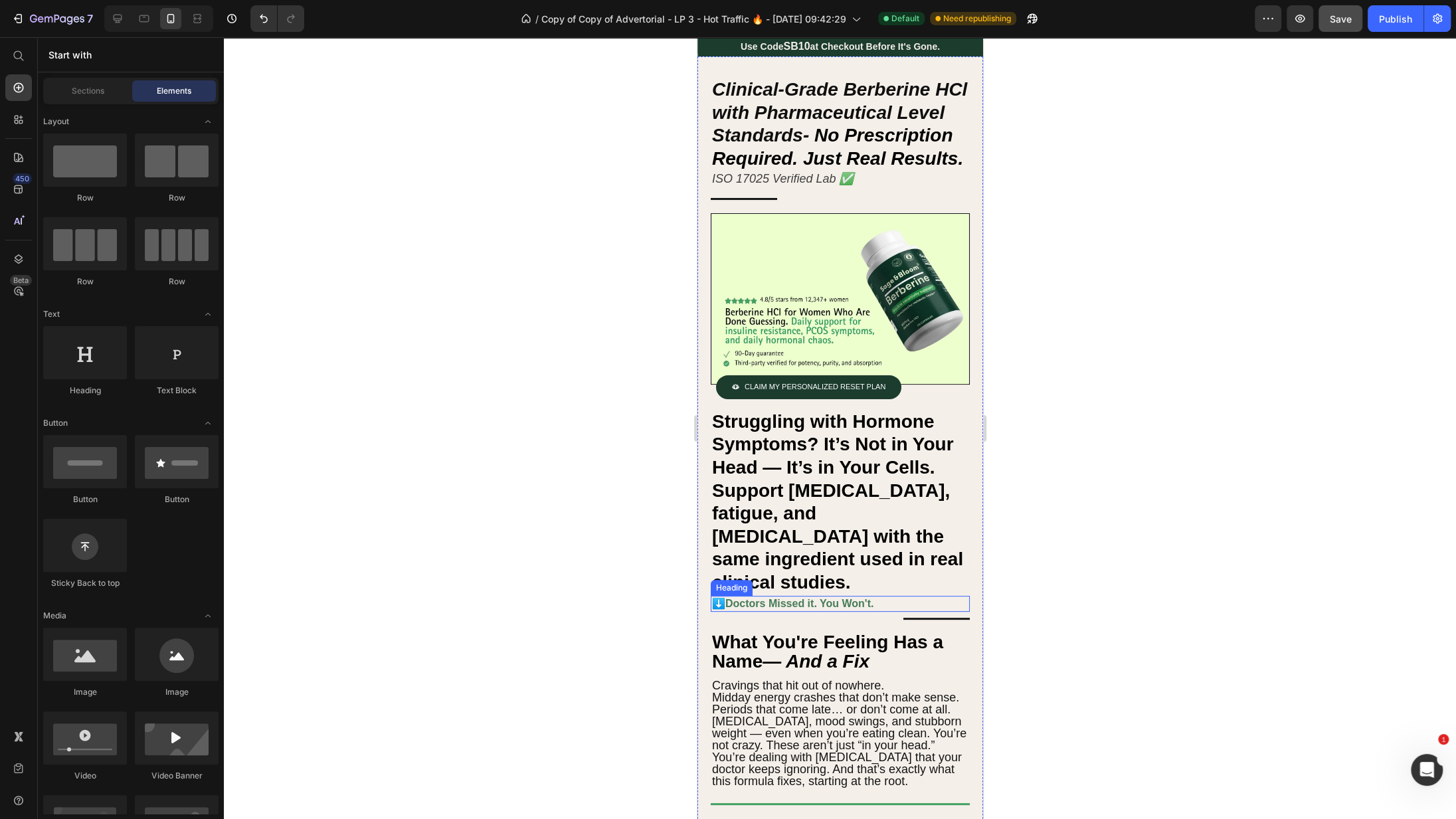 click on "Doctors Missed it. You Won't." at bounding box center [798, 603] 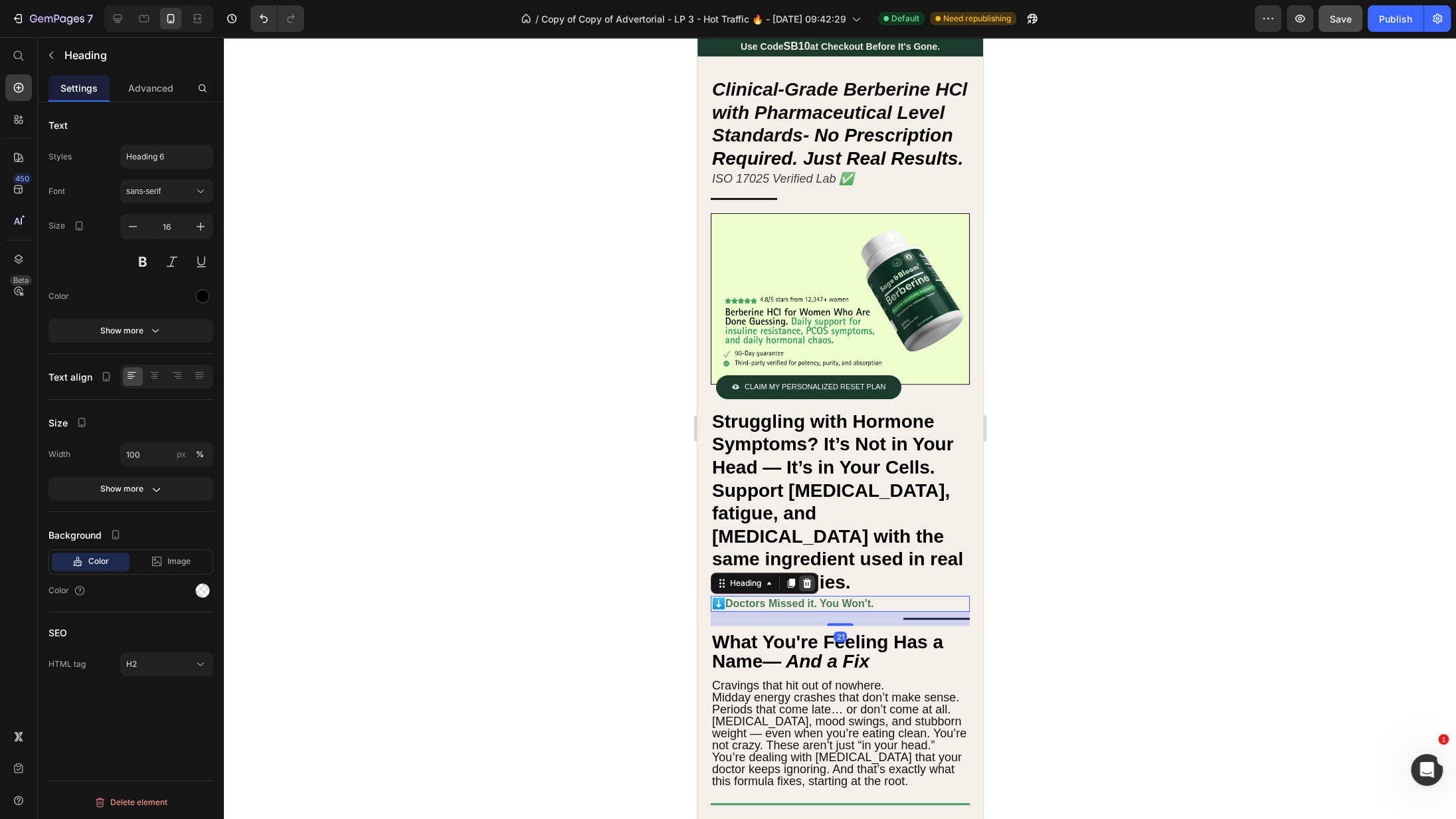 click 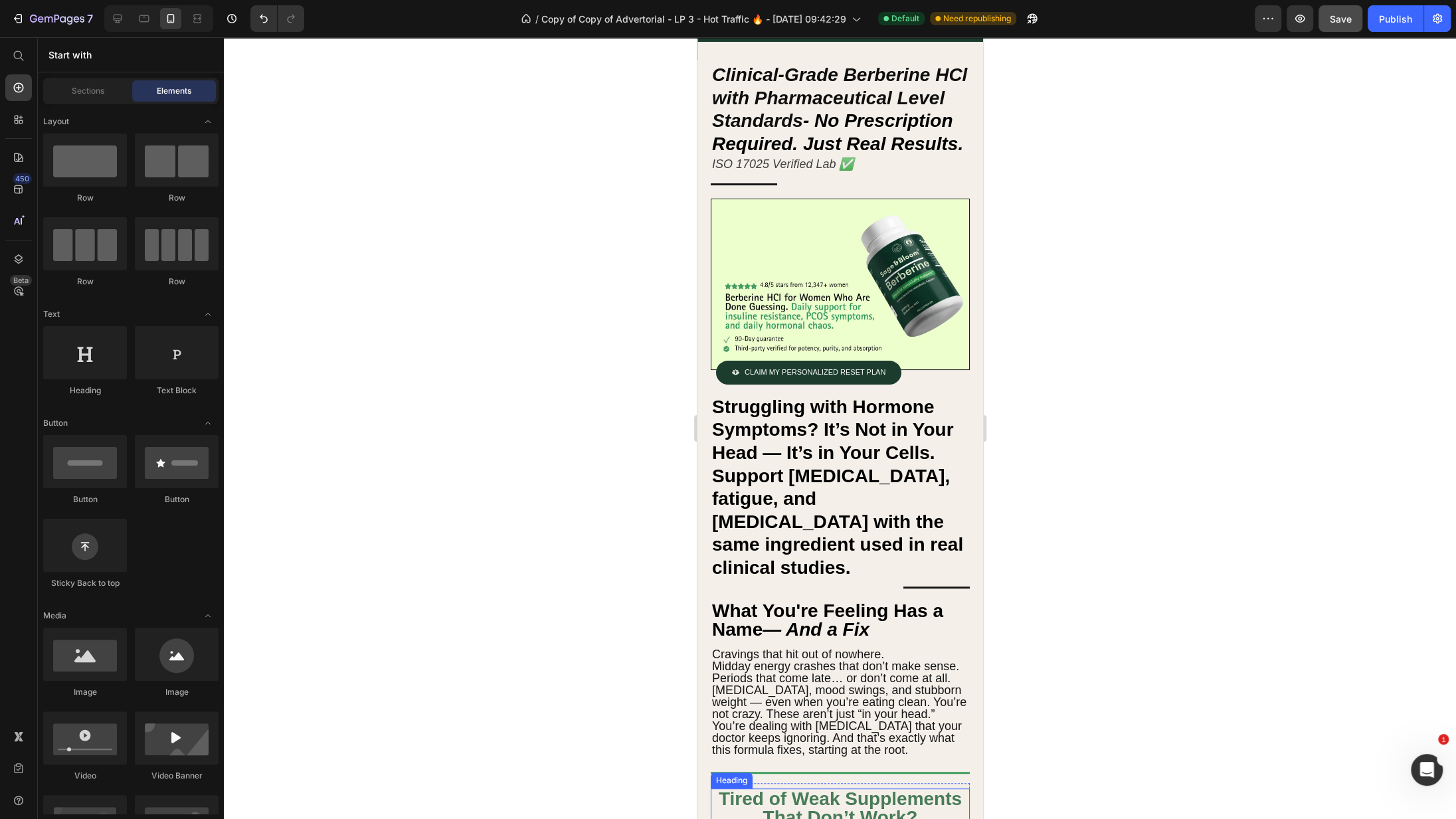 scroll, scrollTop: 67, scrollLeft: 0, axis: vertical 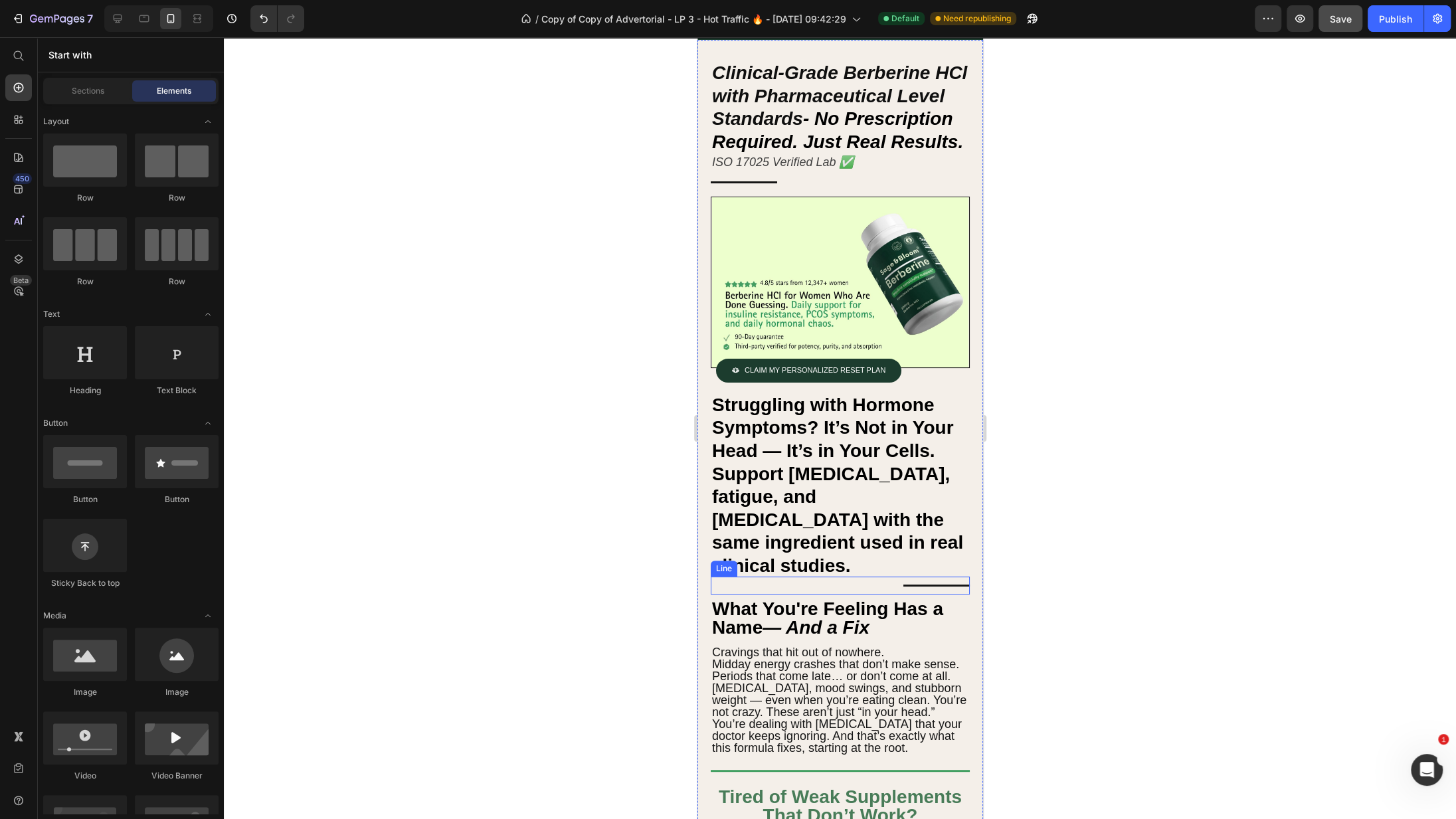 click 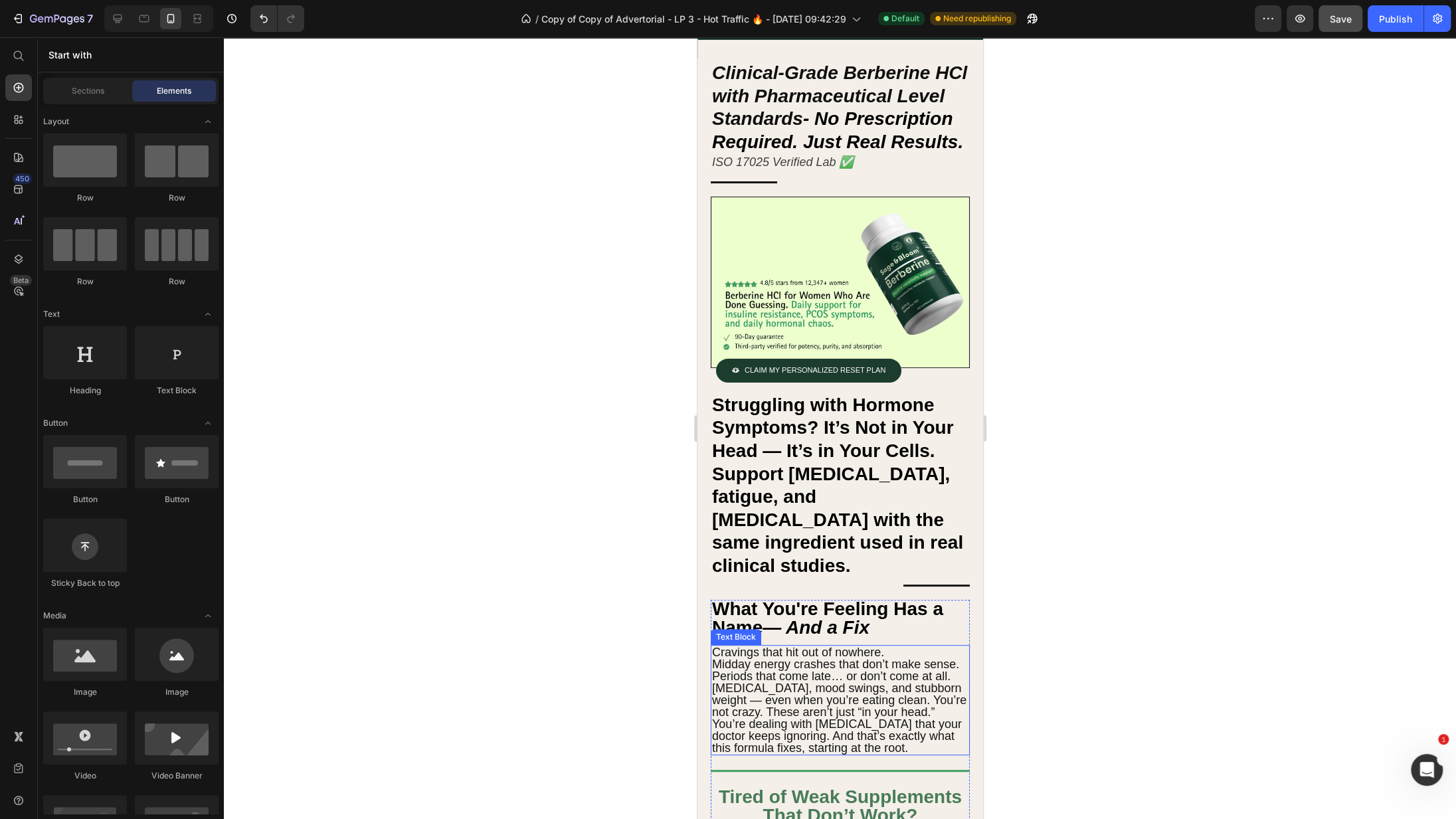 click on "Cravings that hit out of nowhere. Midday energy crashes that don’t make sense. Periods that come late… or don’t come at all. [MEDICAL_DATA], mood swings, and stubborn weight — even when you’re eating clean. You’re not crazy. These aren’t just “in your head.” You’re dealing with [MEDICAL_DATA] that your doctor keeps ignoring. And that’s exactly what this formula fixes, starting at the root." at bounding box center (840, 700) 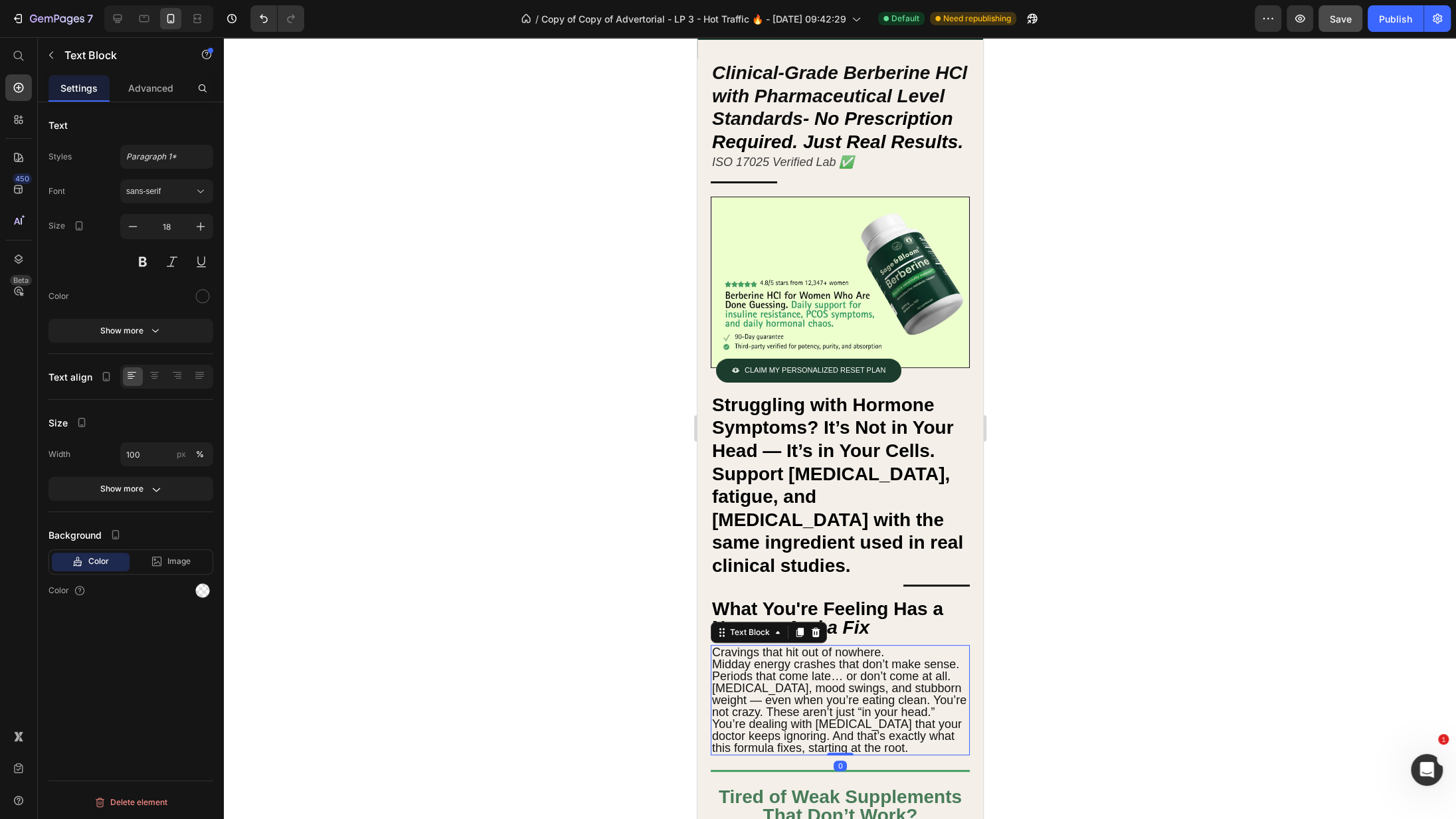 click on "Cravings that hit out of nowhere. Midday energy crashes that don’t make sense. Periods that come late… or don’t come at all. [MEDICAL_DATA], mood swings, and stubborn weight — even when you’re eating clean. You’re not crazy. These aren’t just “in your head.” You’re dealing with [MEDICAL_DATA] that your doctor keeps ignoring. And that’s exactly what this formula fixes, starting at the root." at bounding box center [840, 700] 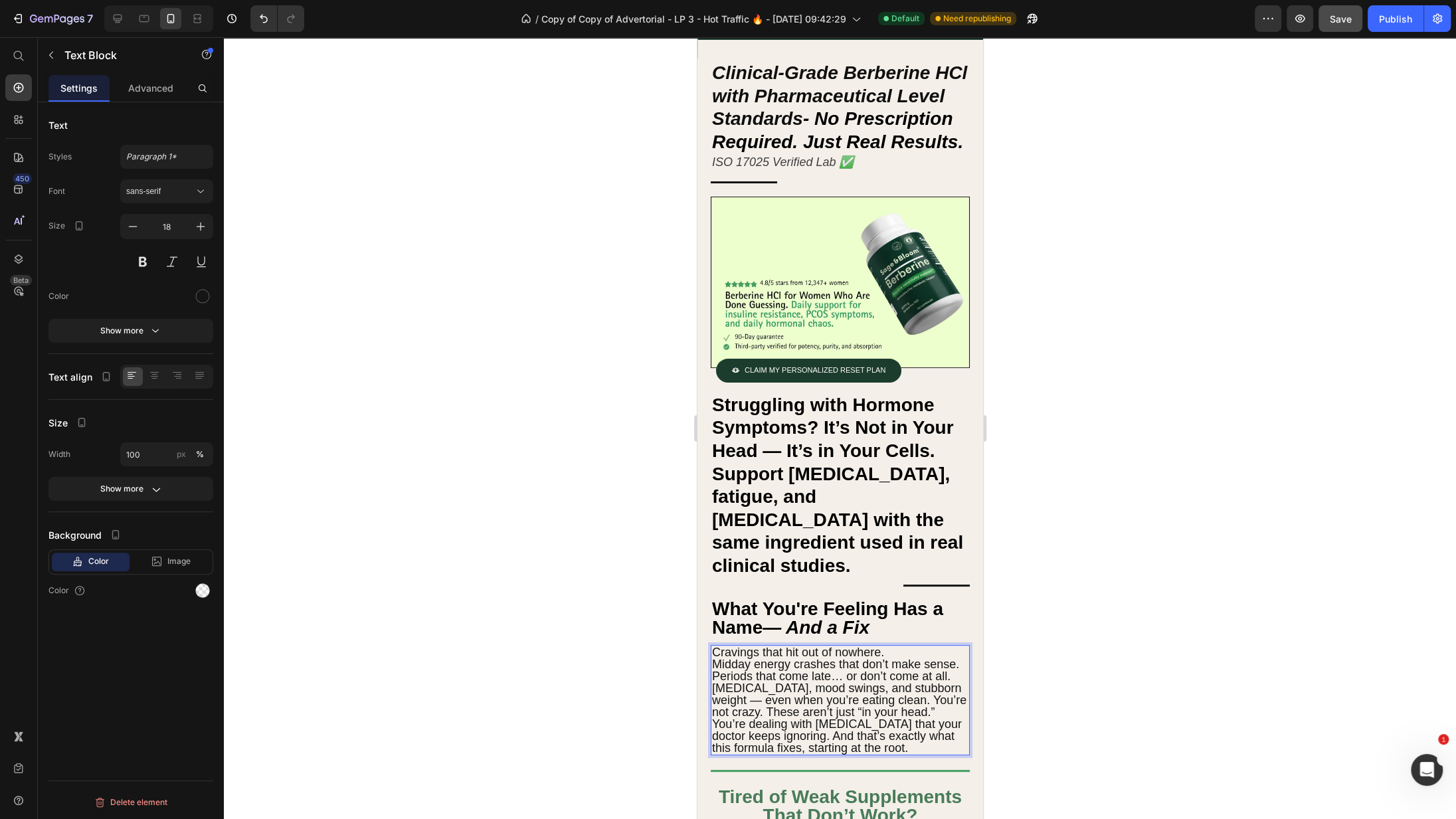 click on "Cravings that hit out of nowhere. Midday energy crashes that don’t make sense. Periods that come late… or don’t come at all. [MEDICAL_DATA], mood swings, and stubborn weight — even when you’re eating clean. You’re not crazy. These aren’t just “in your head.” You’re dealing with [MEDICAL_DATA] that your doctor keeps ignoring. And that’s exactly what this formula fixes, starting at the root." at bounding box center (840, 700) 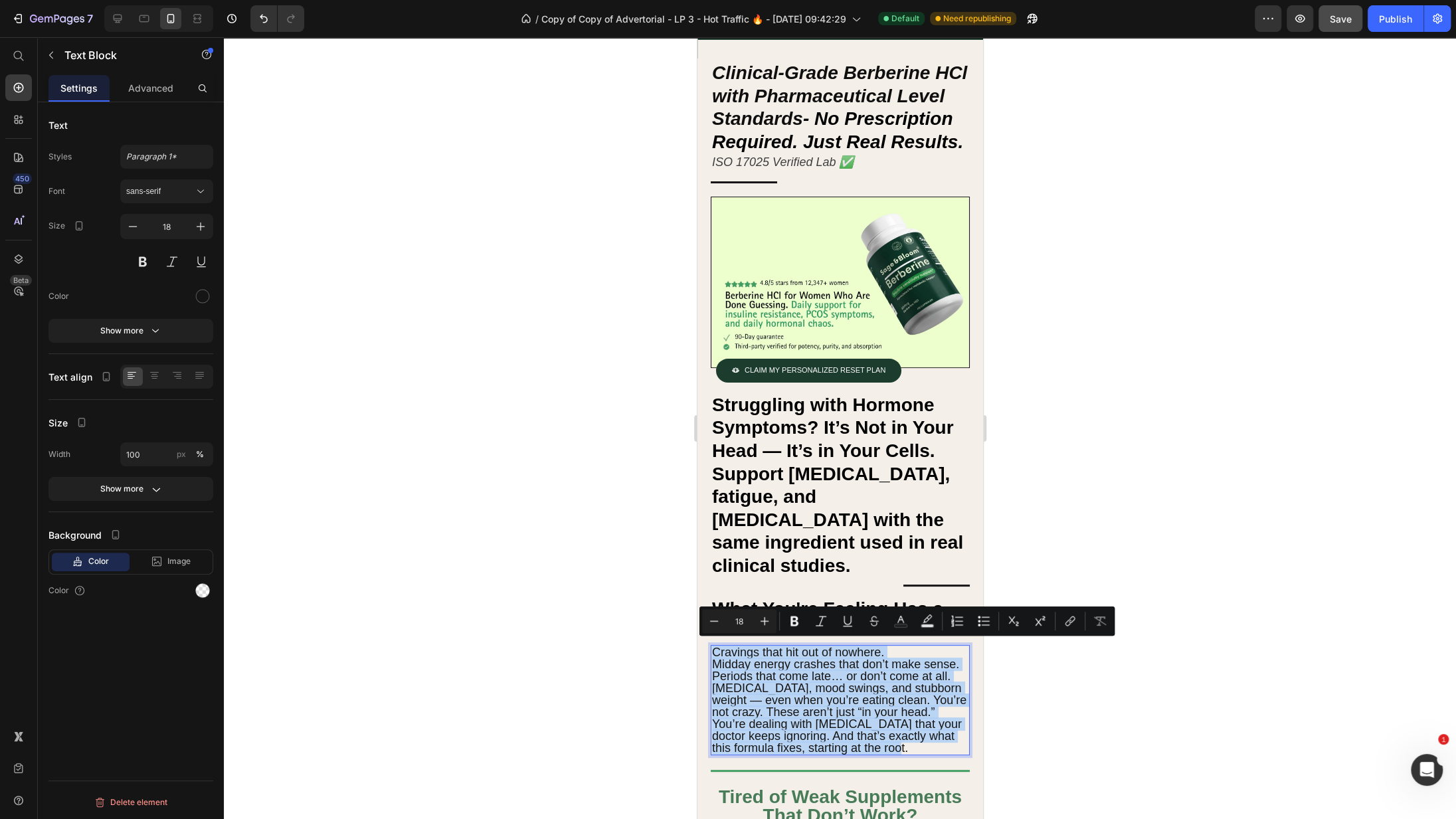 drag, startPoint x: 856, startPoint y: 739, endPoint x: 691, endPoint y: 637, distance: 193.98196 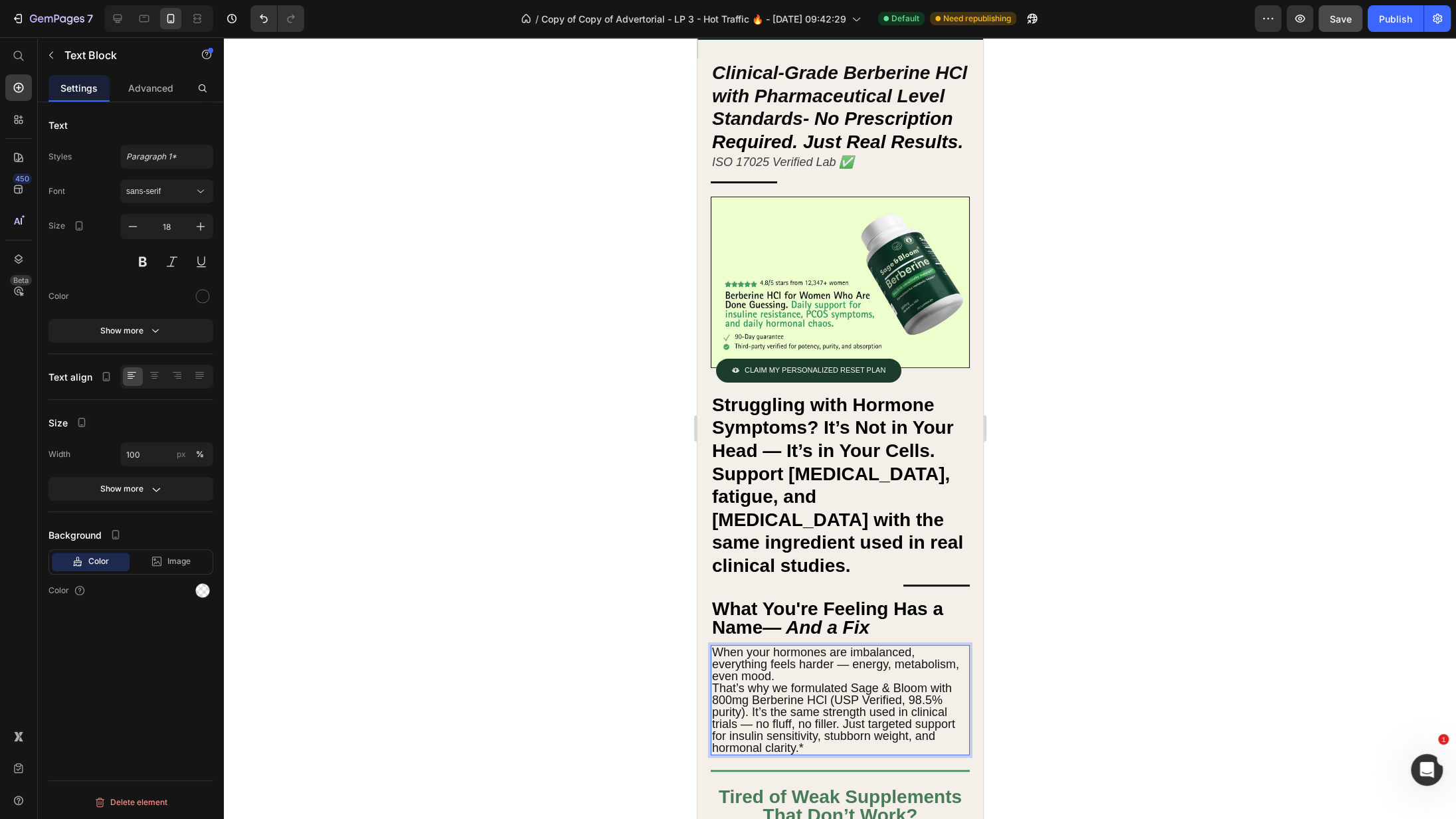 click 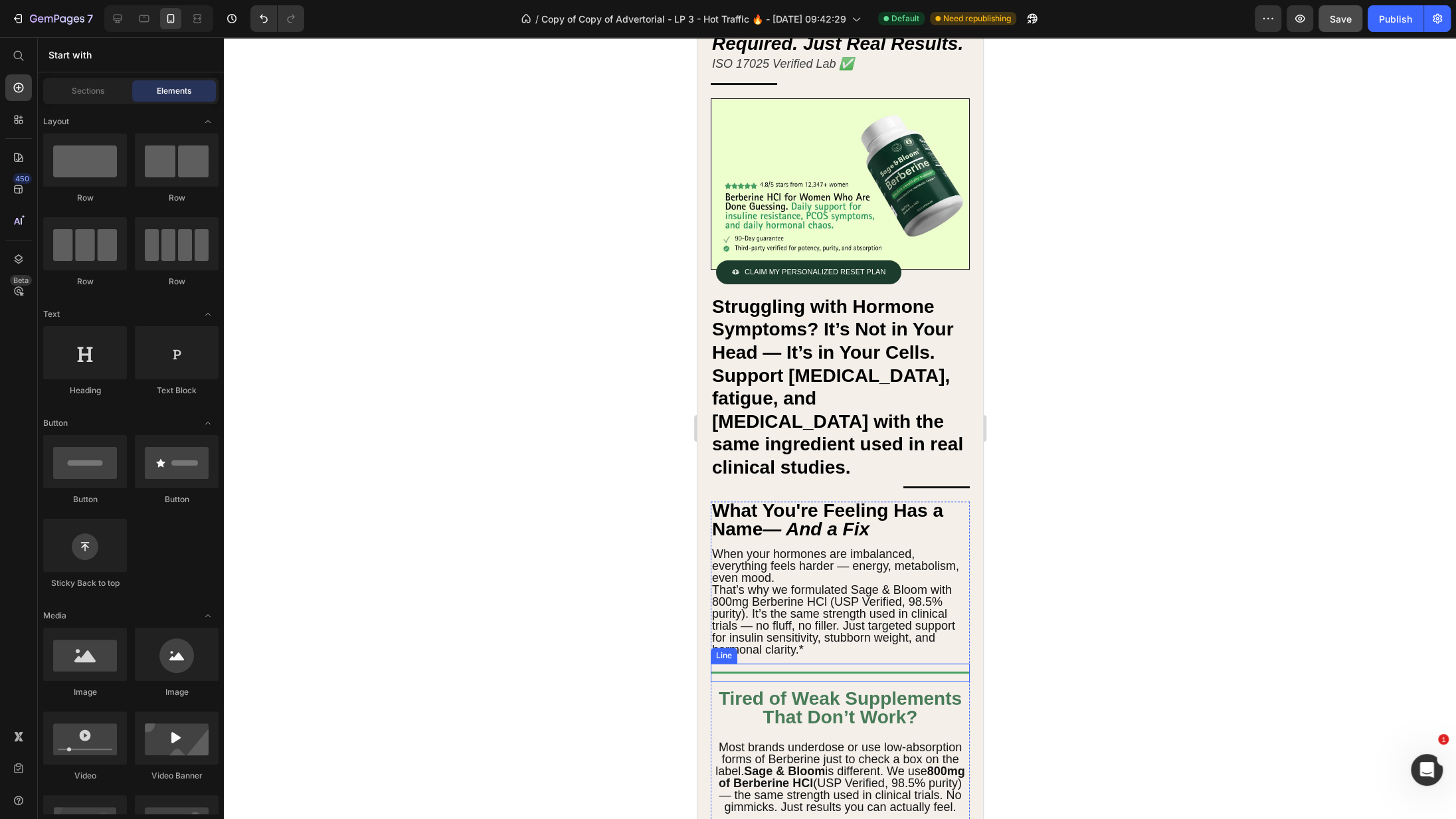 scroll, scrollTop: 274, scrollLeft: 0, axis: vertical 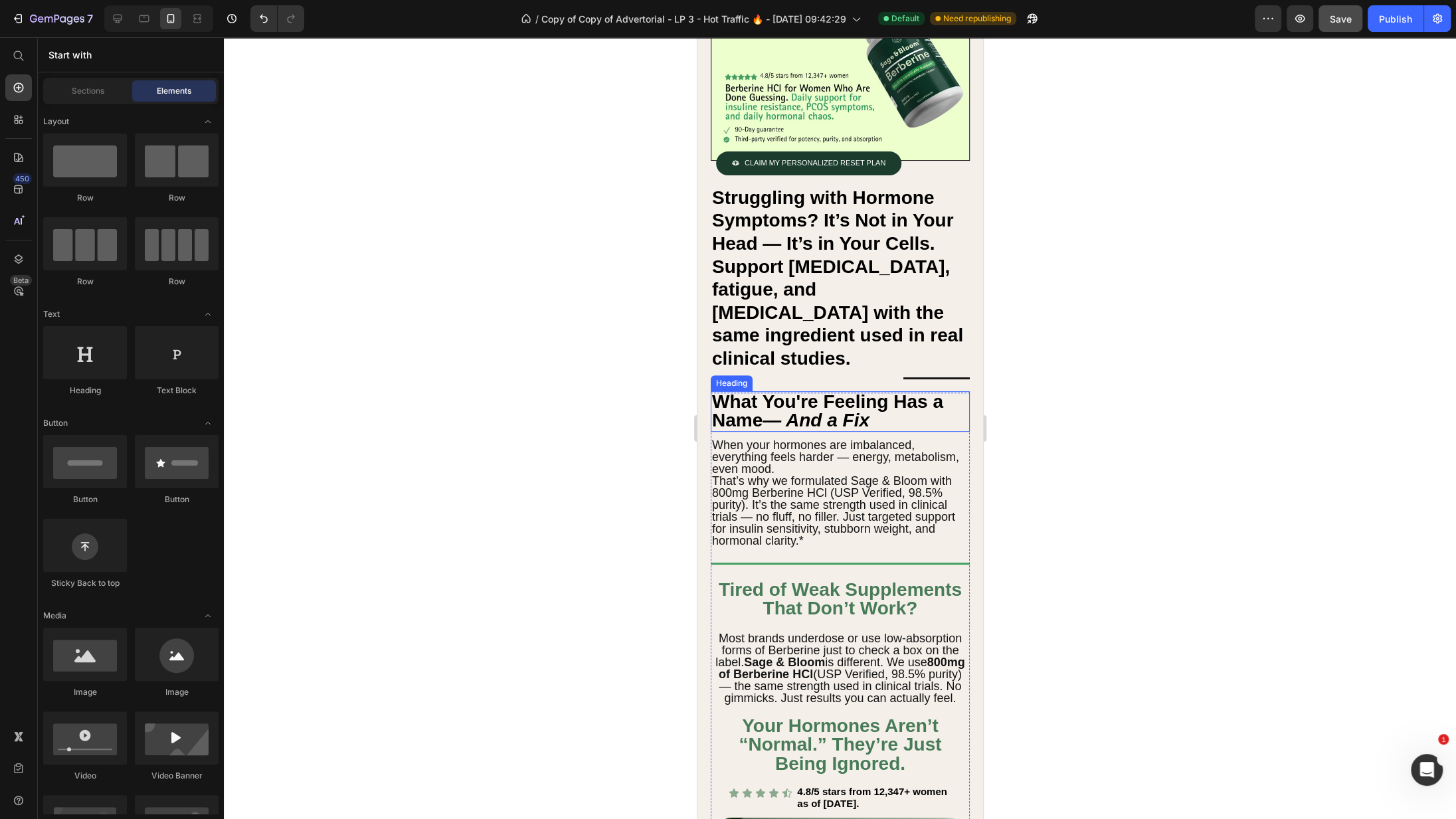 click on "What You're Feeling Has a Name  — And a Fix" at bounding box center (840, 411) 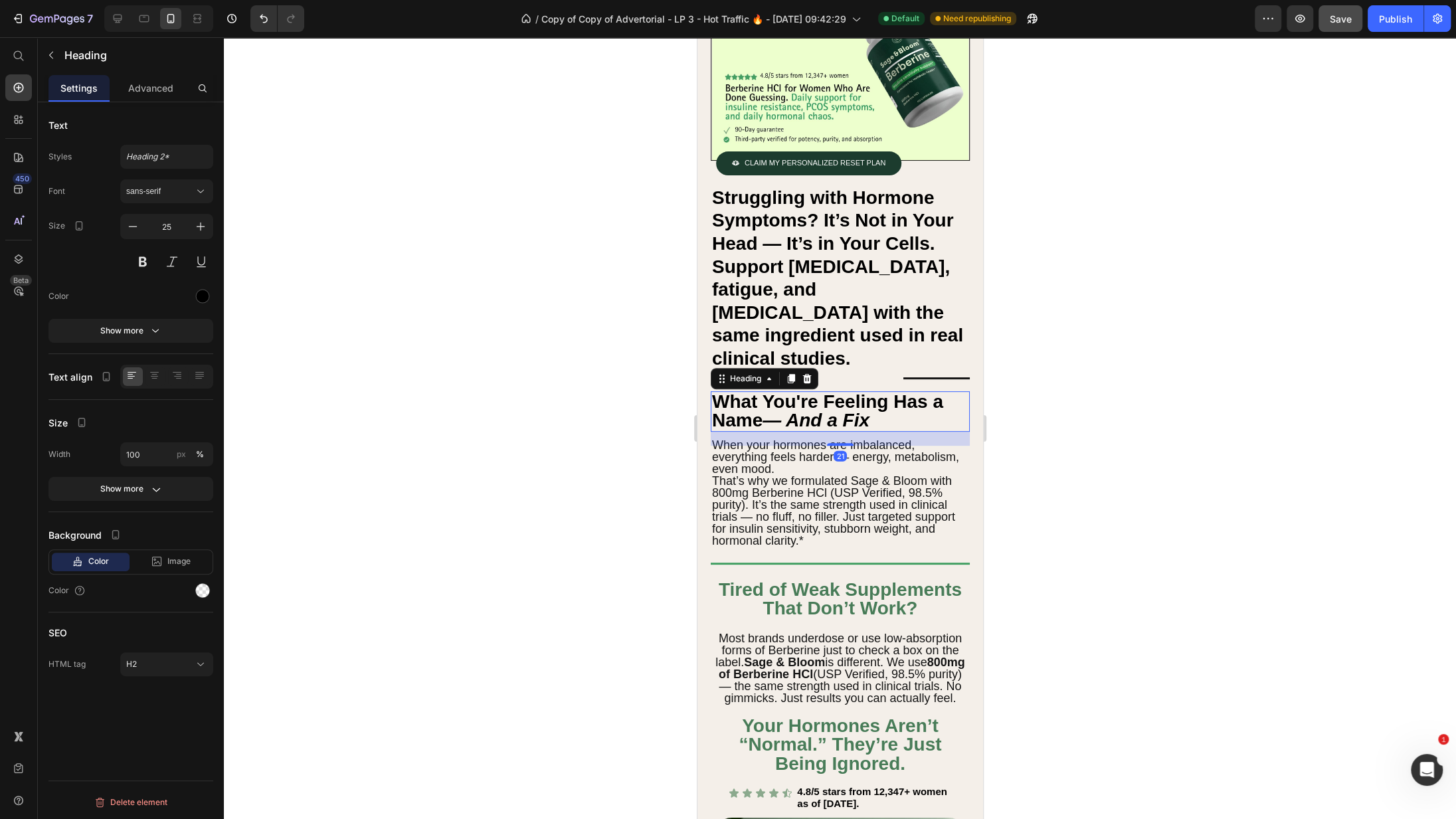 click on "What You're Feeling Has a Name  — And a Fix" at bounding box center (840, 411) 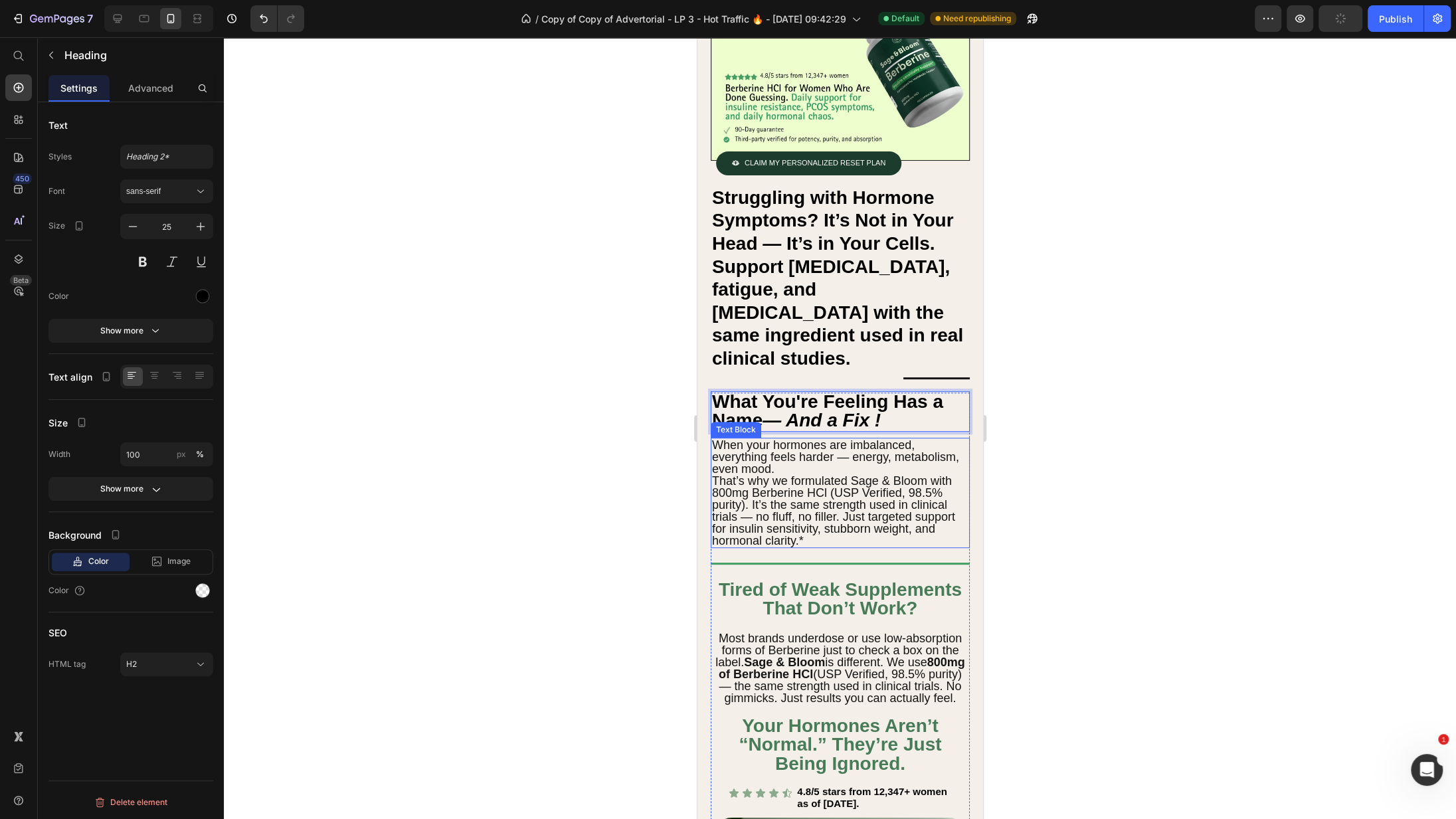 click 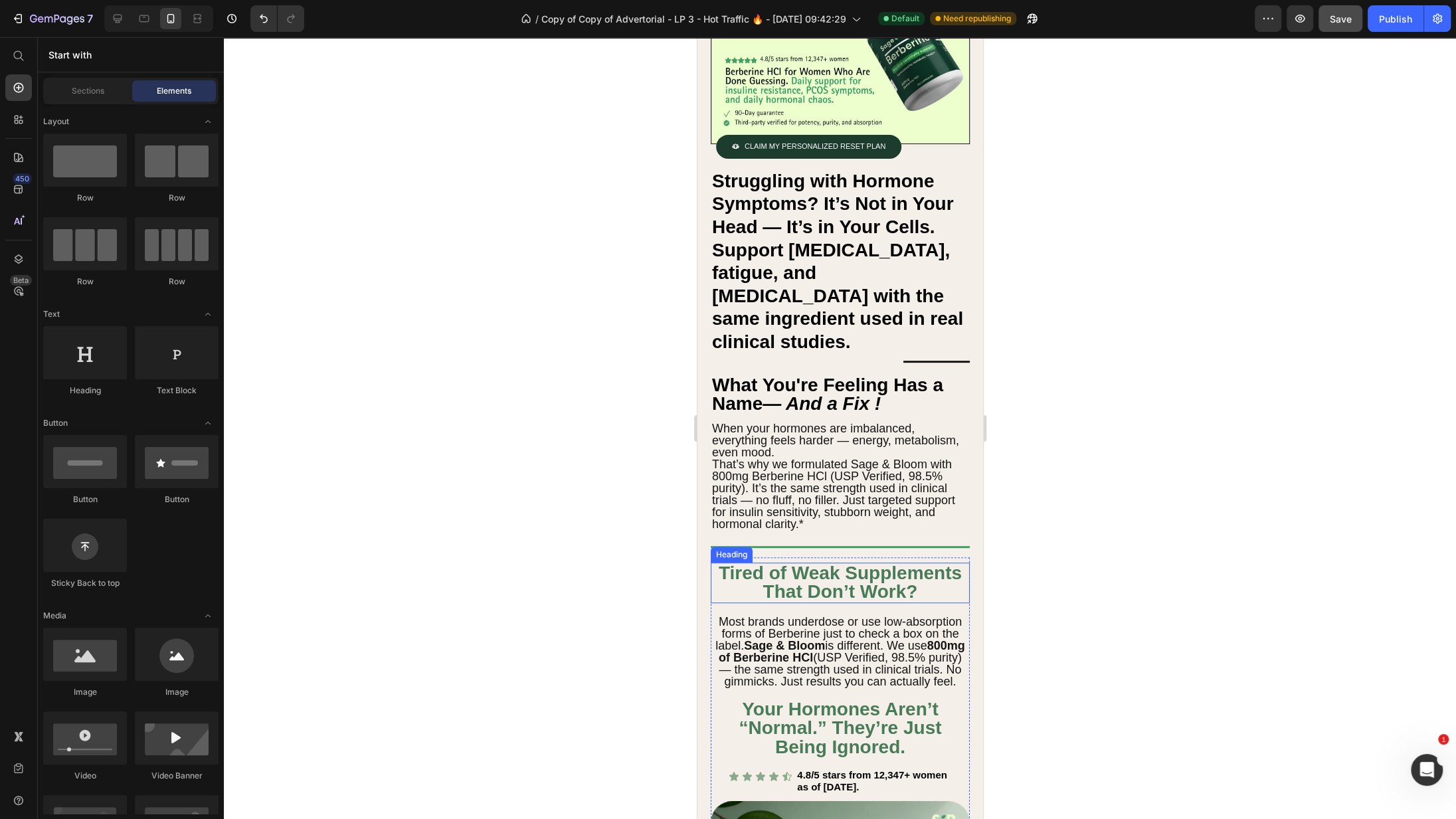 scroll, scrollTop: 298, scrollLeft: 0, axis: vertical 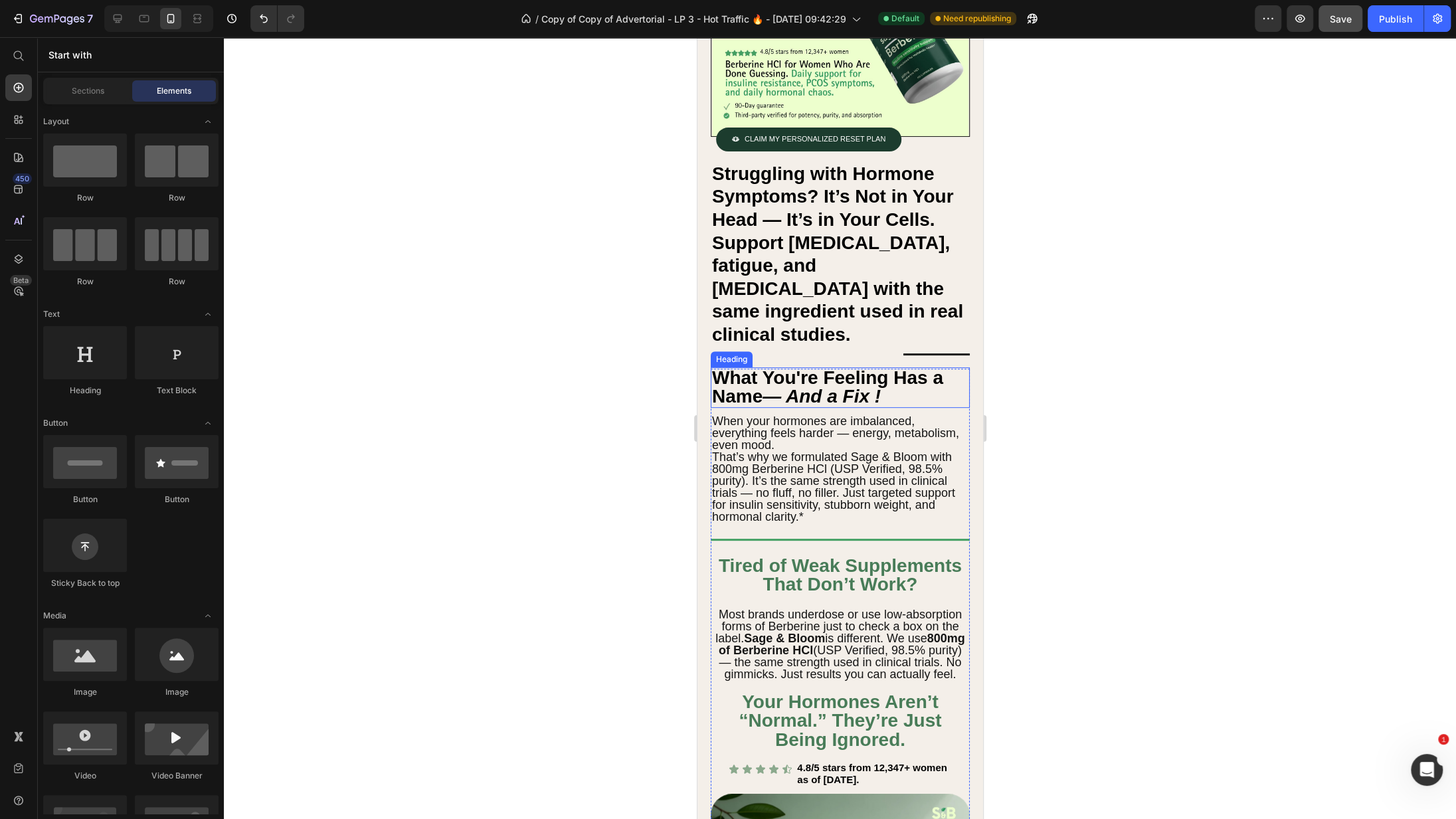 click on "What You're Feeling Has a Name" at bounding box center (827, 387) 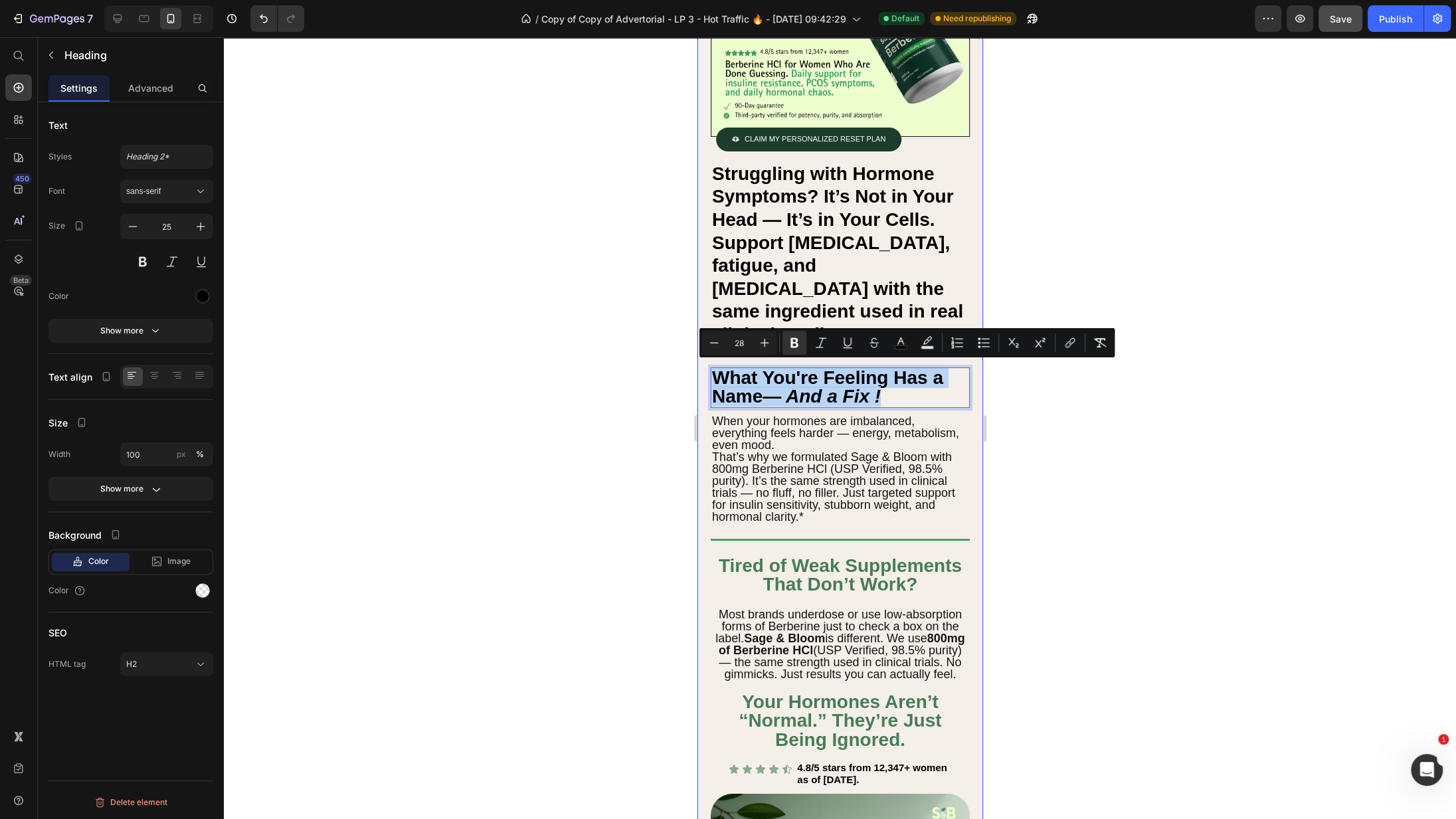 drag, startPoint x: 891, startPoint y: 393, endPoint x: 702, endPoint y: 368, distance: 190.64627 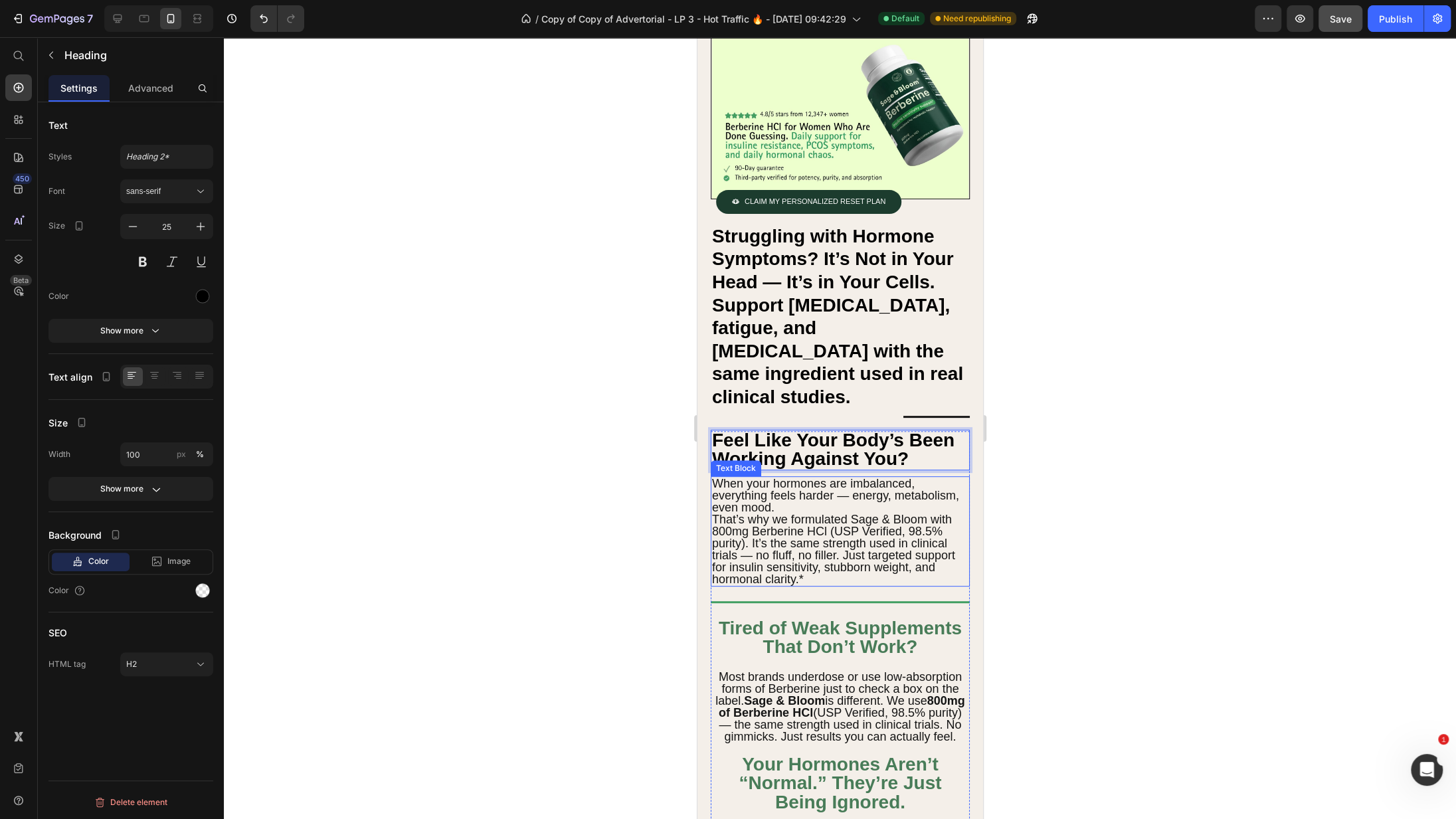 scroll, scrollTop: 225, scrollLeft: 0, axis: vertical 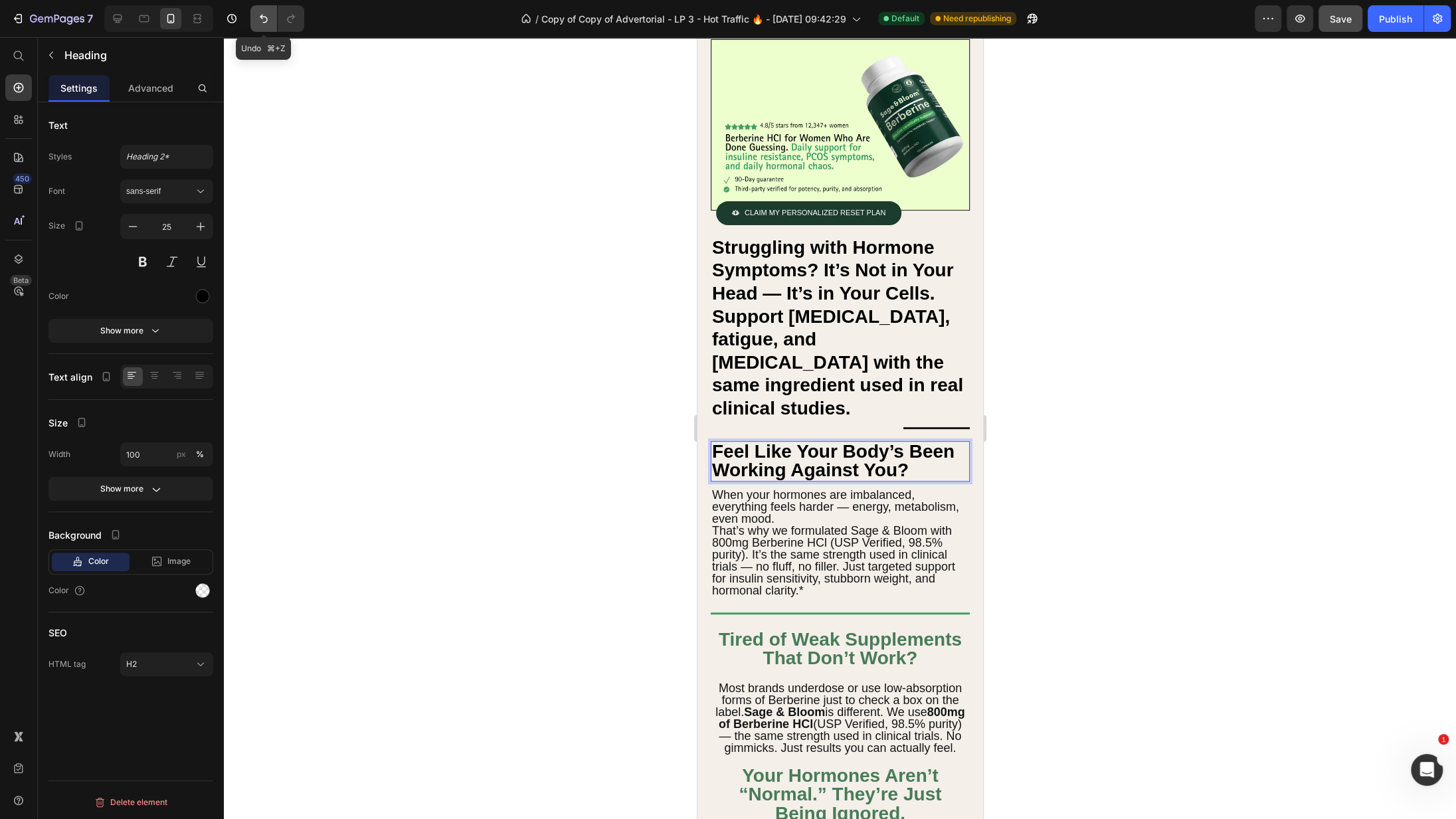 click 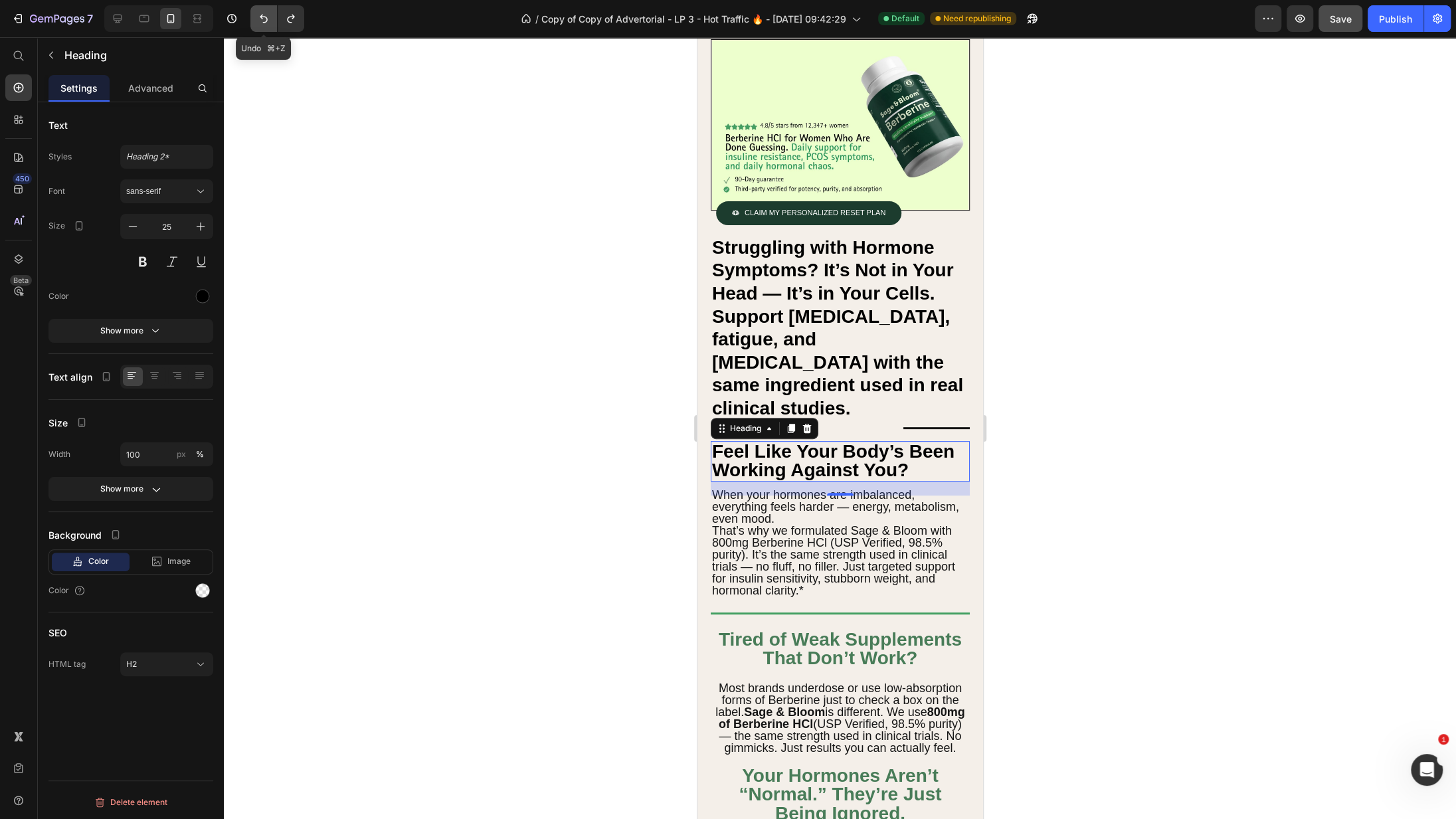 click 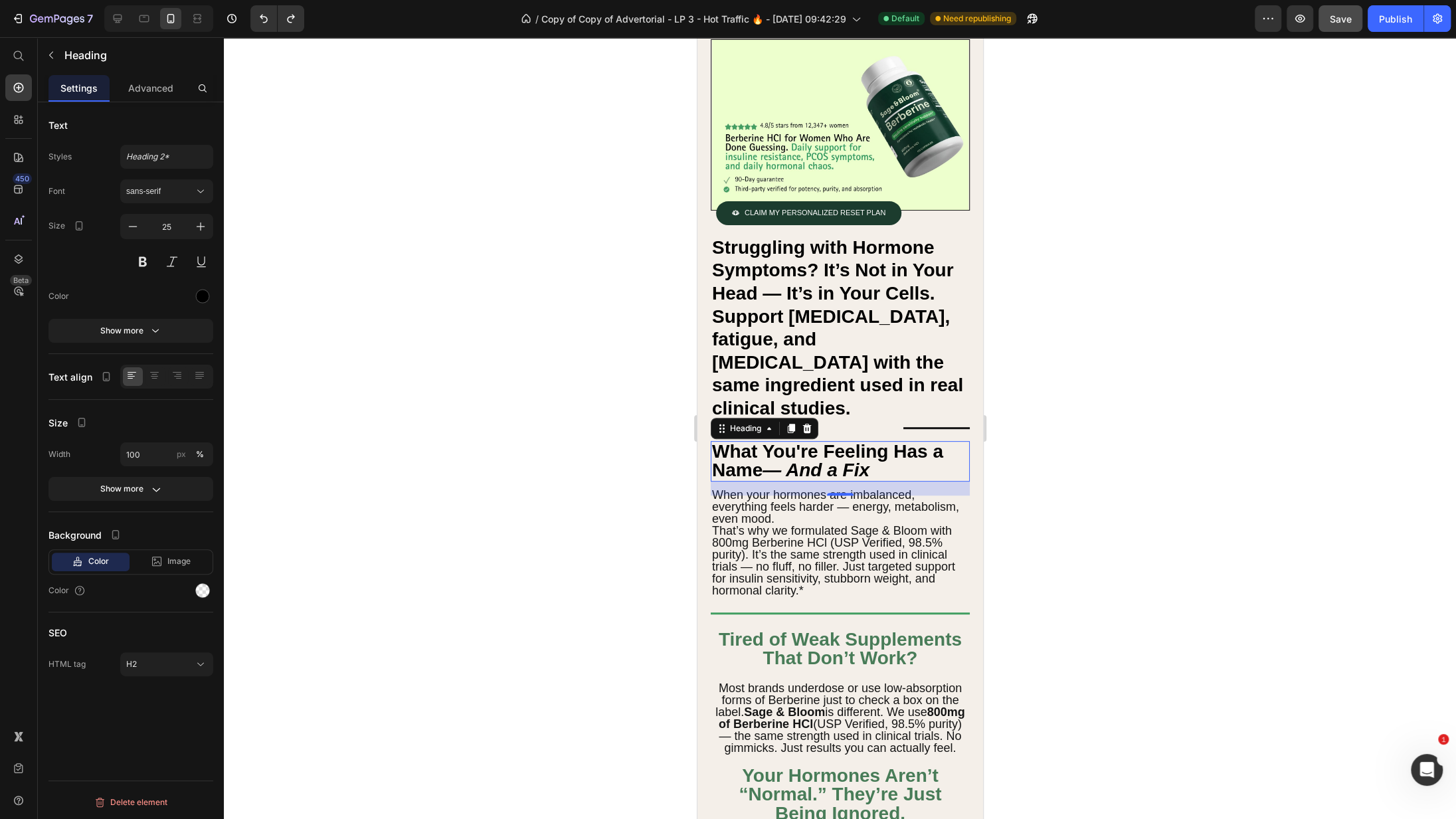 click 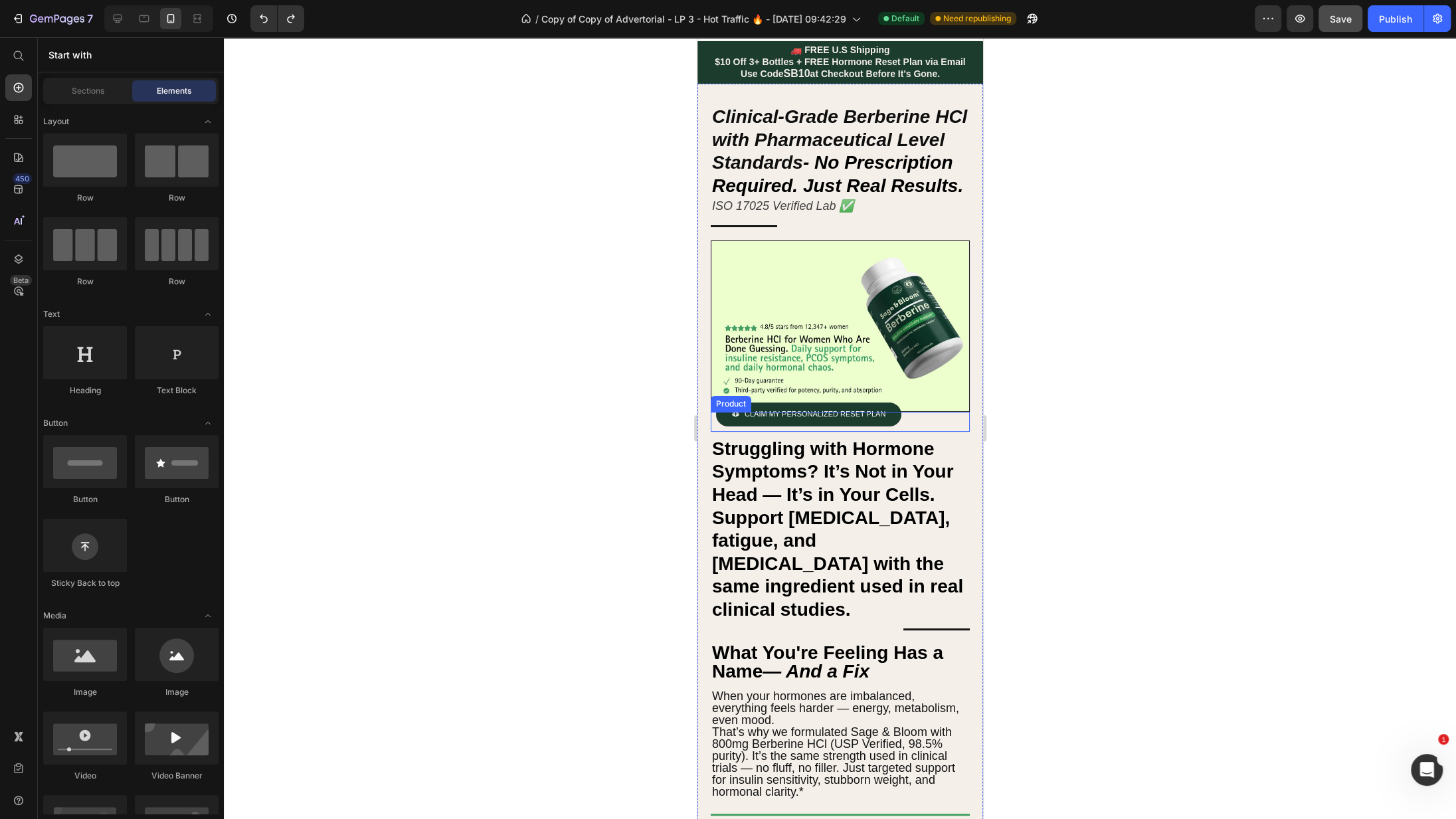 scroll, scrollTop: 0, scrollLeft: 0, axis: both 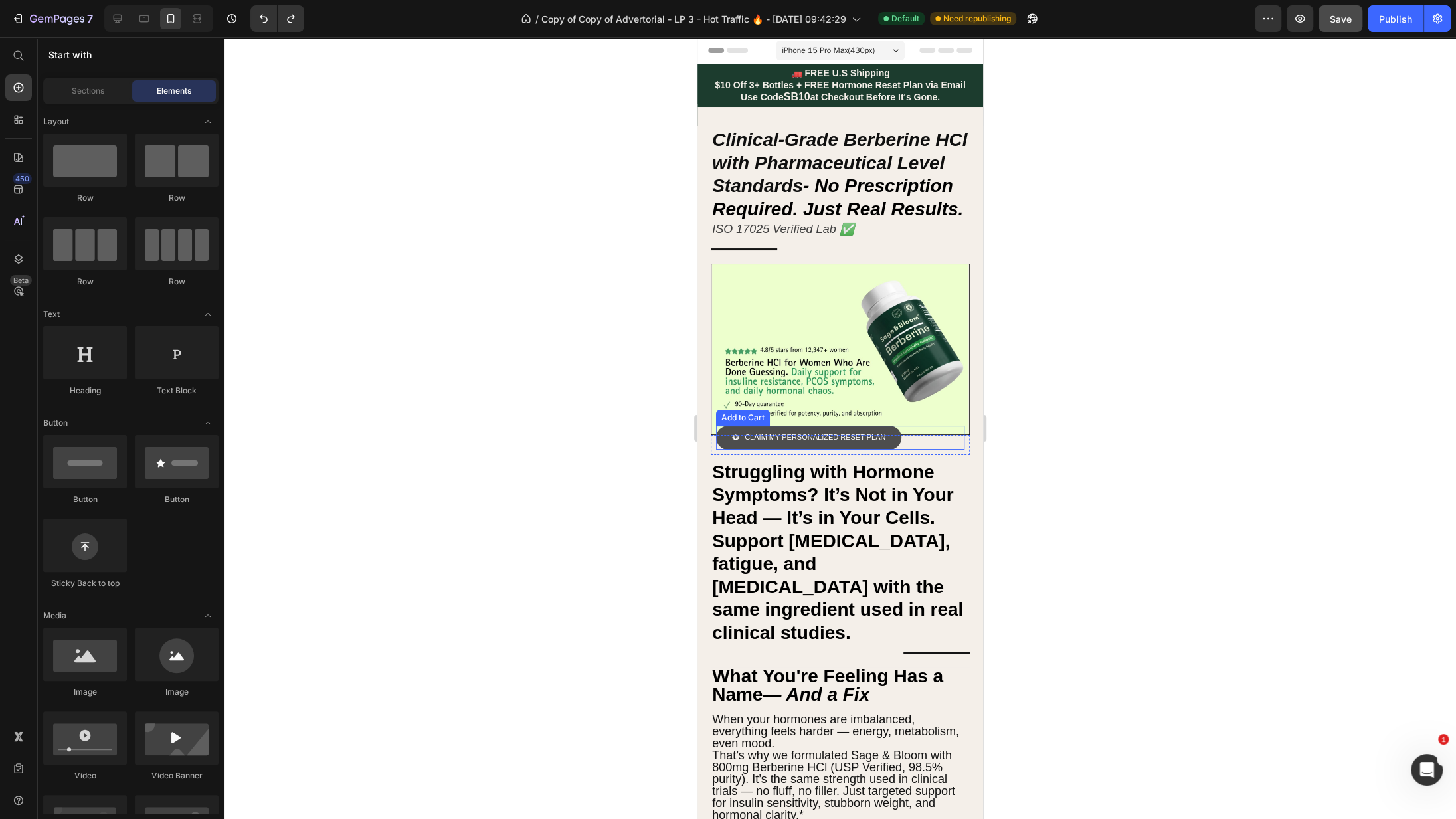 click on "Claim My Personalized RESET PLAN" at bounding box center (808, 438) 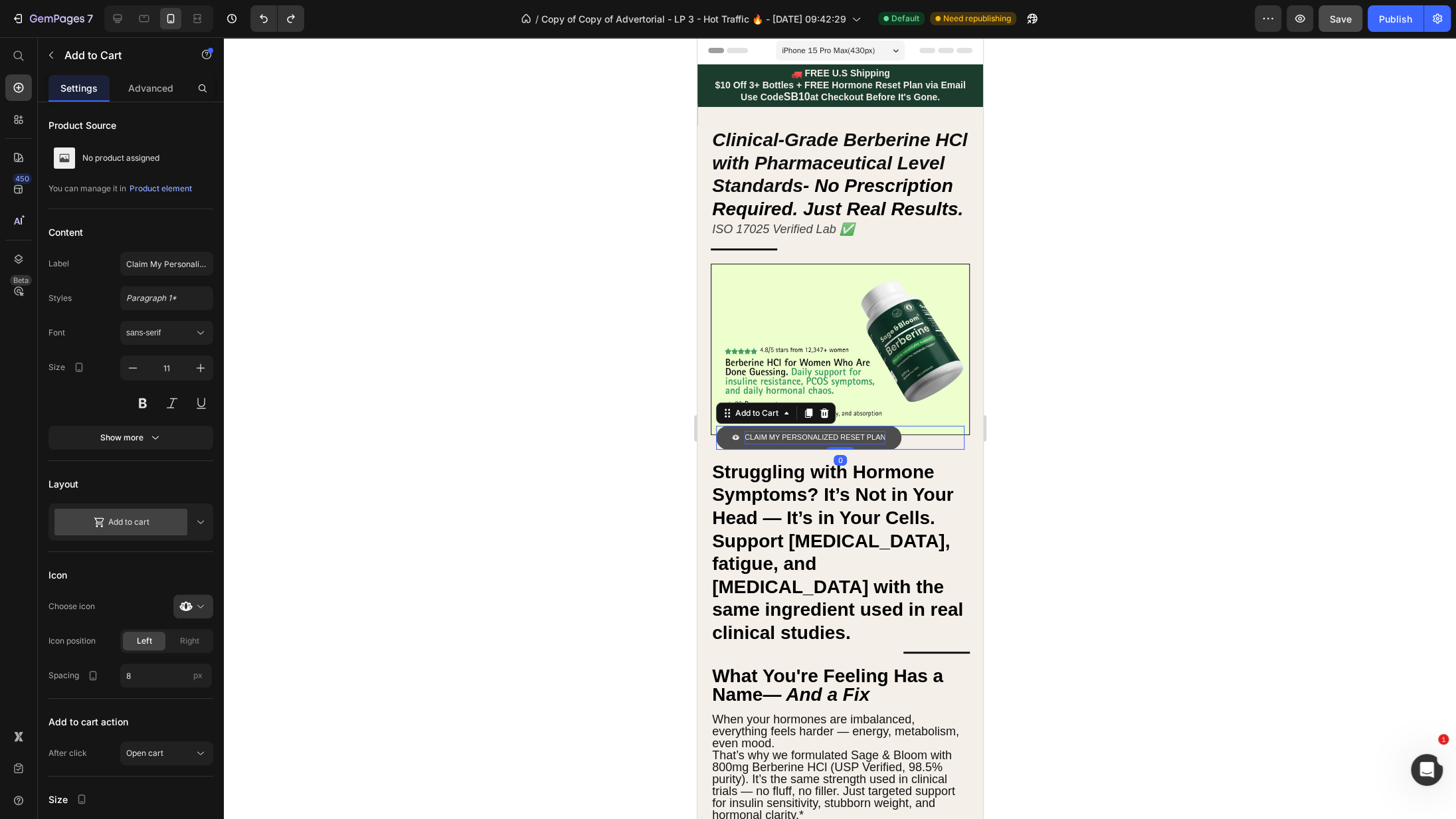click on "Claim My Personalized RESET PLAN" at bounding box center (814, 438) 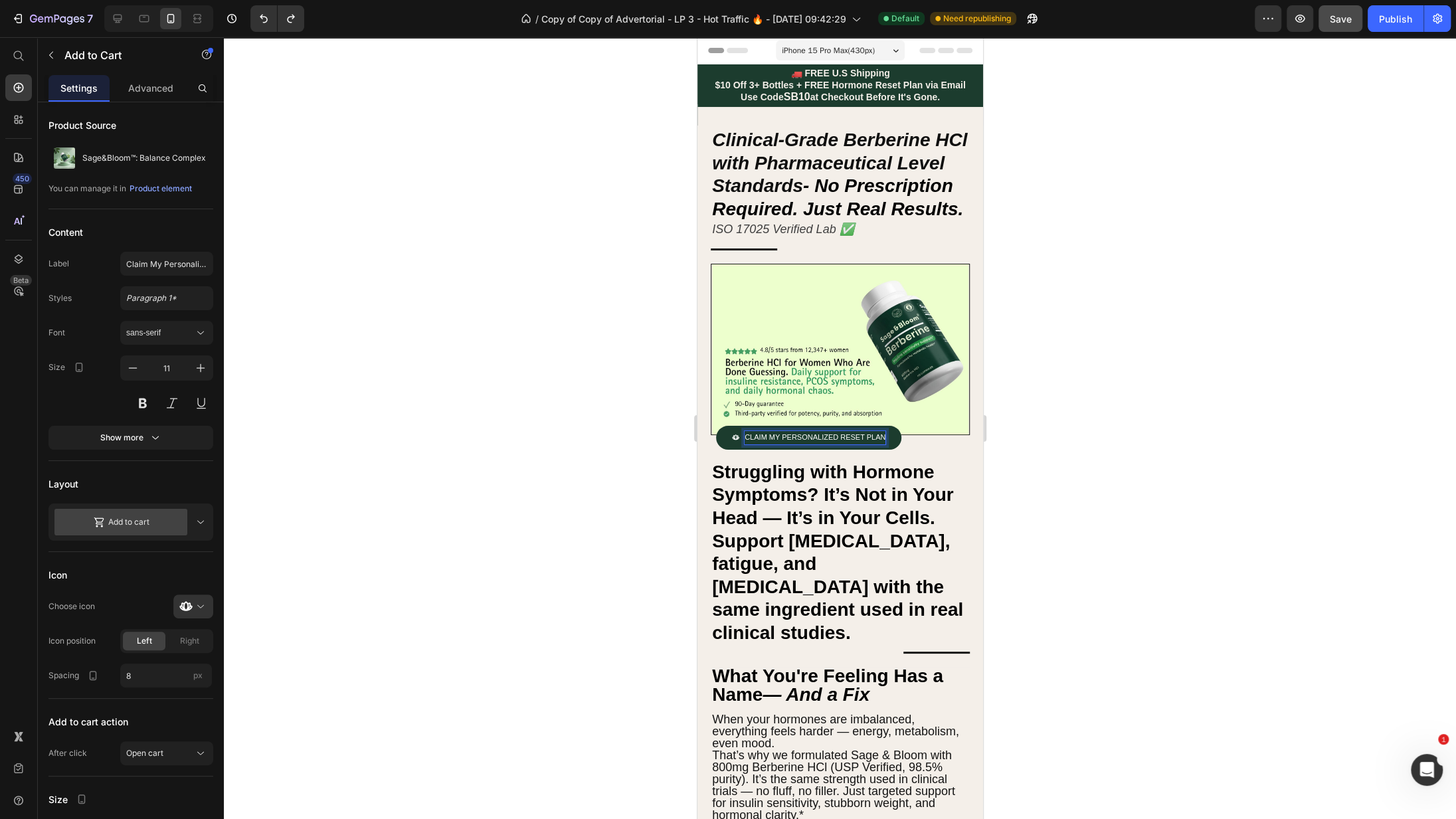 click on "Claim My Personalized RESET PLAN" at bounding box center [808, 438] 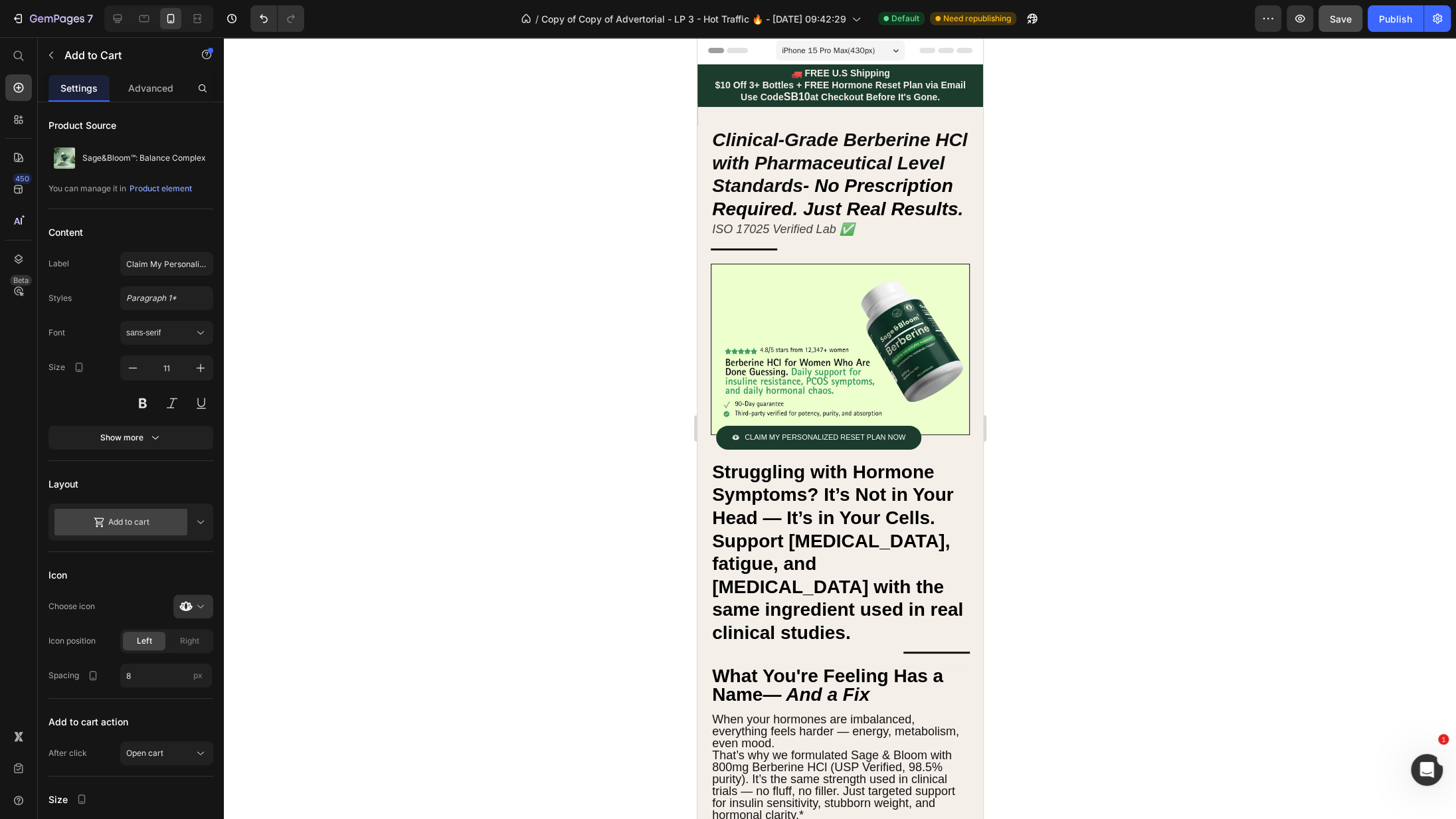 click 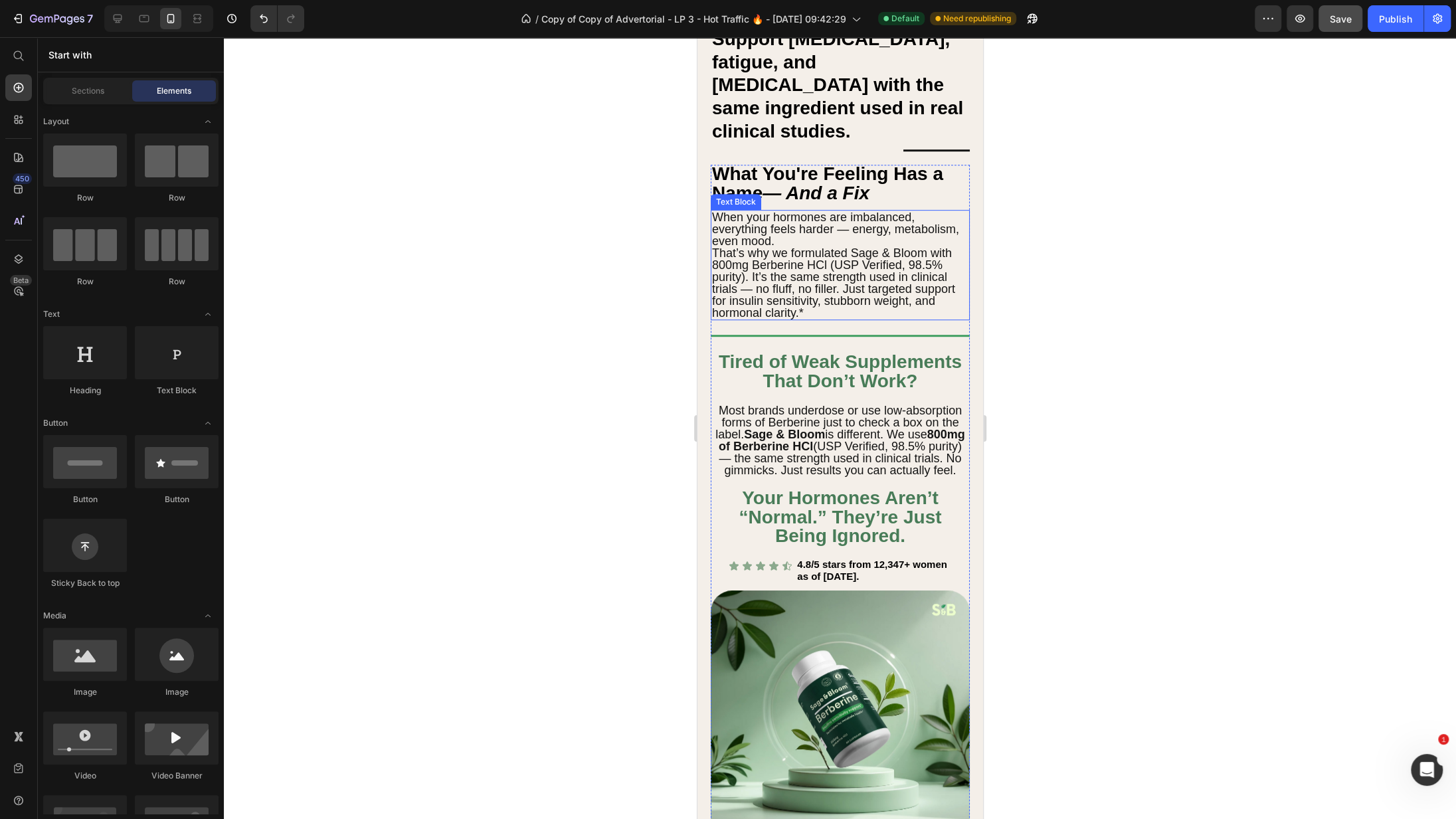 scroll, scrollTop: 500, scrollLeft: 0, axis: vertical 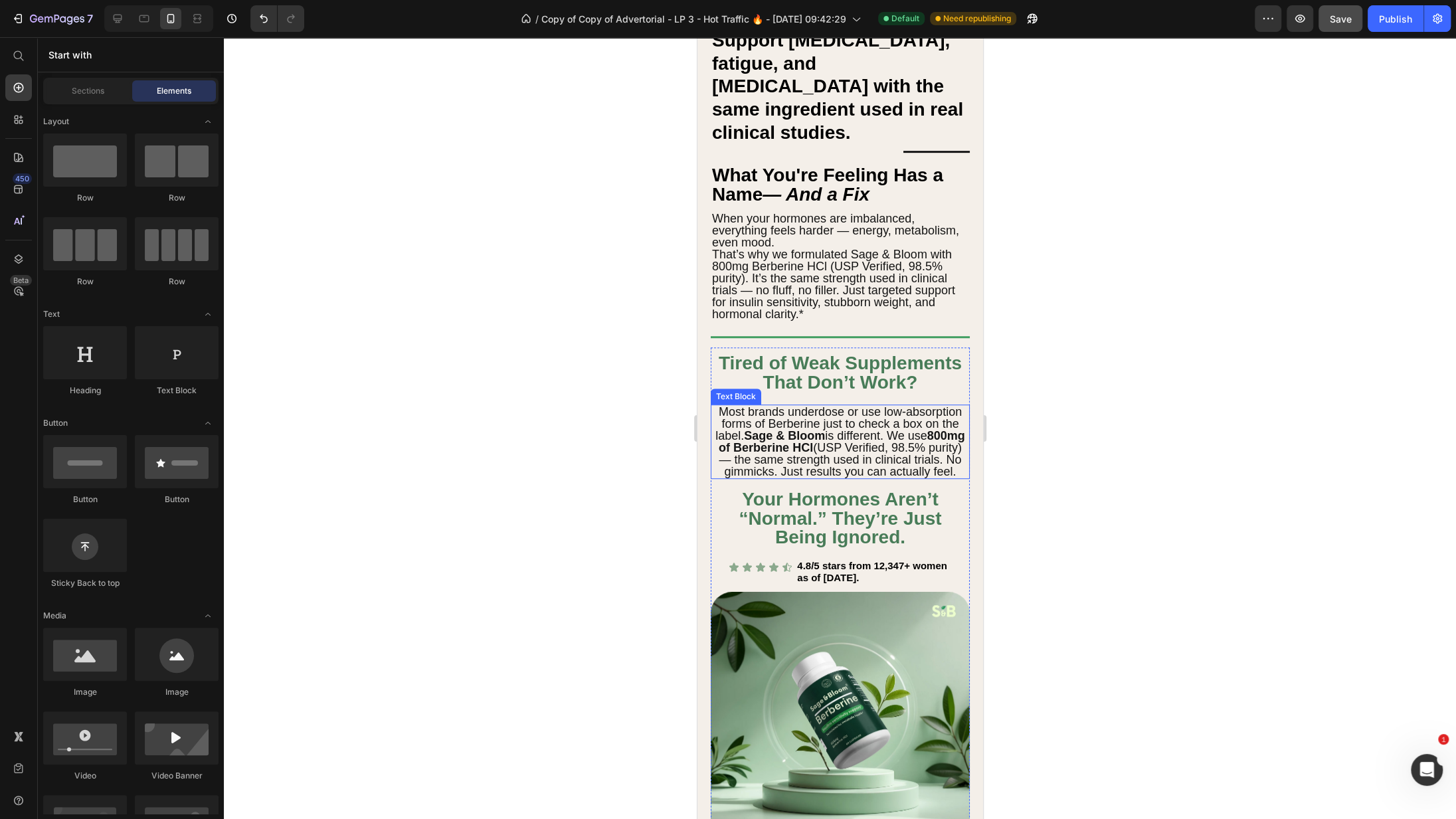 click on "Most brands underdose or use low-absorption forms of Berberine just to check a box on the label.  Sage & Bloom  is different. We use  800mg of Berberine HCl  (USP Verified, 98.5% purity) — the same strength used in clinical trials. No gimmicks. Just results you can actually feel." at bounding box center (840, 442) 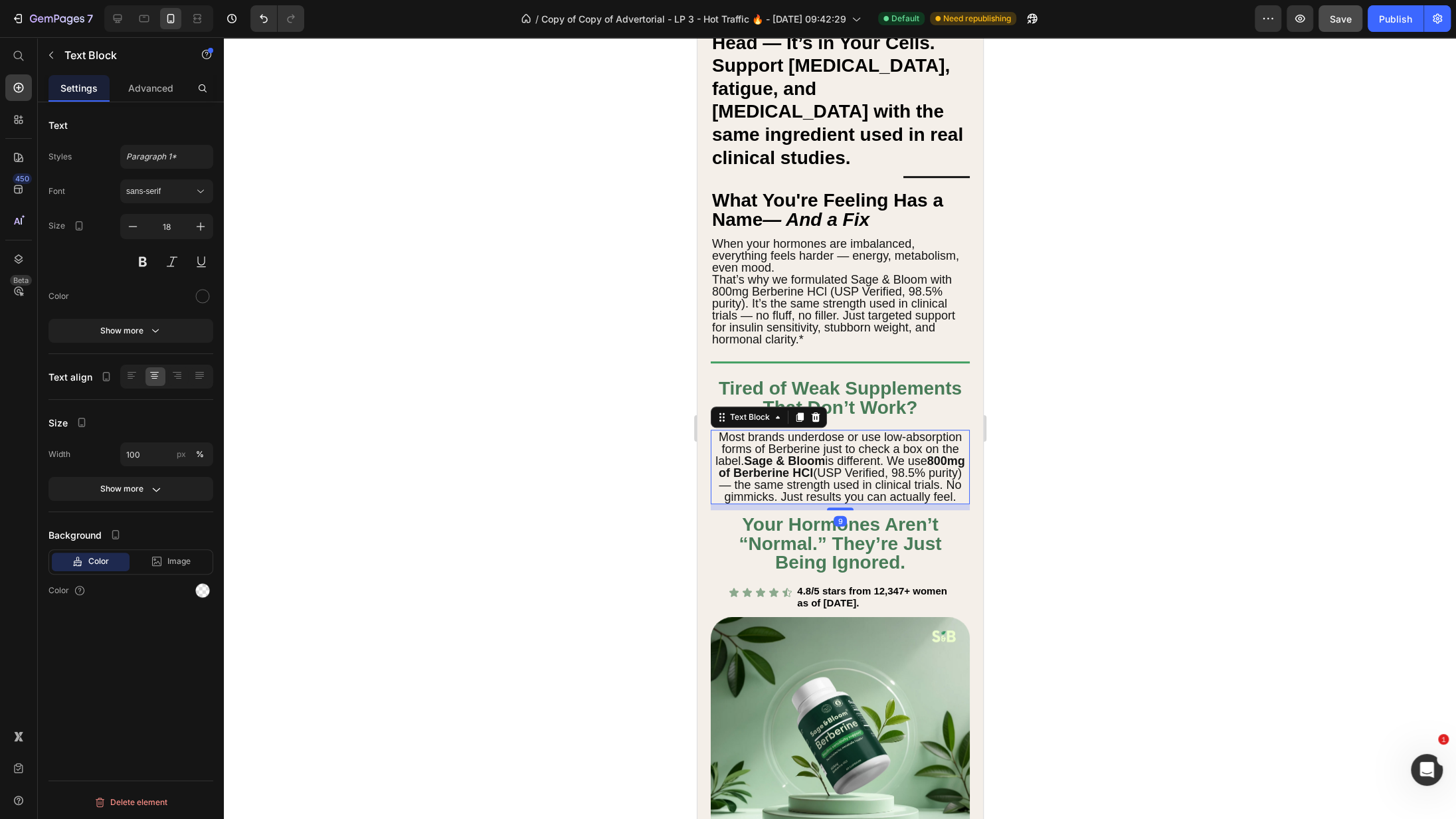 scroll, scrollTop: 436, scrollLeft: 0, axis: vertical 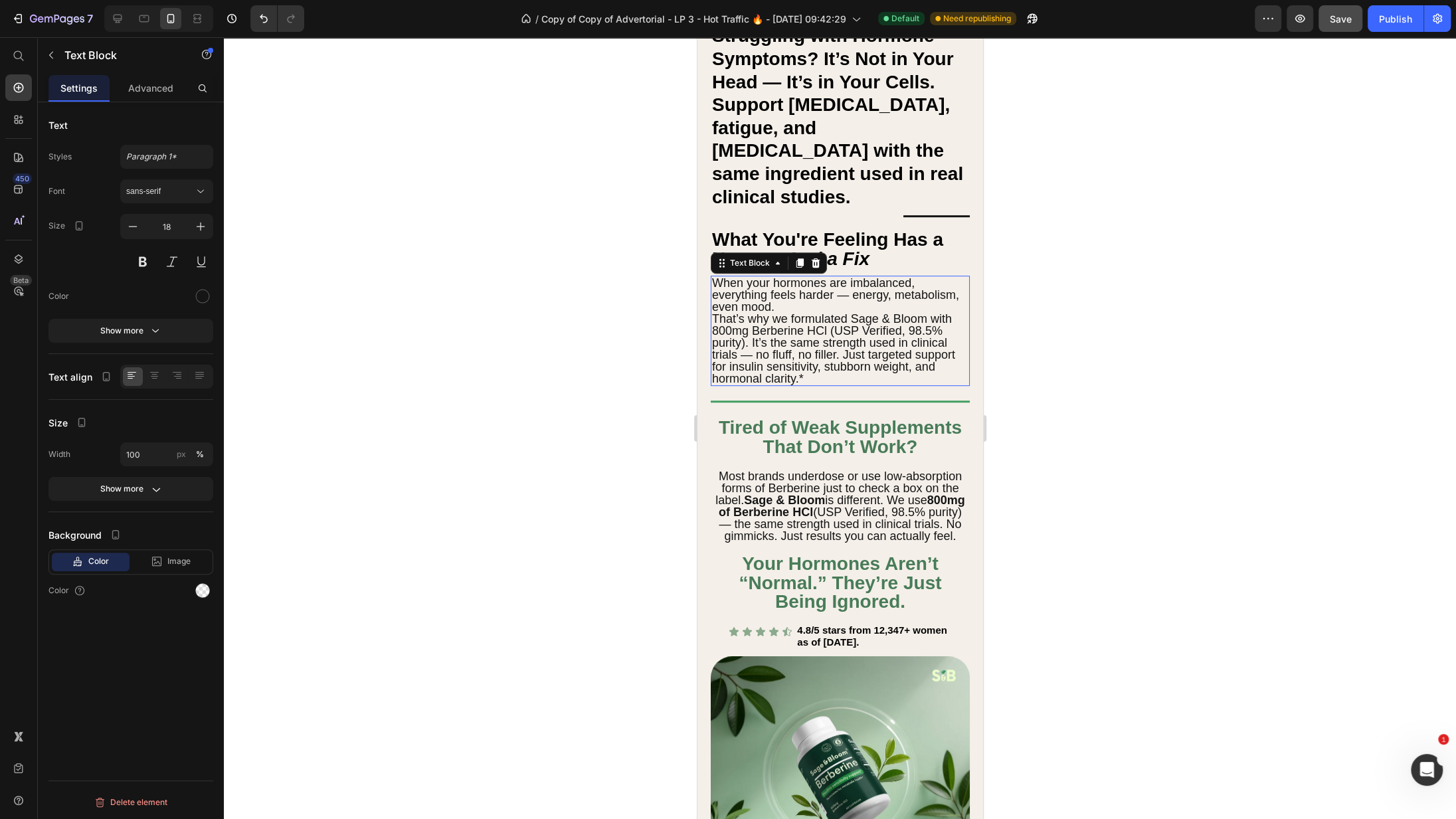 click on "When your hormones are imbalanced, everything feels harder — energy, metabolism, even mood. That’s why we formulated Sage & Bloom with 800mg Berberine HCl (USP Verified, 98.5% purity). It’s the same strength used in clinical trials — no fluff, no filler. Just targeted support for insulin sensitivity, stubborn weight, and hormonal clarity.*" at bounding box center [840, 331] 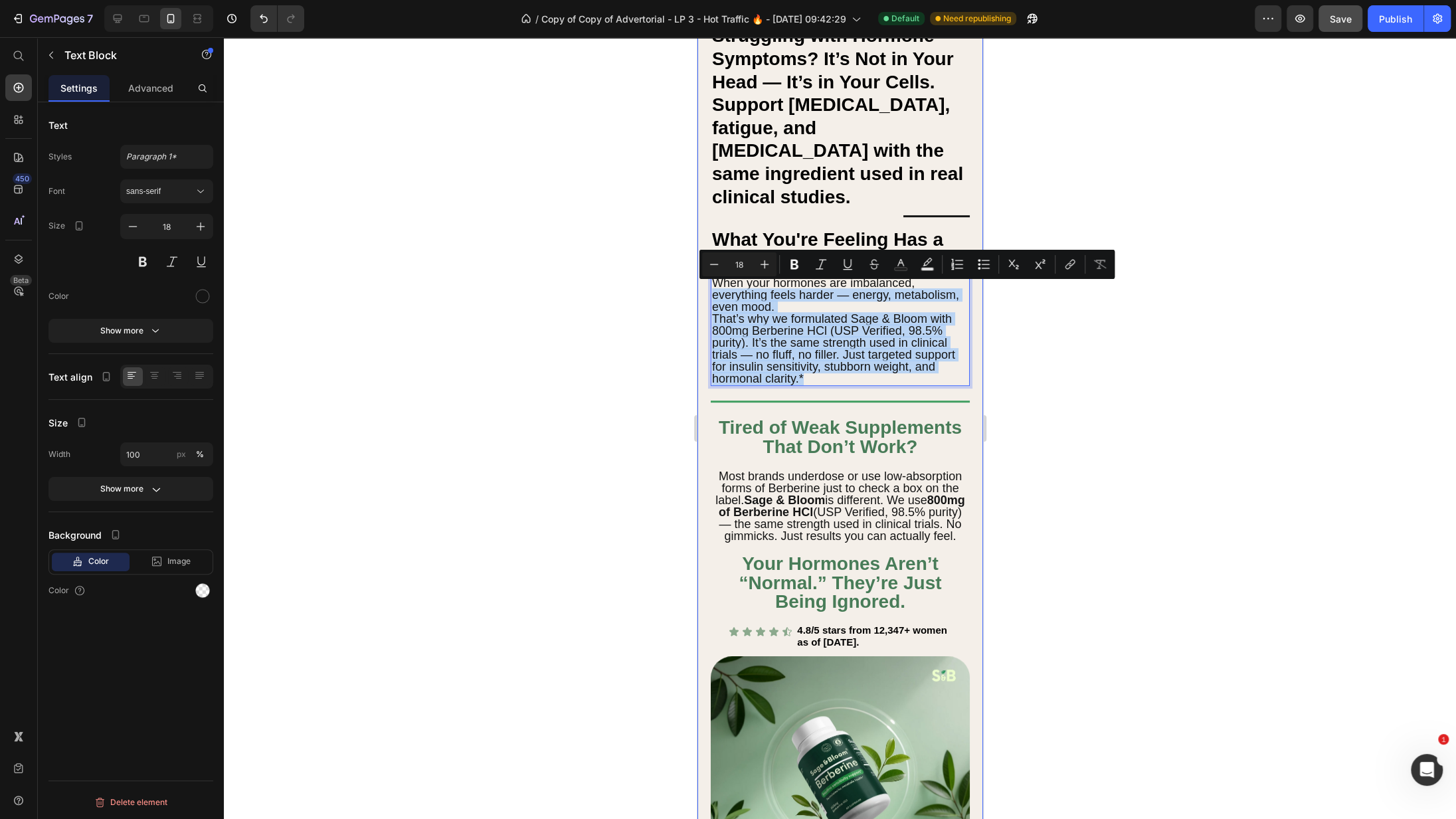 drag, startPoint x: 824, startPoint y: 371, endPoint x: 699, endPoint y: 286, distance: 151.1622 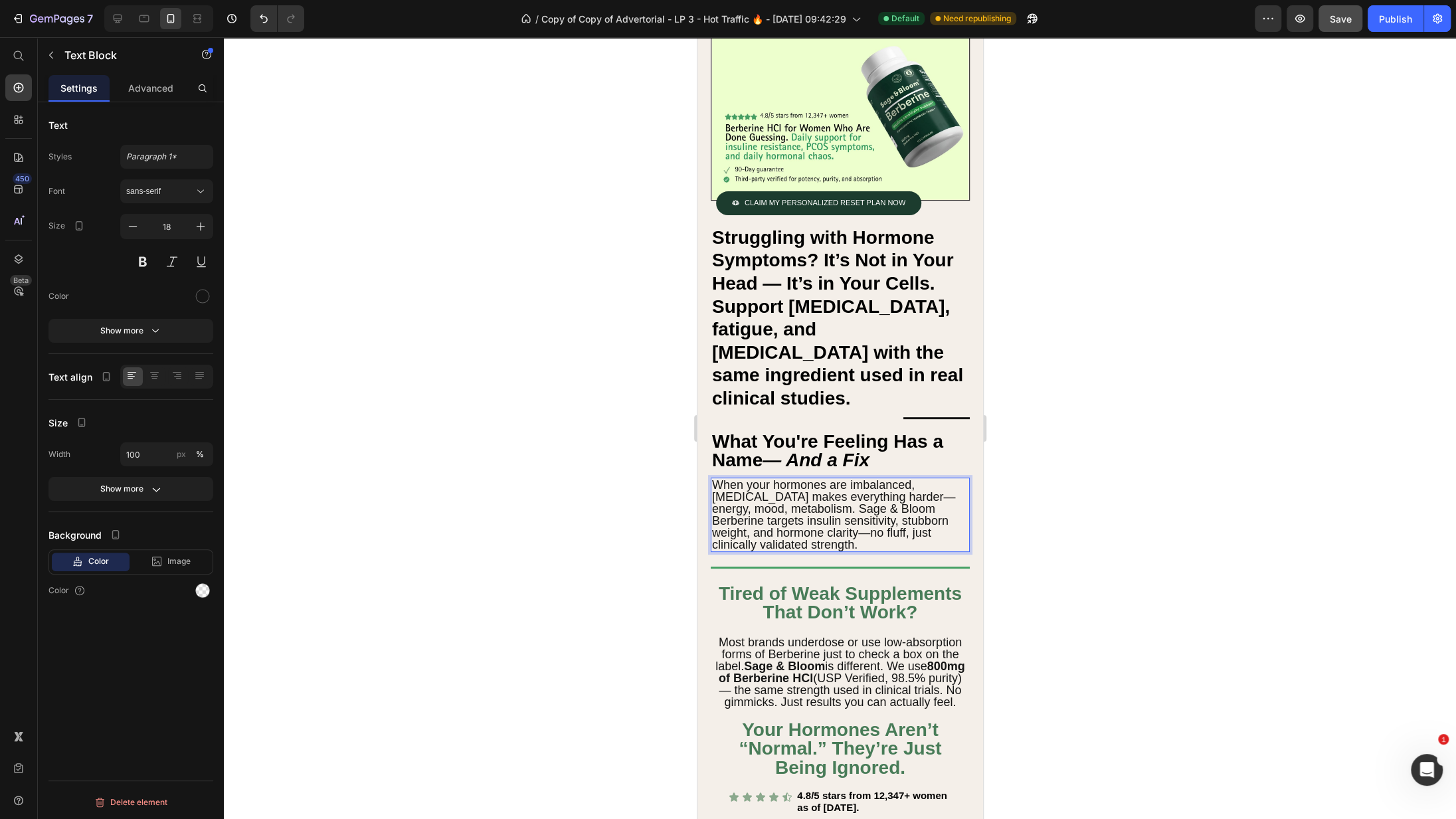 scroll, scrollTop: 276, scrollLeft: 0, axis: vertical 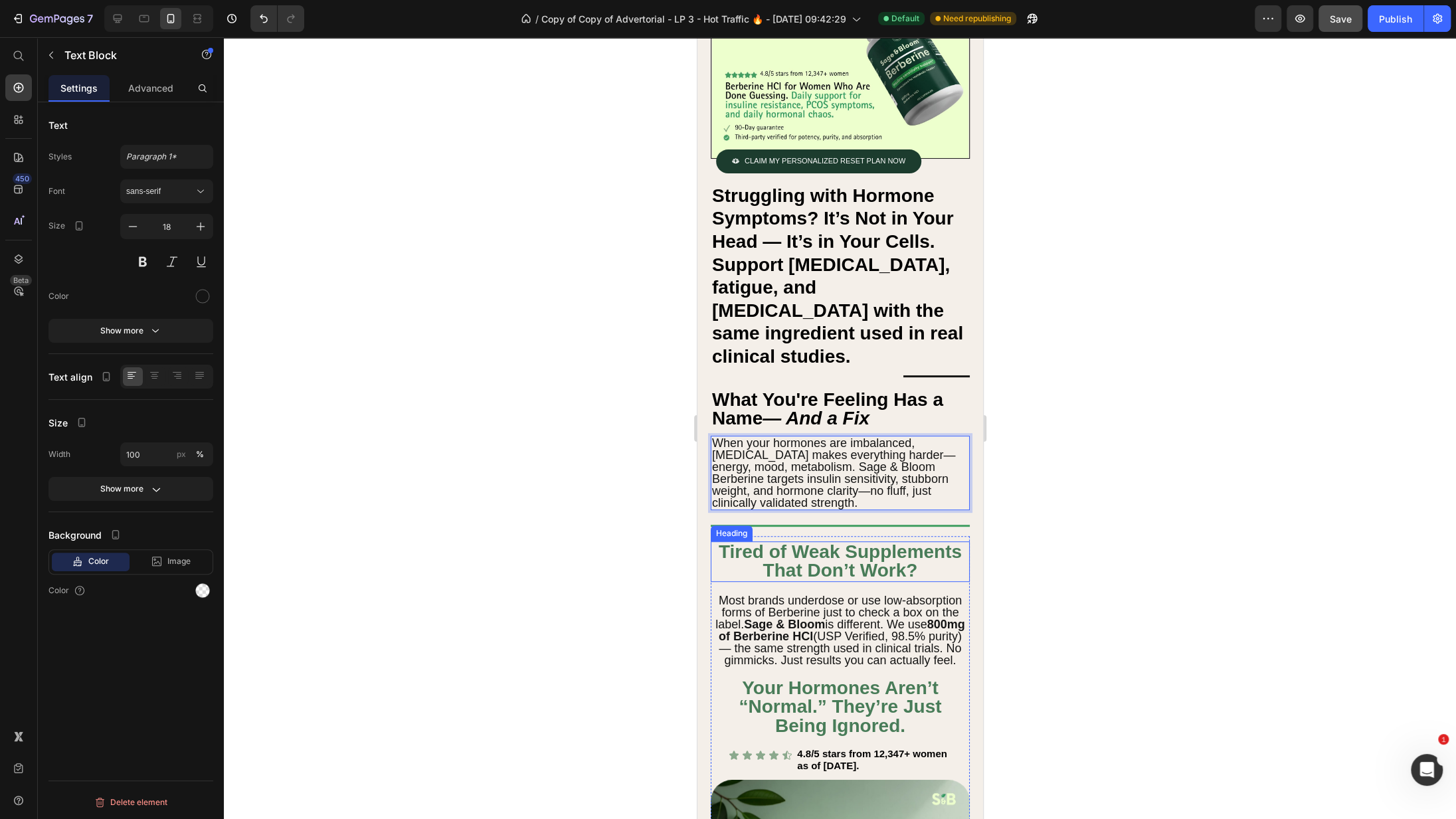 click on "Tired of Weak Supplements That Don’t Work?" at bounding box center (840, 561) 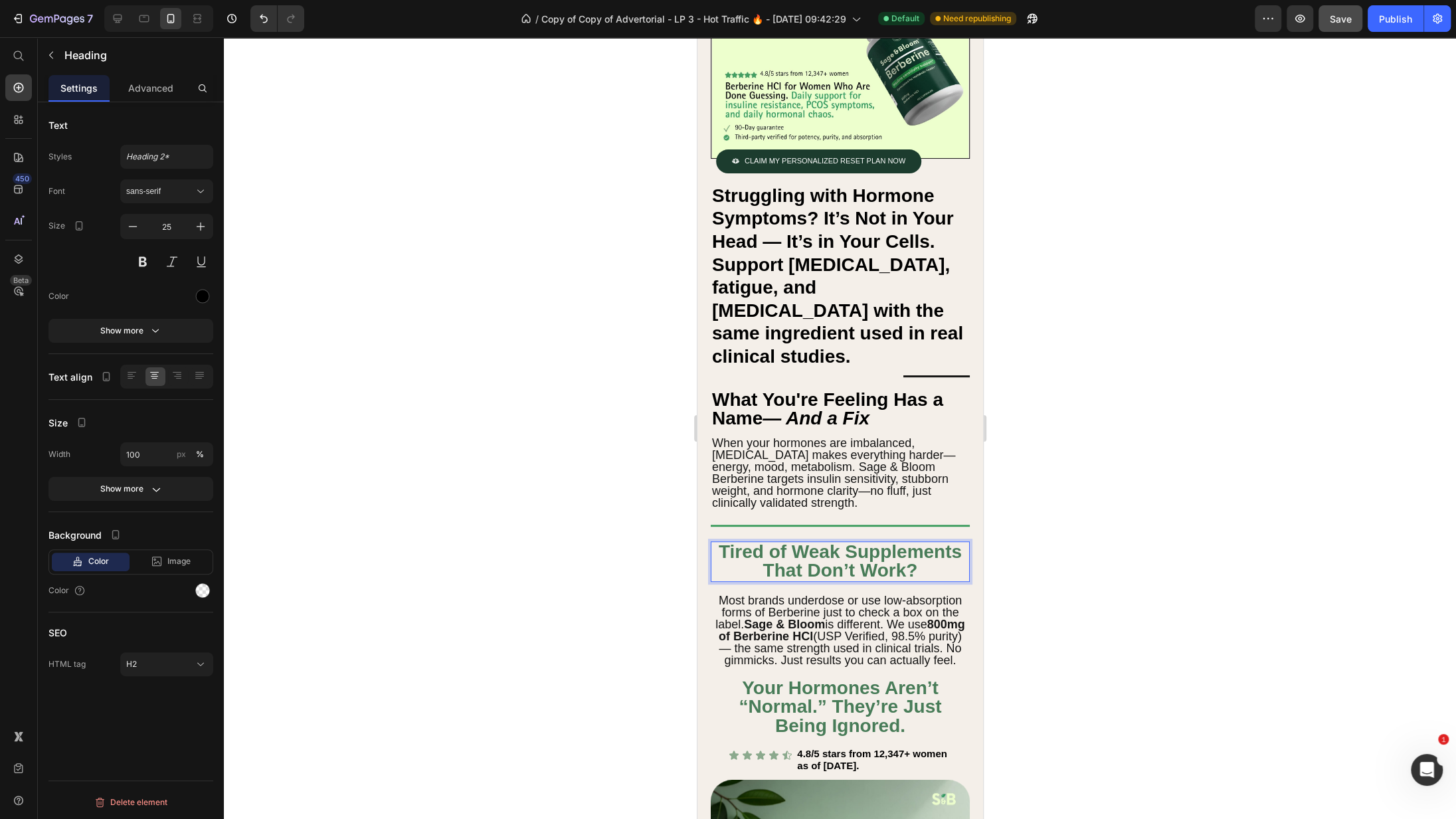 click on "Tired of Weak Supplements That Don’t Work?" at bounding box center (840, 561) 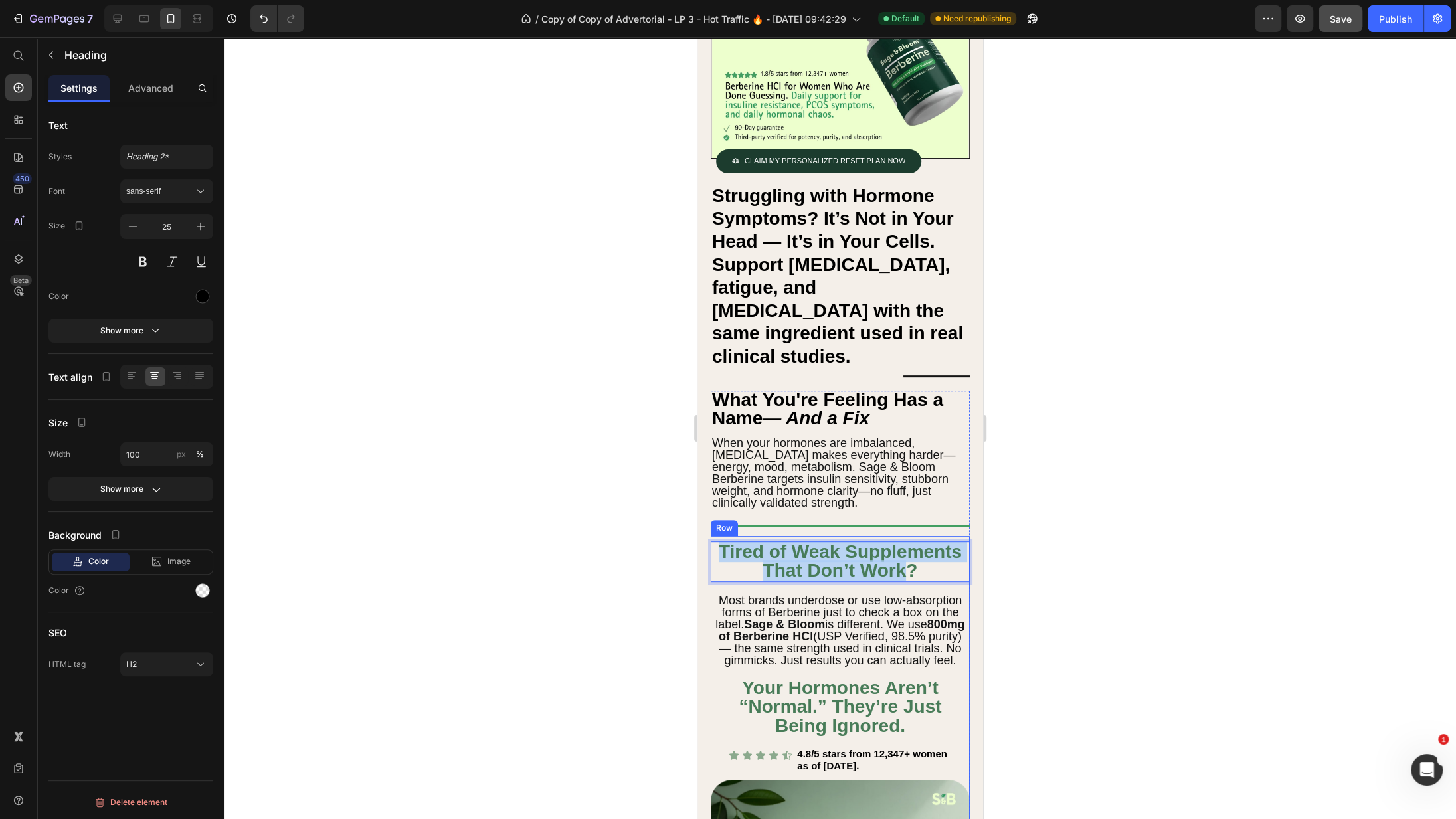 drag, startPoint x: 903, startPoint y: 563, endPoint x: 717, endPoint y: 535, distance: 188.09572 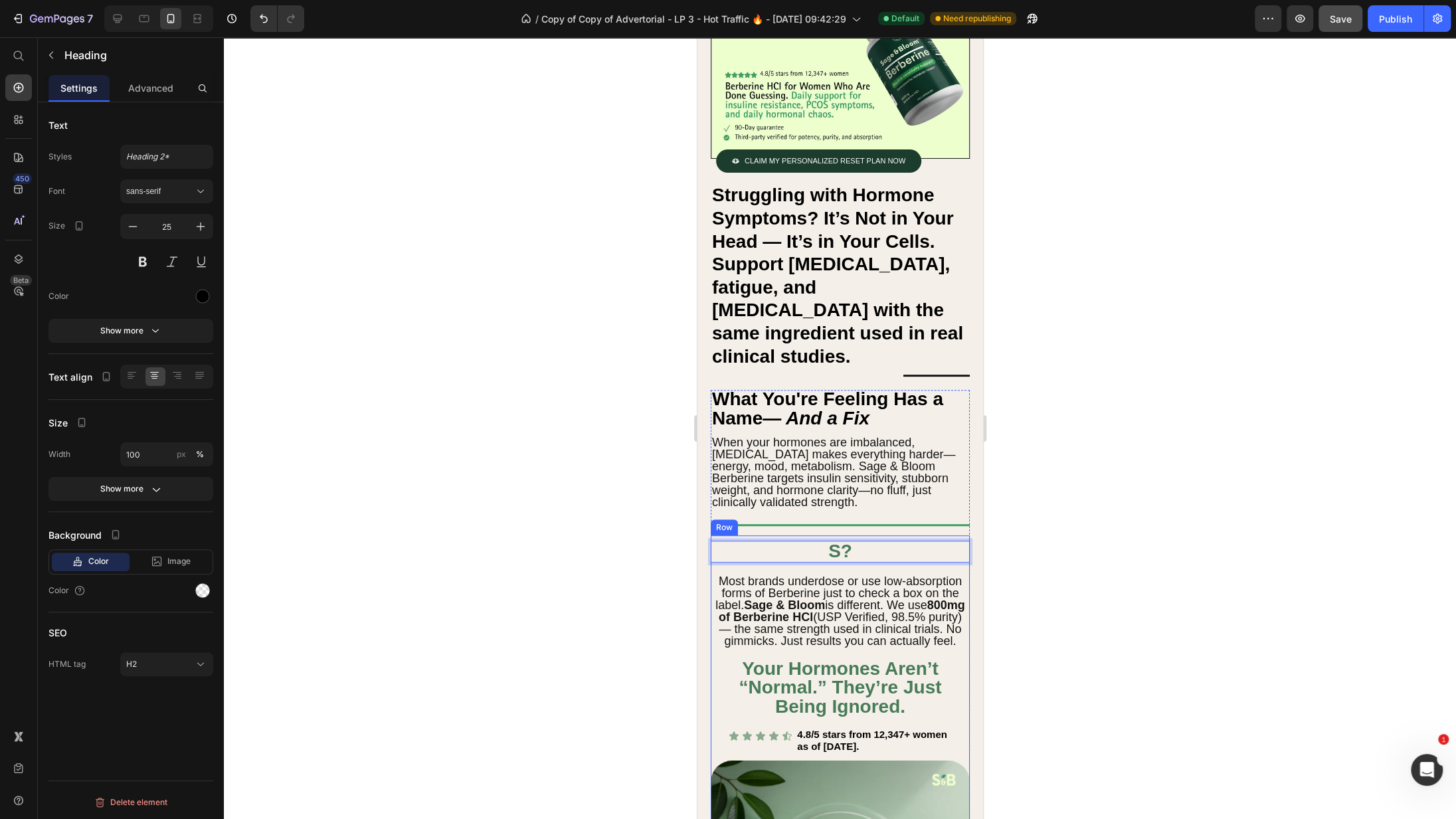 type 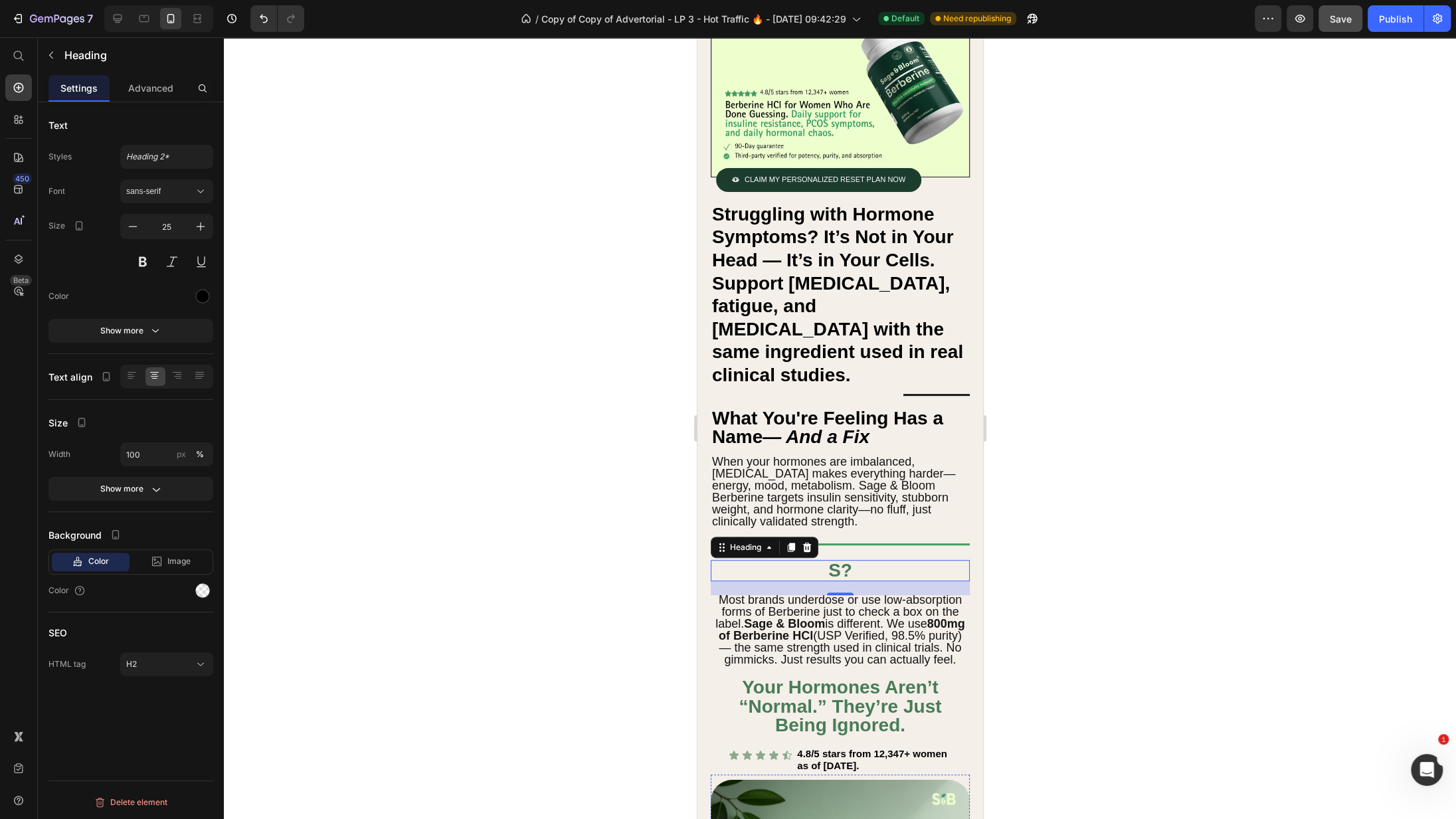 scroll, scrollTop: 254, scrollLeft: 0, axis: vertical 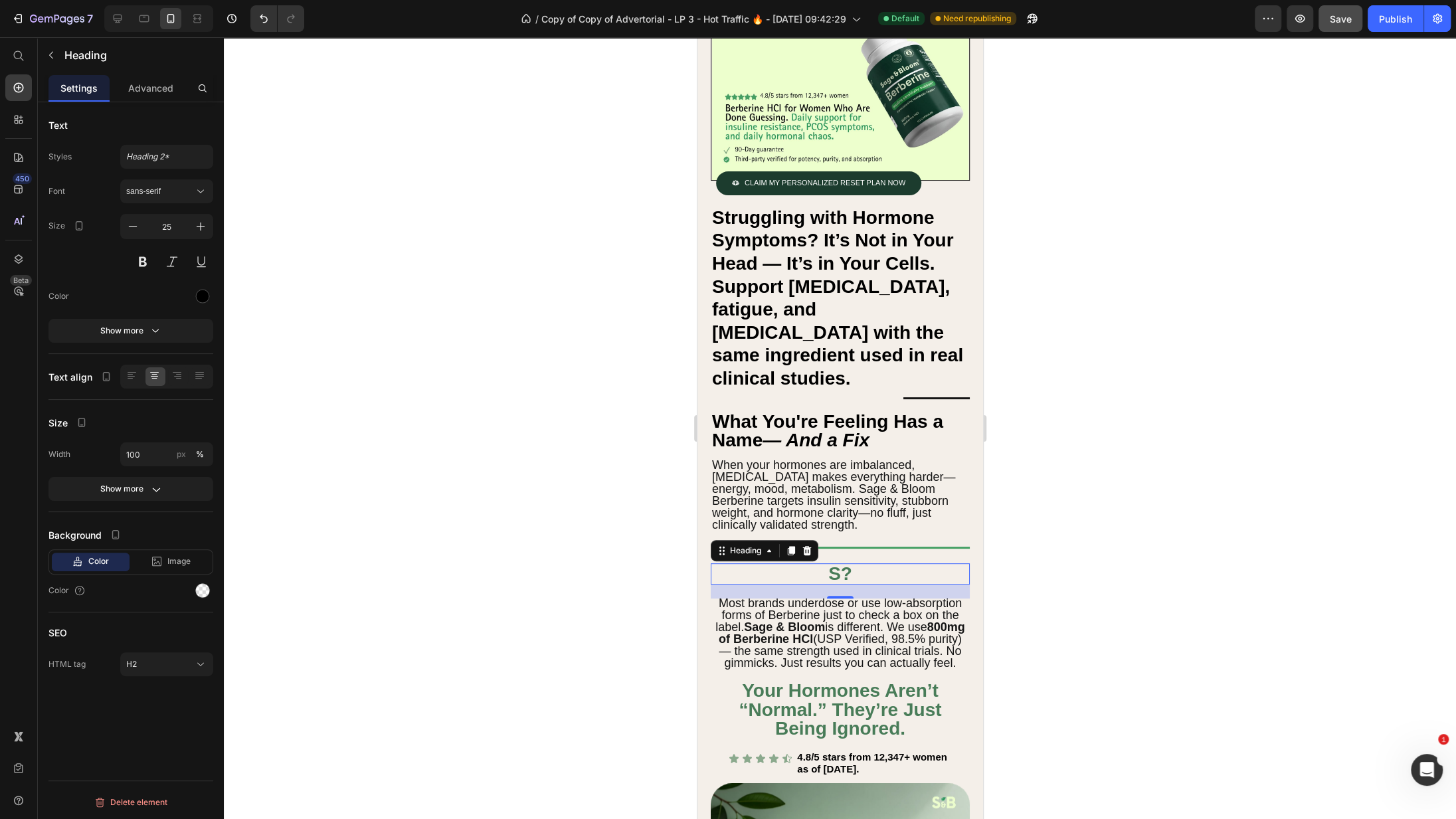 click on "S?" at bounding box center [840, 573] 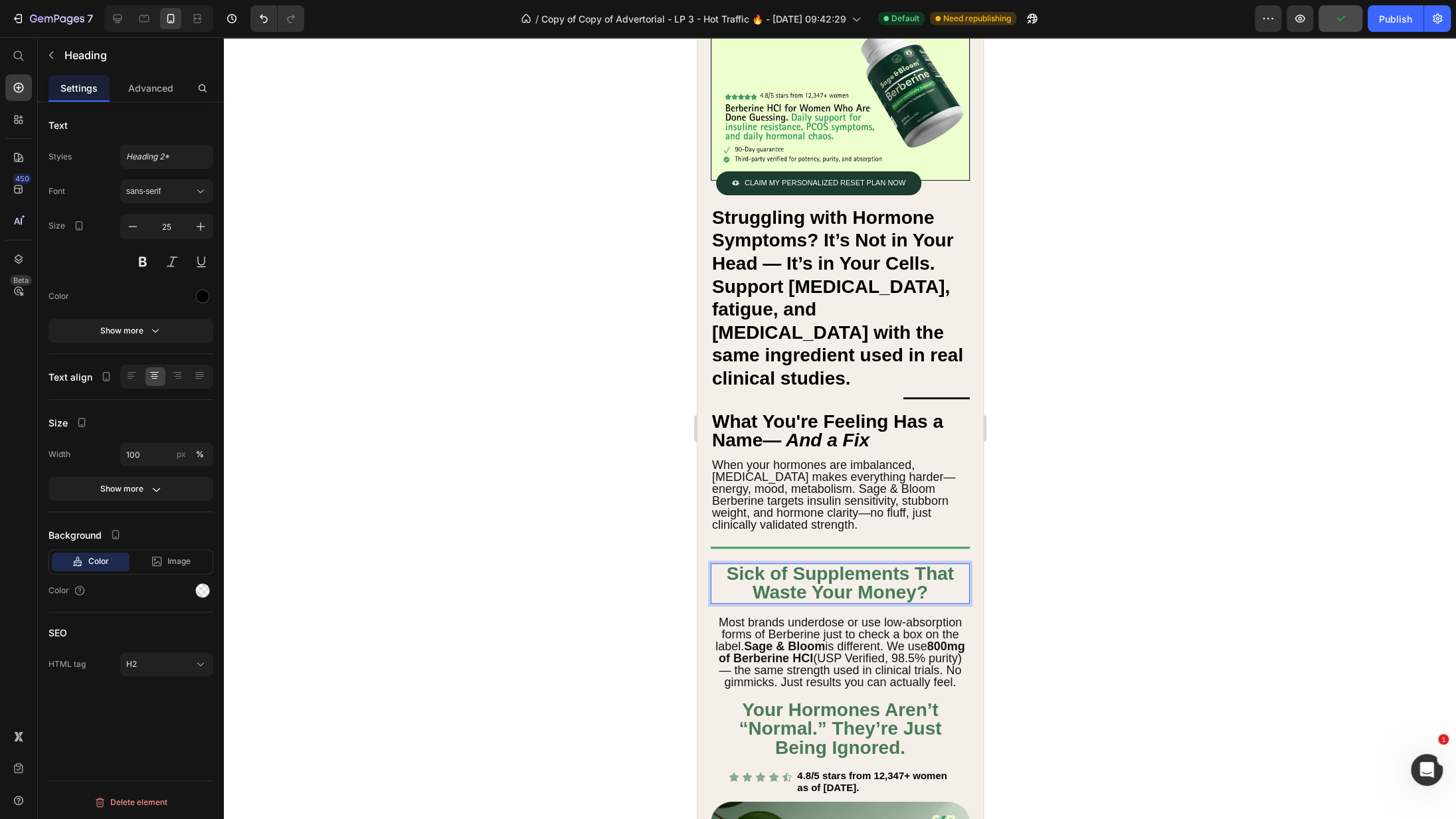click 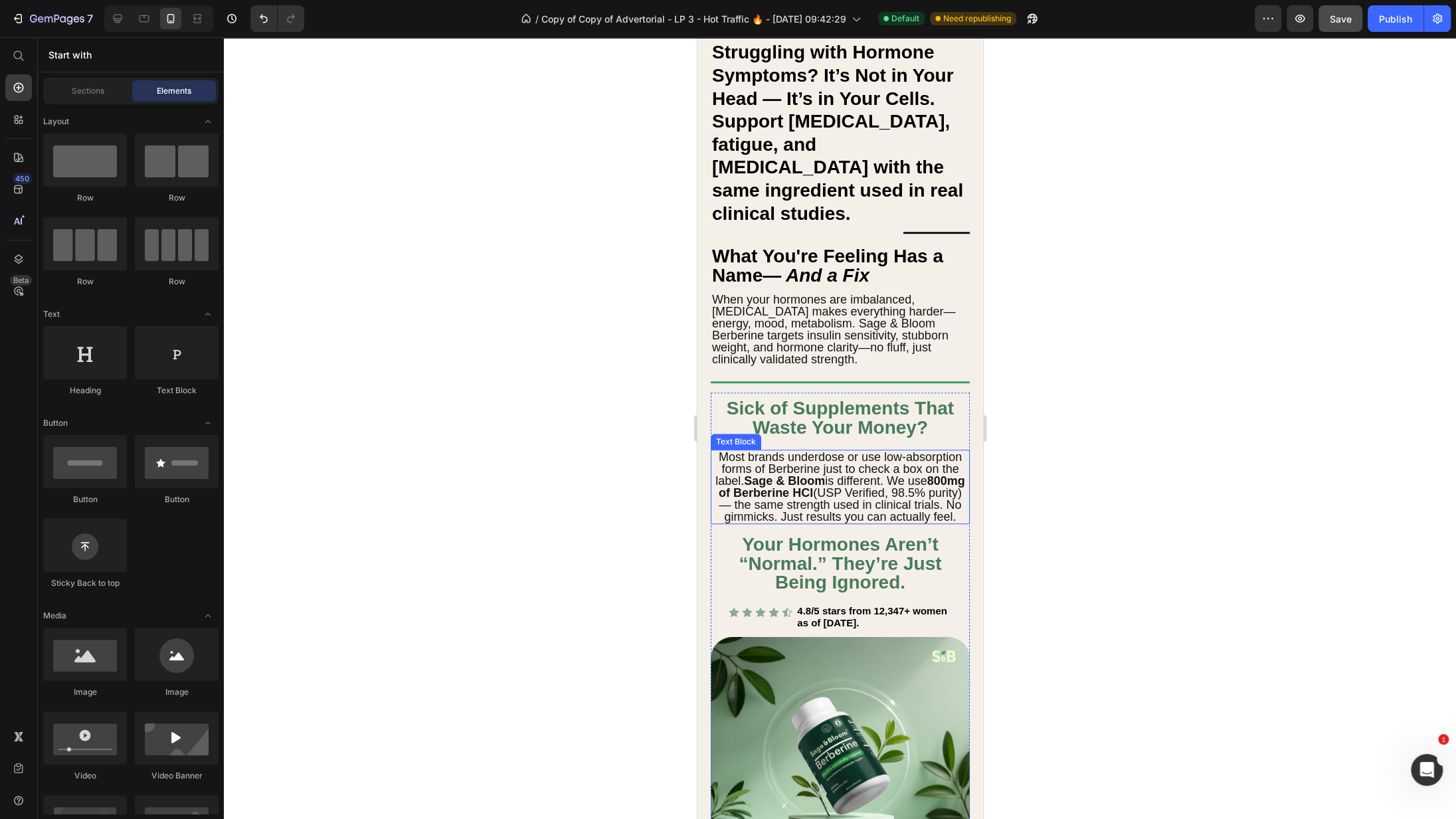 scroll, scrollTop: 465, scrollLeft: 0, axis: vertical 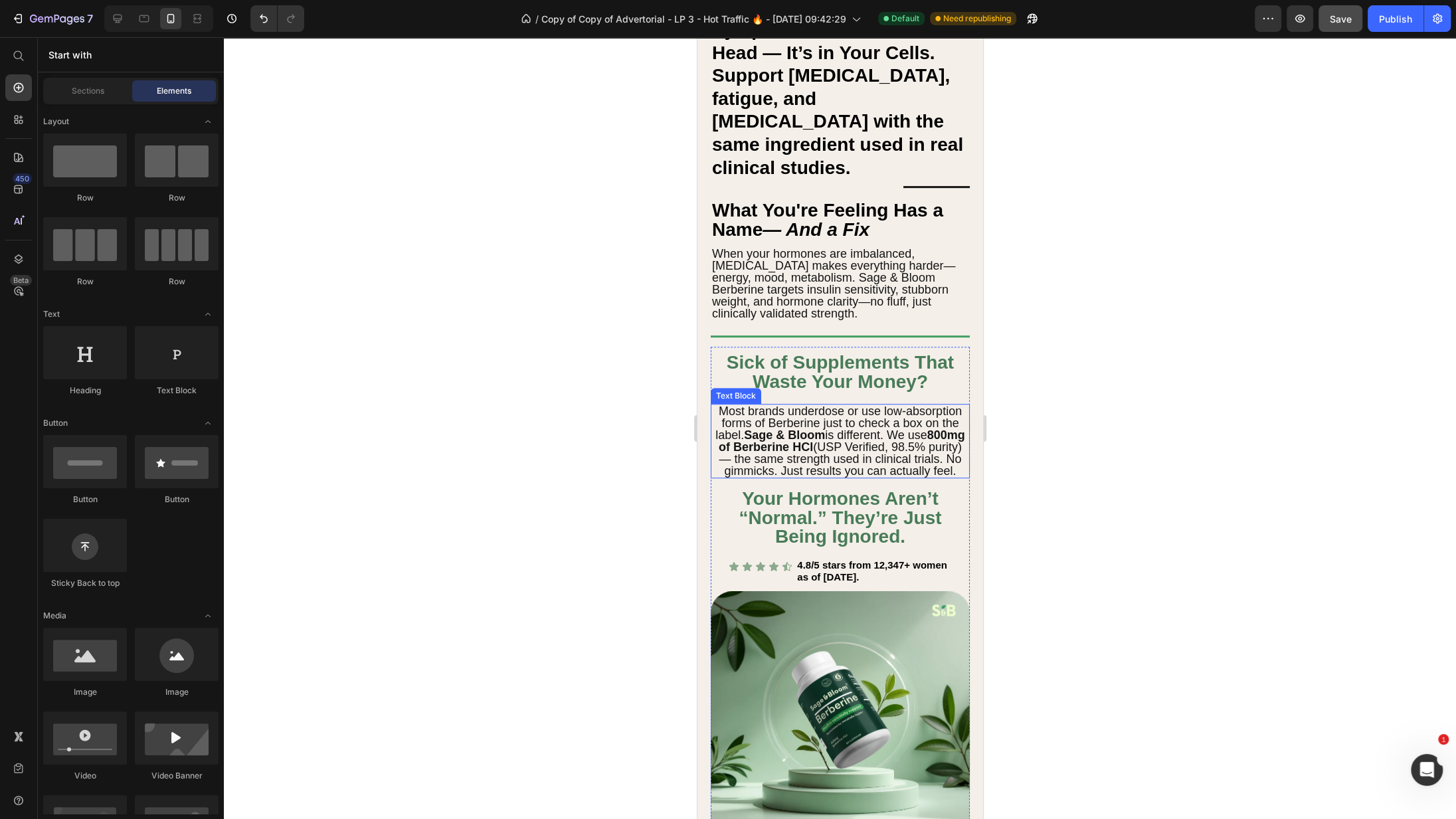 click on "800mg of Berberine HCl" at bounding box center [841, 441] 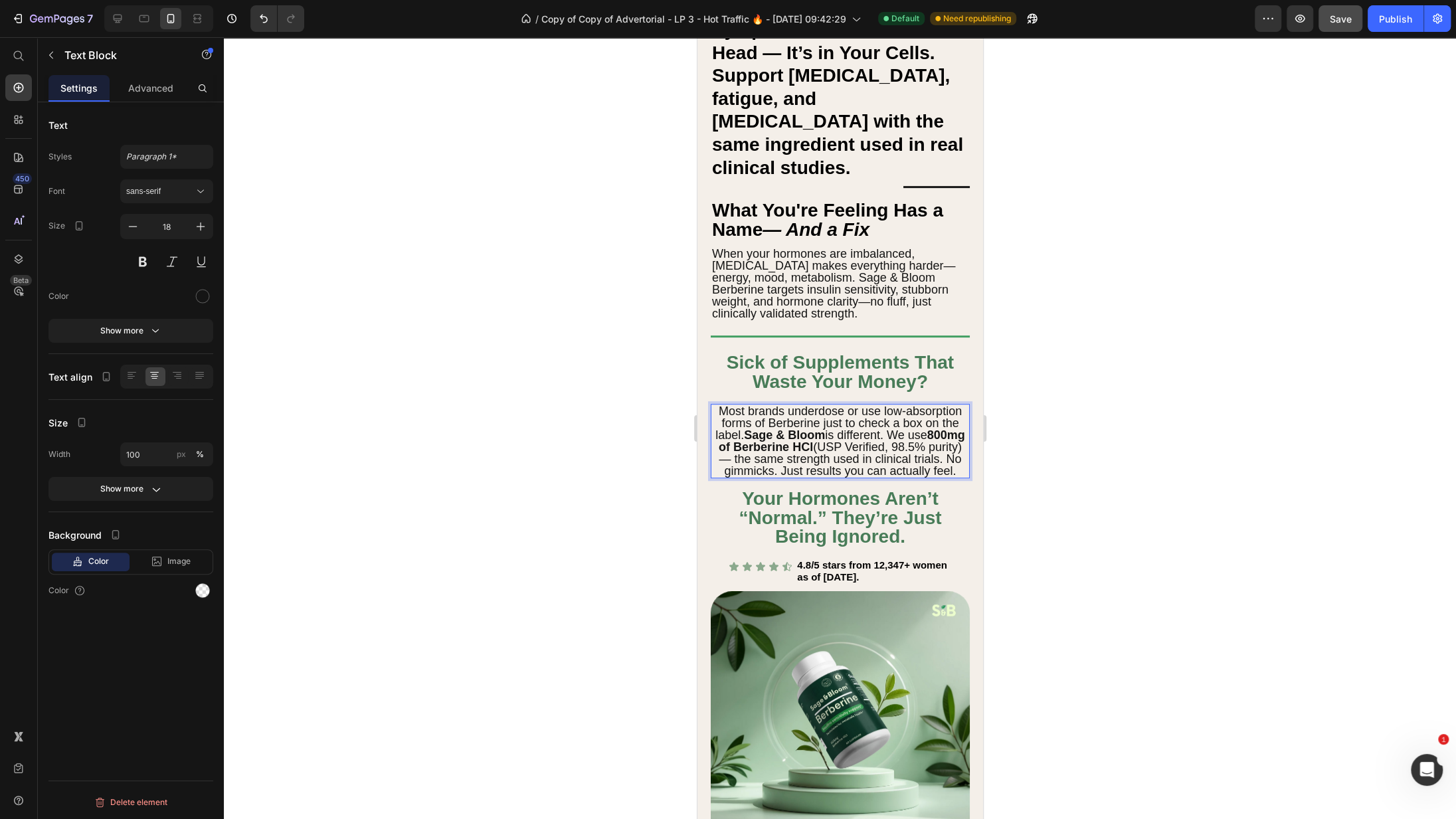 click on "Most brands underdose or use low-absorption forms of Berberine just to check a box on the label.  Sage & Bloom  is different. We use  800mg of Berberine HCl  (USP Verified, 98.5% purity) — the same strength used in clinical trials. No gimmicks. Just results you can actually feel." at bounding box center (840, 441) 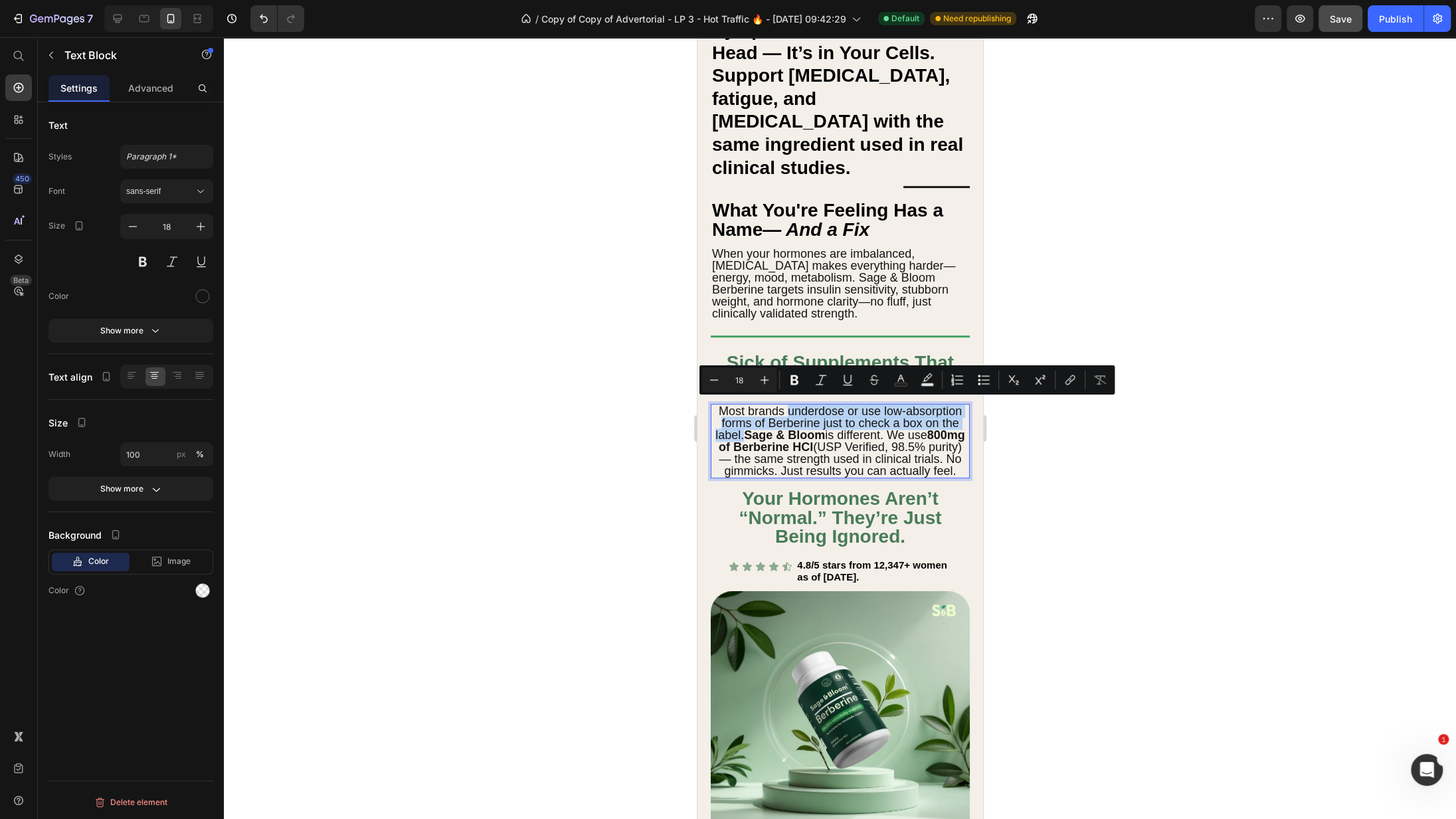 drag, startPoint x: 788, startPoint y: 407, endPoint x: 758, endPoint y: 434, distance: 40.360872 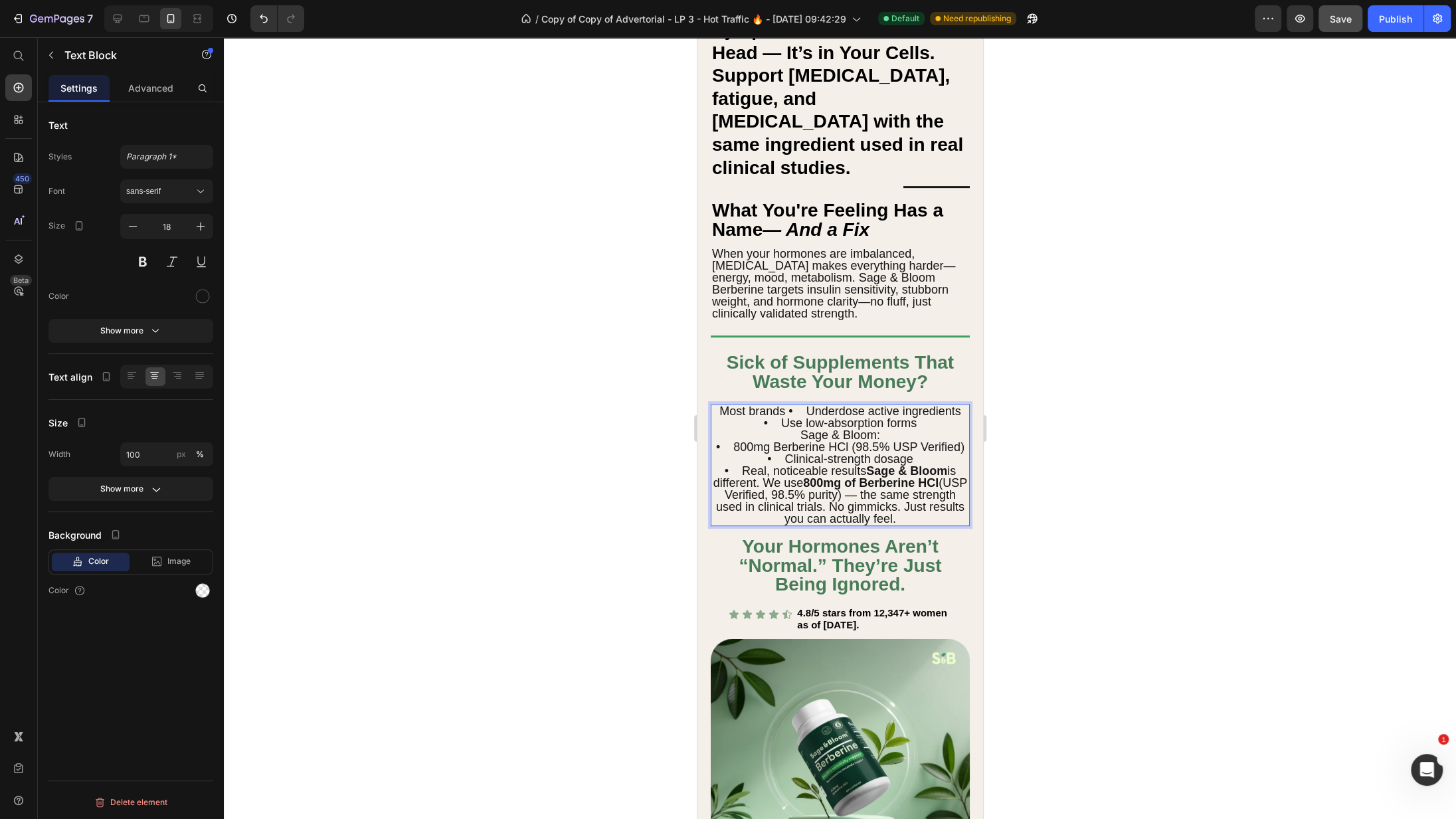 click on "Most brands •    Underdose active ingredients     •    Use low-absorption forms Sage & Bloom:     •    800mg Berberine HCl (98.5% USP Verified)     •    Clinical-strength dosage     •    Real, noticeable results  Sage & Bloom  is different. We use  800mg of Berberine HCl  (USP Verified, 98.5% purity) — the same strength used in clinical trials. No gimmicks. Just results you can actually feel." at bounding box center (840, 465) 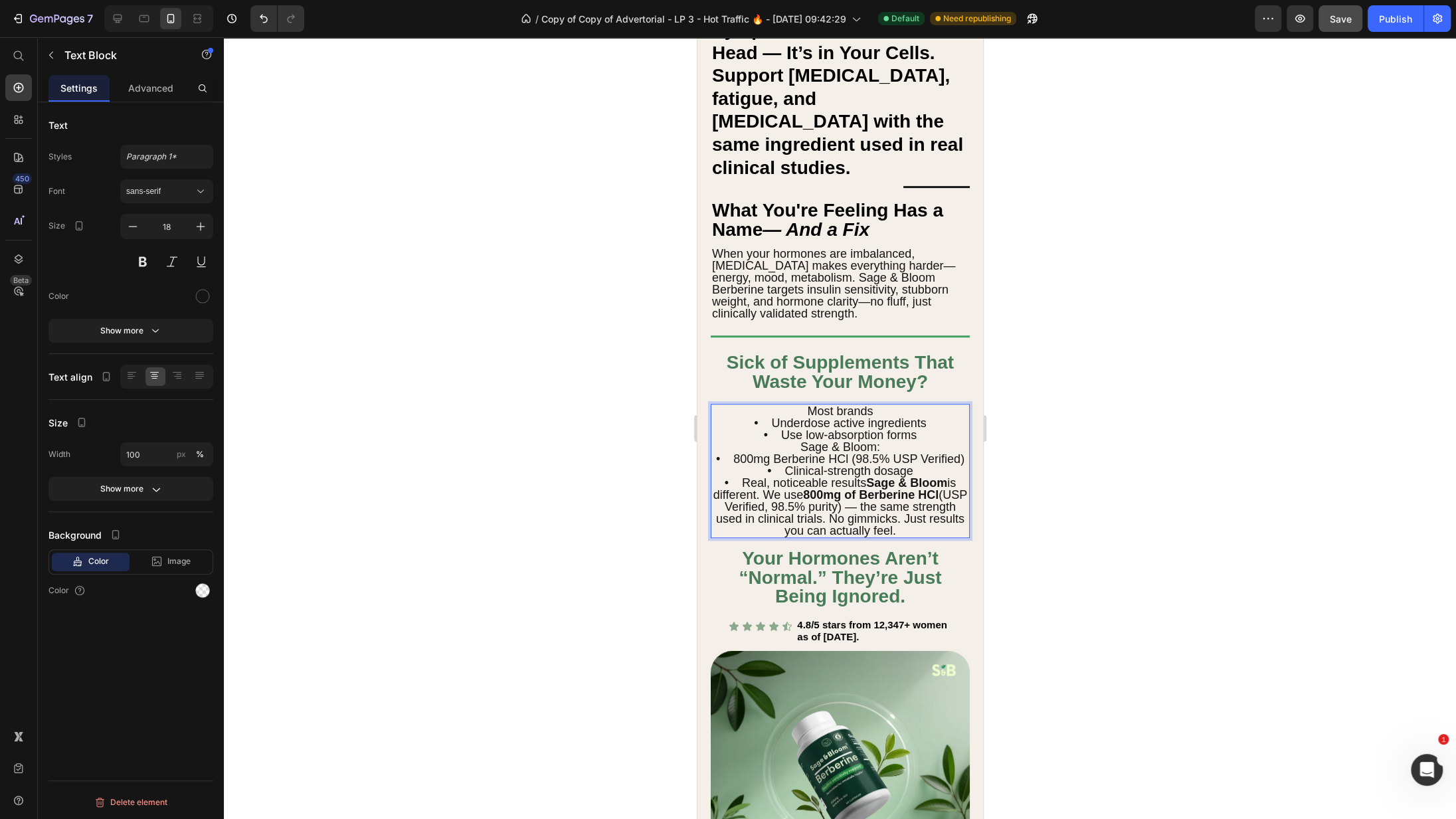 click on "Most brands" at bounding box center (840, 411) 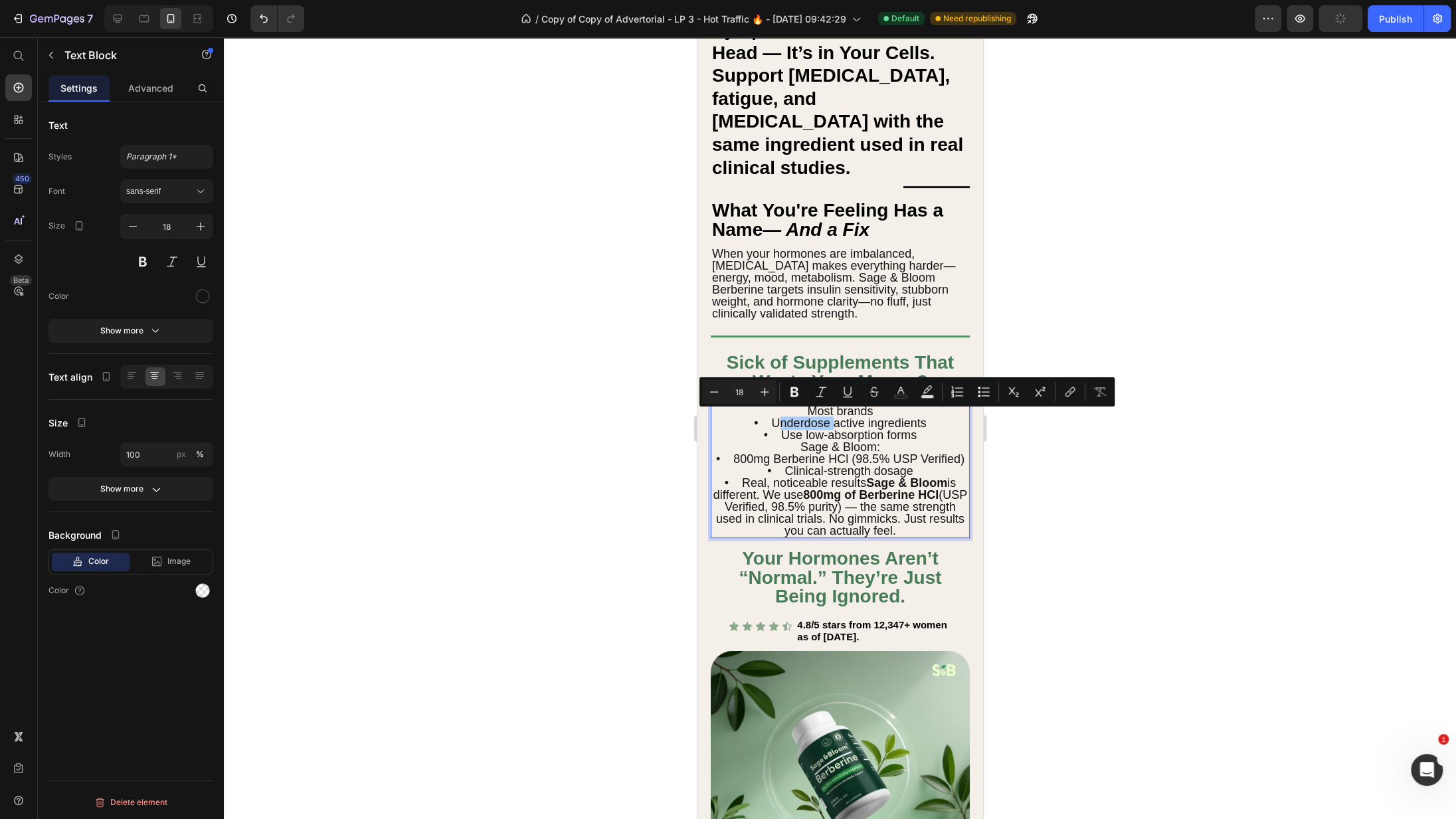 click 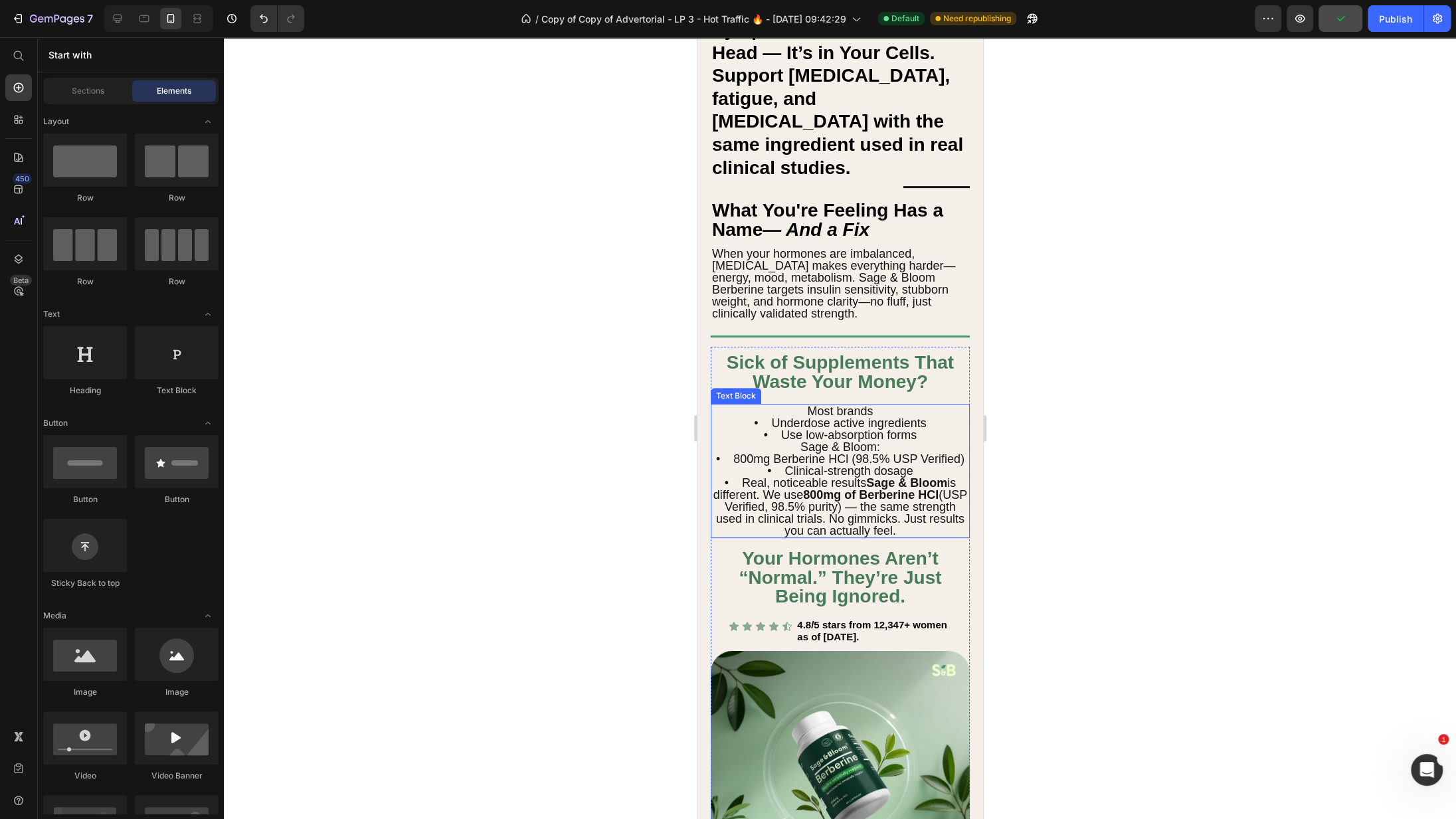 click on "•    Underdose active ingredients     •    Use low-absorption forms Sage & Bloom:     •    800mg Berberine HCl (98.5% USP Verified)     •    Clinical-strength dosage     •    Real, noticeable results  Sage & Bloom  is different. We use  800mg of Berberine HCl  (USP Verified, 98.5% purity) — the same strength used in clinical trials. No gimmicks. Just results you can actually feel." at bounding box center [840, 477] 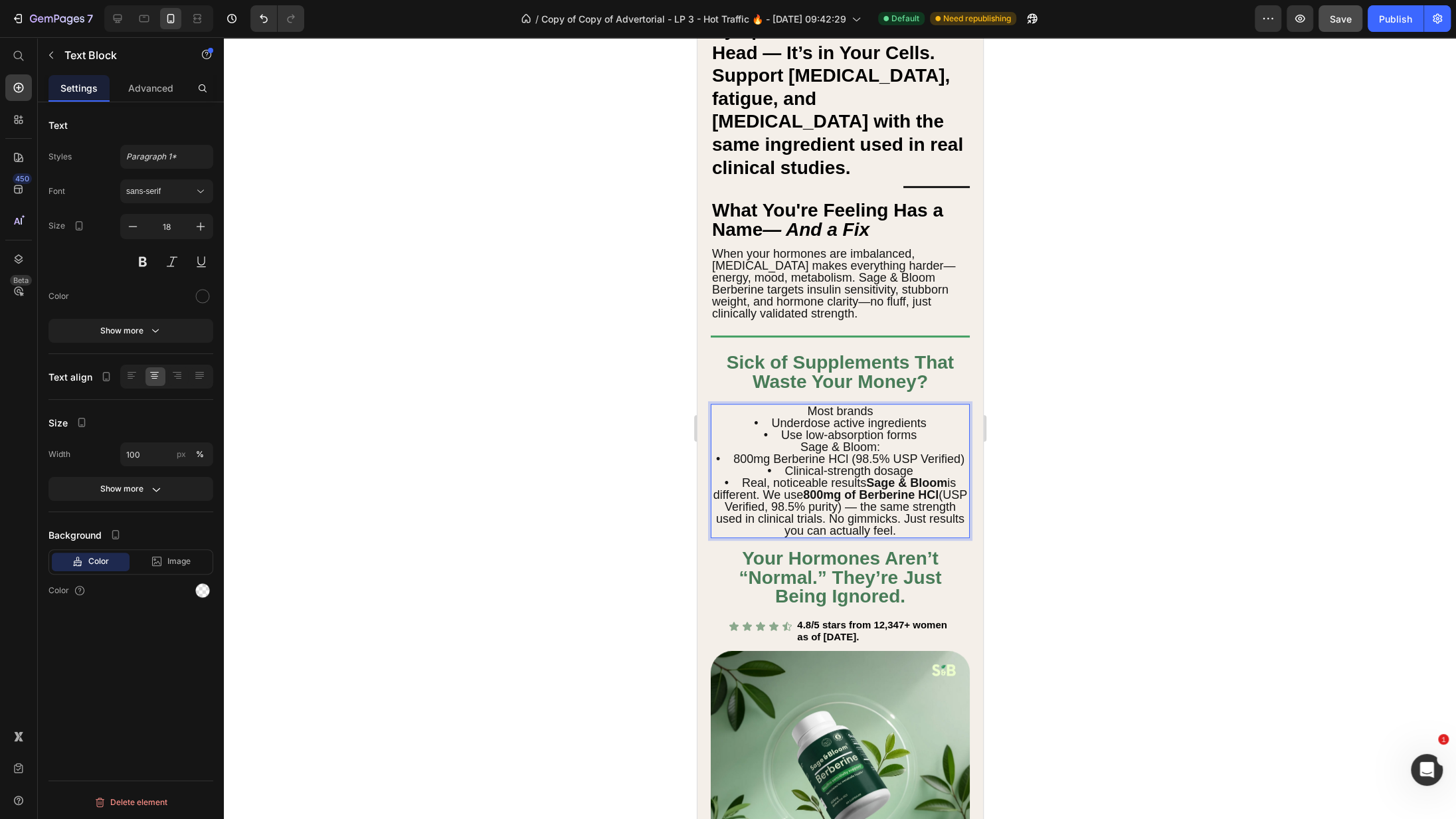 click 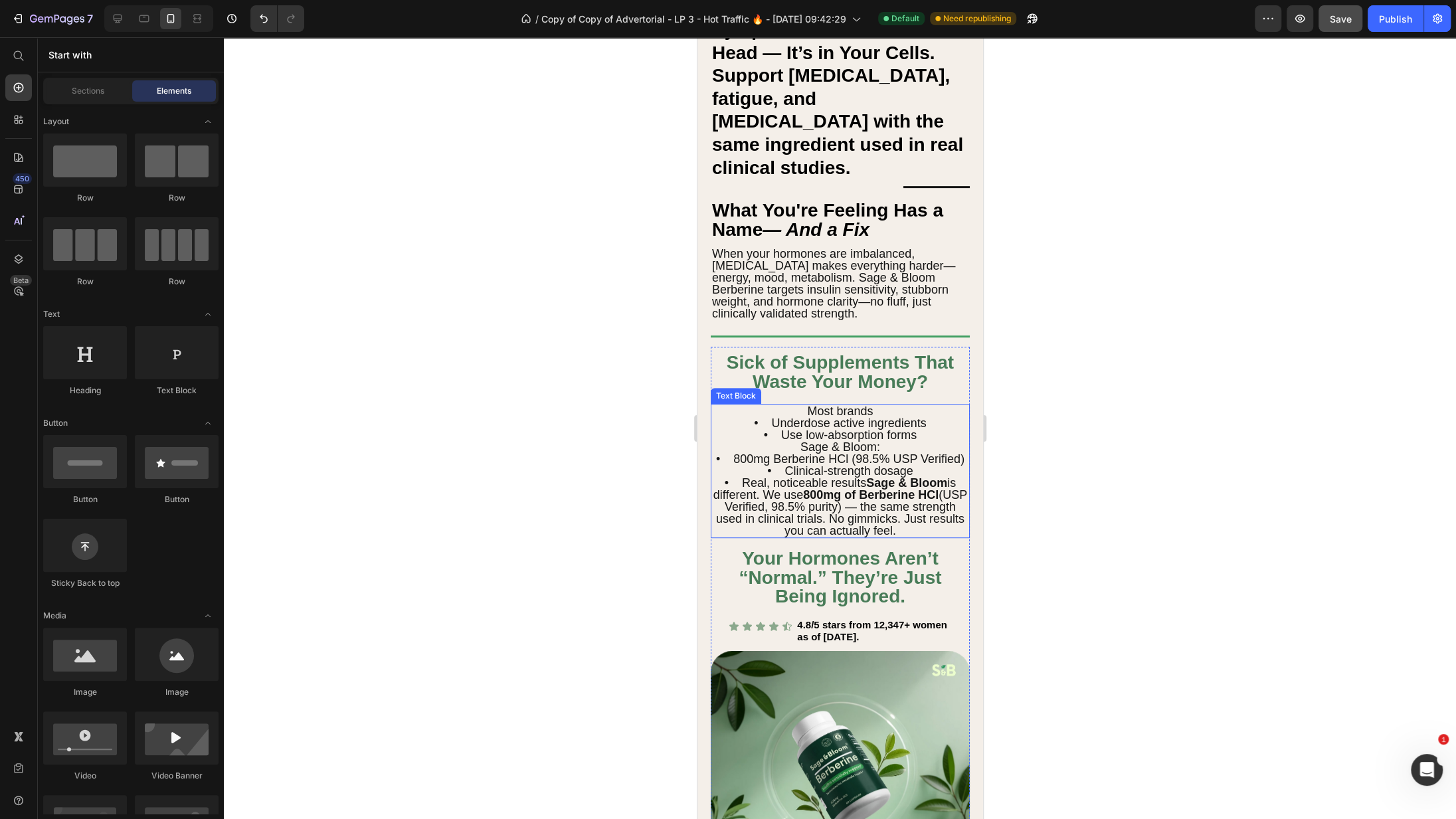 click on "•    Underdose active ingredients     •    Use low-absorption forms Sage & Bloom:     •    800mg Berberine HCl (98.5% USP Verified)     •    Clinical-strength dosage     •    Real, noticeable results  Sage & Bloom  is different. We use  800mg of Berberine HCl  (USP Verified, 98.5% purity) — the same strength used in clinical trials. No gimmicks. Just results you can actually feel." at bounding box center (840, 477) 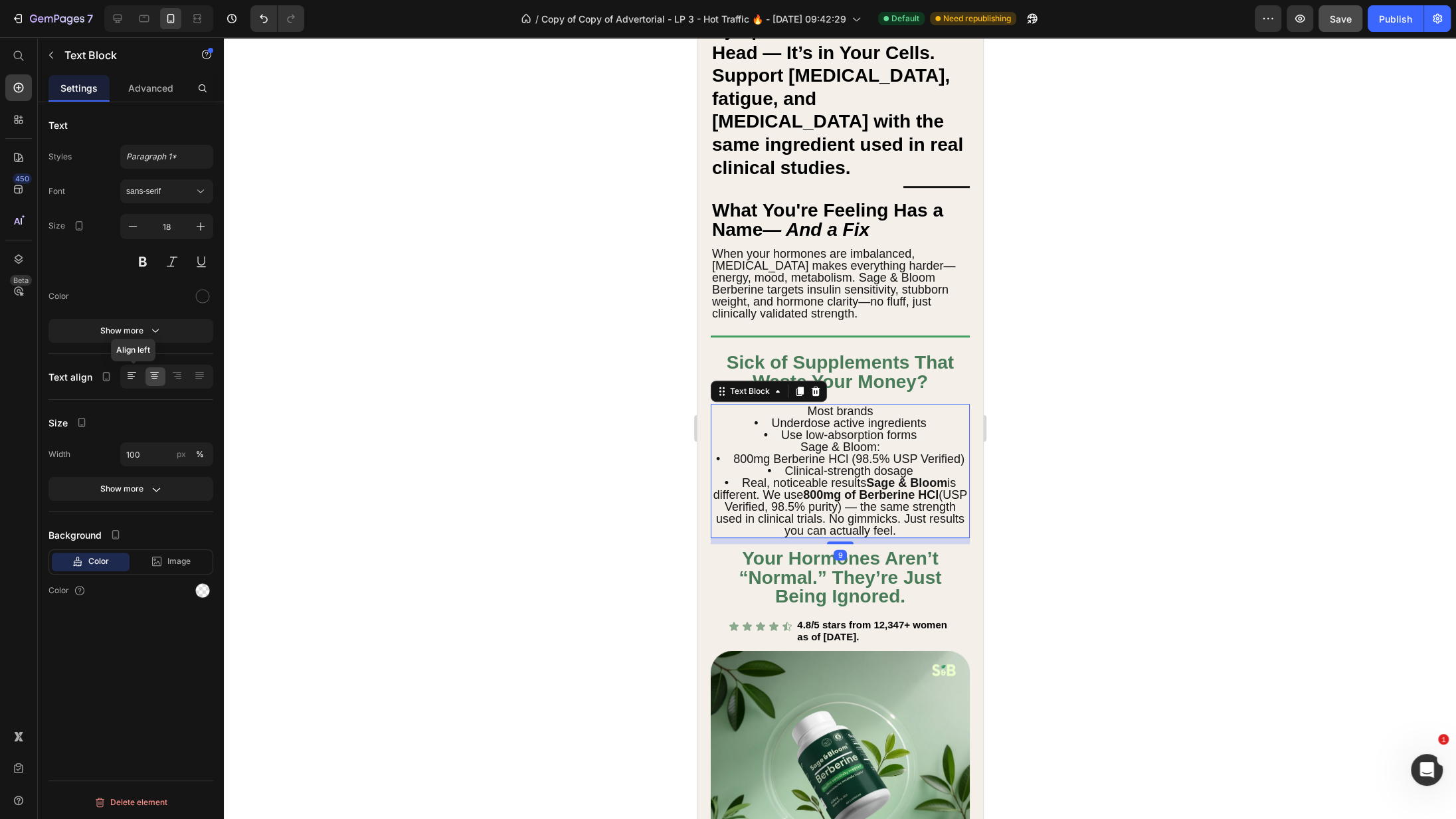 click 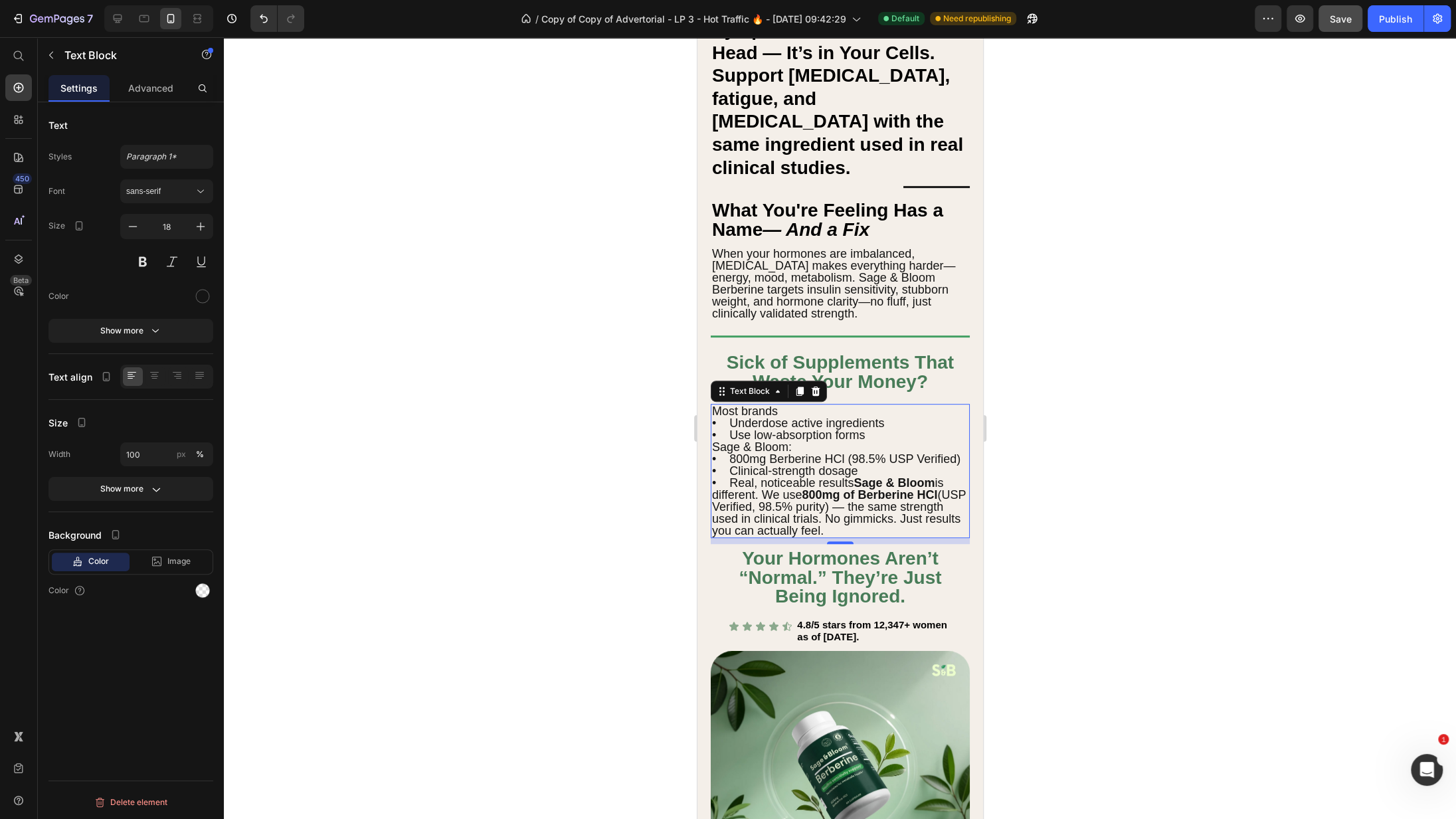 click 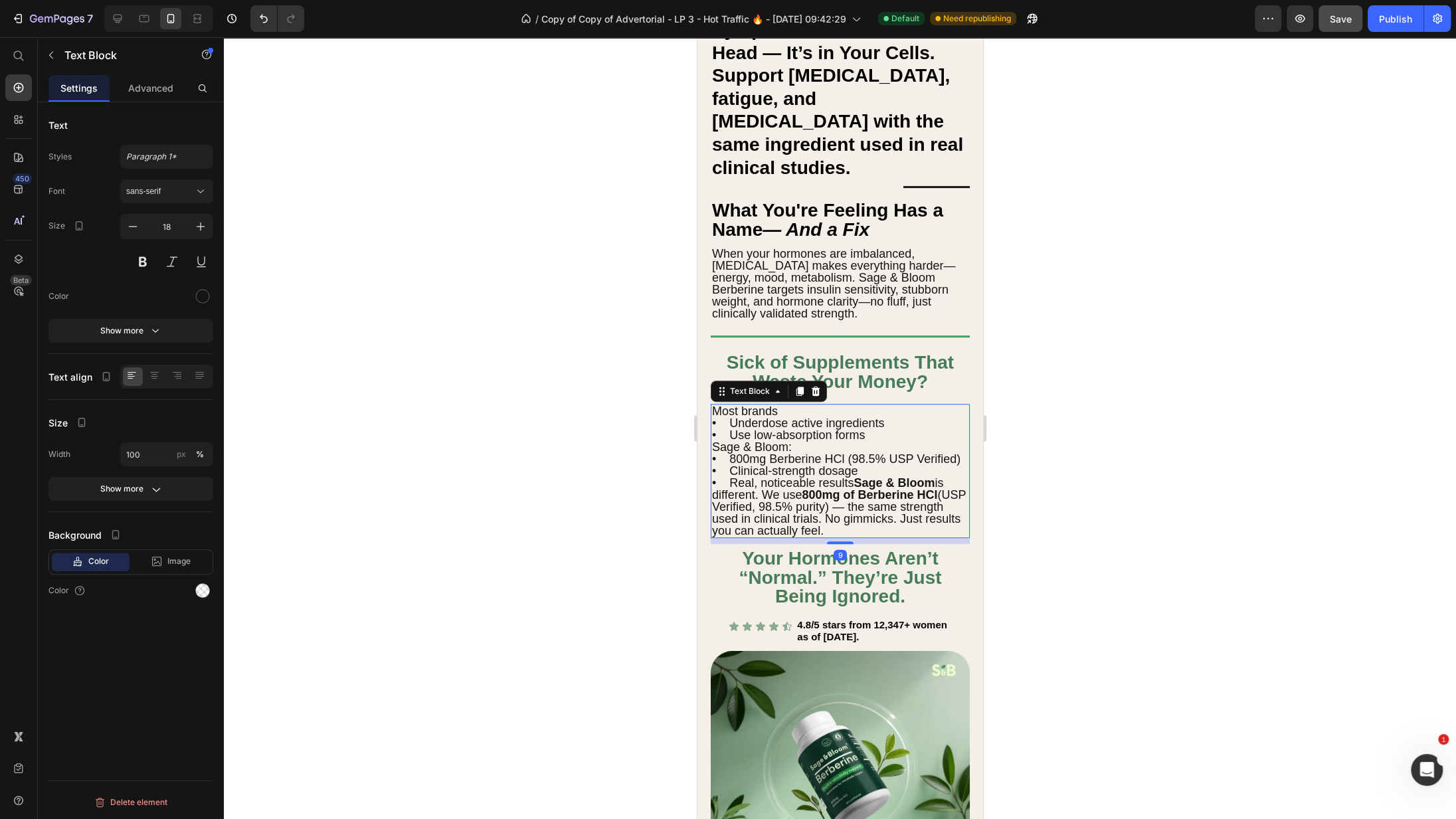 click on "Most brands" at bounding box center (840, 411) 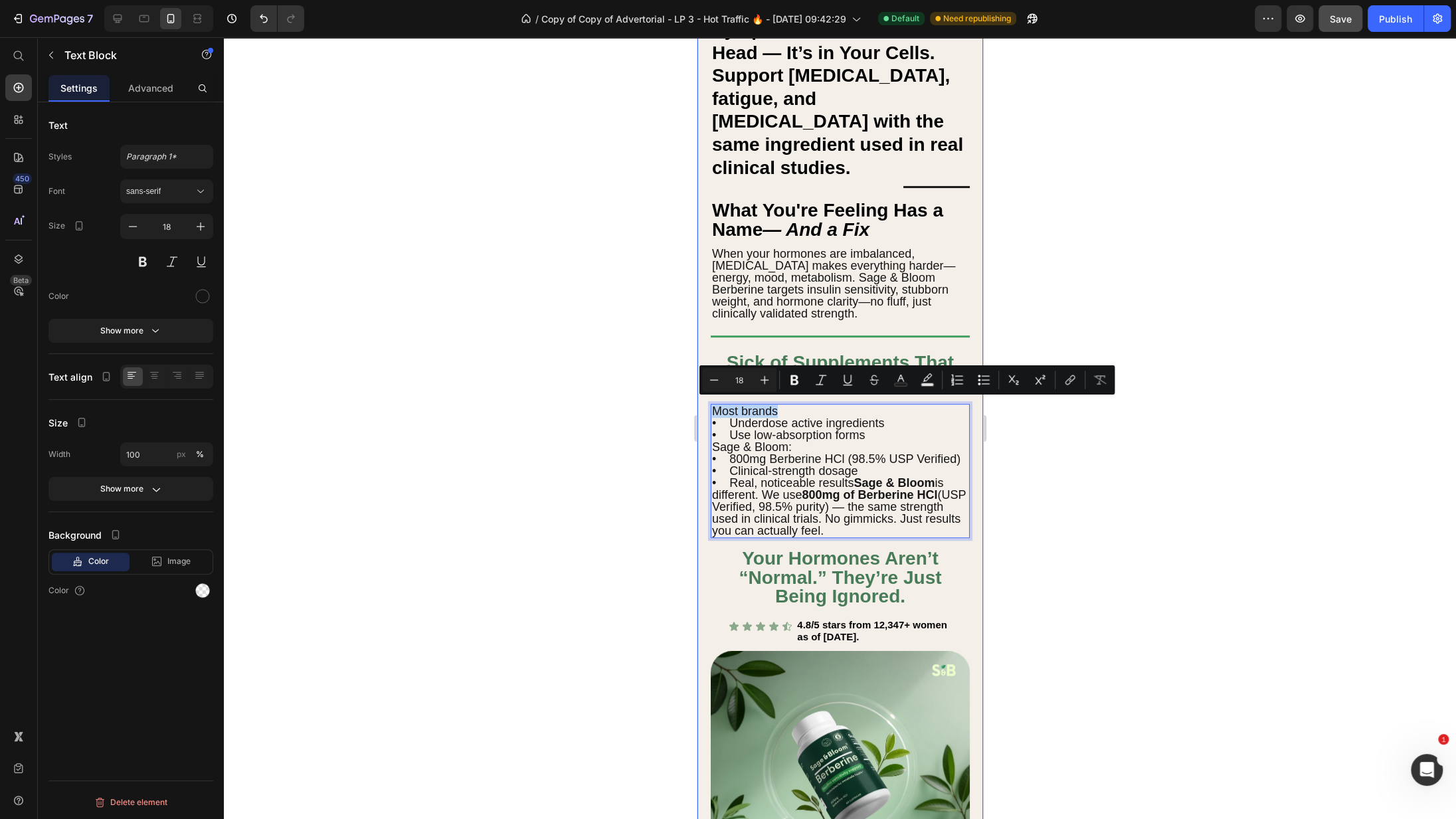 drag, startPoint x: 782, startPoint y: 406, endPoint x: 709, endPoint y: 406, distance: 73 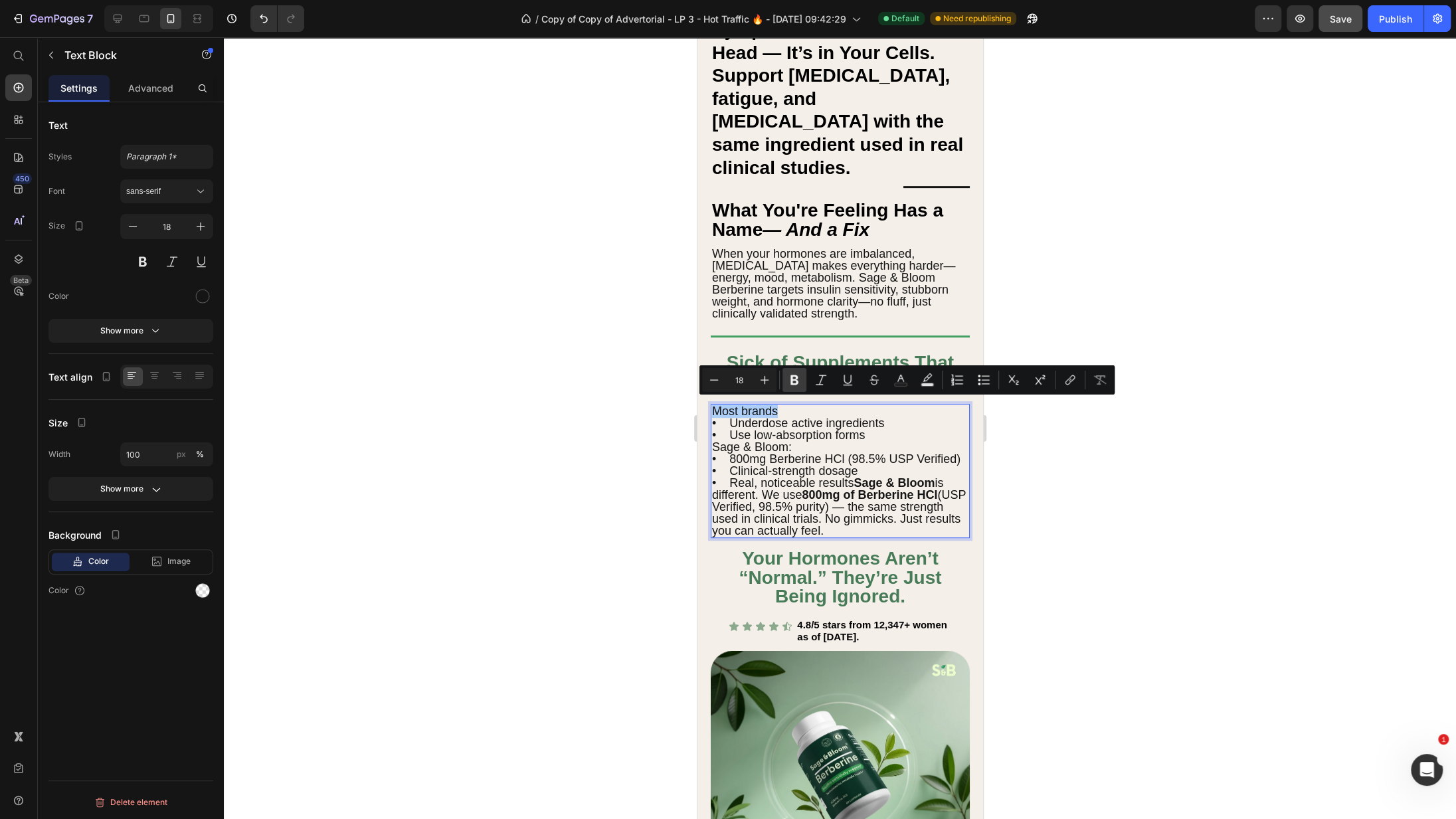 click 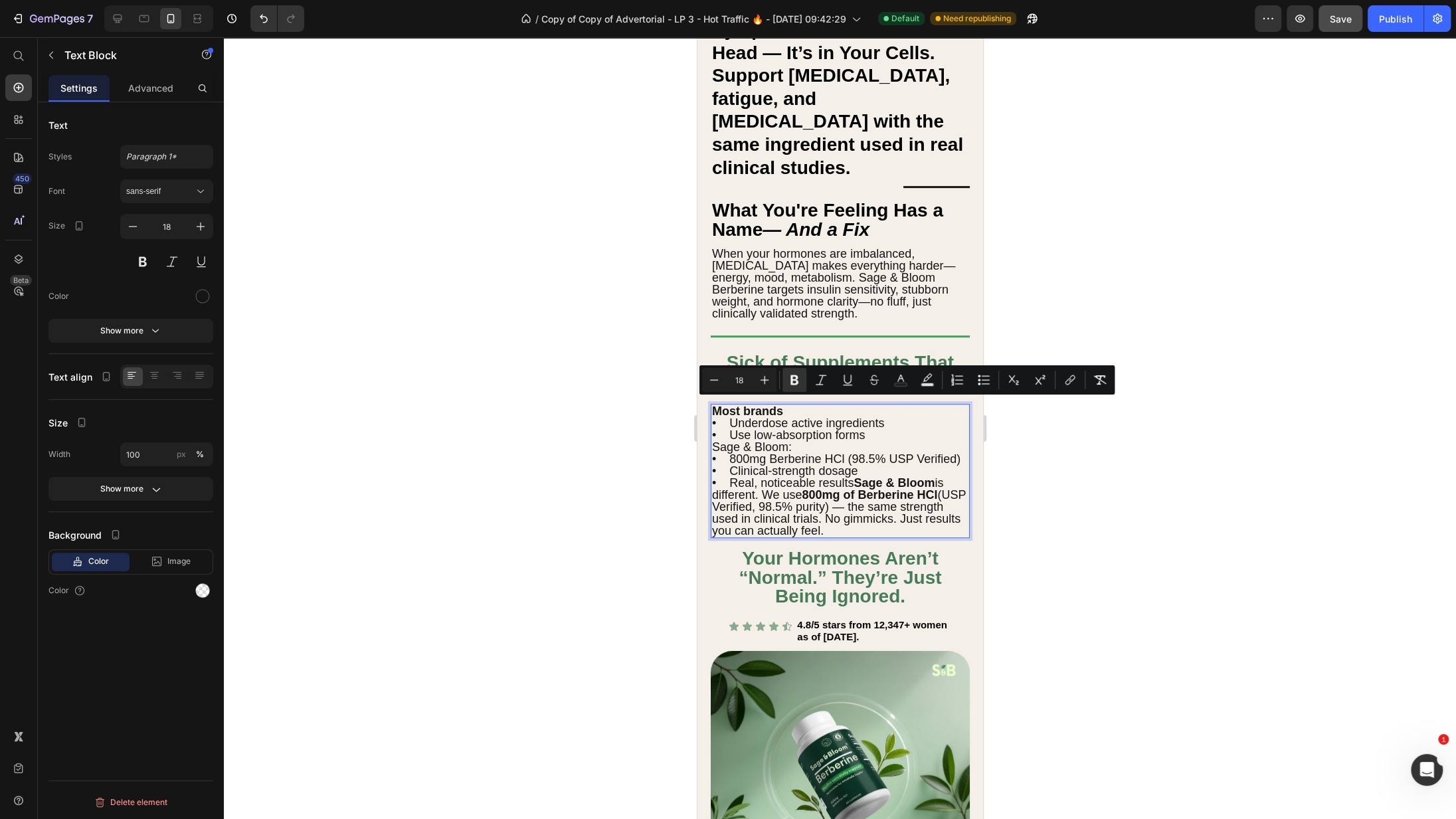 click 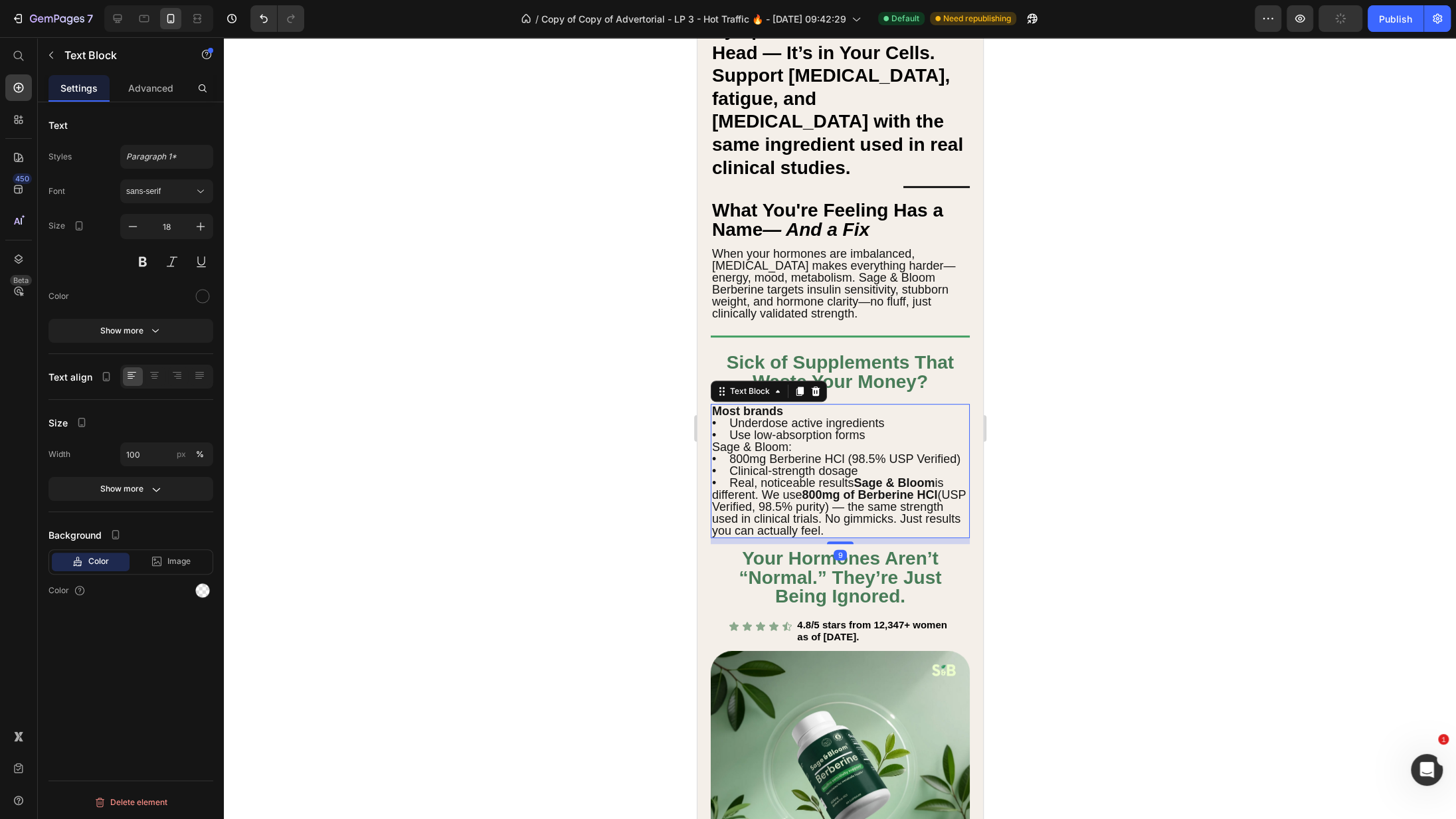 click on "•    Underdose active ingredients     •    Use low-absorption forms Sage & Bloom:     •    800mg Berberine HCl (98.5% USP Verified)     •    Clinical-strength dosage     •    Real, noticeable results  Sage & Bloom  is different. We use  800mg of Berberine HCl  (USP Verified, 98.5% purity) — the same strength used in clinical trials. No gimmicks. Just results you can actually feel." at bounding box center (840, 477) 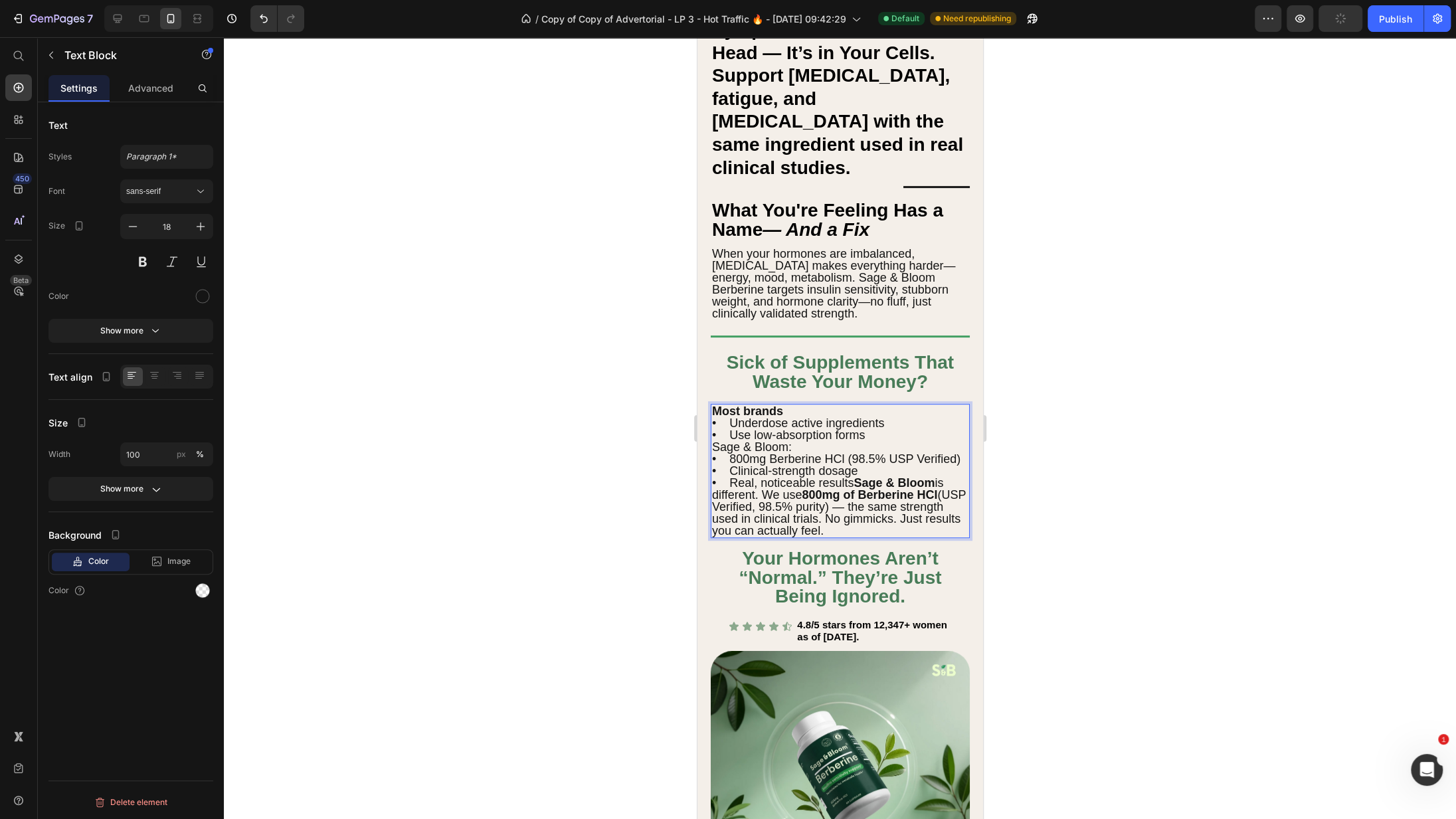 click on "Most brands  •    Underdose active ingredients     •    Use low-absorption forms Sage & Bloom:     •    800mg Berberine HCl (98.5% USP Verified)     •    Clinical-strength dosage     •    Real, noticeable results  Sage & Bloom  is different. We use  800mg of Berberine HCl  (USP Verified, 98.5% purity) — the same strength used in clinical trials. No gimmicks. Just results you can actually feel." at bounding box center (840, 471) 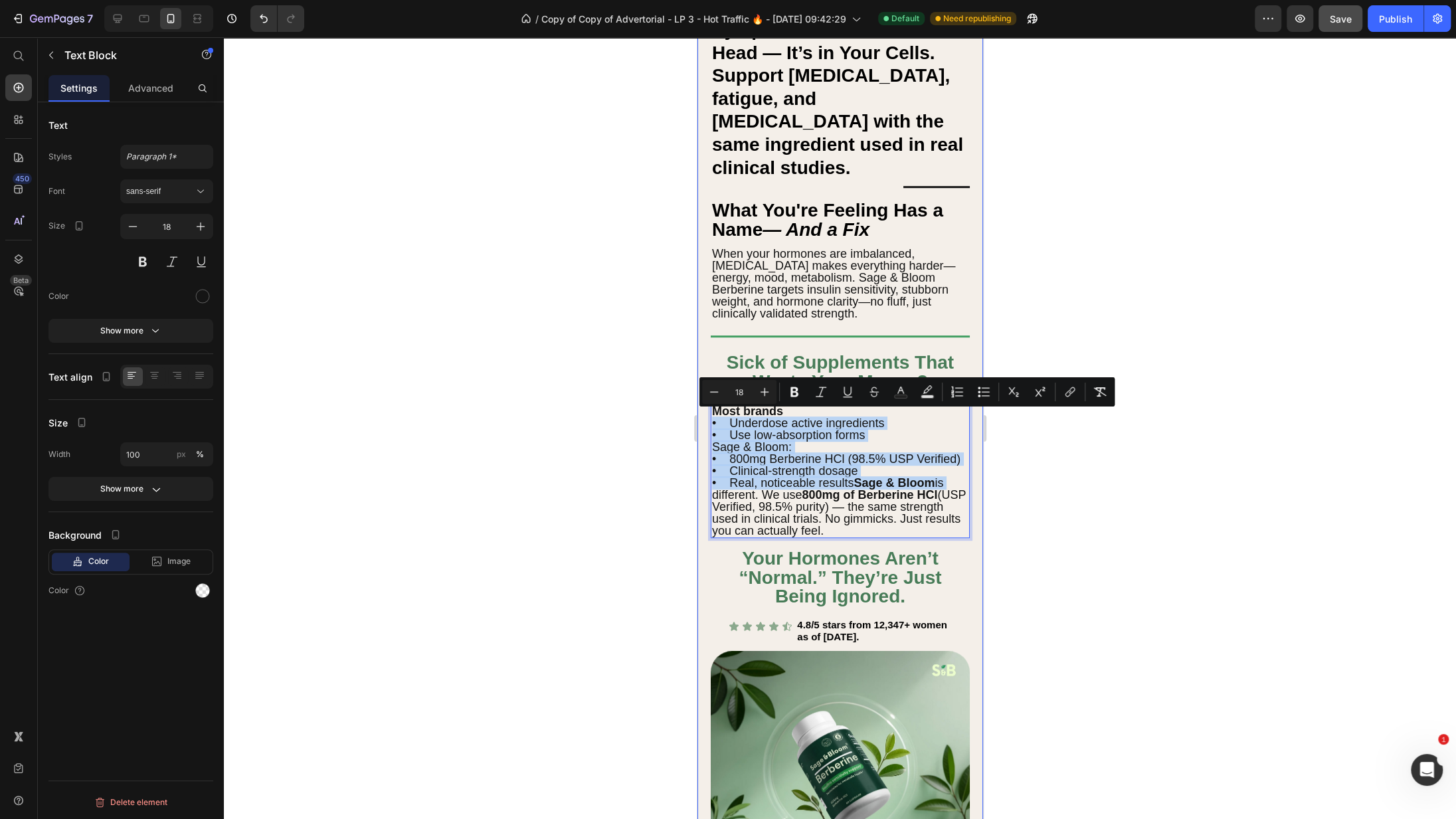 drag, startPoint x: 964, startPoint y: 492, endPoint x: 704, endPoint y: 422, distance: 269.25824 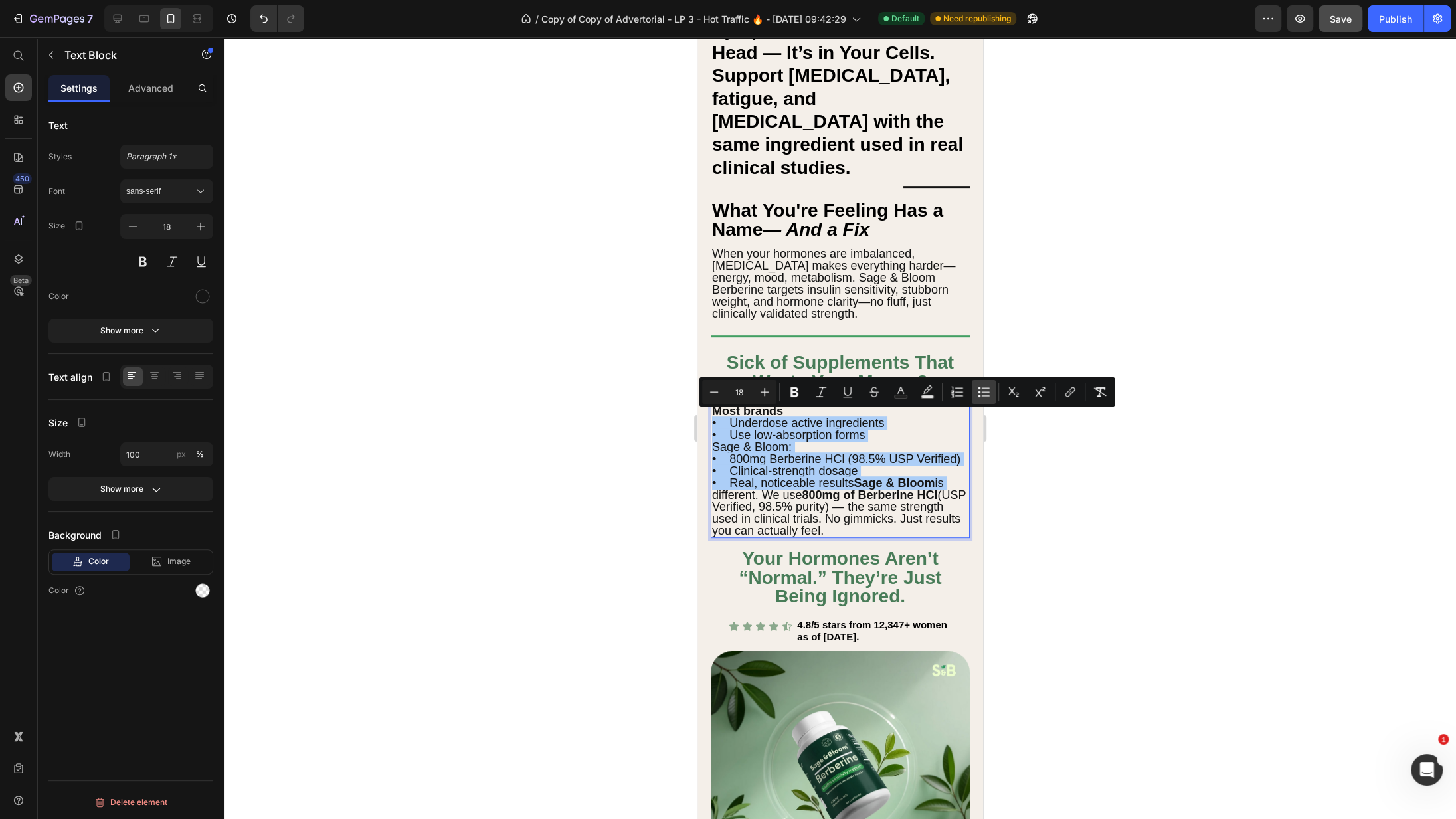click 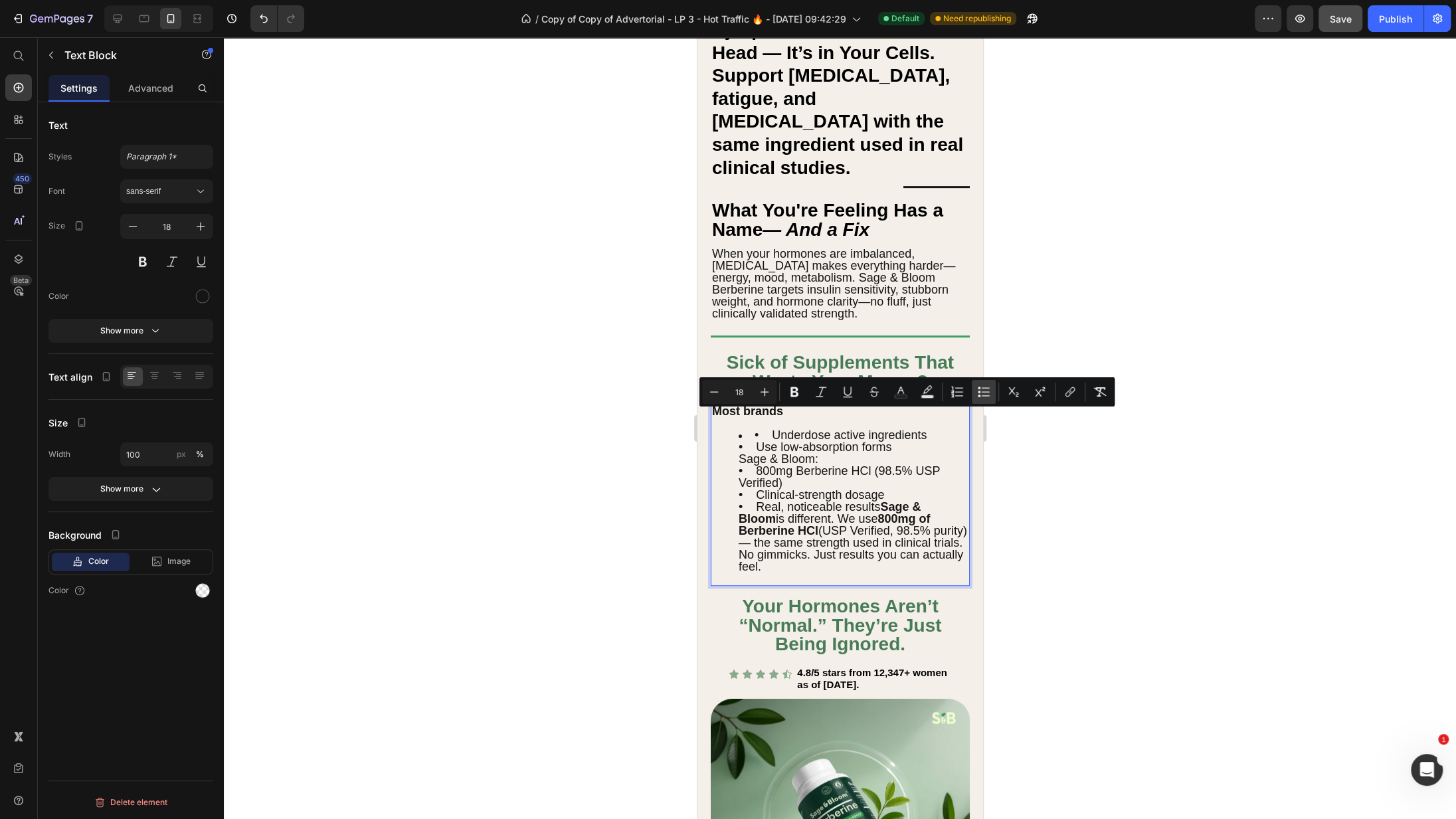 click 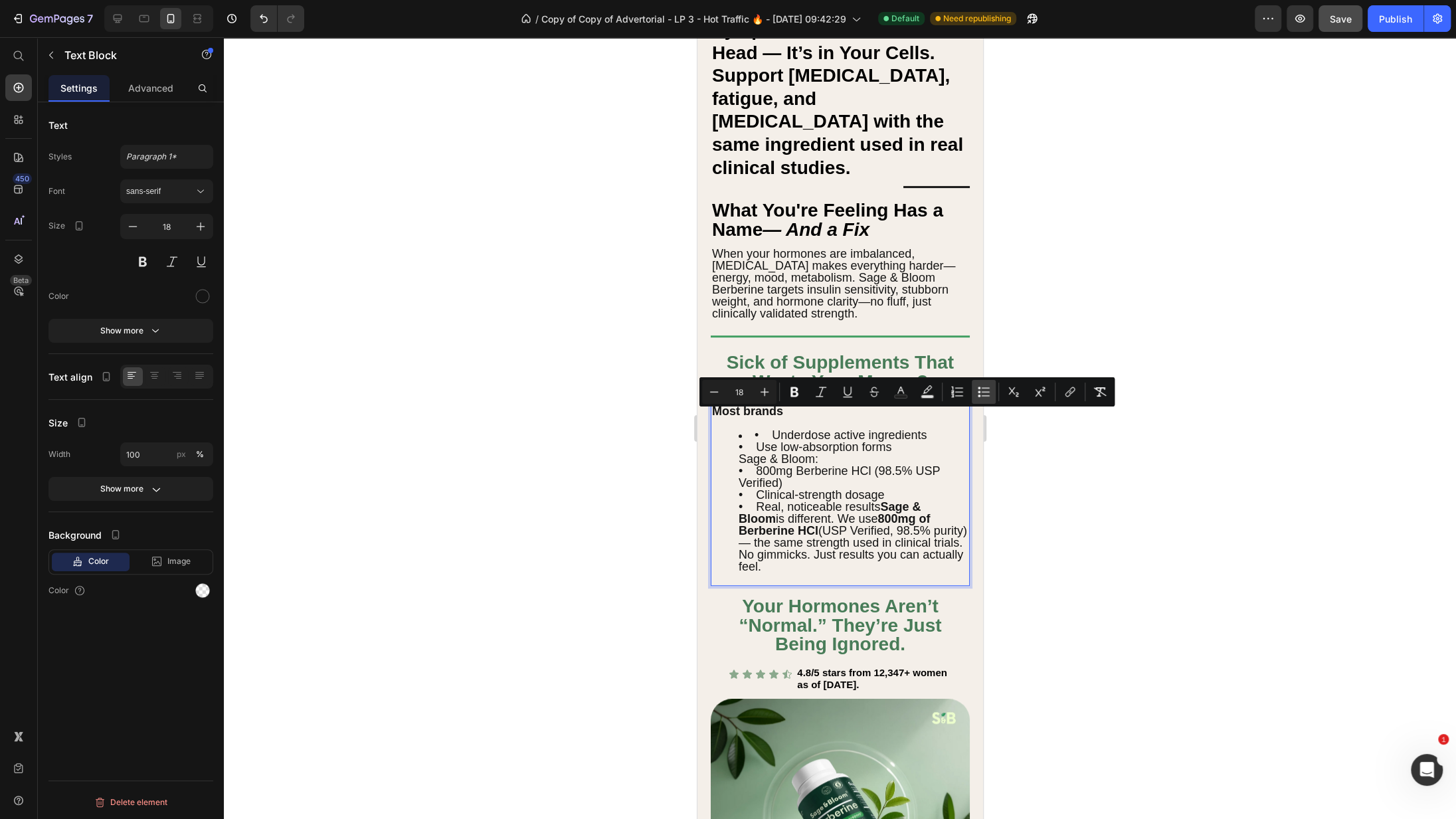 type on "18" 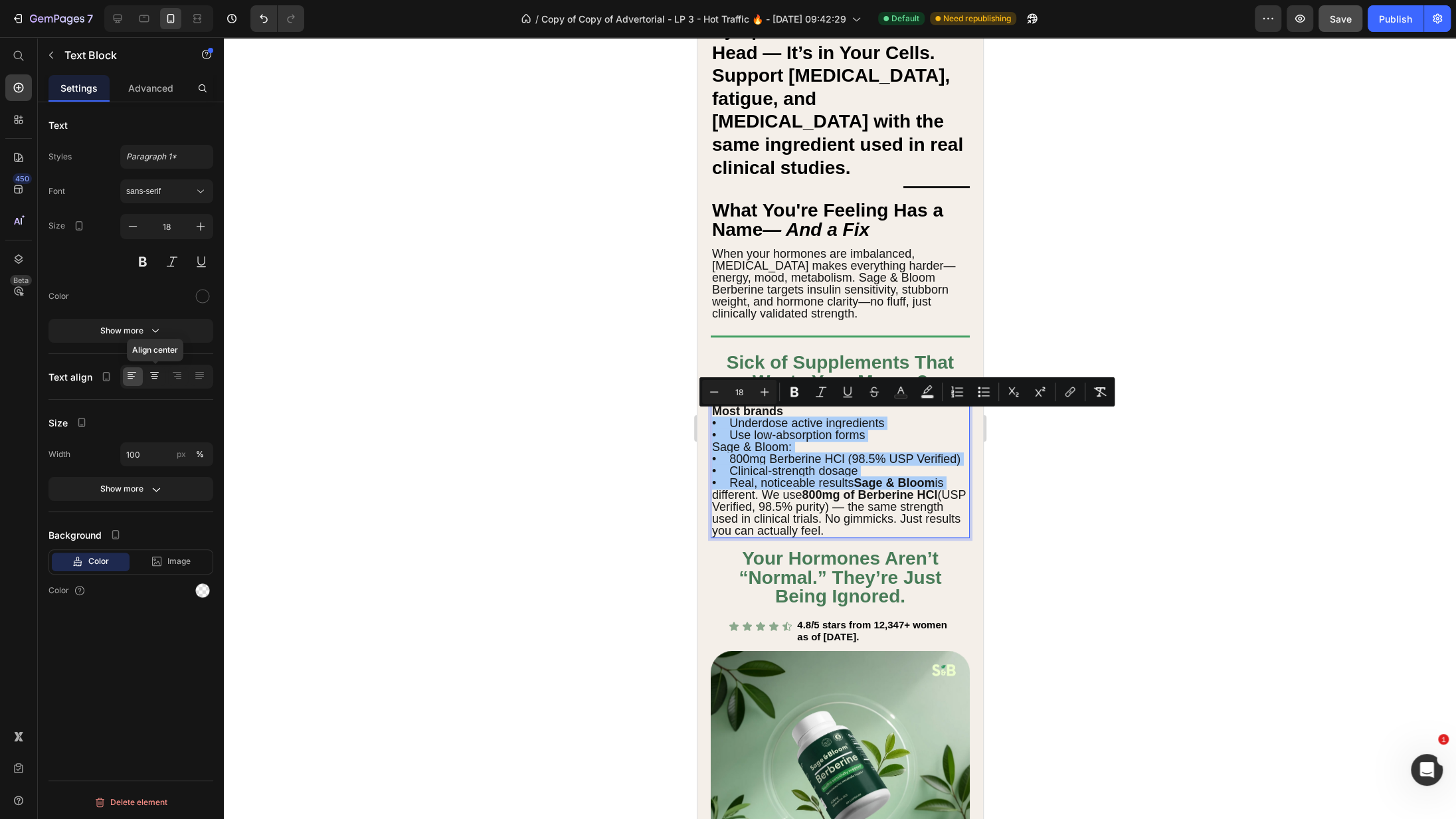 click 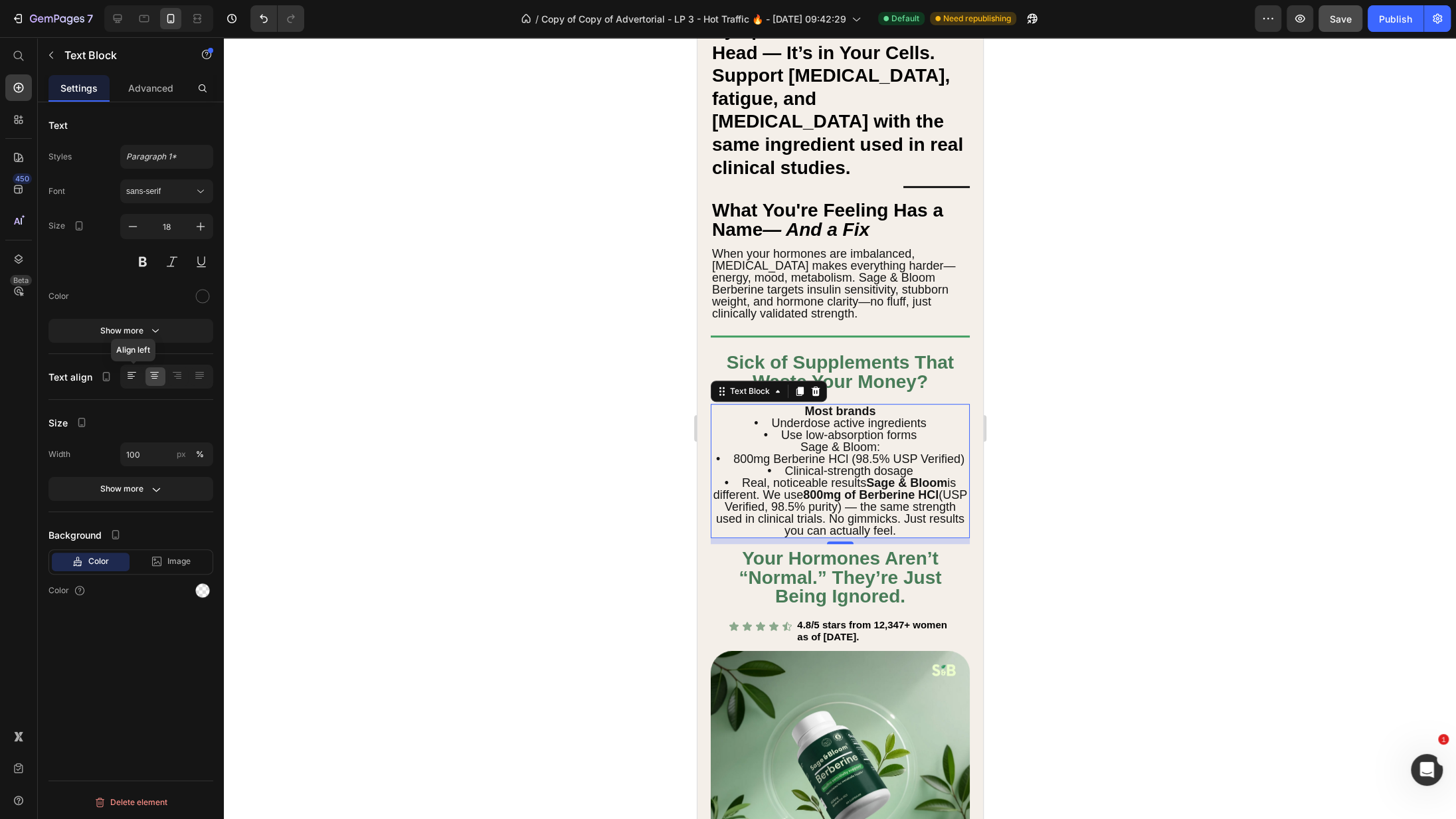 click 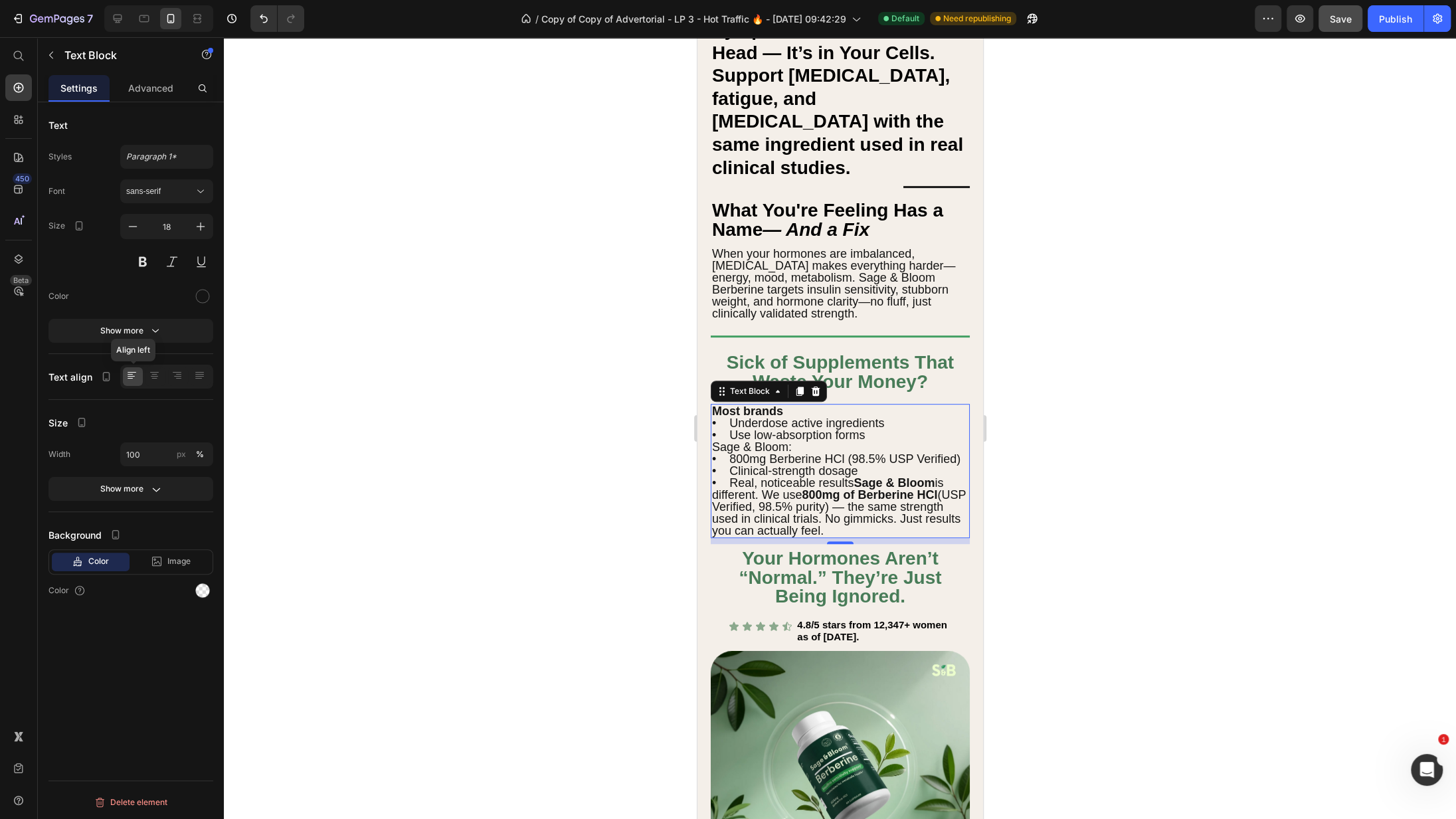click 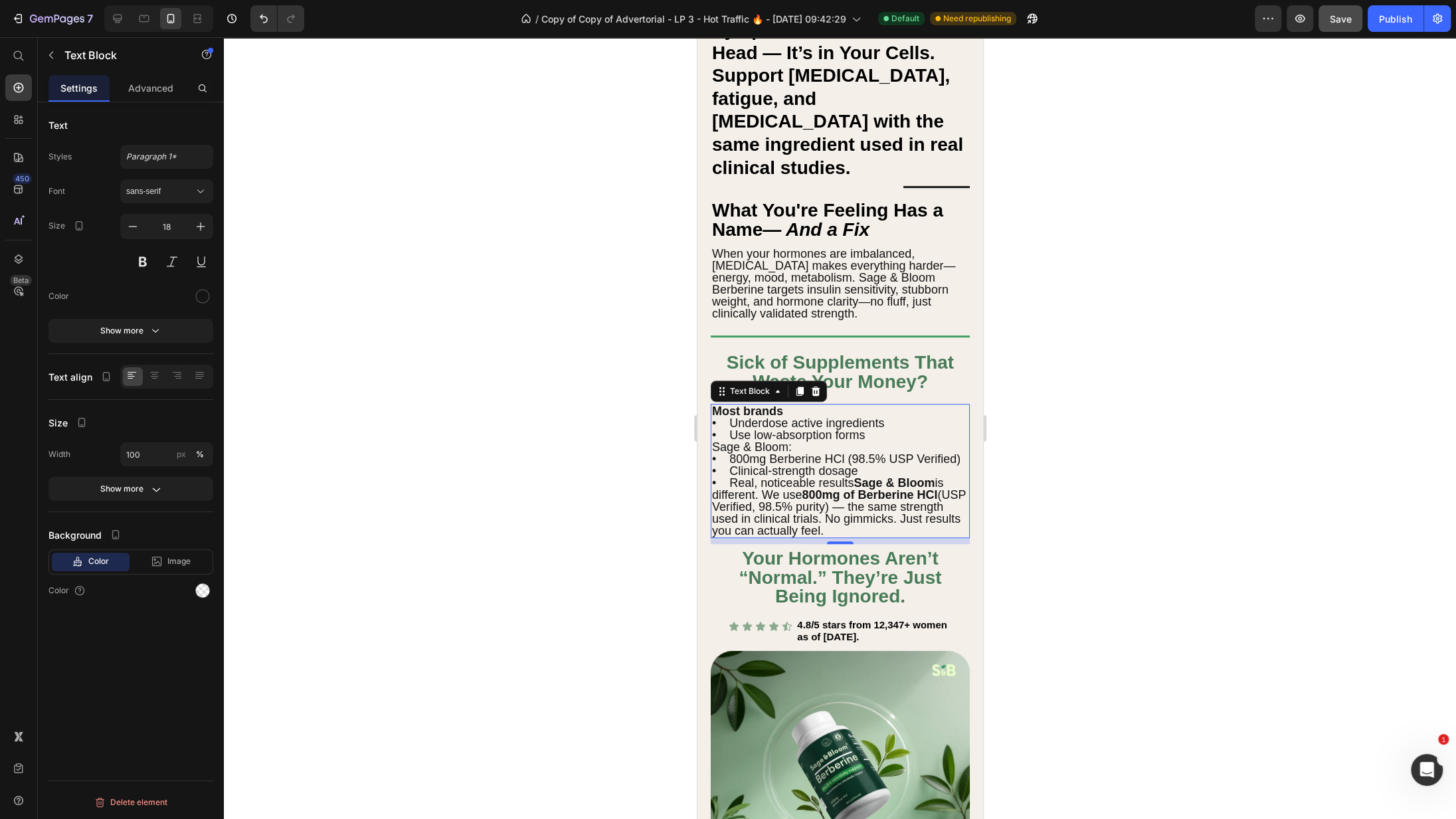 click 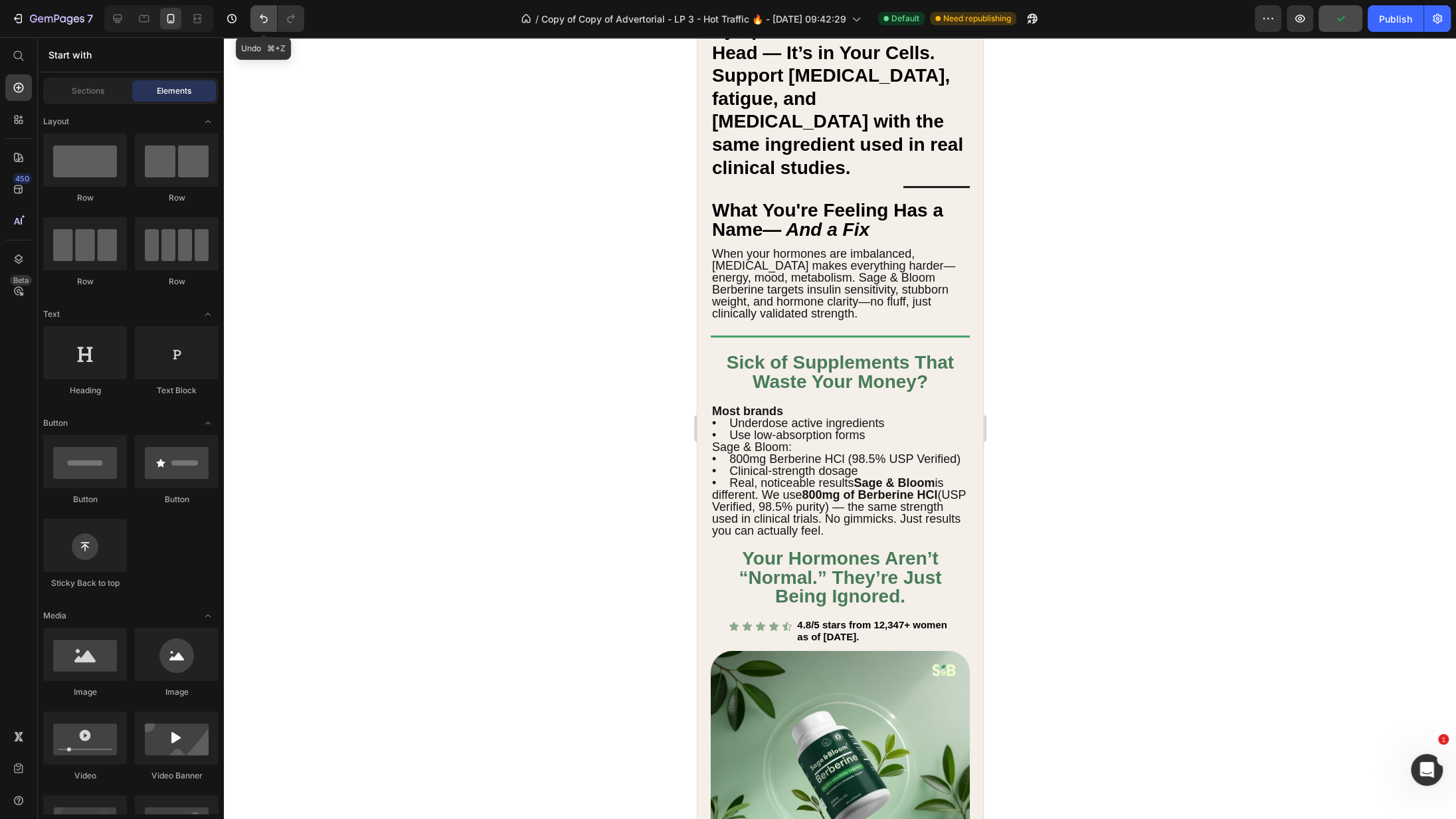 click 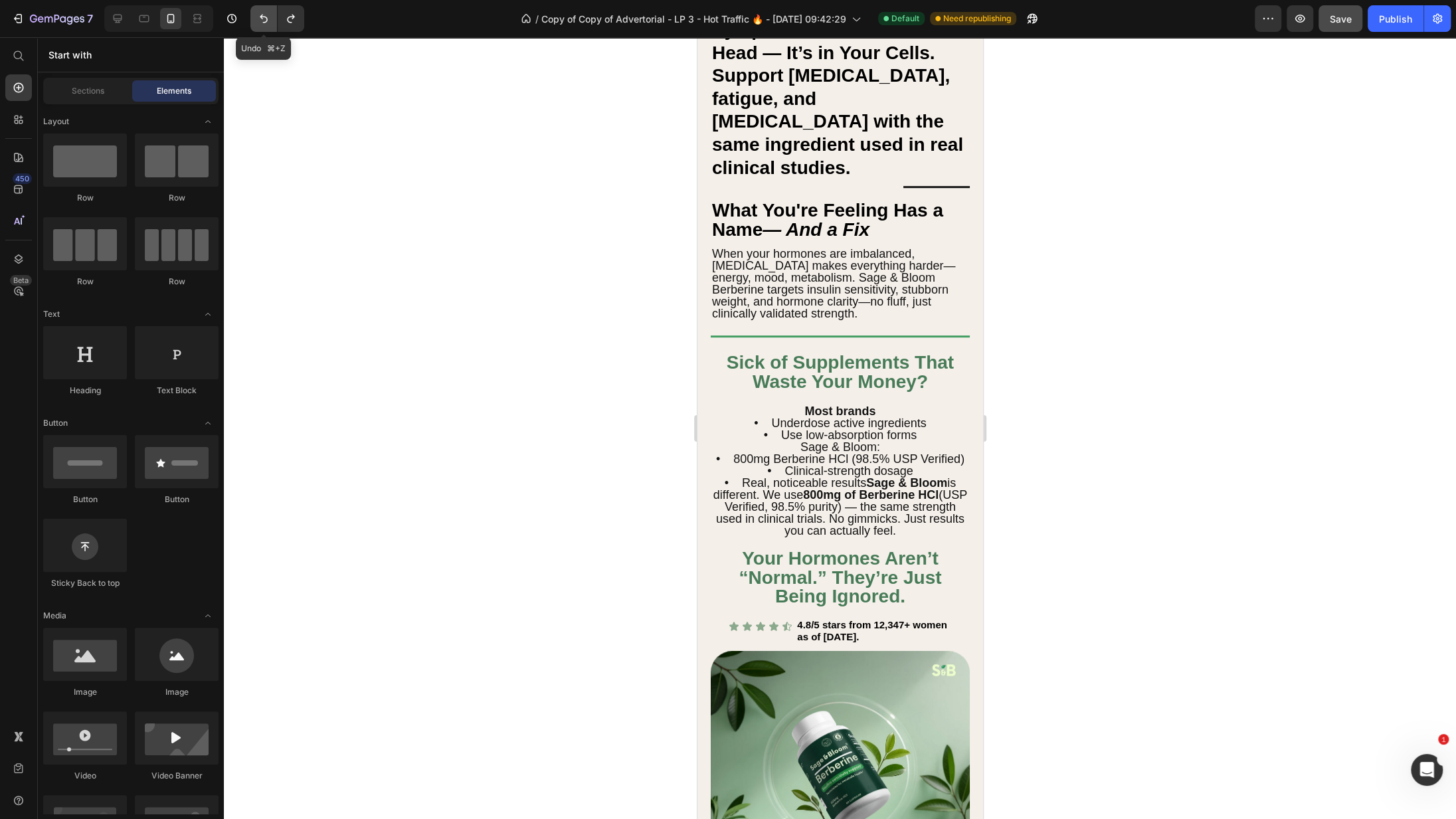 click 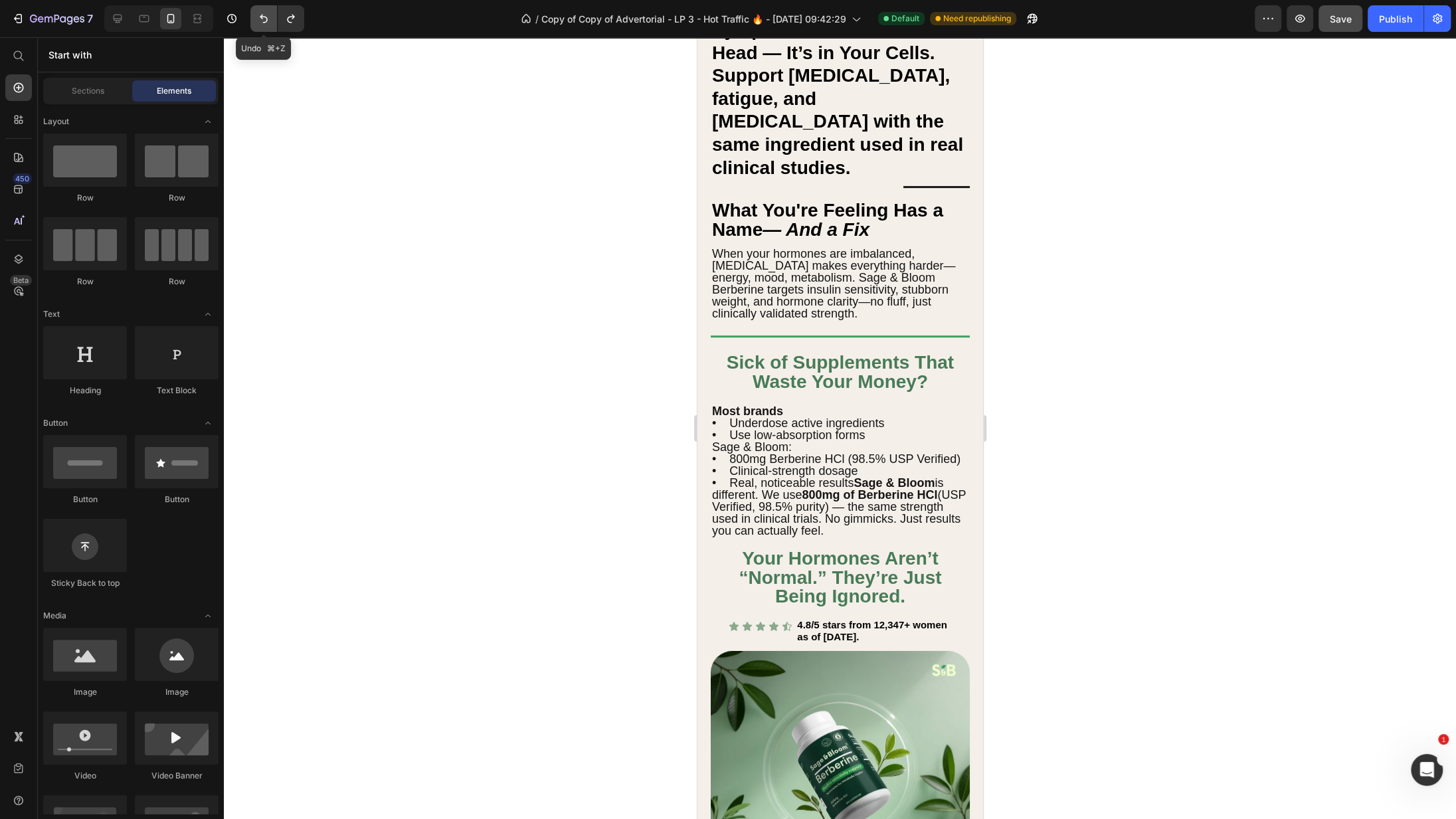 click 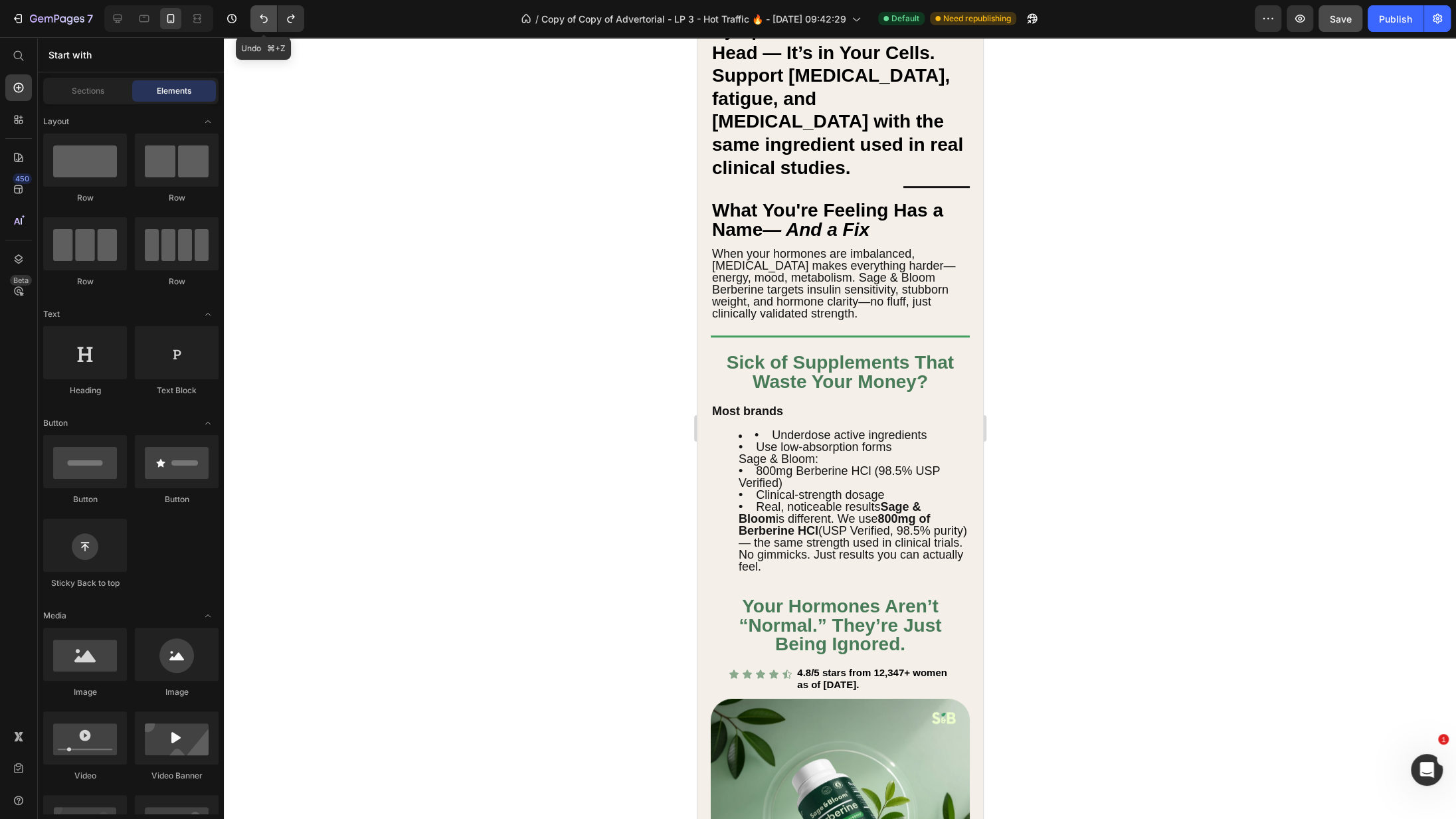 click 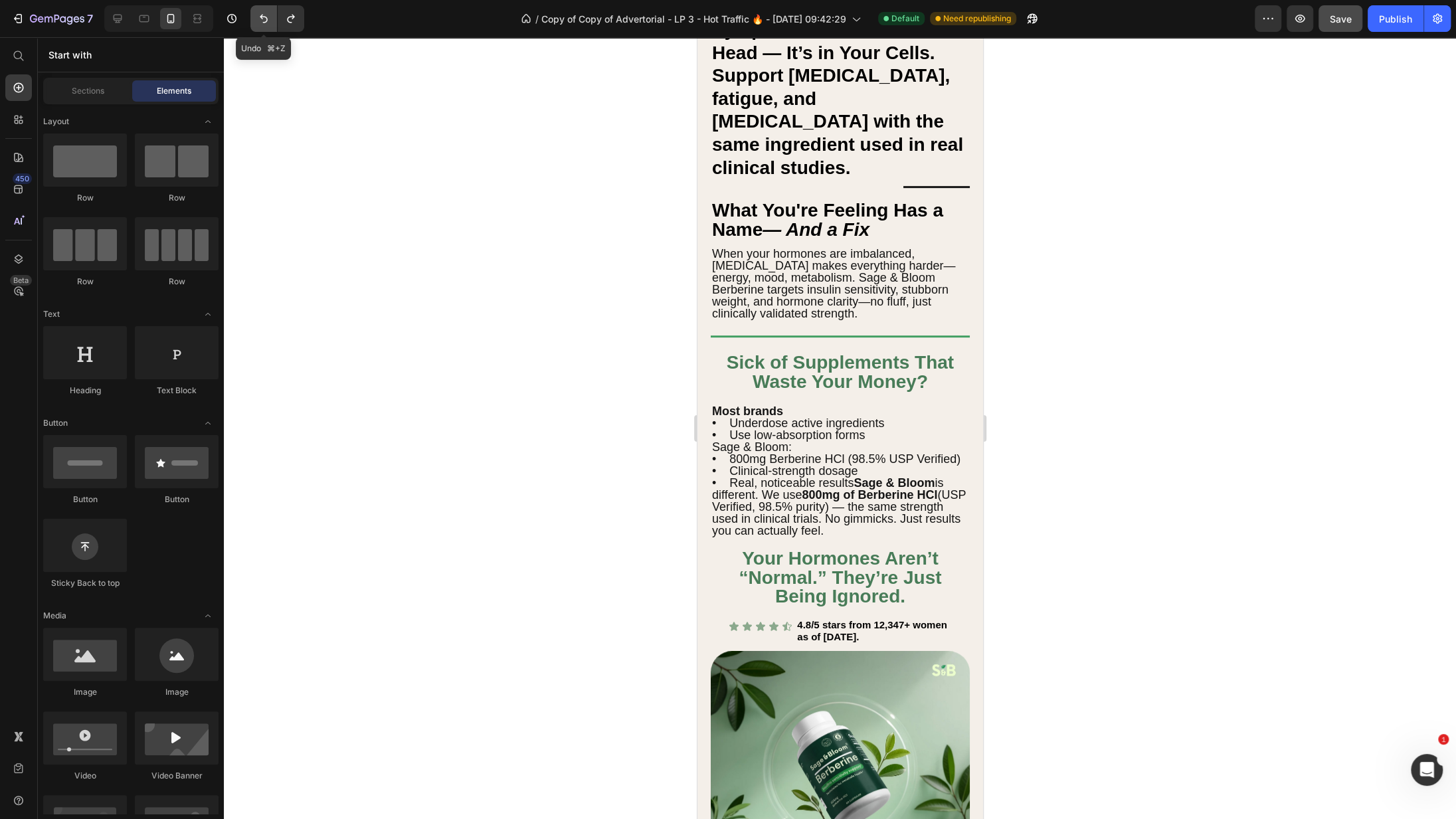 click 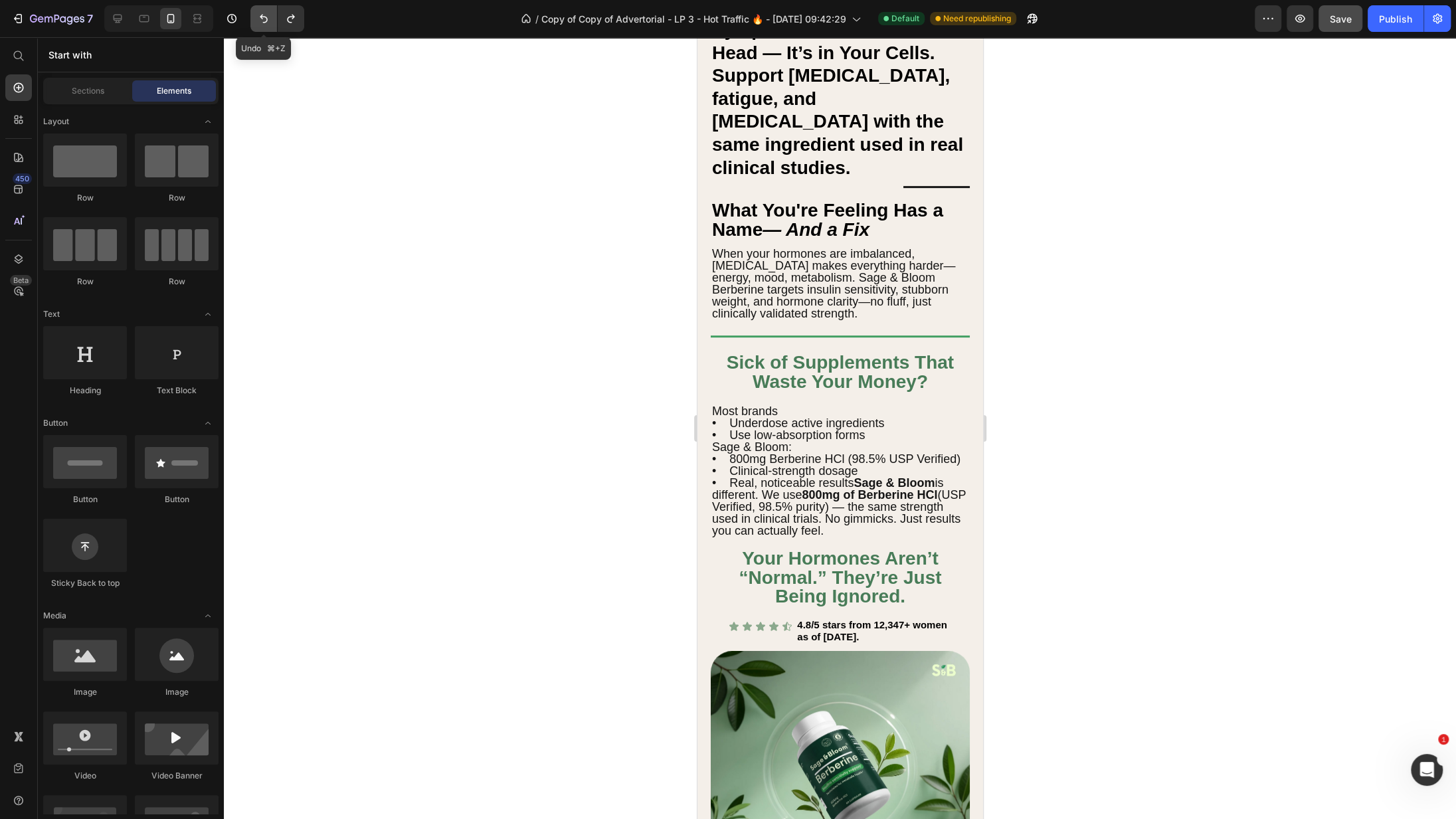 click 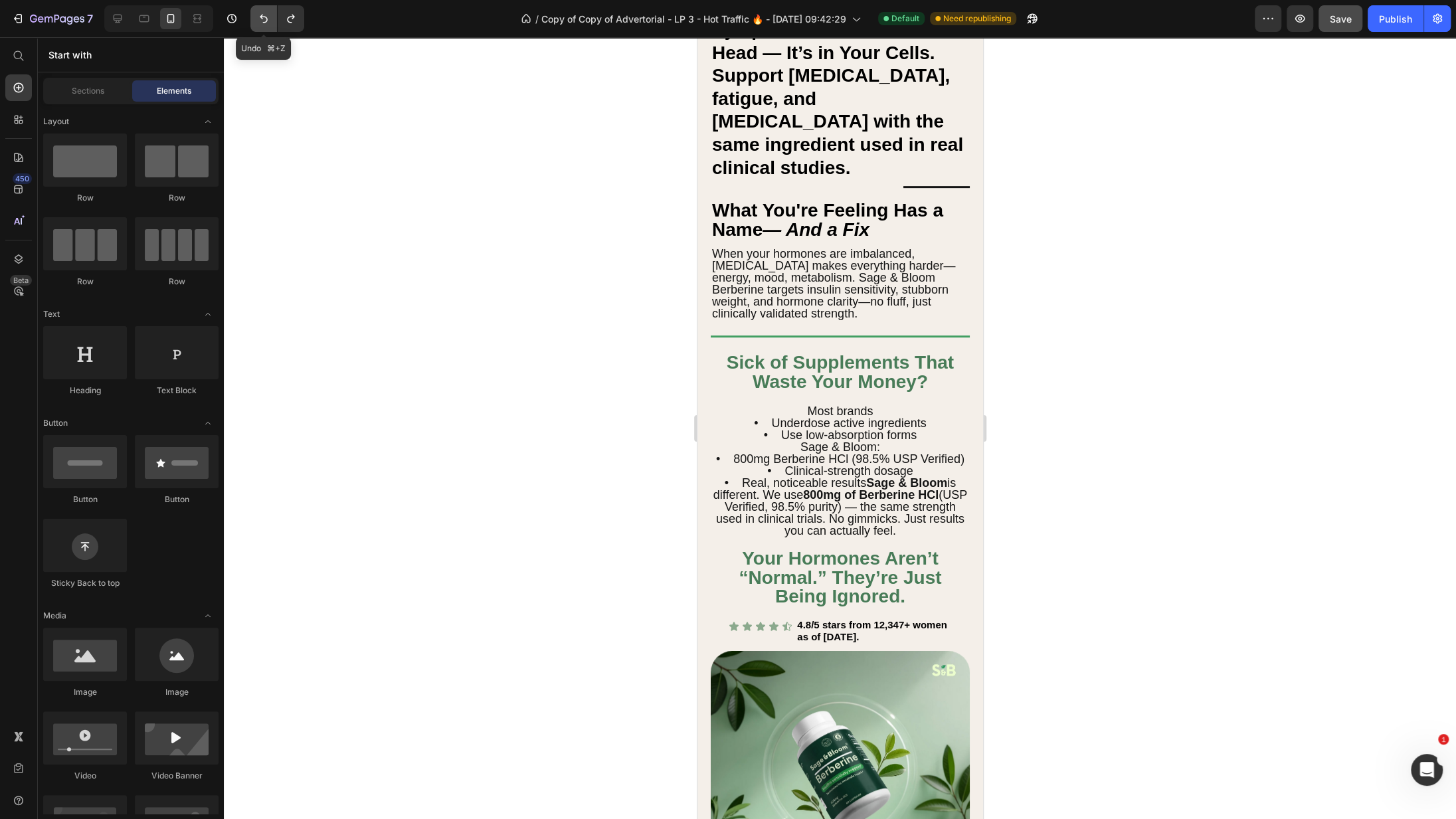 click 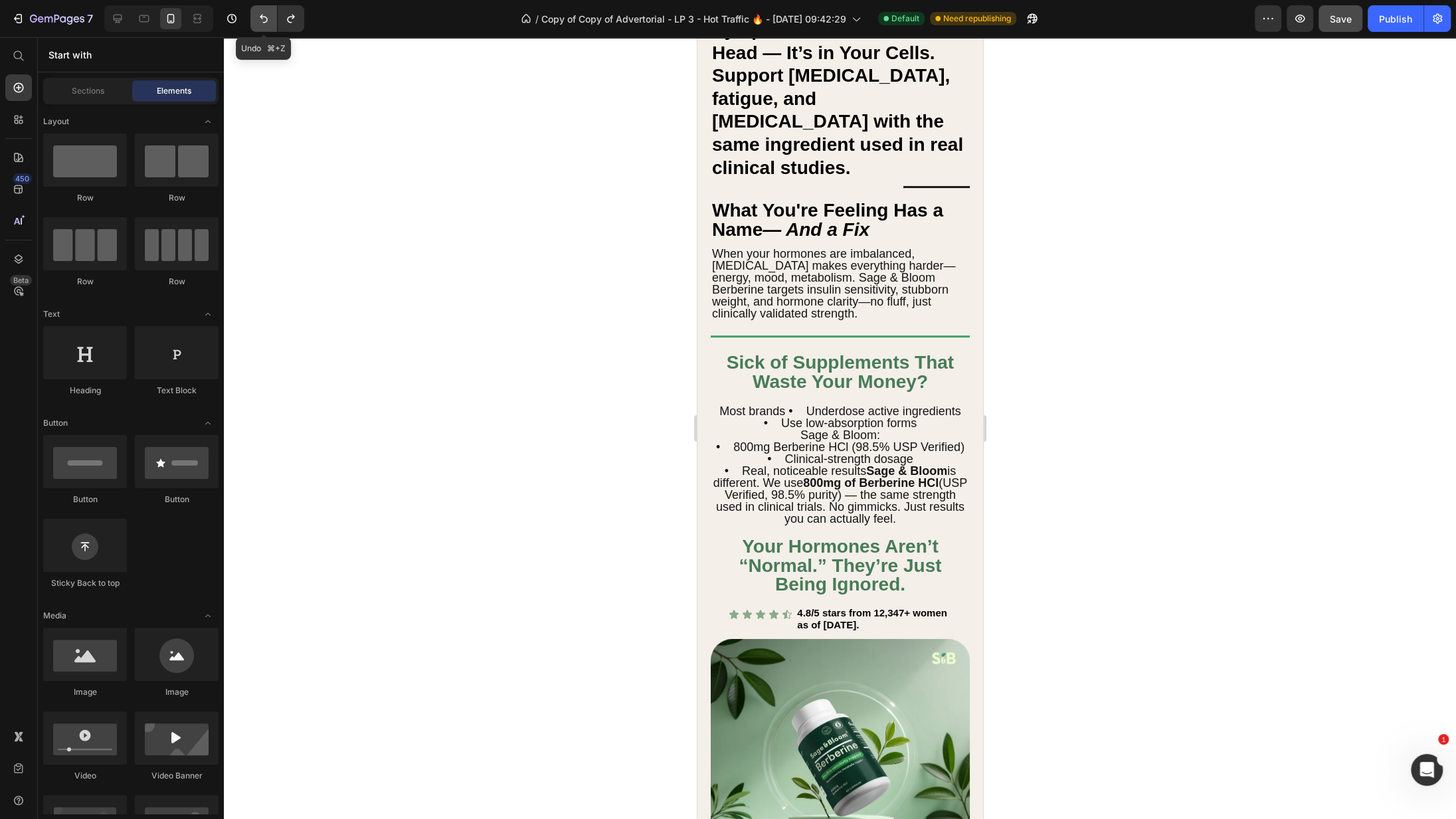 click 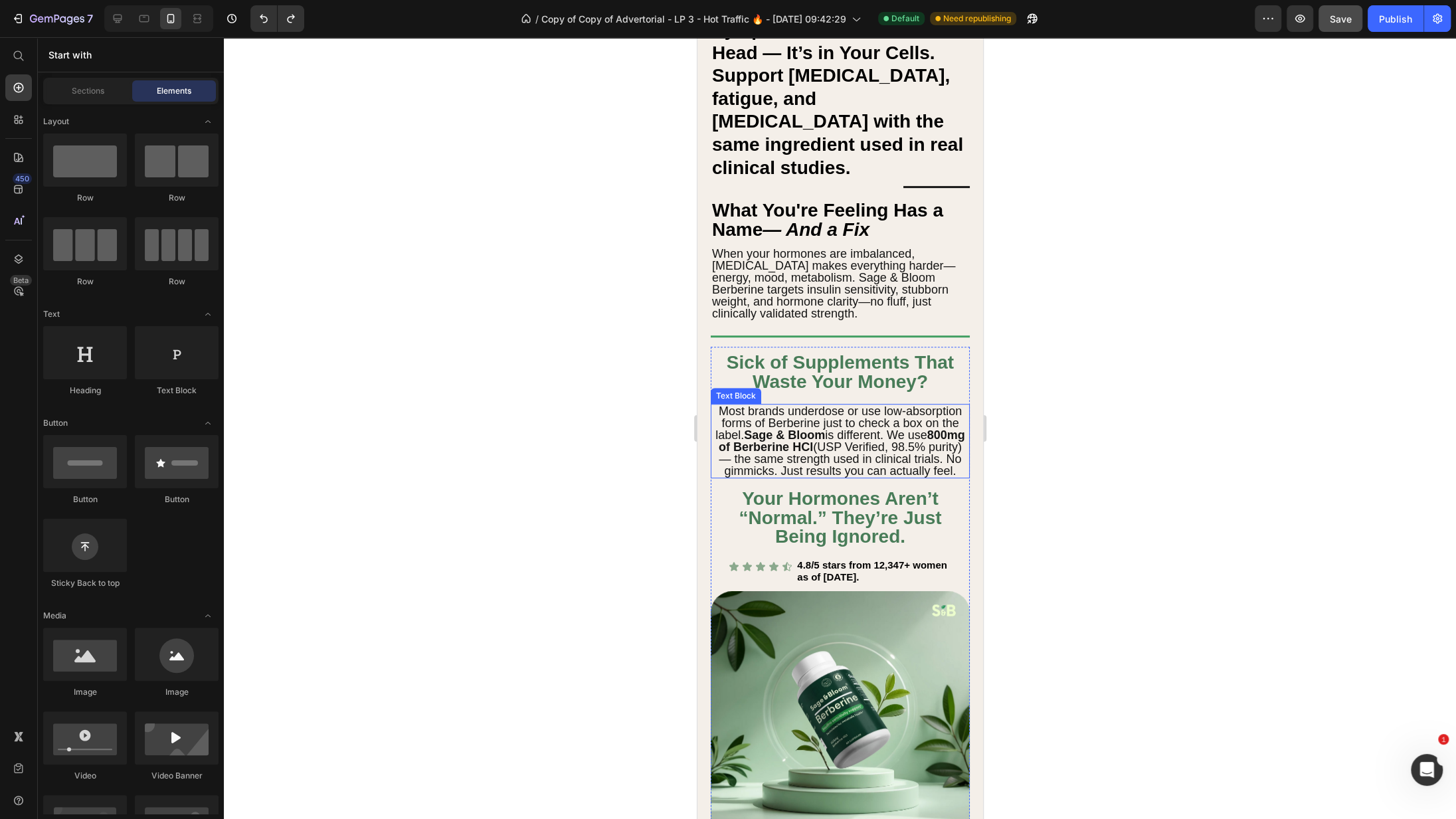 click on "Most brands underdose or use low-absorption forms of Berberine just to check a box on the label.  Sage & Bloom  is different. We use  800mg of Berberine HCl  (USP Verified, 98.5% purity) — the same strength used in clinical trials. No gimmicks. Just results you can actually feel." at bounding box center [840, 441] 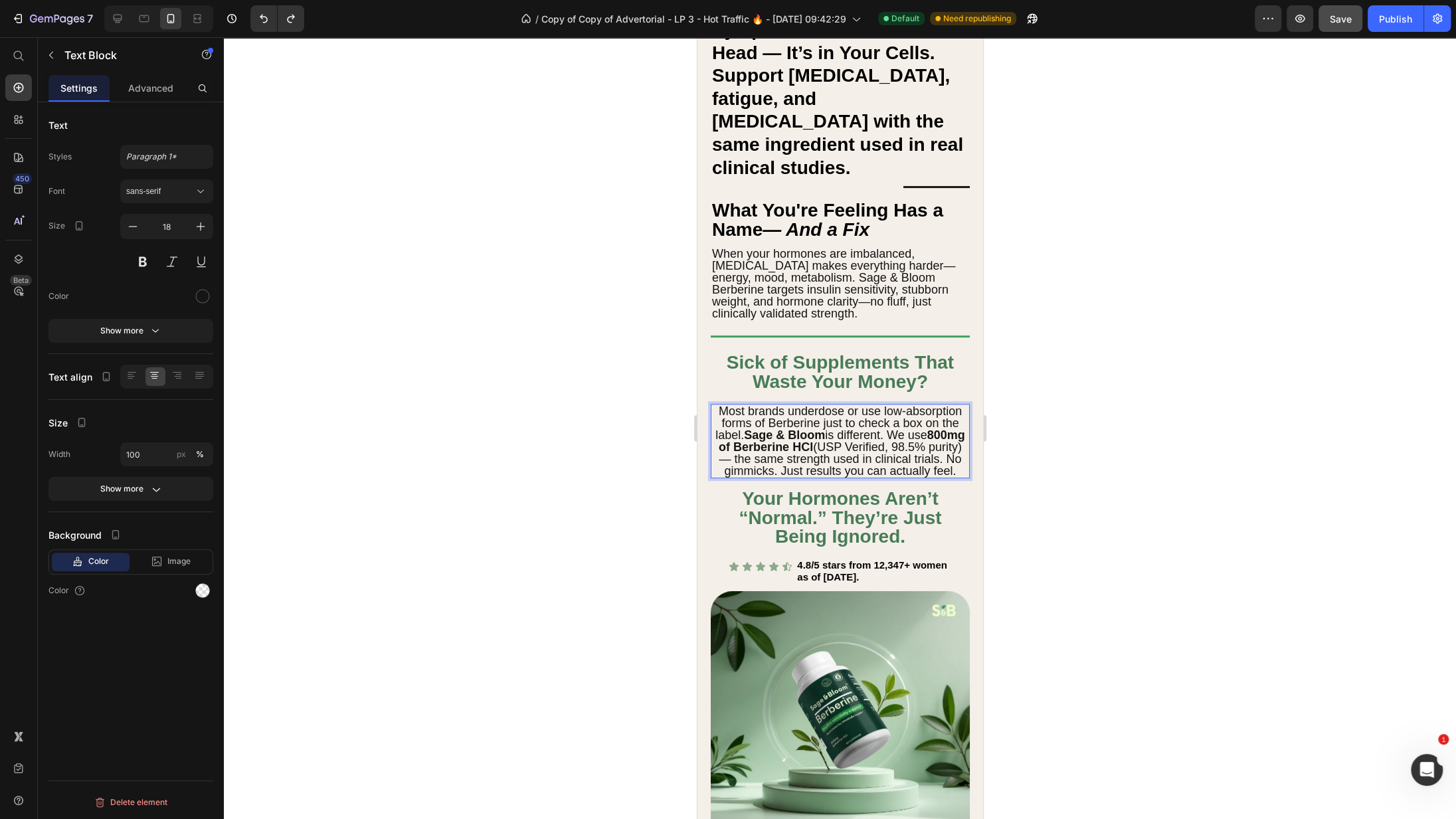 click on "Most brands underdose or use low-absorption forms of Berberine just to check a box on the label.  Sage & Bloom  is different. We use  800mg of Berberine HCl  (USP Verified, 98.5% purity) — the same strength used in clinical trials. No gimmicks. Just results you can actually feel." at bounding box center (840, 441) 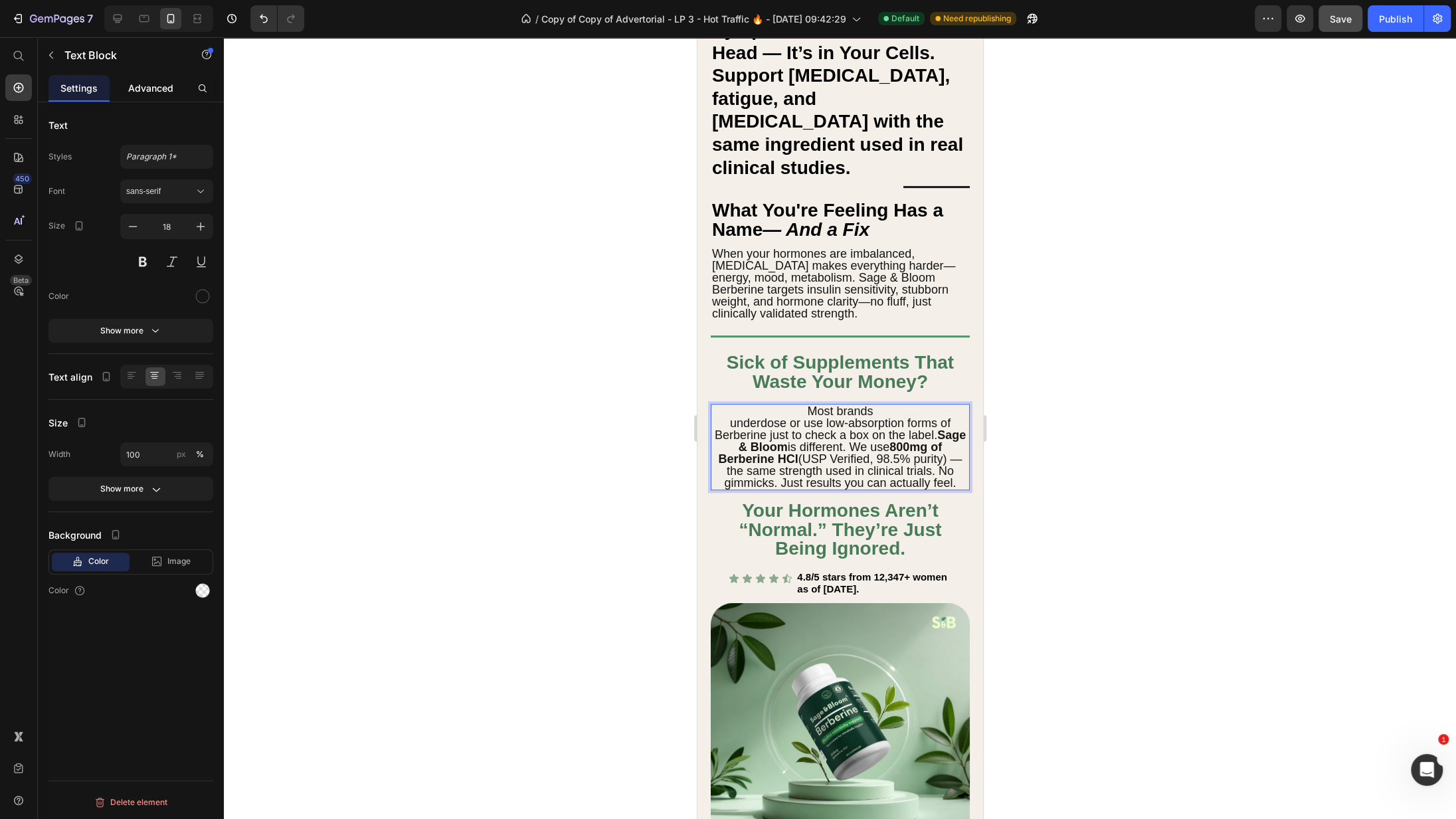 click on "Advanced" at bounding box center [151, 88] 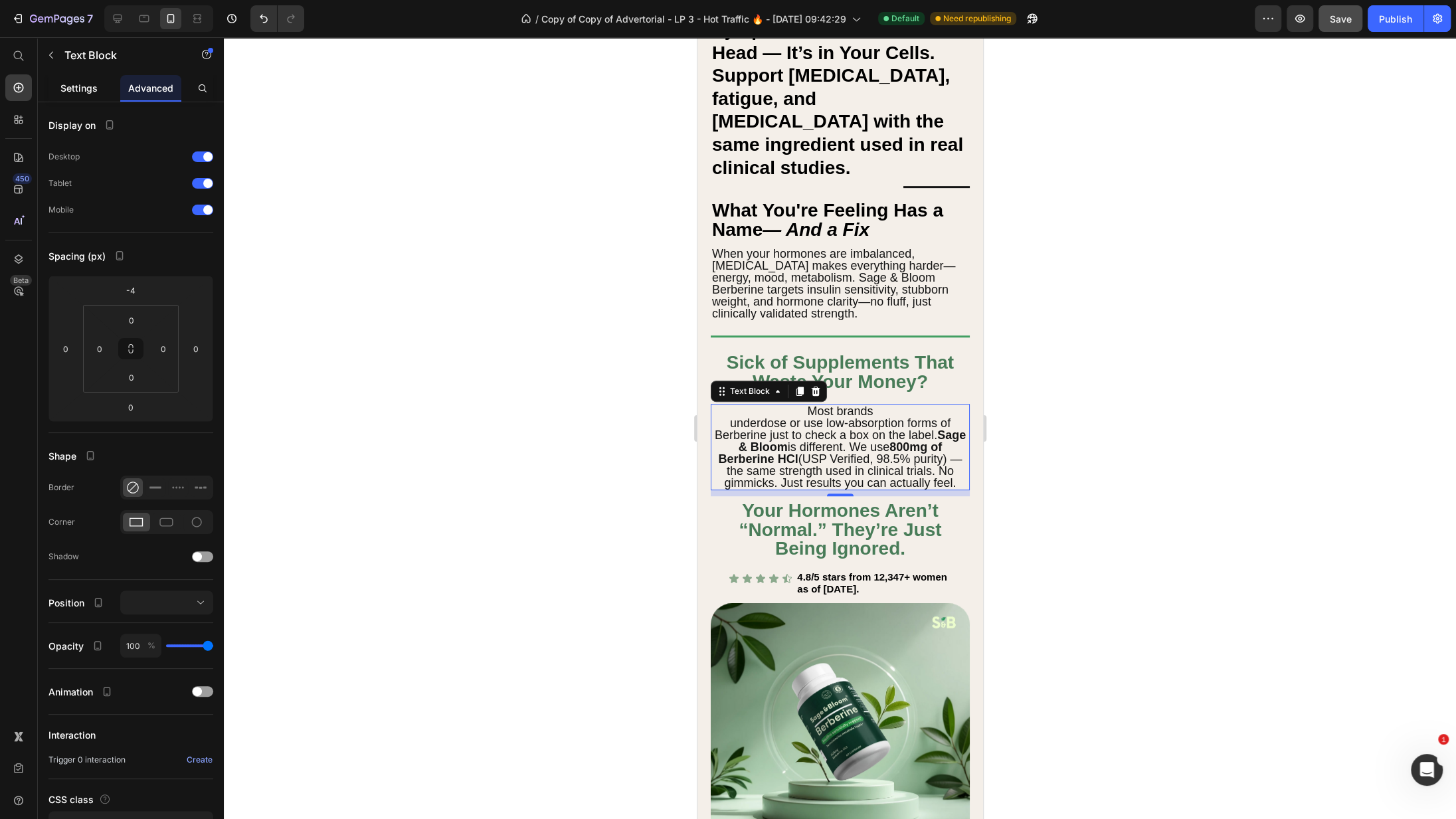click on "Settings" at bounding box center [79, 88] 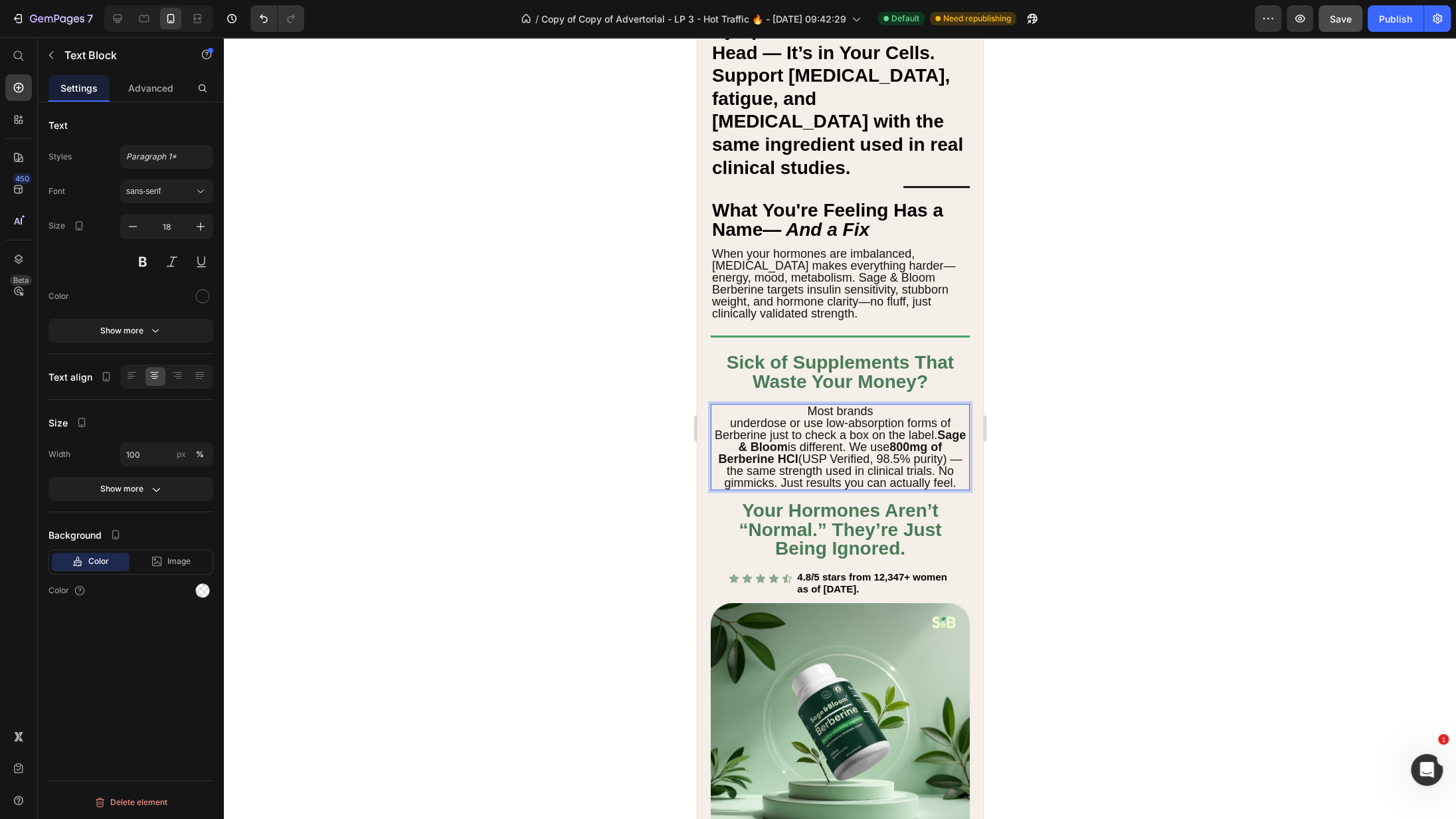 click on "underdose or use low-absorption forms of Berberine just to check a box on the label.  Sage & Bloom  is different. We use  800mg of Berberine HCl  (USP Verified, 98.5% purity) — the same strength used in clinical trials. No gimmicks. Just results you can actually feel." at bounding box center (840, 453) 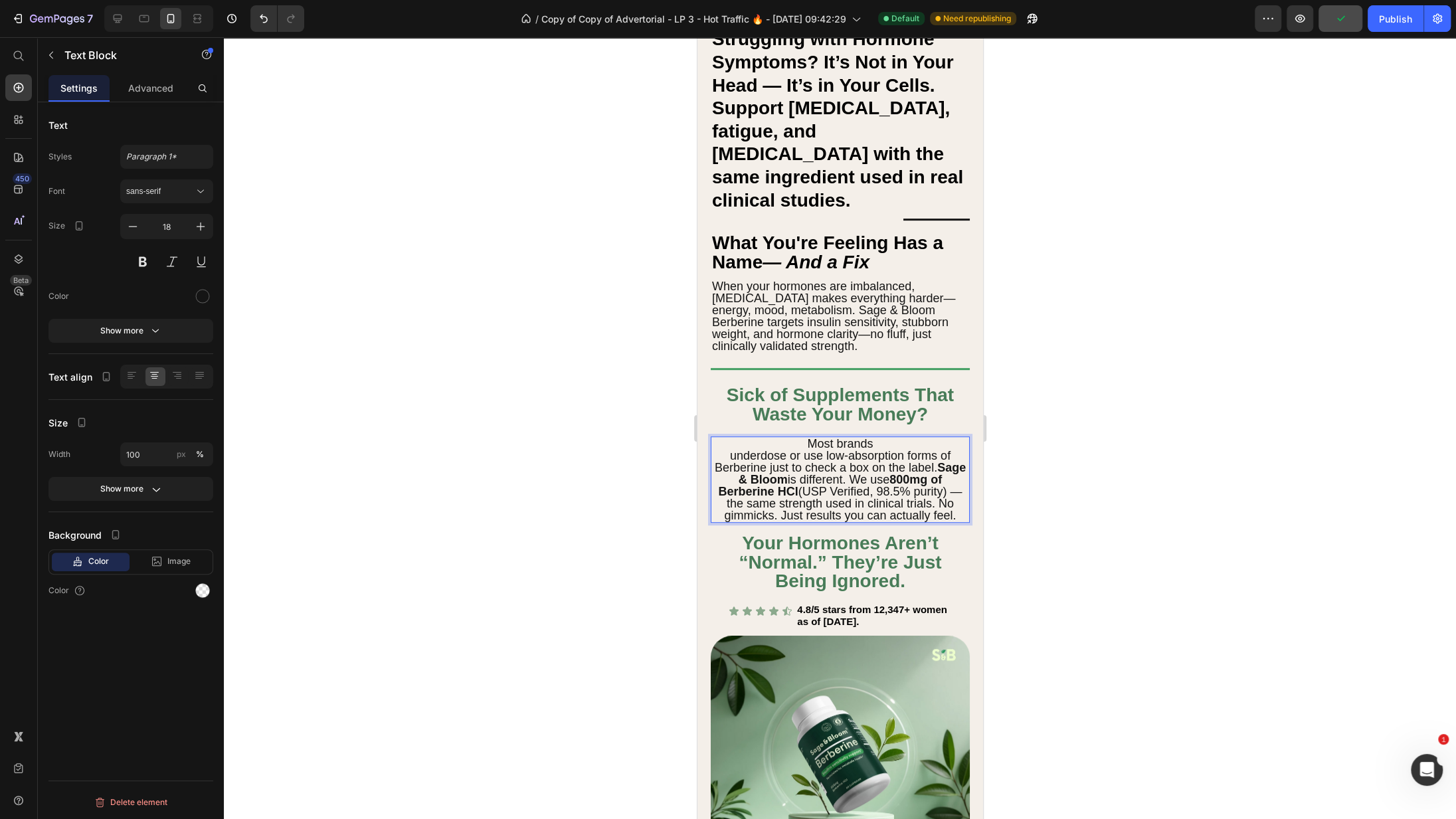 scroll, scrollTop: 436, scrollLeft: 0, axis: vertical 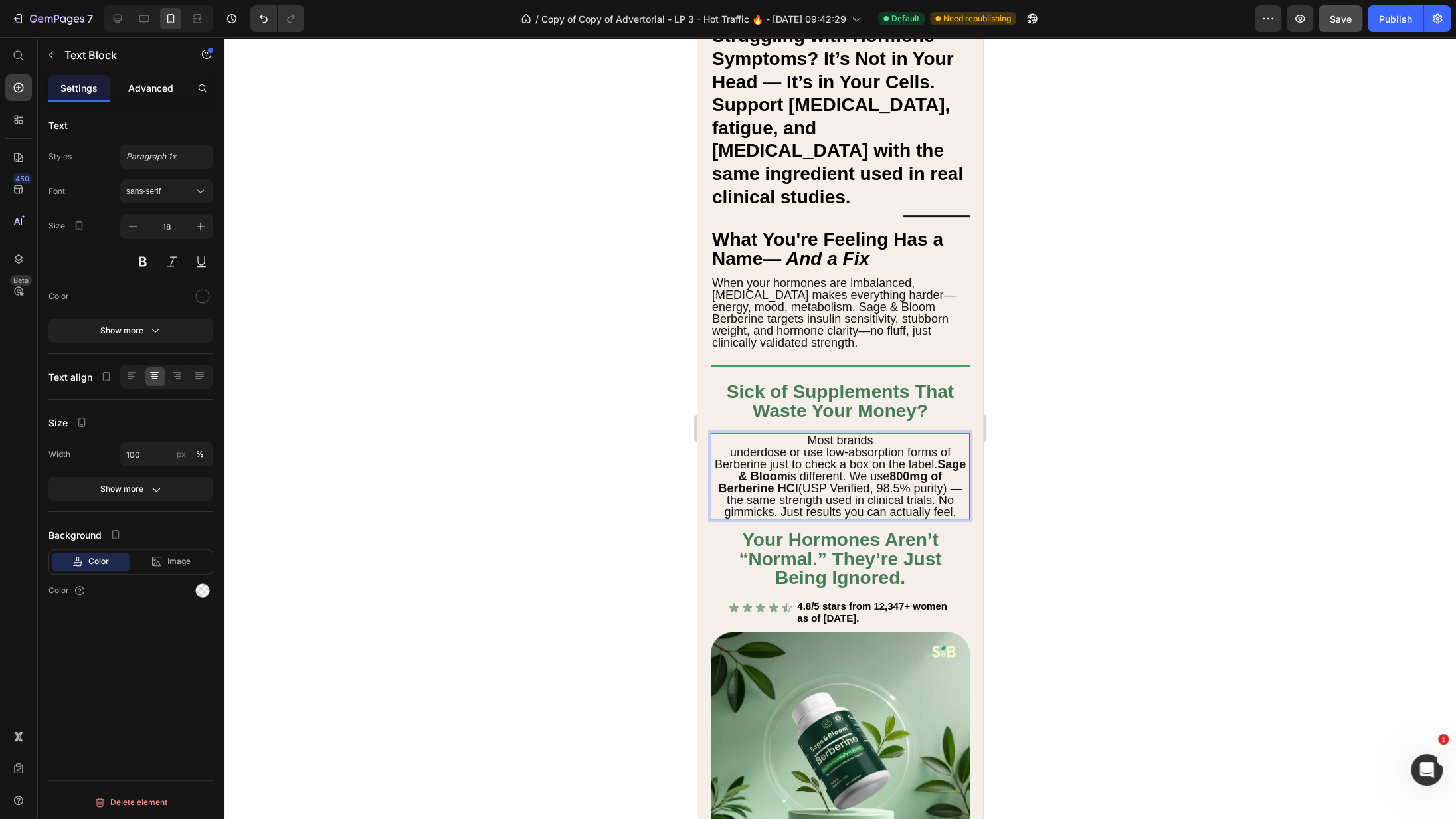 click on "Advanced" at bounding box center (151, 88) 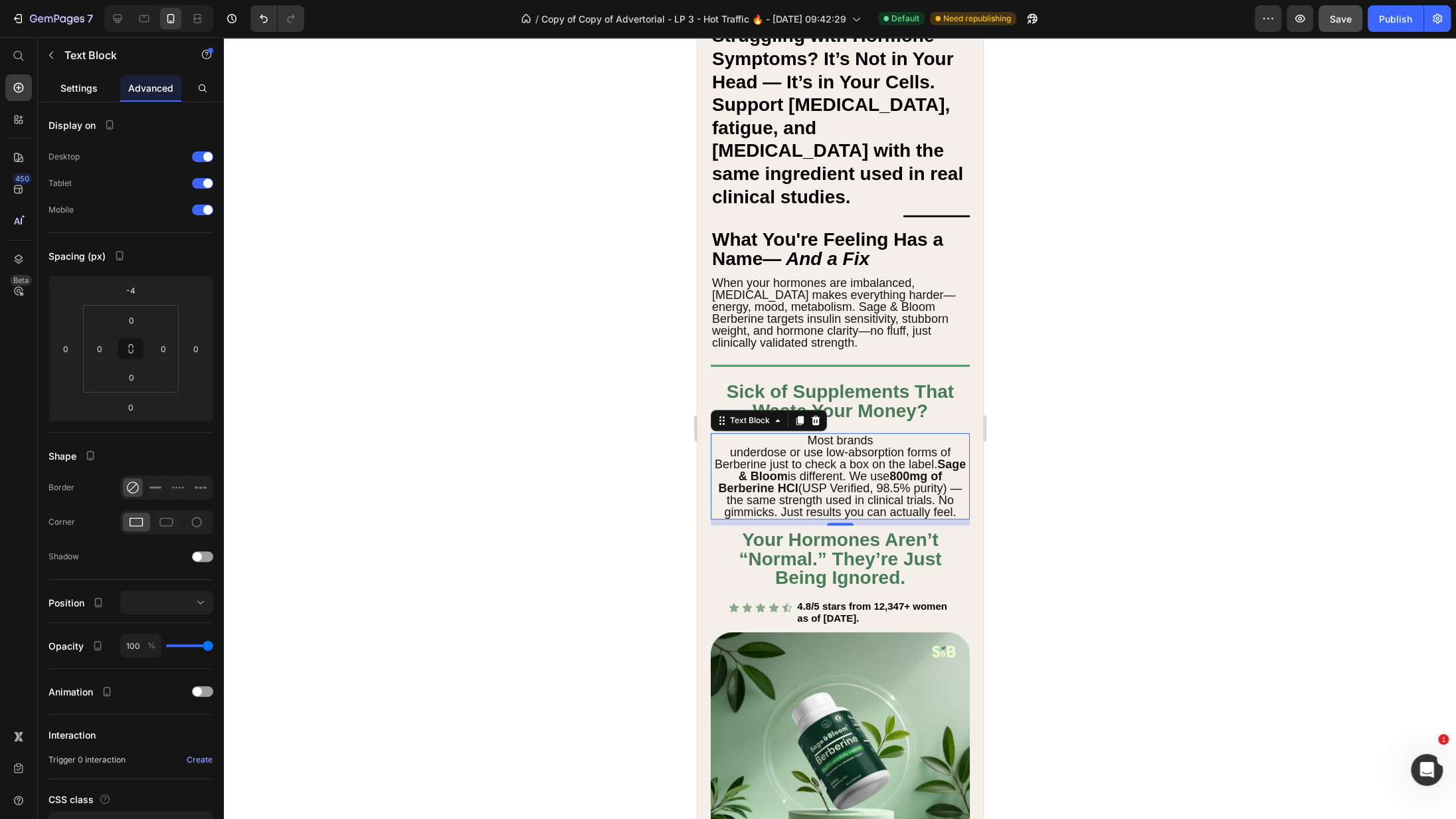 click on "Settings" 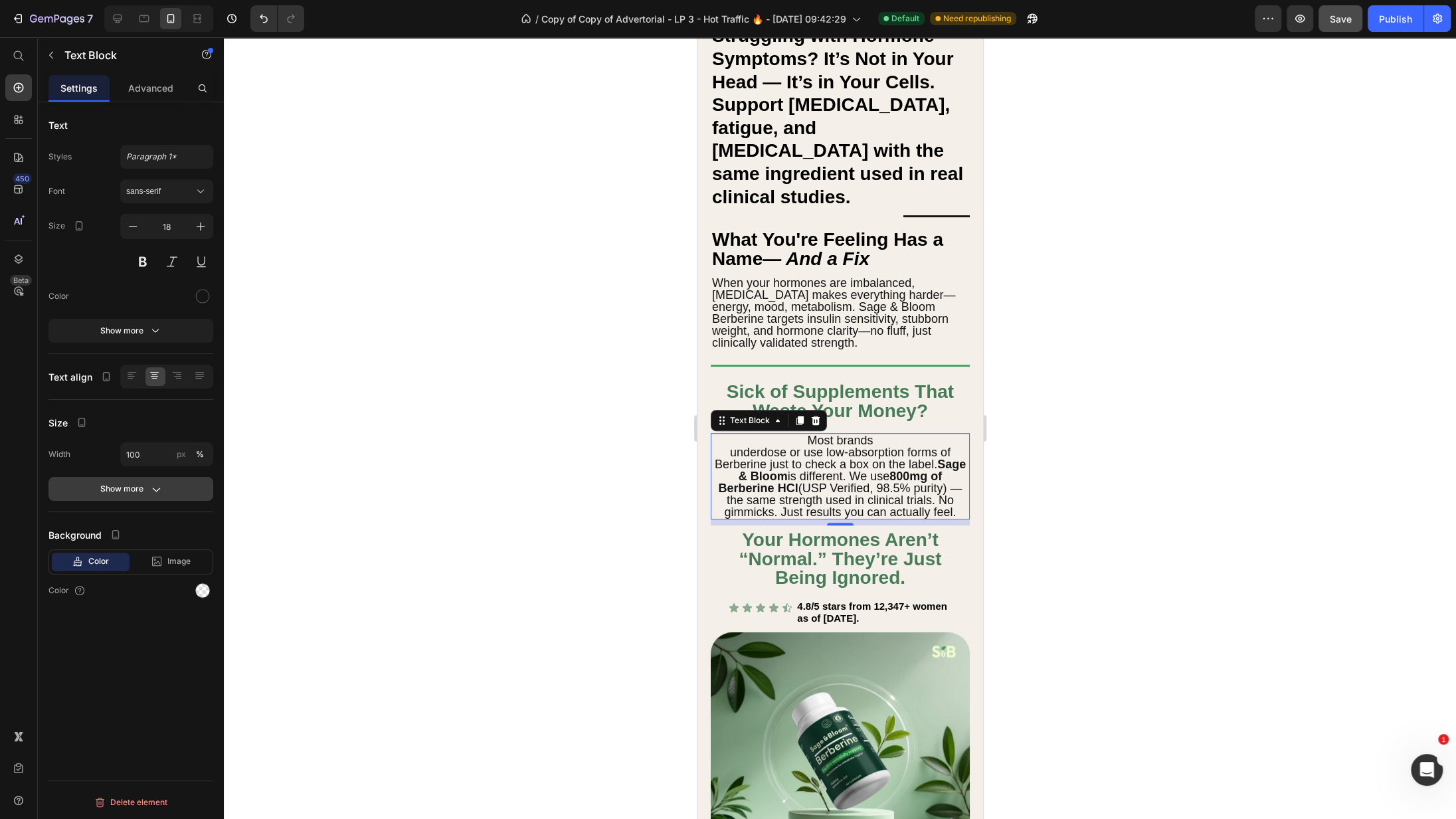 click on "Show more" 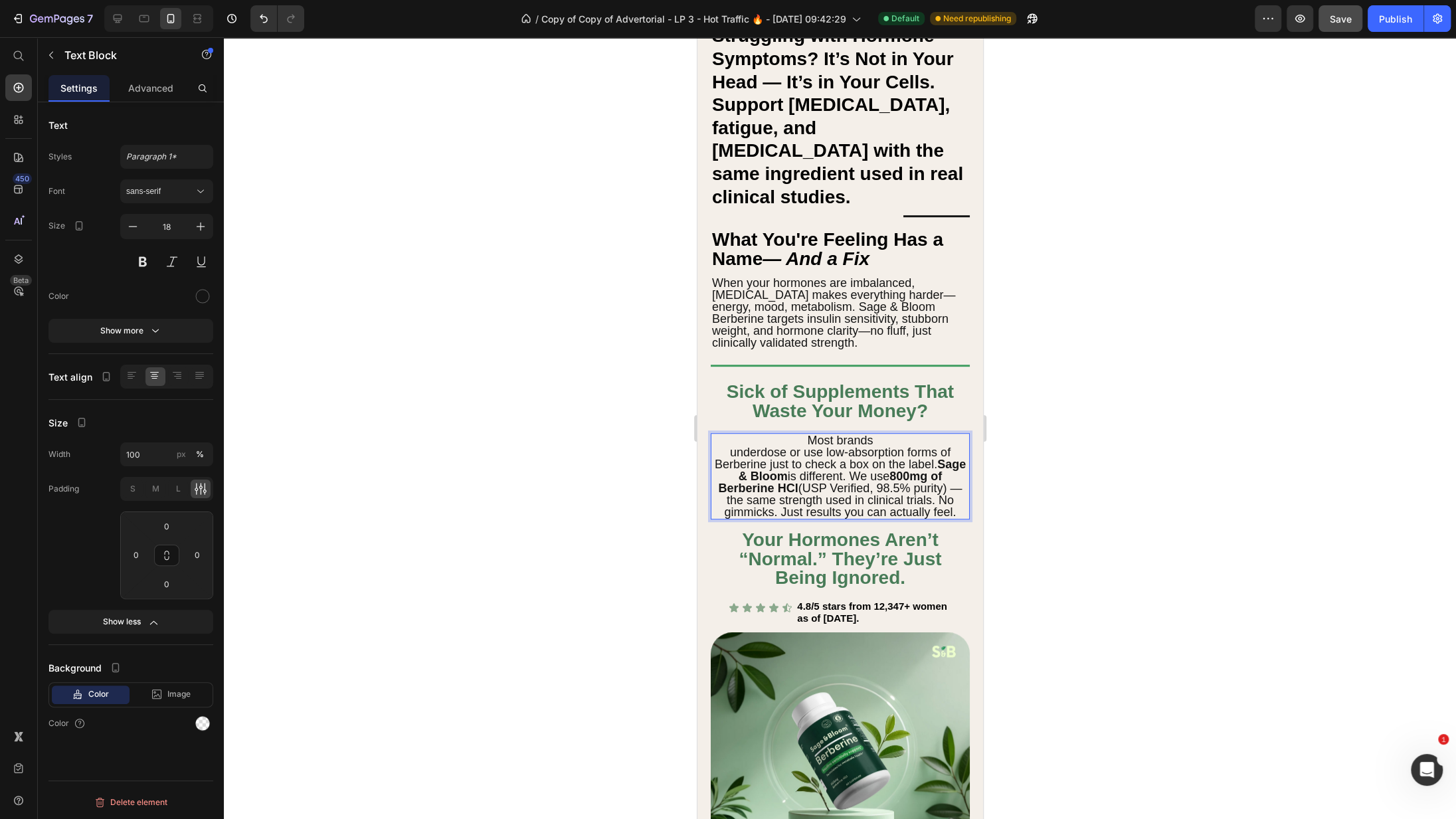 click on "underdose or use low-absorption forms of Berberine just to check a box on the label.  Sage & Bloom  is different. We use  800mg of Berberine HCl  (USP Verified, 98.5% purity) — the same strength used in clinical trials. No gimmicks. Just results you can actually feel." at bounding box center [840, 482] 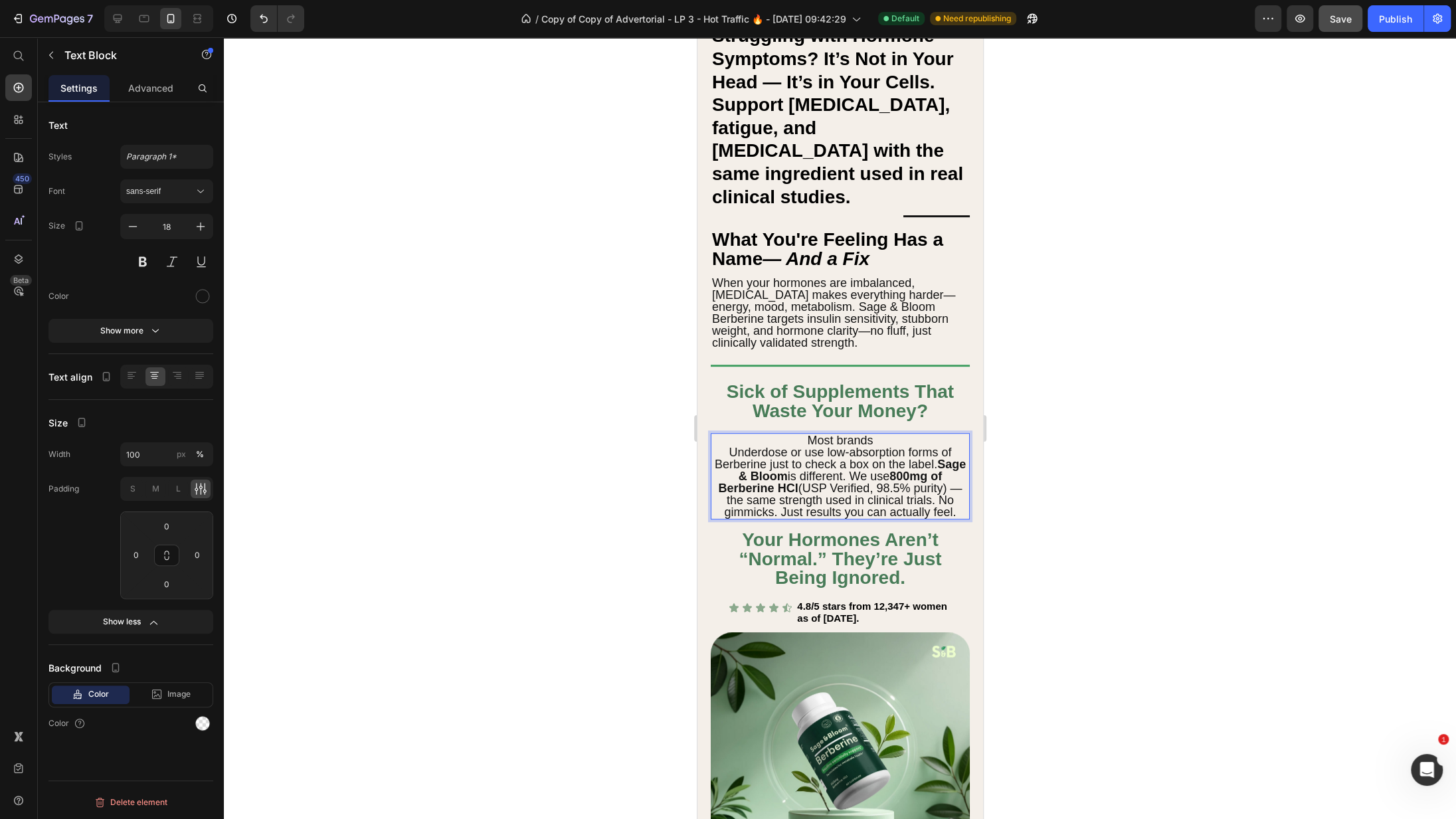 click on "Underdose or use low-absorption forms of Berberine just to check a box on the label.  Sage & Bloom  is different. We use  800mg of Berberine HCl  (USP Verified, 98.5% purity) — the same strength used in clinical trials. No gimmicks. Just results you can actually feel." at bounding box center (840, 482) 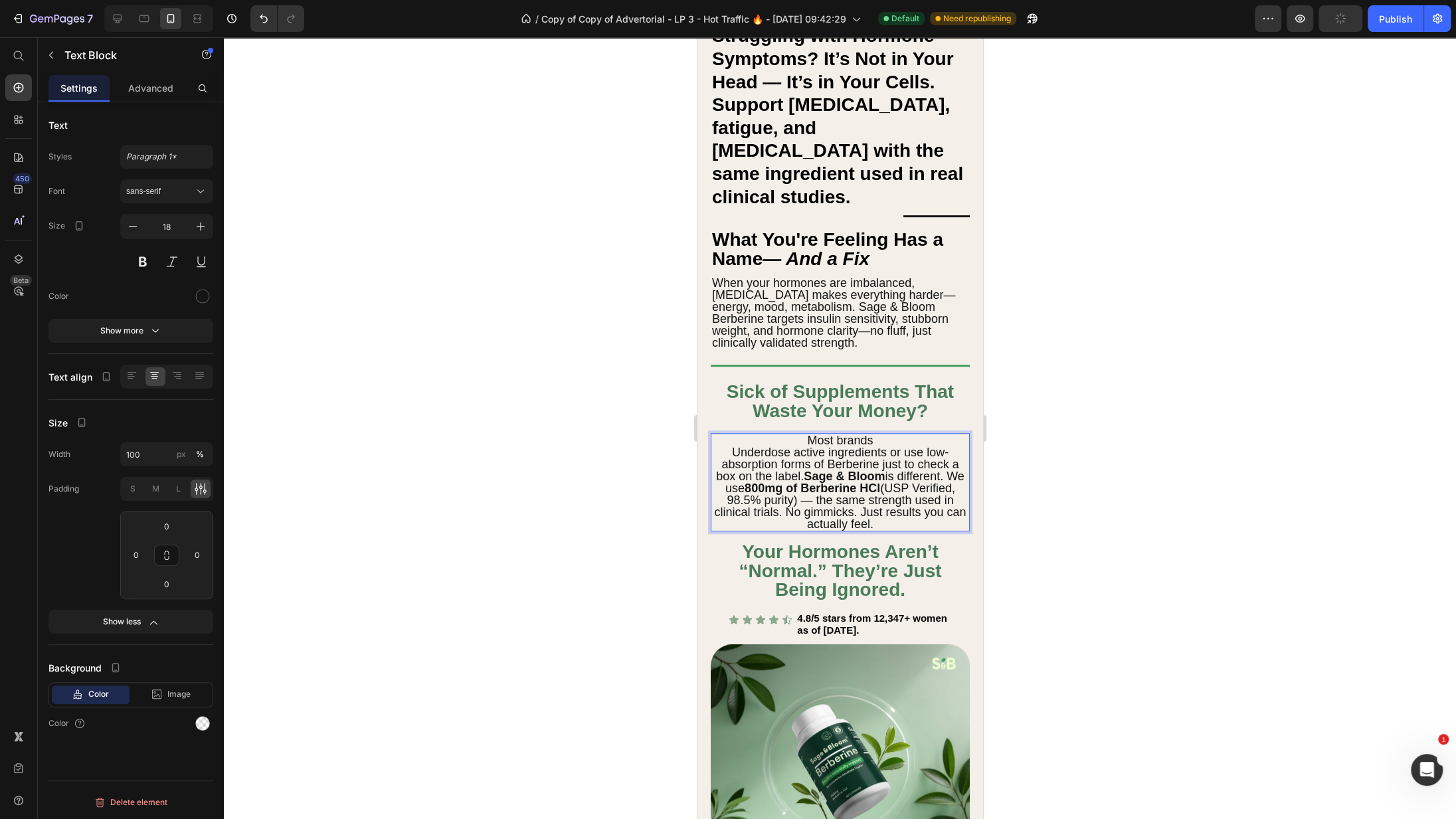 click on "Underdose active ingredients or use low-absorption forms of Berberine just to check a box on the label.  Sage & Bloom  is different. We use  800mg of Berberine HCl  (USP Verified, 98.5% purity) — the same strength used in clinical trials. No gimmicks. Just results you can actually feel." at bounding box center (840, 488) 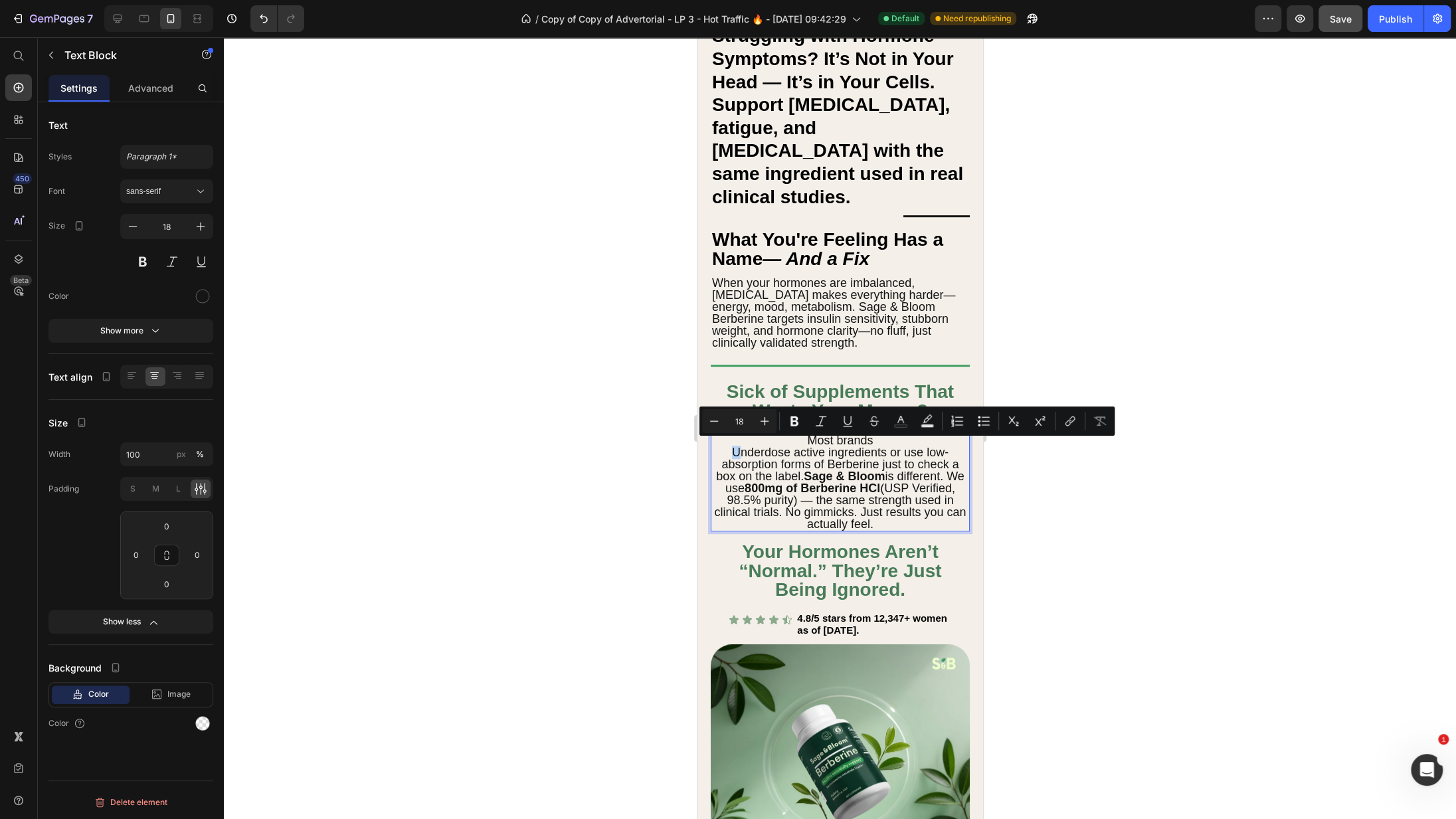 click on "Underdose active ingredients or use low-absorption forms of Berberine just to check a box on the label.  Sage & Bloom  is different. We use  800mg of Berberine HCl  (USP Verified, 98.5% purity) — the same strength used in clinical trials. No gimmicks. Just results you can actually feel." at bounding box center [840, 488] 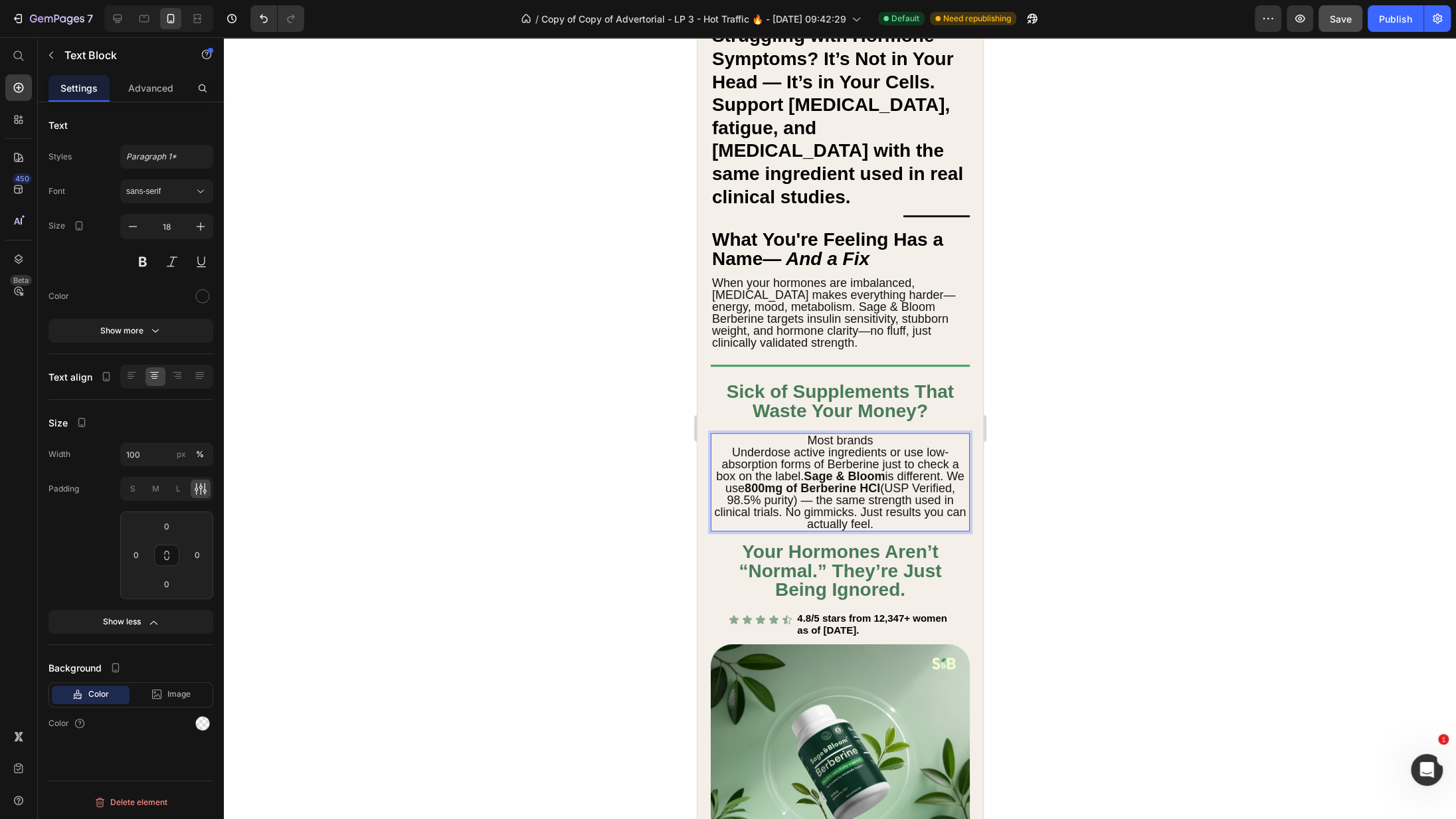 click on "Underdose active ingredients or use low-absorption forms of Berberine just to check a box on the label.  Sage & Bloom  is different. We use  800mg of Berberine HCl  (USP Verified, 98.5% purity) — the same strength used in clinical trials. No gimmicks. Just results you can actually feel." at bounding box center (840, 488) 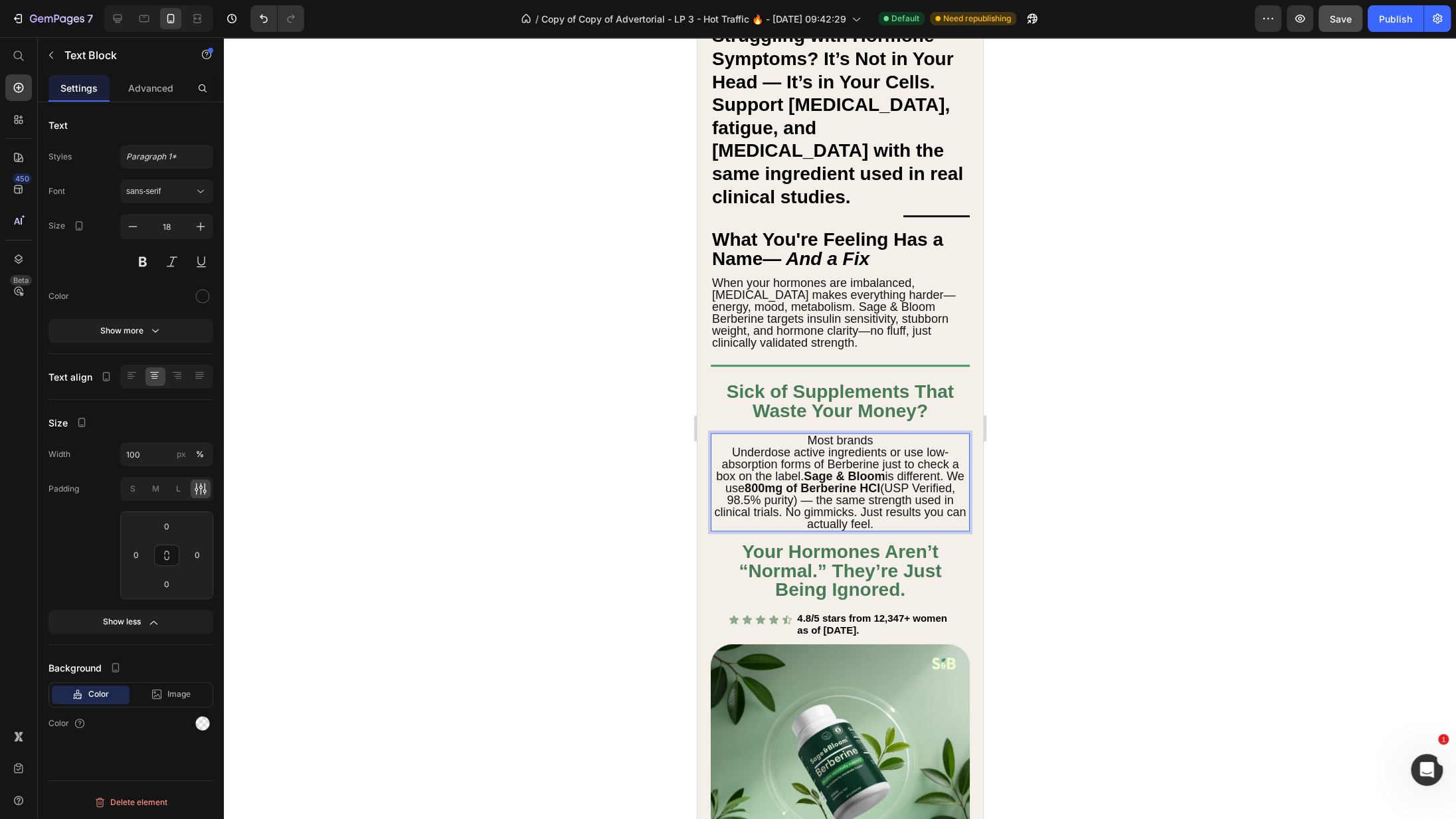 click on "Underdose active ingredients or use low-absorption forms of Berberine just to check a box on the label.  Sage & Bloom  is different. We use  800mg of Berberine HCl  (USP Verified, 98.5% purity) — the same strength used in clinical trials. No gimmicks. Just results you can actually feel." at bounding box center (840, 488) 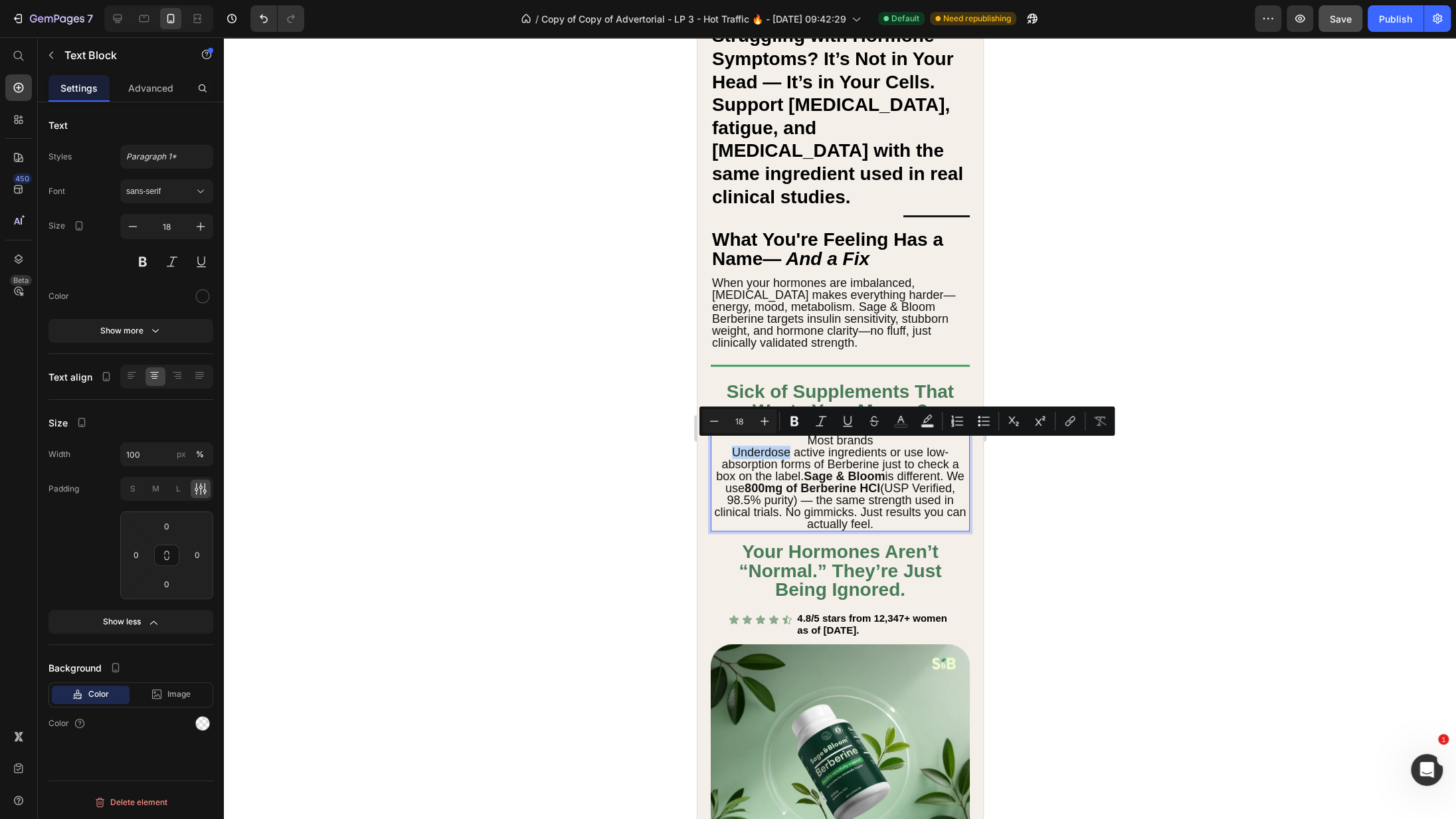 click on "Underdose active ingredients or use low-absorption forms of Berberine just to check a box on the label.  Sage & Bloom  is different. We use  800mg of Berberine HCl  (USP Verified, 98.5% purity) — the same strength used in clinical trials. No gimmicks. Just results you can actually feel." at bounding box center (840, 488) 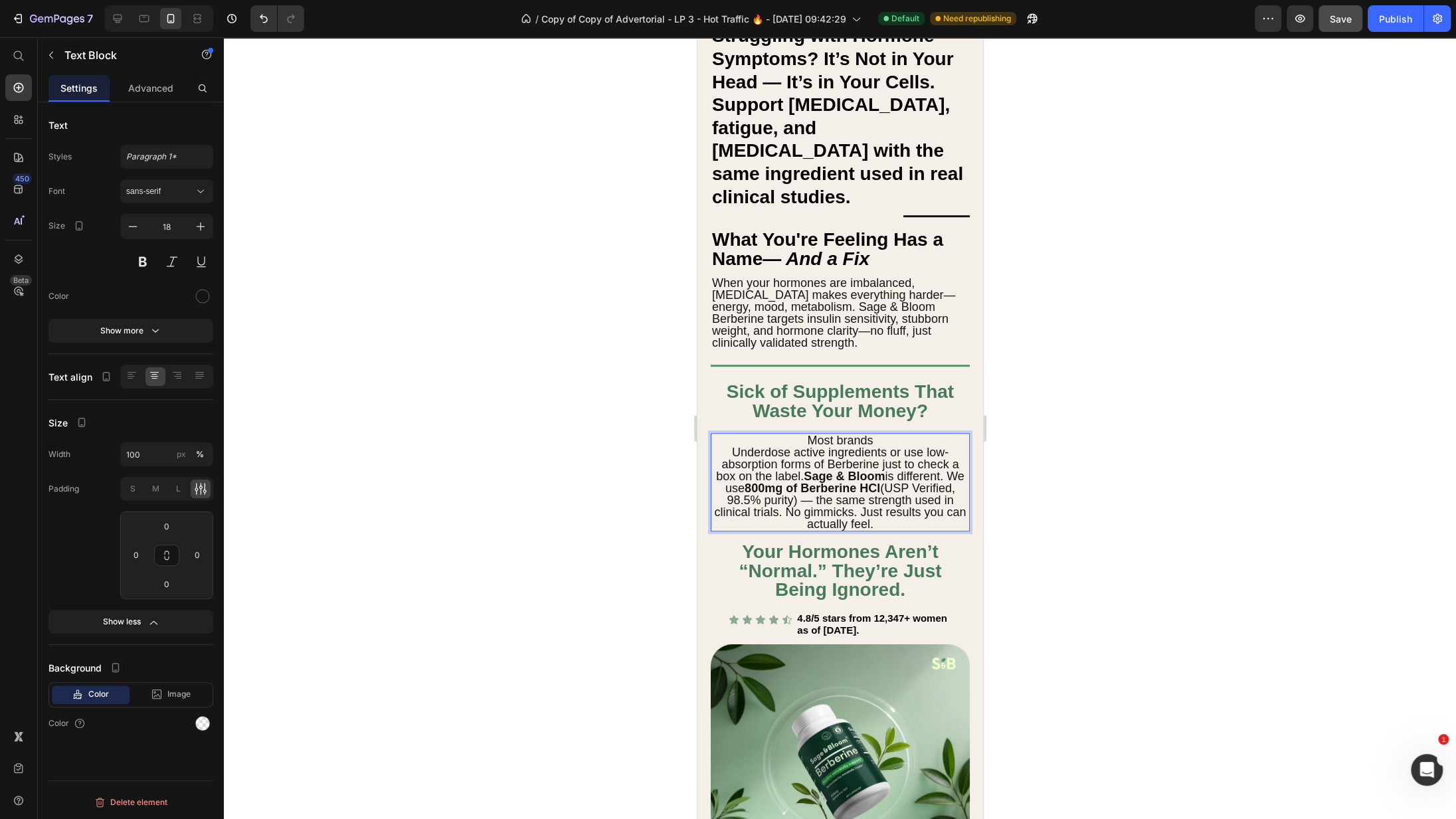 click on "Underdose active ingredients or use low-absorption forms of Berberine just to check a box on the label.  Sage & Bloom  is different. We use  800mg of Berberine HCl  (USP Verified, 98.5% purity) — the same strength used in clinical trials. No gimmicks. Just results you can actually feel." at bounding box center [840, 488] 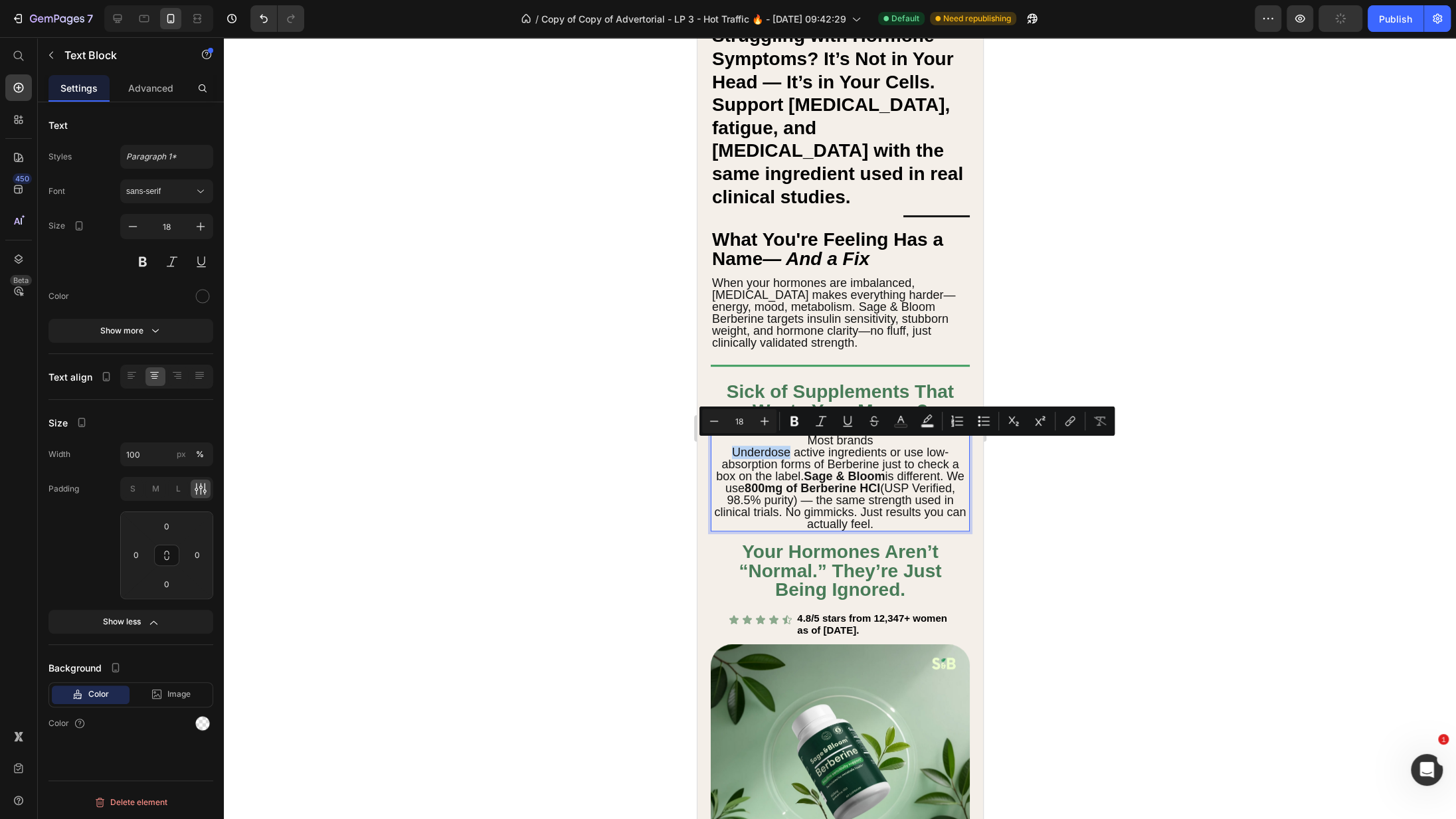 click on "Underdose active ingredients or use low-absorption forms of Berberine just to check a box on the label.  Sage & Bloom  is different. We use  800mg of Berberine HCl  (USP Verified, 98.5% purity) — the same strength used in clinical trials. No gimmicks. Just results you can actually feel." at bounding box center (840, 488) 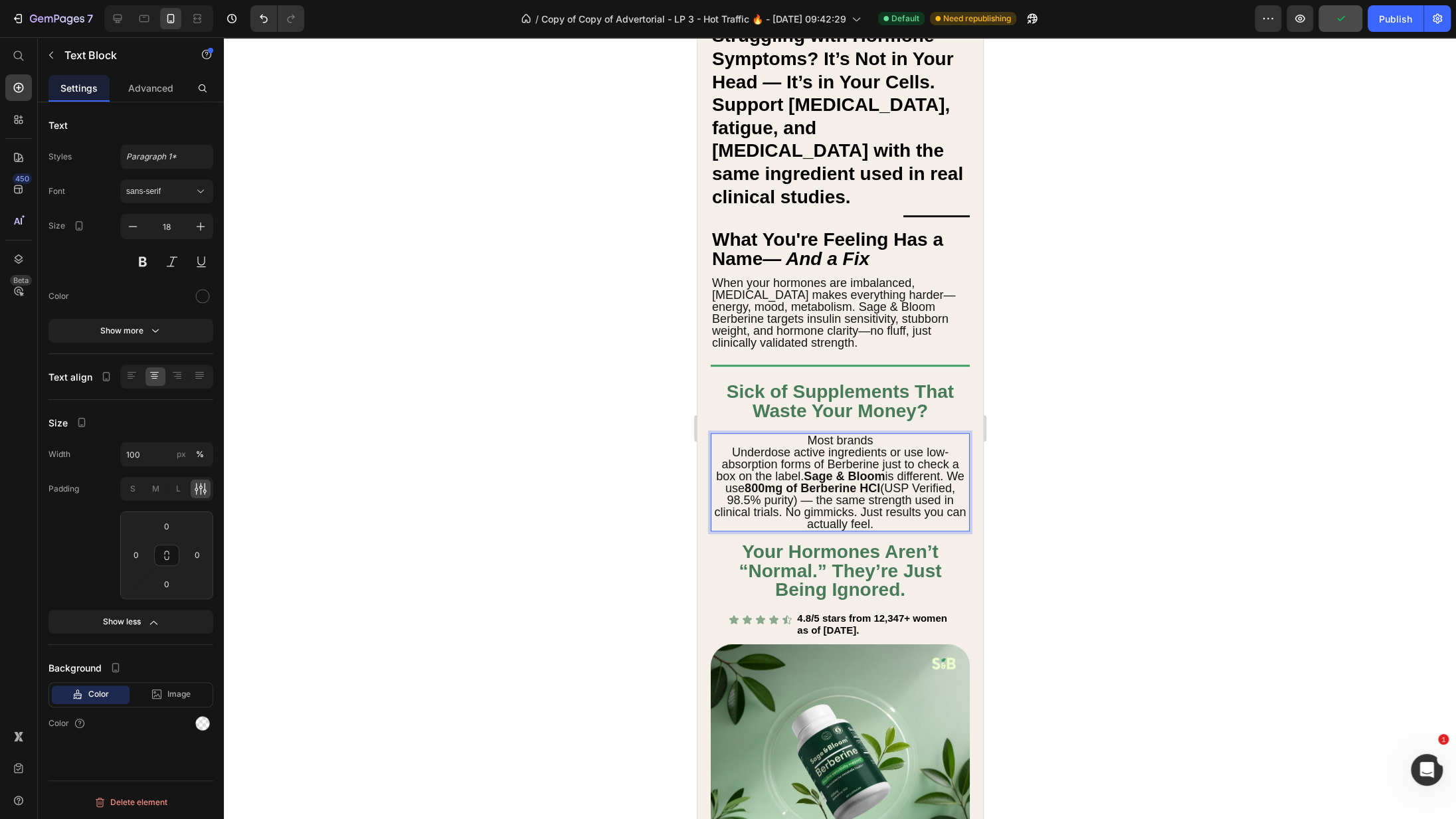 click on "Underdose active ingredients or use low-absorption forms of Berberine just to check a box on the label.  Sage & Bloom  is different. We use  800mg of Berberine HCl  (USP Verified, 98.5% purity) — the same strength used in clinical trials. No gimmicks. Just results you can actually feel." at bounding box center [840, 488] 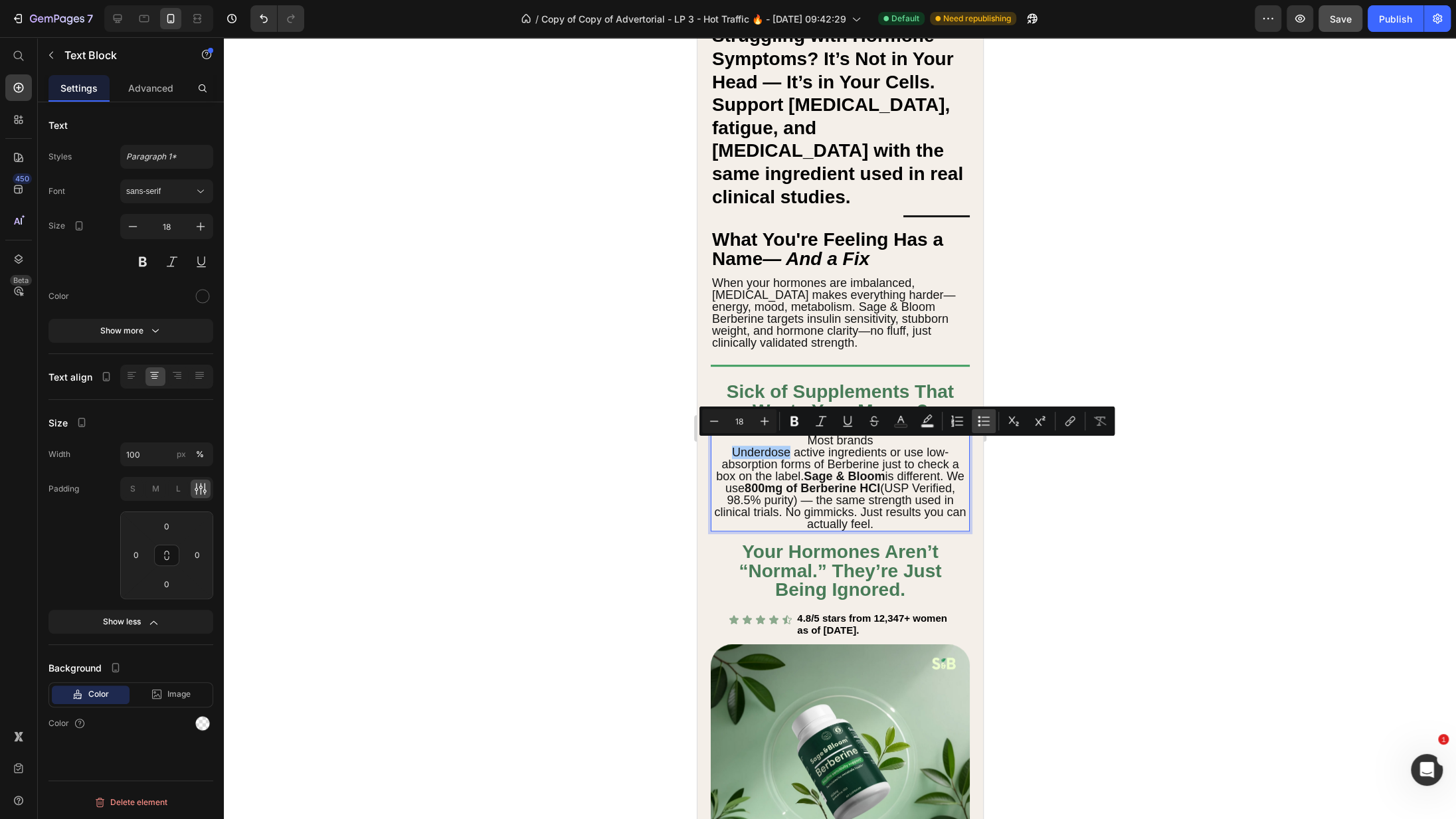 click 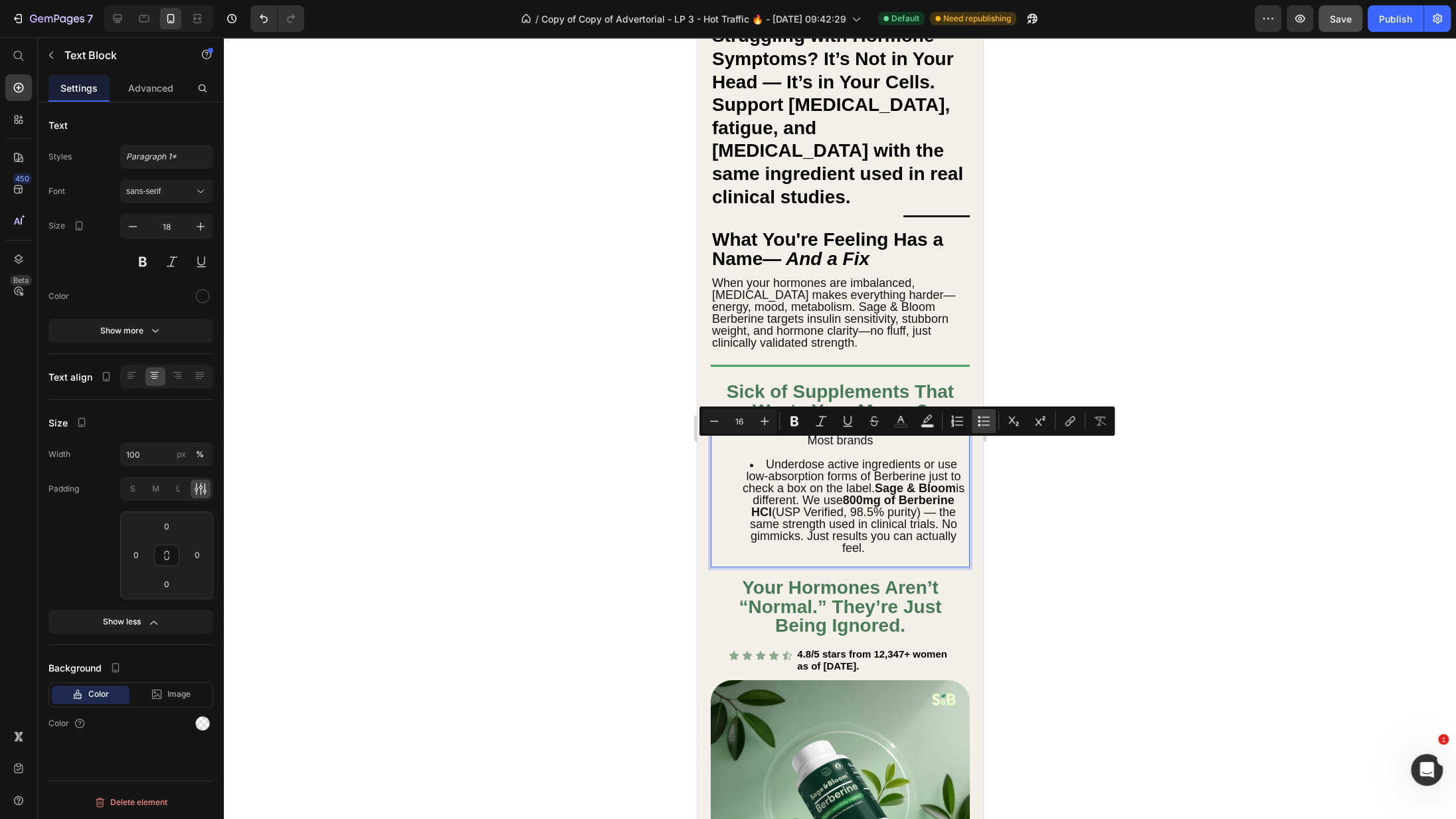 type on "18" 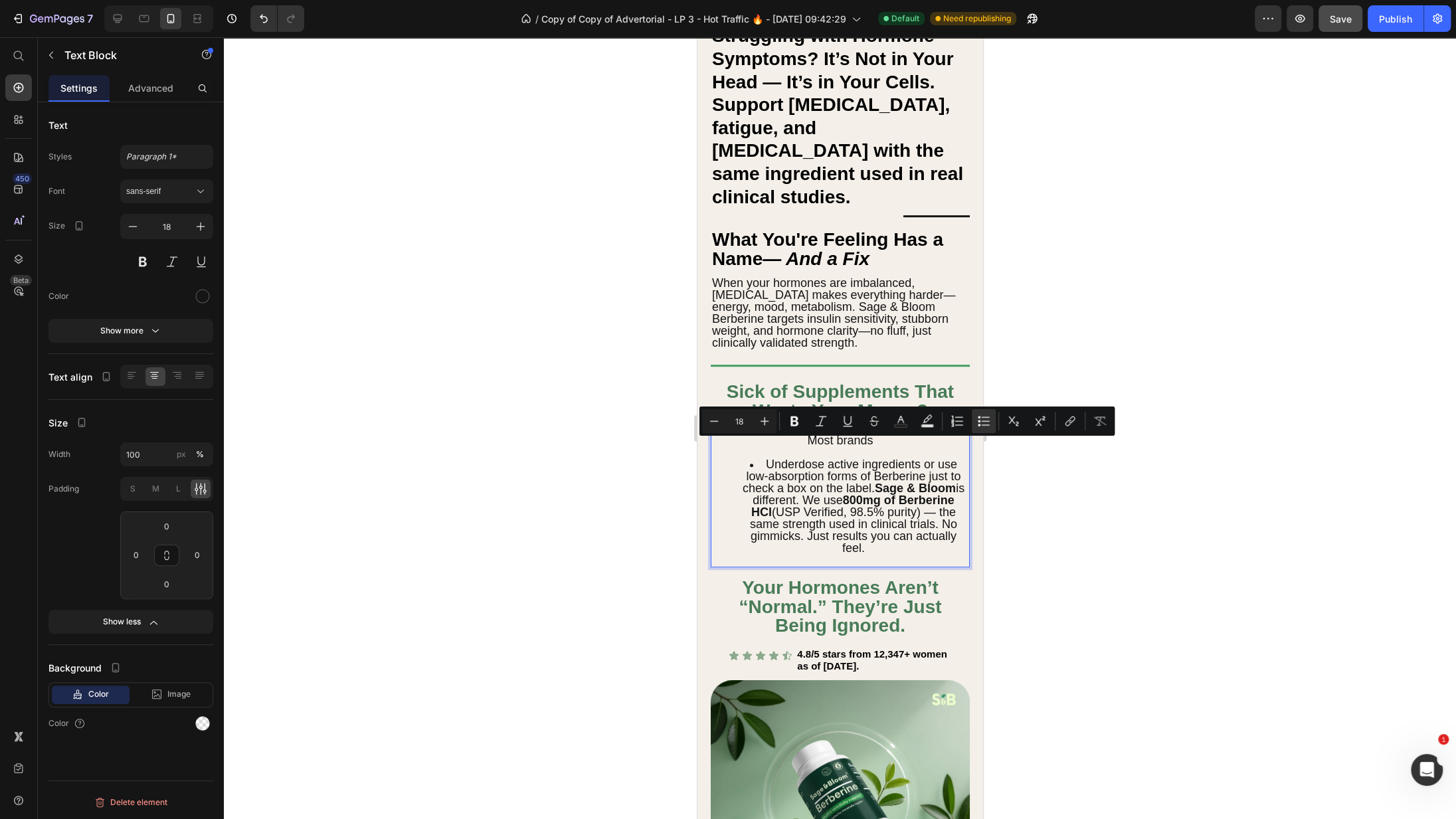 click 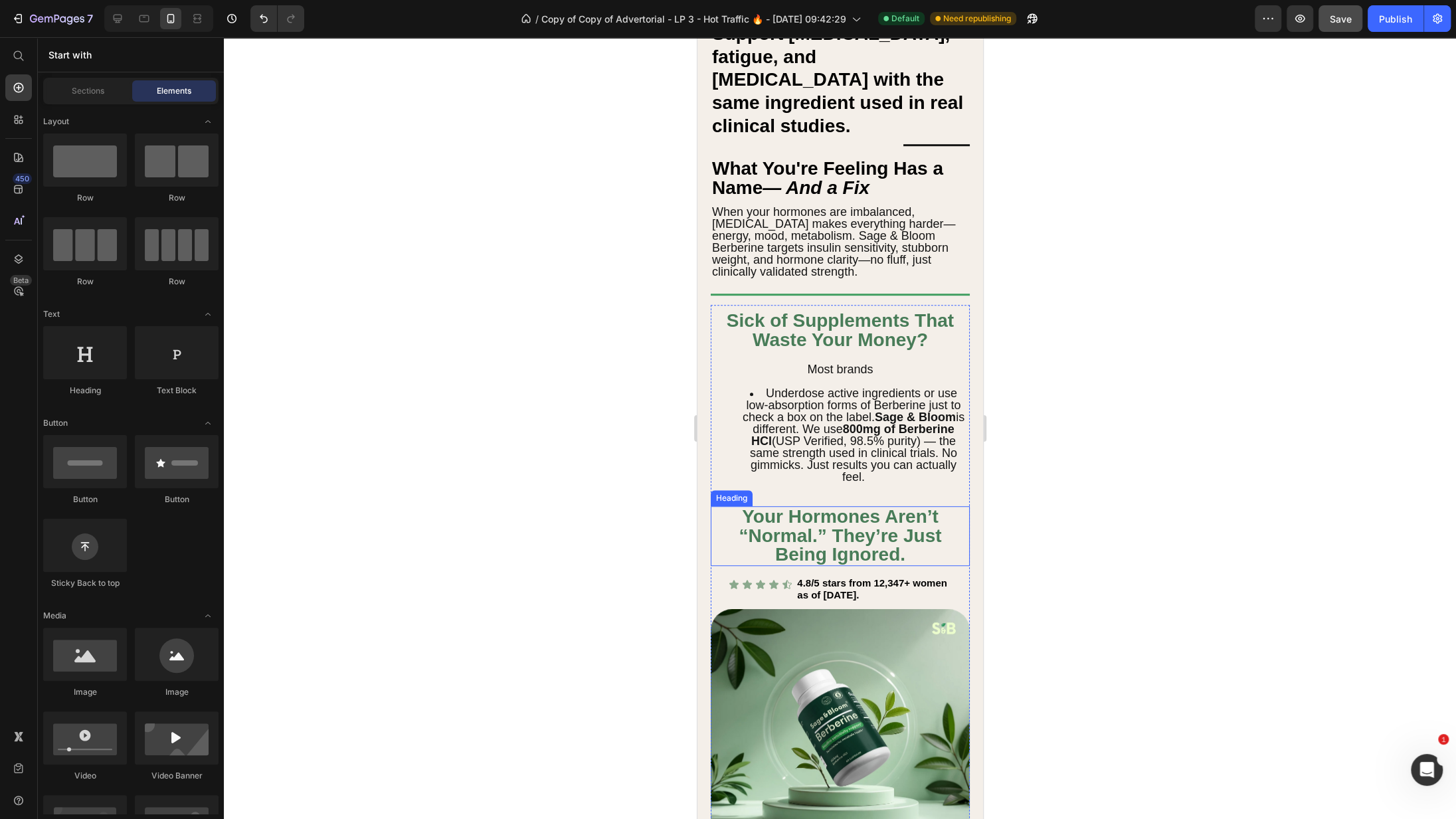 scroll, scrollTop: 550, scrollLeft: 0, axis: vertical 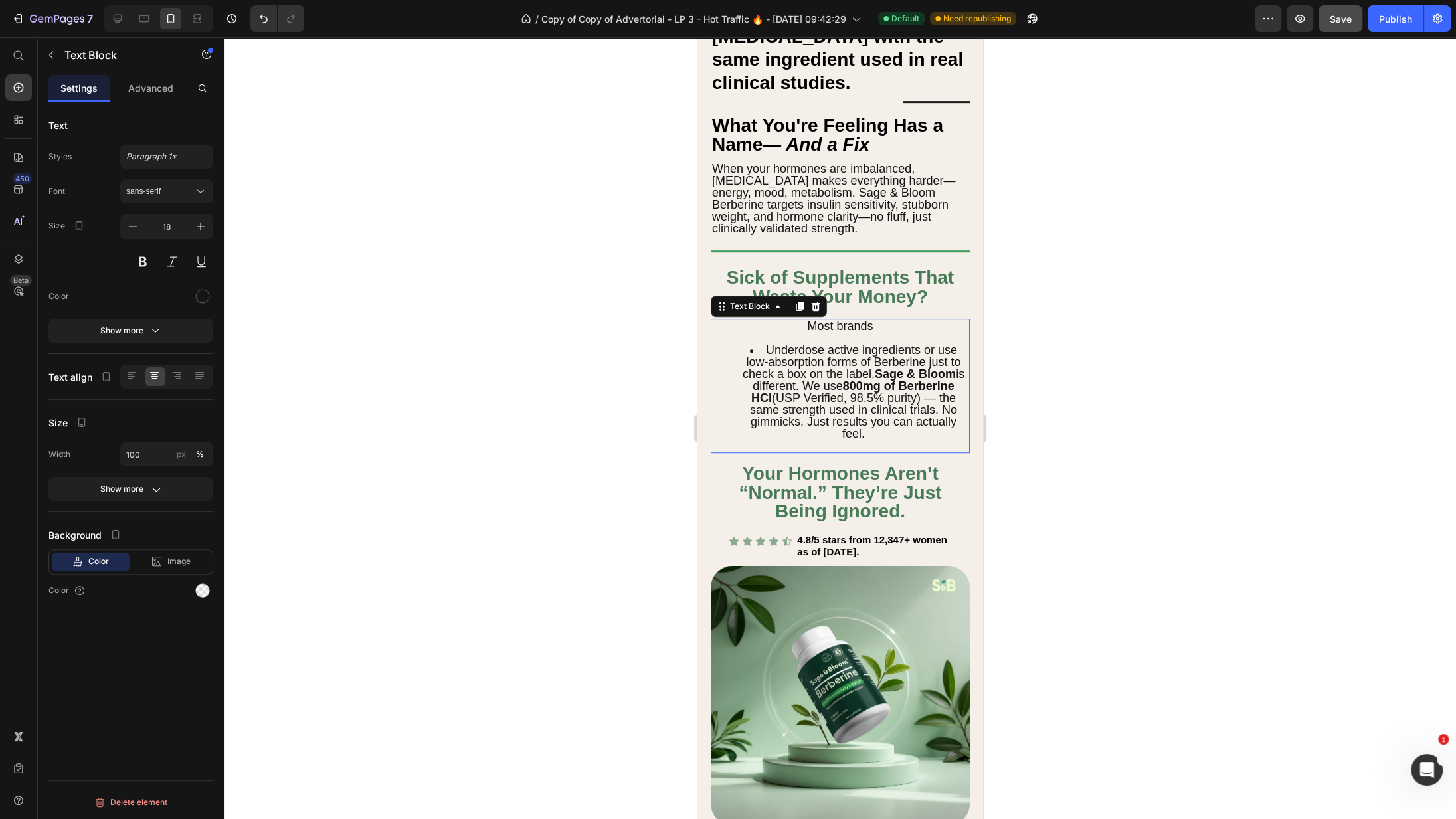 click on "Underdose active ingredients or use low-absorption forms of Berberine just to check a box on the label.  Sage & Bloom  is different. We use  800mg of Berberine HCl  (USP Verified, 98.5% purity) — the same strength used in clinical trials. No gimmicks. Just results you can actually feel." at bounding box center [853, 392] 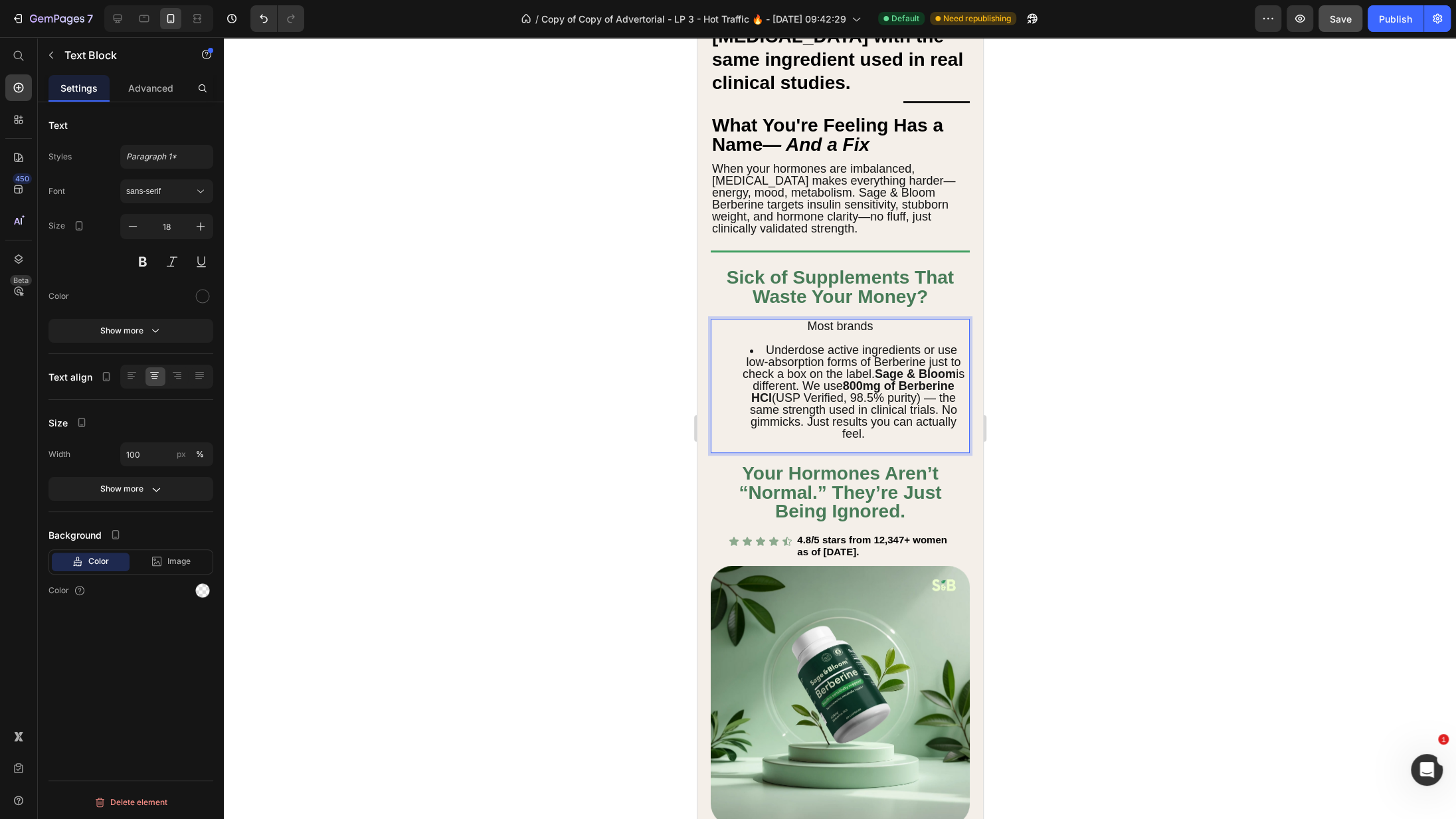 click on "Underdose active ingredients or use low-absorption forms of Berberine just to check a box on the label.  Sage & Bloom  is different. We use  800mg of Berberine HCl  (USP Verified, 98.5% purity) — the same strength used in clinical trials. No gimmicks. Just results you can actually feel." at bounding box center [853, 392] 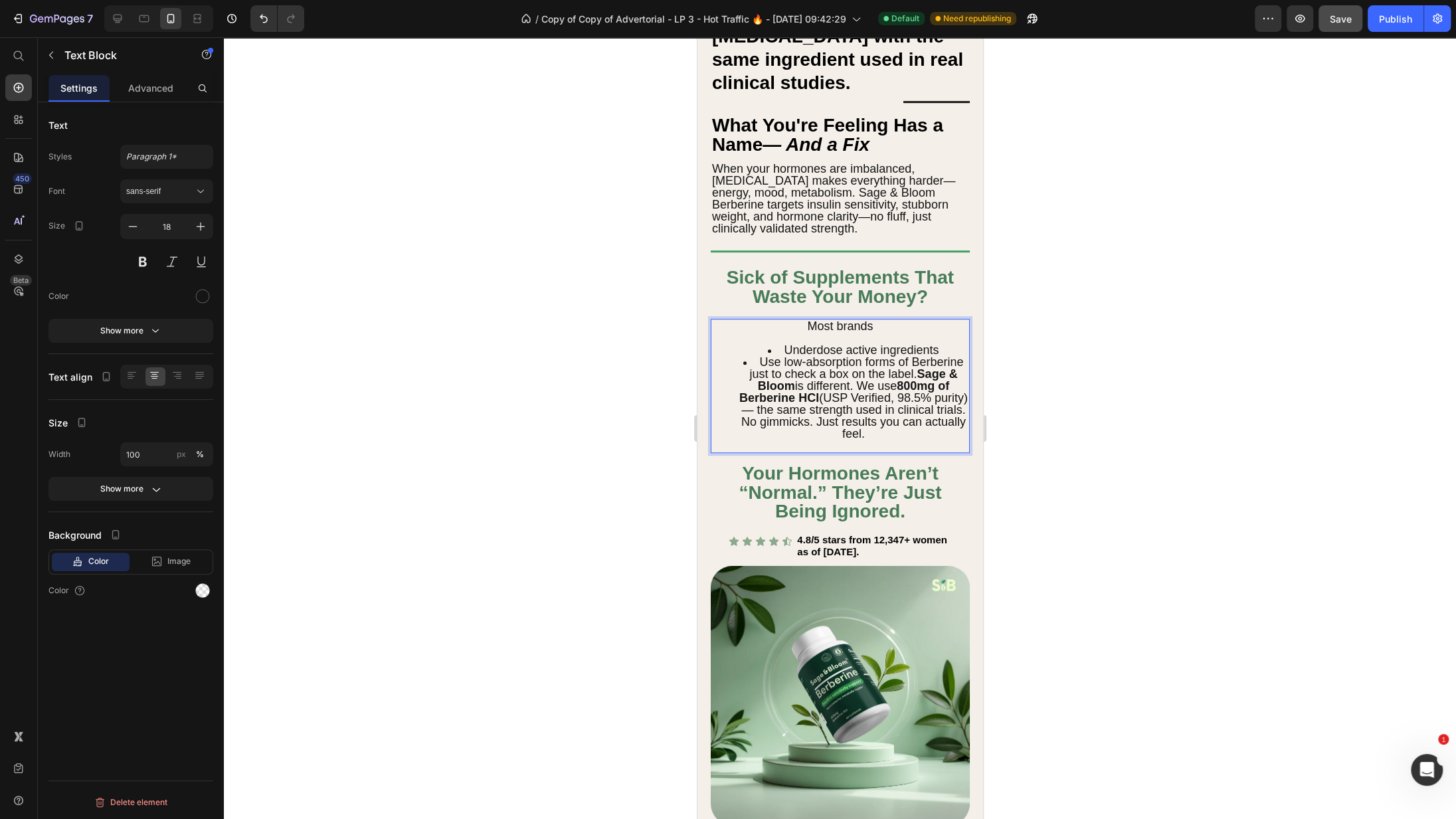 scroll, scrollTop: 594, scrollLeft: 0, axis: vertical 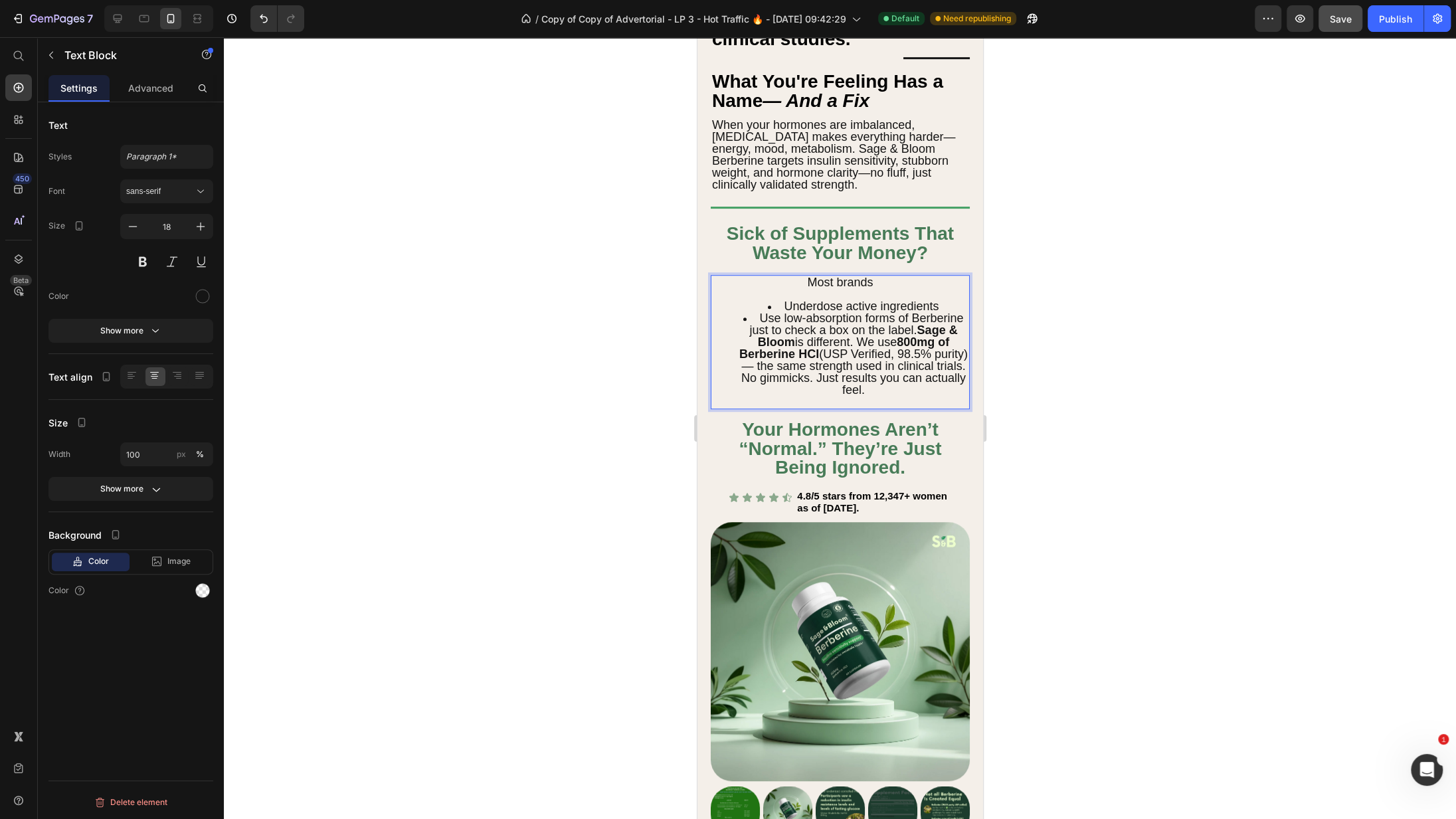 click on "Use low-absorption forms of Berberine just to check a box on the label.  Sage & Bloom  is different. We use  800mg of Berberine HCl  (USP Verified, 98.5% purity) — the same strength used in clinical trials. No gimmicks. Just results you can actually feel." at bounding box center [853, 354] 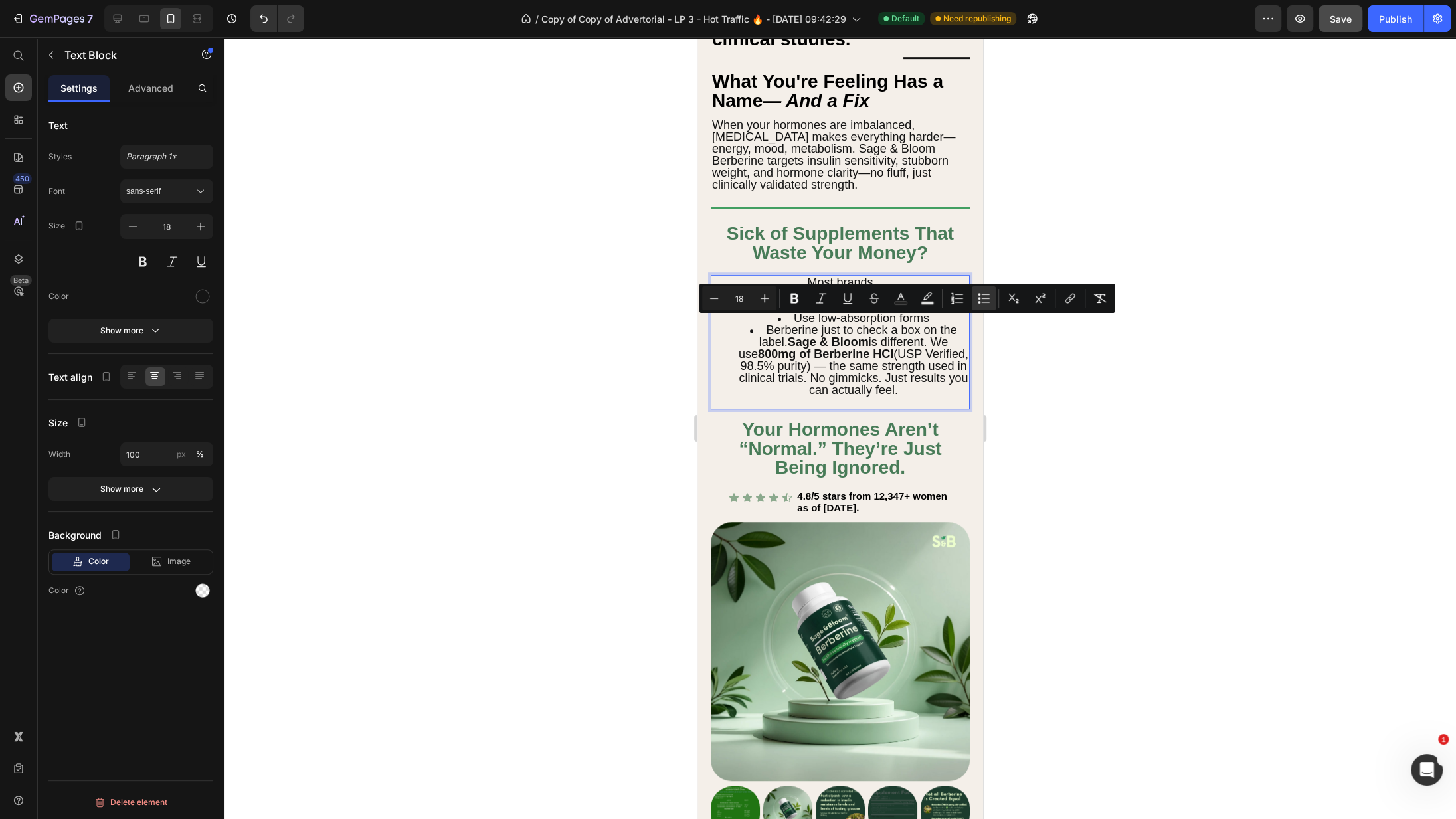 drag, startPoint x: 764, startPoint y: 323, endPoint x: 899, endPoint y: 388, distance: 149.83324 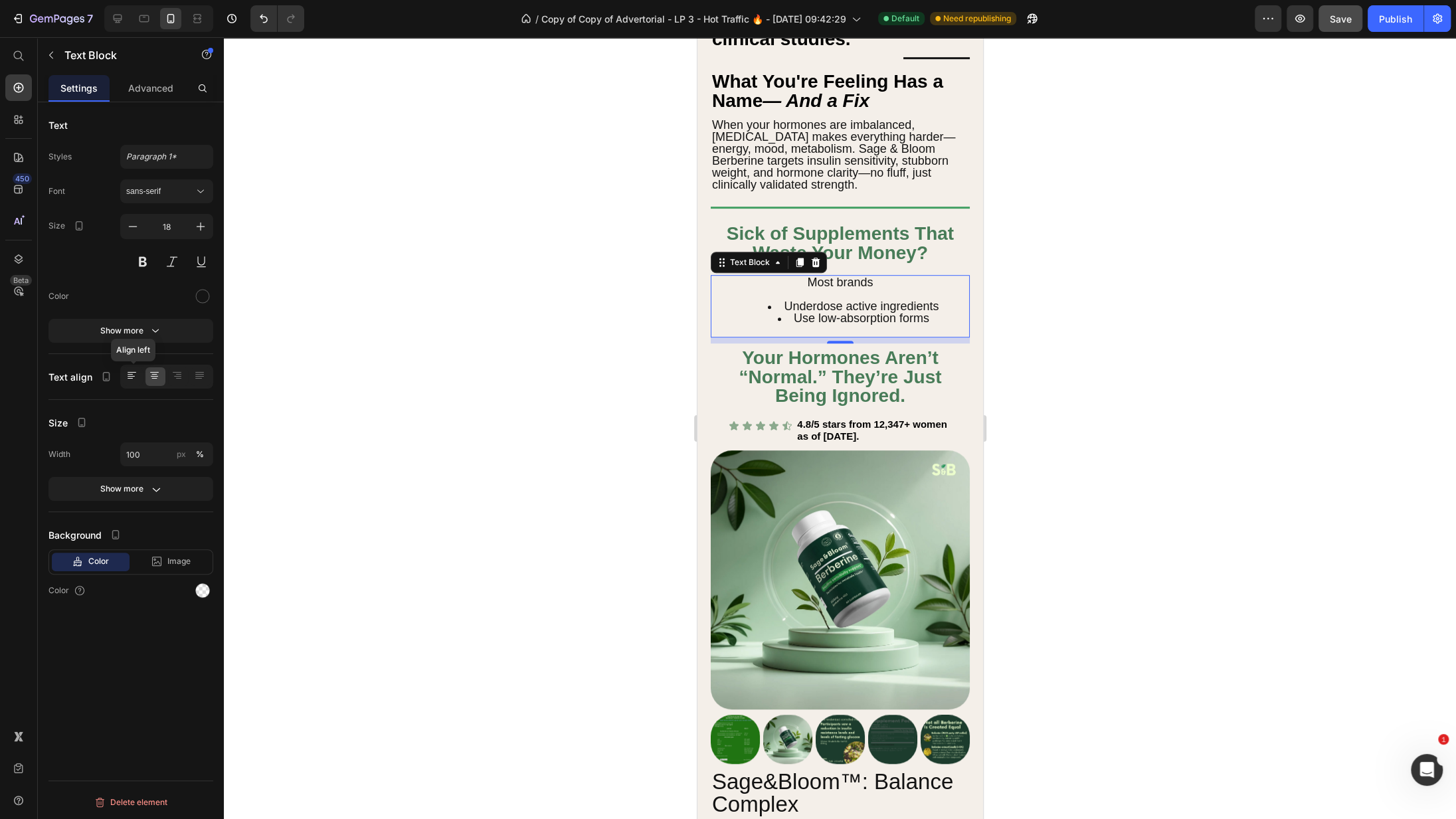 click 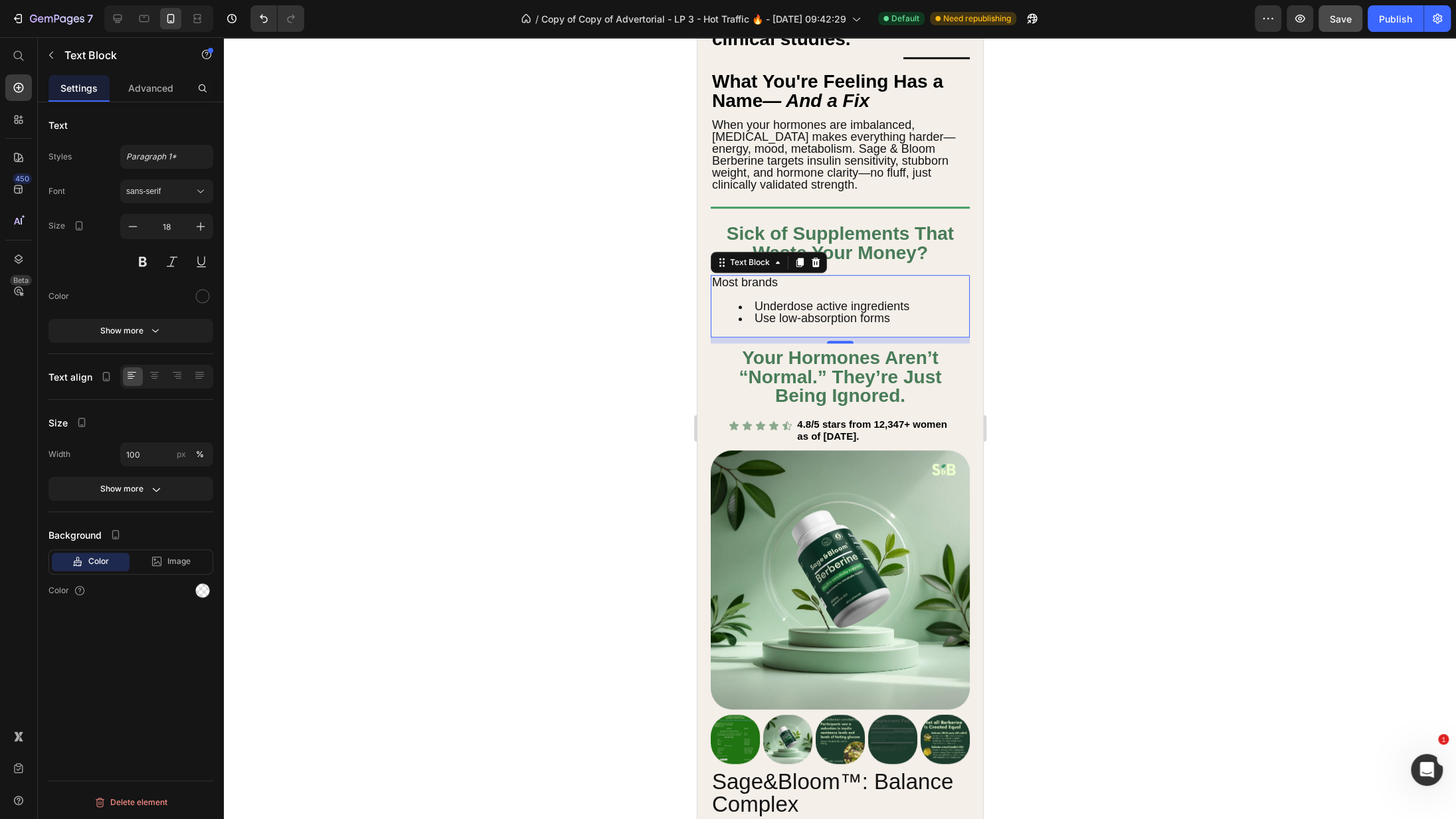 click 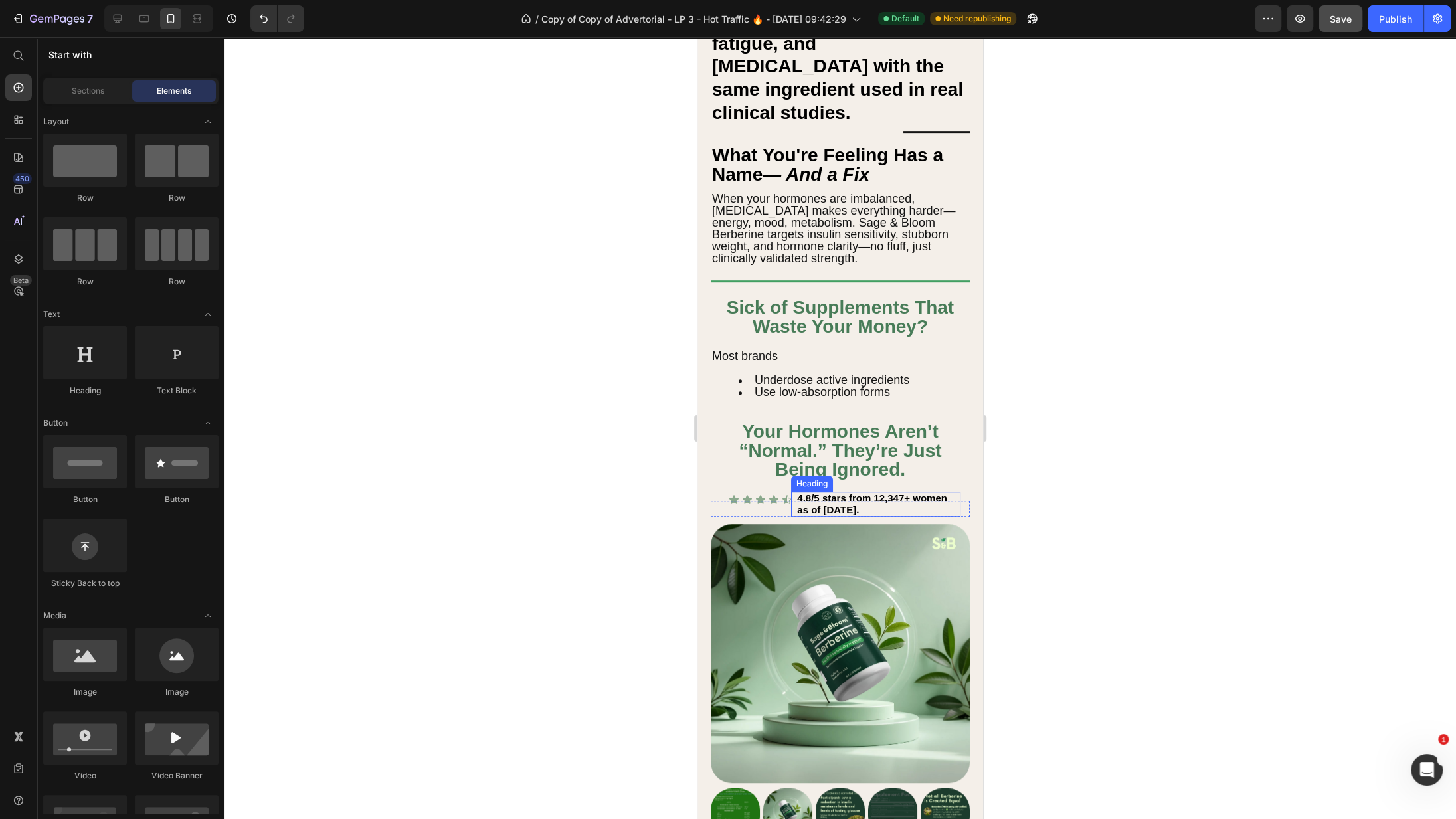 scroll, scrollTop: 503, scrollLeft: 0, axis: vertical 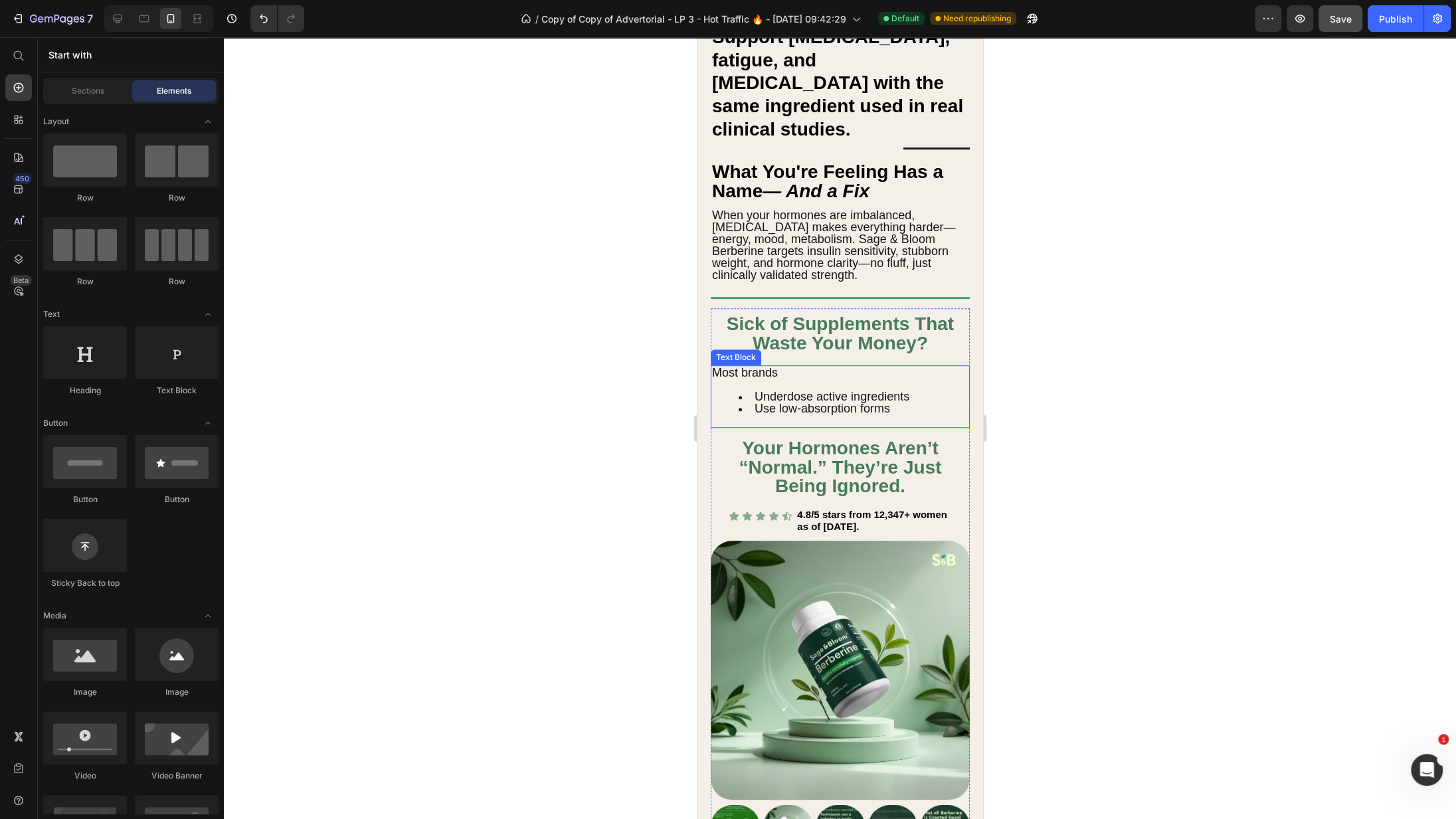 click on "Most brands" at bounding box center (840, 373) 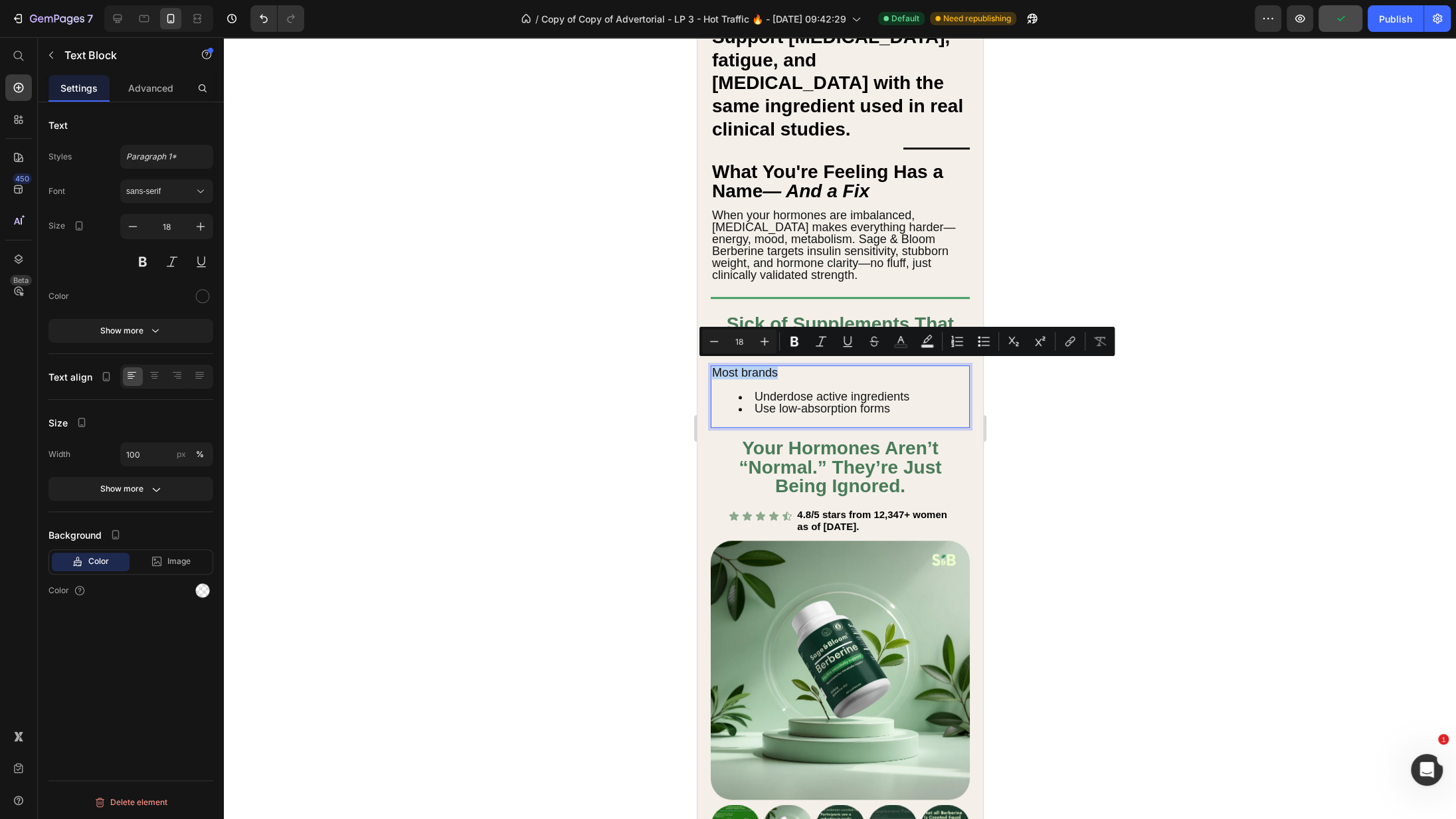 drag, startPoint x: 793, startPoint y: 373, endPoint x: 711, endPoint y: 369, distance: 82.0975 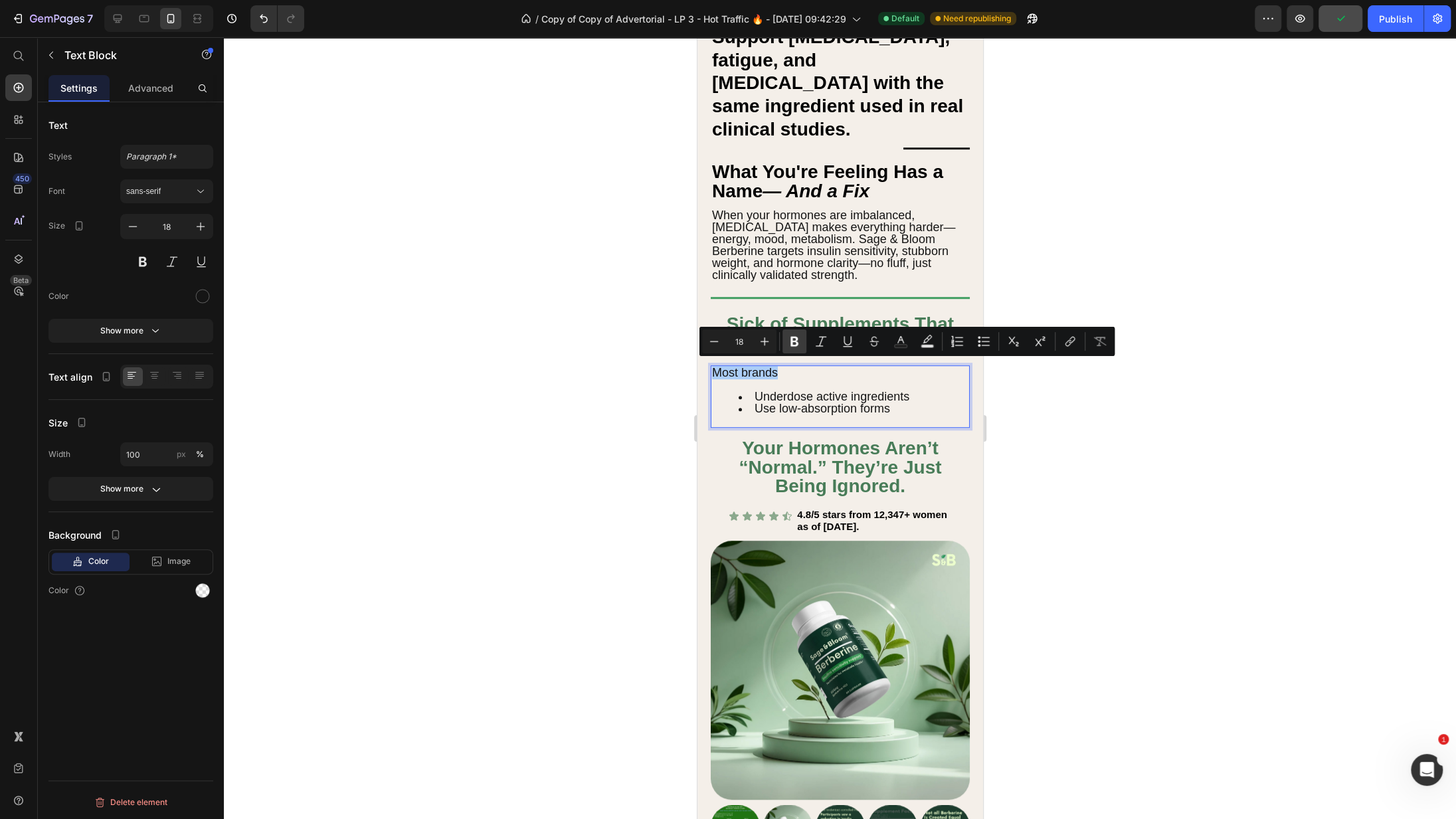 click 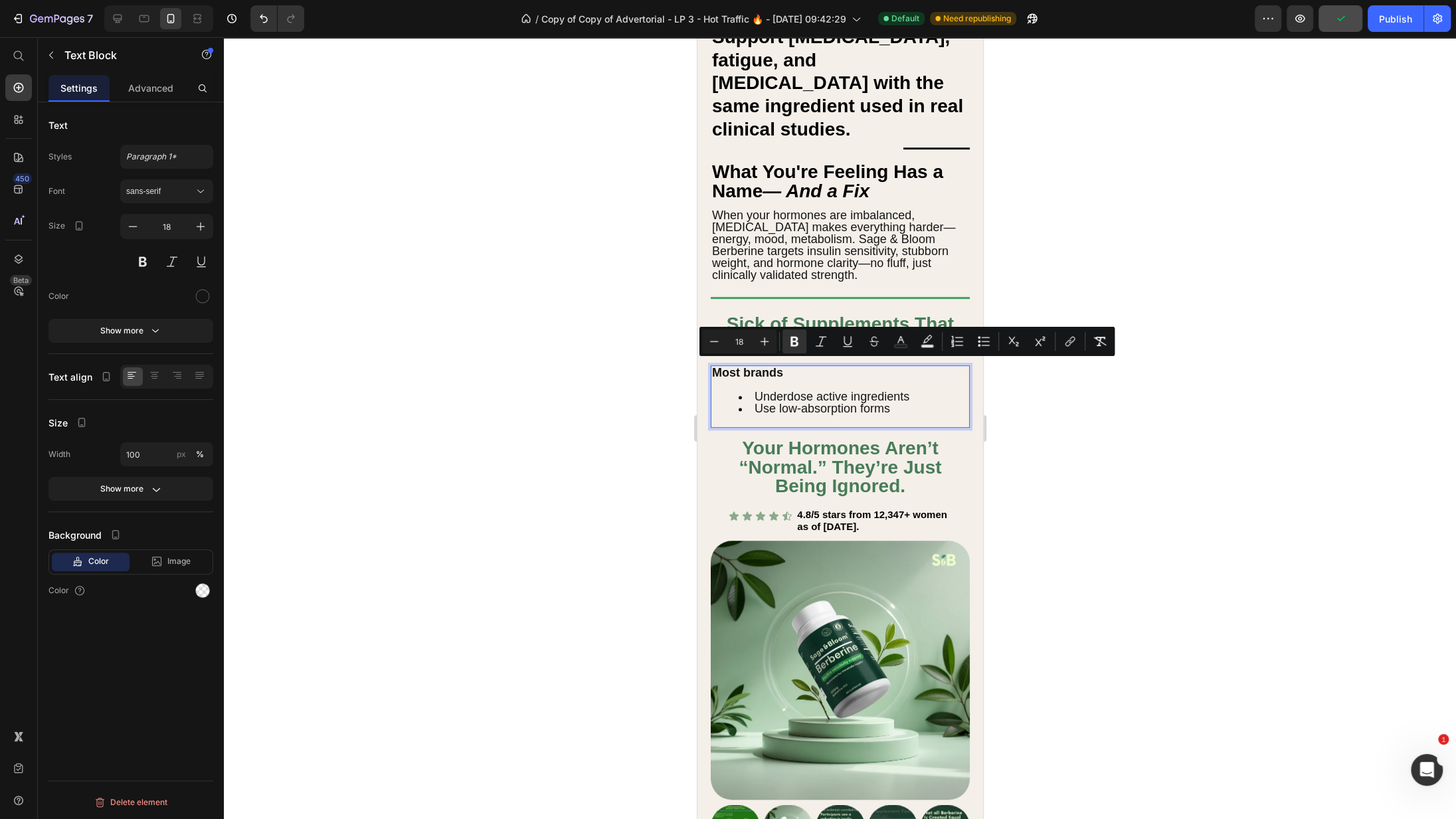 click 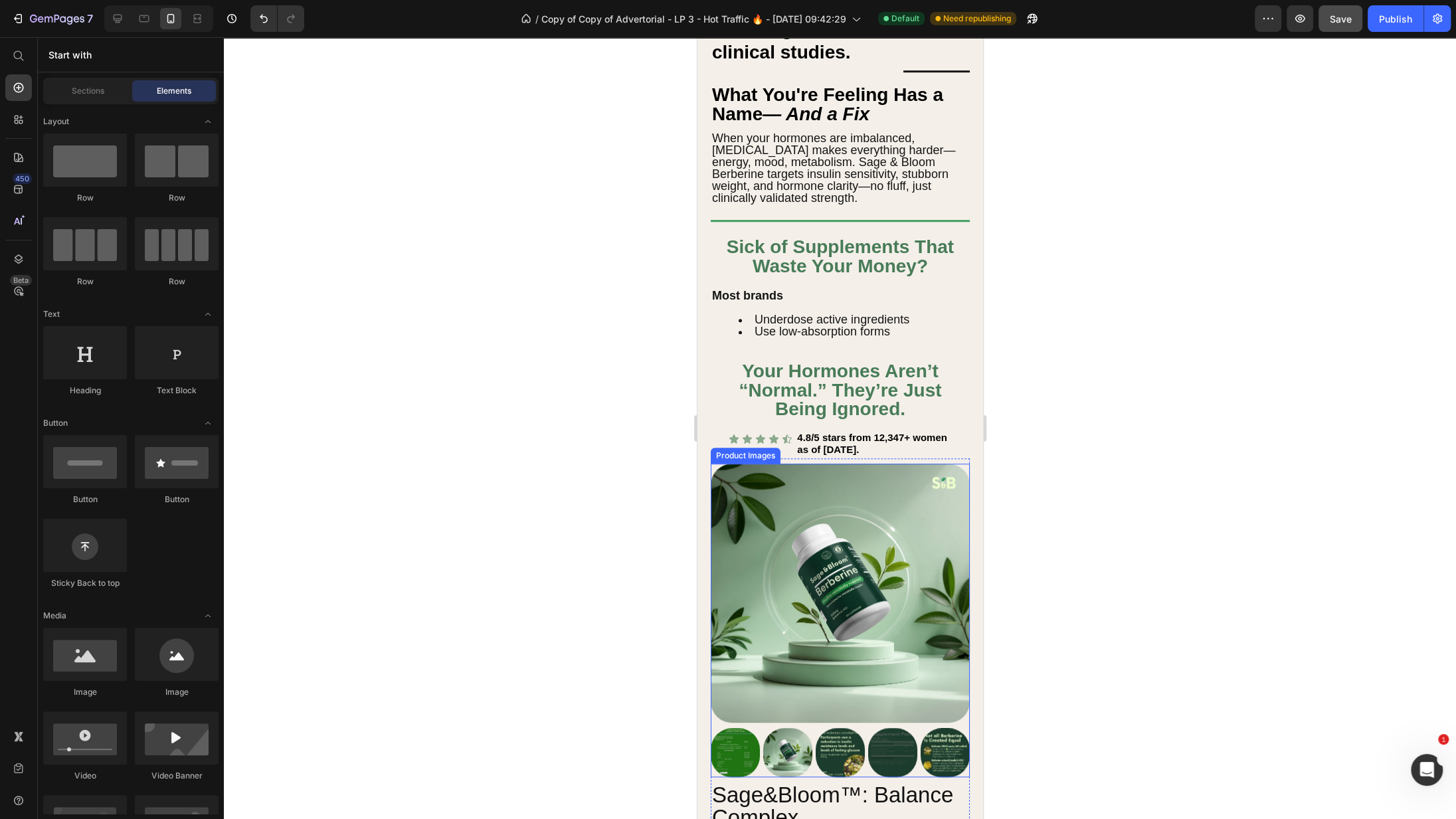 scroll, scrollTop: 585, scrollLeft: 0, axis: vertical 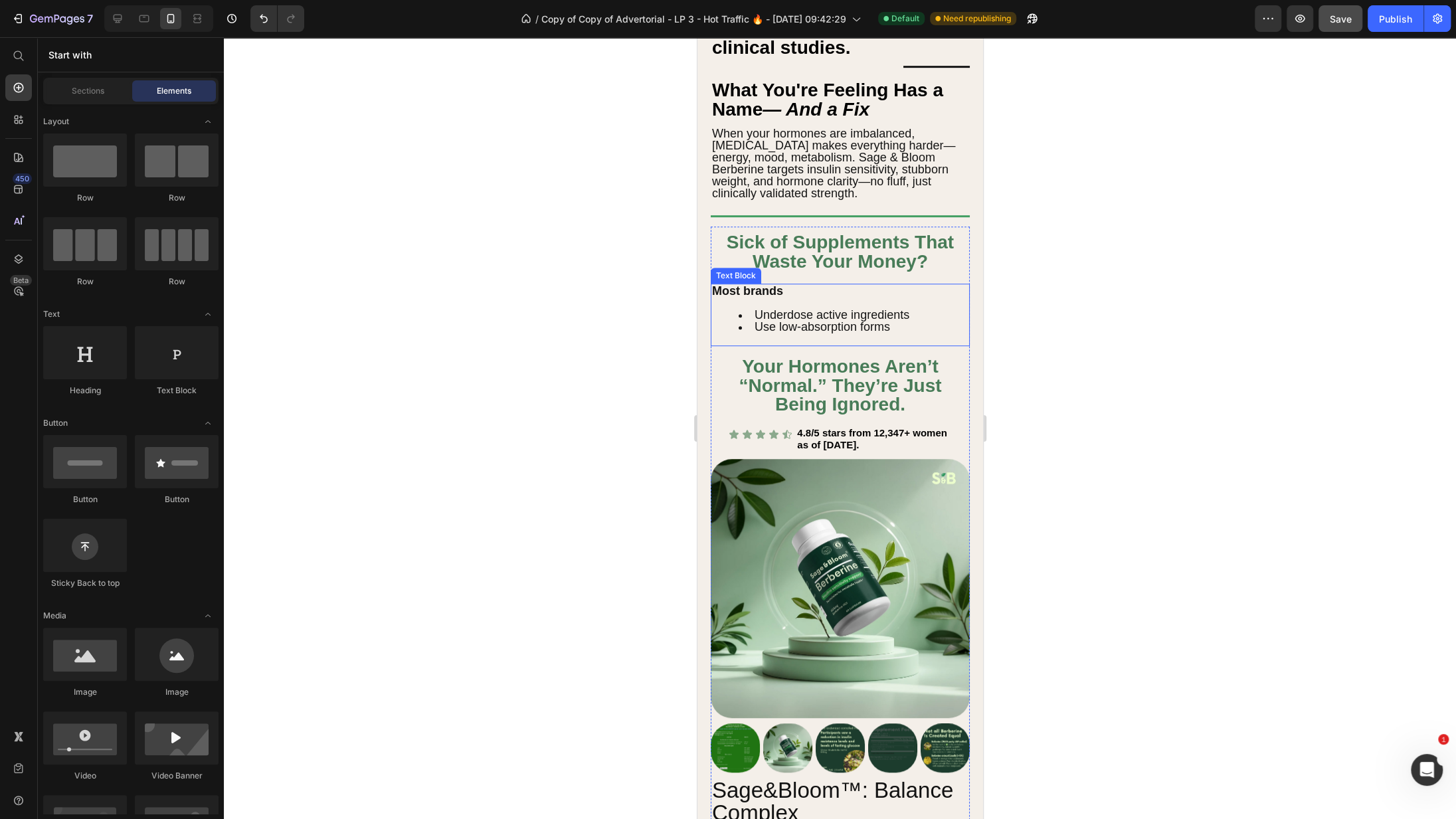 click on "Underdose active ingredients" at bounding box center [853, 315] 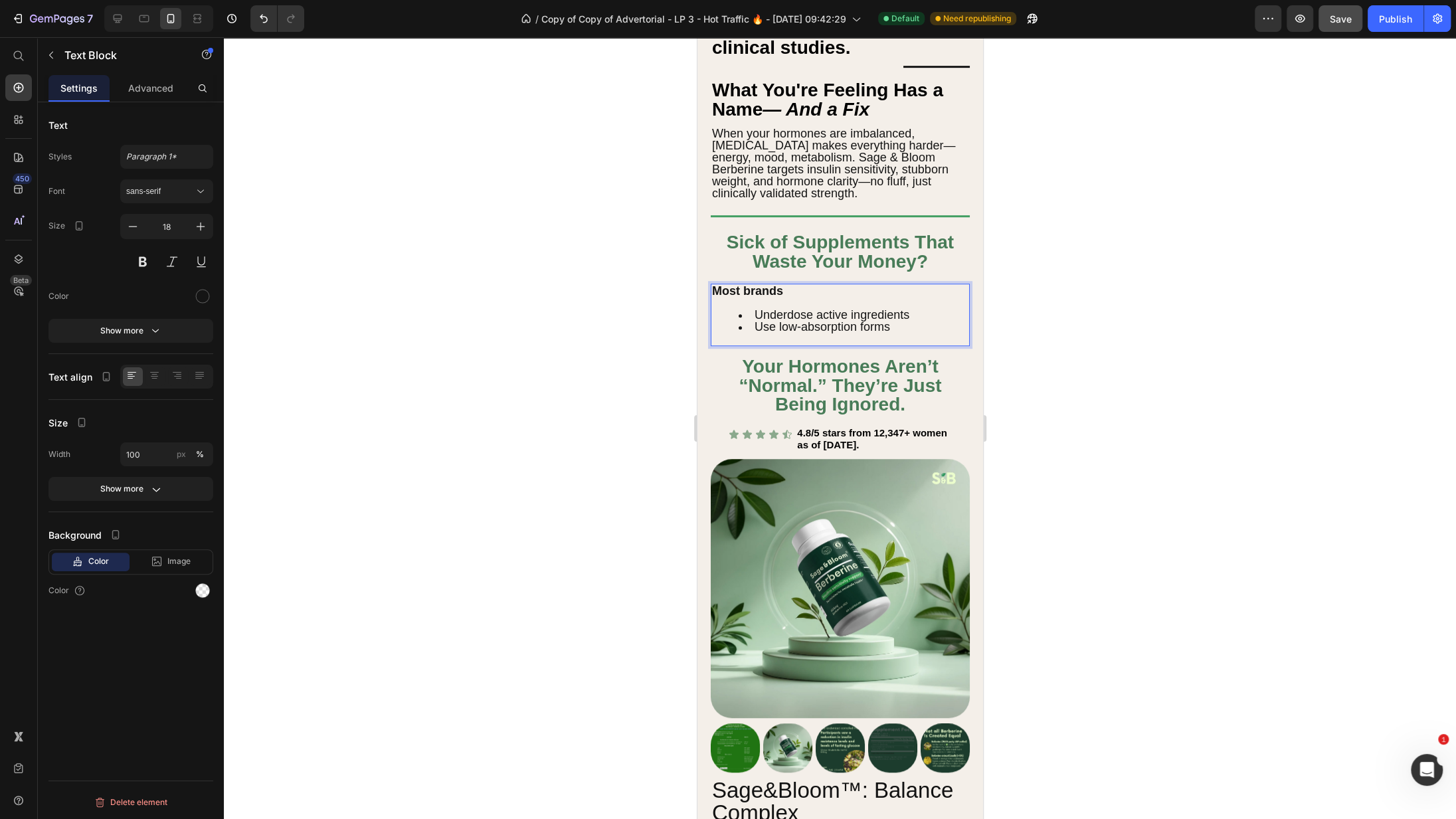 click on "Use low-absorption forms" at bounding box center (853, 327) 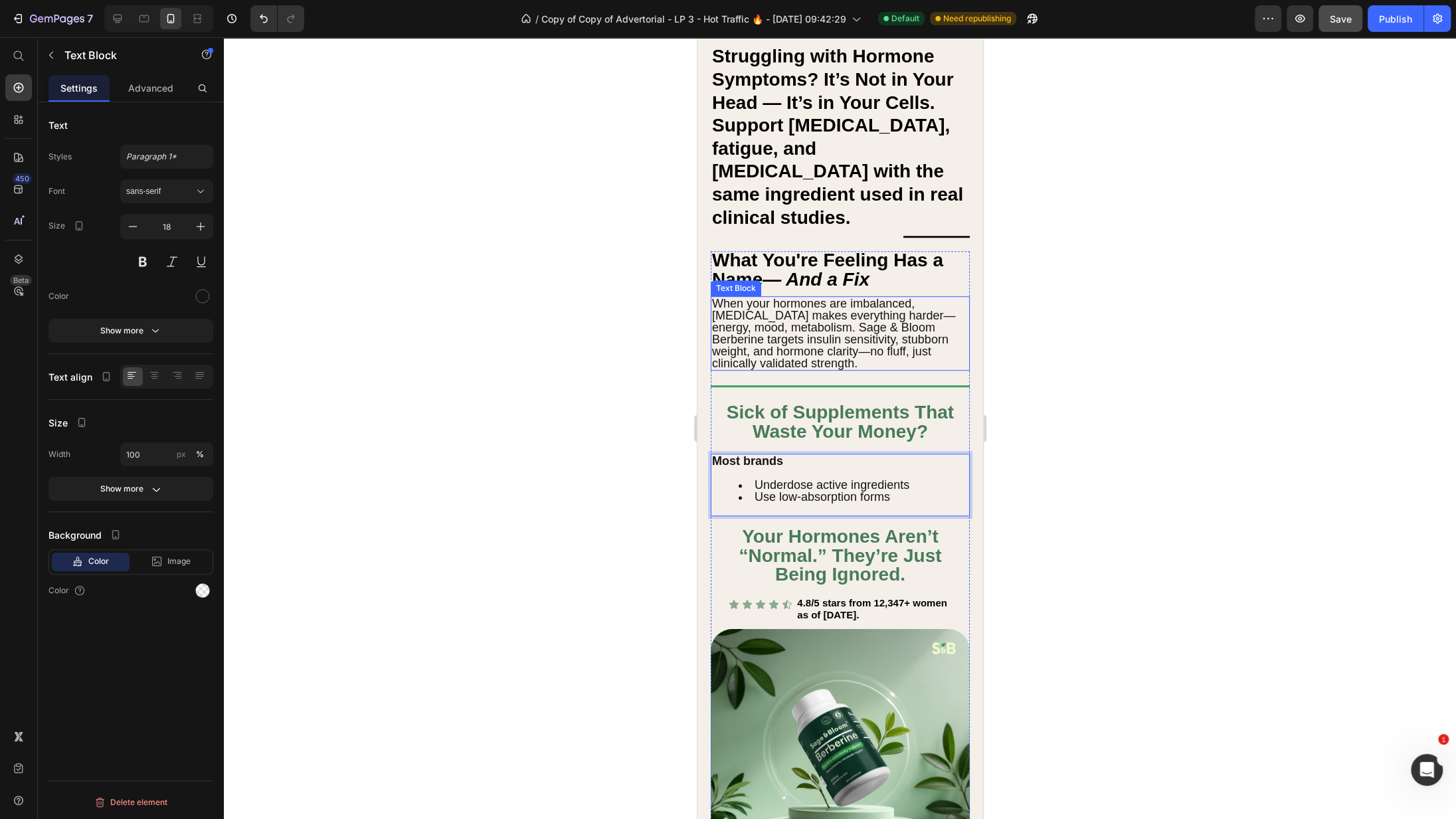 scroll, scrollTop: 446, scrollLeft: 0, axis: vertical 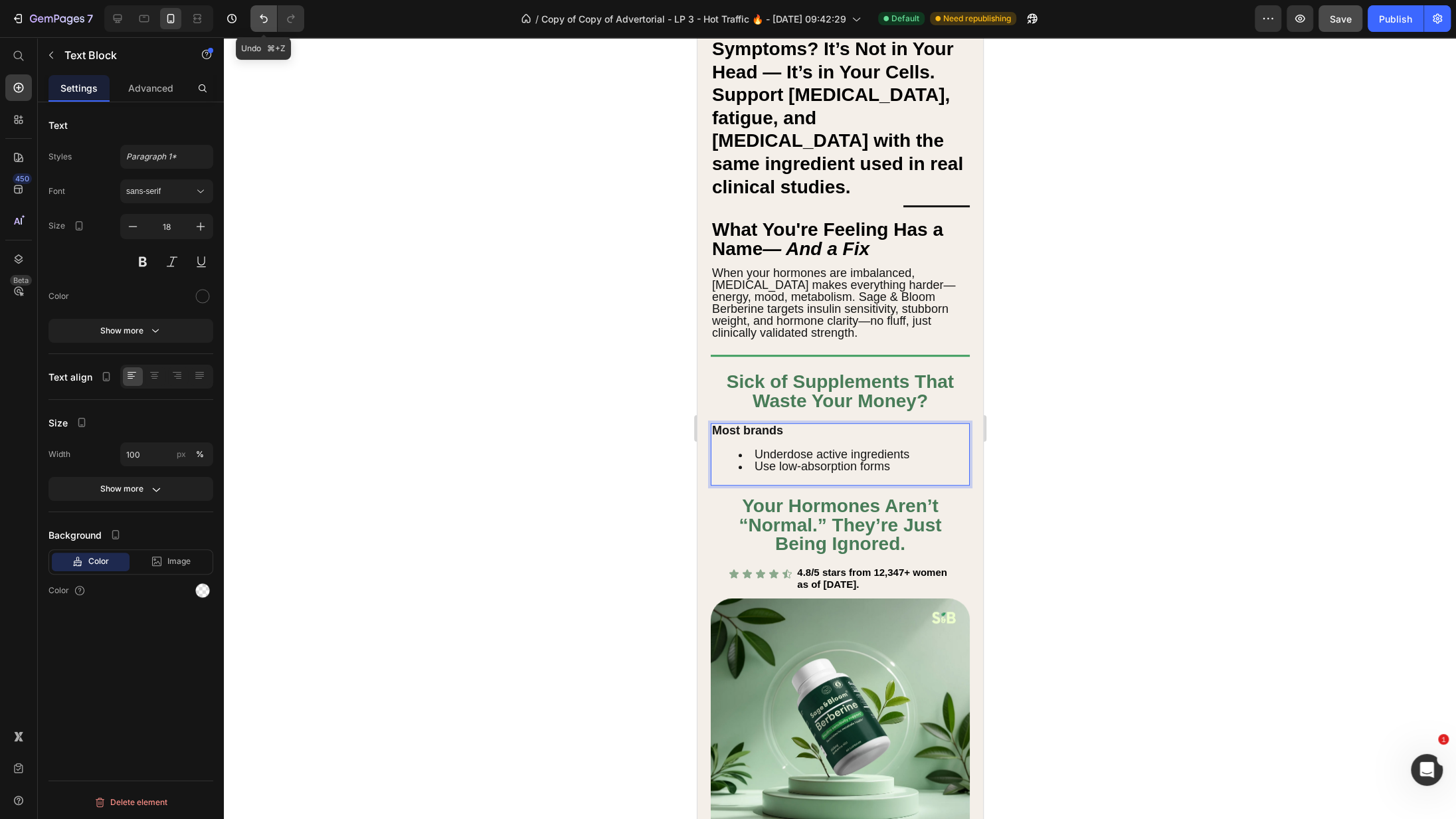click 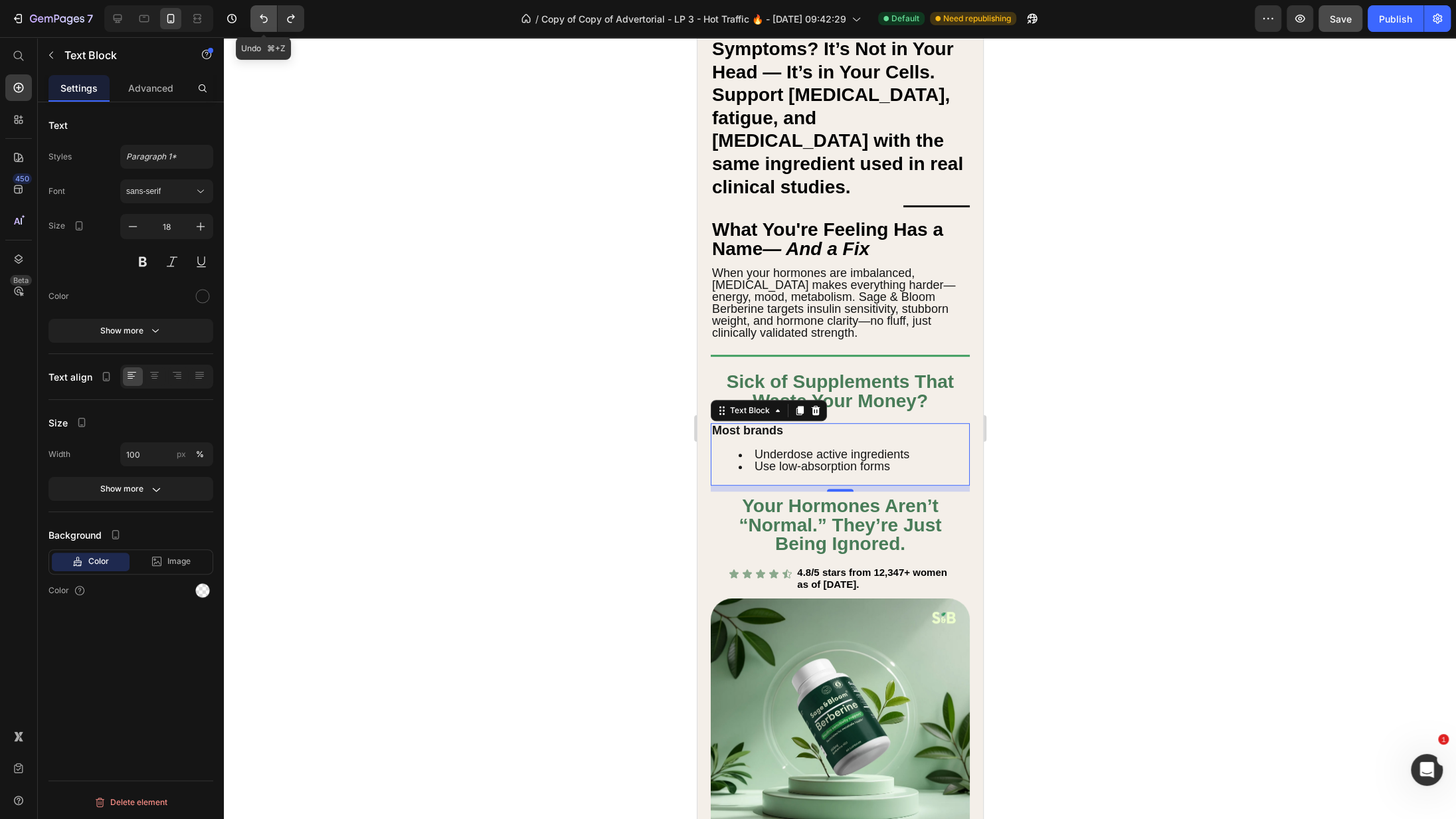 click 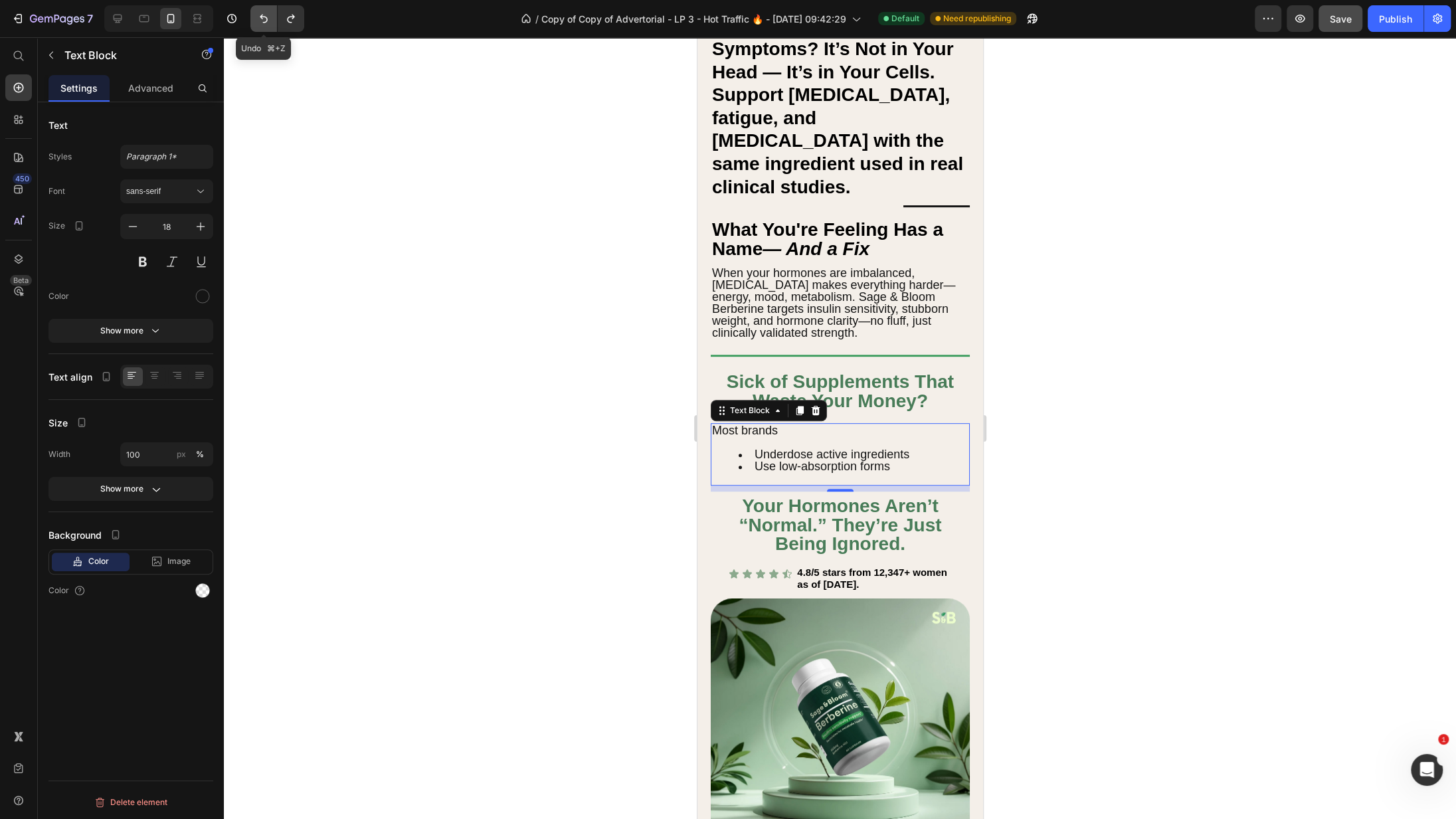 click 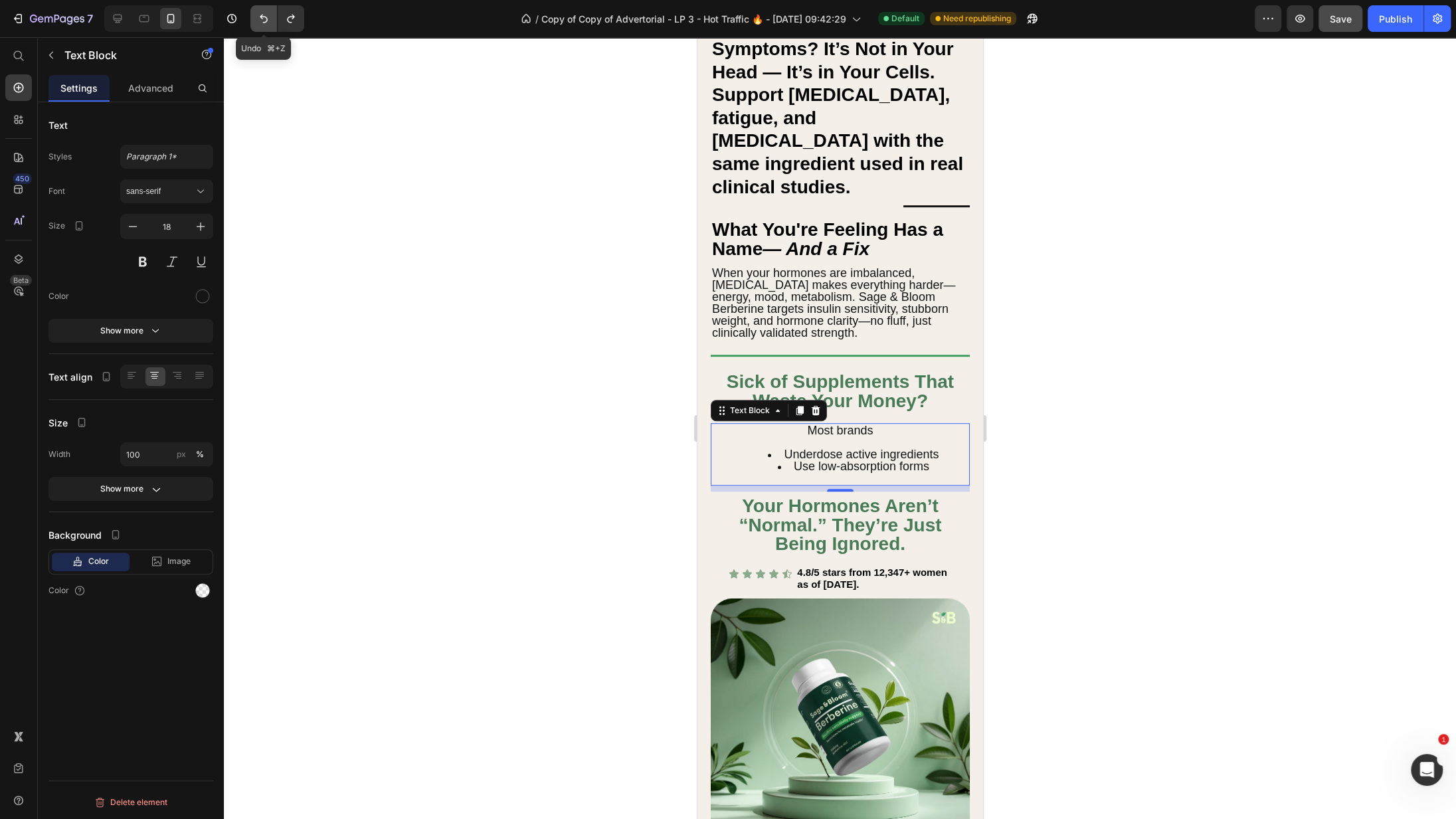click 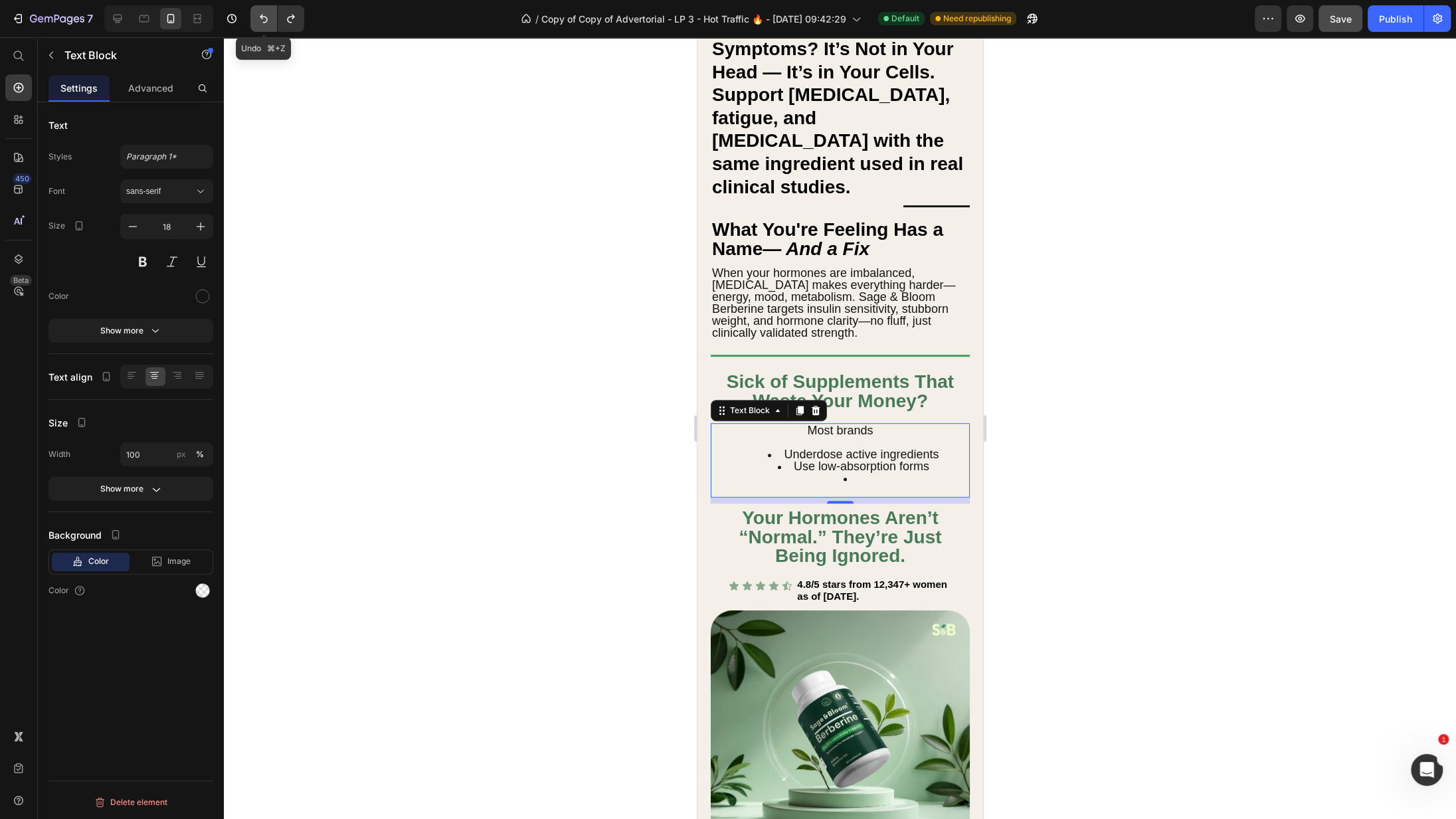 click 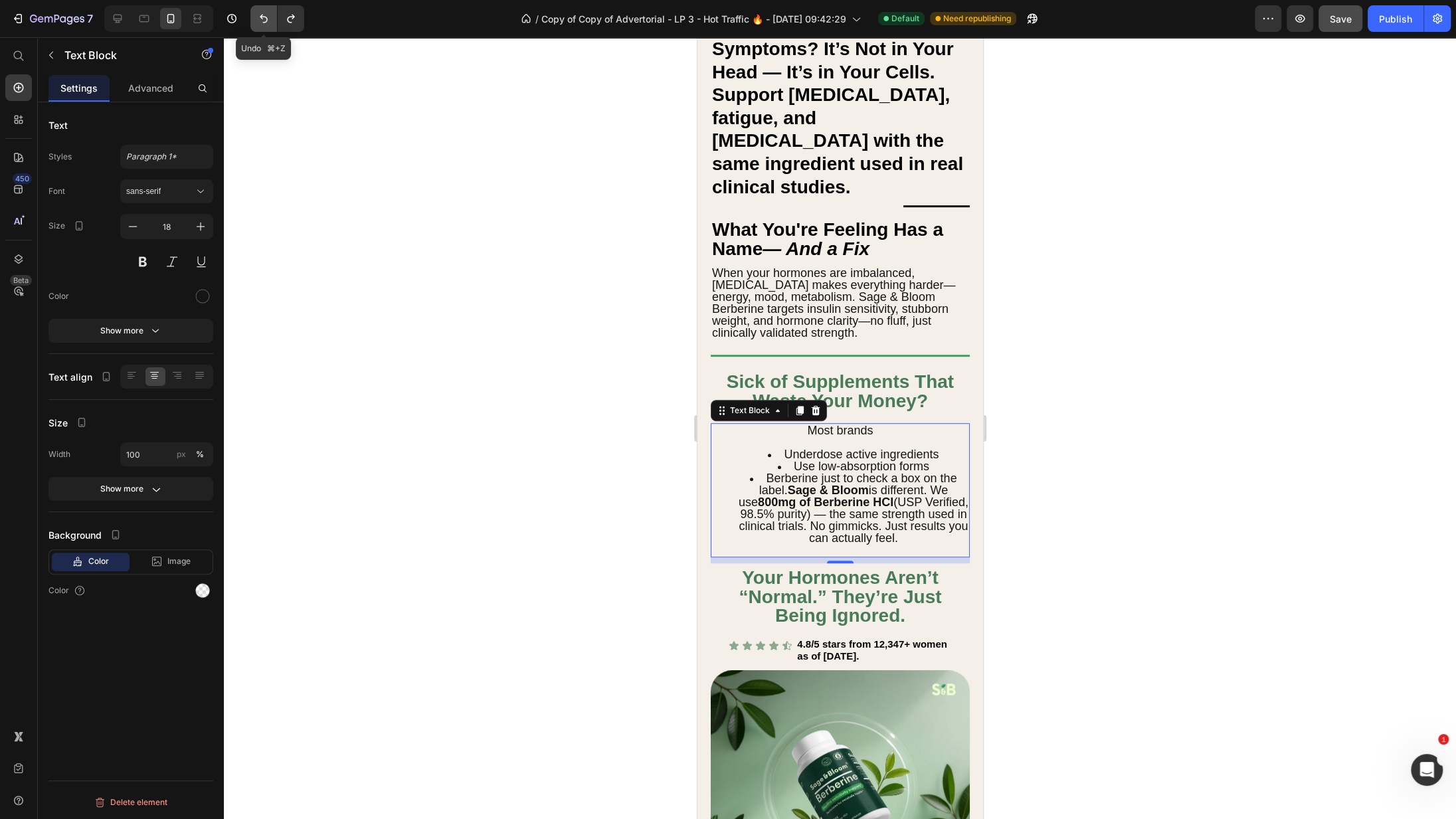 click 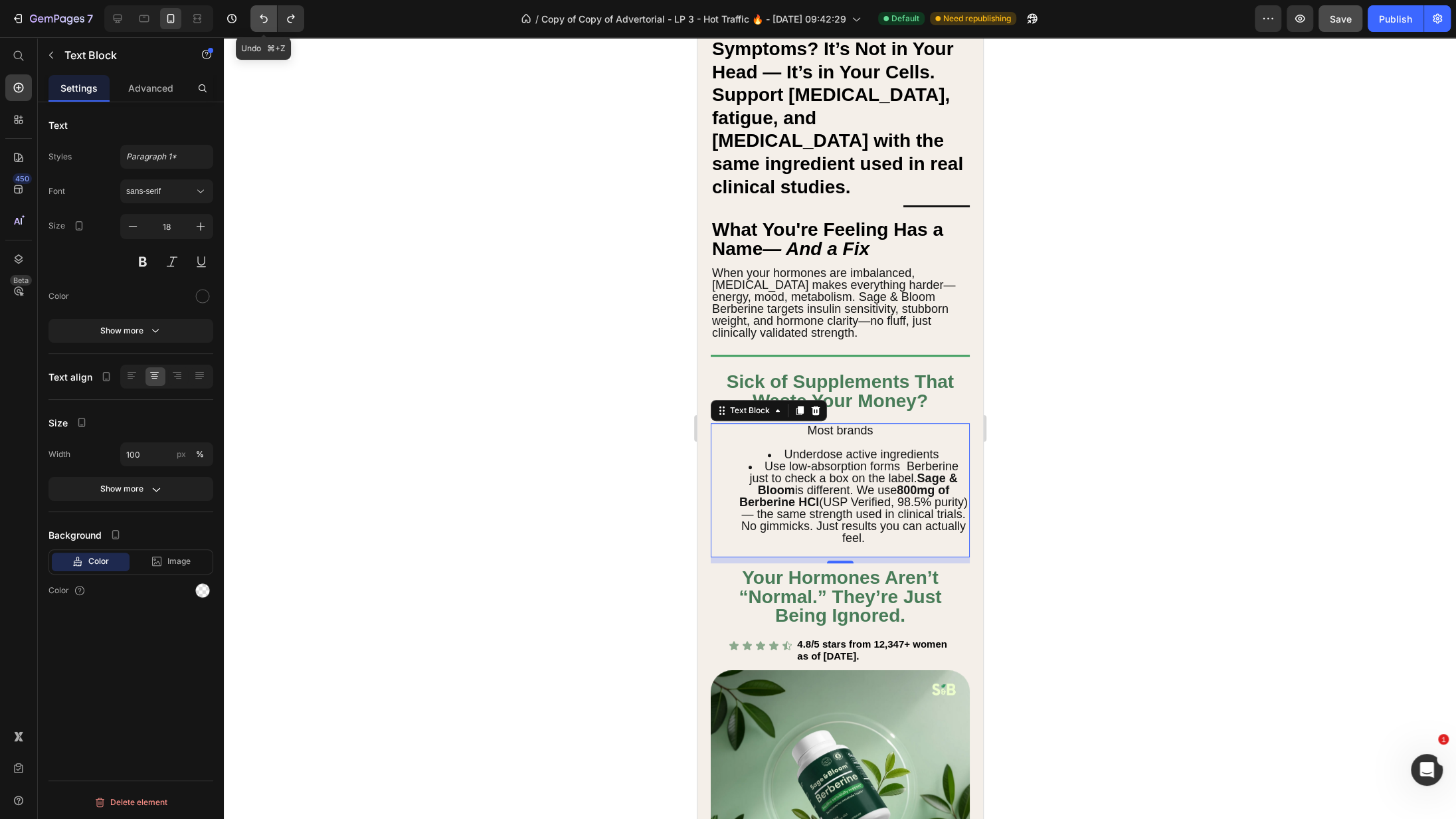 click 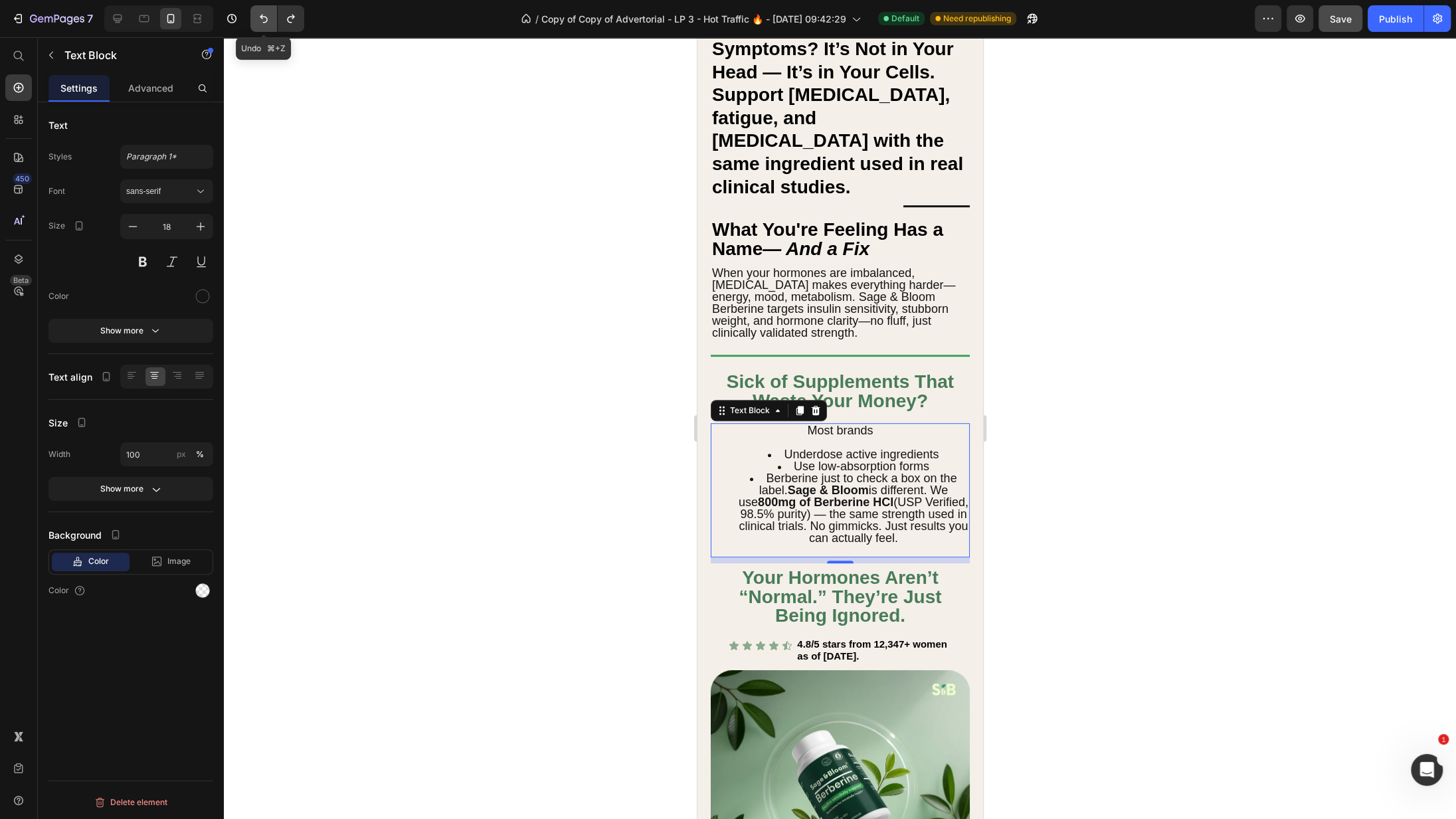 click 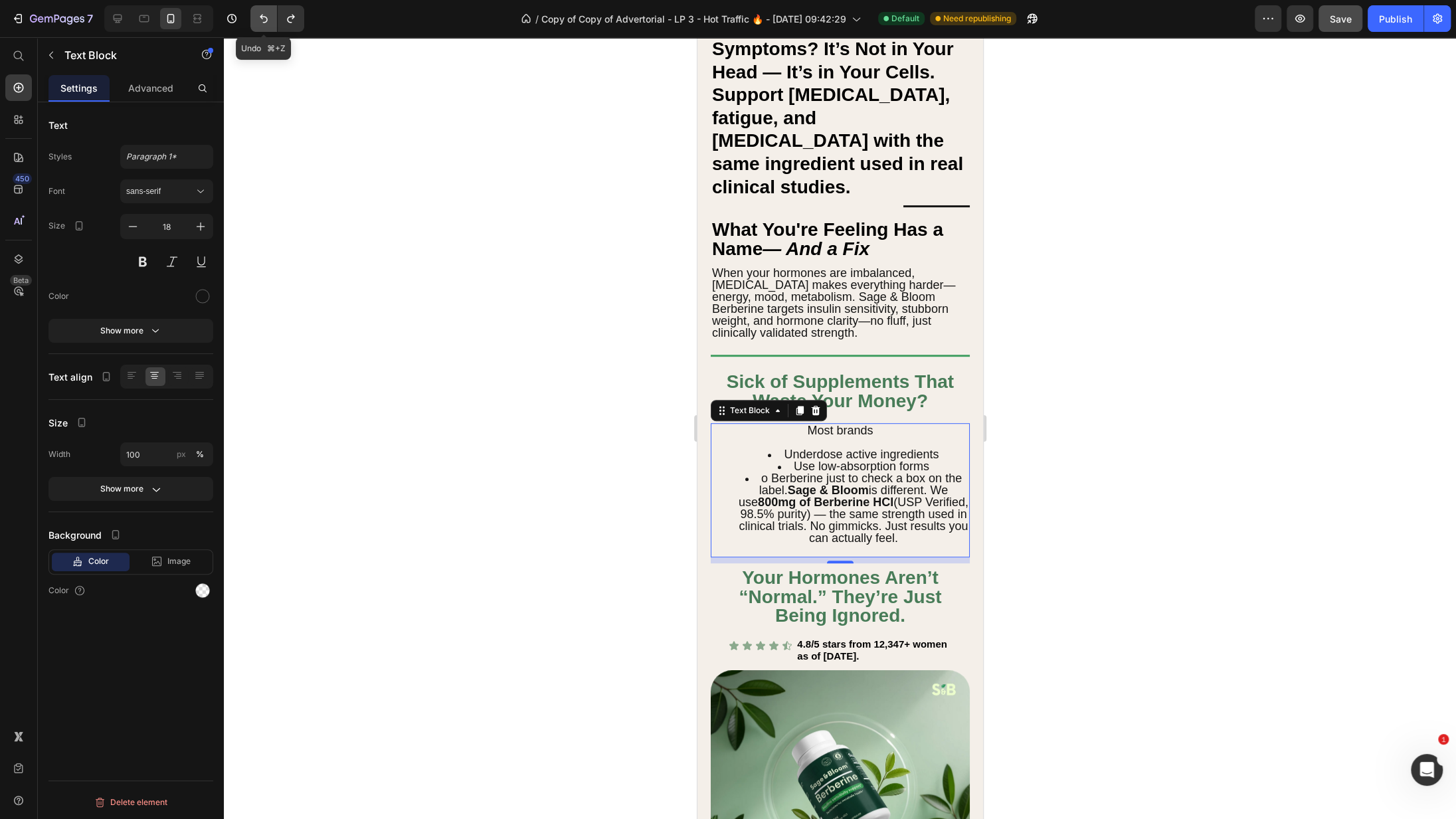 click 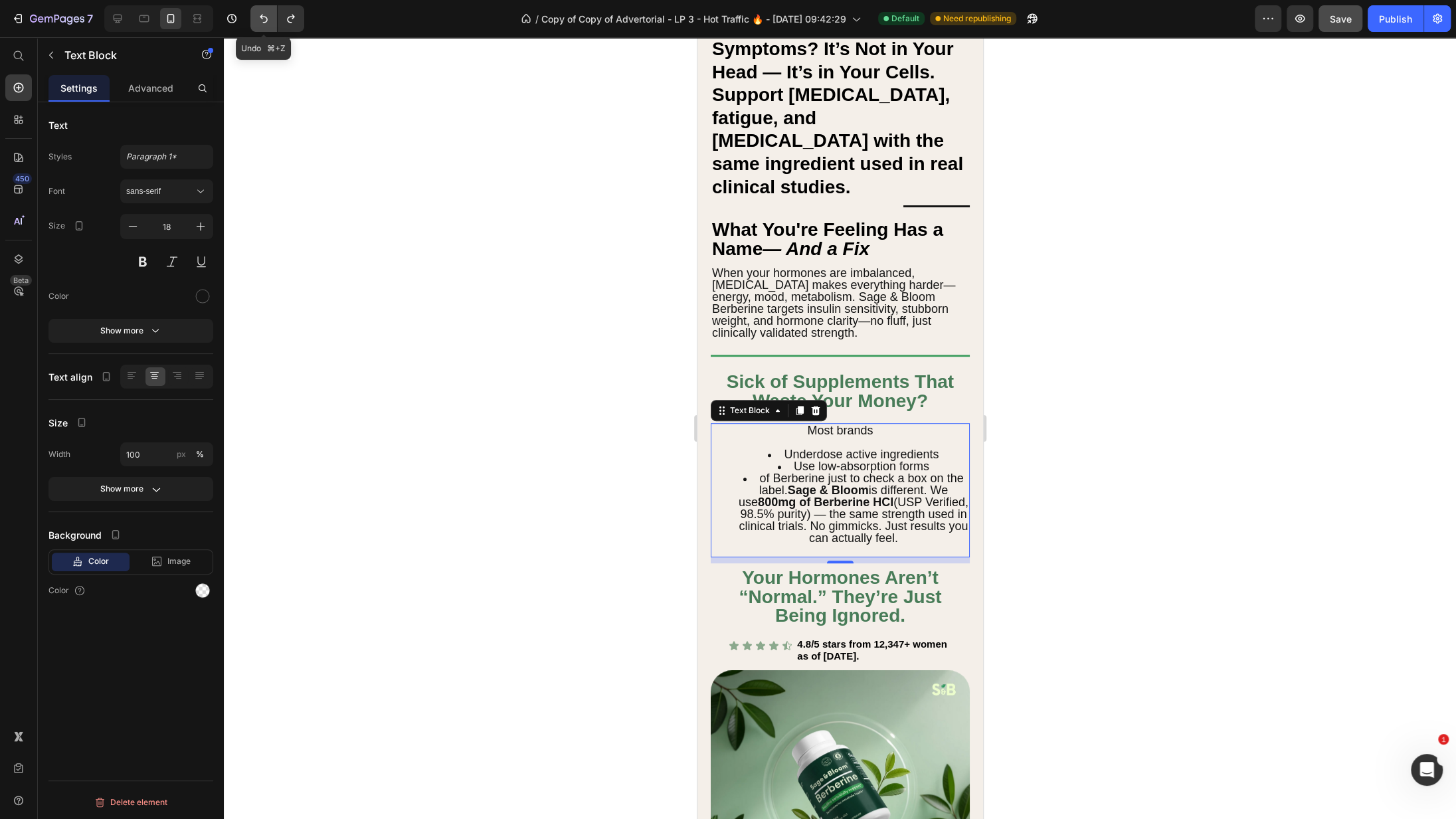 click 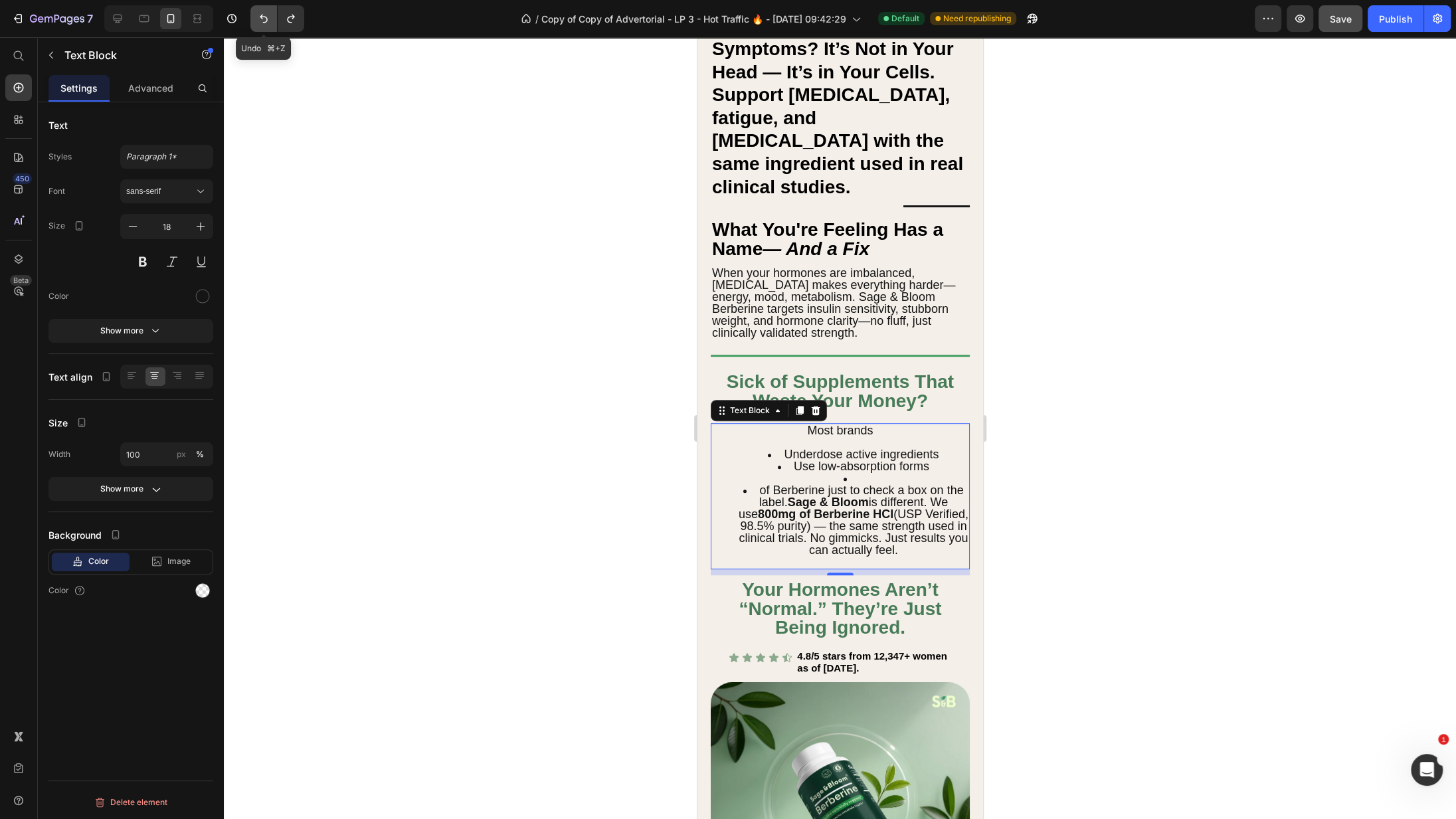 click 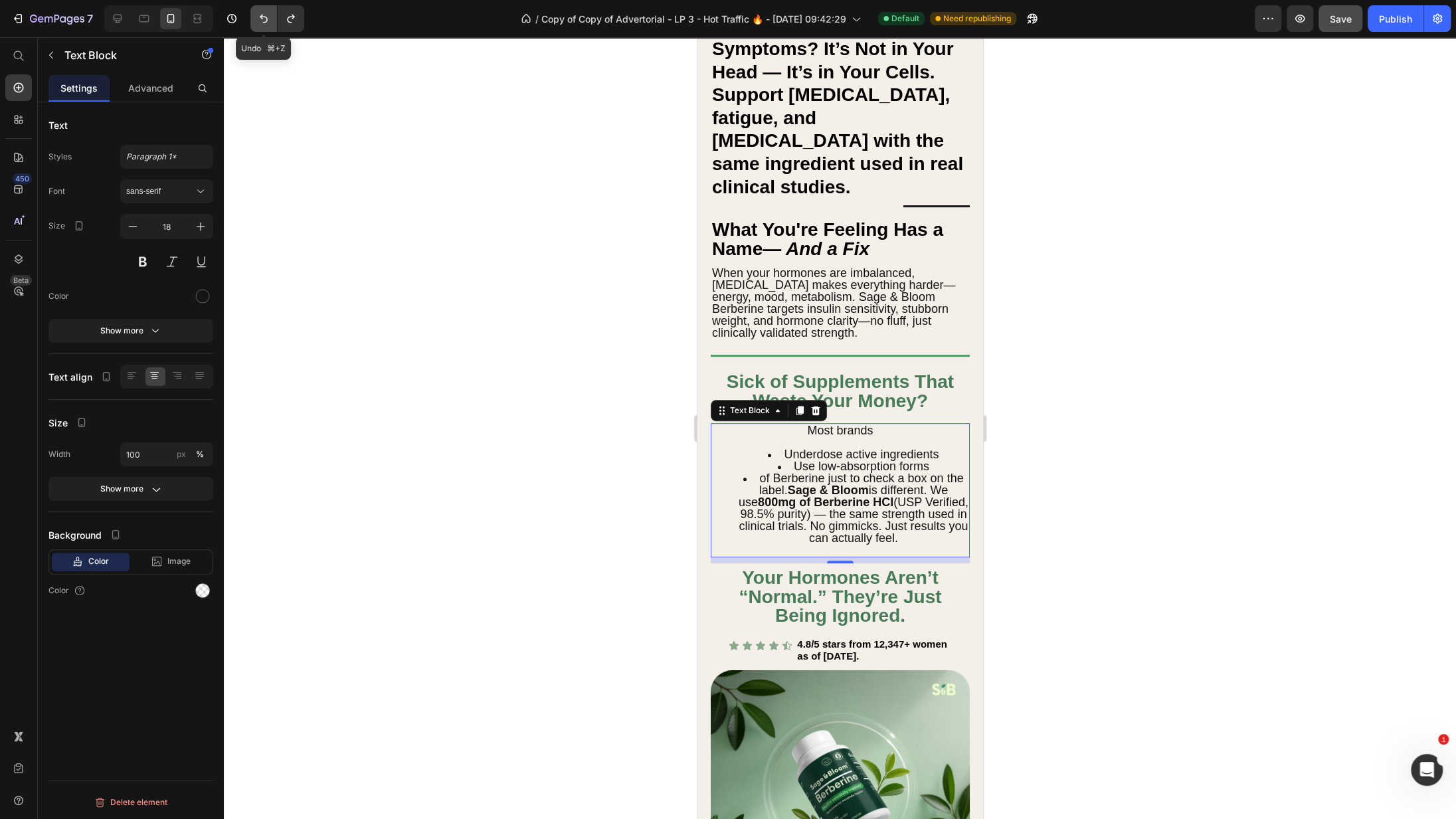 click 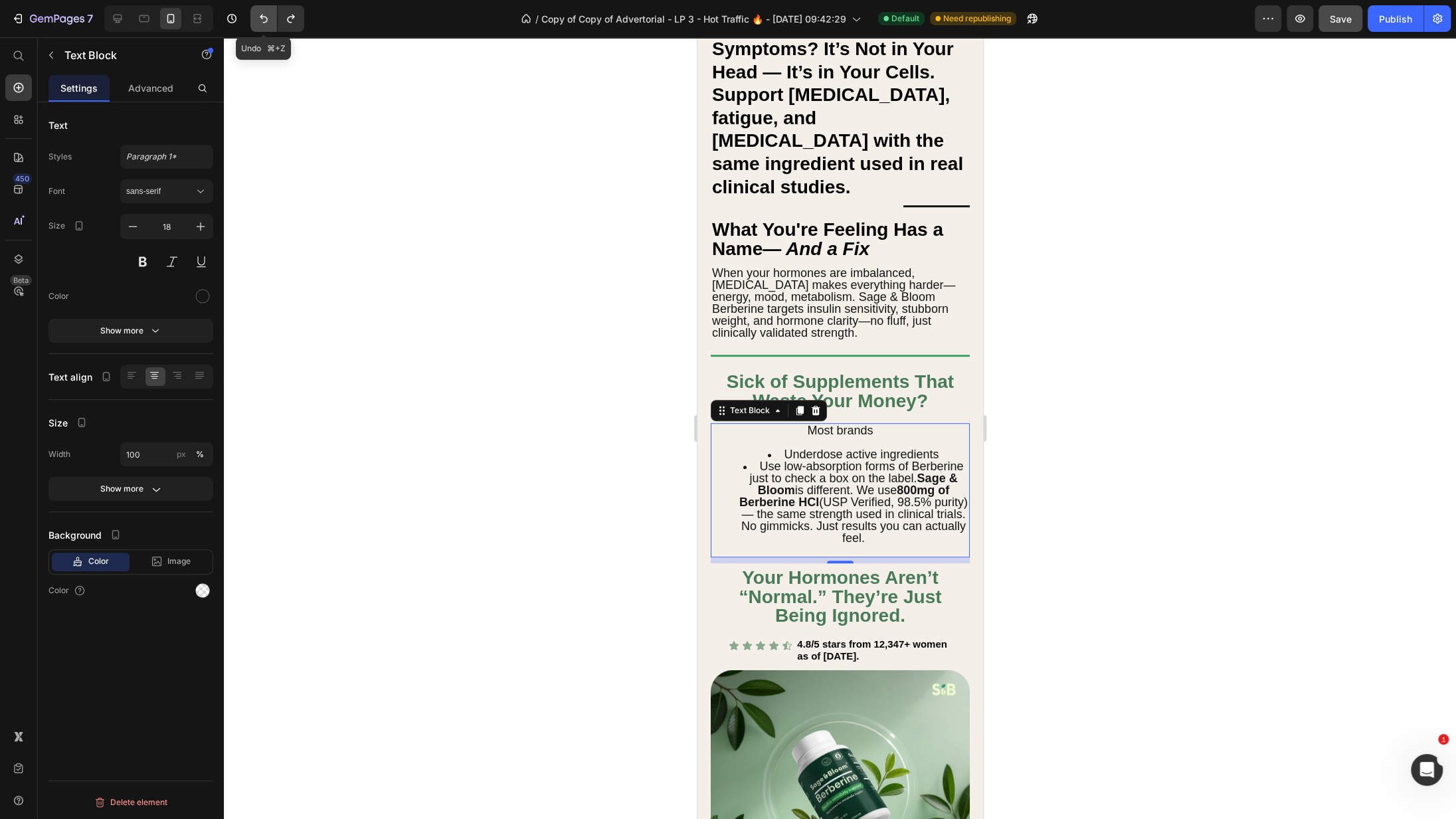 click 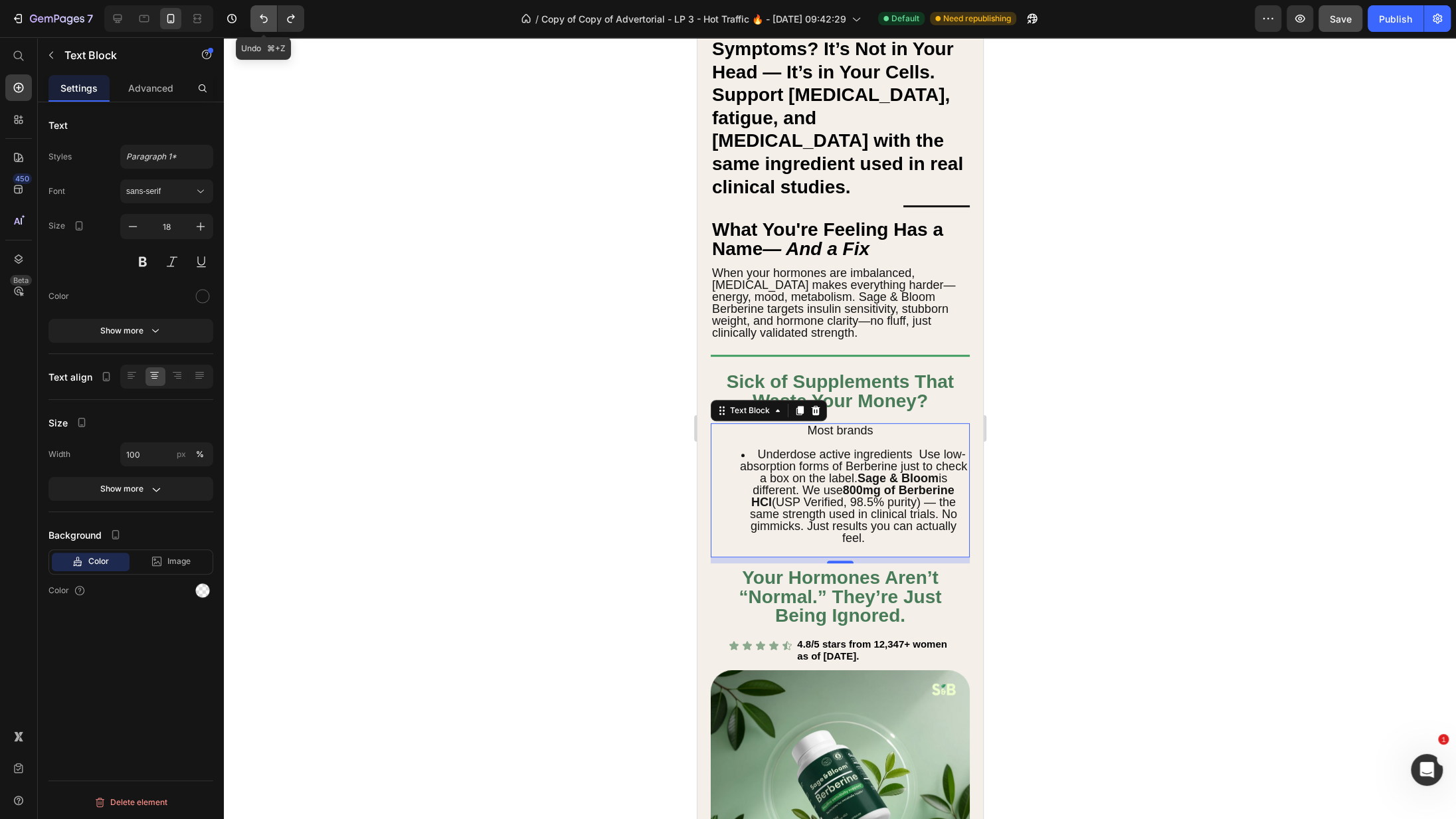 click 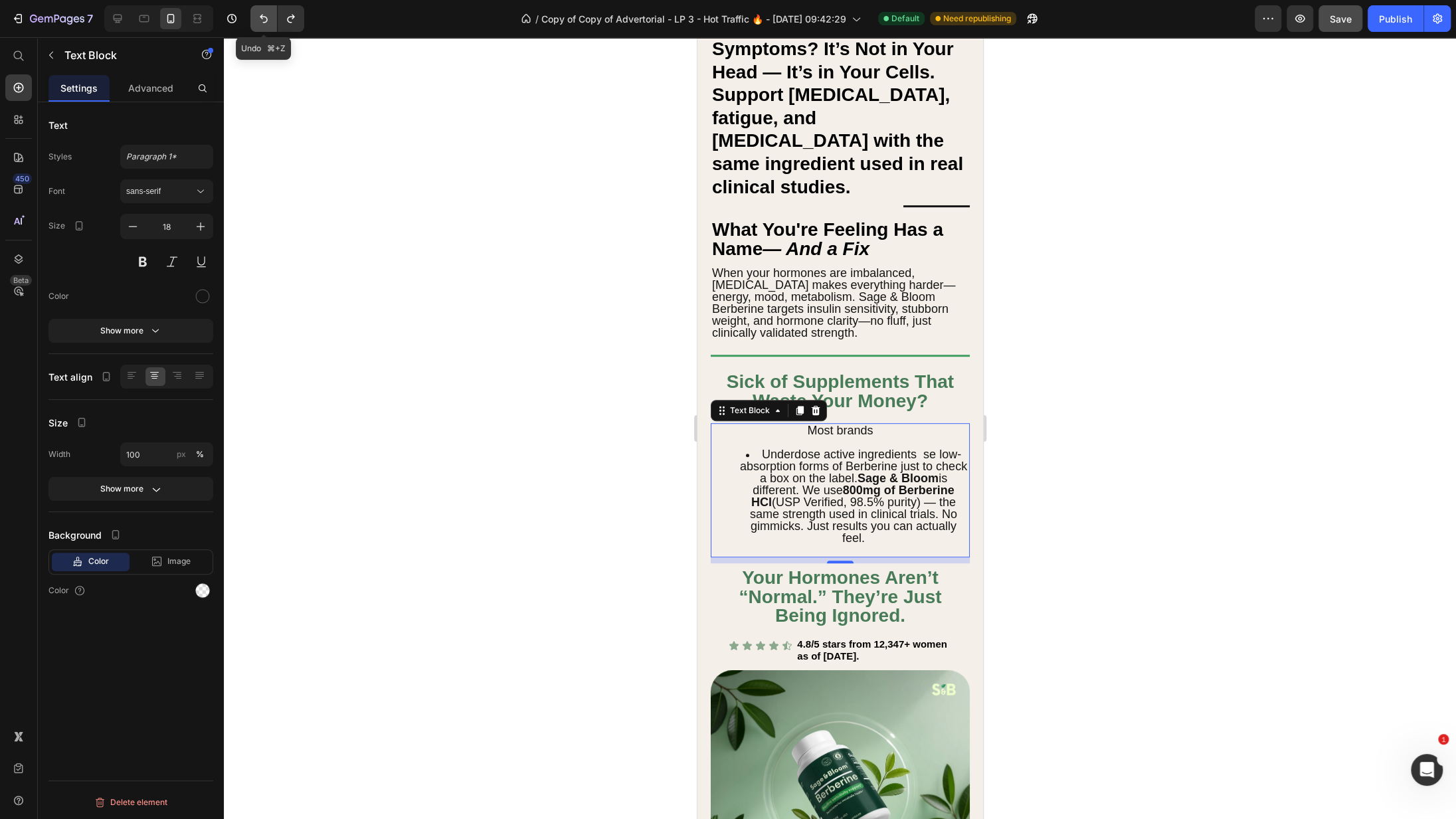 click 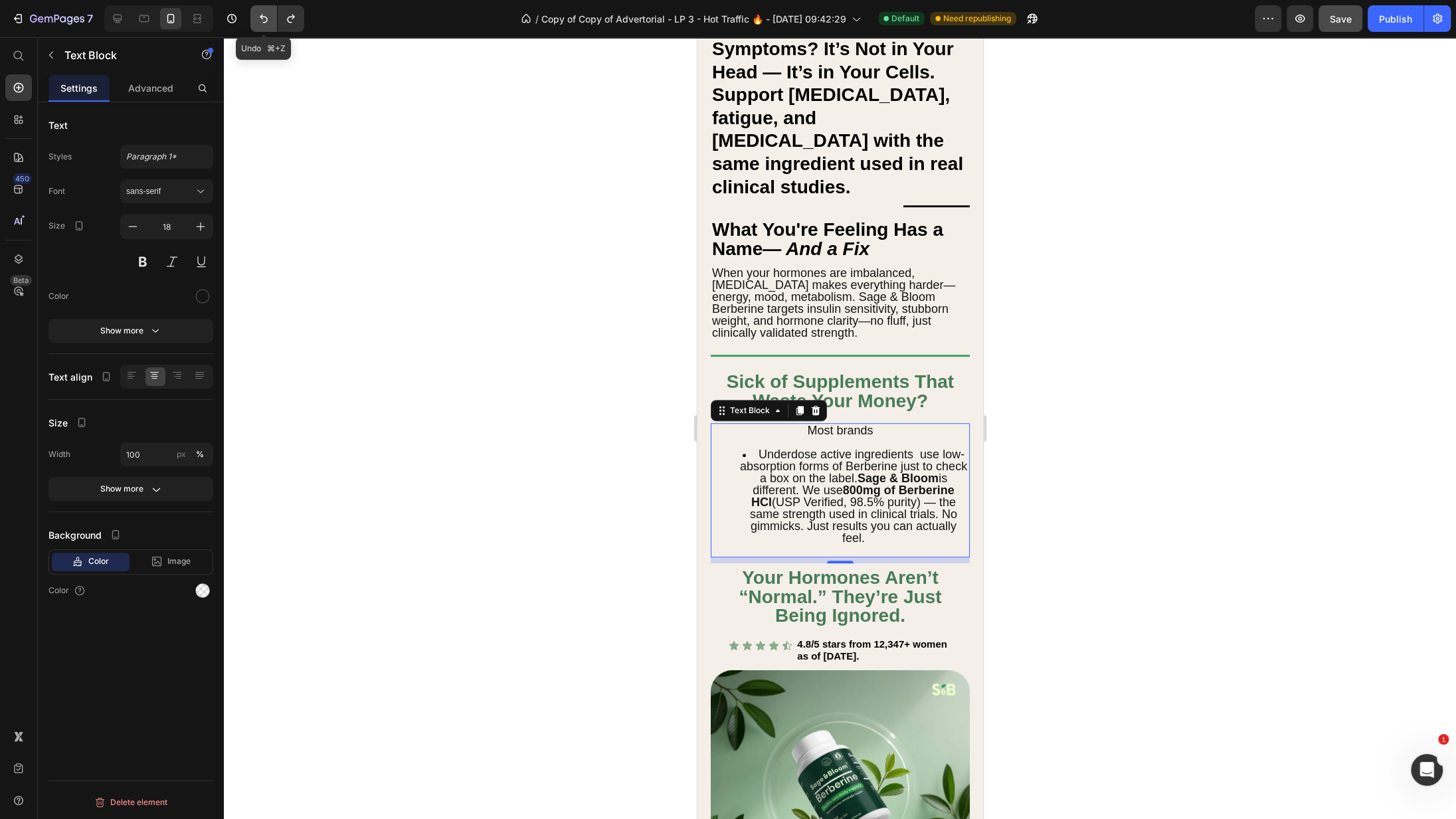 click 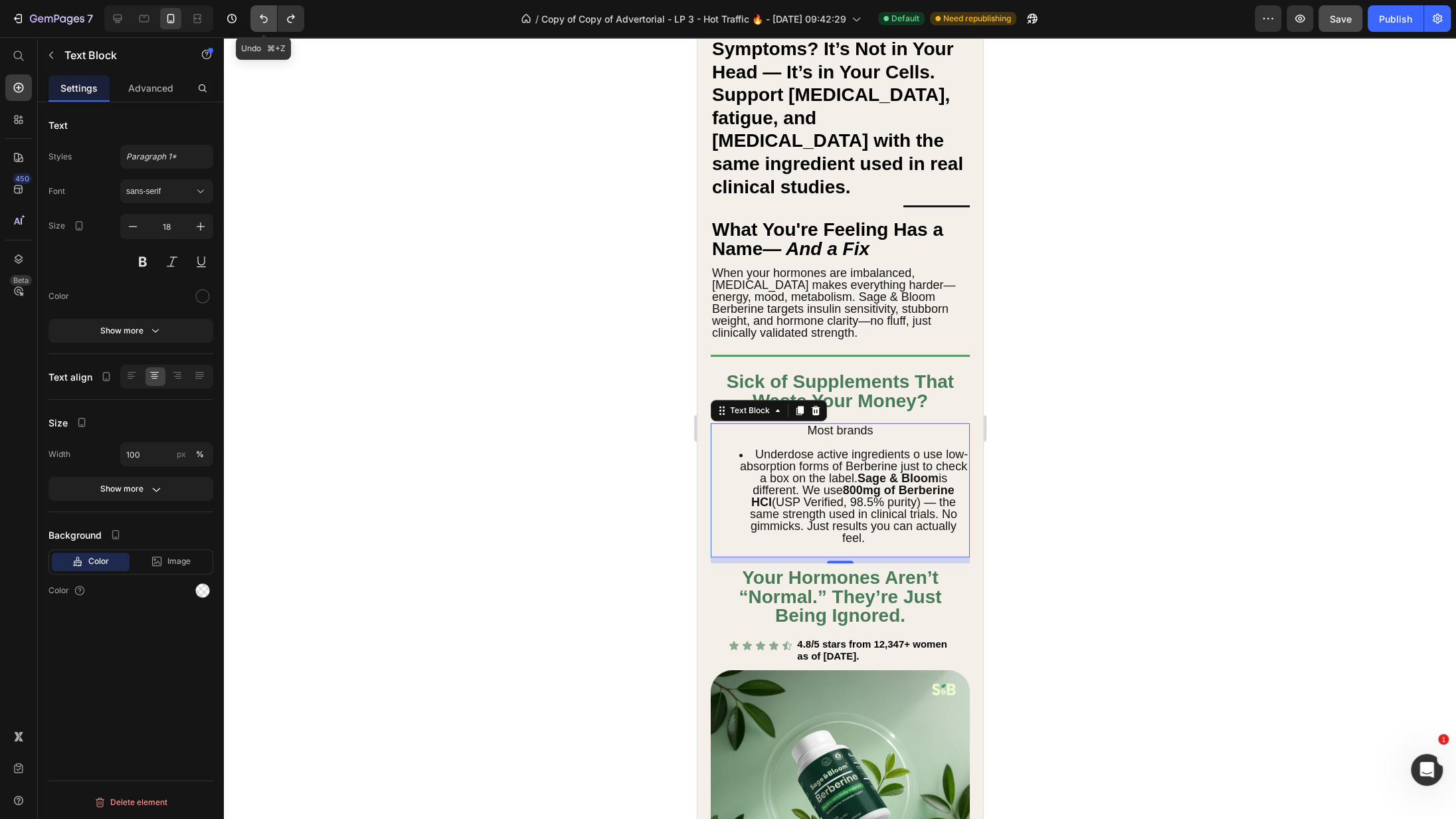 click 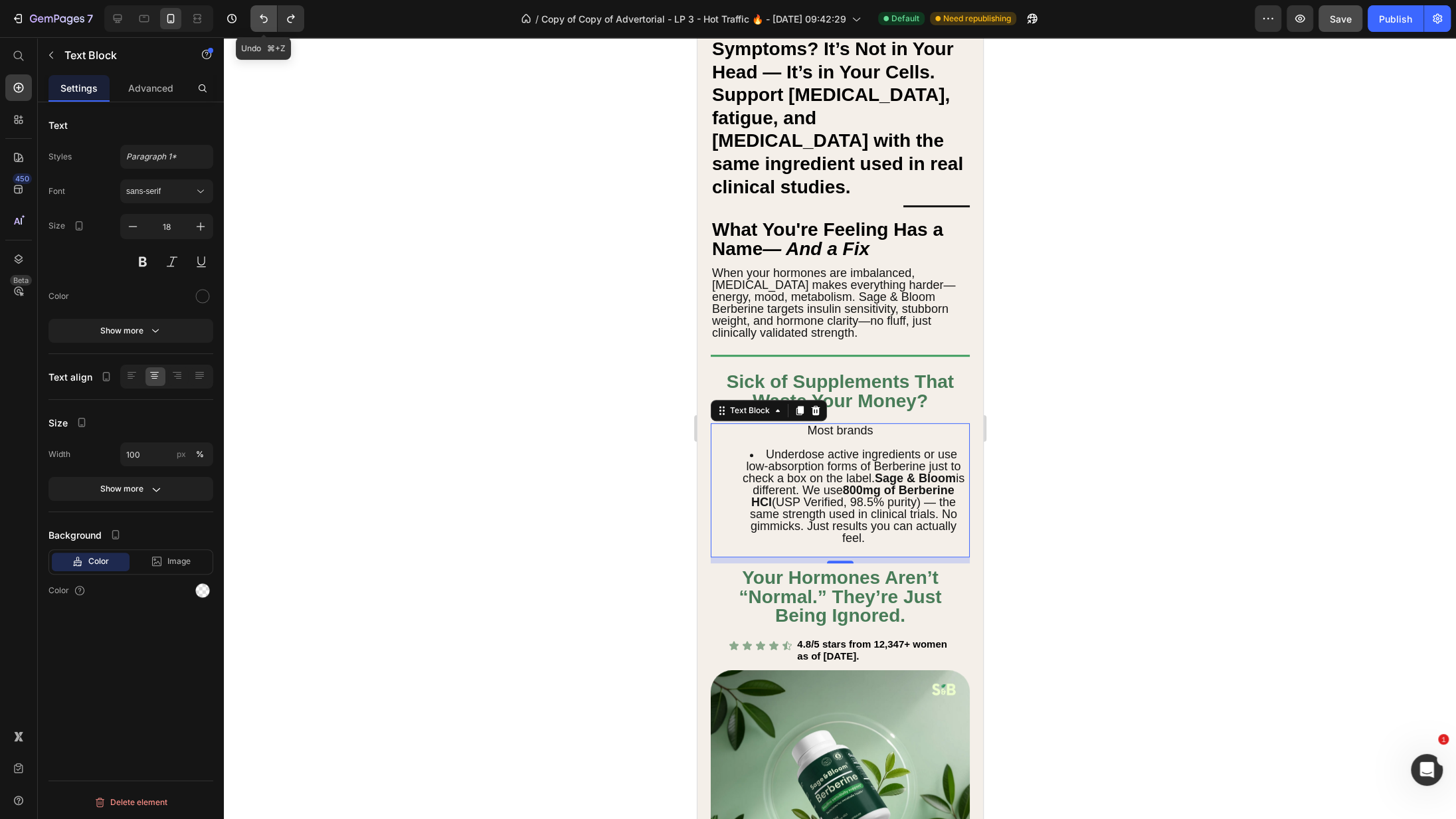 click 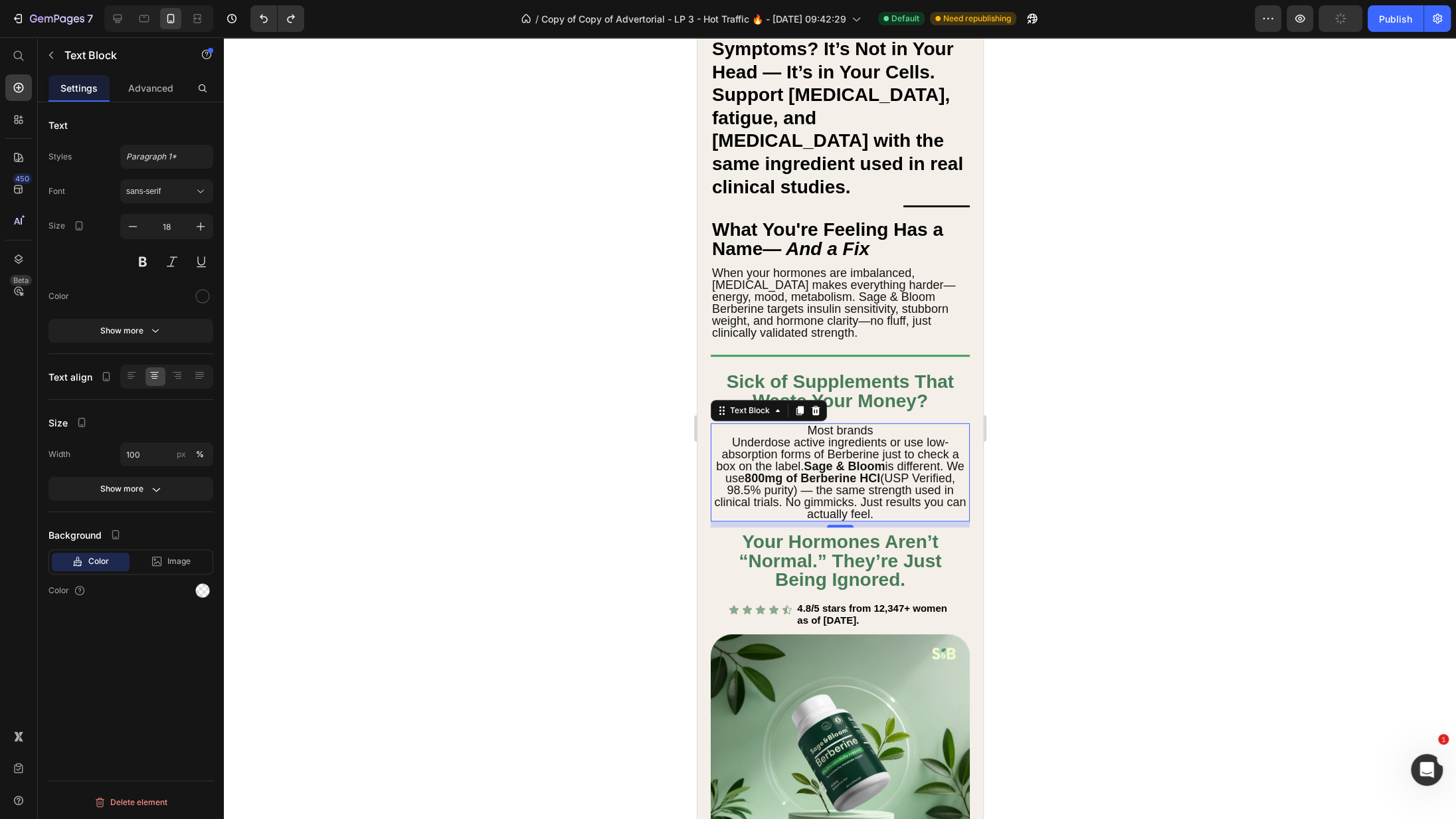 click 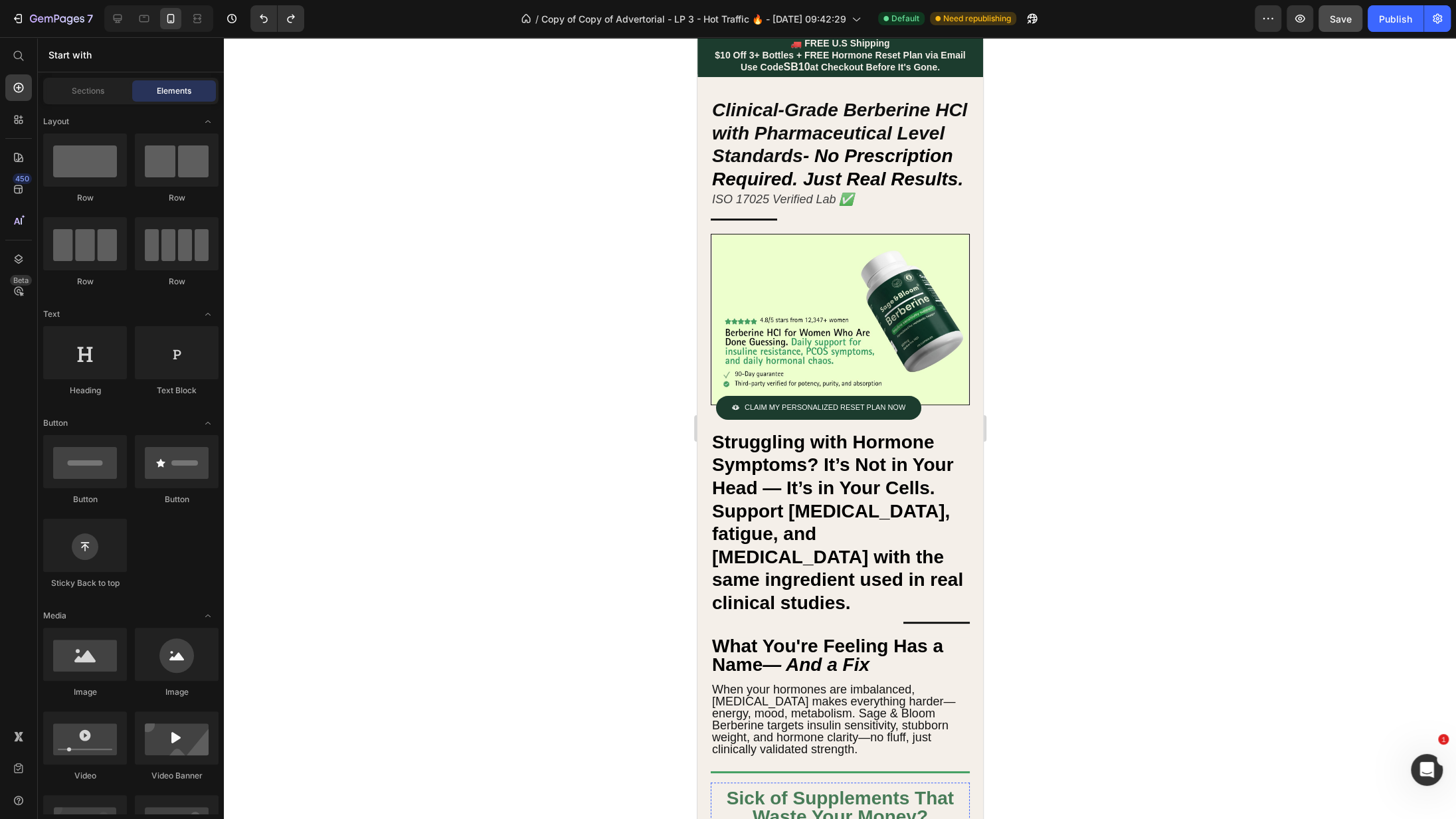 scroll, scrollTop: 0, scrollLeft: 0, axis: both 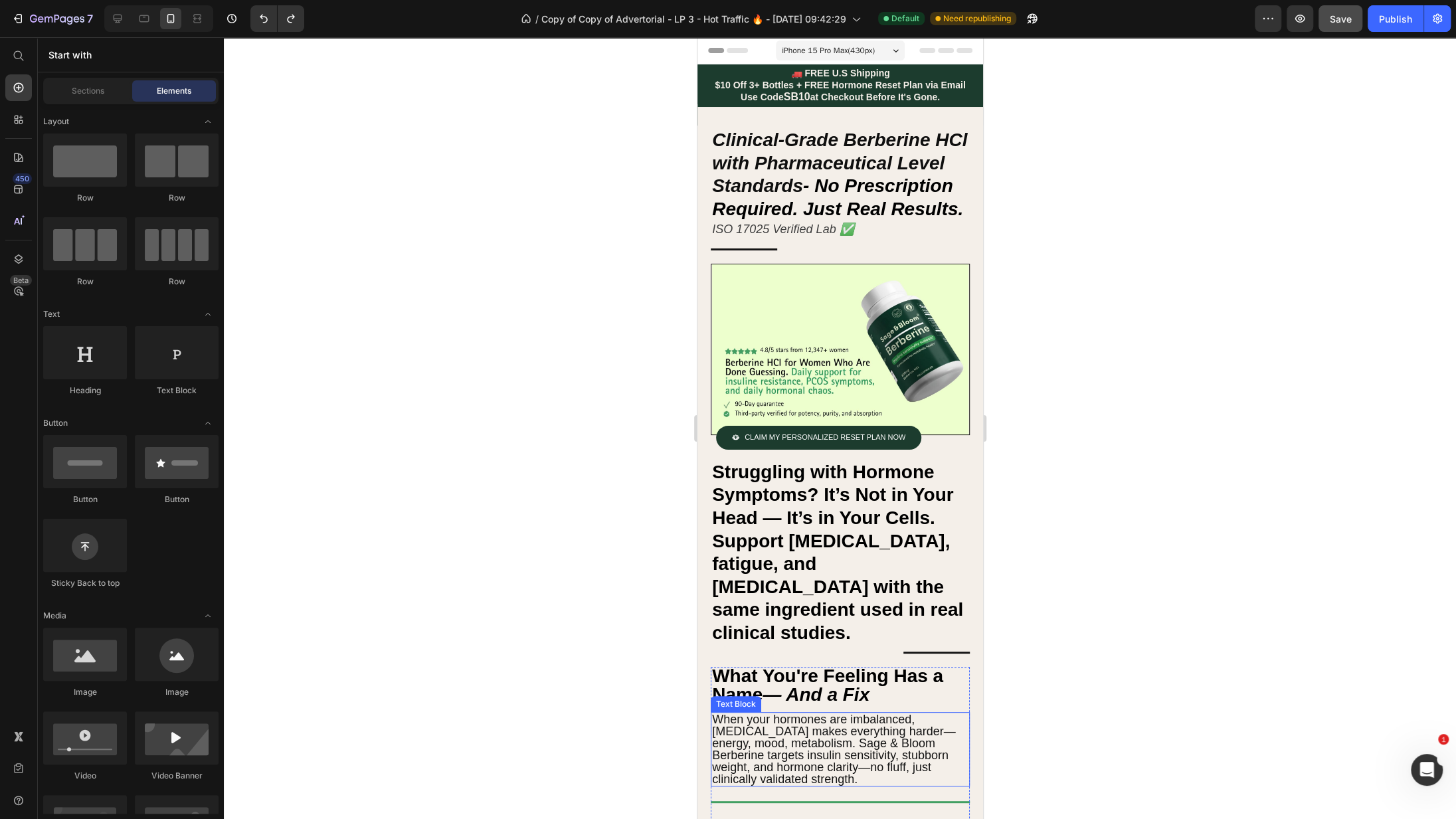 click on "When your hormones are imbalanced, [MEDICAL_DATA] makes everything harder—energy, mood, metabolism. Sage & Bloom Berberine targets insulin sensitivity, stubborn weight, and hormone clarity—no fluff, just clinically validated strength." at bounding box center (840, 749) 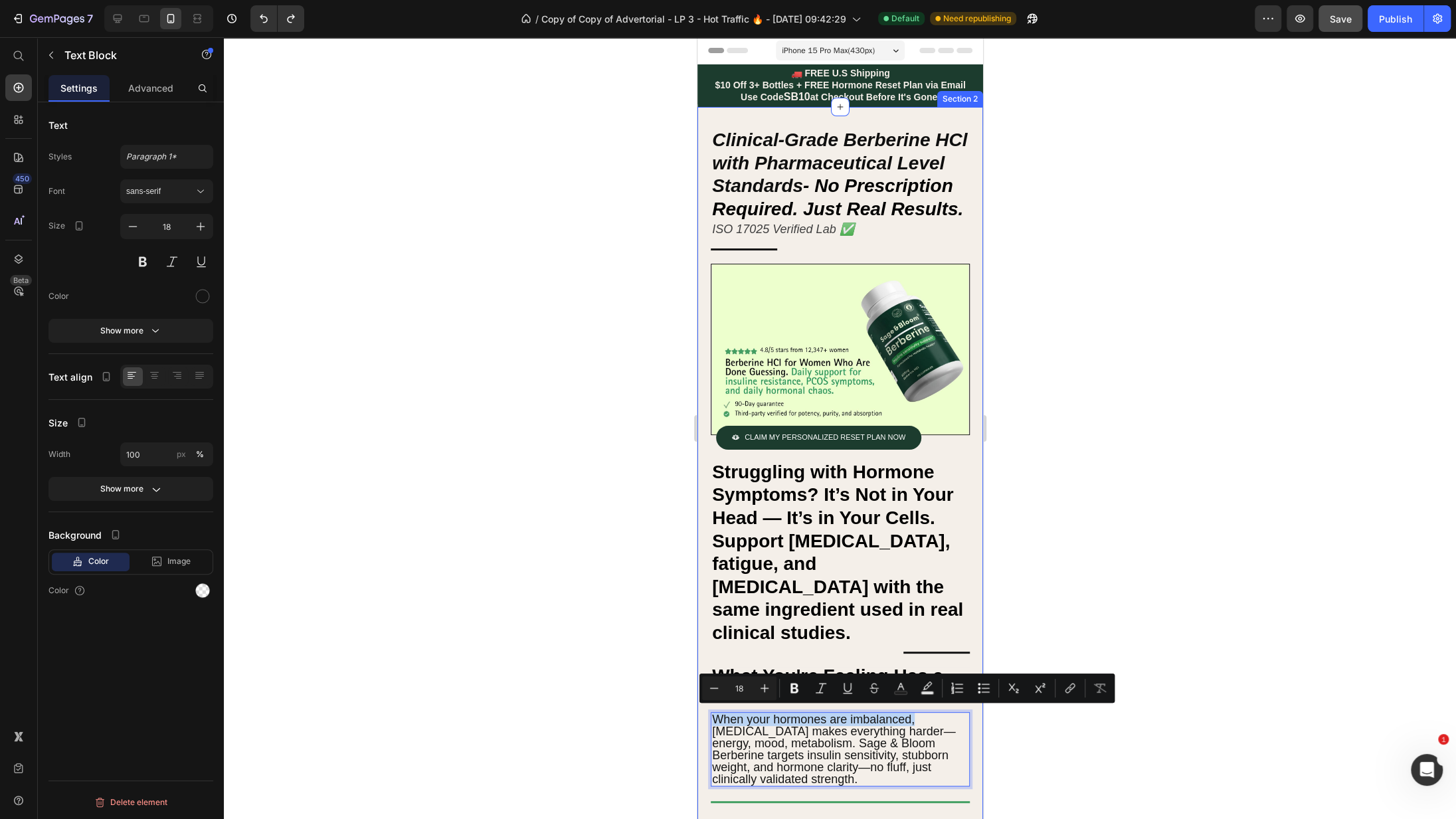 drag, startPoint x: 915, startPoint y: 714, endPoint x: 707, endPoint y: 709, distance: 208.06009 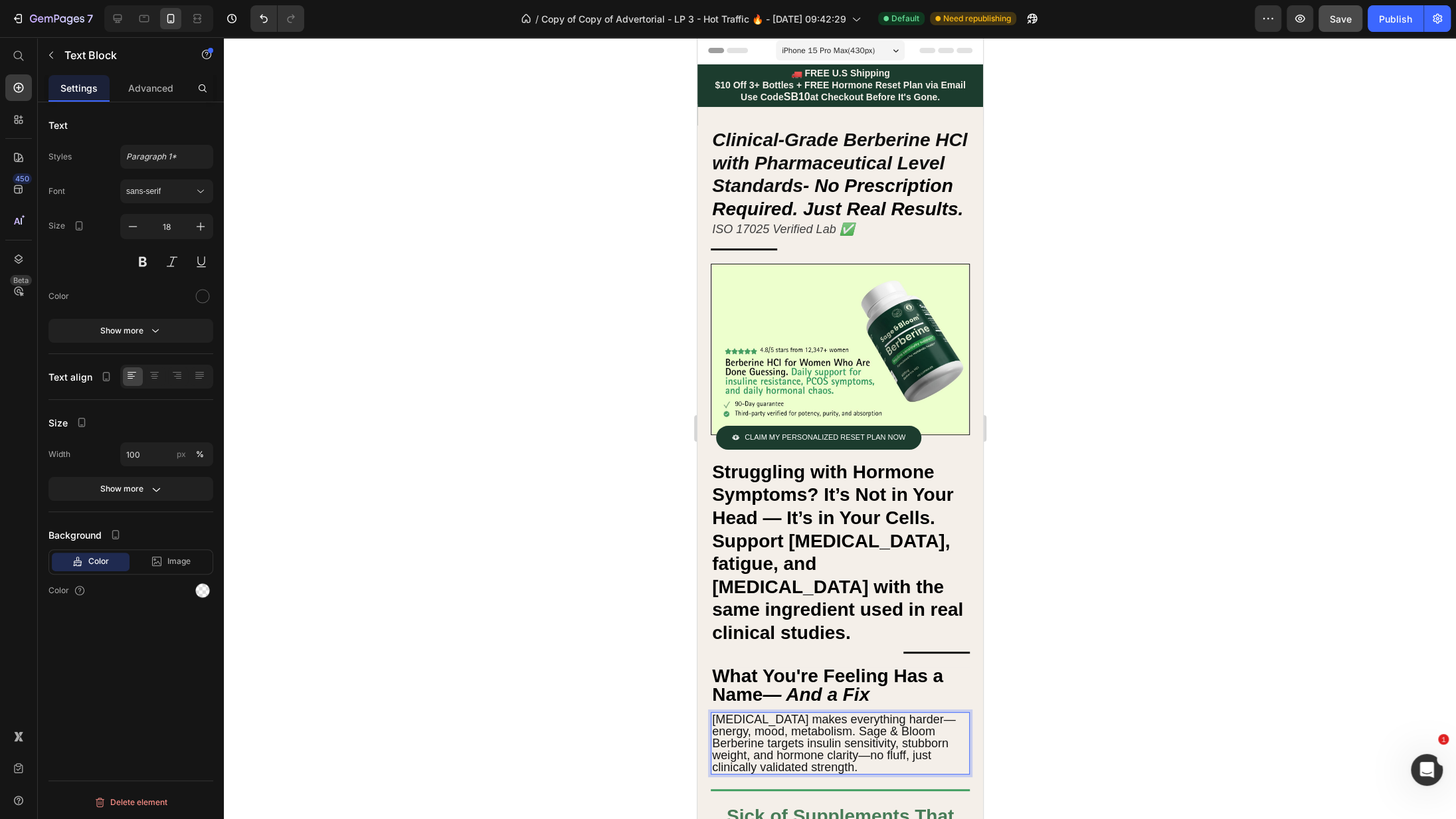 click 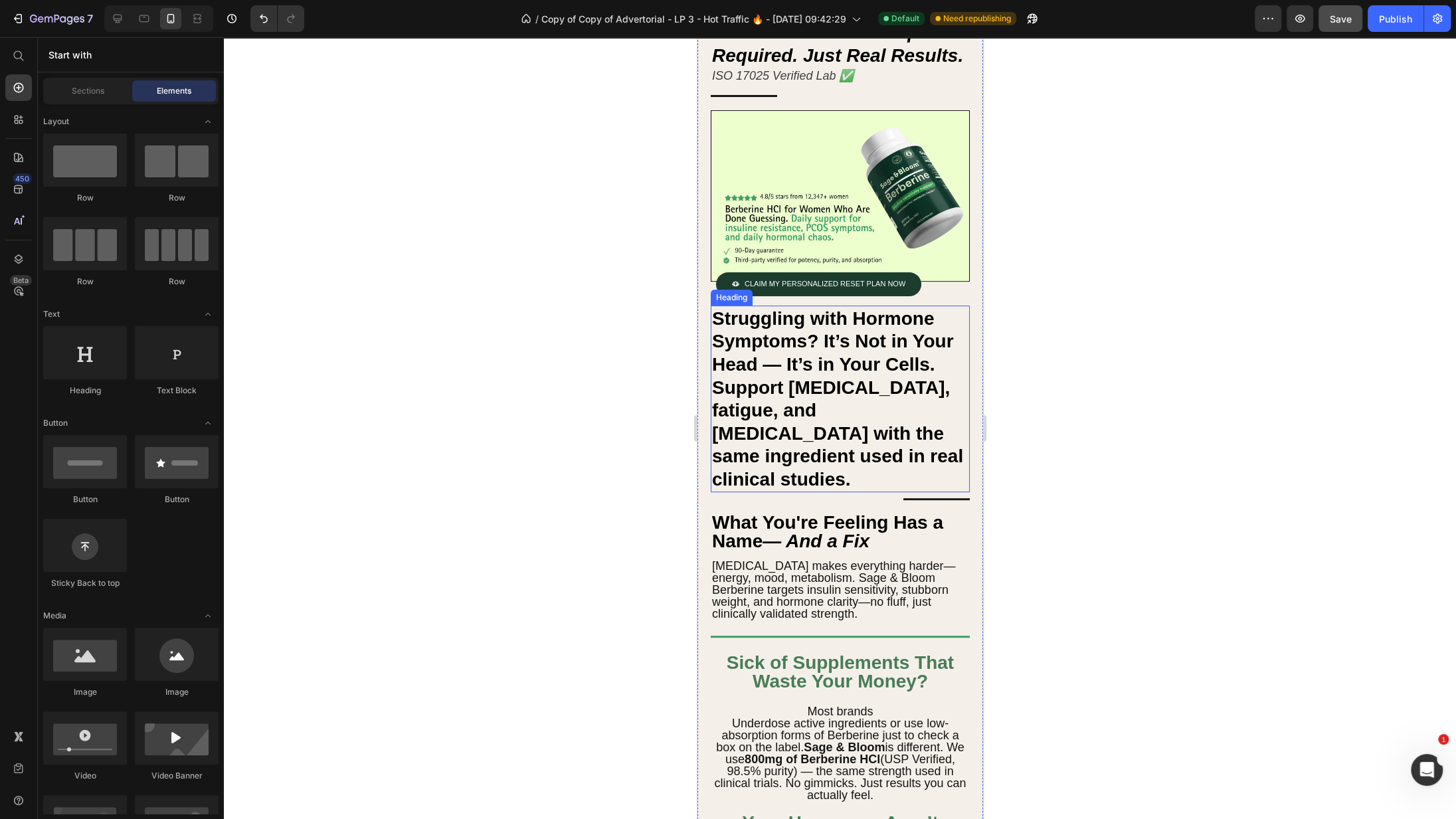 scroll, scrollTop: 178, scrollLeft: 0, axis: vertical 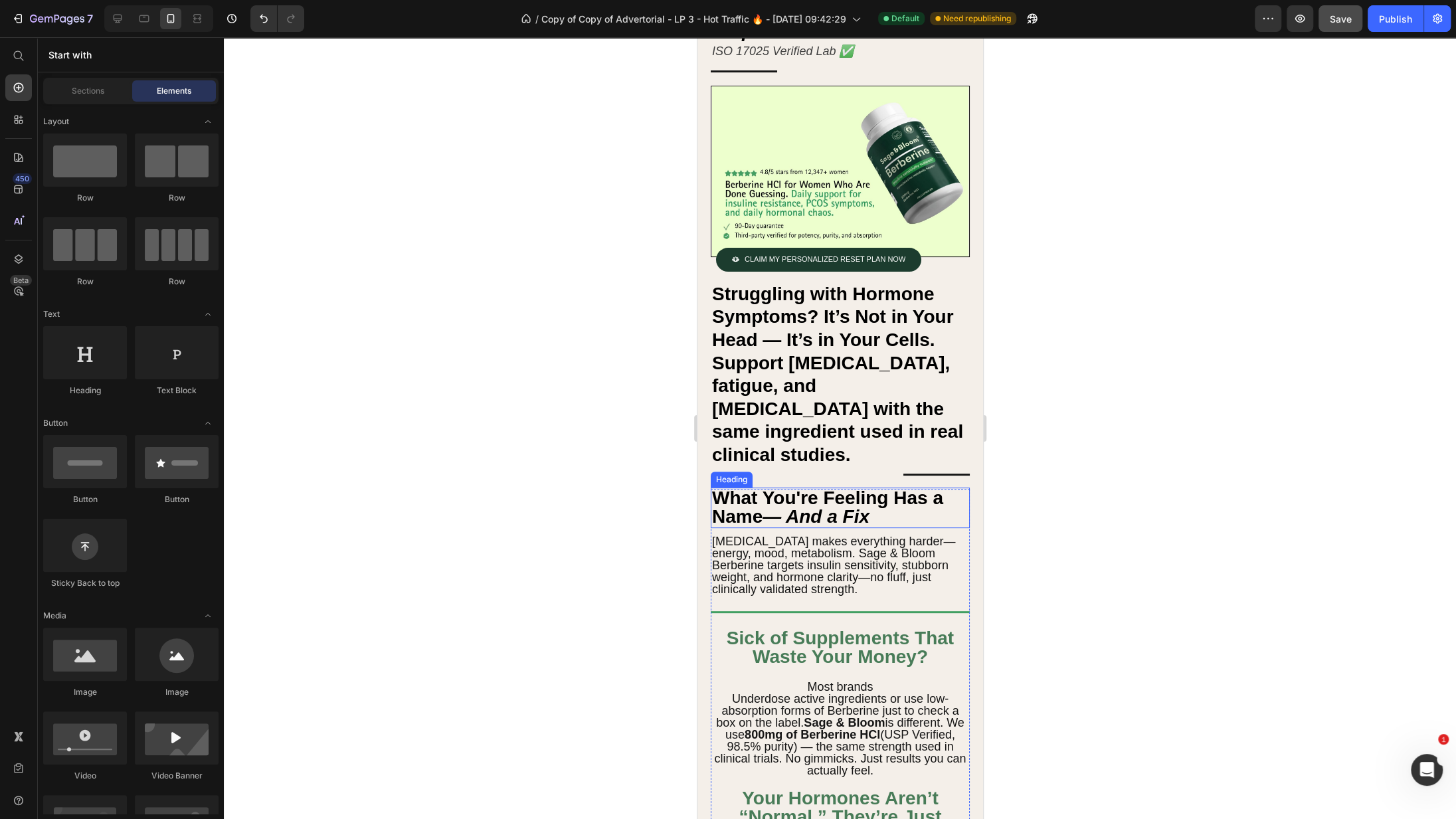 click on "— And a Fix" at bounding box center (815, 516) 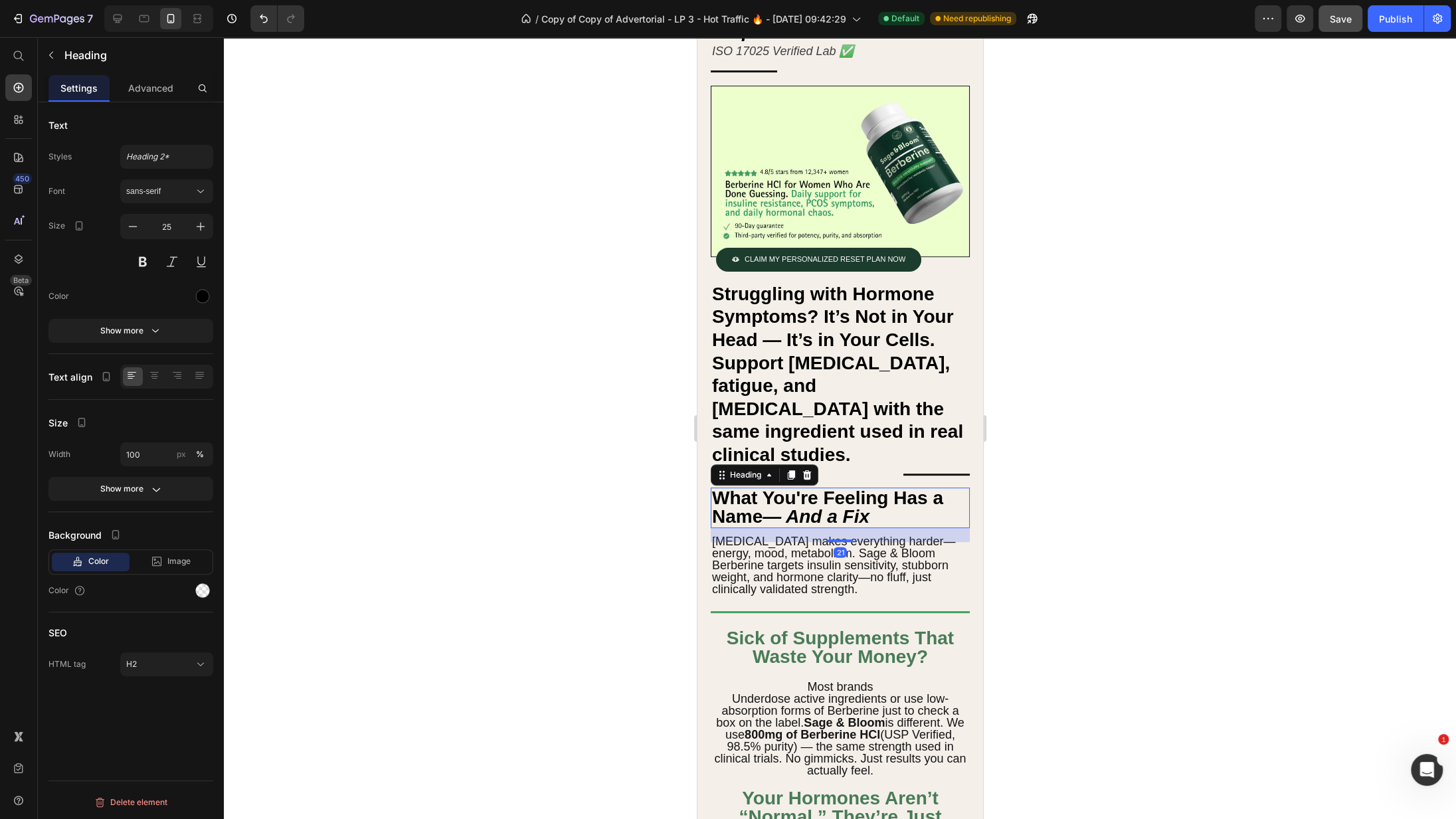 click on "What You're Feeling Has a Name  — And a Fix" at bounding box center [840, 507] 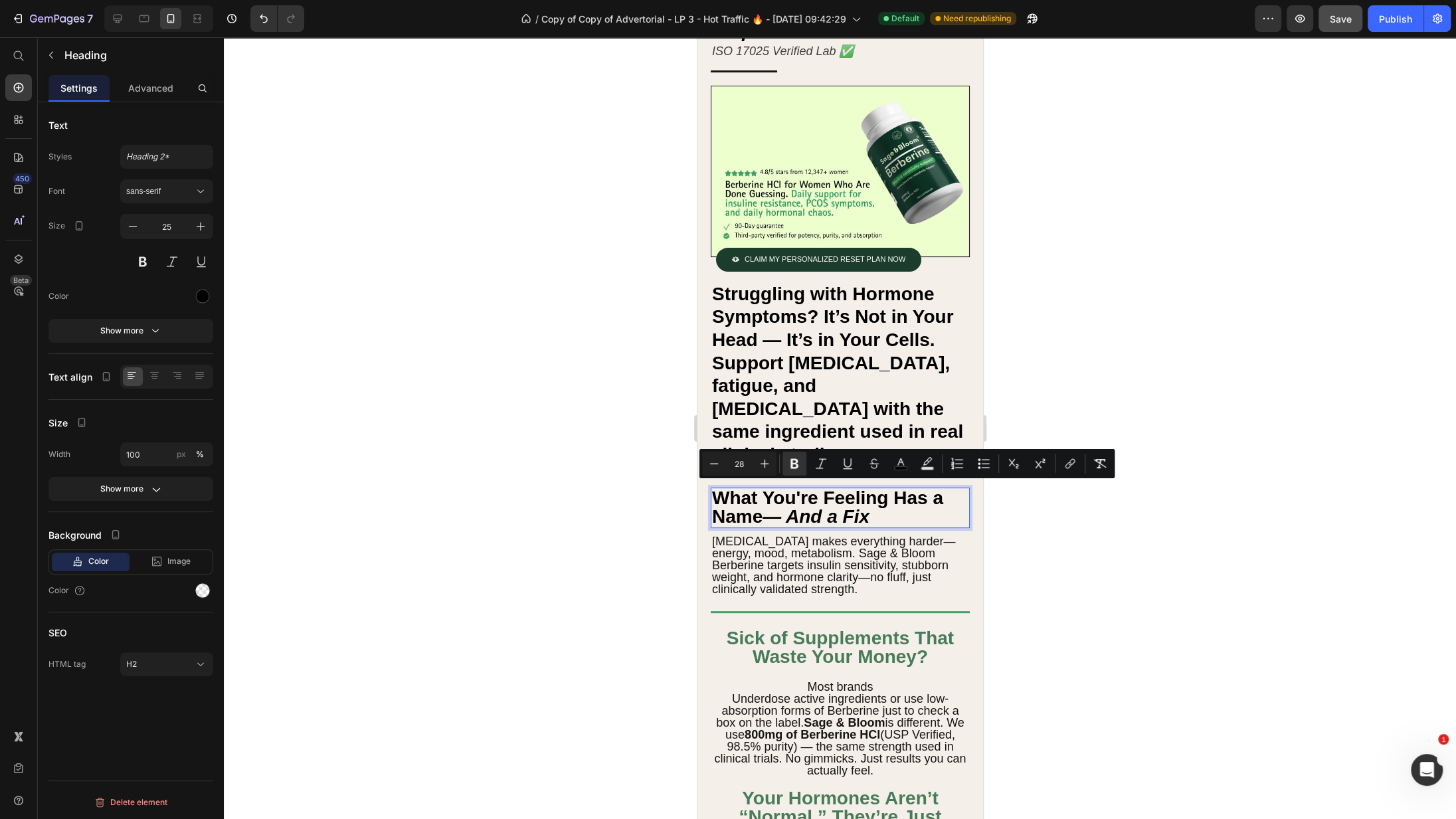 drag, startPoint x: 883, startPoint y: 509, endPoint x: 693, endPoint y: 459, distance: 196.46883 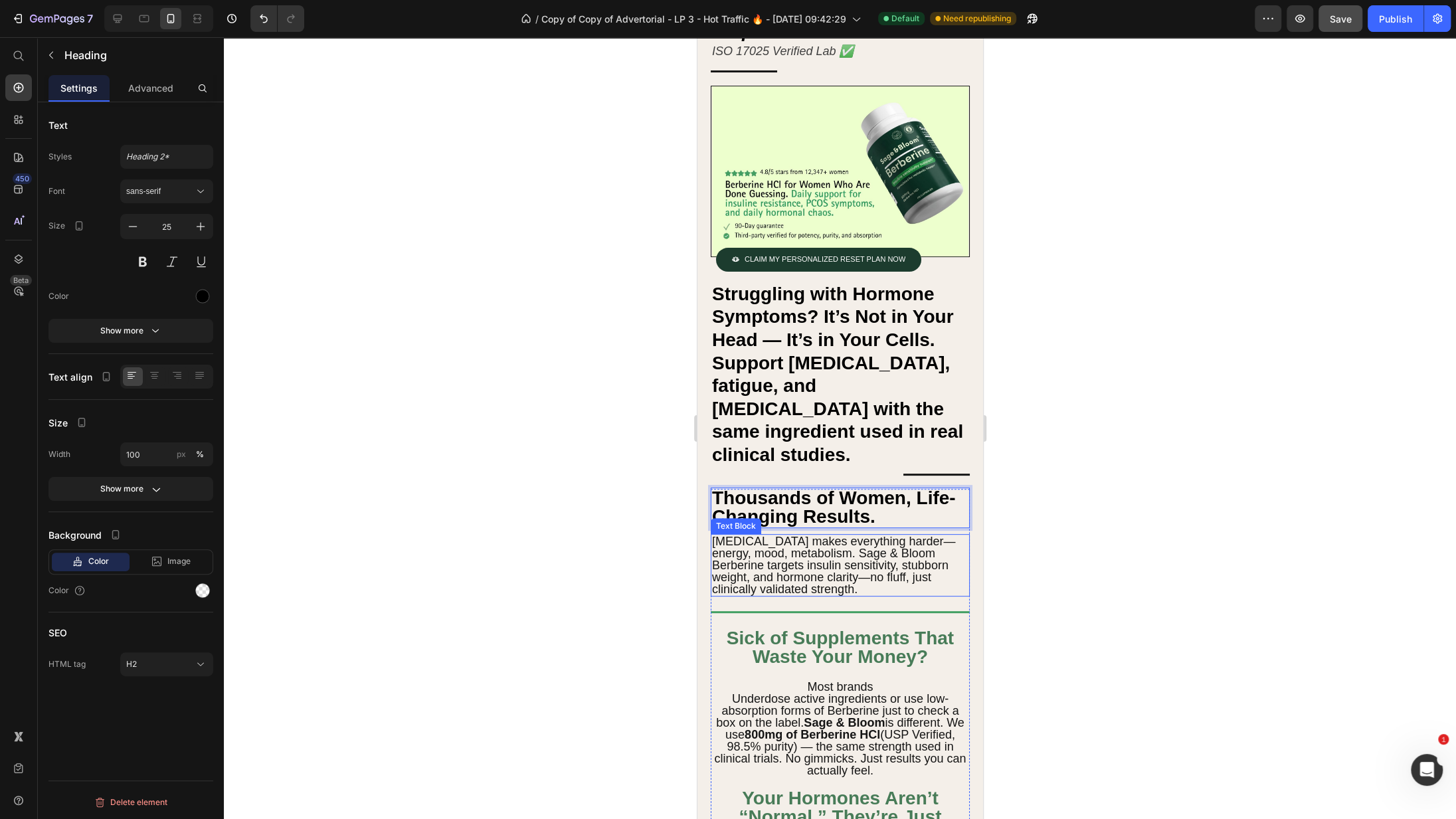 click on "[MEDICAL_DATA] makes everything harder—energy, mood, metabolism. Sage & Bloom Berberine targets insulin sensitivity, stubborn weight, and hormone clarity—no fluff, just clinically validated strength." at bounding box center [840, 565] 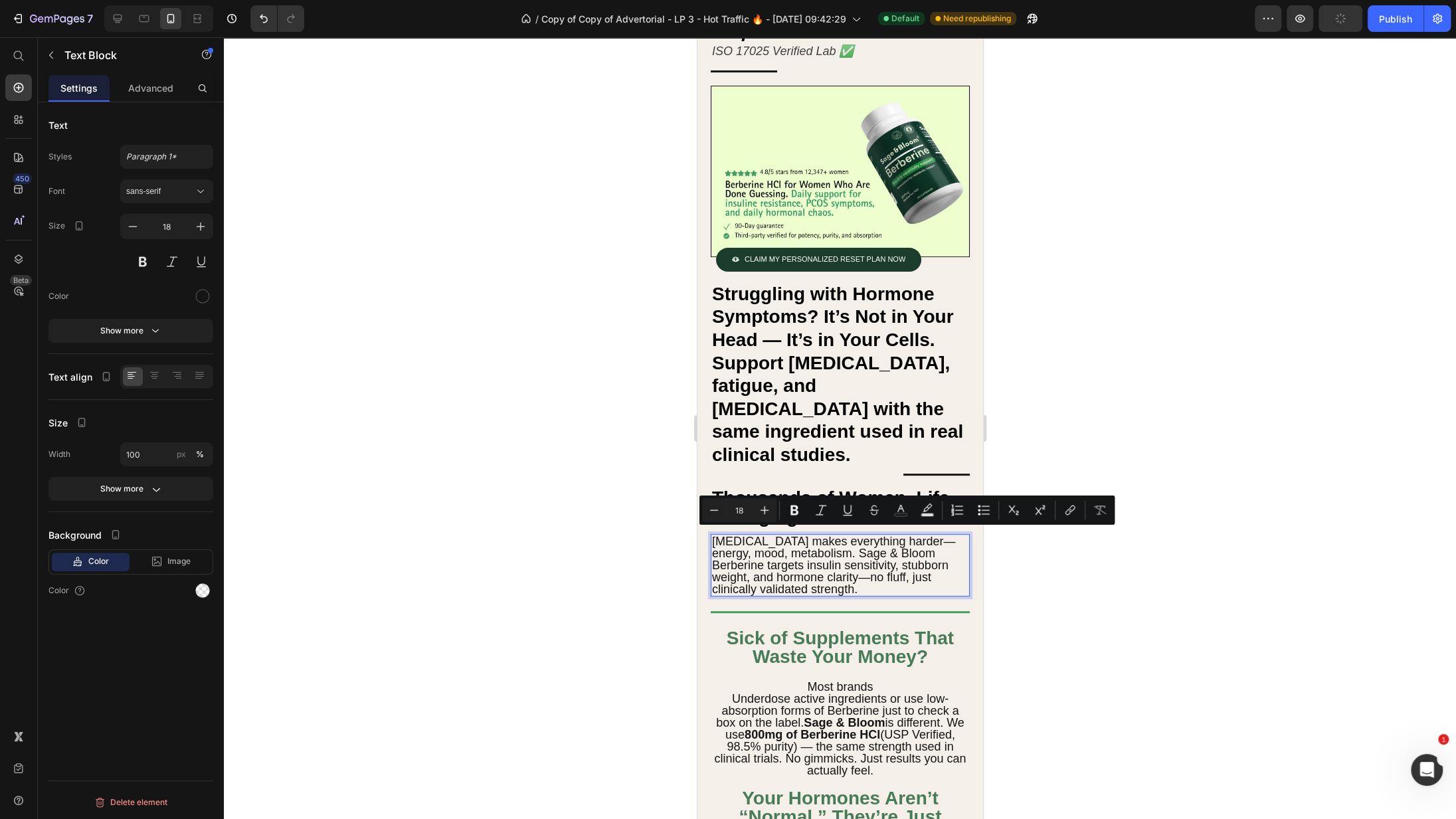 drag, startPoint x: 921, startPoint y: 585, endPoint x: 694, endPoint y: 539, distance: 231.6139 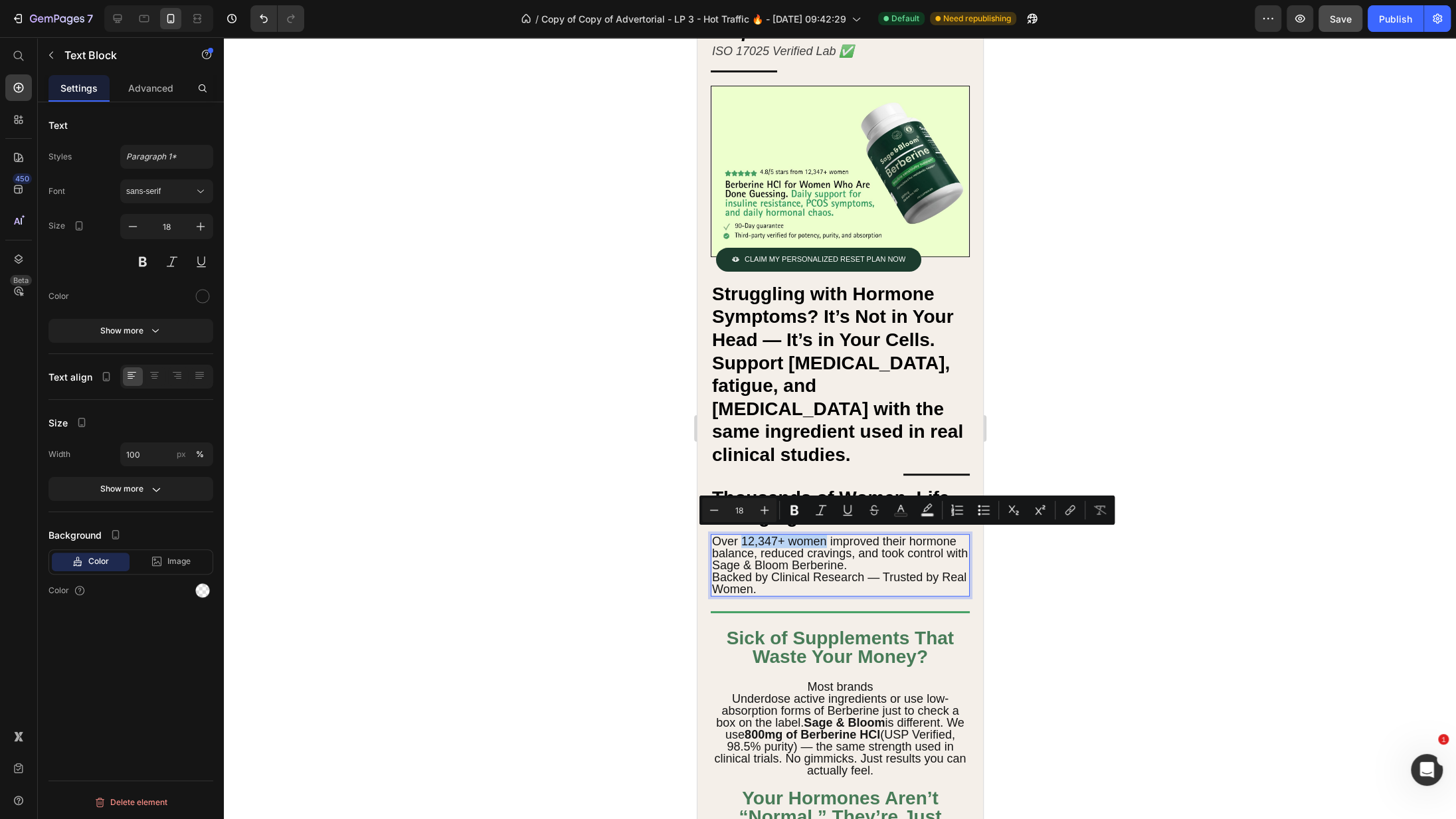 drag, startPoint x: 741, startPoint y: 537, endPoint x: 824, endPoint y: 539, distance: 83.024093 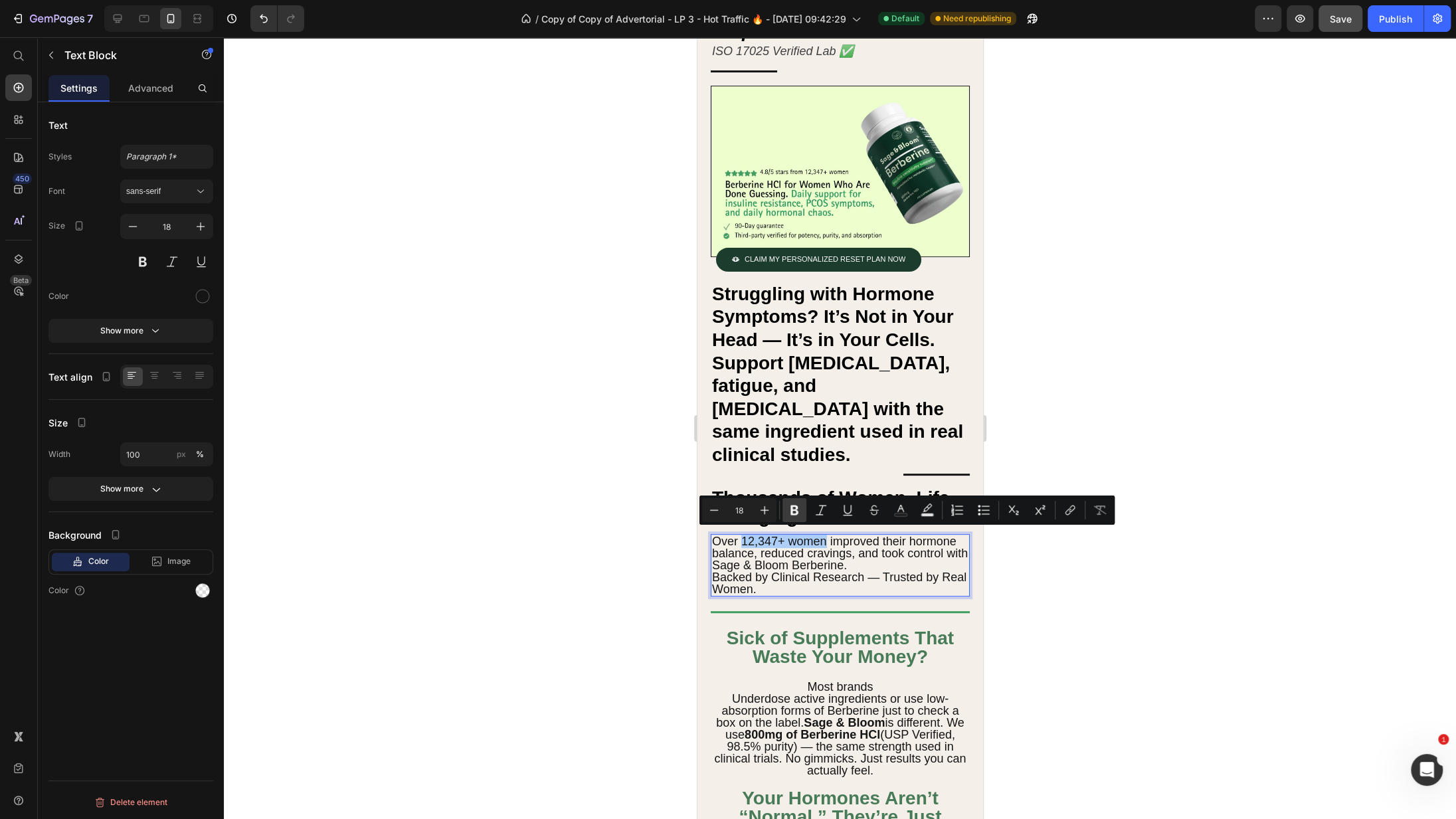 click 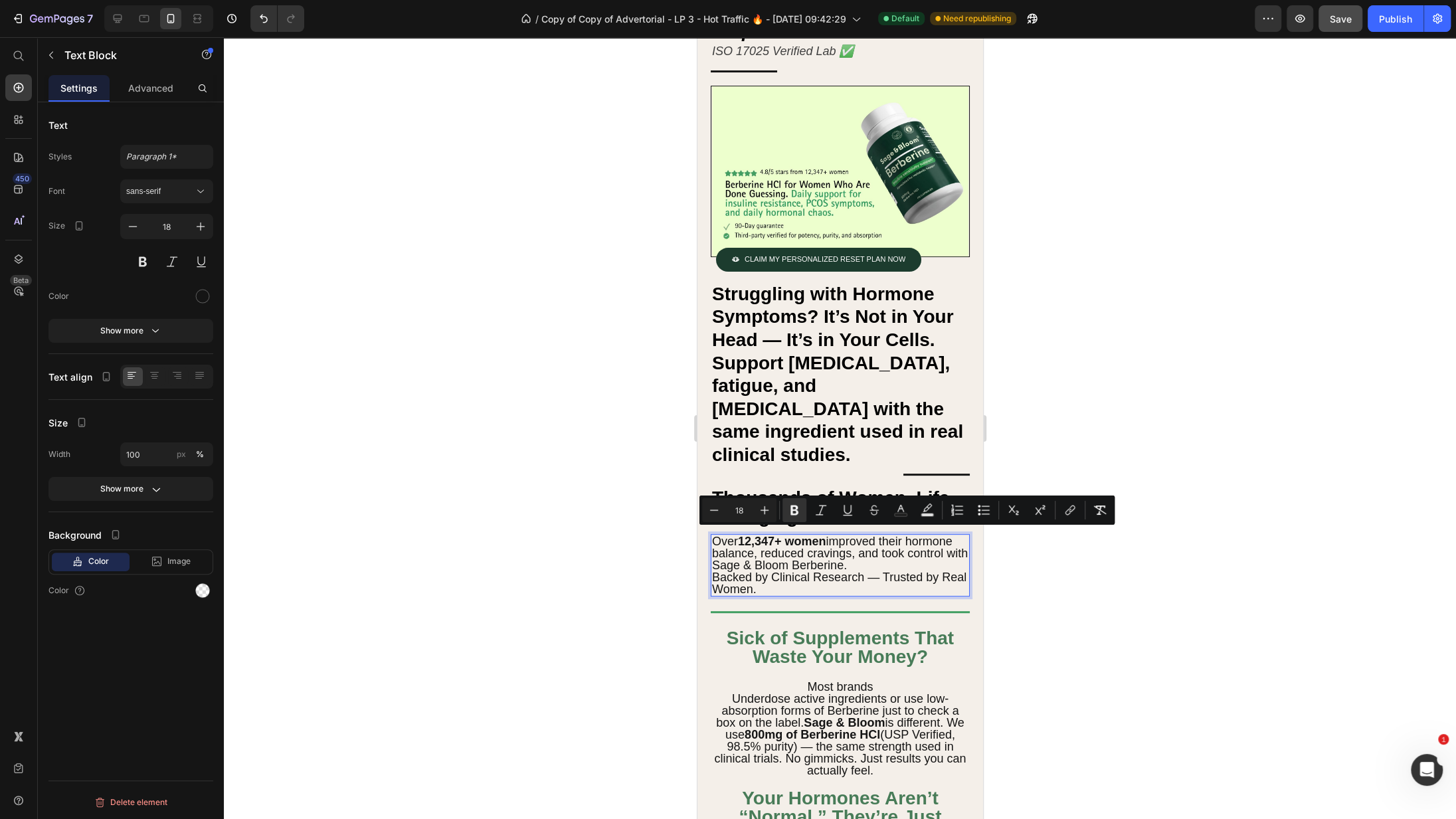 click 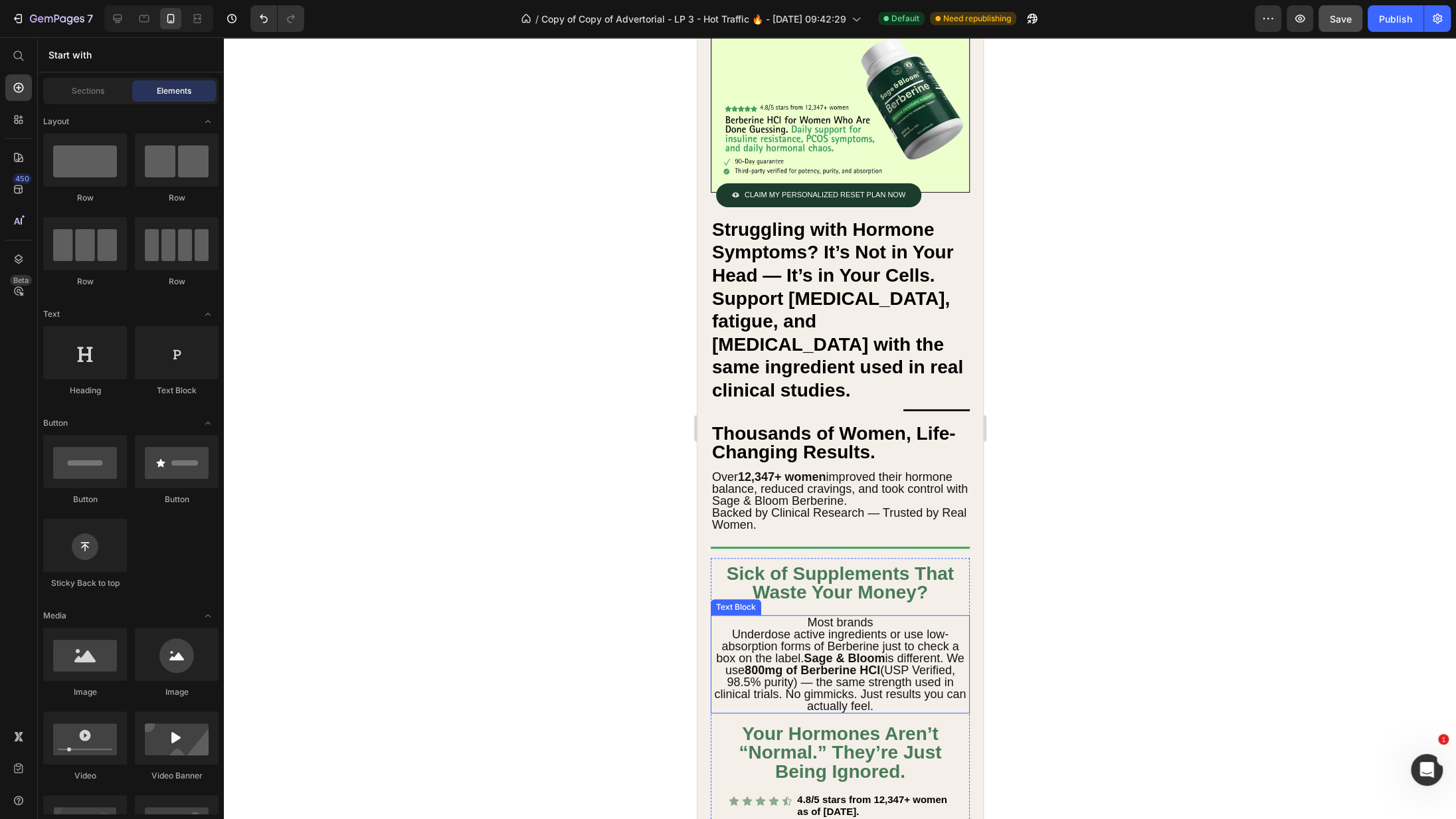 scroll, scrollTop: 248, scrollLeft: 0, axis: vertical 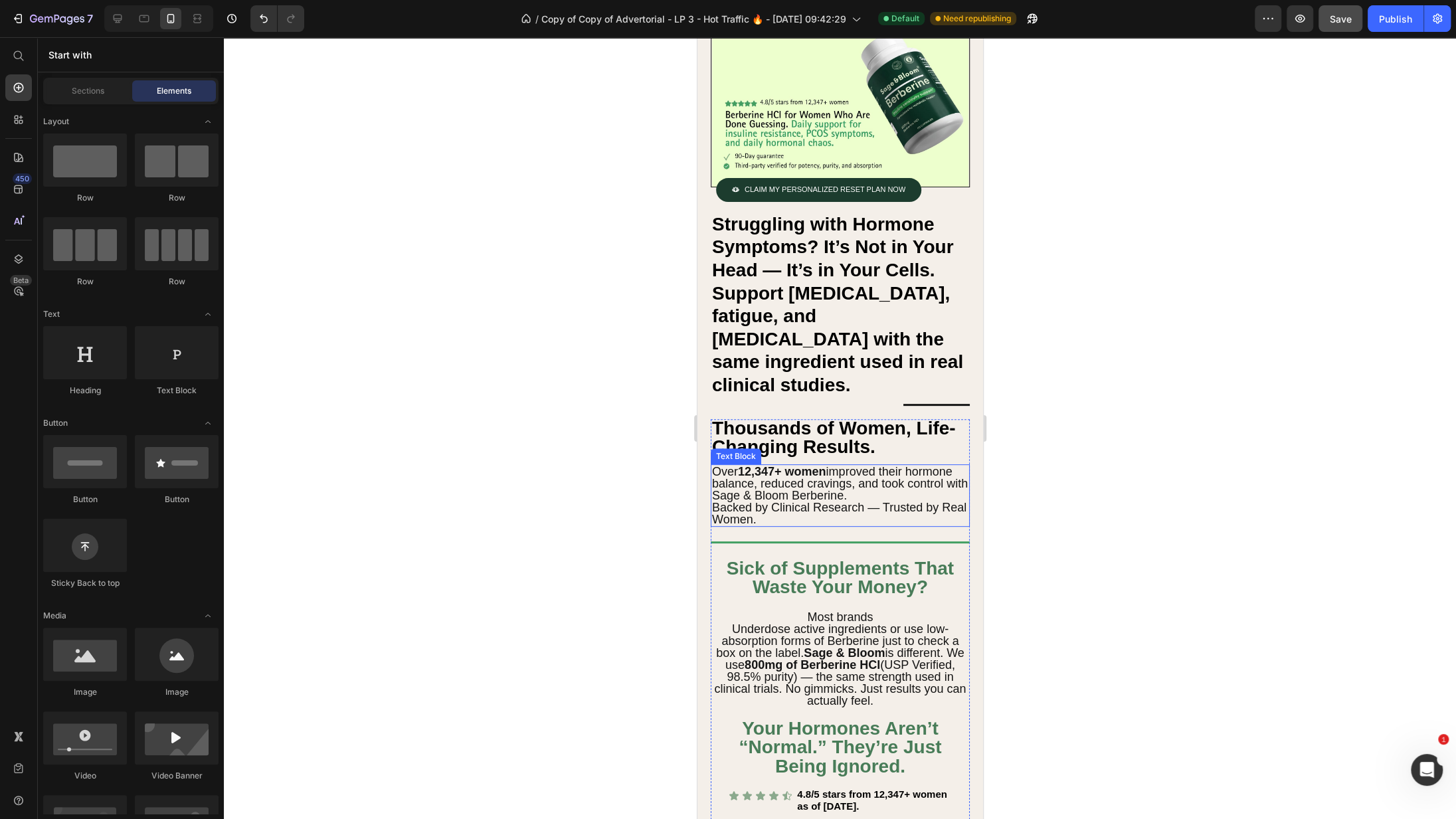 click on "Over  12,347+ women  improved their hormone balance, reduced cravings, and took control with Sage & Bloom Berberine. Backed by Clinical Research — Trusted by Real Women." at bounding box center (840, 496) 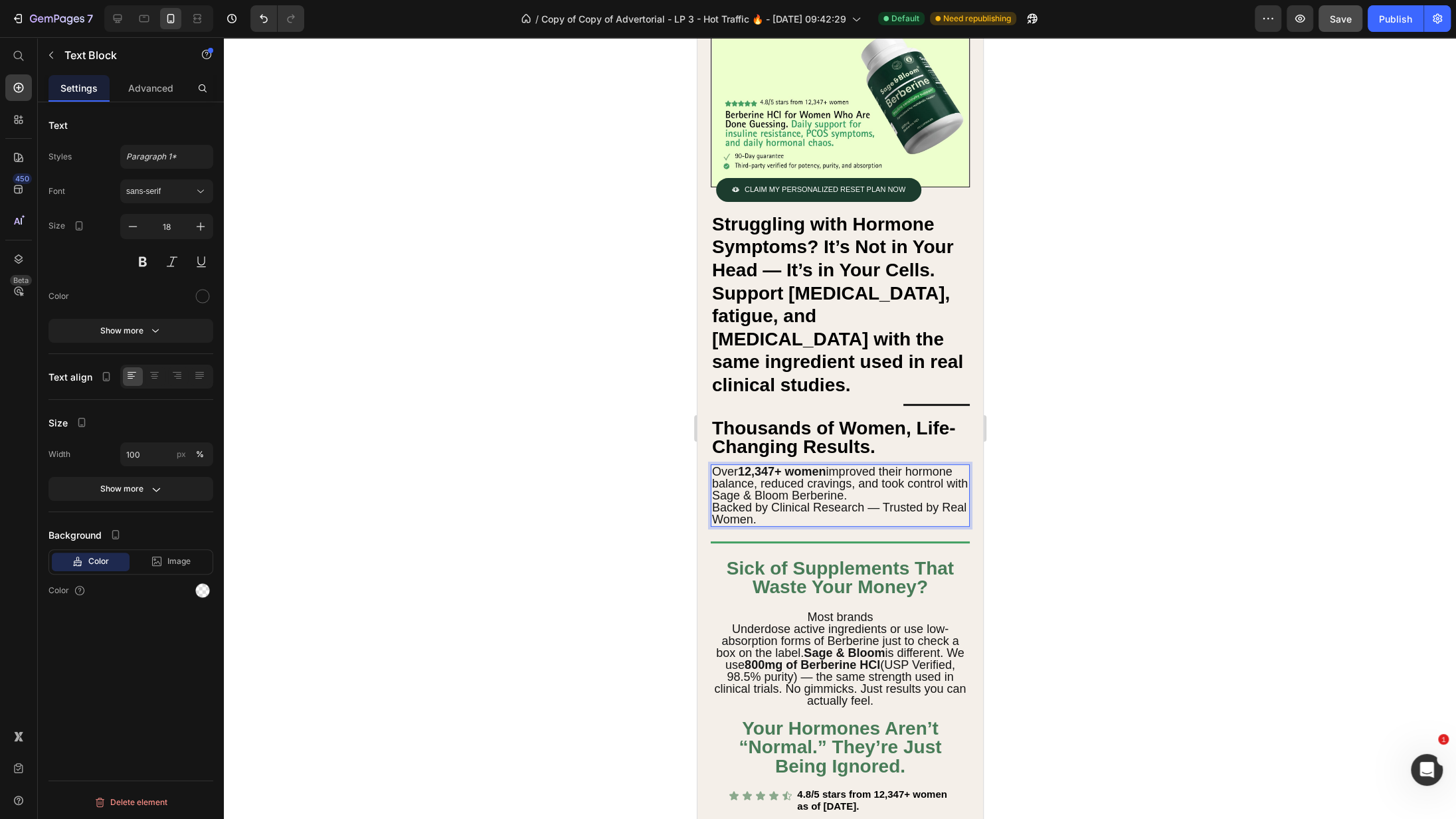 click on "Over  12,347+ women  improved their hormone balance, reduced cravings, and took control with Sage & Bloom Berberine. Backed by Clinical Research — Trusted by Real Women." at bounding box center (840, 496) 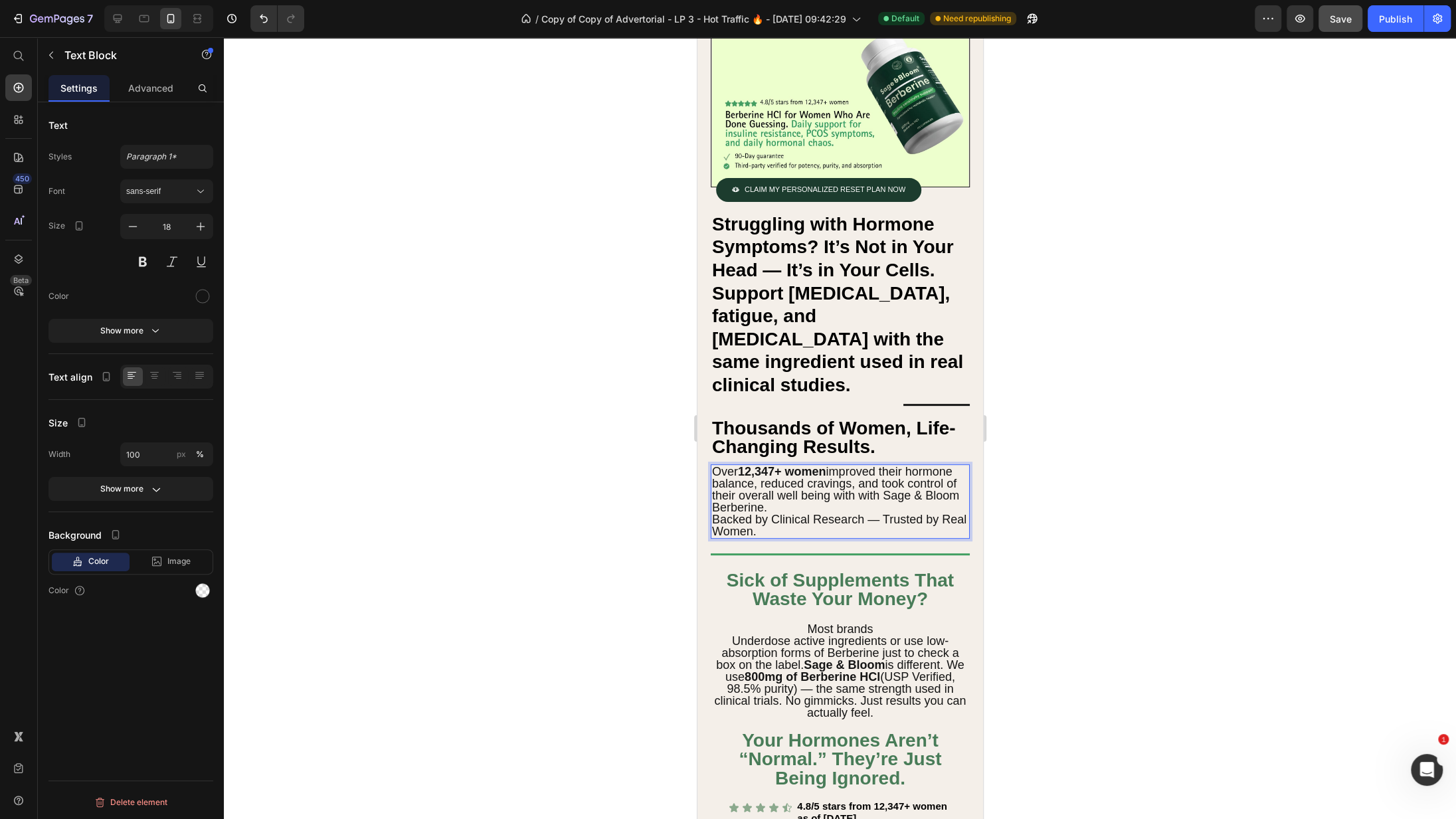 click on "Over  12,347+ women  improved their hormone balance, reduced cravings, and took control of their overall well being with with Sage & Bloom Berberine. Backed by Clinical Research — Trusted by Real Women." at bounding box center (840, 501) 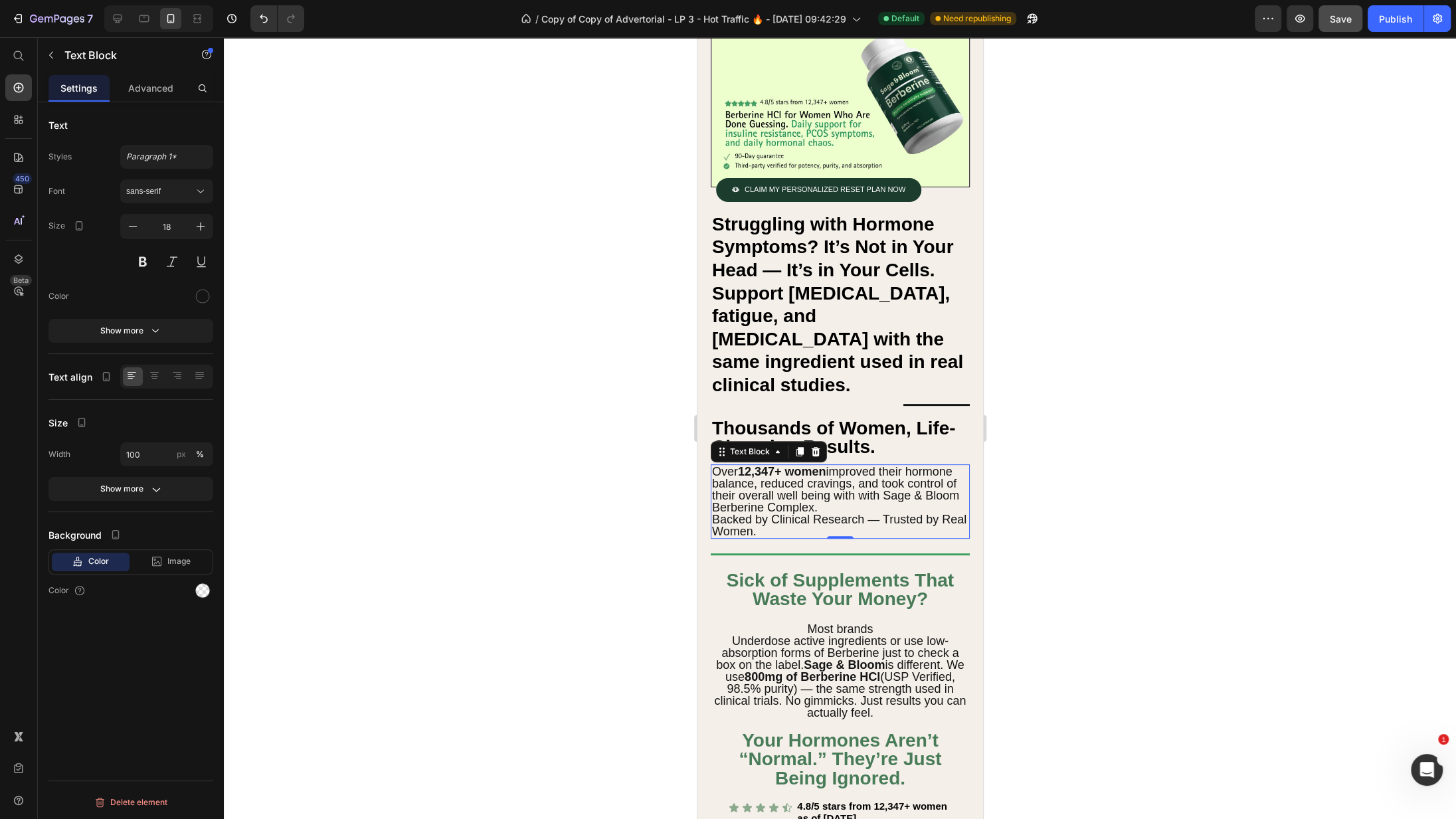 click 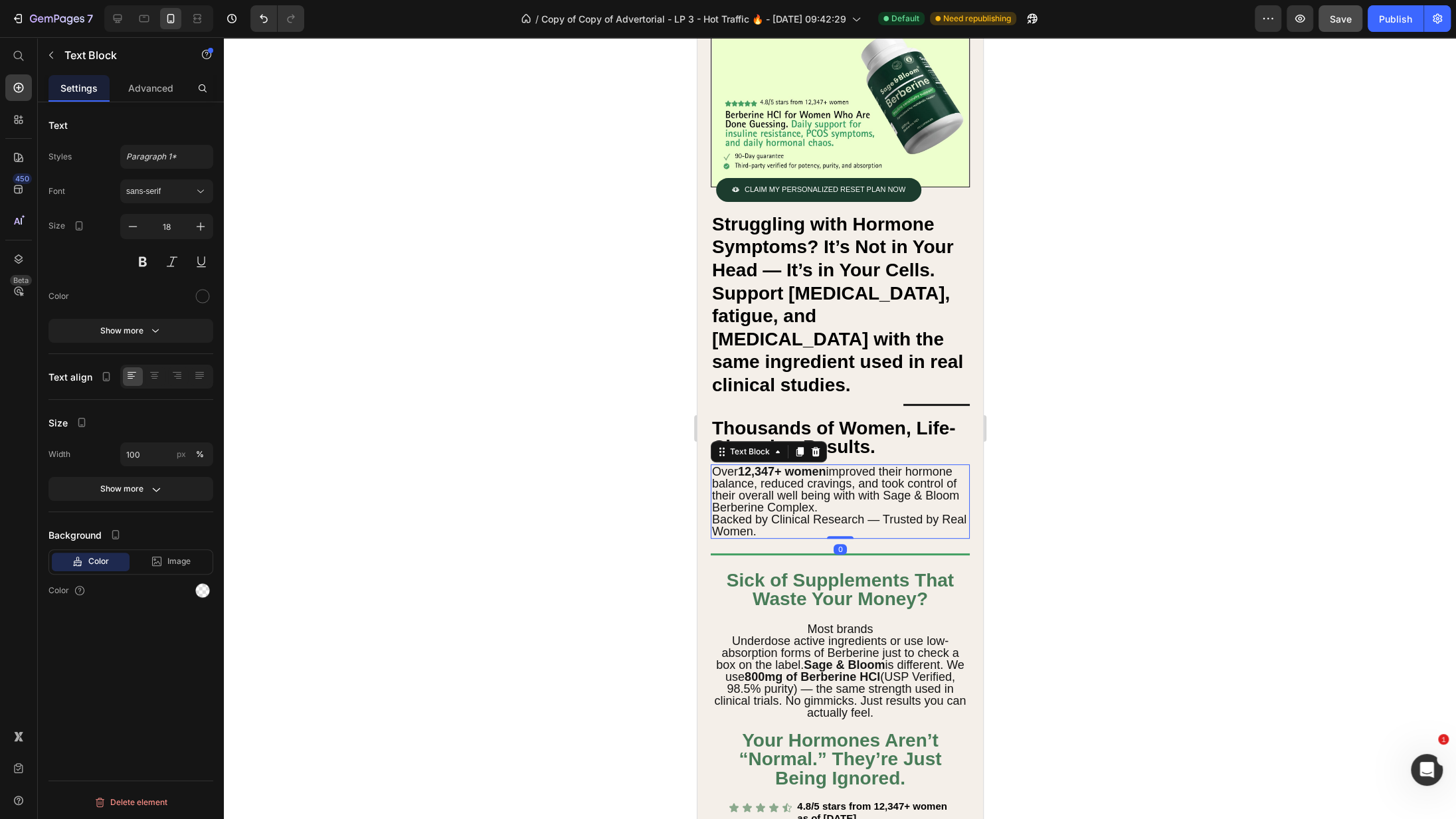 click on "Over  12,347+ women  improved their hormone balance, reduced cravings, and took control of their overall well being with with Sage & Bloom Berberine Complex. Backed by Clinical Research — Trusted by Real Women." at bounding box center (840, 501) 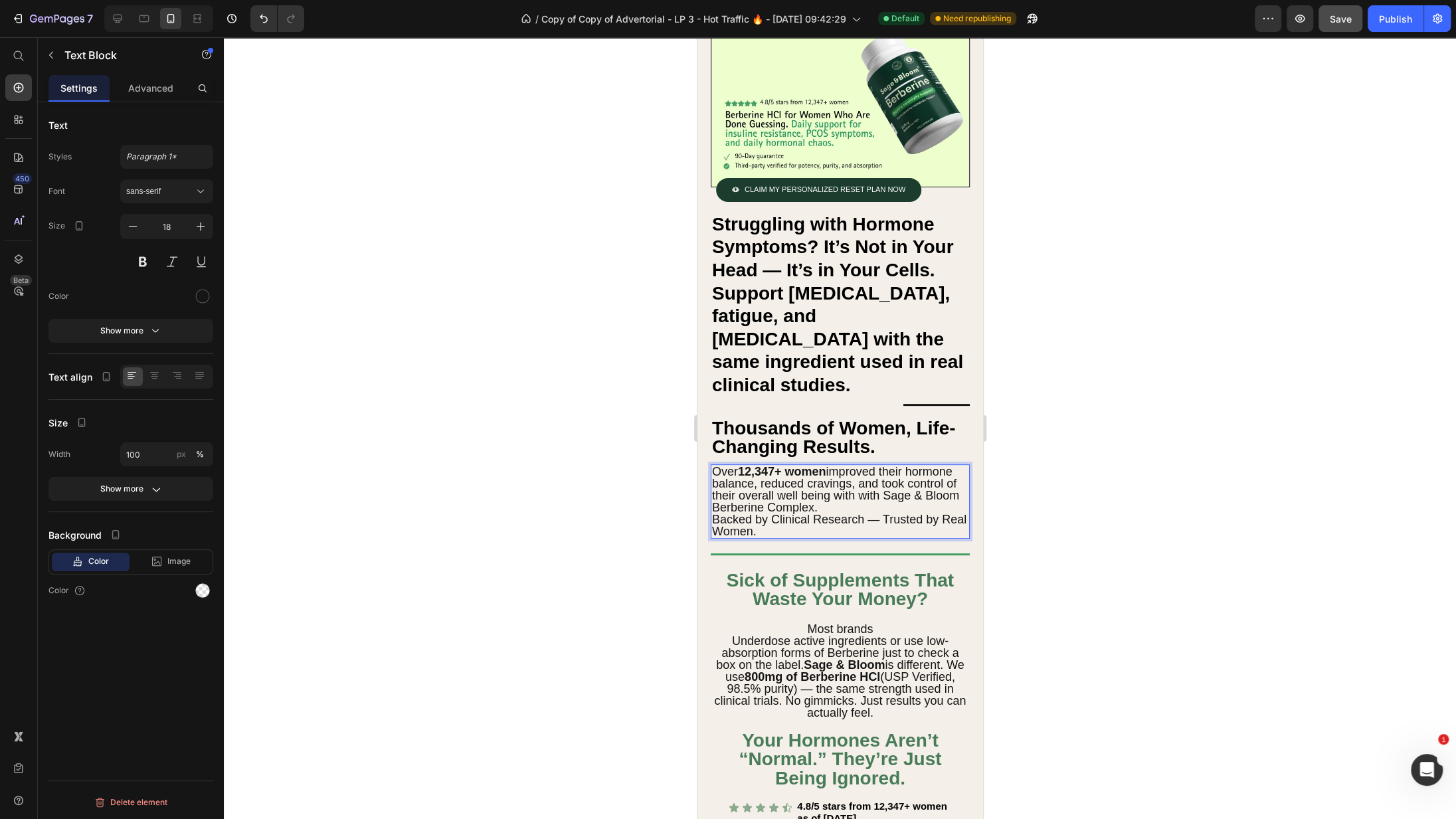 click on "Over  12,347+ women  improved their hormone balance, reduced cravings, and took control of their overall well being with with Sage & Bloom Berberine Complex. Backed by Clinical Research — Trusted by Real Women." at bounding box center [840, 501] 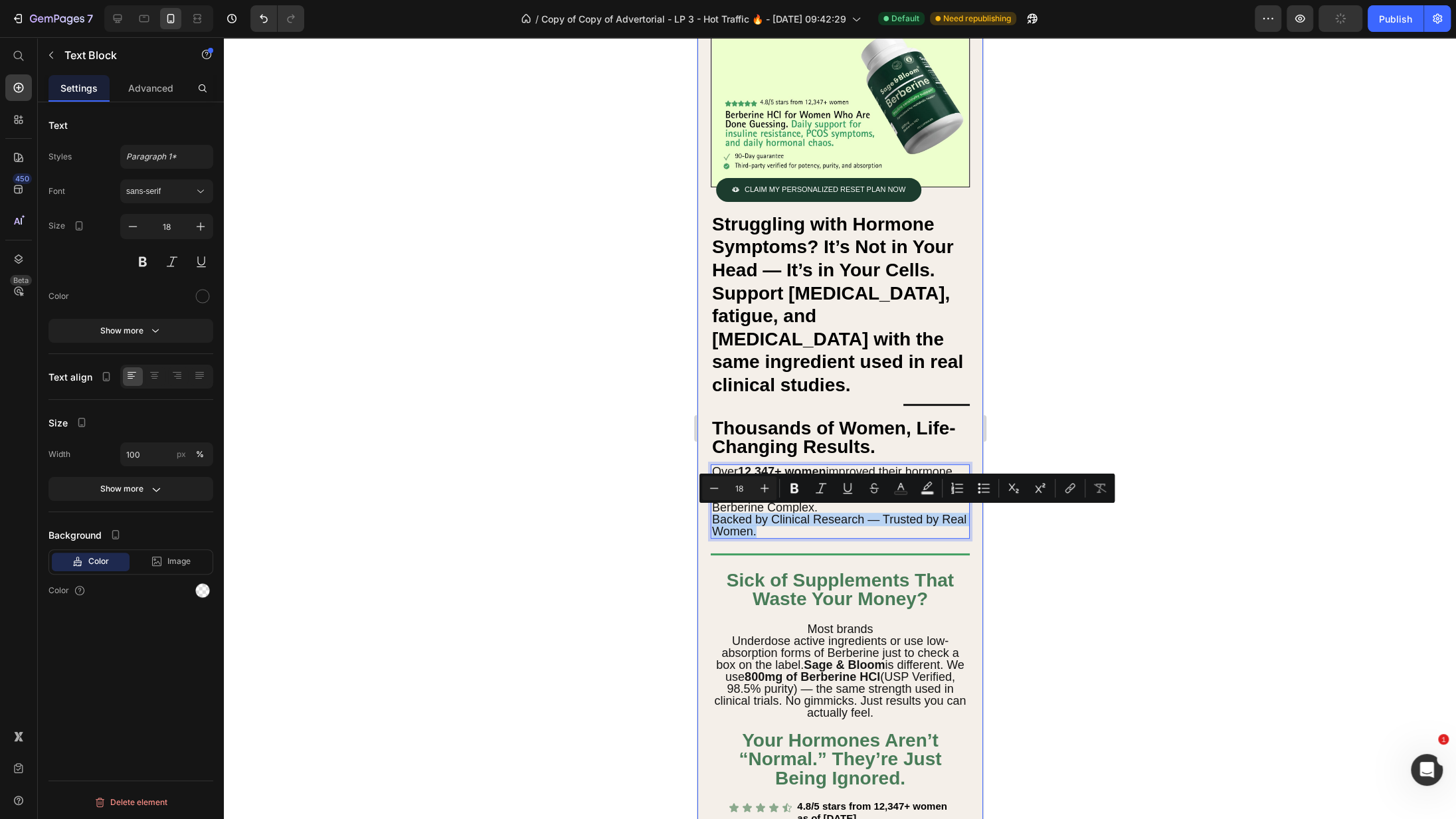 drag, startPoint x: 759, startPoint y: 523, endPoint x: 706, endPoint y: 513, distance: 53.935146 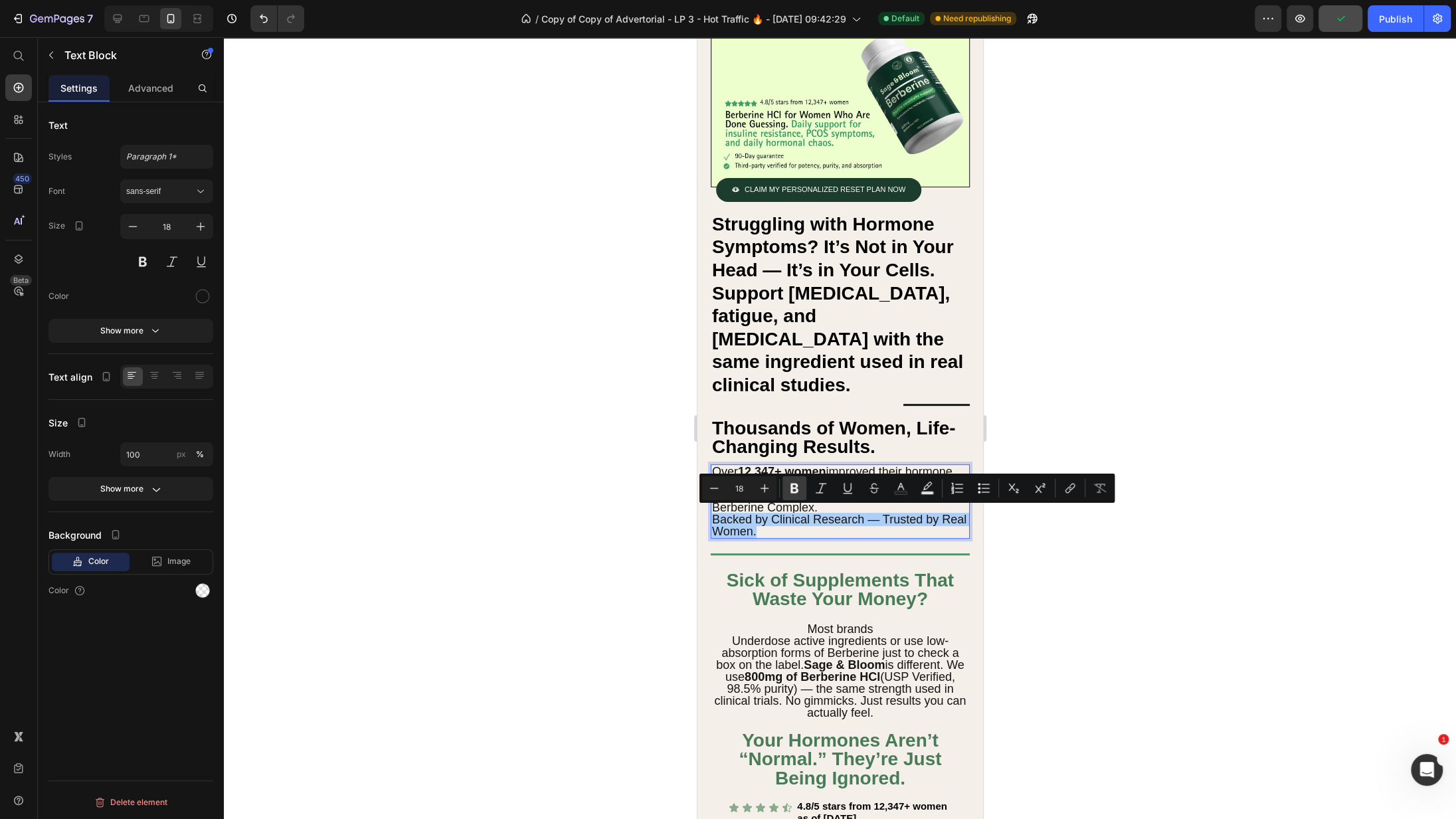 click 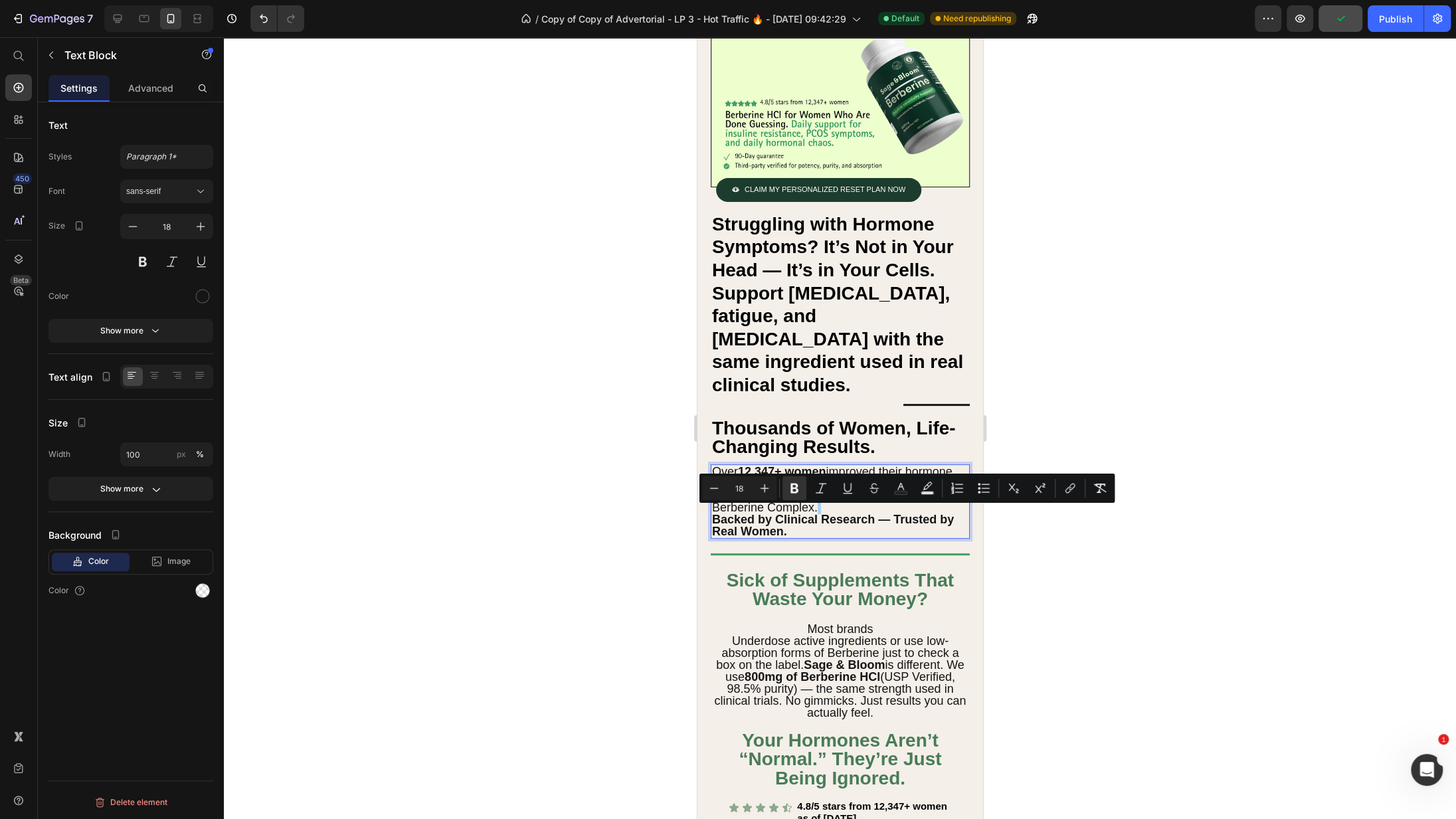 click 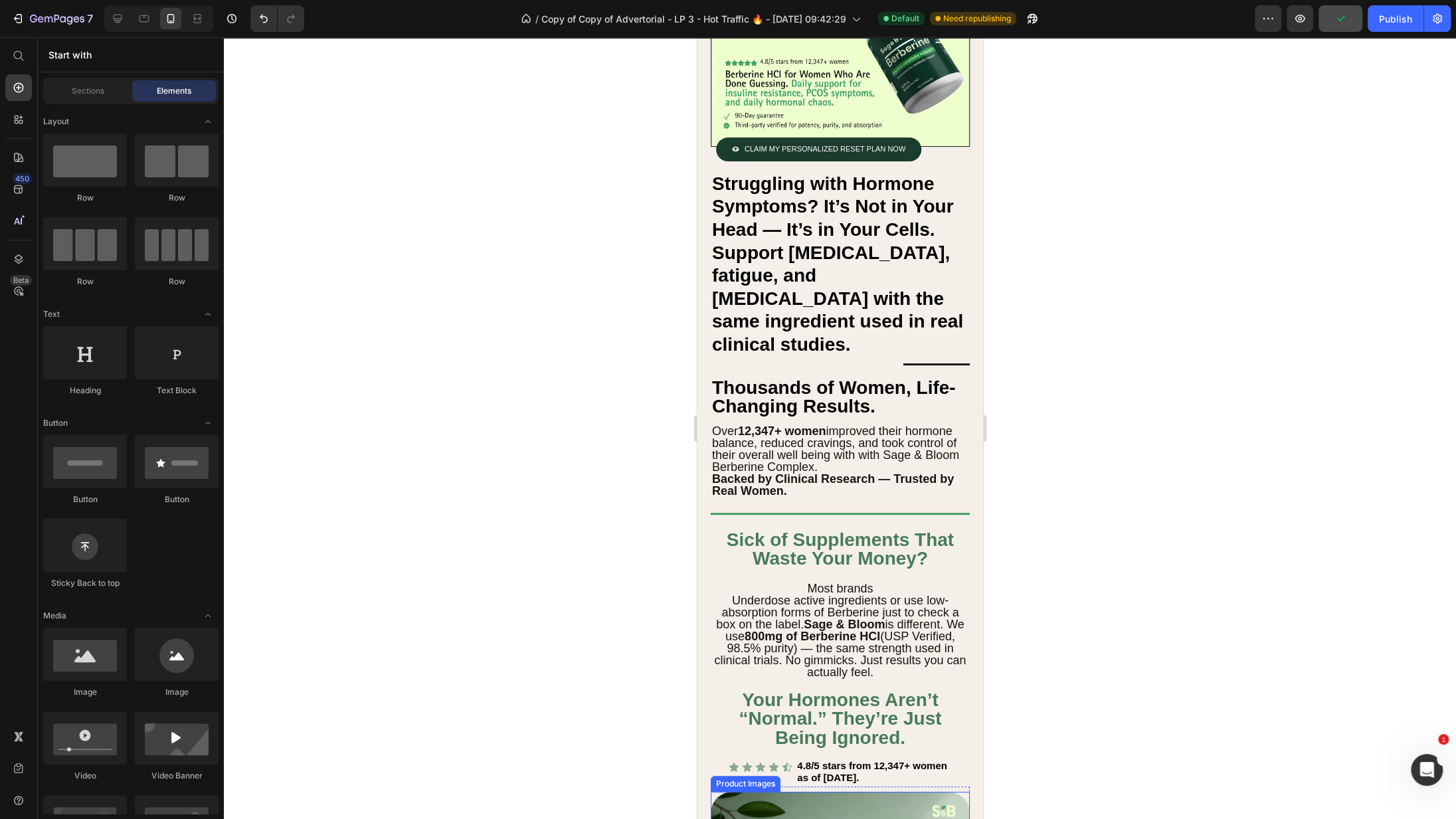 scroll, scrollTop: 291, scrollLeft: 0, axis: vertical 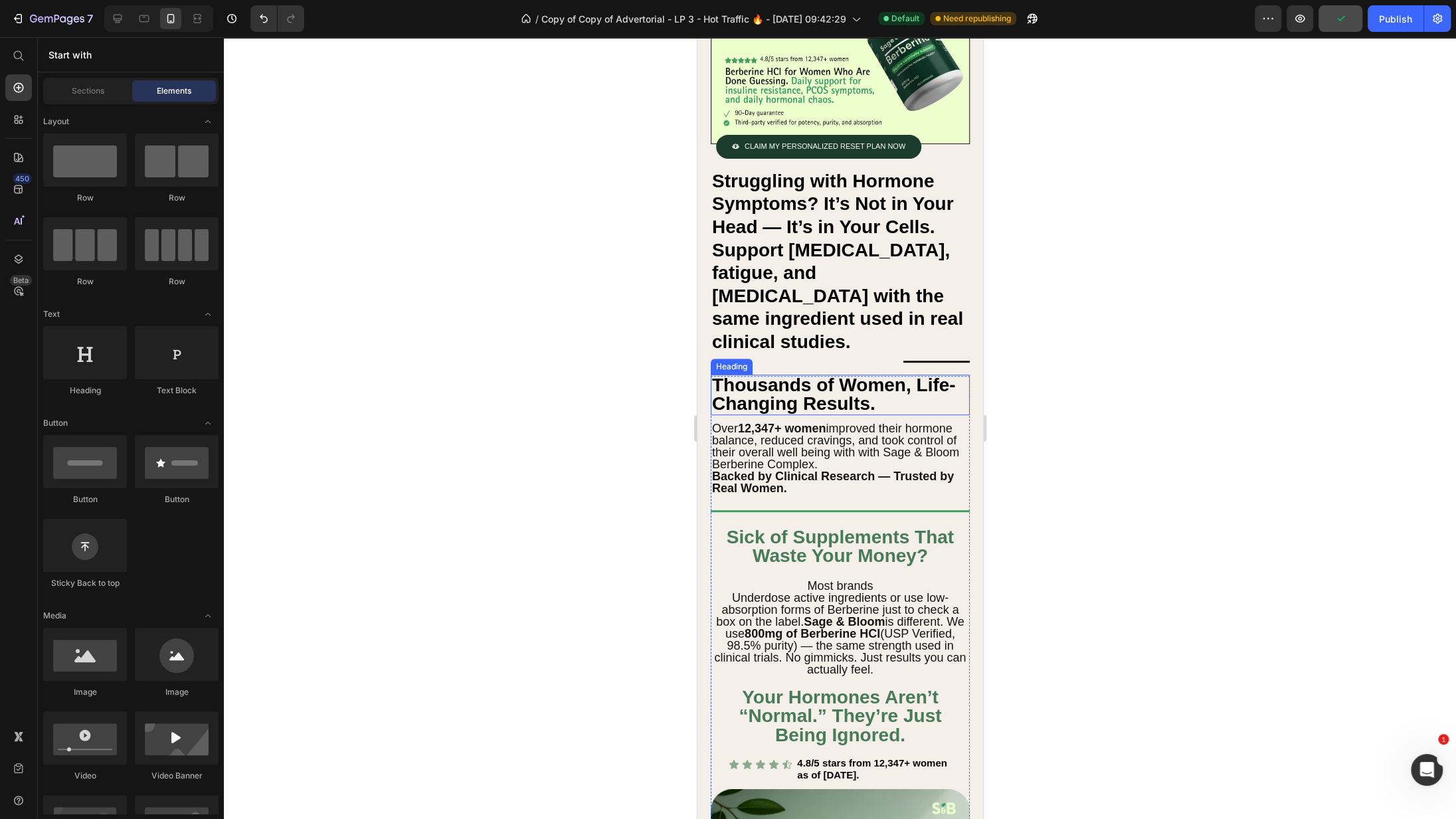 click on "Thousands of Women, Life-Changing Results." at bounding box center [833, 395] 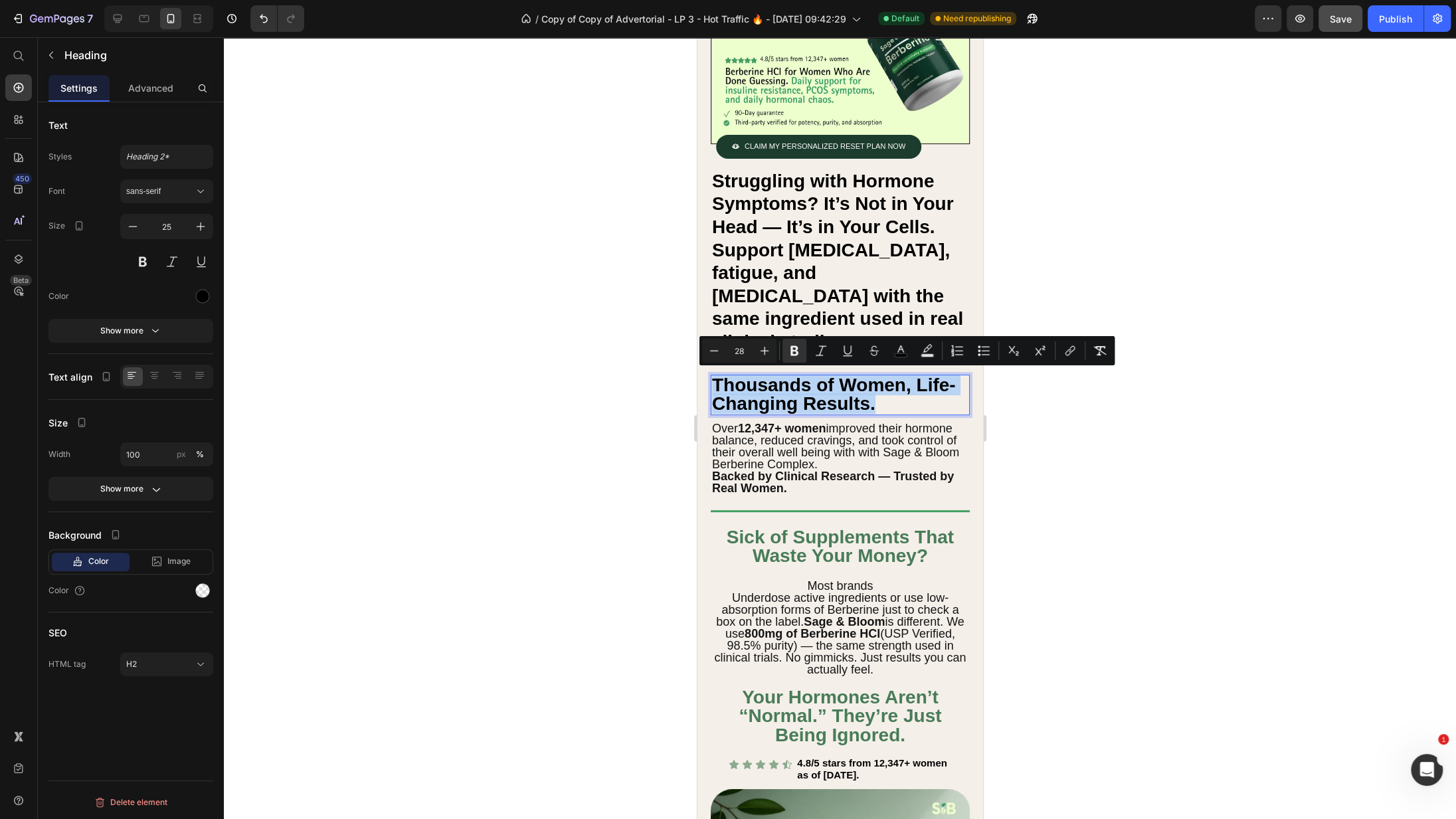 drag, startPoint x: 891, startPoint y: 400, endPoint x: 711, endPoint y: 381, distance: 181 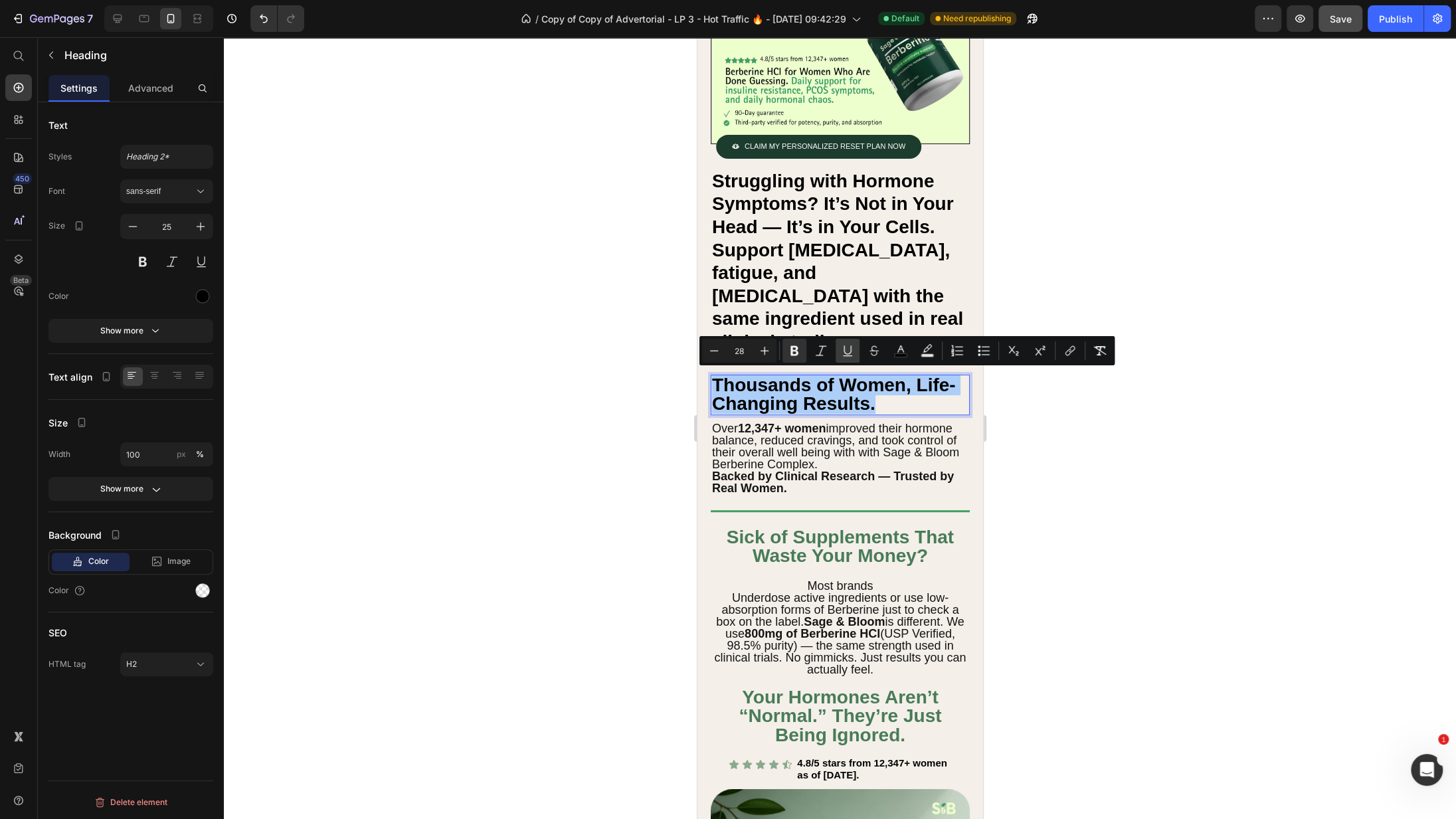 click 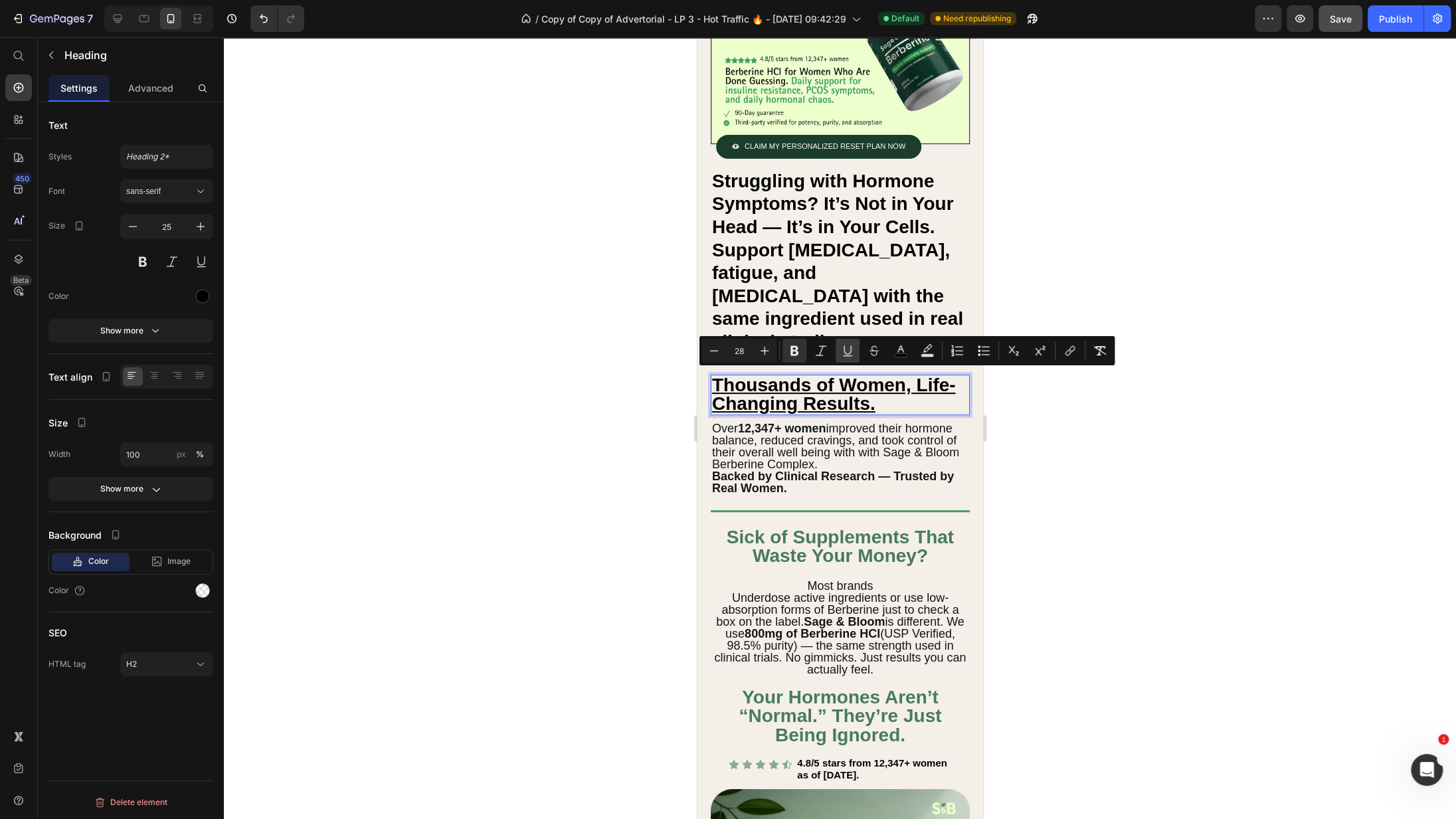 click 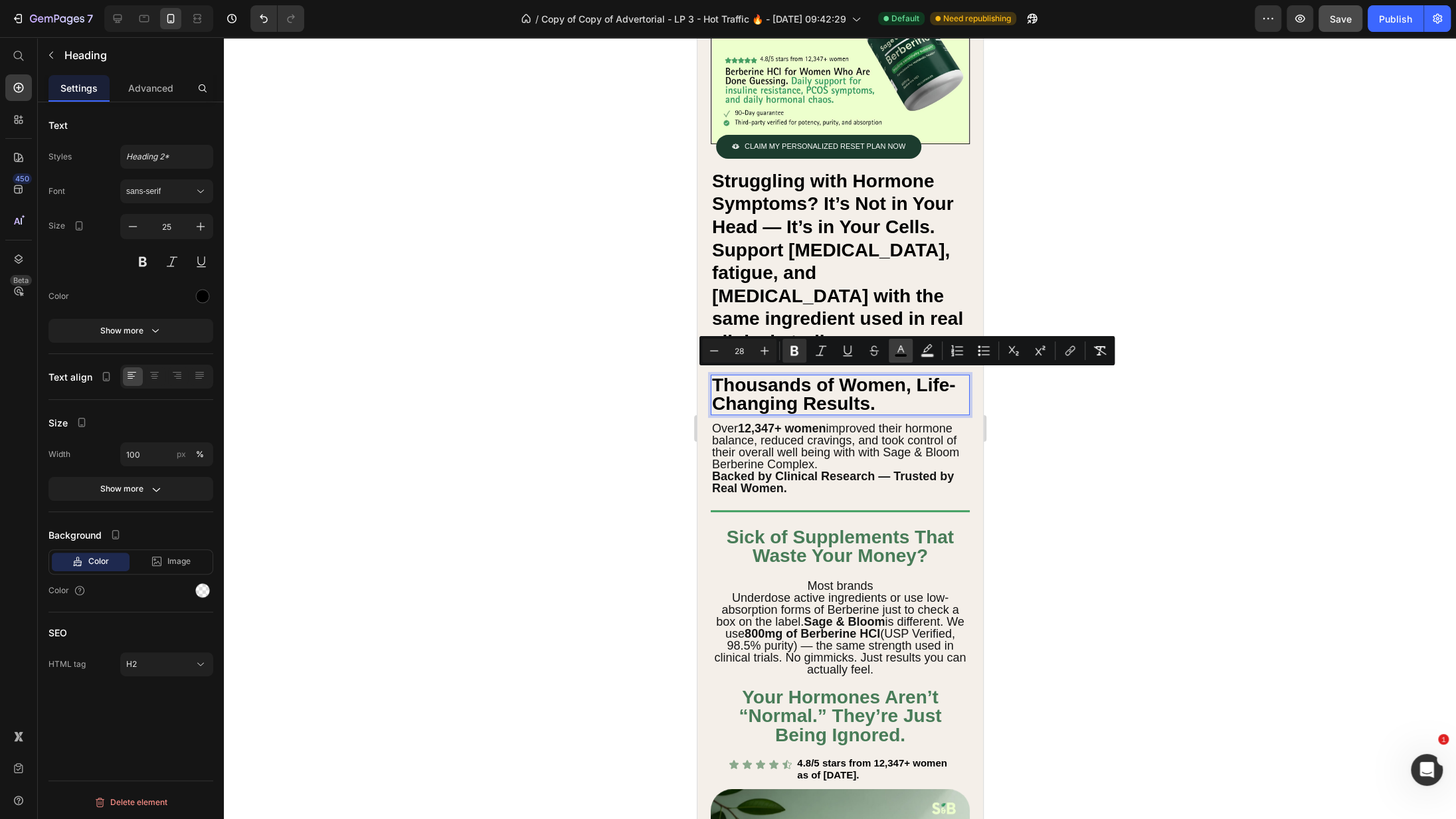 click 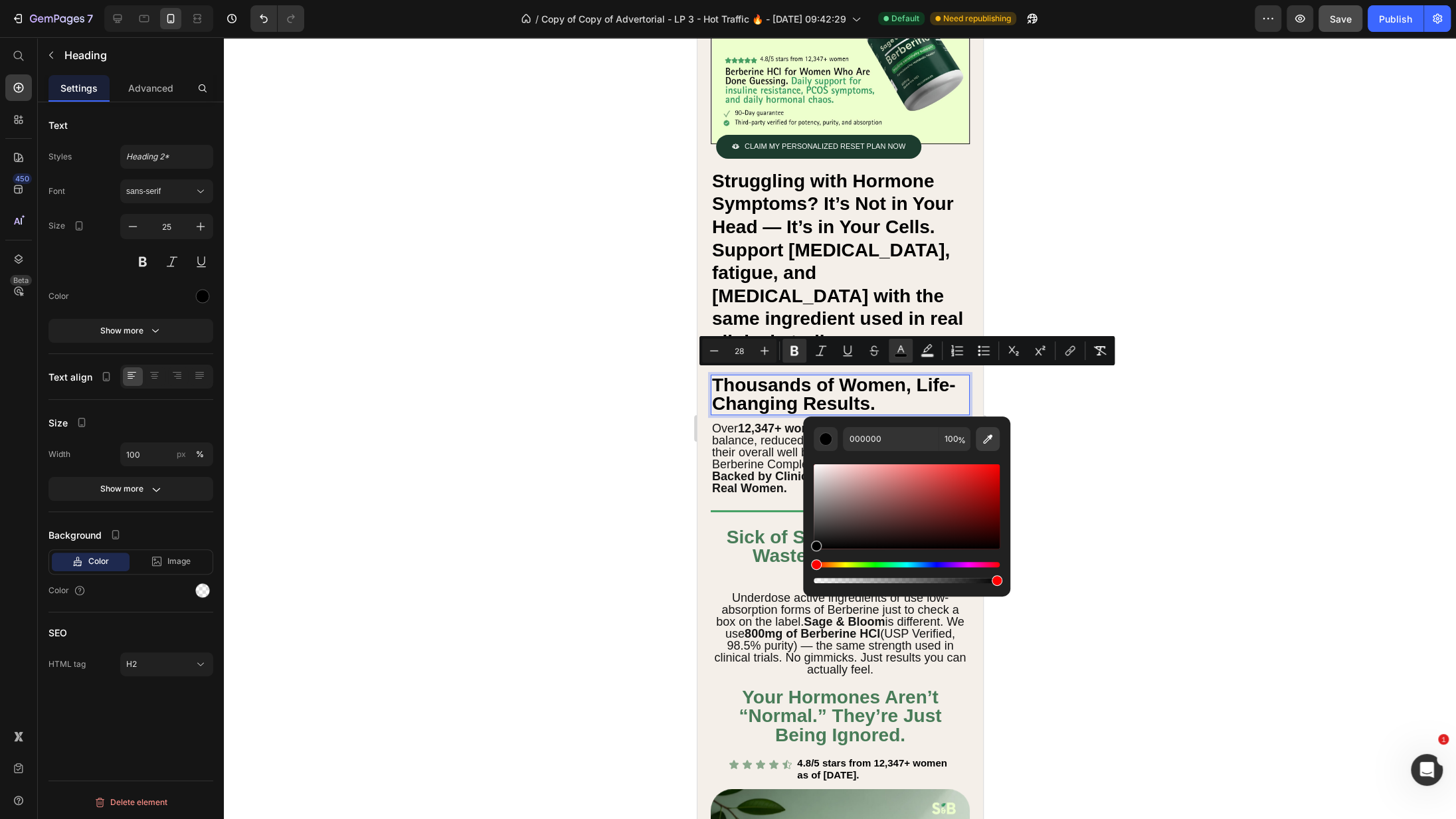 click at bounding box center (988, 439) 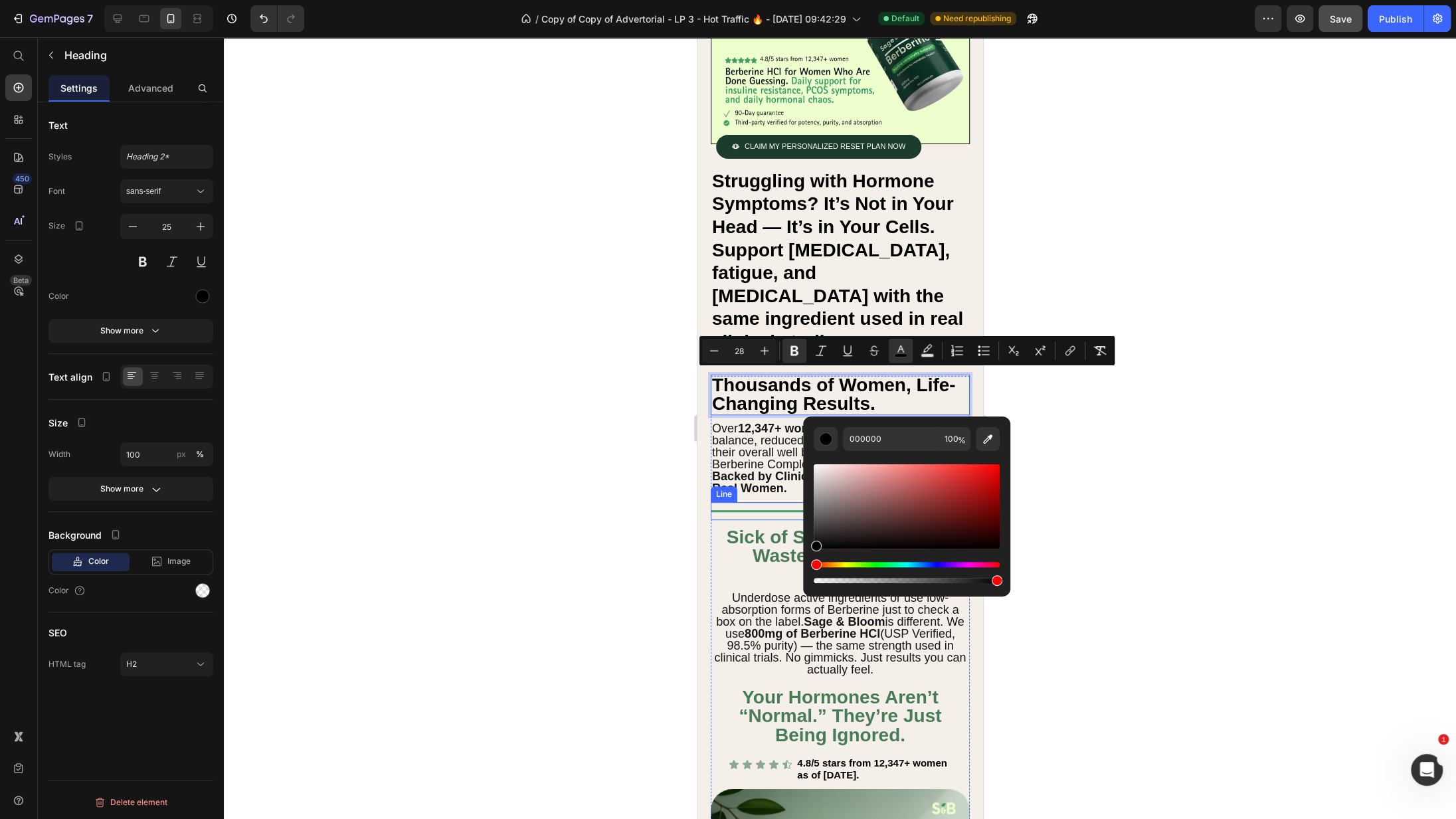 type on "487C58" 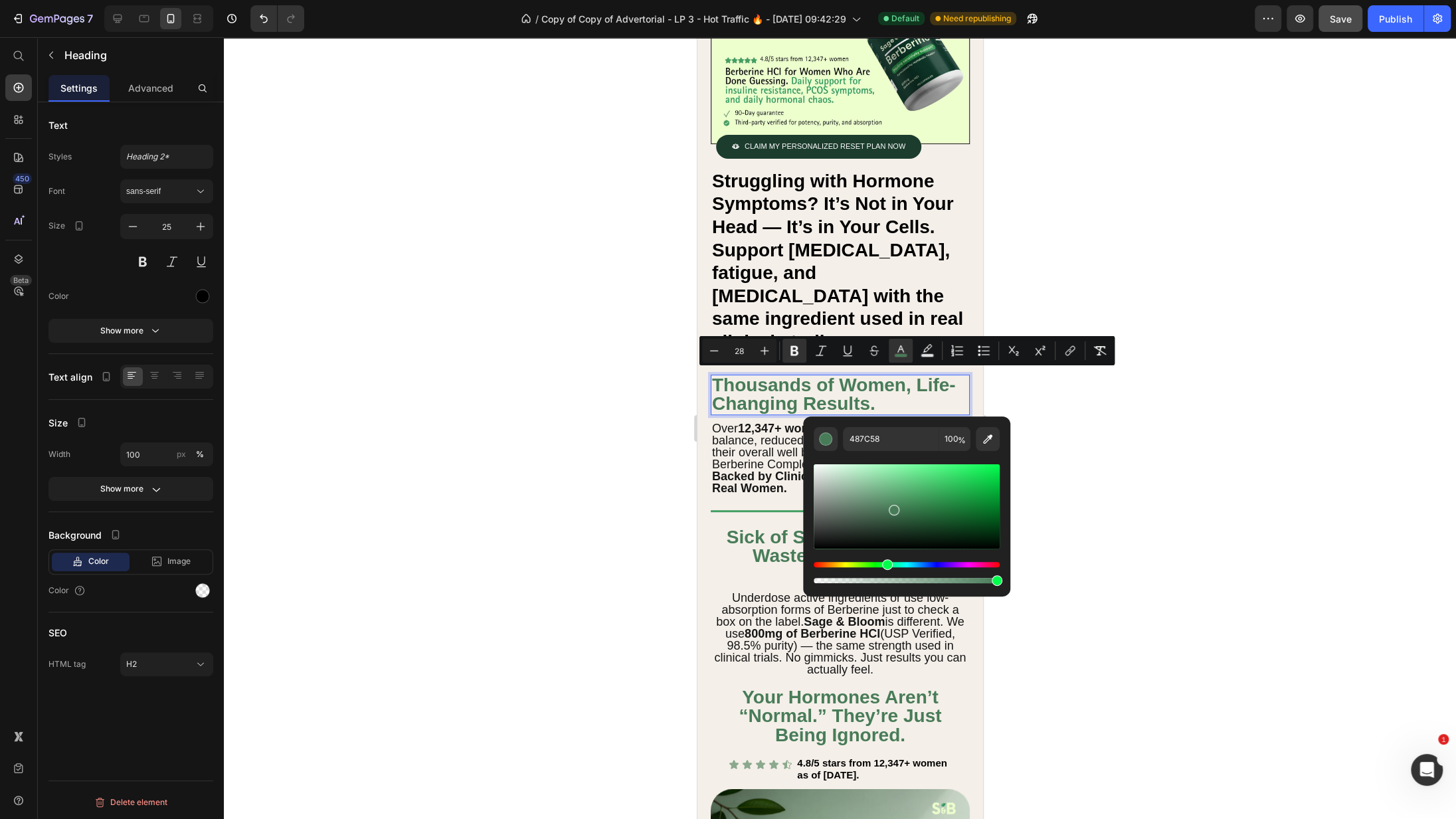 click 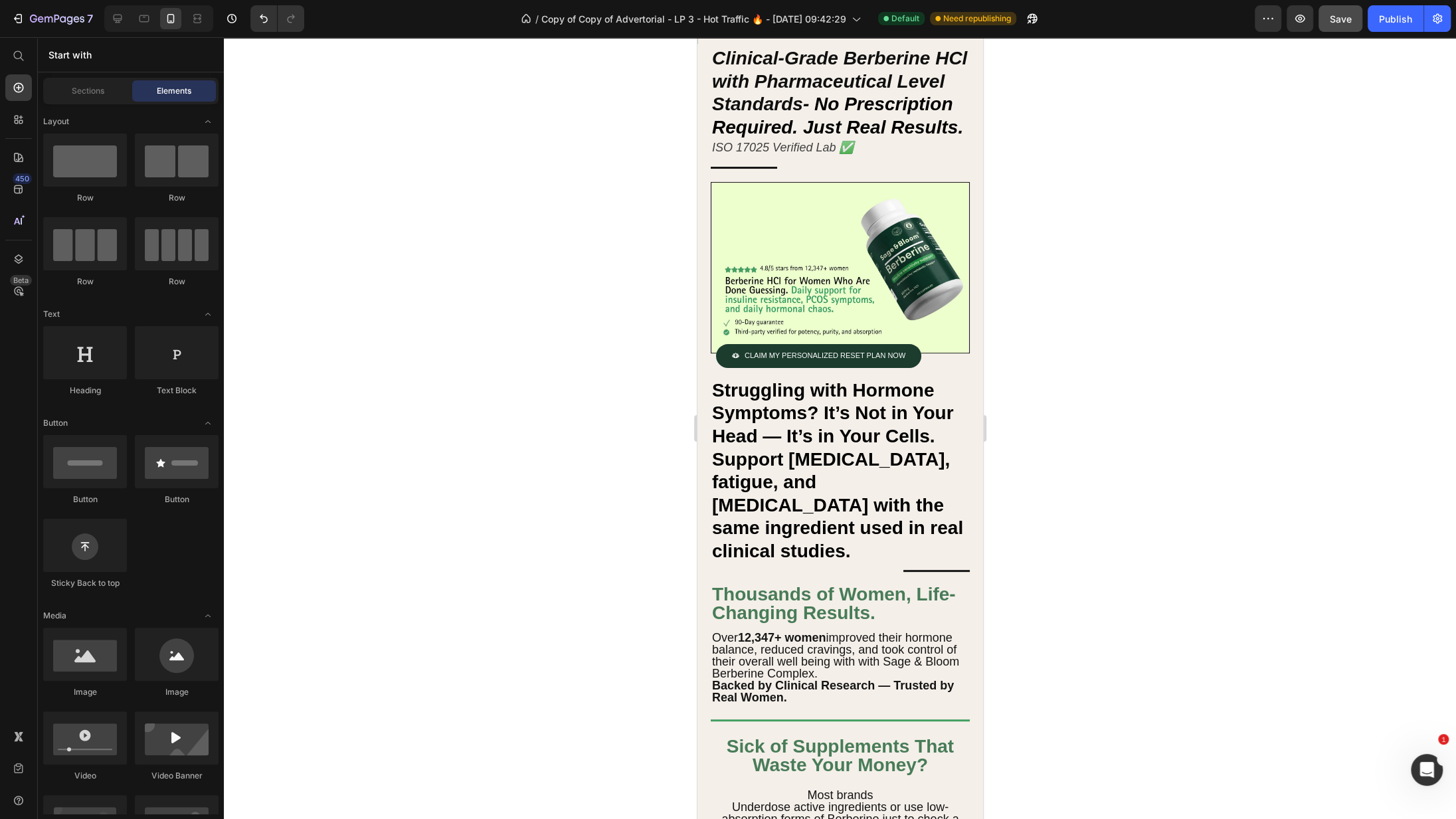 scroll, scrollTop: 0, scrollLeft: 0, axis: both 